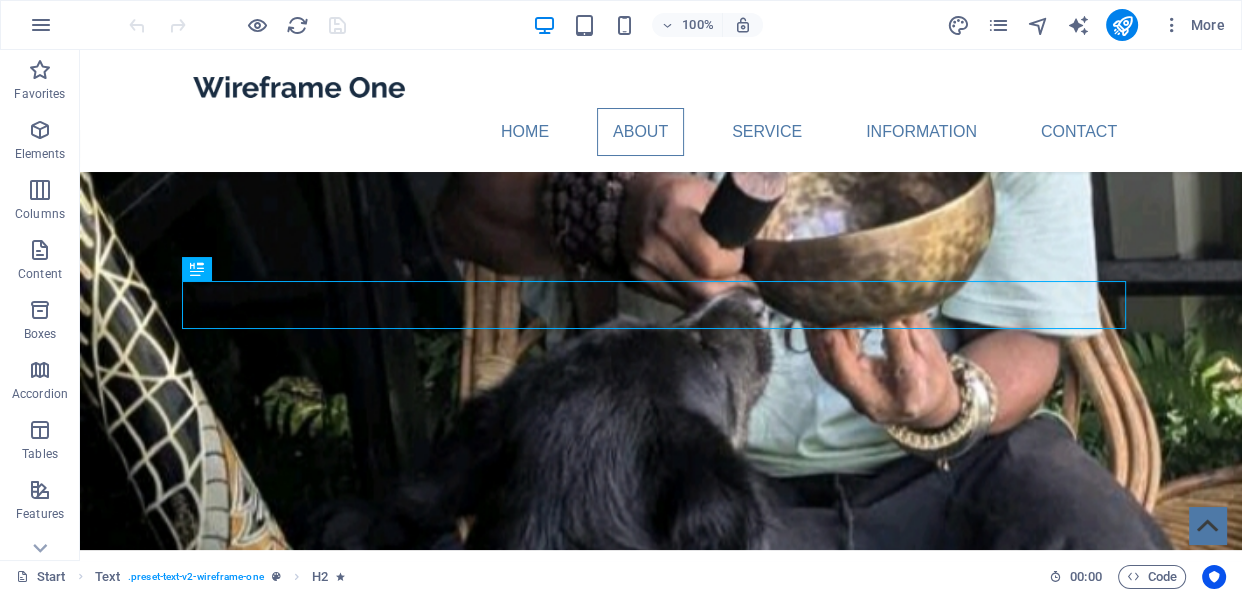 scroll, scrollTop: 349, scrollLeft: 0, axis: vertical 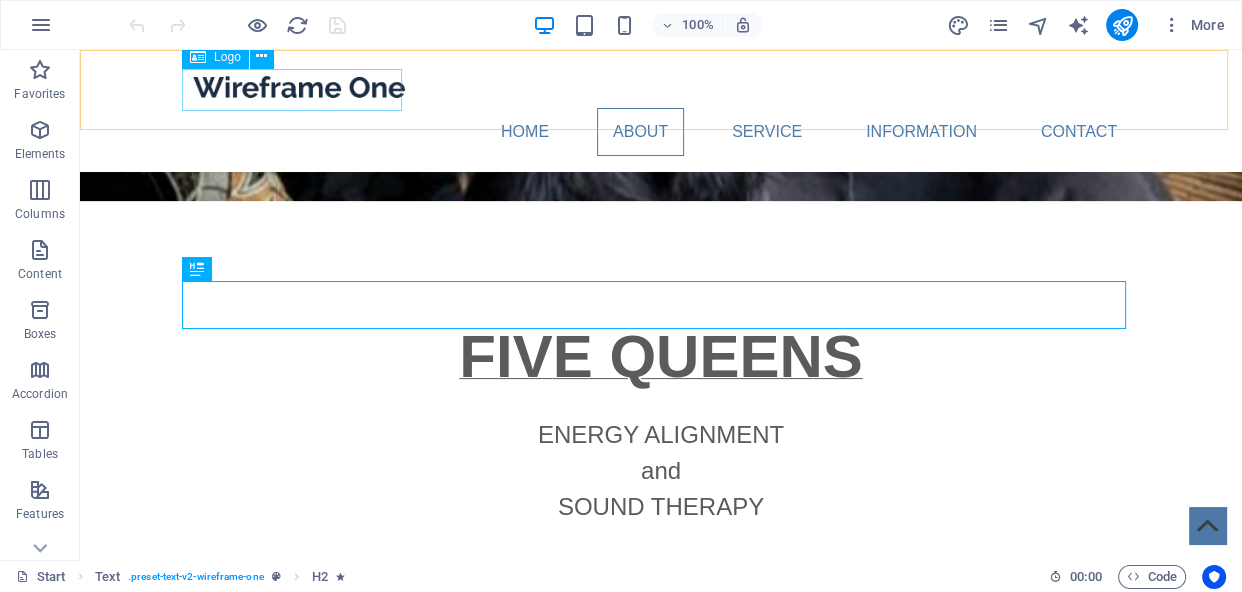 click on "Logo" at bounding box center (215, 57) 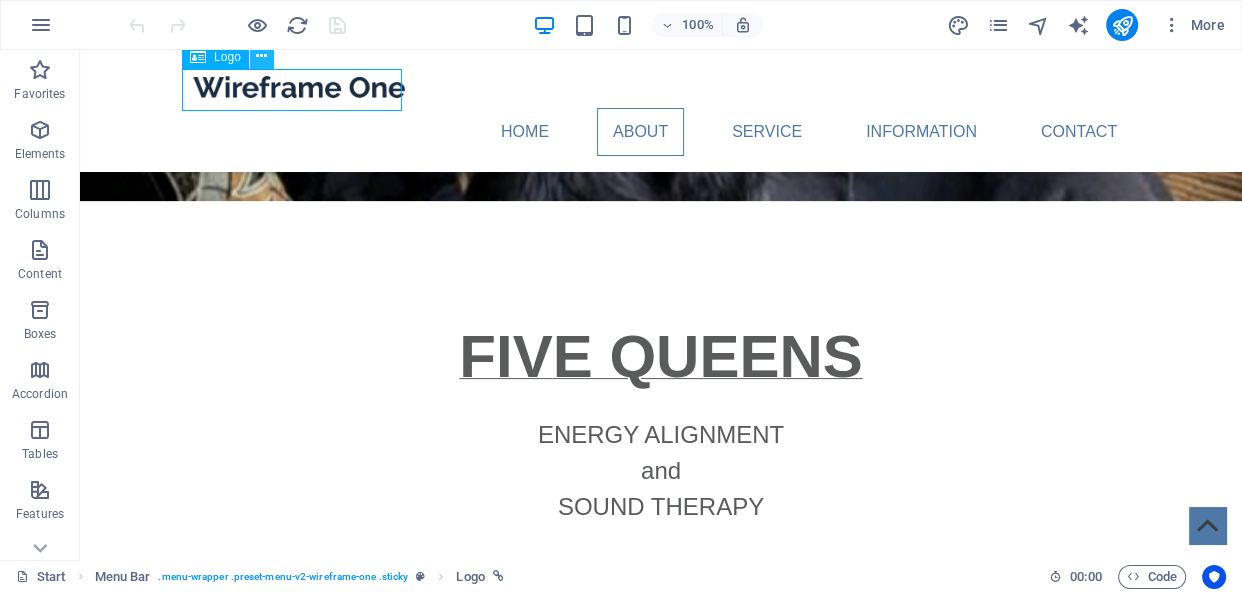 click at bounding box center (261, 56) 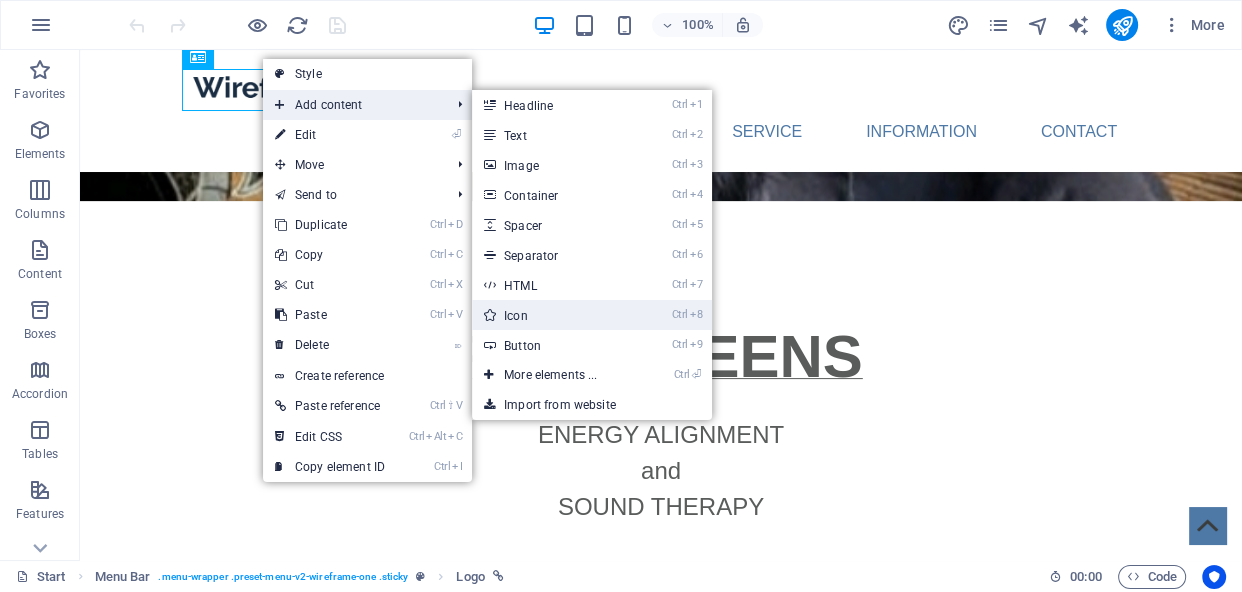 click on "Ctrl 8  Icon" at bounding box center [554, 315] 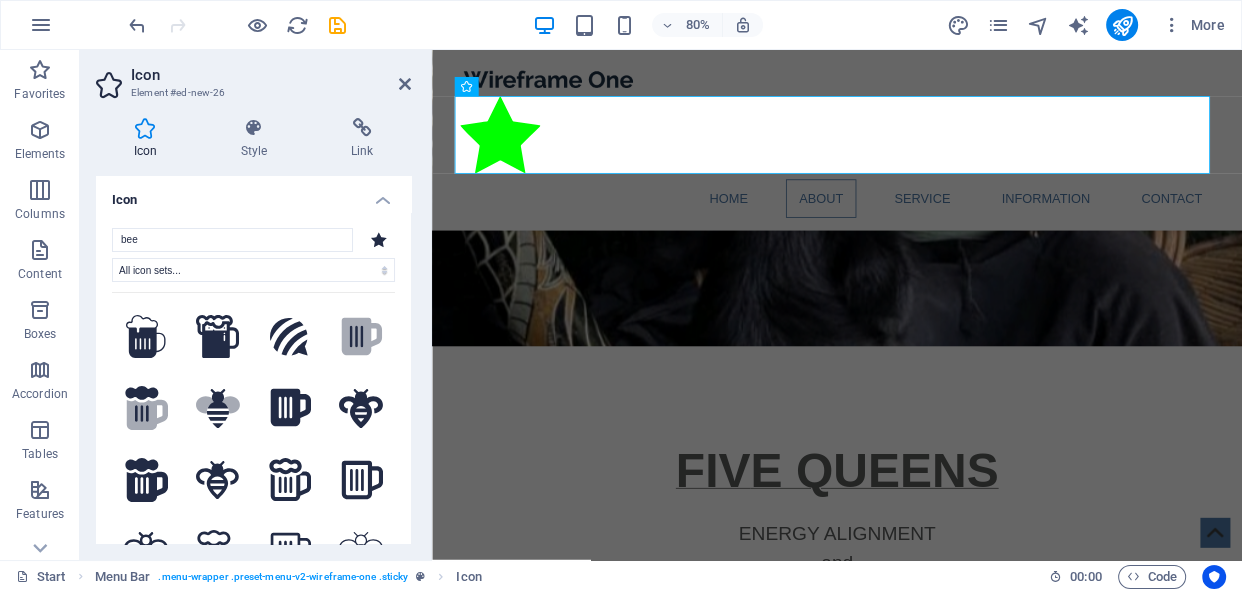type on "bee" 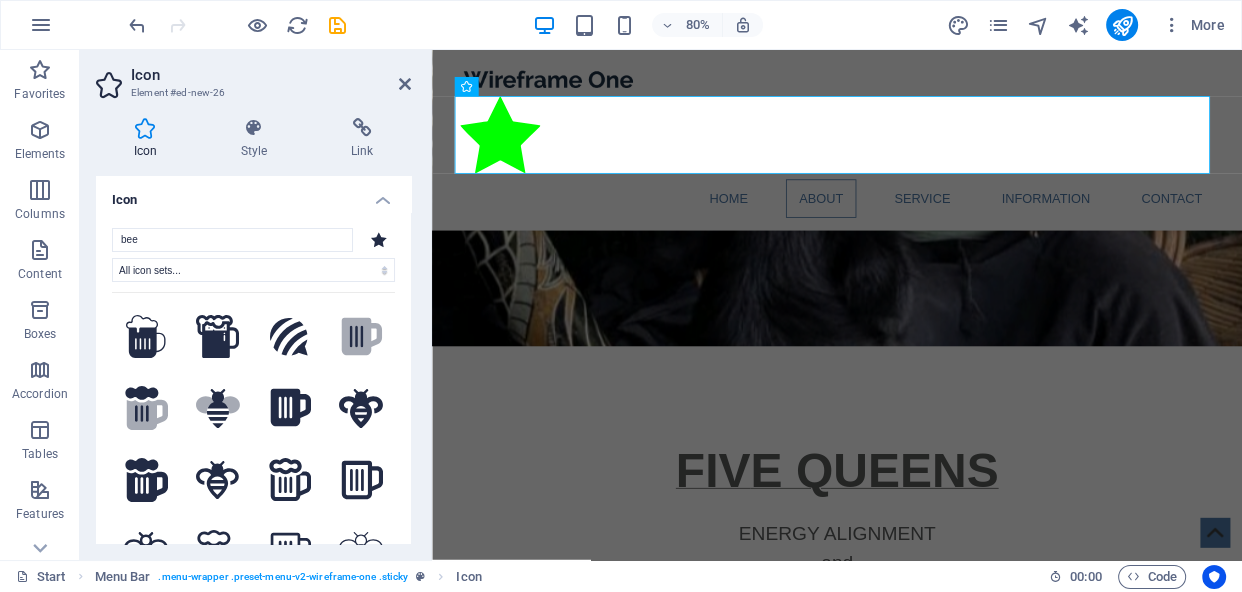 drag, startPoint x: 387, startPoint y: 437, endPoint x: 388, endPoint y: 470, distance: 33.01515 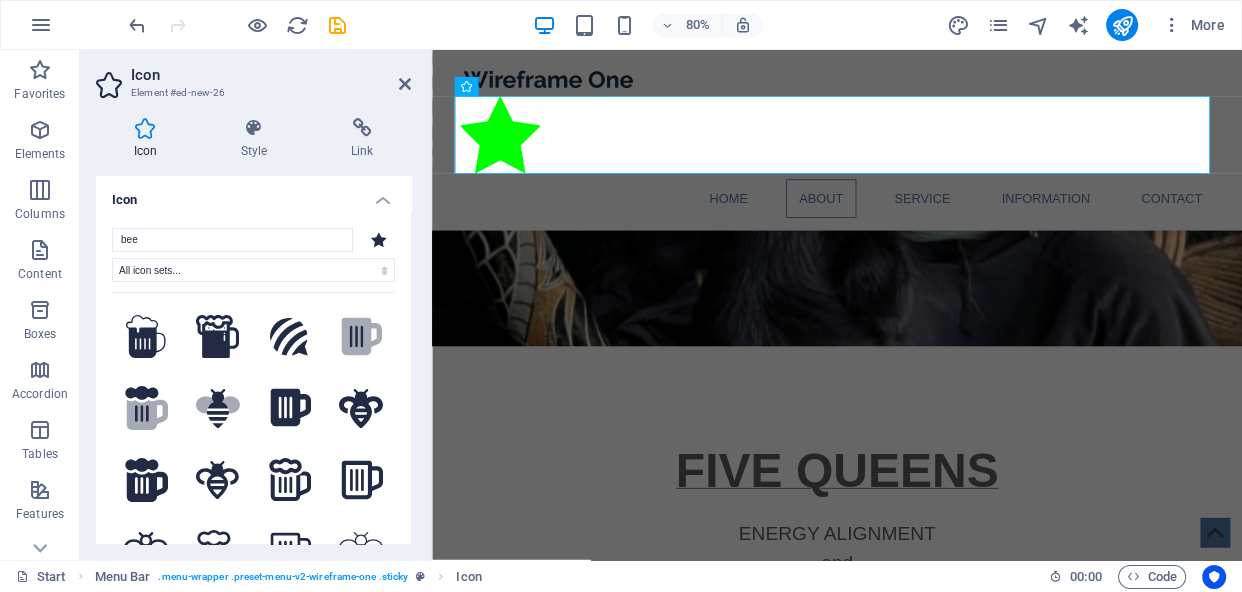 click on ".fa-secondary{opacity:.4} .fa-secondary{opacity:.4} .fa-secondary{opacity:.4} Your search returned more icons than we are able to display. Please narrow your search." at bounding box center [253, 437] 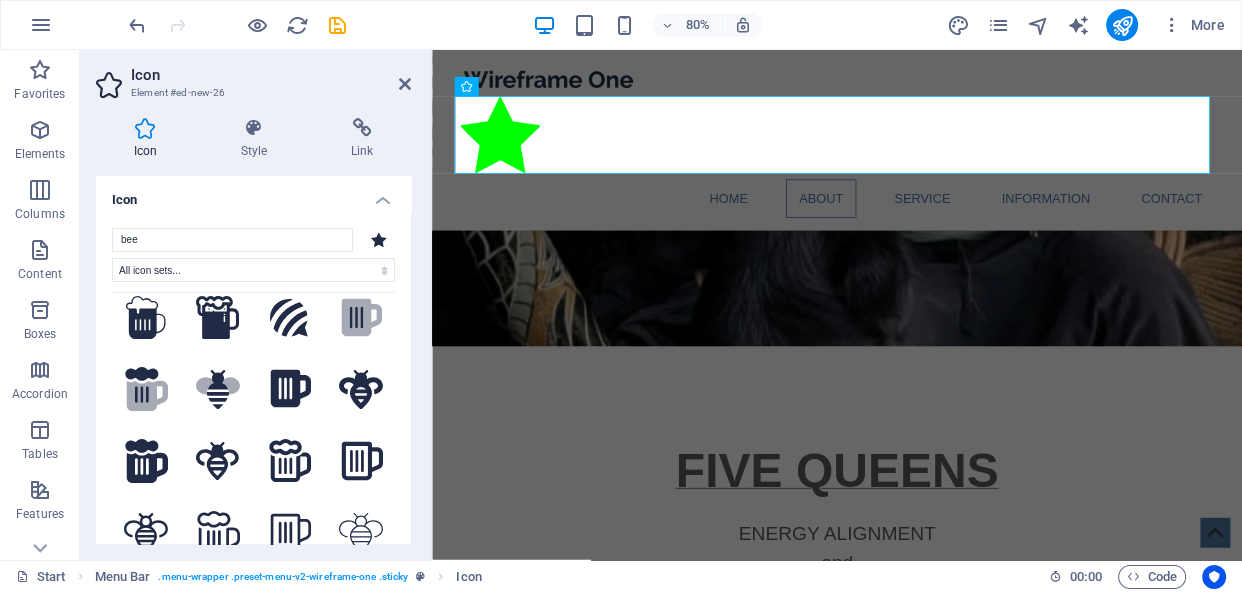 scroll, scrollTop: 21, scrollLeft: 0, axis: vertical 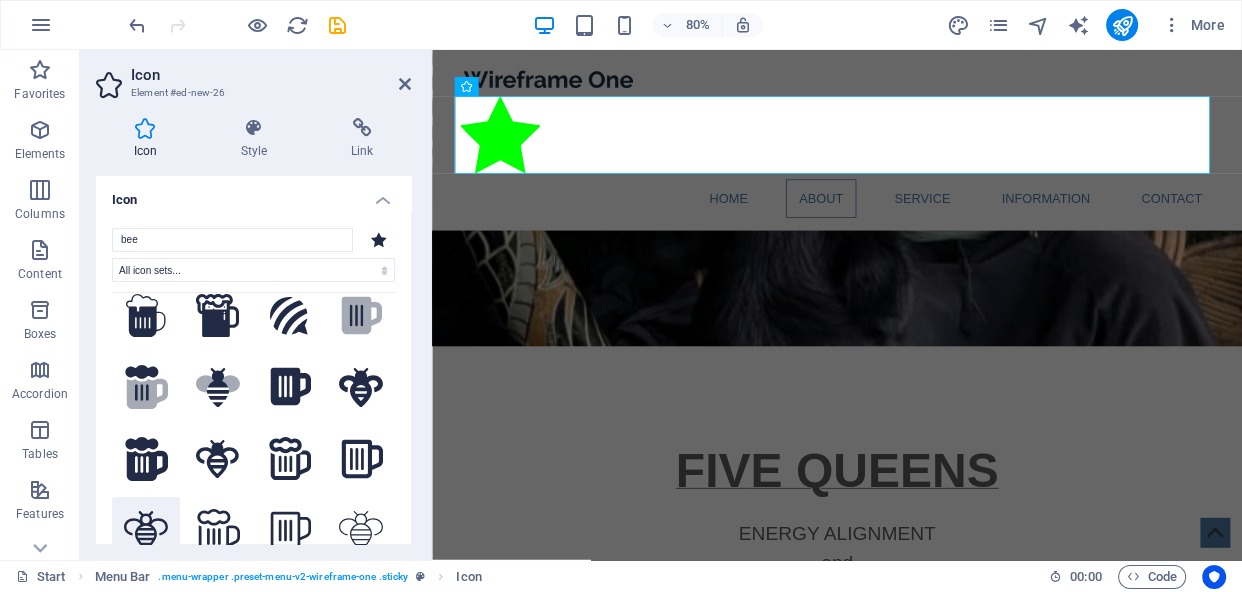 click 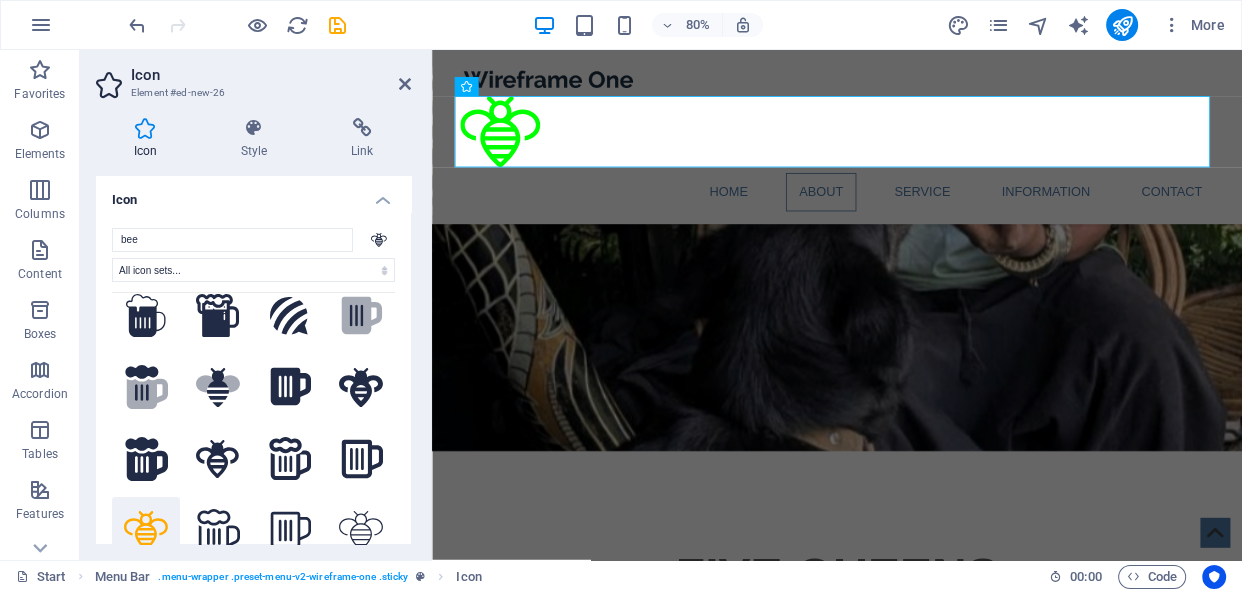 click 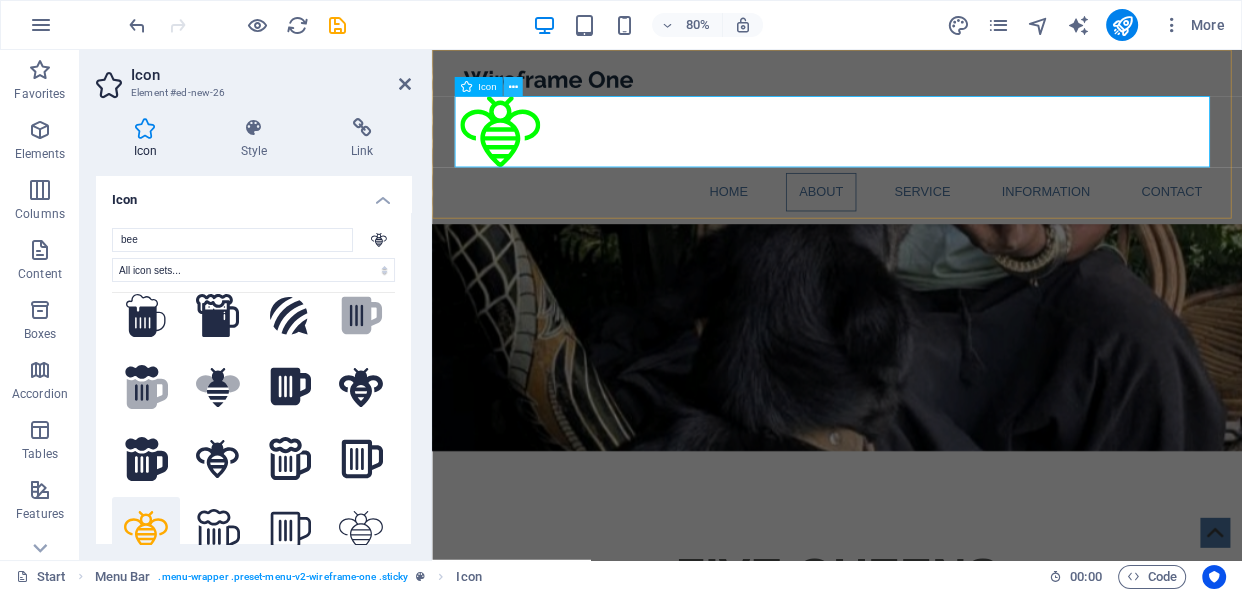 click at bounding box center (513, 87) 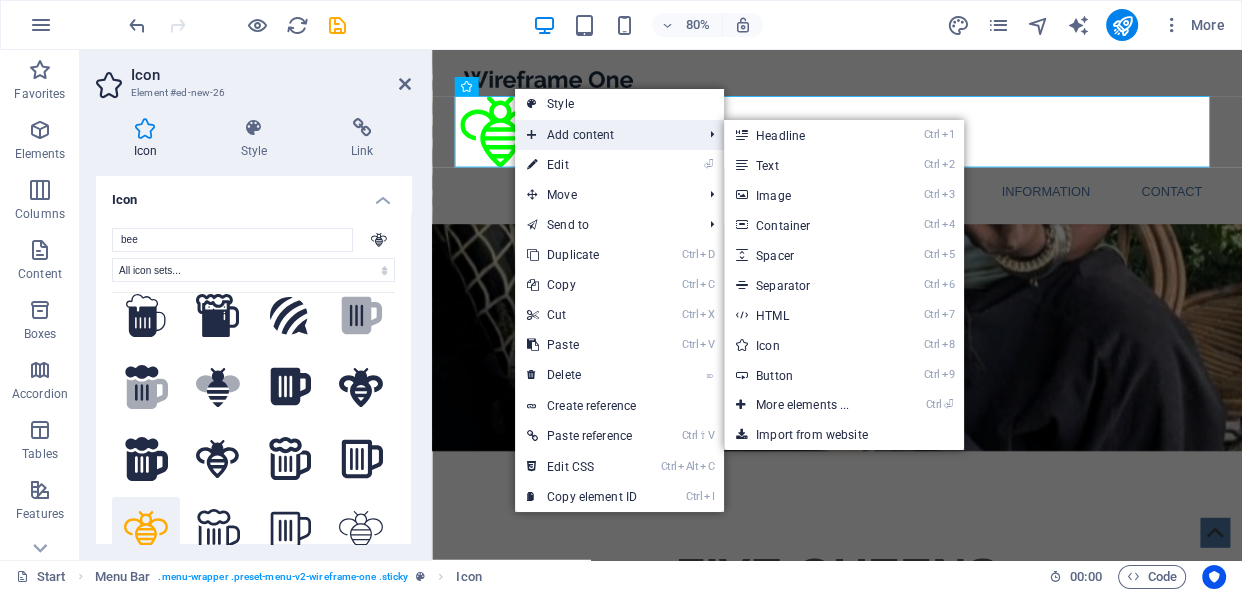 click on "Add content" at bounding box center (604, 135) 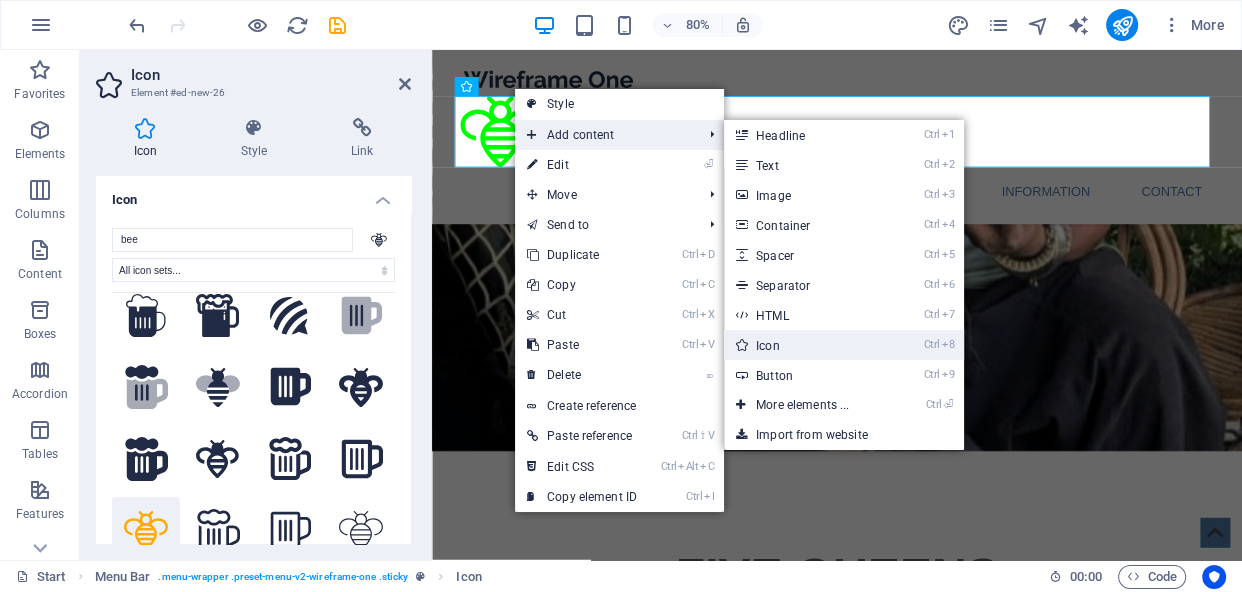 click on "Ctrl 8  Icon" at bounding box center [806, 345] 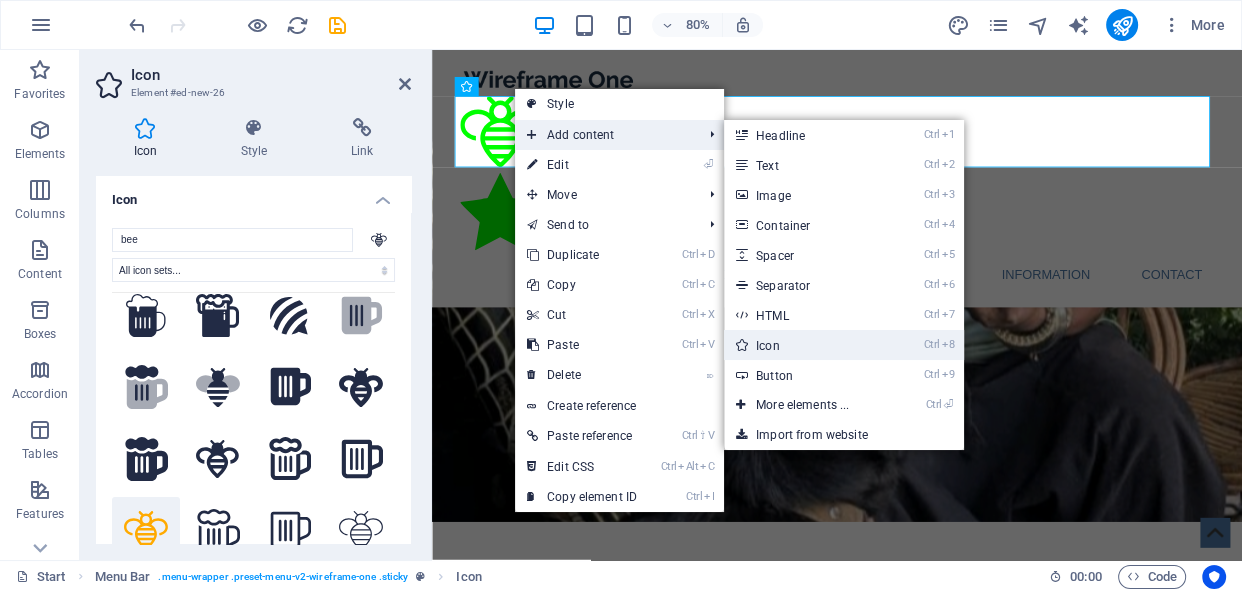 select on "xMidYMid" 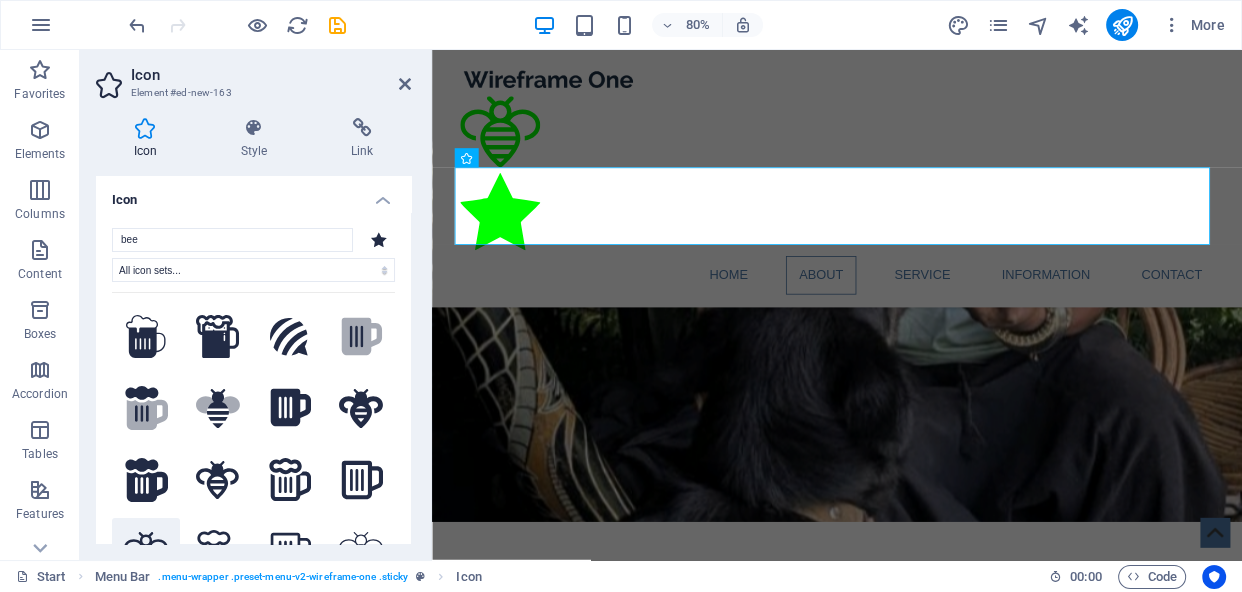 click 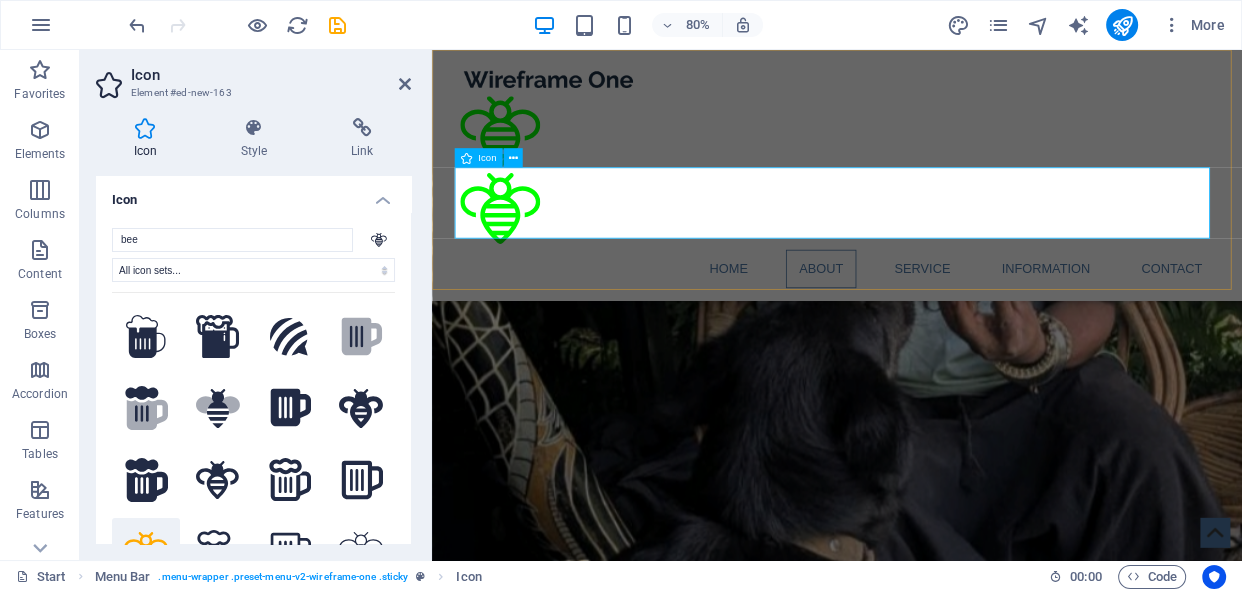 click at bounding box center (939, 252) 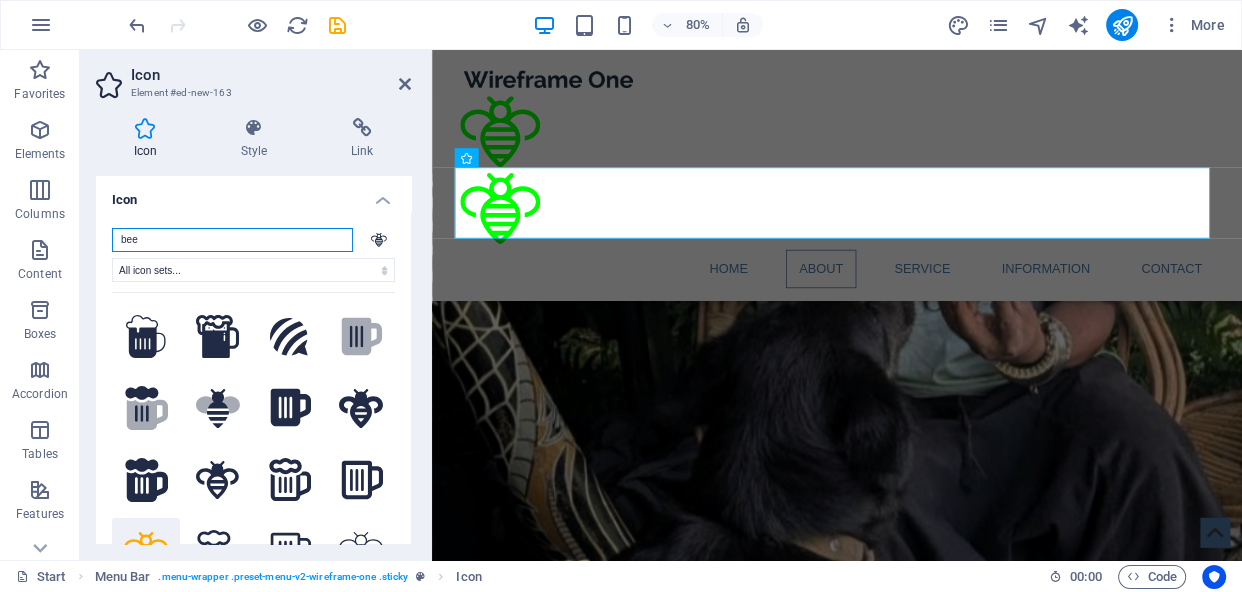 click on "bee" at bounding box center [232, 240] 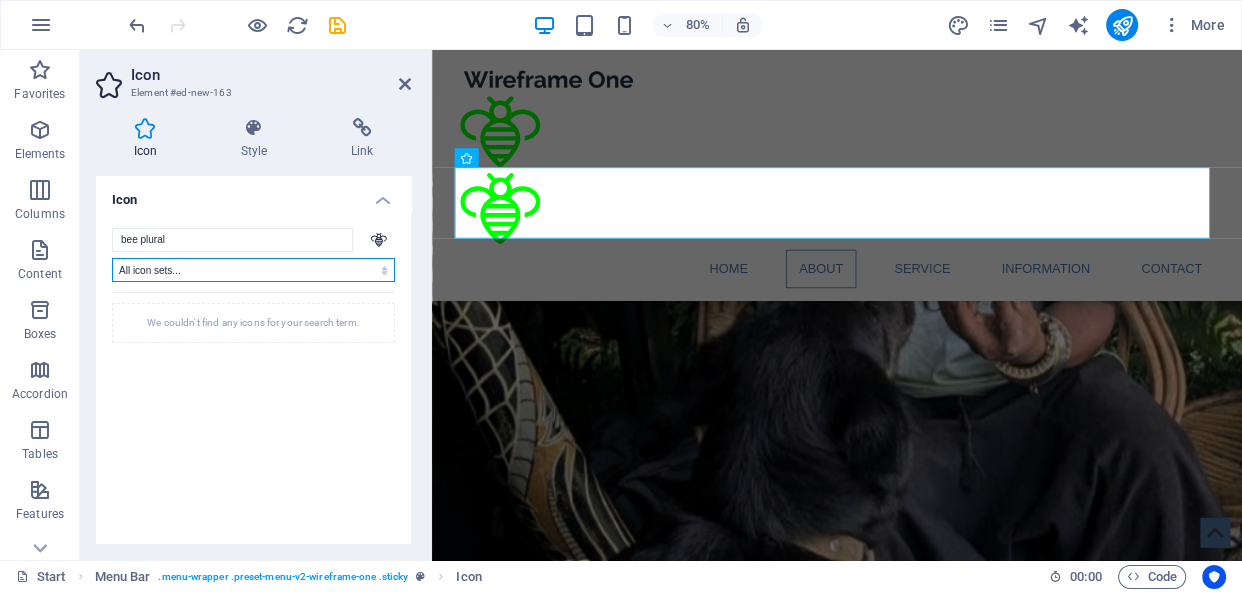 click on "All icon sets... IcoFont Ionicons FontAwesome Brands FontAwesome Duotone FontAwesome Solid FontAwesome Regular FontAwesome Light FontAwesome Thin FontAwesome Sharp Solid FontAwesome Sharp Regular FontAwesome Sharp Light FontAwesome Sharp Thin" at bounding box center (253, 270) 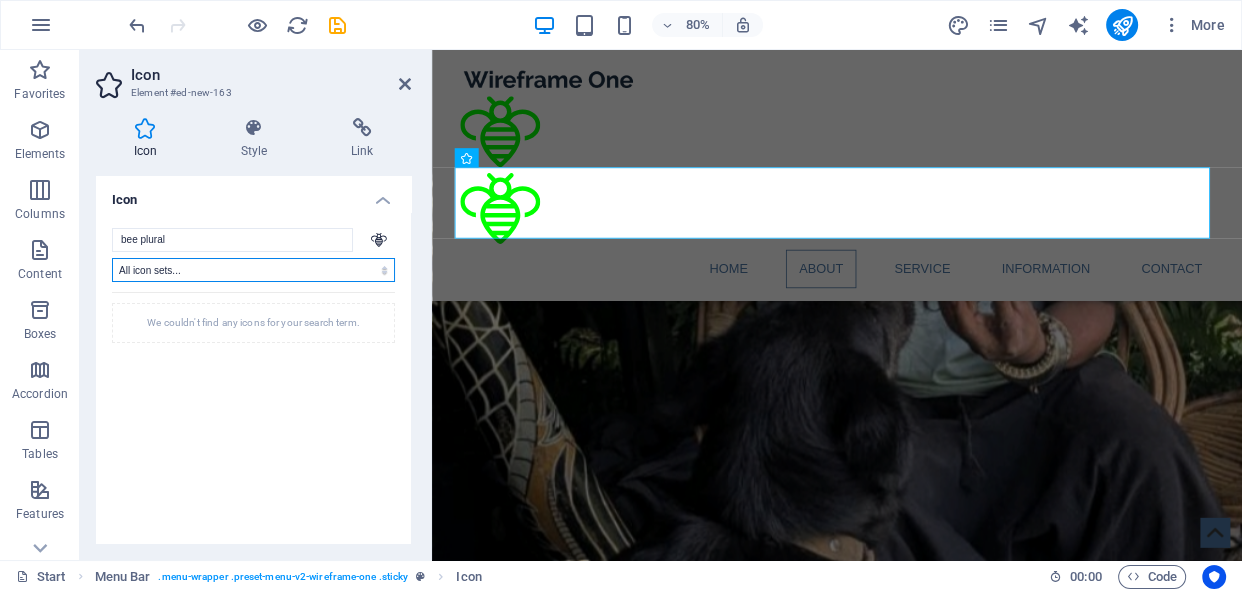 click on "All icon sets... IcoFont Ionicons FontAwesome Brands FontAwesome Duotone FontAwesome Solid FontAwesome Regular FontAwesome Light FontAwesome Thin FontAwesome Sharp Solid FontAwesome Sharp Regular FontAwesome Sharp Light FontAwesome Sharp Thin" at bounding box center [253, 270] 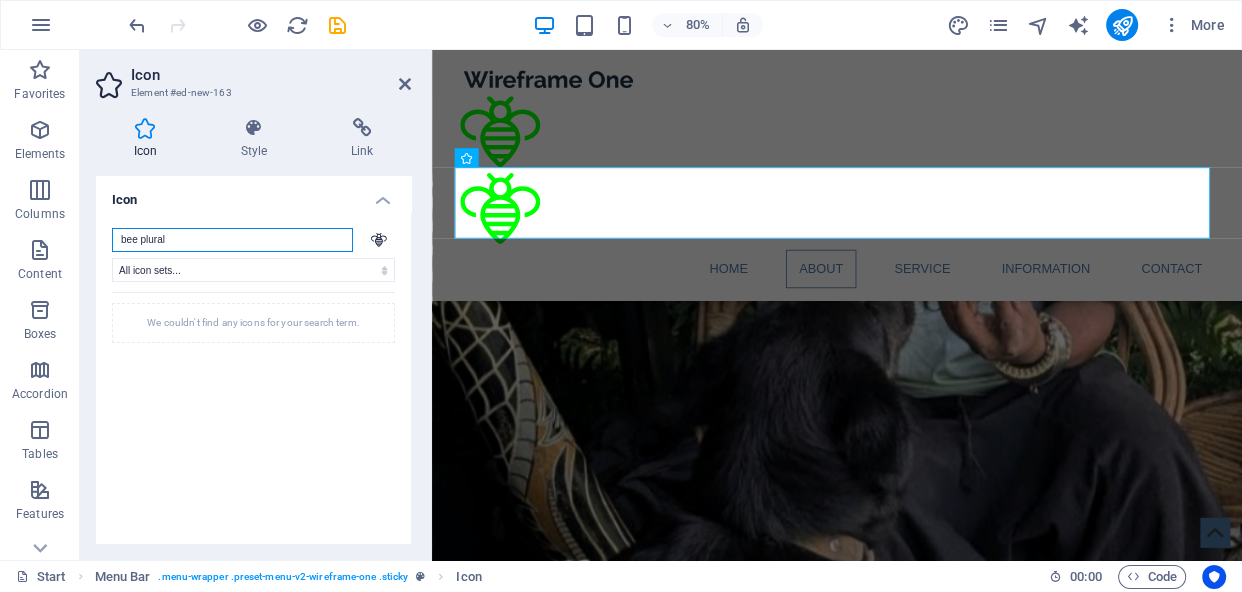 click on "bee plural" at bounding box center [232, 240] 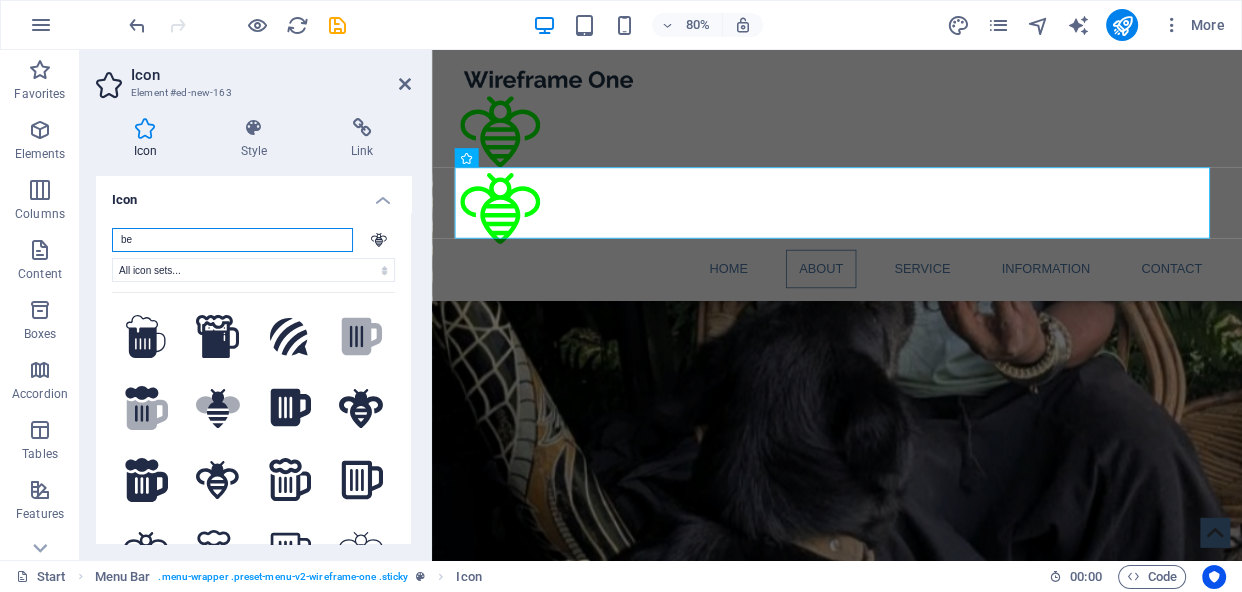 type on "b" 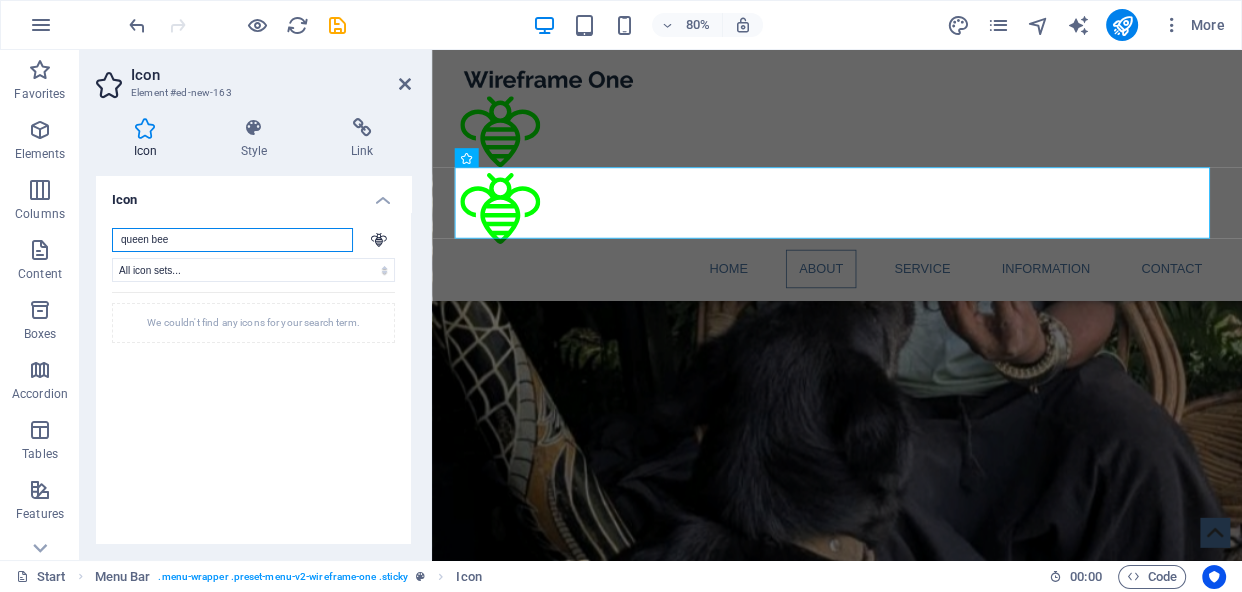 click on "queen bee" at bounding box center (232, 240) 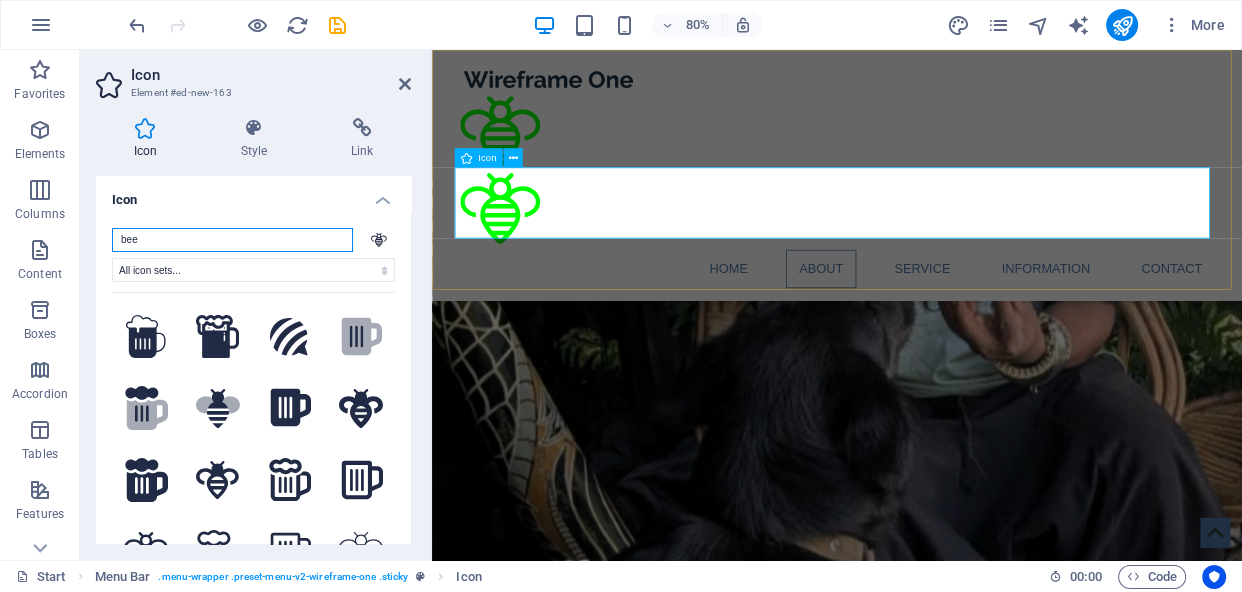 type on "bee" 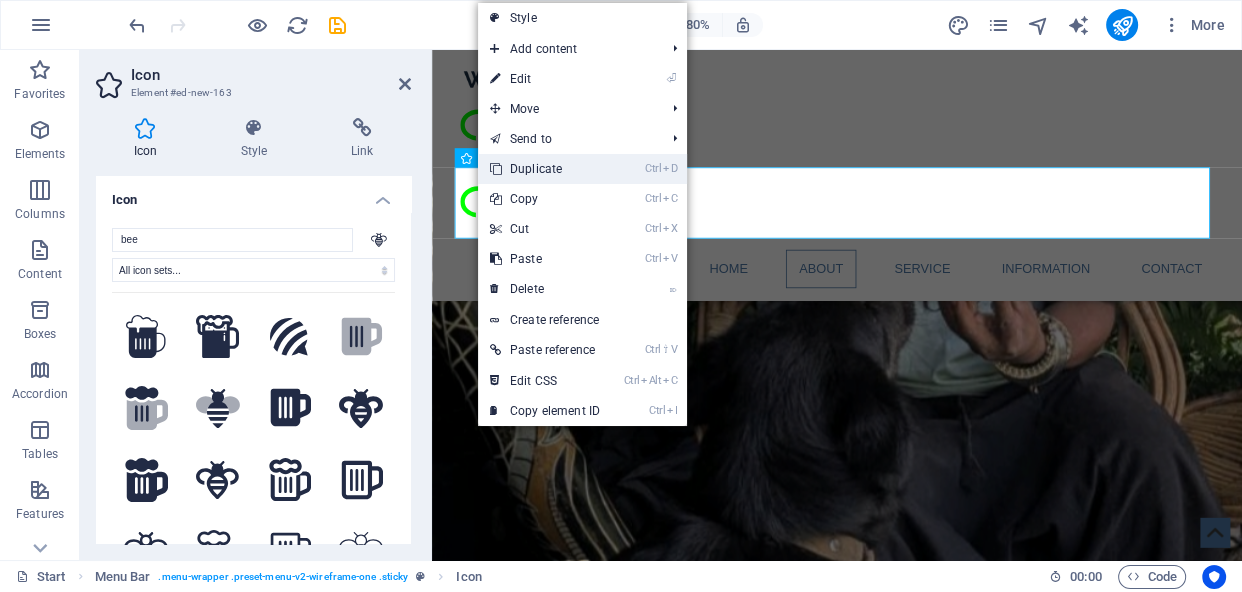 click on "Ctrl D  Duplicate" at bounding box center (545, 169) 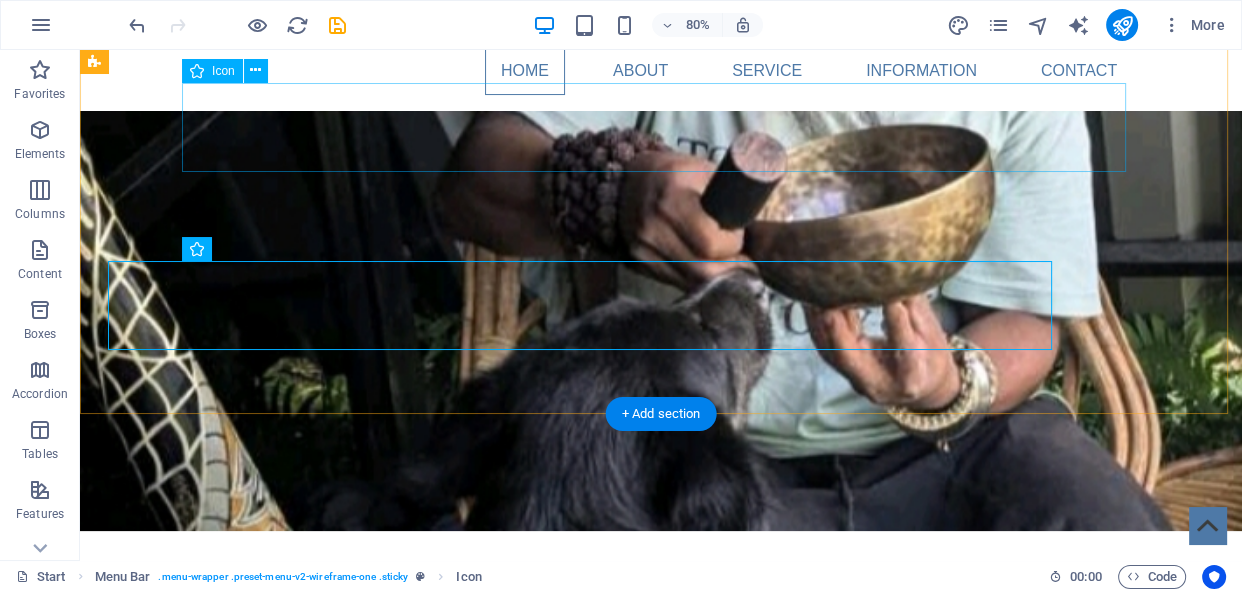 scroll, scrollTop: 25, scrollLeft: 0, axis: vertical 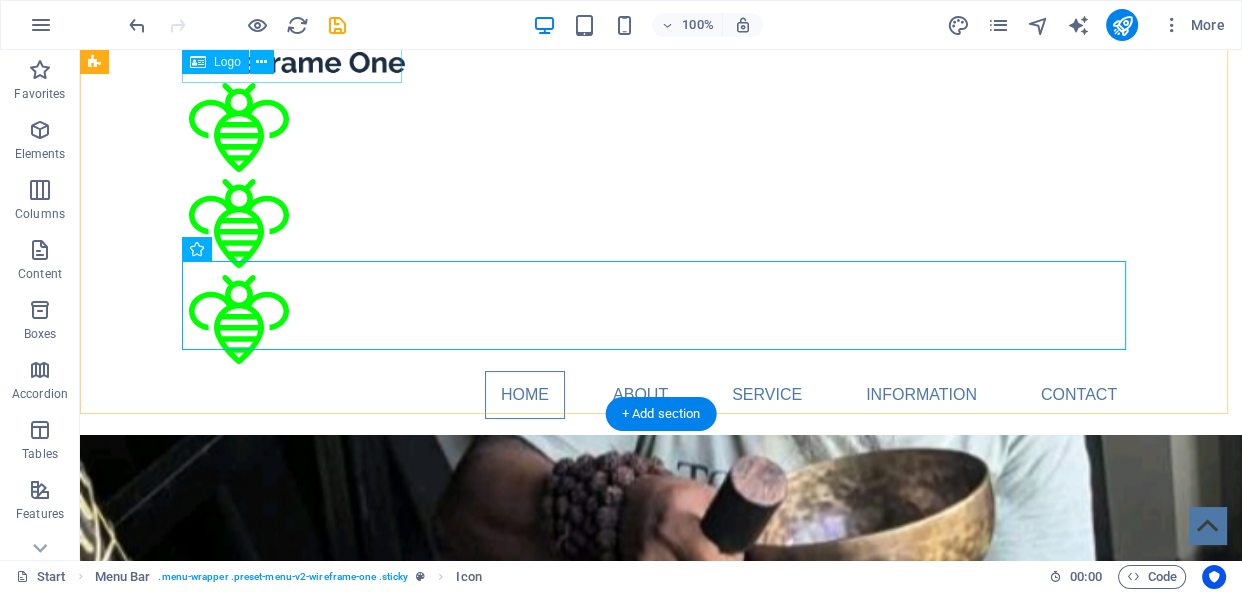 click at bounding box center [661, 62] 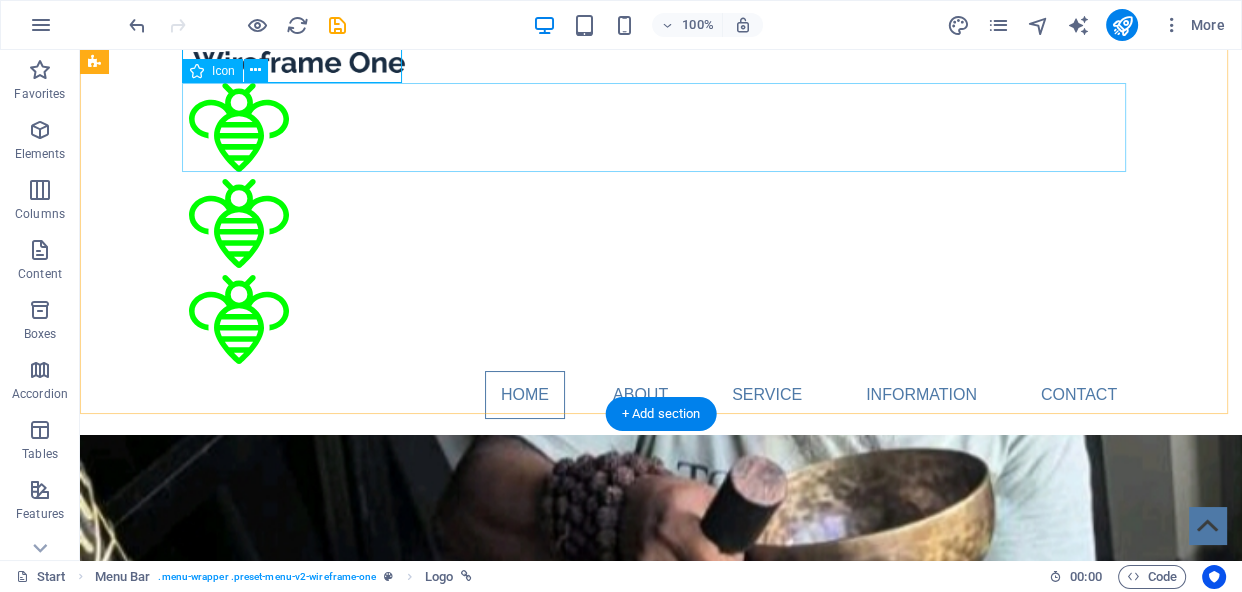 click at bounding box center [661, 131] 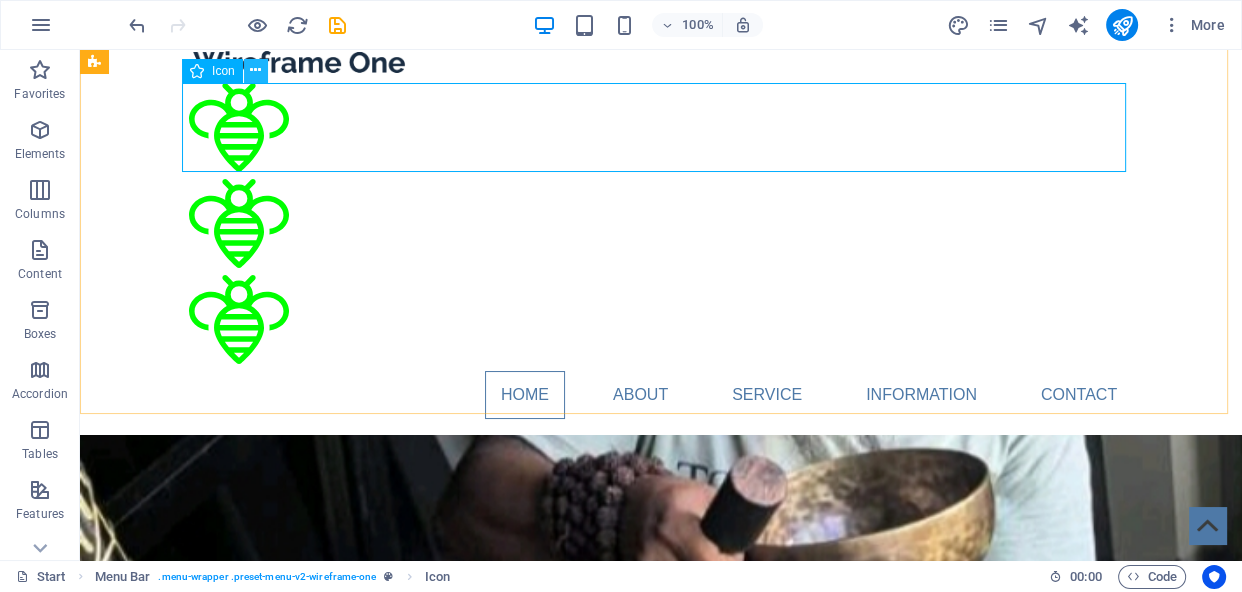 click at bounding box center (255, 70) 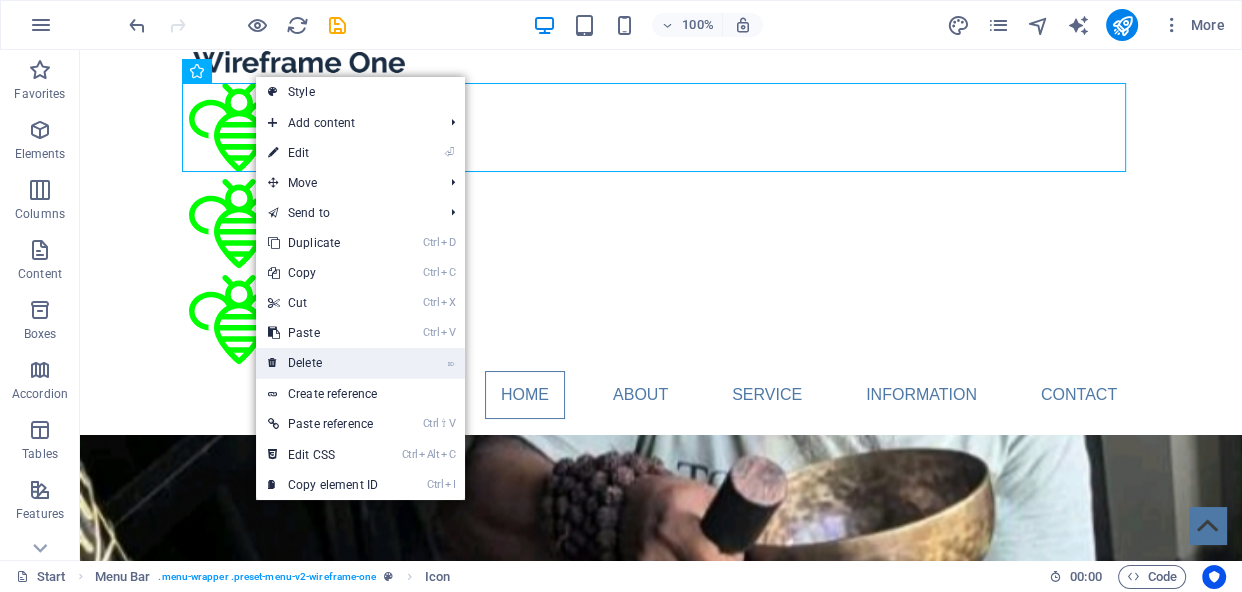 click on "⌦  Delete" at bounding box center (323, 363) 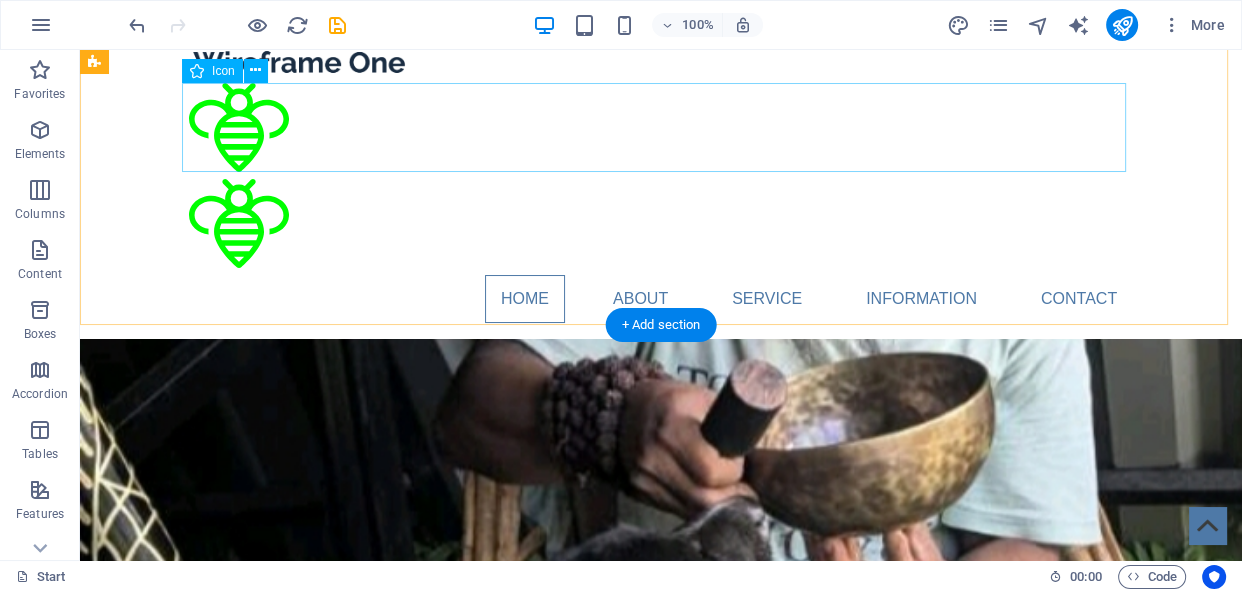 click at bounding box center [661, 131] 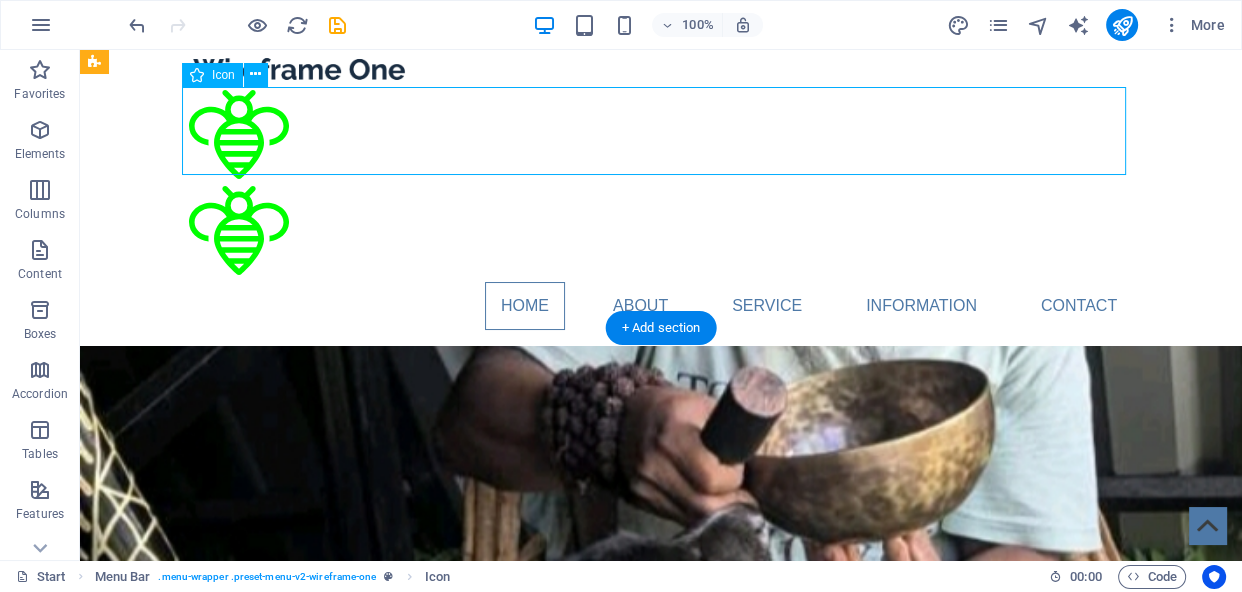 scroll, scrollTop: 17, scrollLeft: 0, axis: vertical 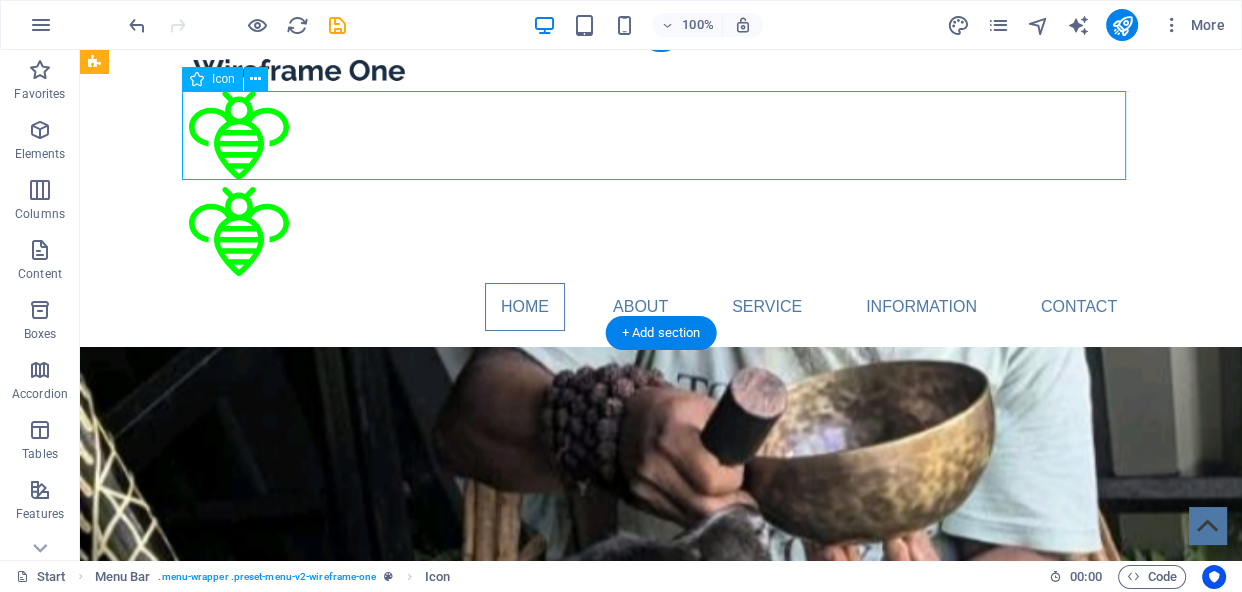drag, startPoint x: 1124, startPoint y: 120, endPoint x: 873, endPoint y: 138, distance: 251.64459 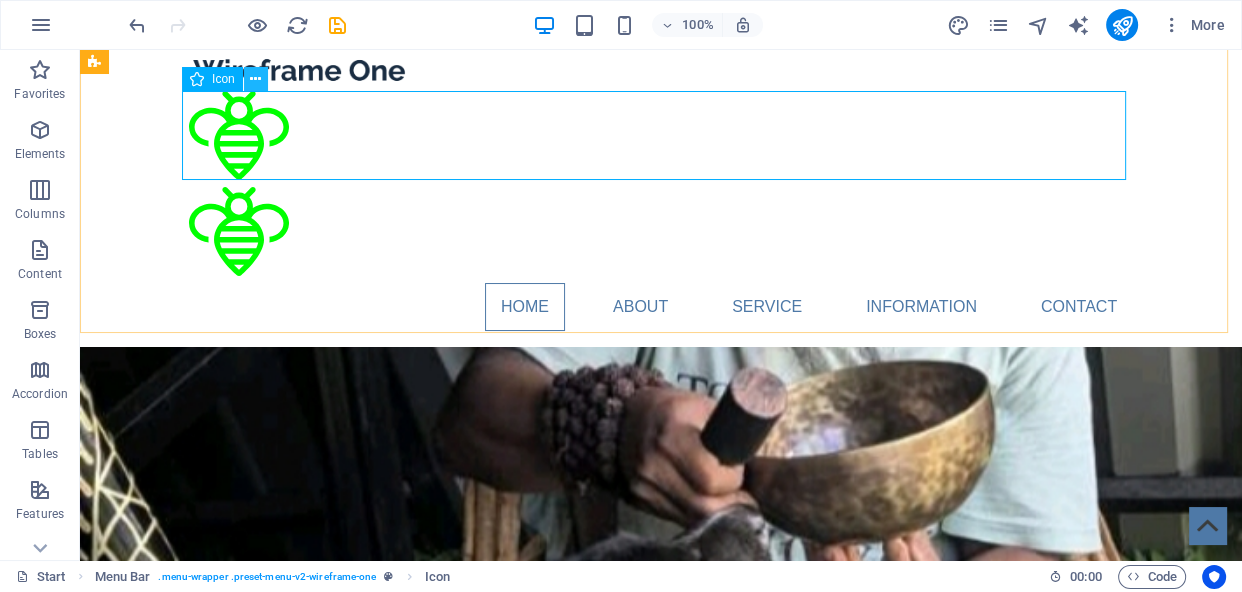 click at bounding box center [255, 79] 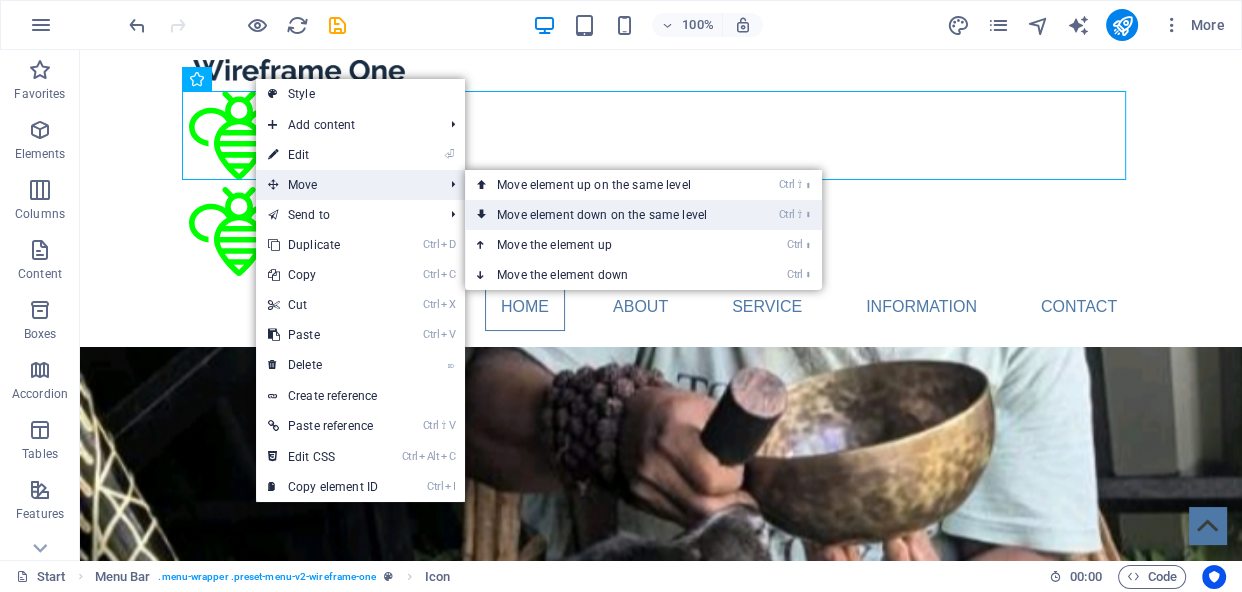click on "Ctrl ⇧ ⬇  Move element down on the same level" at bounding box center (606, 215) 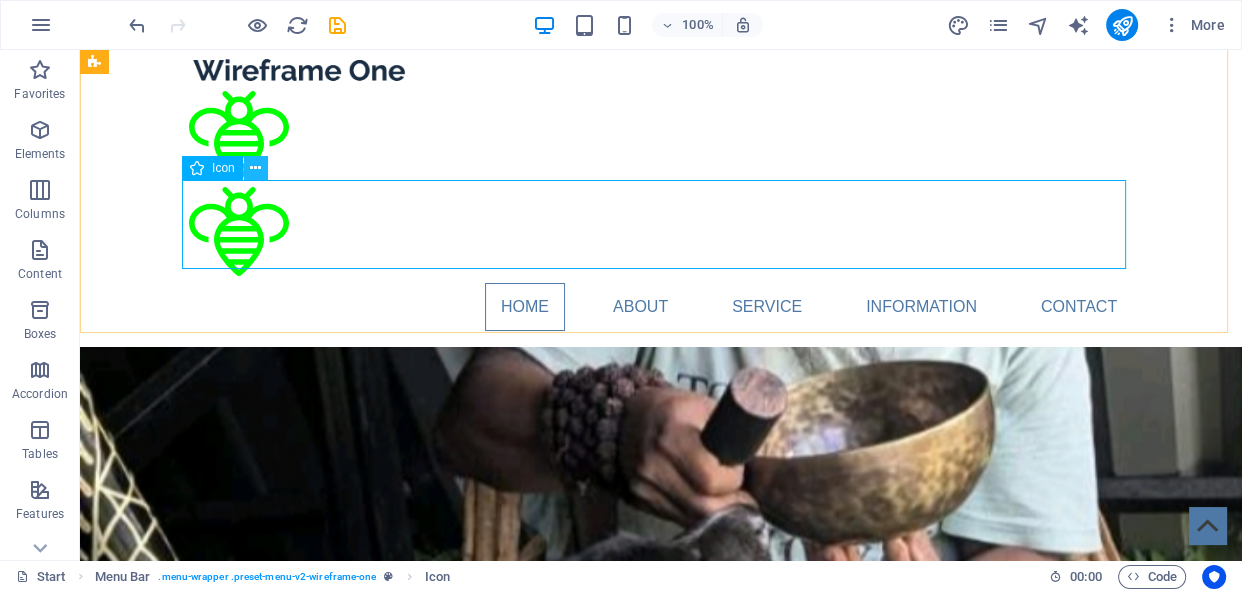 click at bounding box center (255, 168) 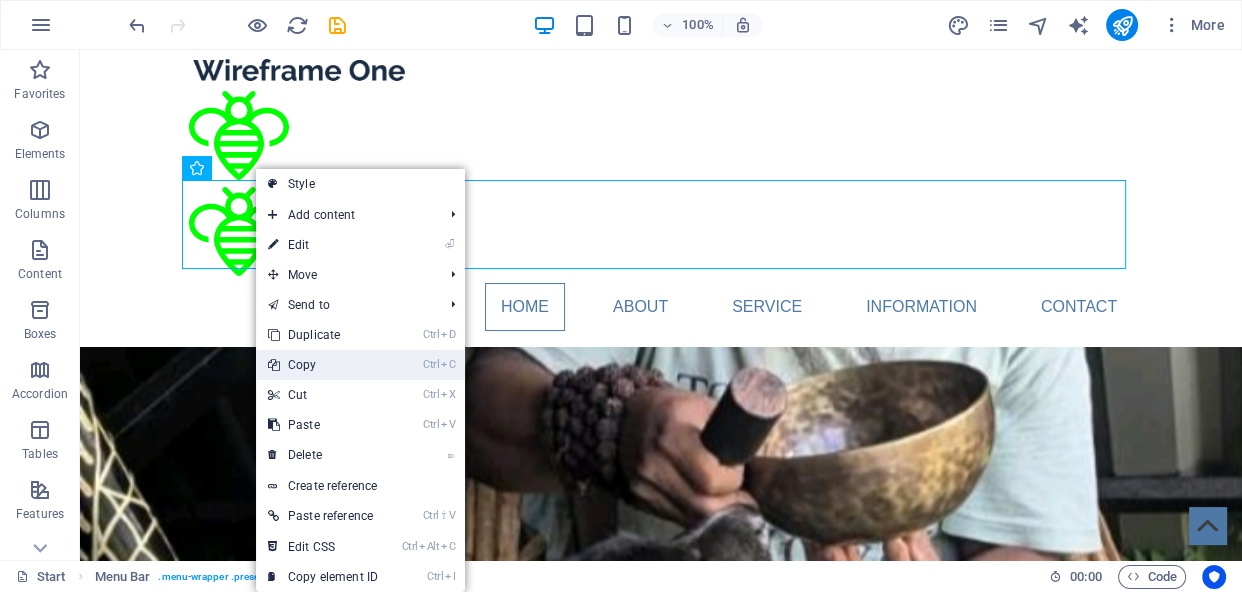 click on "Ctrl C  Copy" at bounding box center [323, 365] 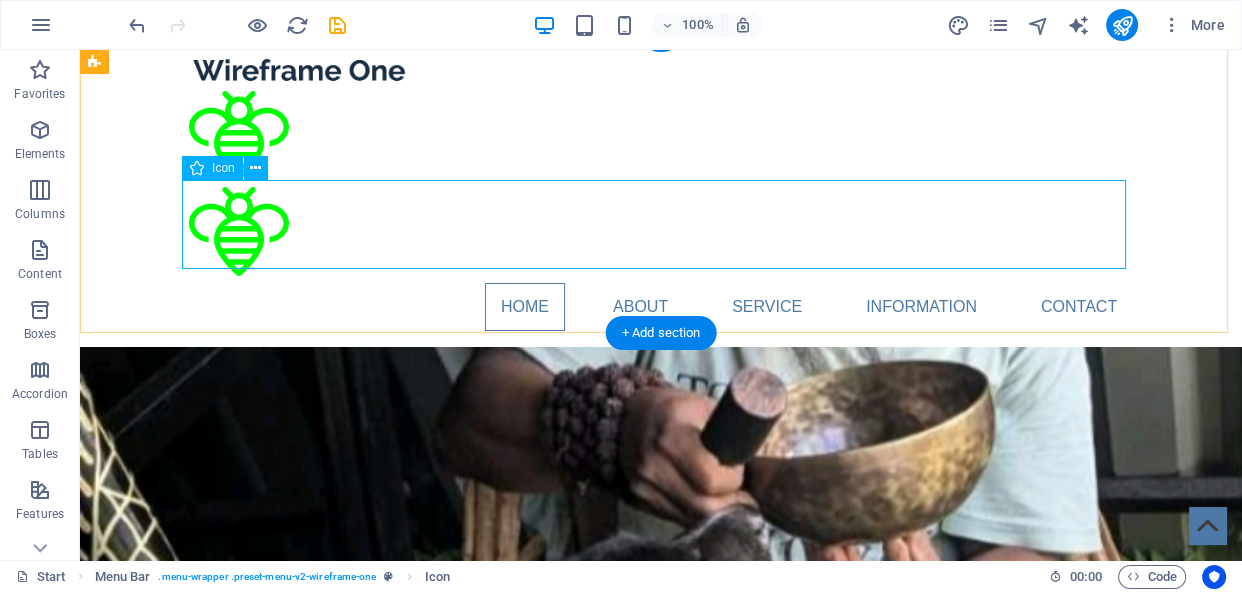 click at bounding box center (661, 235) 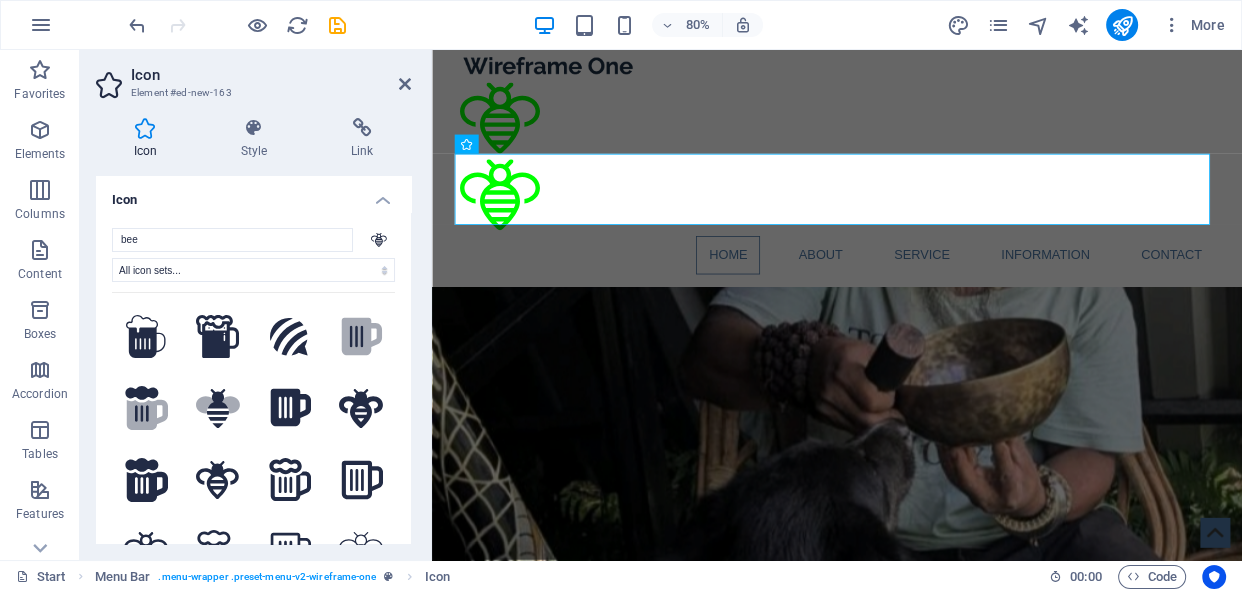click on "bee All icon sets... IcoFont Ionicons FontAwesome Brands FontAwesome Duotone FontAwesome Solid FontAwesome Regular FontAwesome Light FontAwesome Thin FontAwesome Sharp Solid FontAwesome Sharp Regular FontAwesome Sharp Light FontAwesome Sharp Thin .fa-secondary{opacity:.4} .fa-secondary{opacity:.4} .fa-secondary{opacity:.4} We couldn't find any icons for your search term." at bounding box center [253, 410] 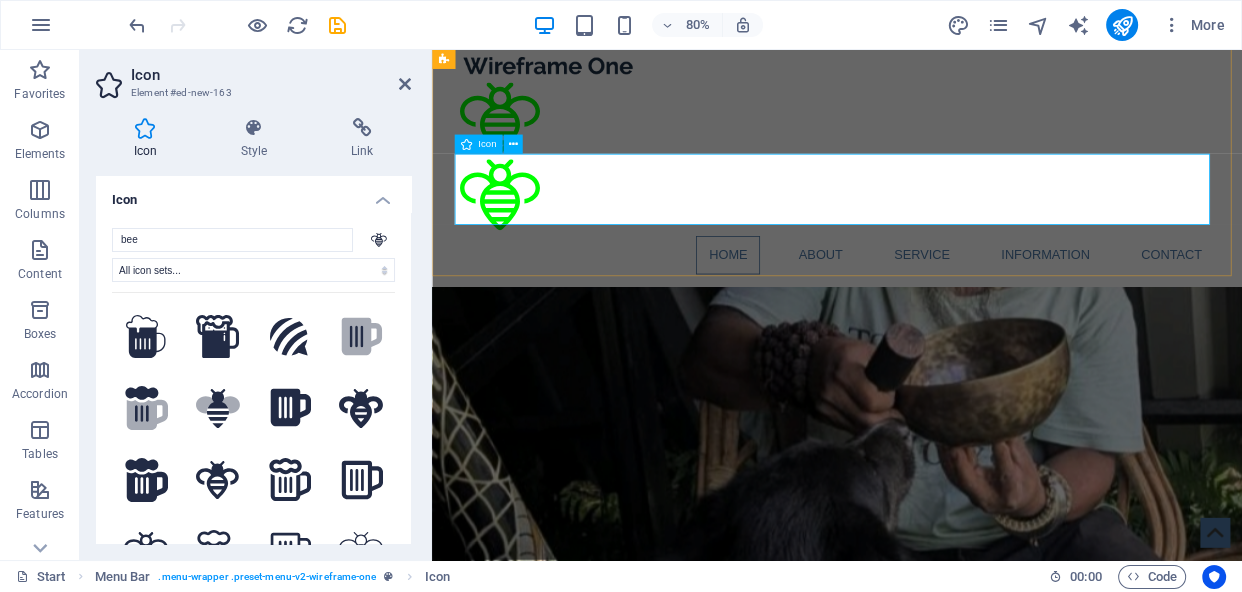 click at bounding box center [939, 235] 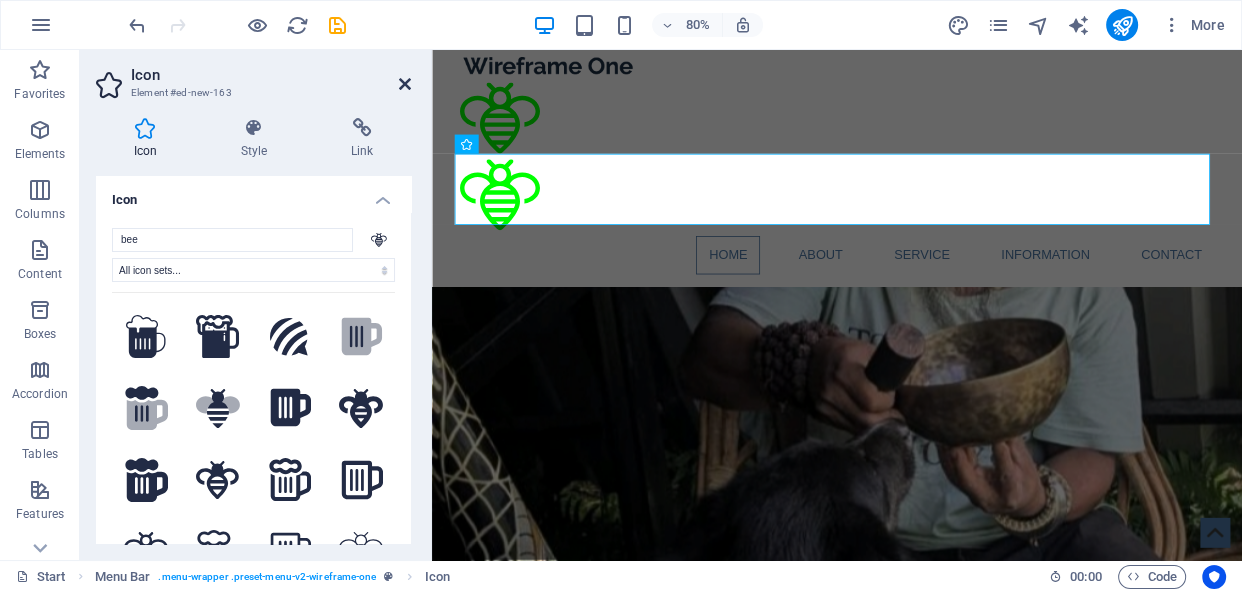 click at bounding box center (405, 84) 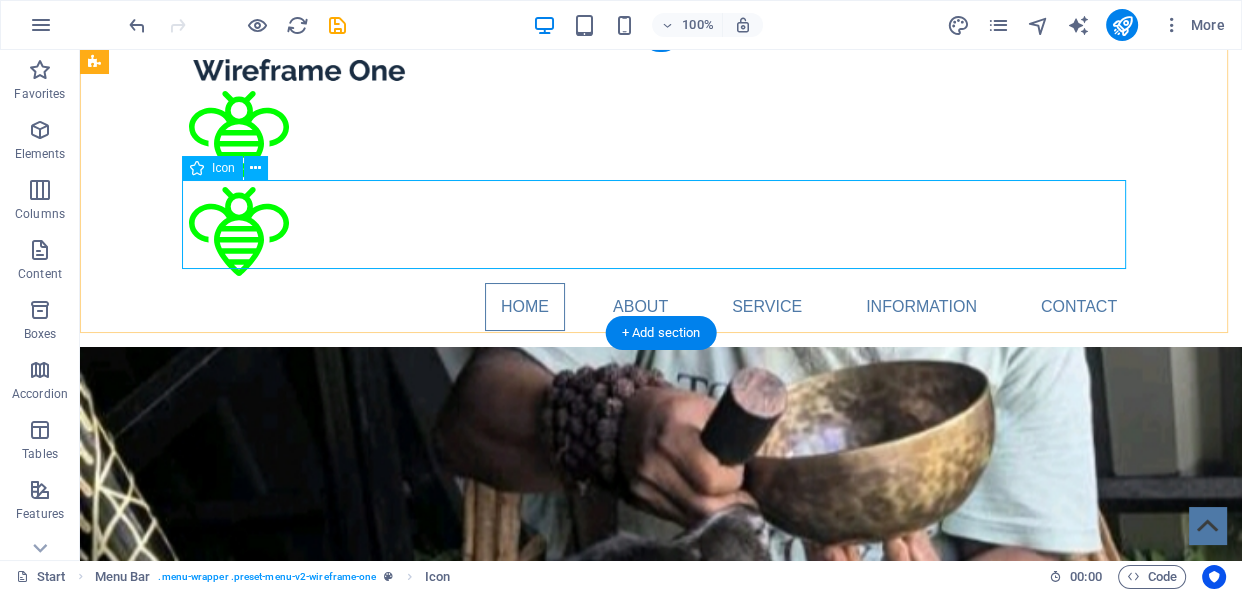 click at bounding box center [661, 235] 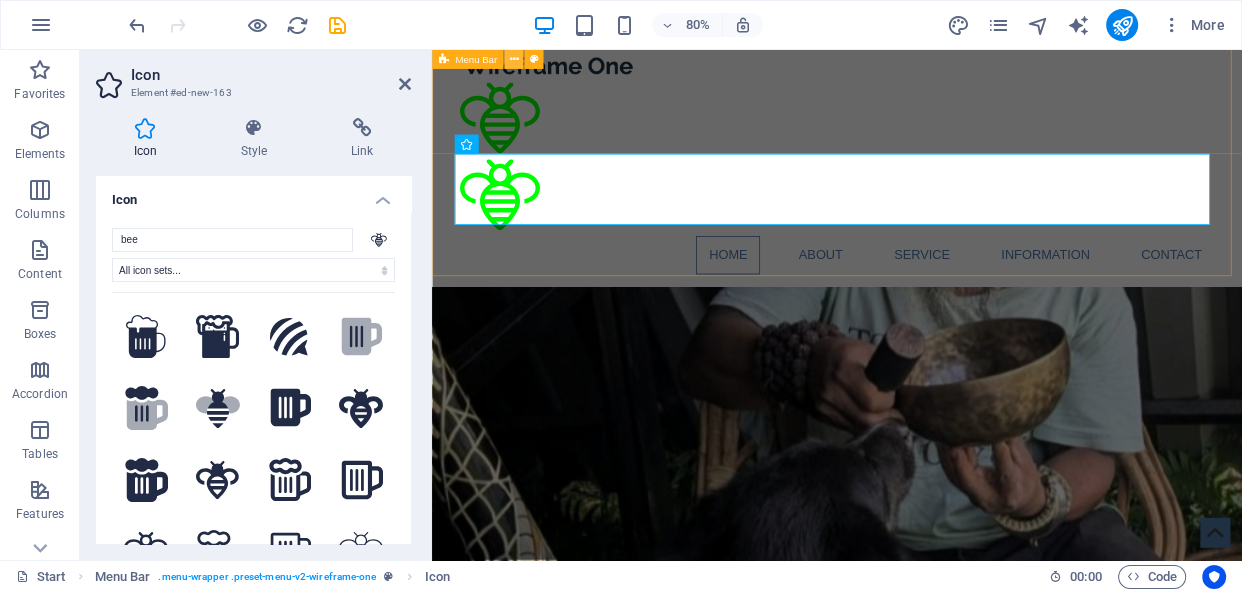 click at bounding box center (513, 59) 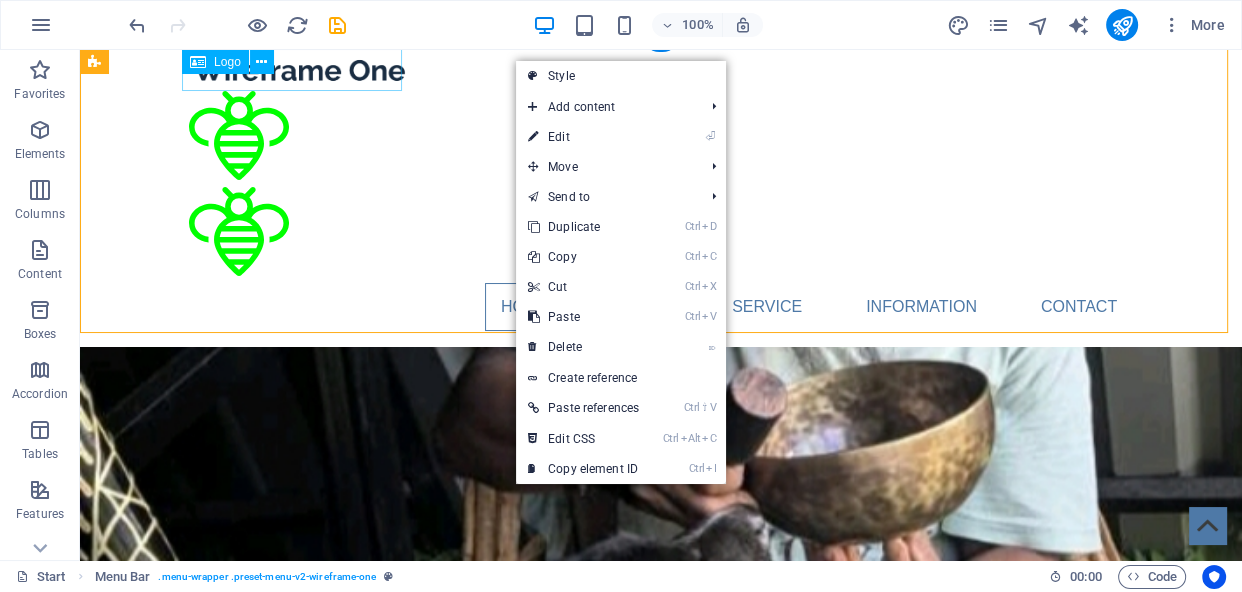 click at bounding box center [661, 70] 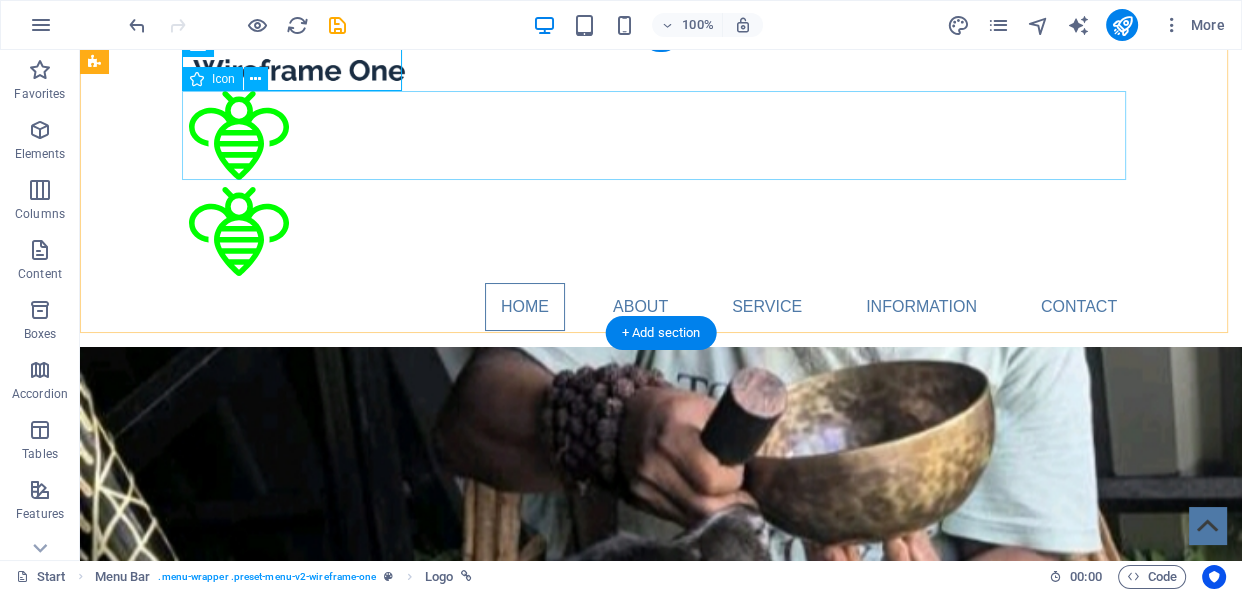 click at bounding box center [661, 139] 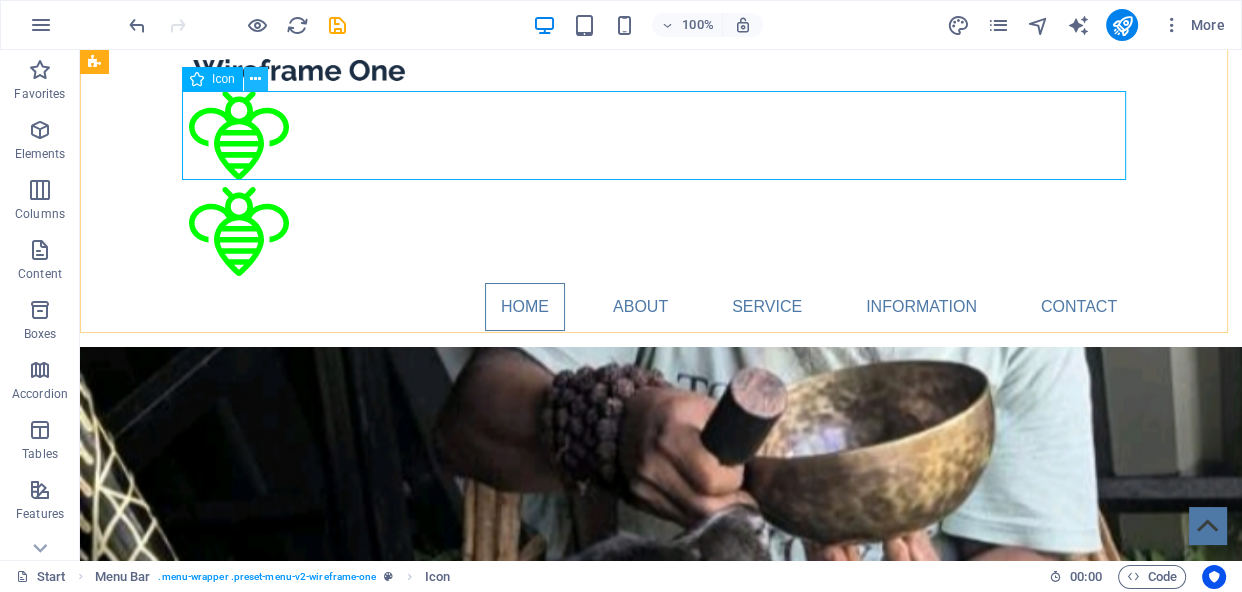 click at bounding box center (255, 79) 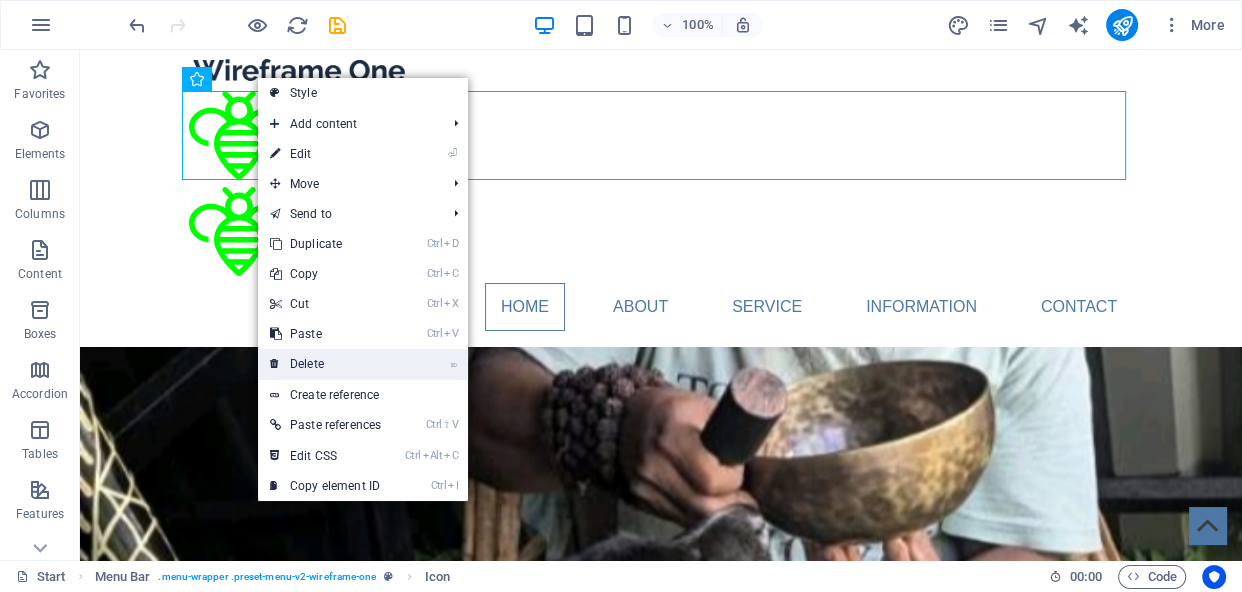 click on "⌦  Delete" at bounding box center (325, 364) 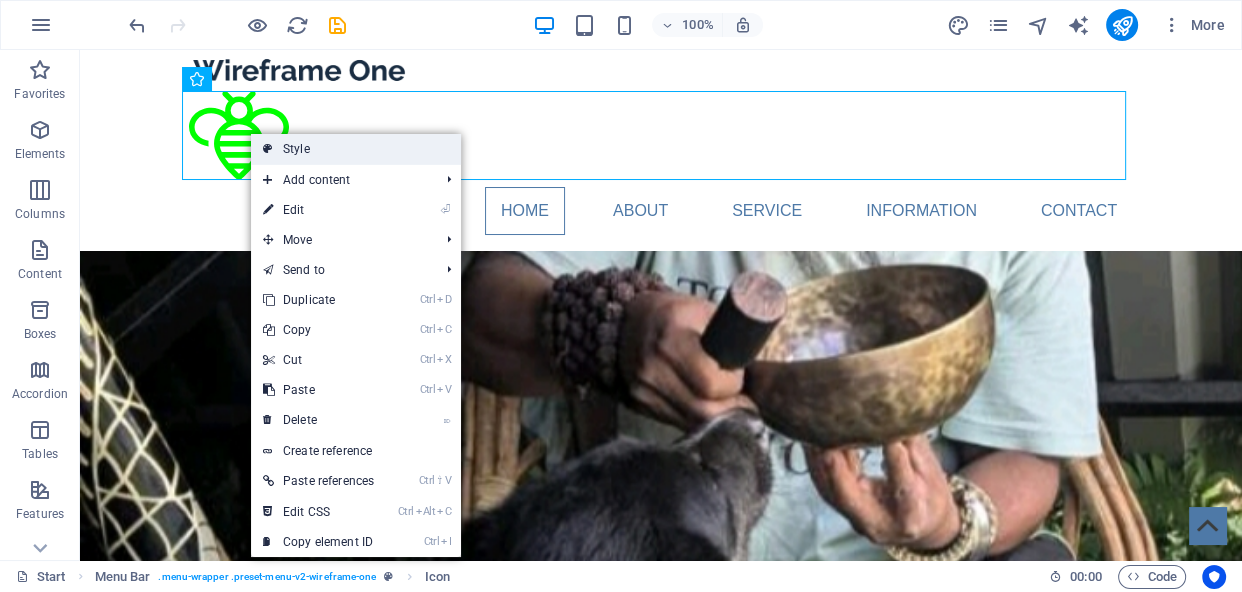 click on "Style" at bounding box center [356, 149] 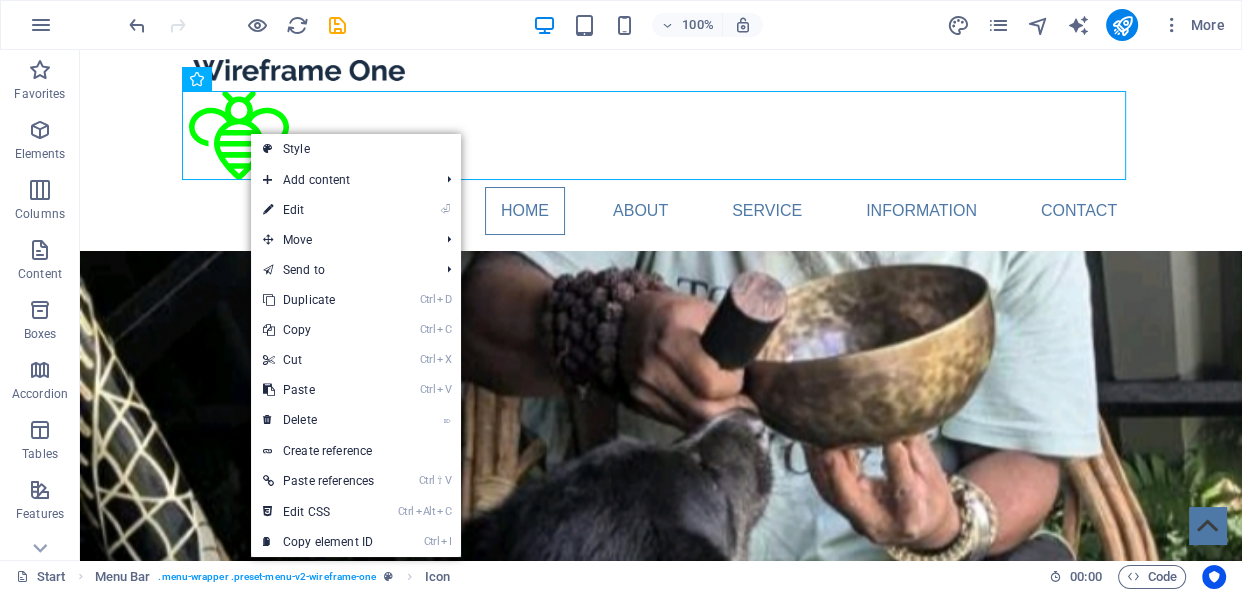 click on "H2   Text   Menu Bar   Container   Banner   Container   Banner   Banner   Container   Logo   Icon   Text   Spacer   Menu   Icon   Icon   Container   Spacer   Container   Container   Text" at bounding box center [661, 305] 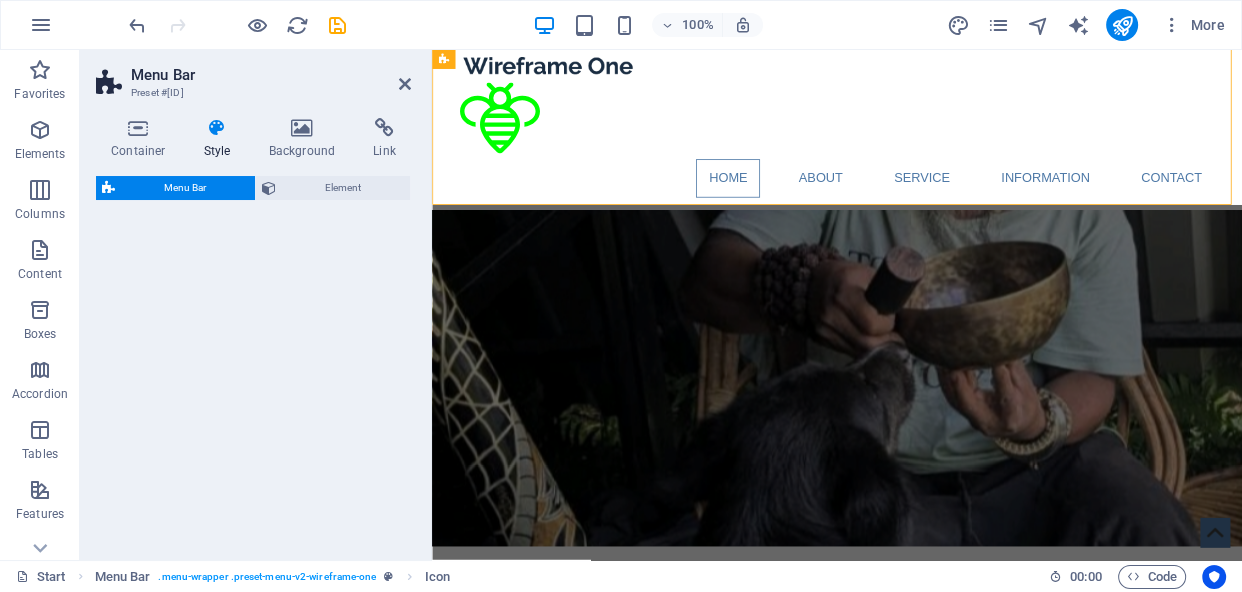 select on "rem" 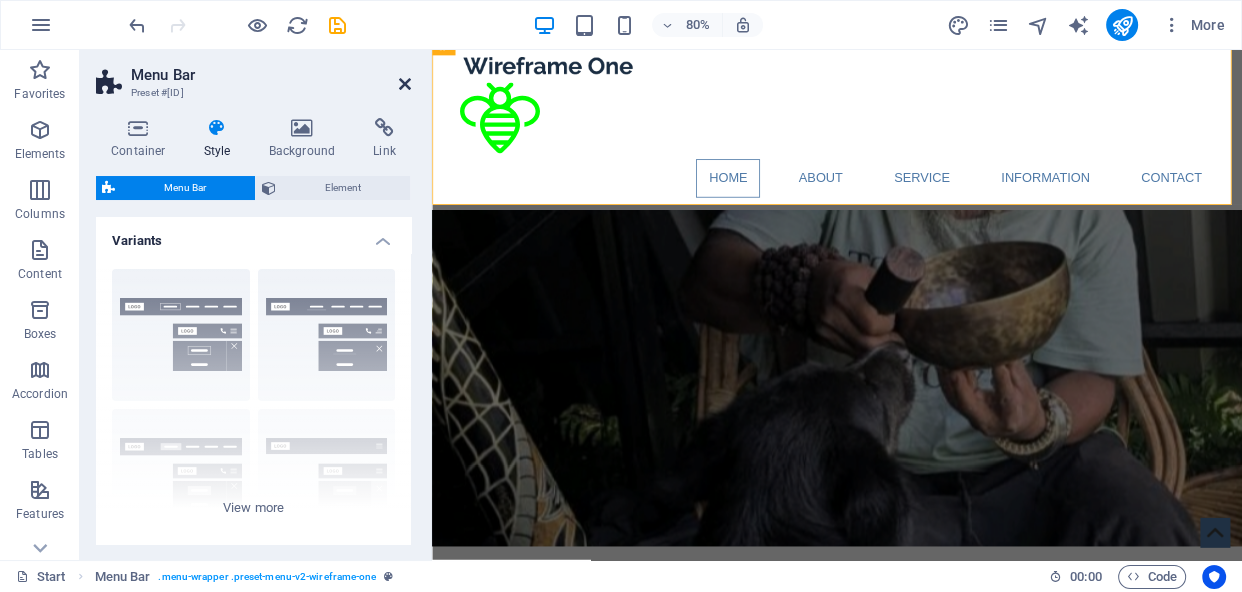 click at bounding box center (405, 84) 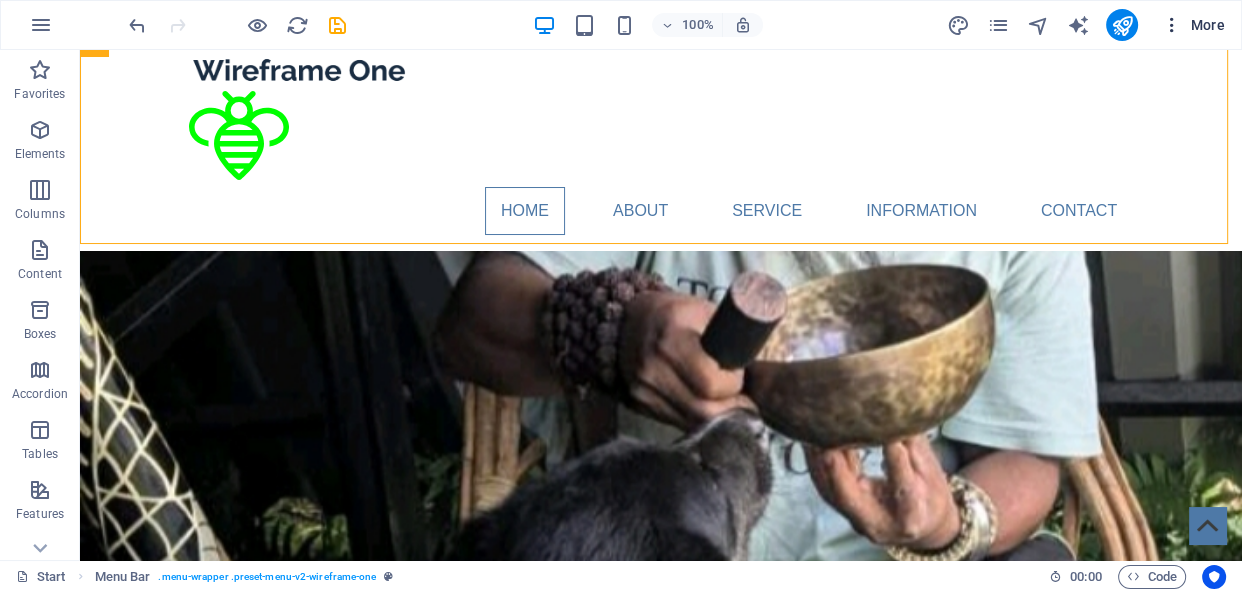 click at bounding box center (1172, 25) 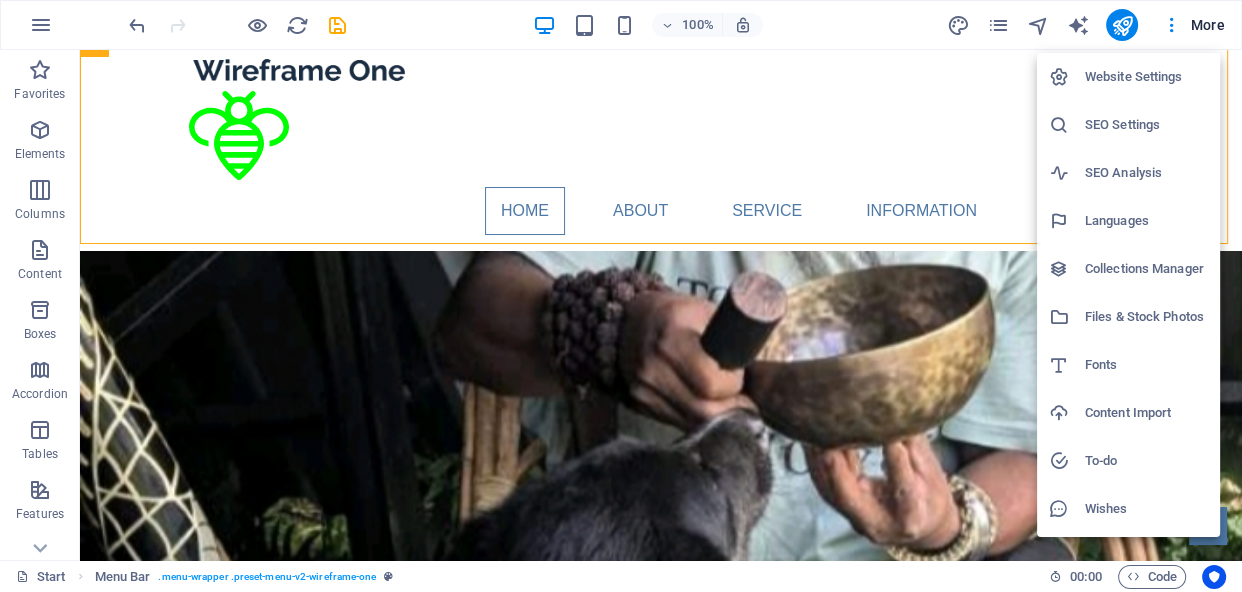 click at bounding box center [621, 296] 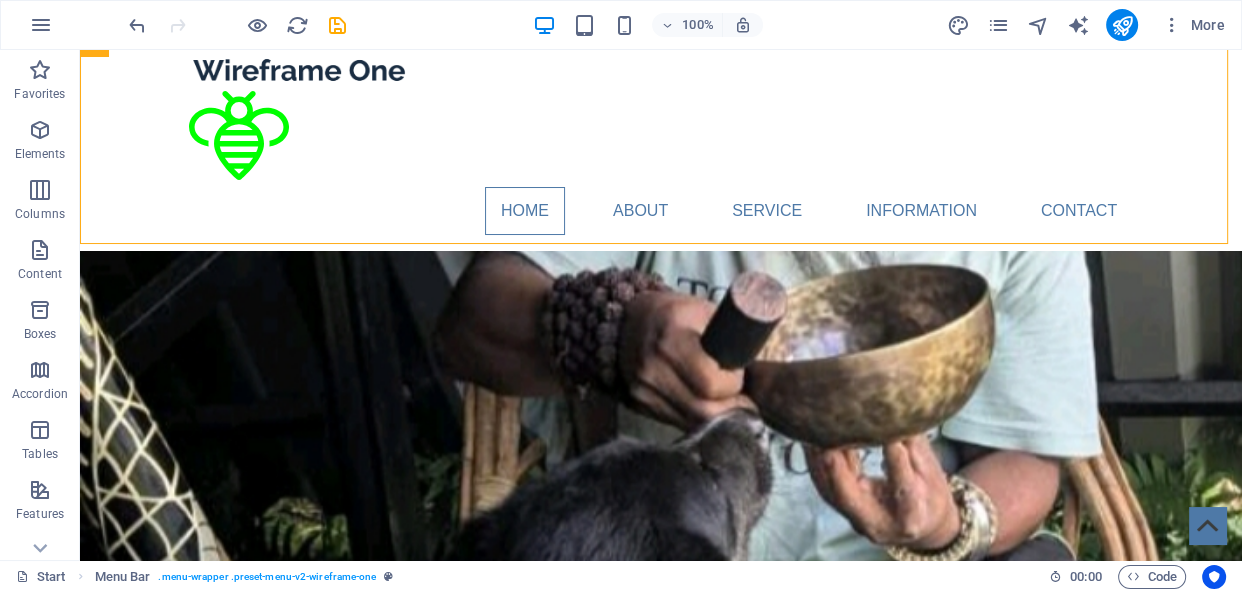 click on "More" at bounding box center (1193, 25) 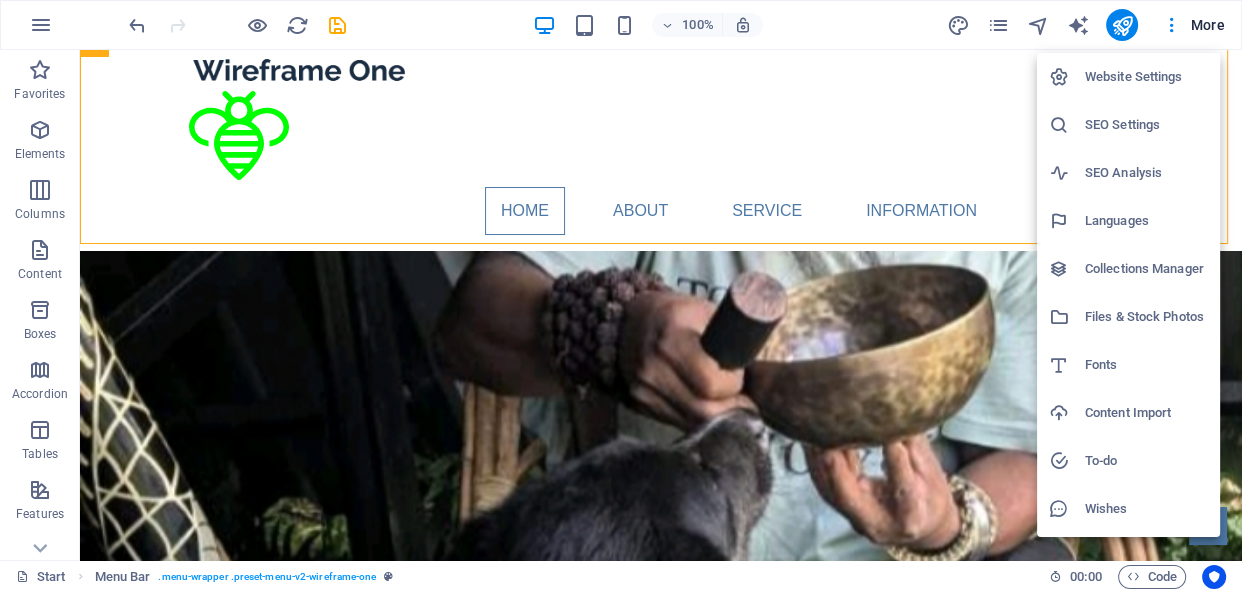click at bounding box center (621, 296) 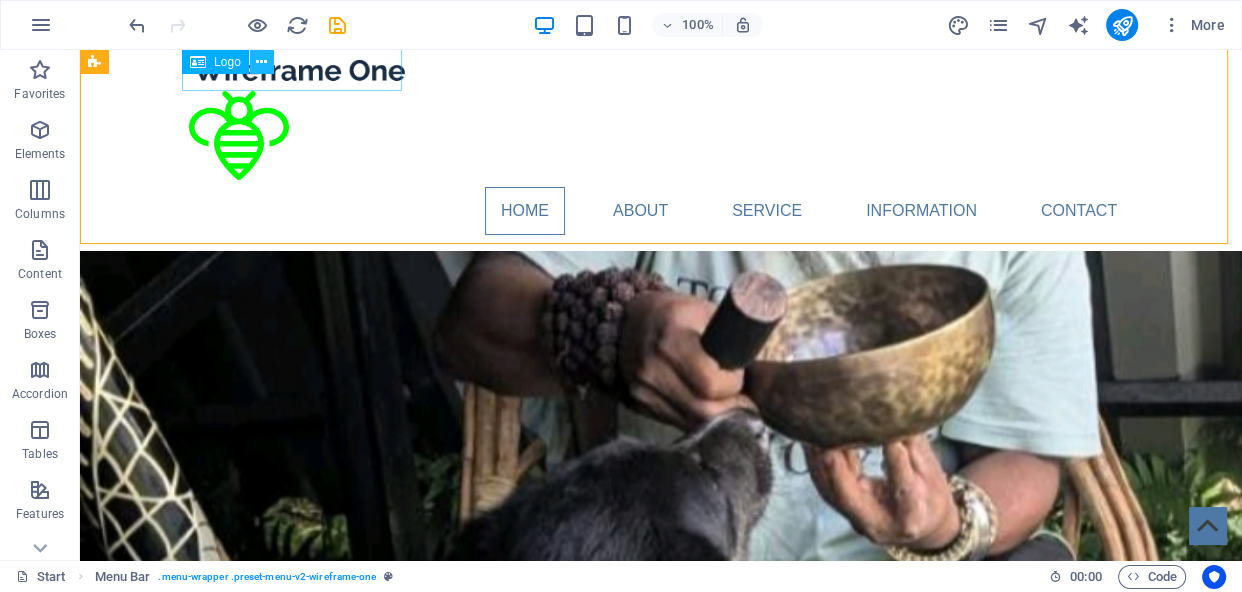 click at bounding box center [261, 62] 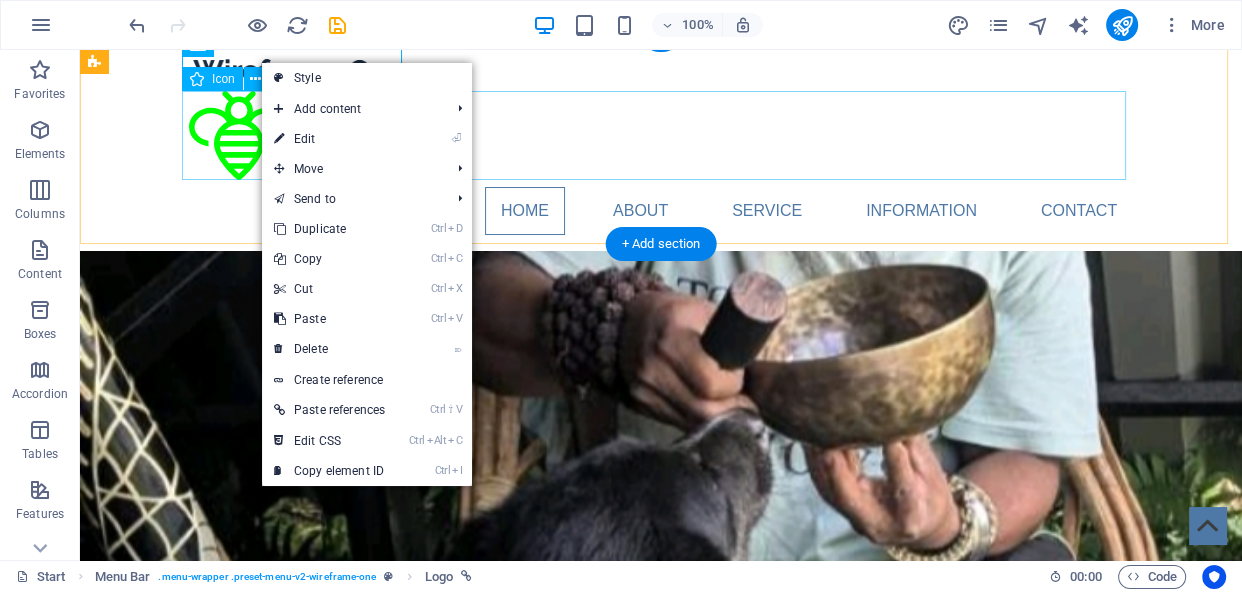 click at bounding box center [661, 139] 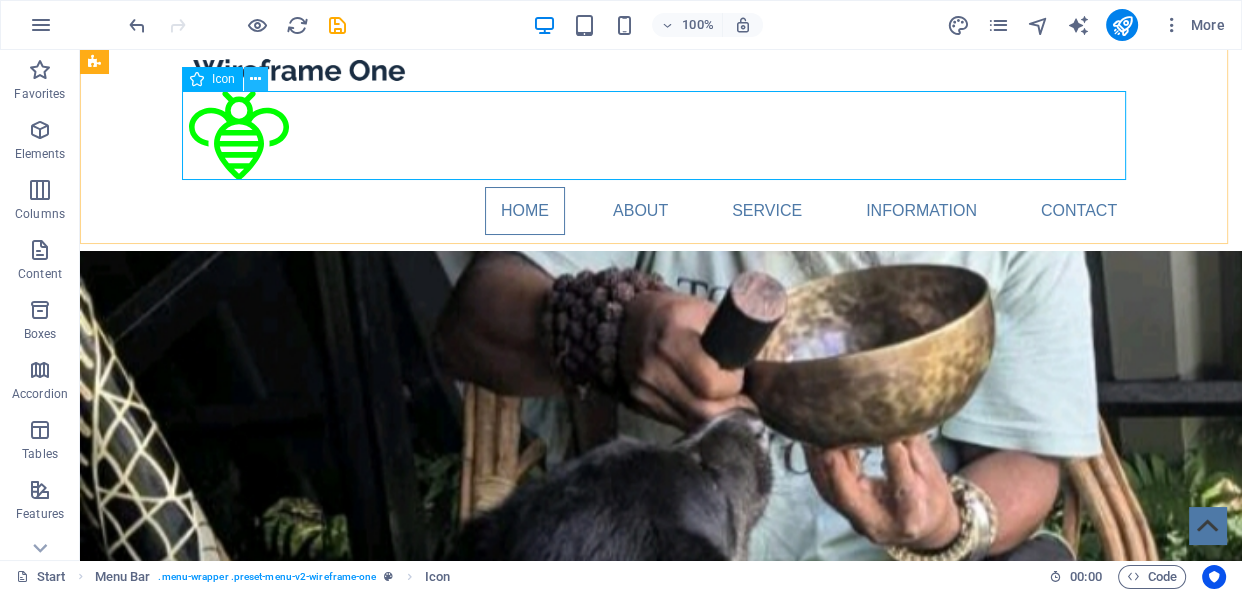 click at bounding box center [255, 79] 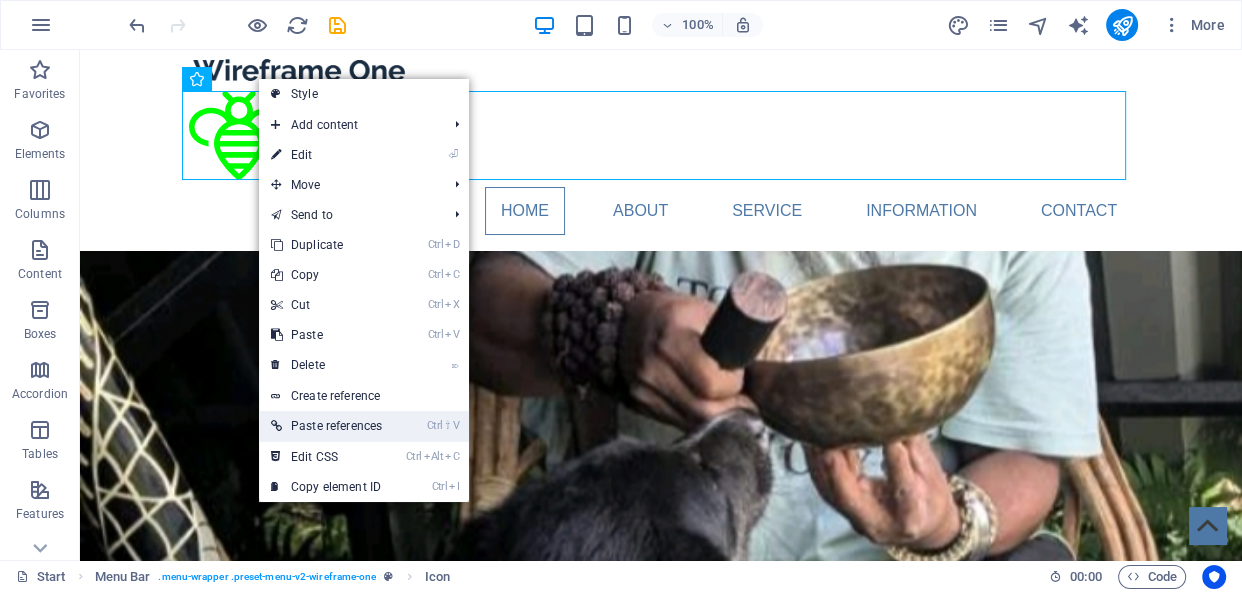 click on "Ctrl ⇧ V  Paste references" at bounding box center (326, 426) 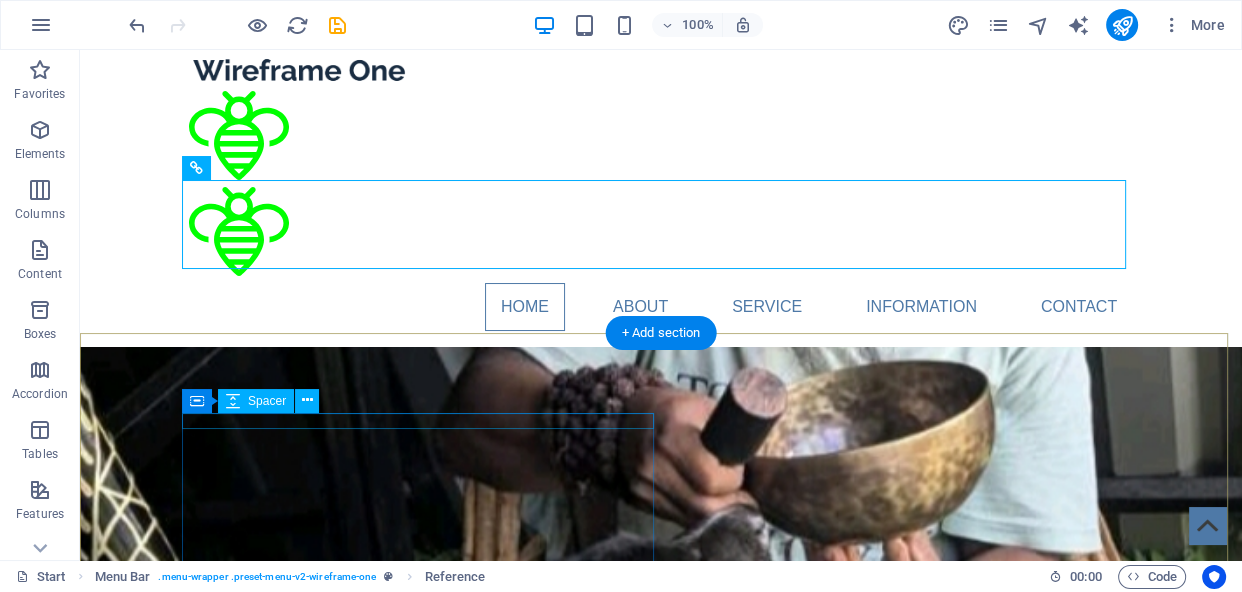 click at bounding box center [661, 855] 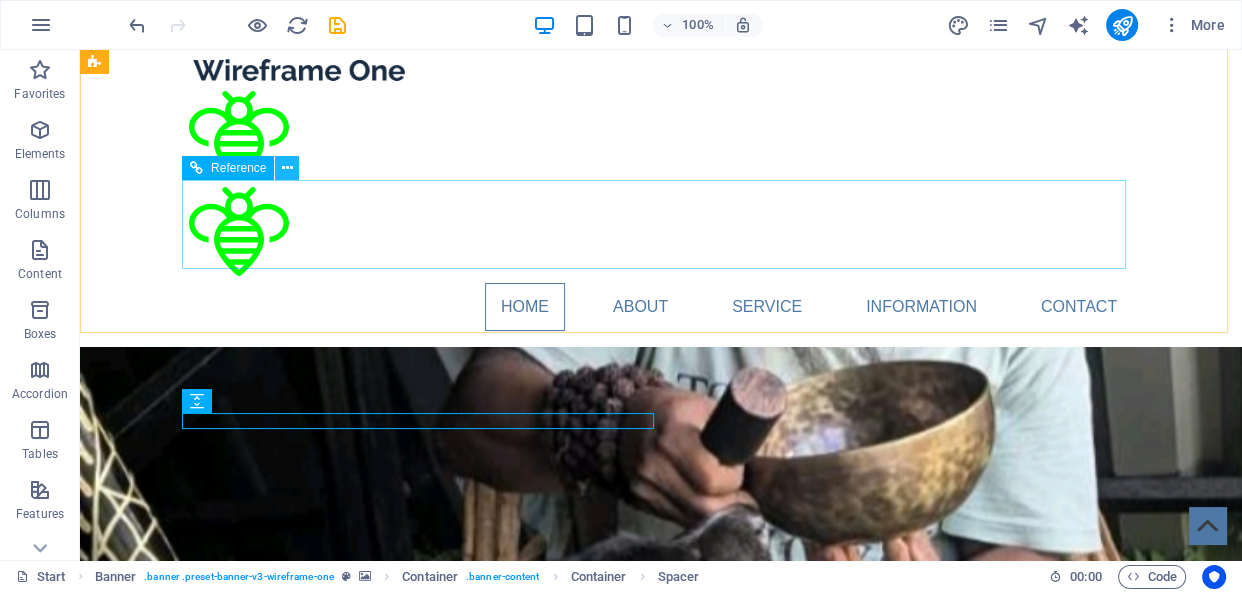 click at bounding box center (287, 168) 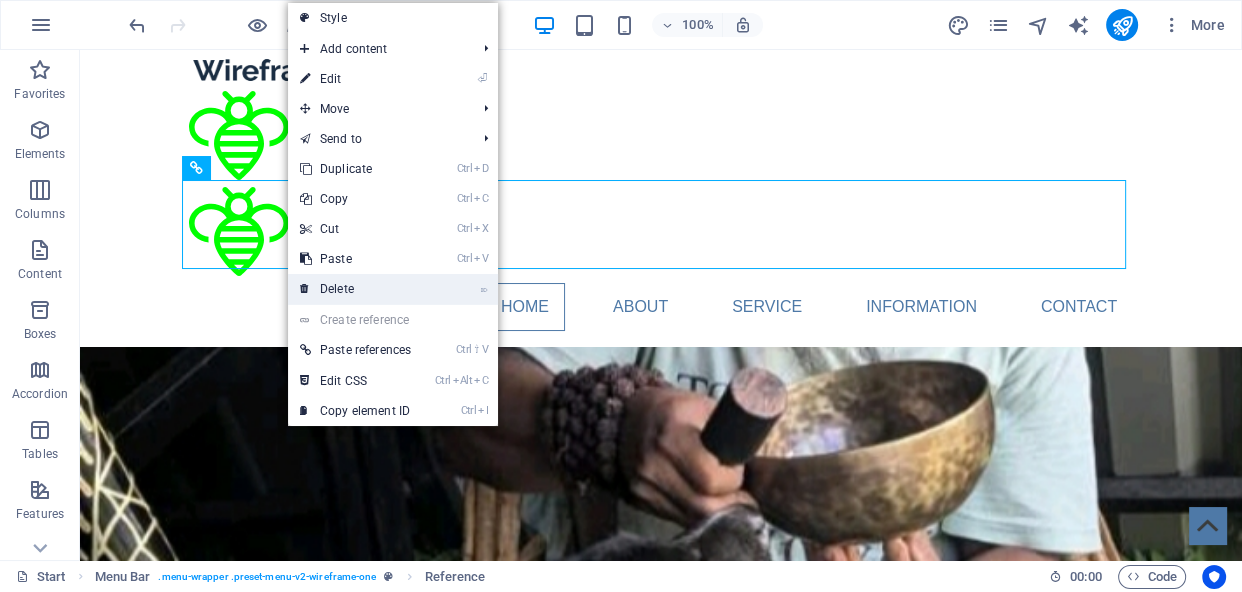 click on "⌦  Delete" at bounding box center (355, 289) 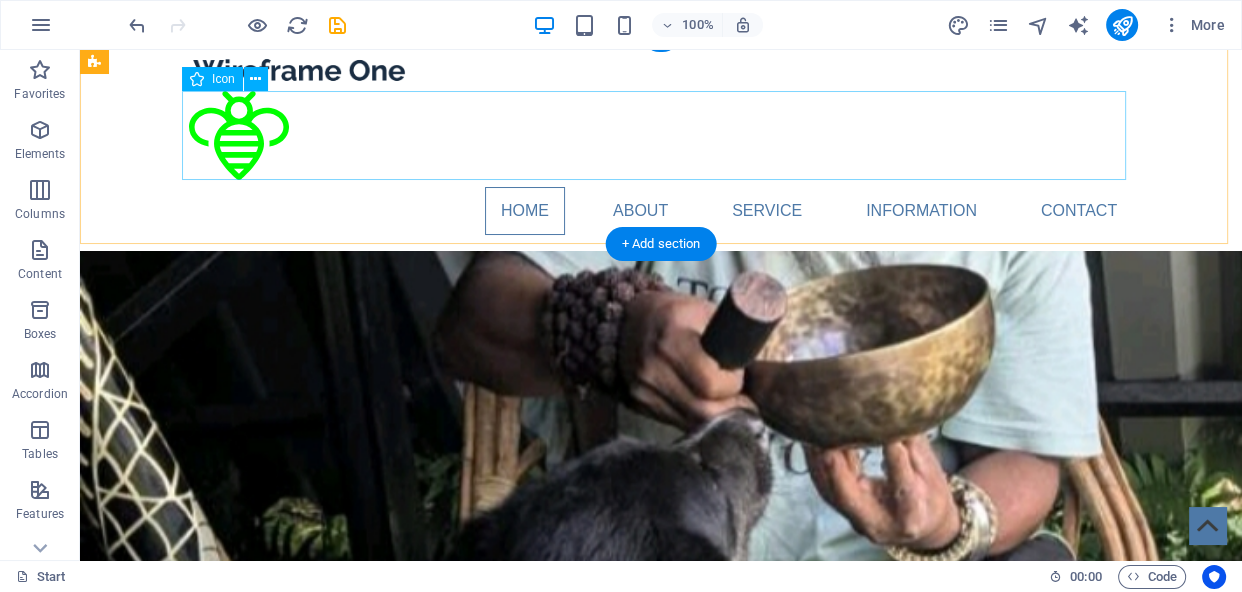 click at bounding box center (661, 139) 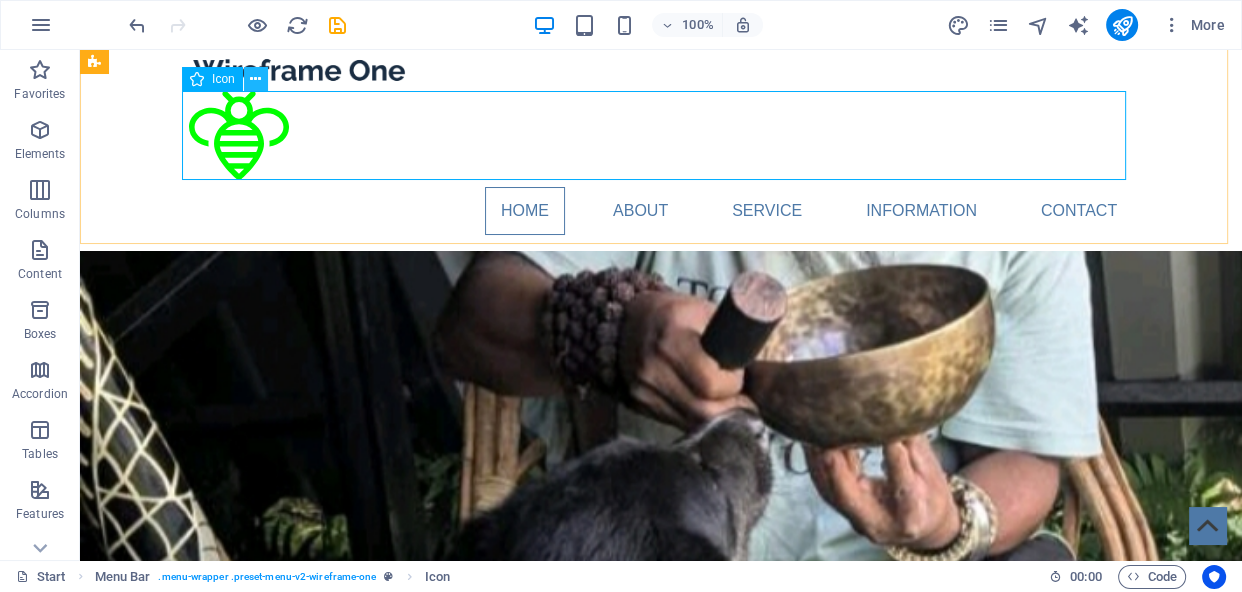 click at bounding box center [255, 79] 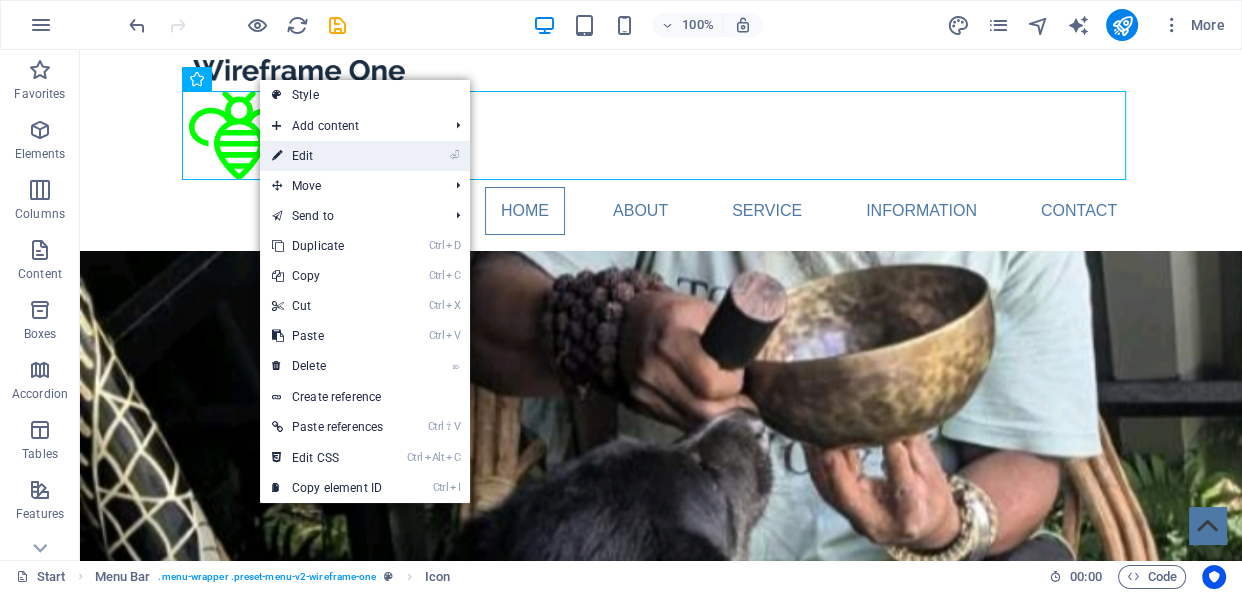 click on "⏎  Edit" at bounding box center [327, 156] 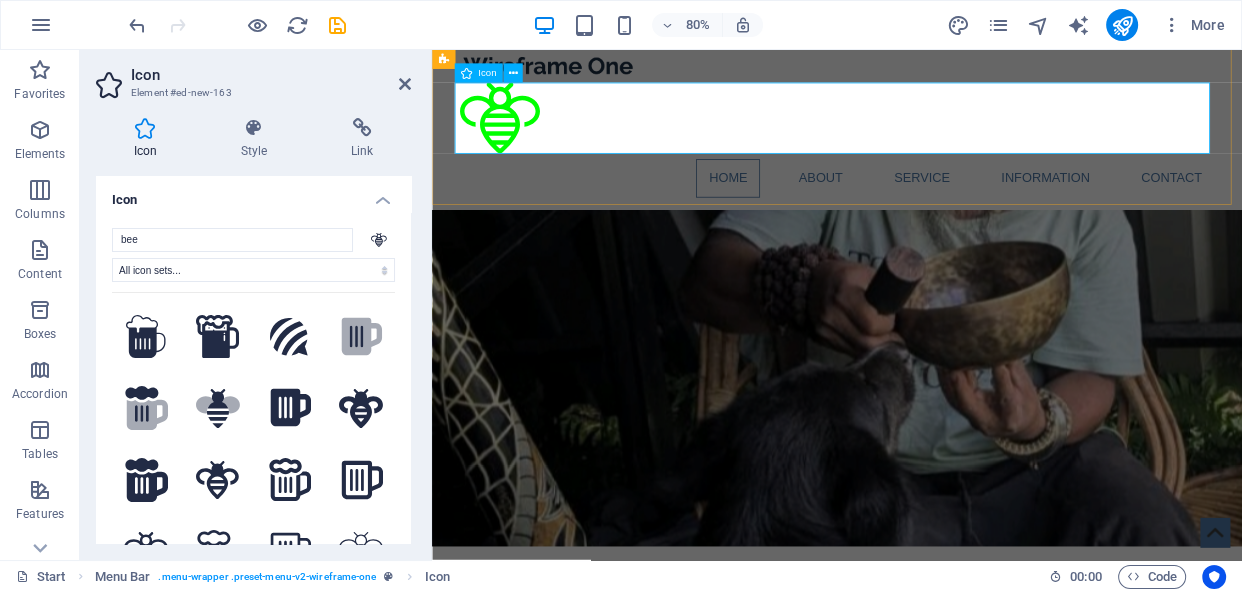 click at bounding box center [939, 139] 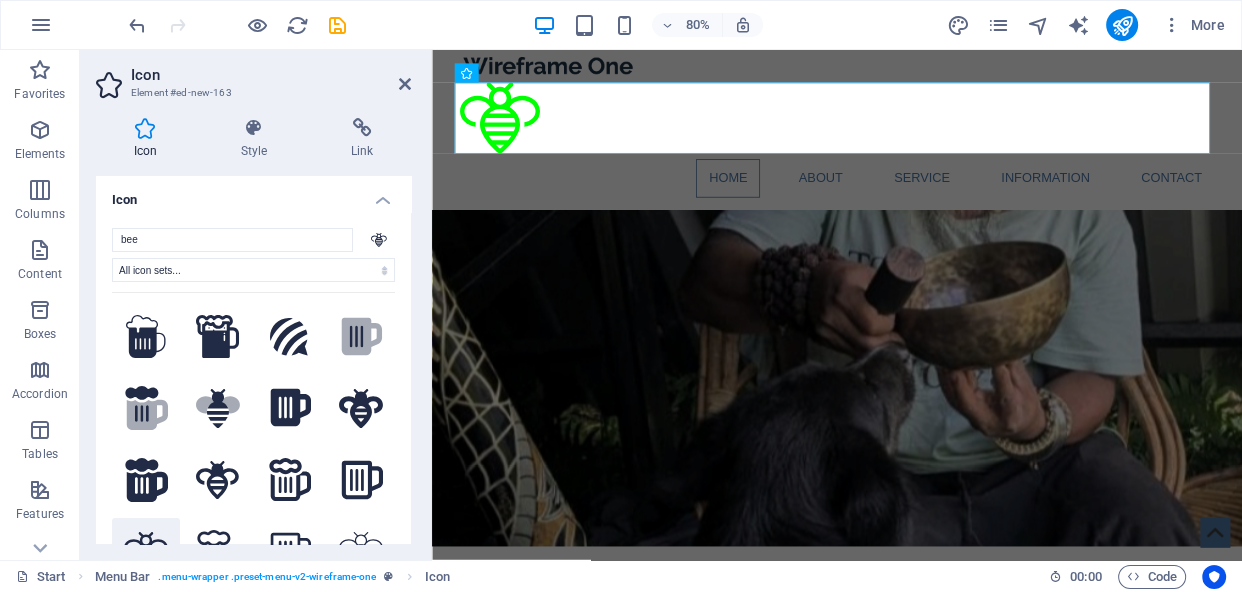 click 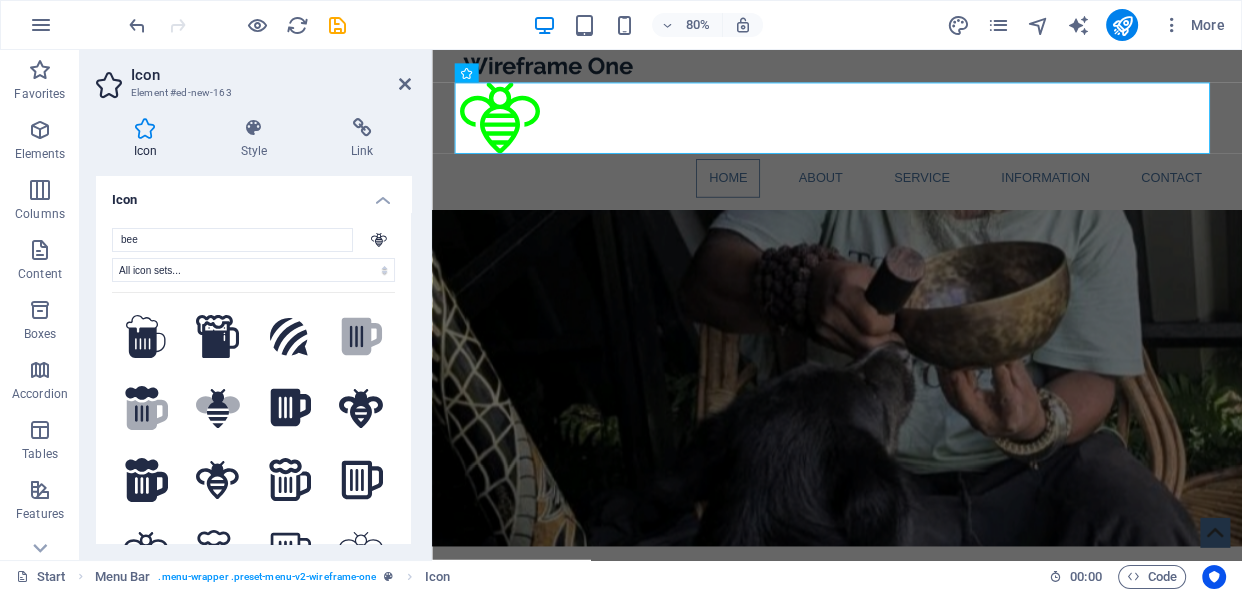 drag, startPoint x: 387, startPoint y: 385, endPoint x: 390, endPoint y: 450, distance: 65.06919 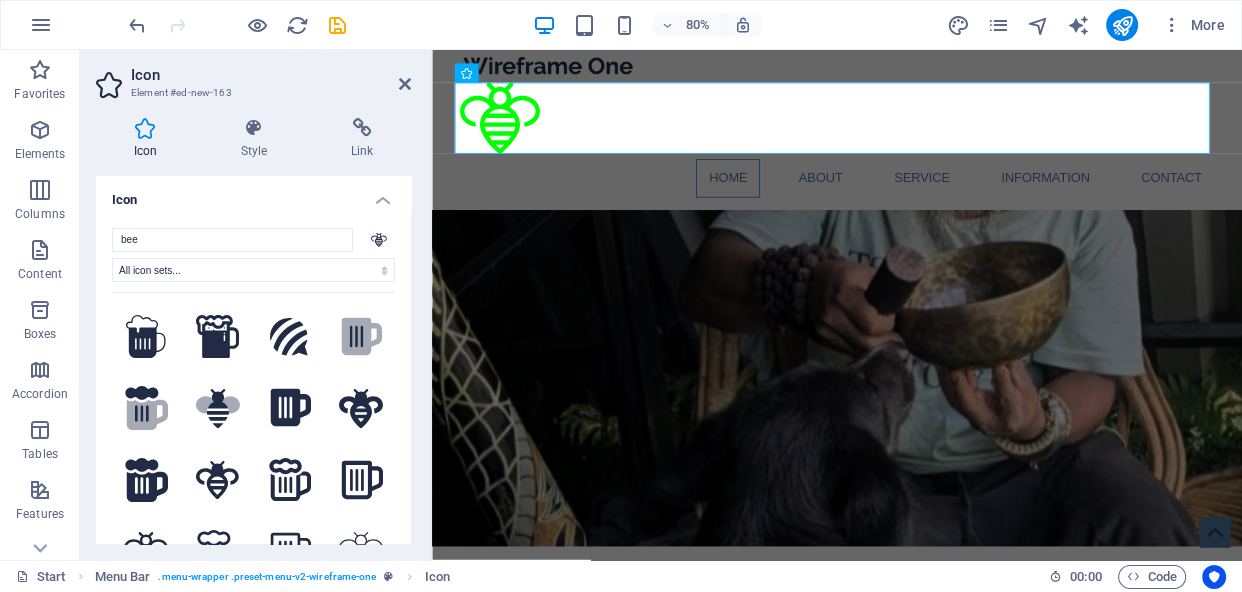 click on ".fa-secondary{opacity:.4} .fa-secondary{opacity:.4} .fa-secondary{opacity:.4} We couldn't find any icons for your search term." at bounding box center [253, 437] 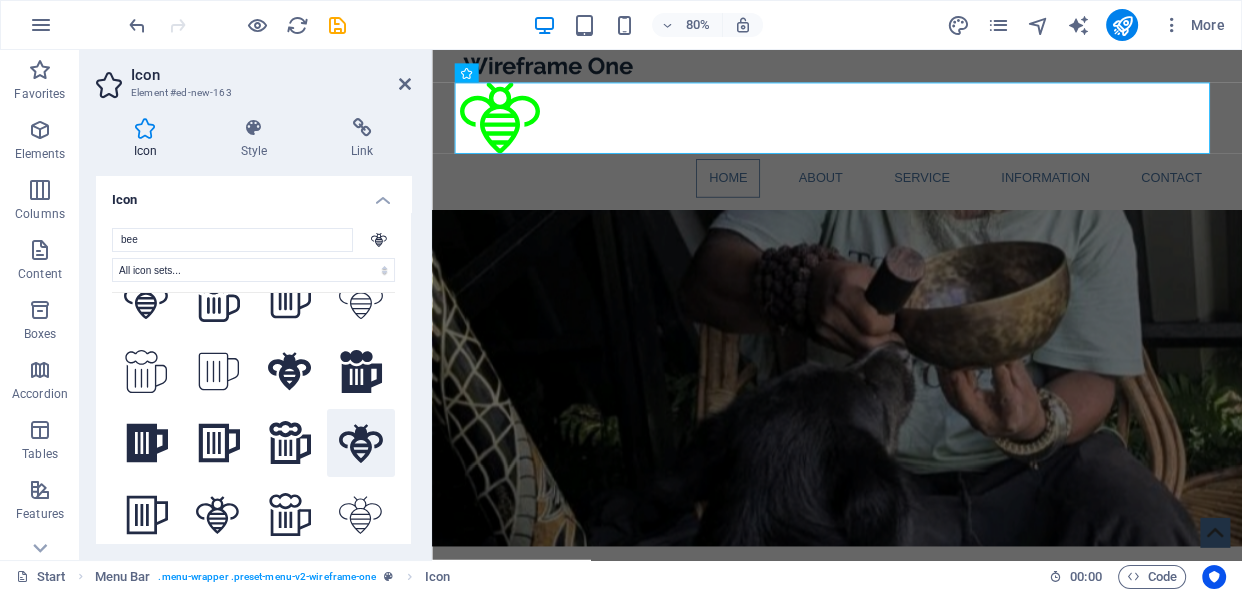 click 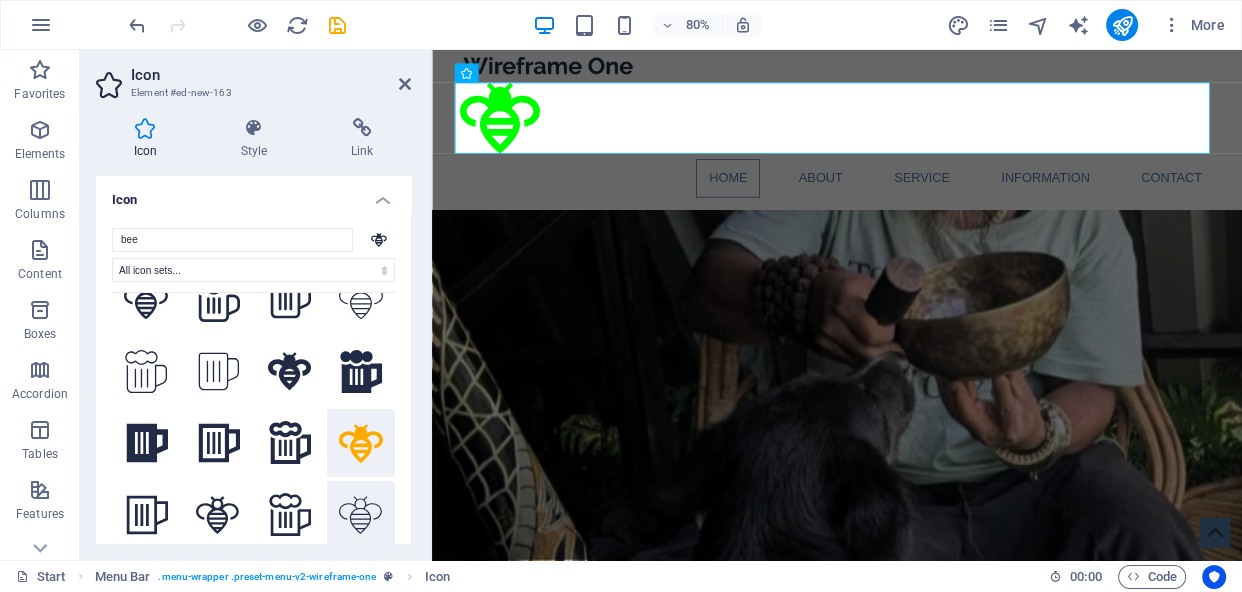 click 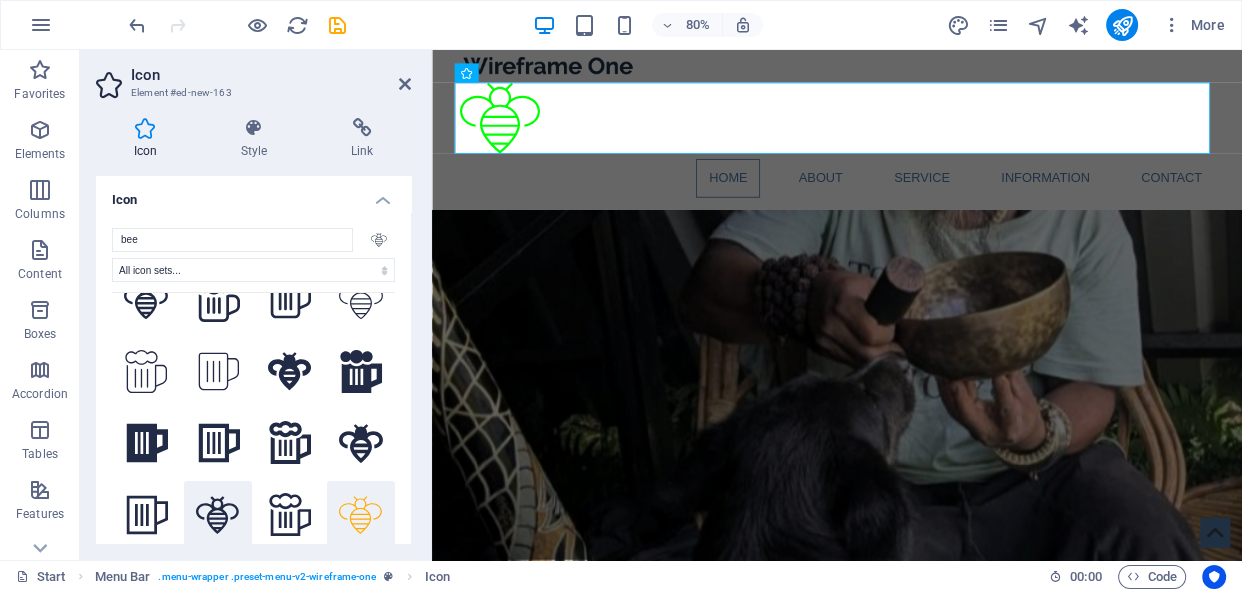 click 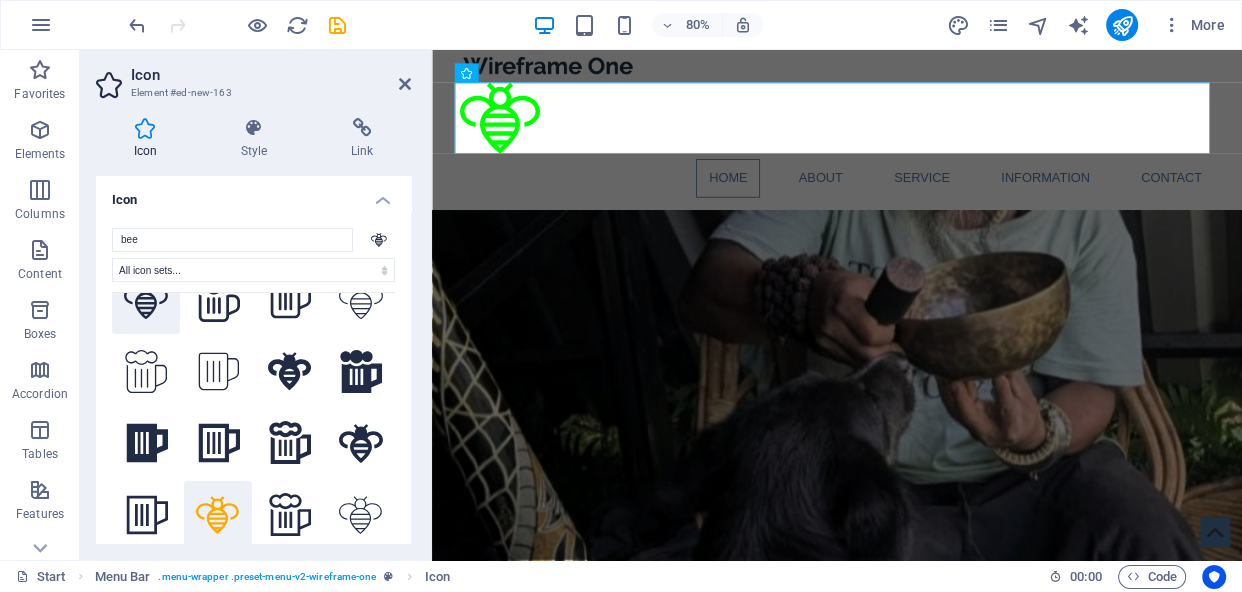 click 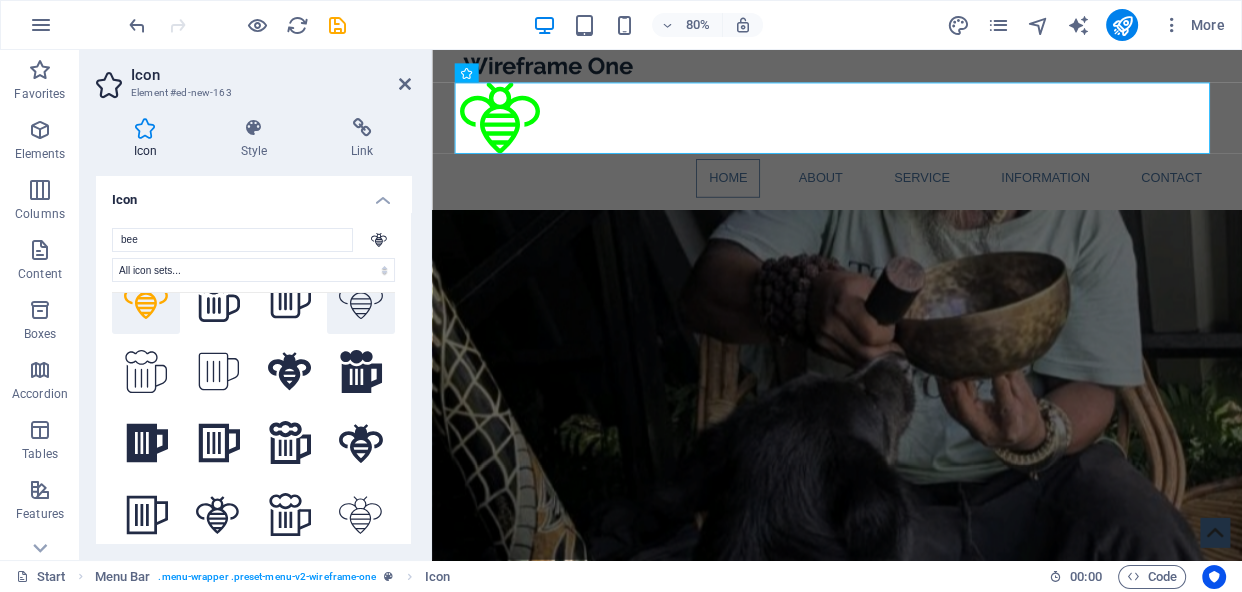 click 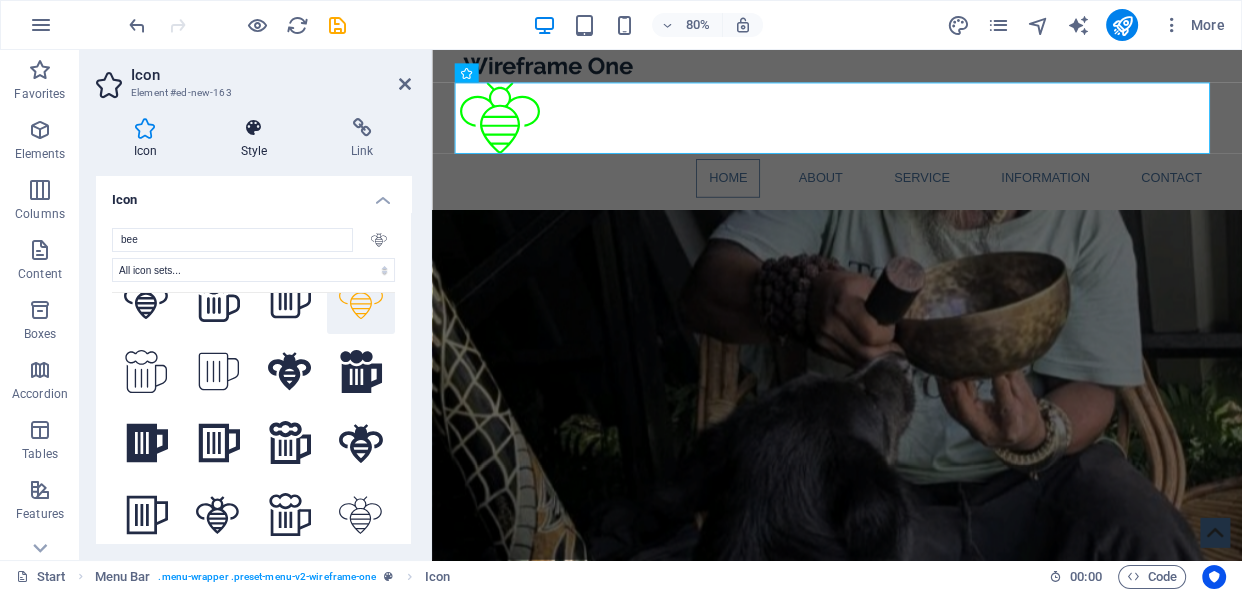 click on "Style" at bounding box center (258, 139) 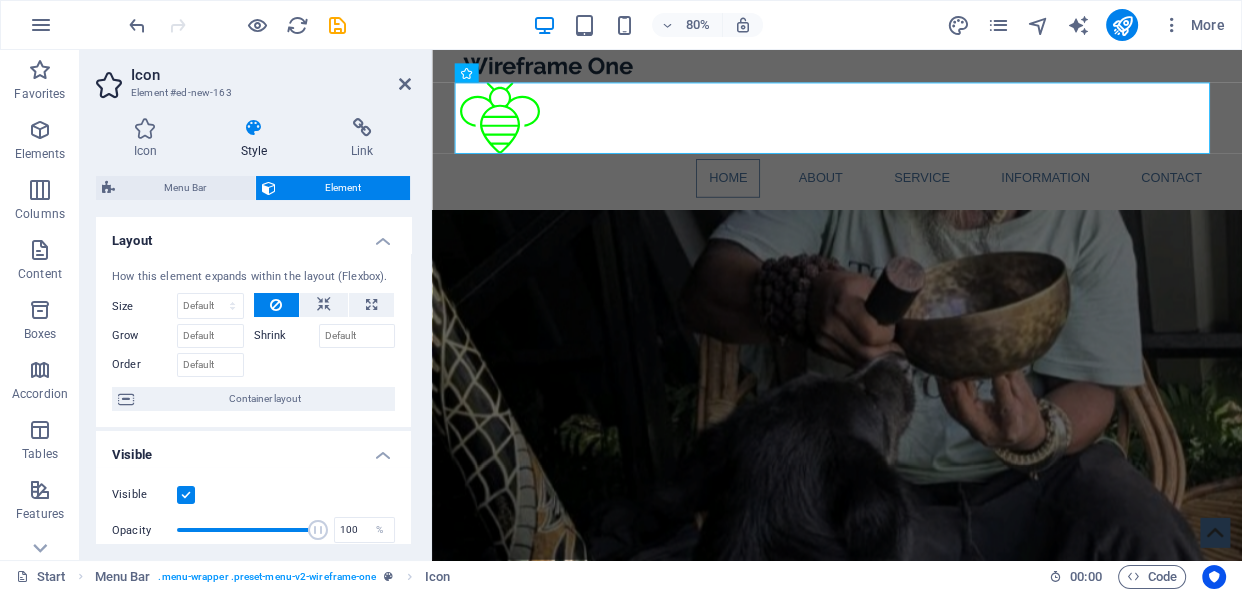 click on "Visible Opacity 100 % Overflow" at bounding box center (253, 530) 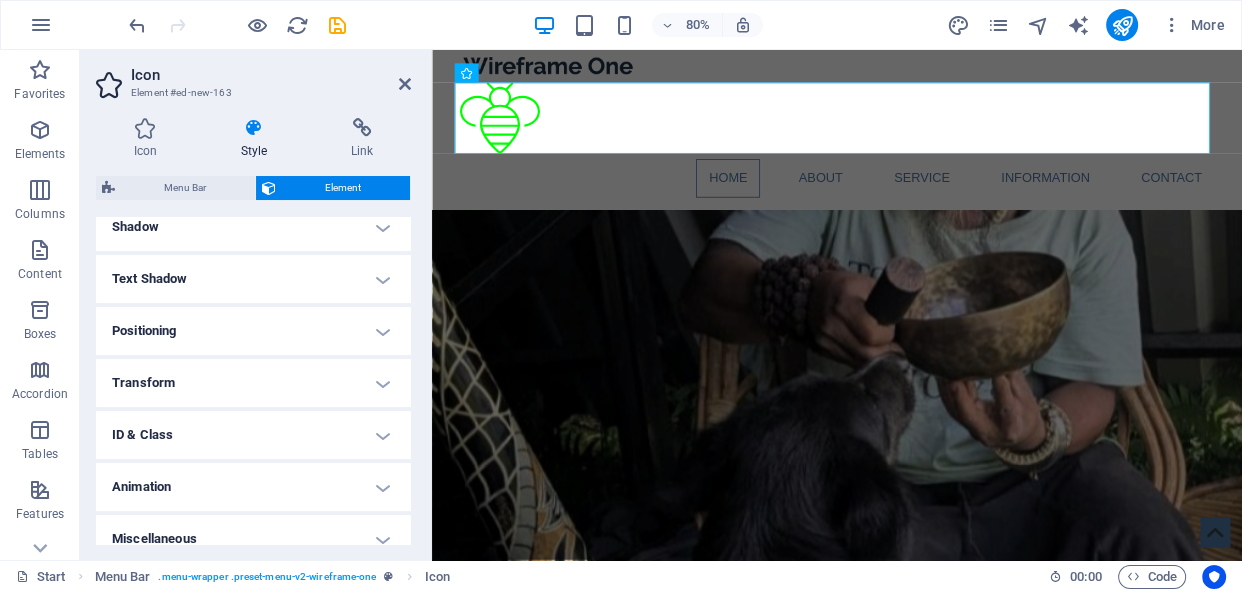 scroll, scrollTop: 518, scrollLeft: 0, axis: vertical 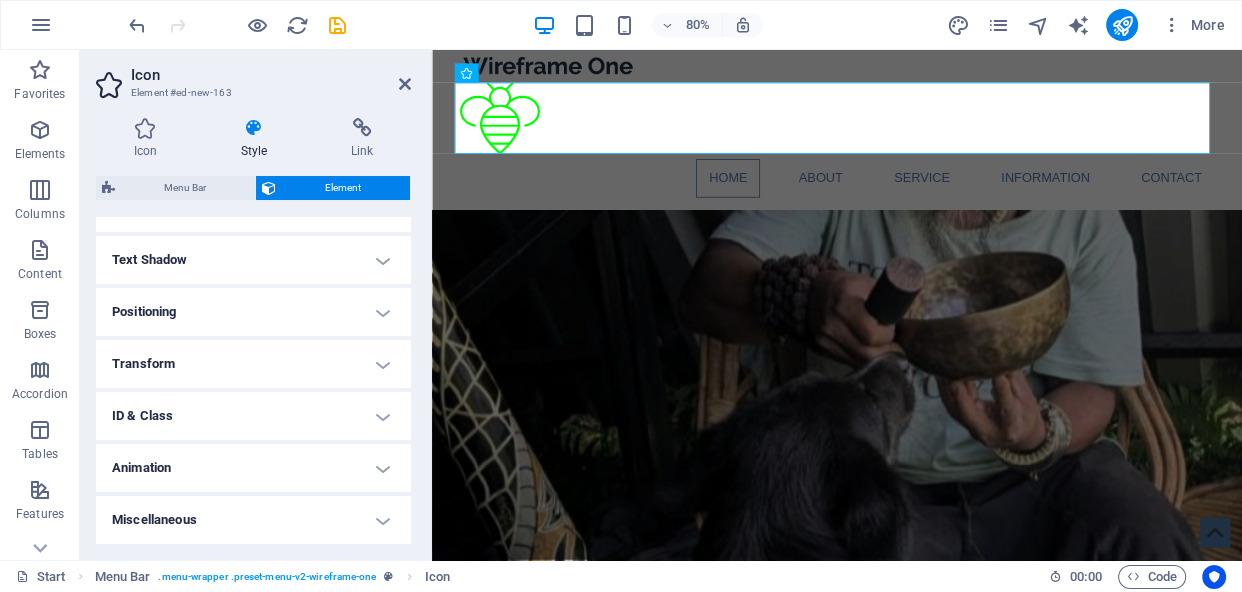 click on "Icon Style Link Icon bee All icon sets... IcoFont Ionicons FontAwesome Brands FontAwesome Duotone FontAwesome Solid FontAwesome Regular FontAwesome Light FontAwesome Thin FontAwesome Sharp Solid FontAwesome Sharp Regular FontAwesome Sharp Light FontAwesome Sharp Thin .fa-secondary{opacity:.4} .fa-secondary{opacity:.4} .fa-secondary{opacity:.4} We couldn't find any icons for your search term. Appearance Color Background Mode Scale Left Center Right Width 100 Default auto px rem % em vh vw Height Default auto px rem em vh vw Padding Default px rem % em vh vw Stroke width Default px rem % em vh vw Stroke color Overflow Alignment Alignment Shadow Default None Outside Color X offset 0 px rem vh vw Y offset 0 px rem vh vw Blur 0 px rem % vh vw Text Alternative text The alternative text is used by devices that cannot display images (e.g. image search engines) and should be added to every image to improve website accessibility. Menu Bar Element Layout How this element expands within the layout (Flexbox). Size Default" at bounding box center (253, 331) 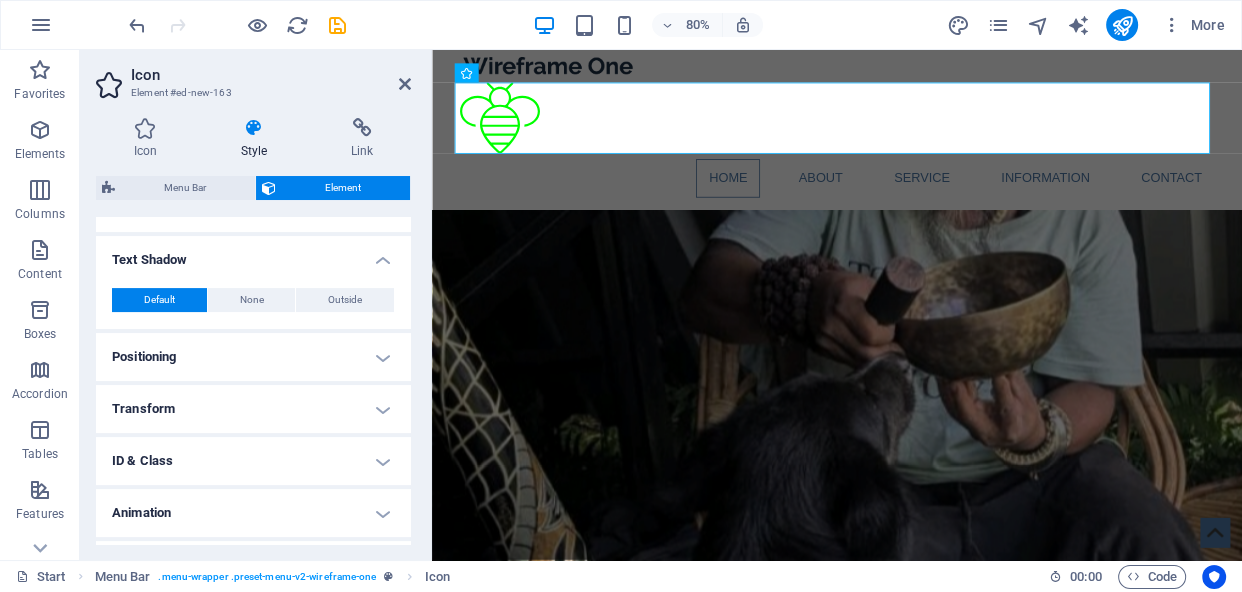 click on "Animation" at bounding box center (253, 513) 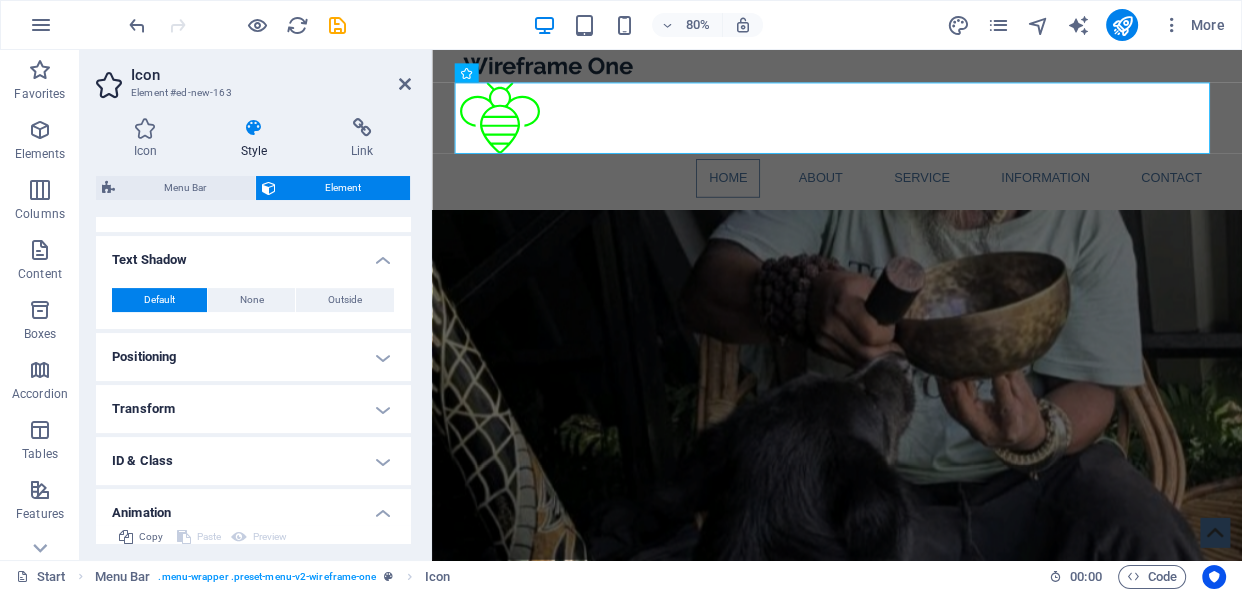 click on "Positioning" at bounding box center [253, 357] 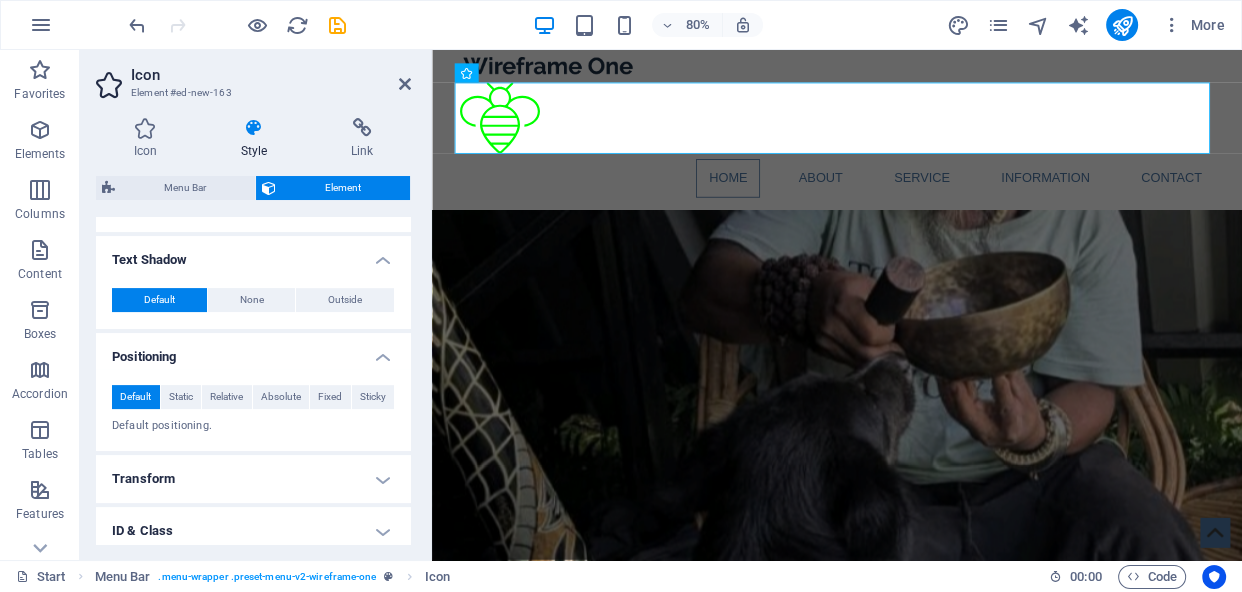 click on "Style" at bounding box center [258, 139] 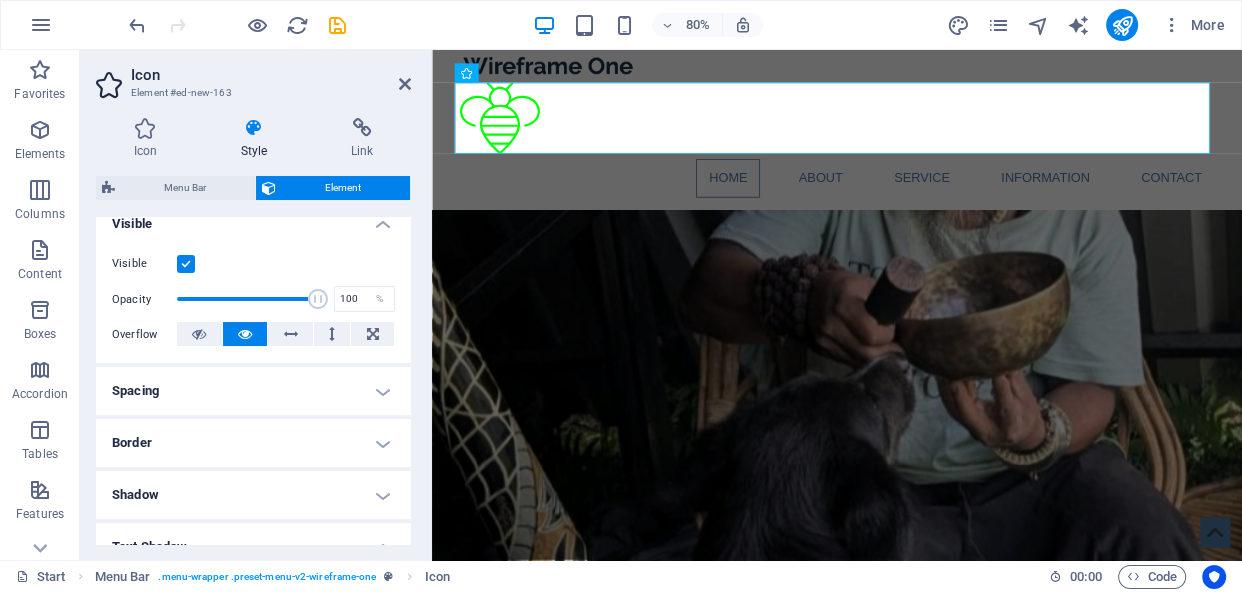 click on "Border" at bounding box center (253, 443) 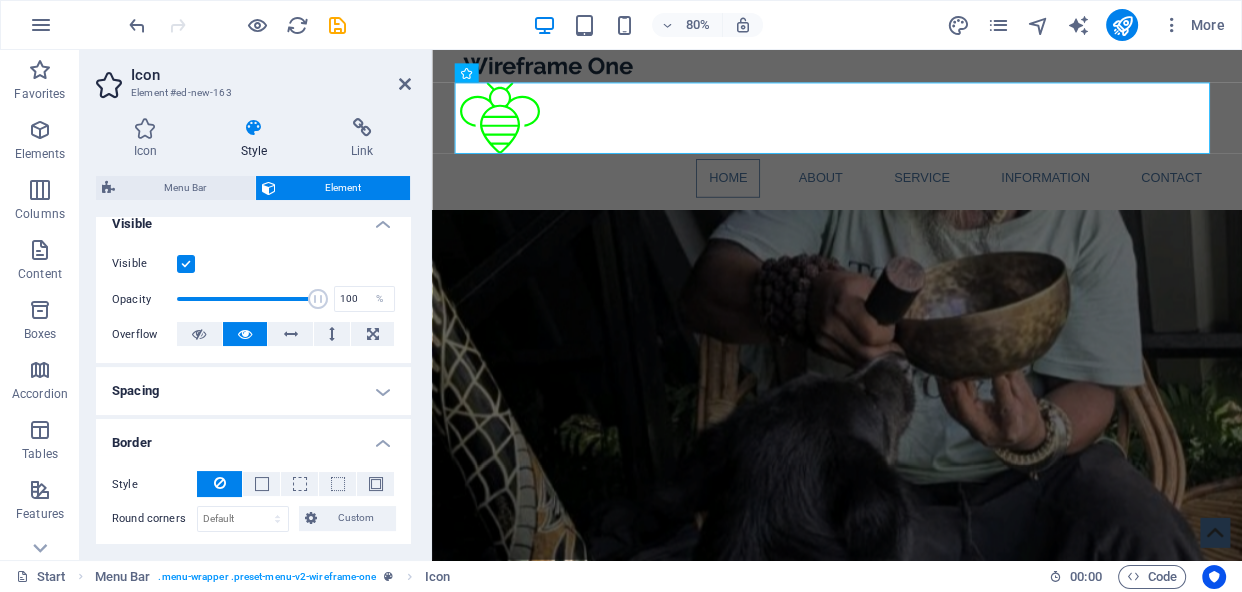 click on "Border" at bounding box center [253, 437] 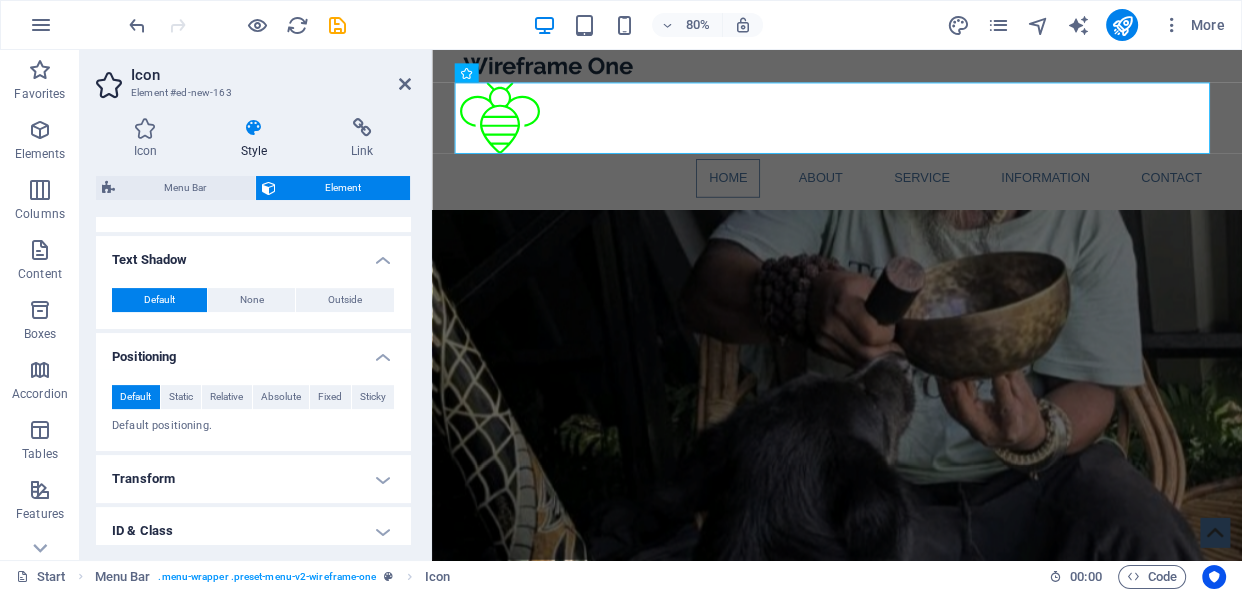 scroll, scrollTop: 697, scrollLeft: 0, axis: vertical 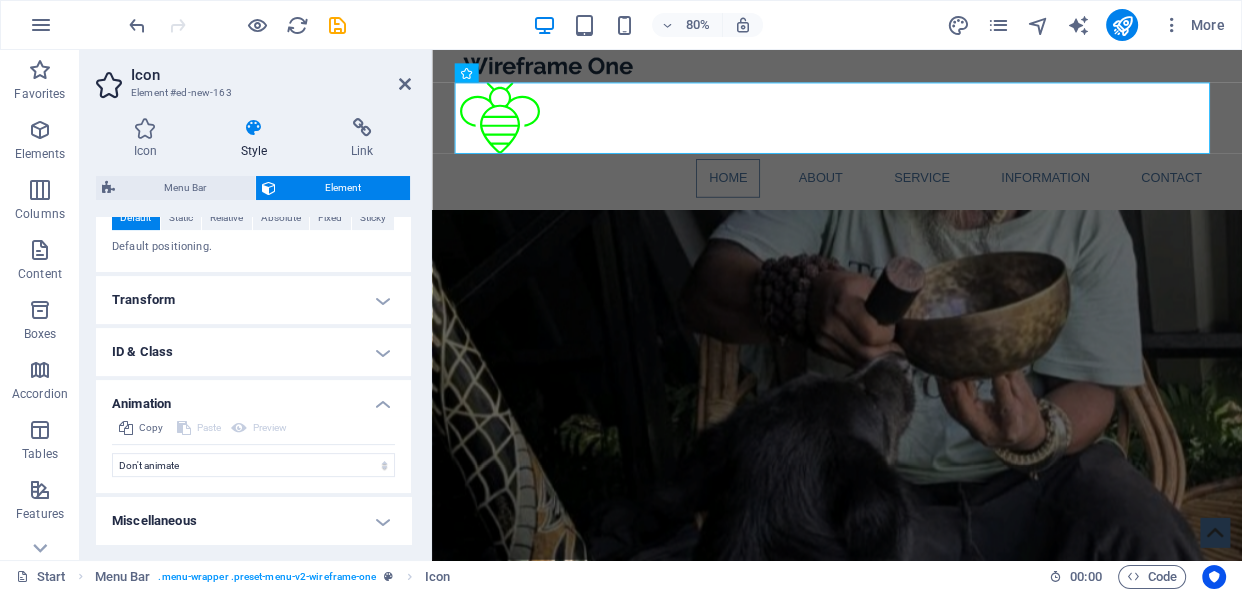 click on "Miscellaneous" at bounding box center [253, 521] 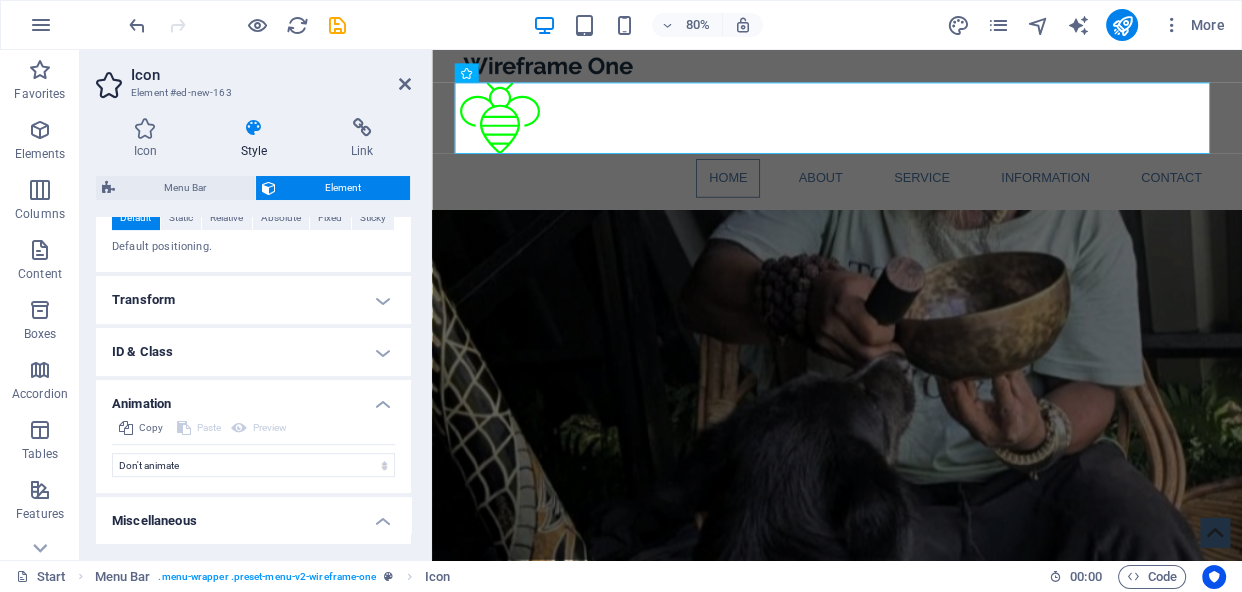 click on "Miscellaneous" at bounding box center [253, 515] 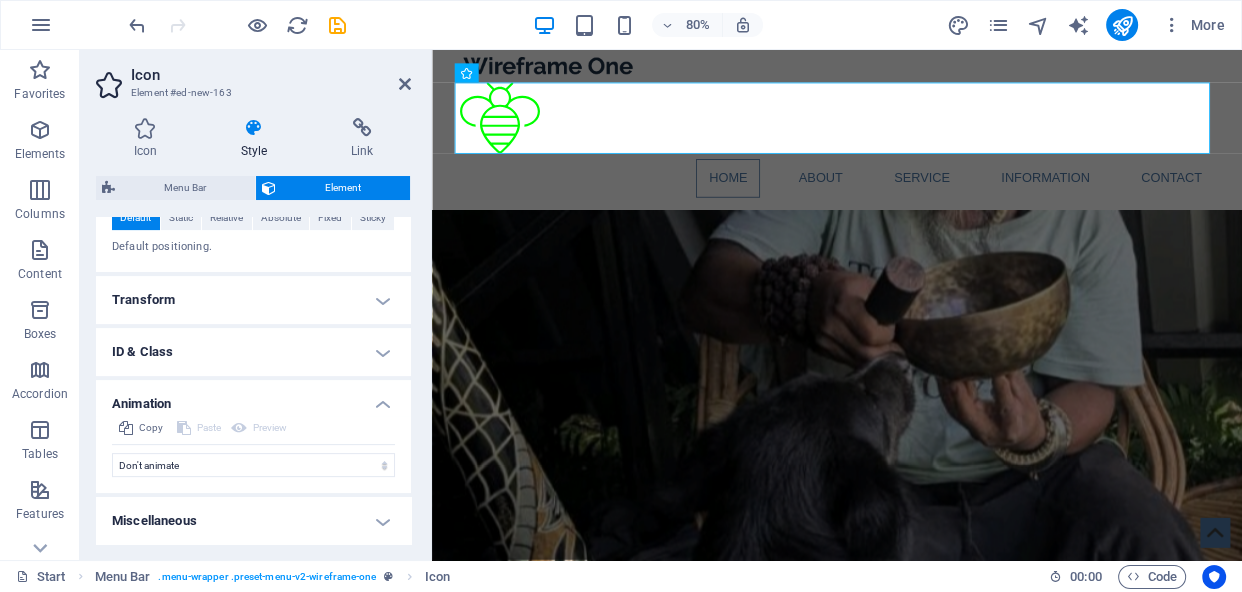 click on "Miscellaneous" at bounding box center [253, 521] 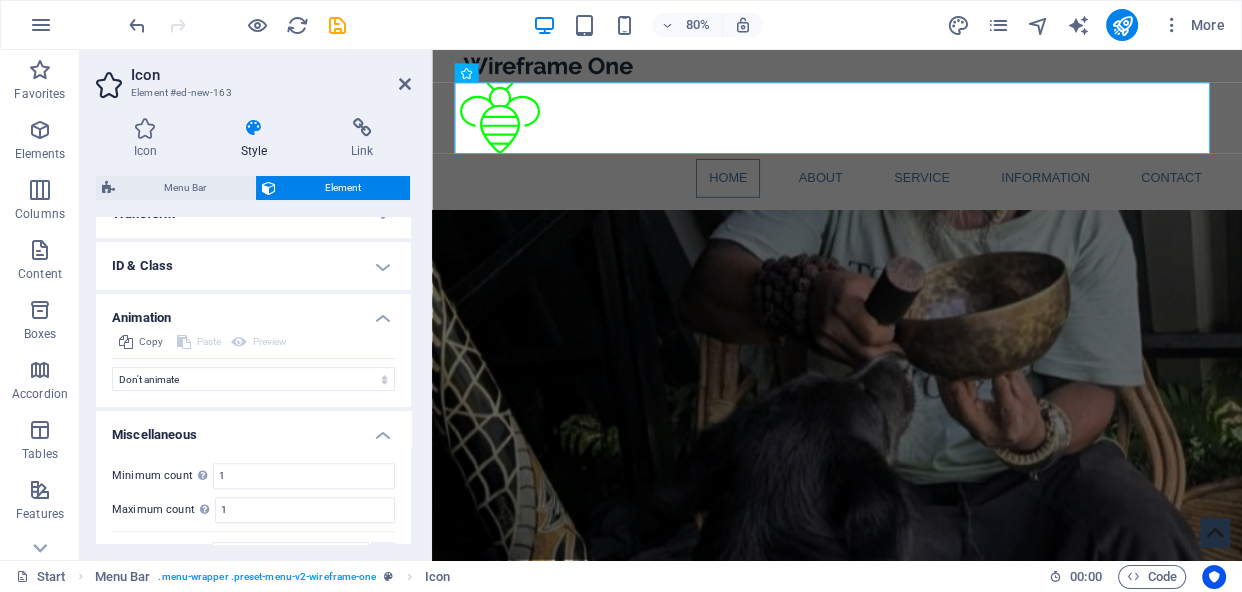 scroll, scrollTop: 820, scrollLeft: 0, axis: vertical 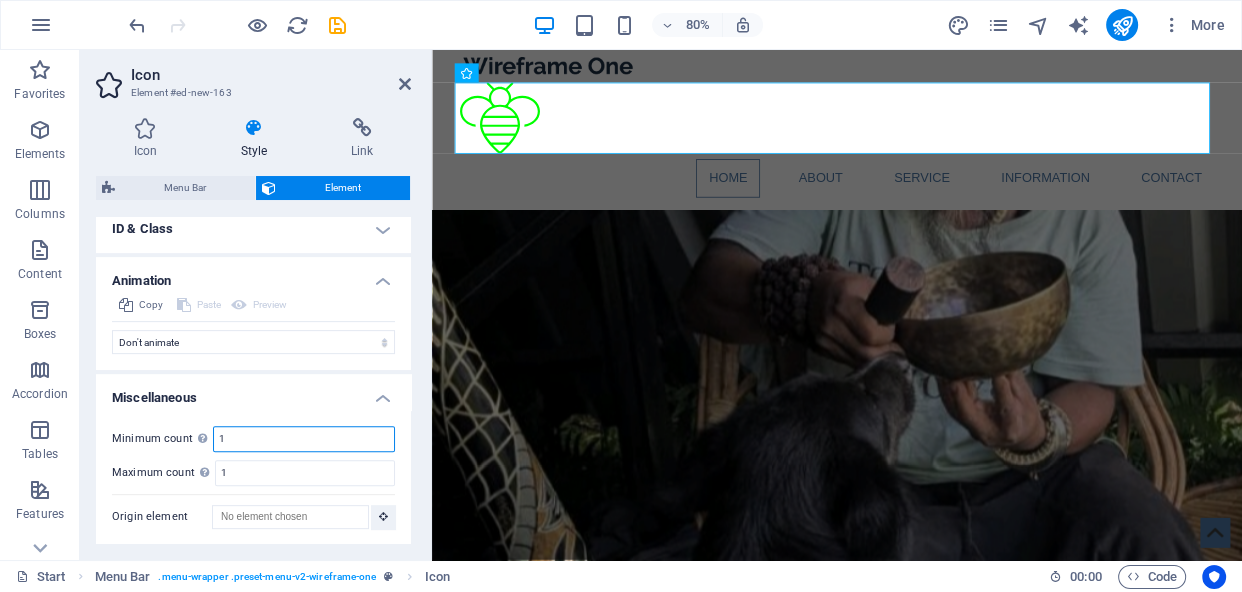 click on "1" at bounding box center [304, 439] 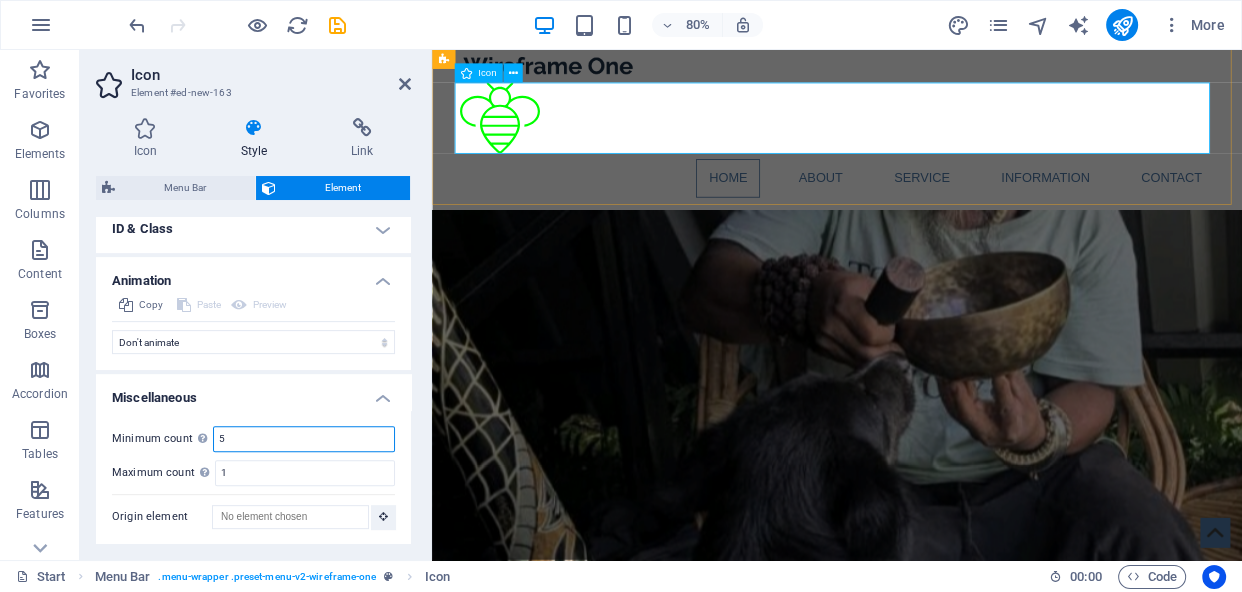 type on "5" 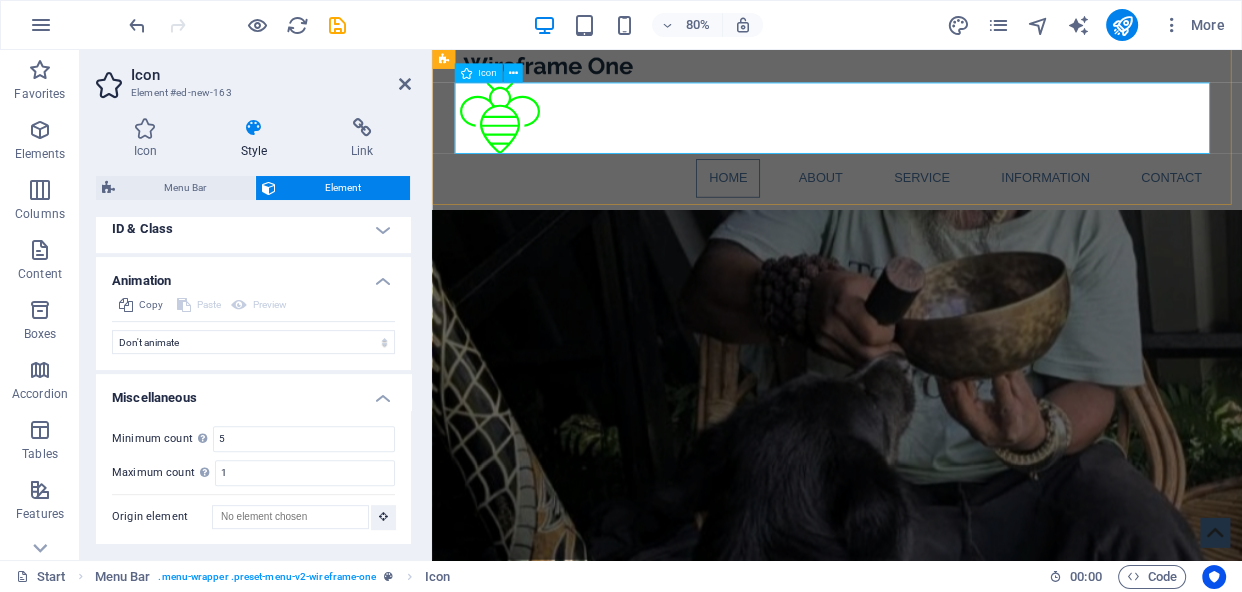 click at bounding box center [939, 139] 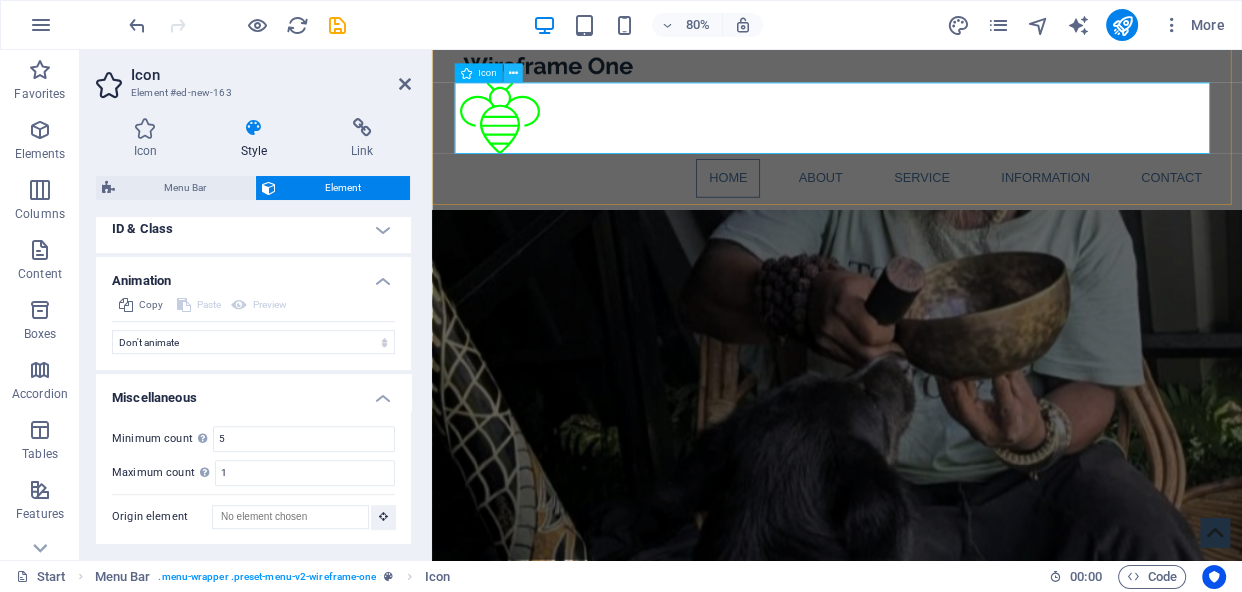 click at bounding box center [513, 73] 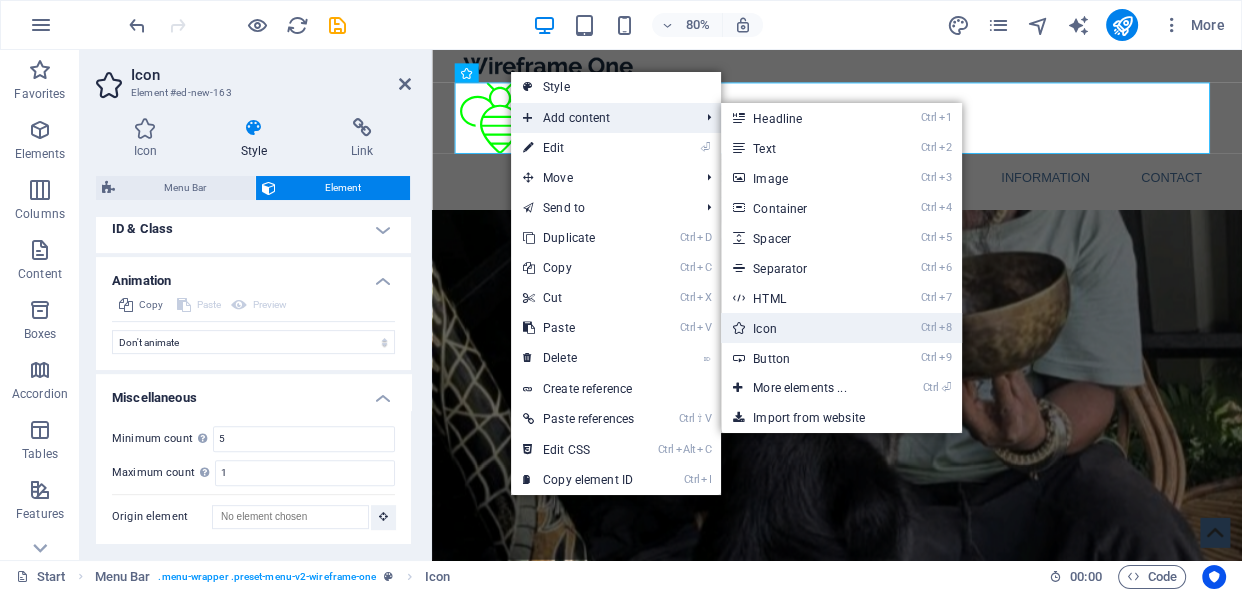 click on "Ctrl 8  Icon" at bounding box center [803, 328] 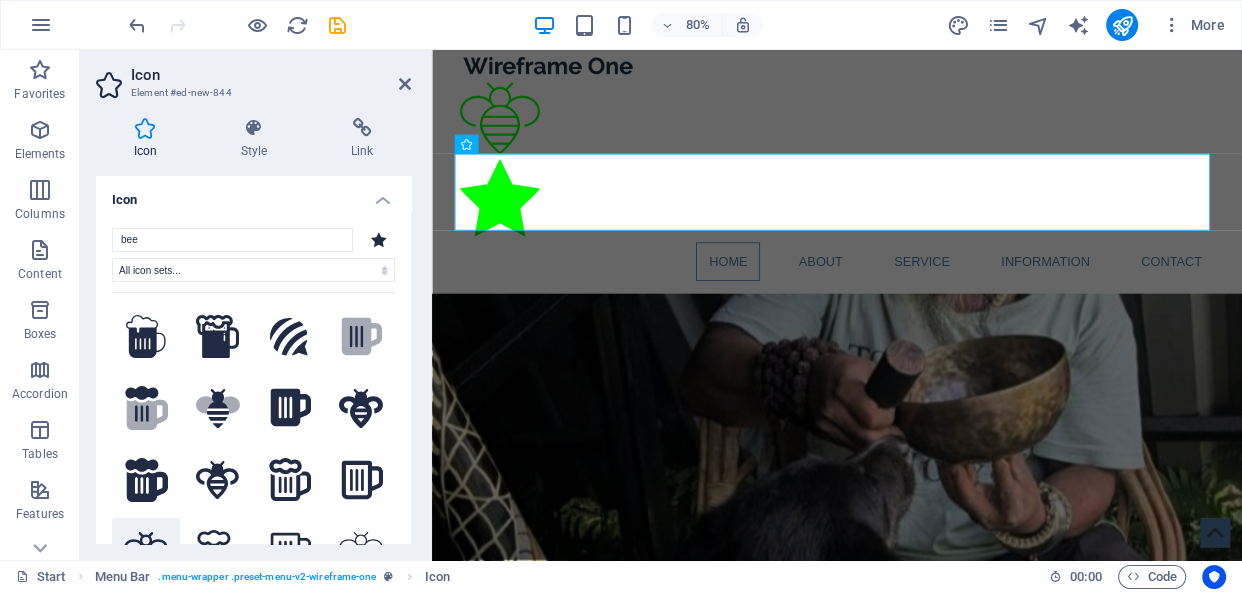 type on "bee" 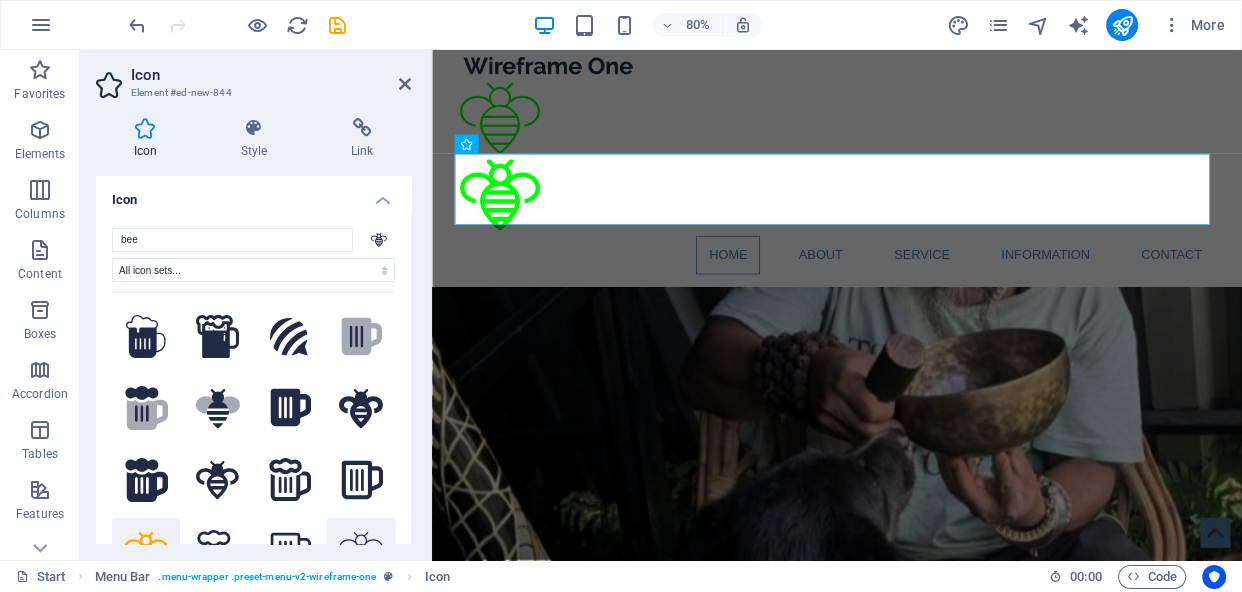 click 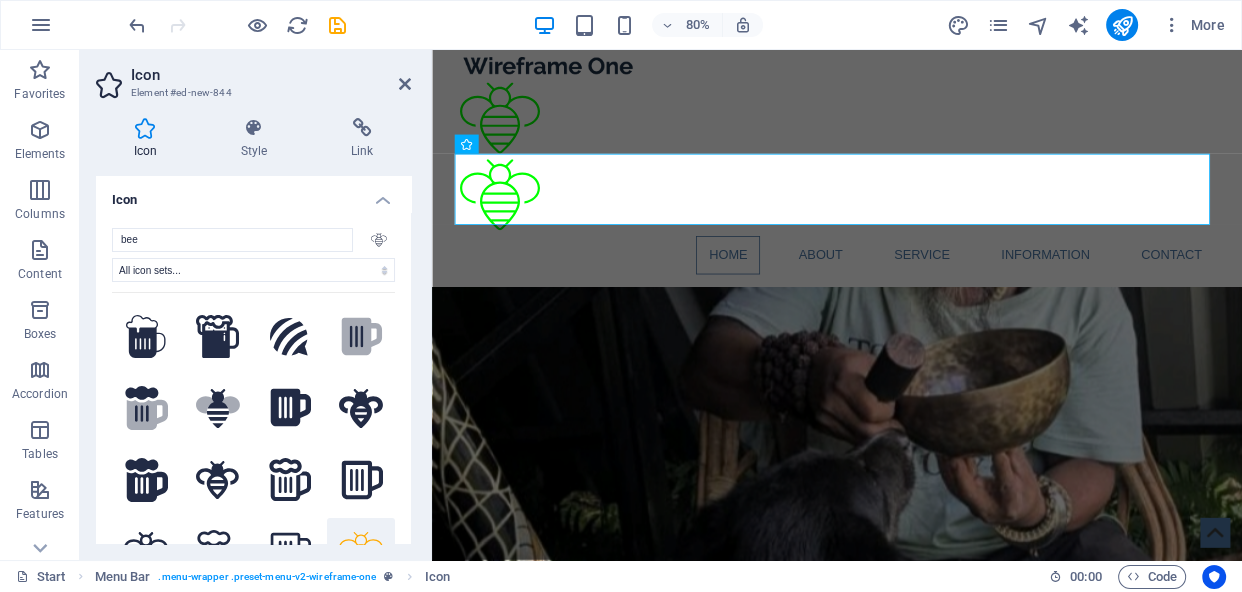 click 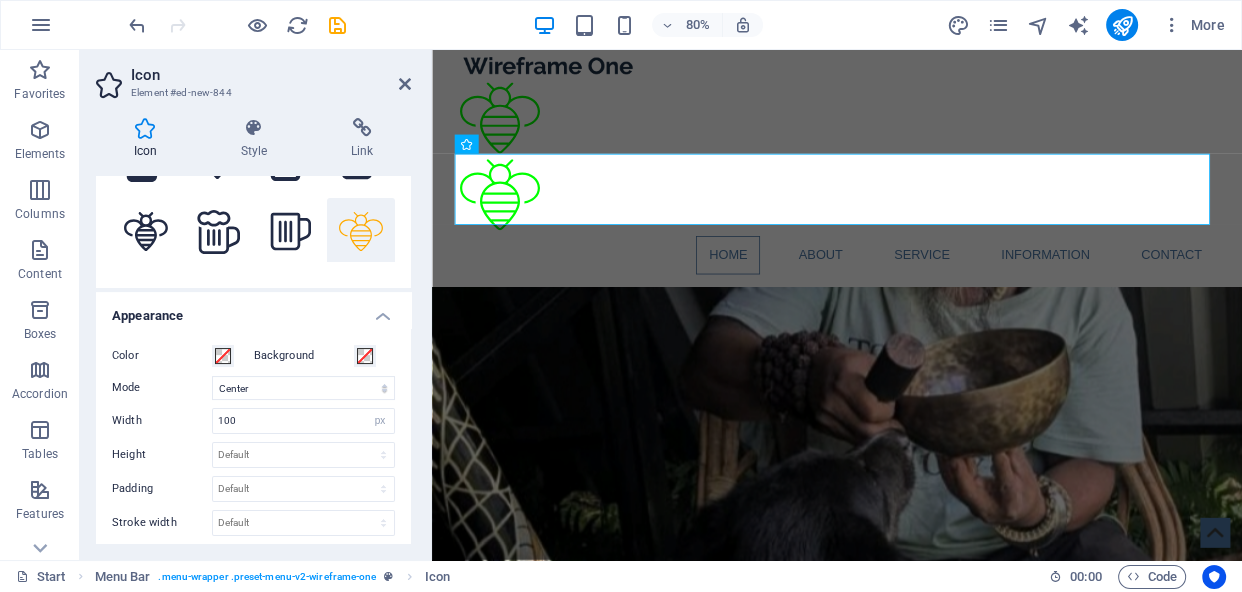 scroll, scrollTop: 321, scrollLeft: 0, axis: vertical 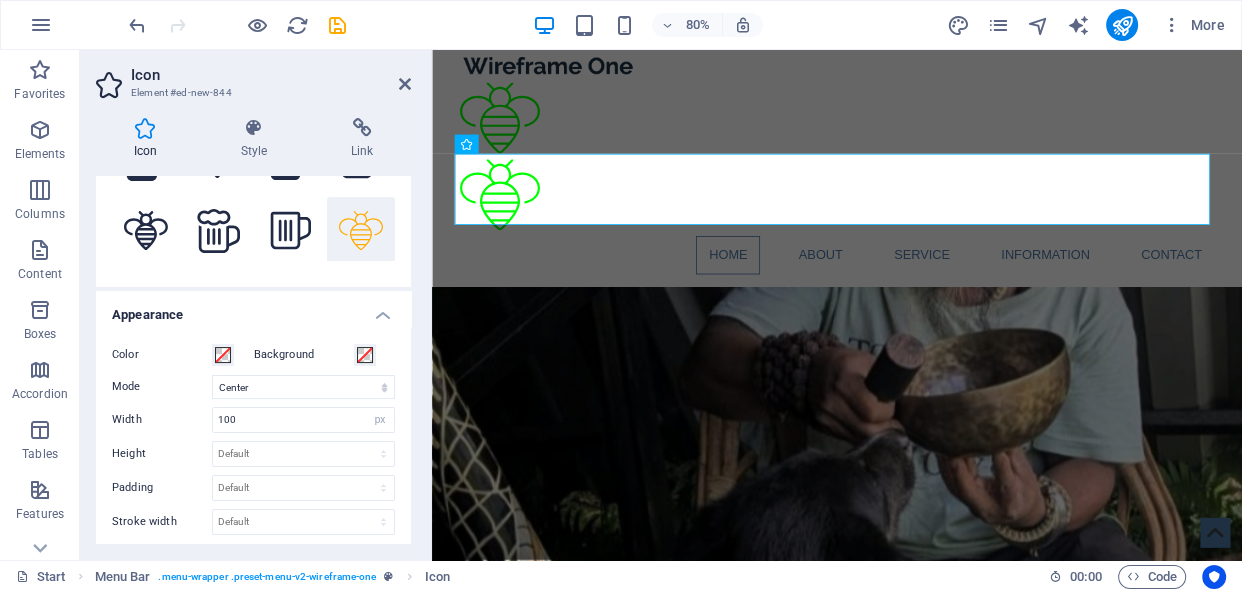 click on "Color" at bounding box center (162, 355) 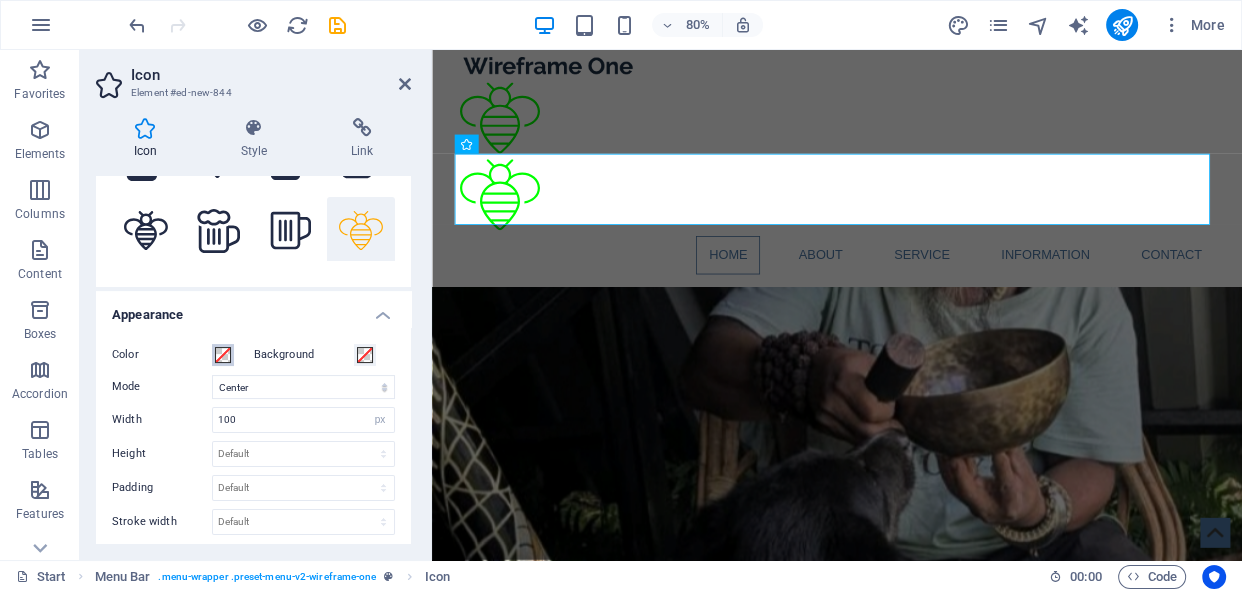 click on "Color" at bounding box center (223, 355) 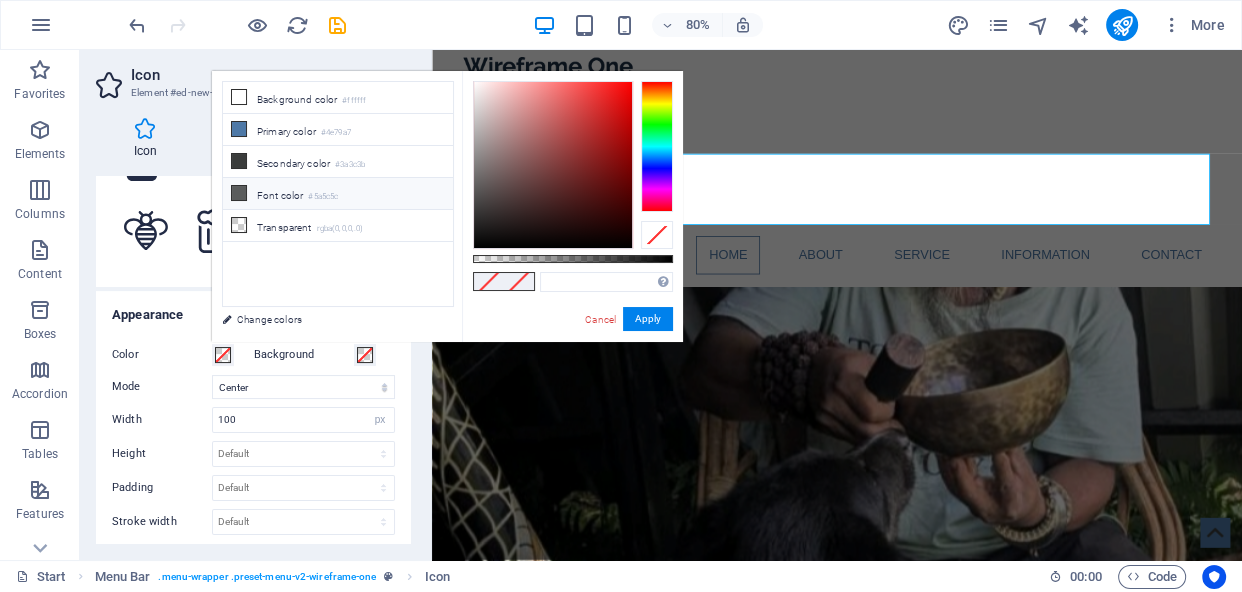 click on "Font color
#5a5c5c" at bounding box center [338, 194] 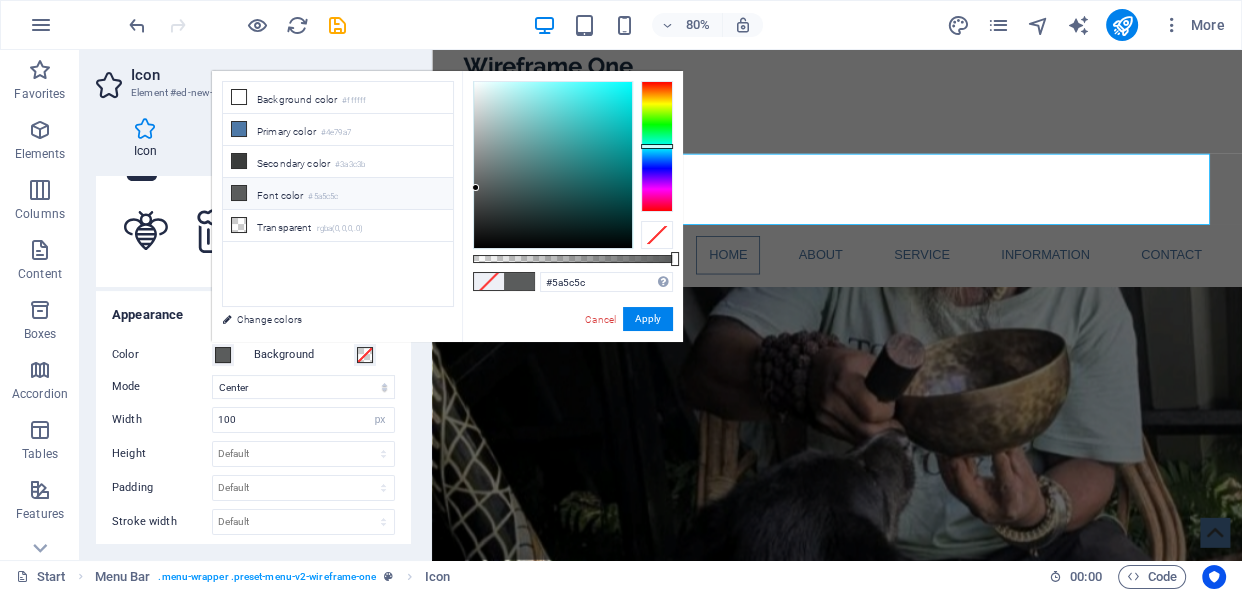type on "#5a5a5c" 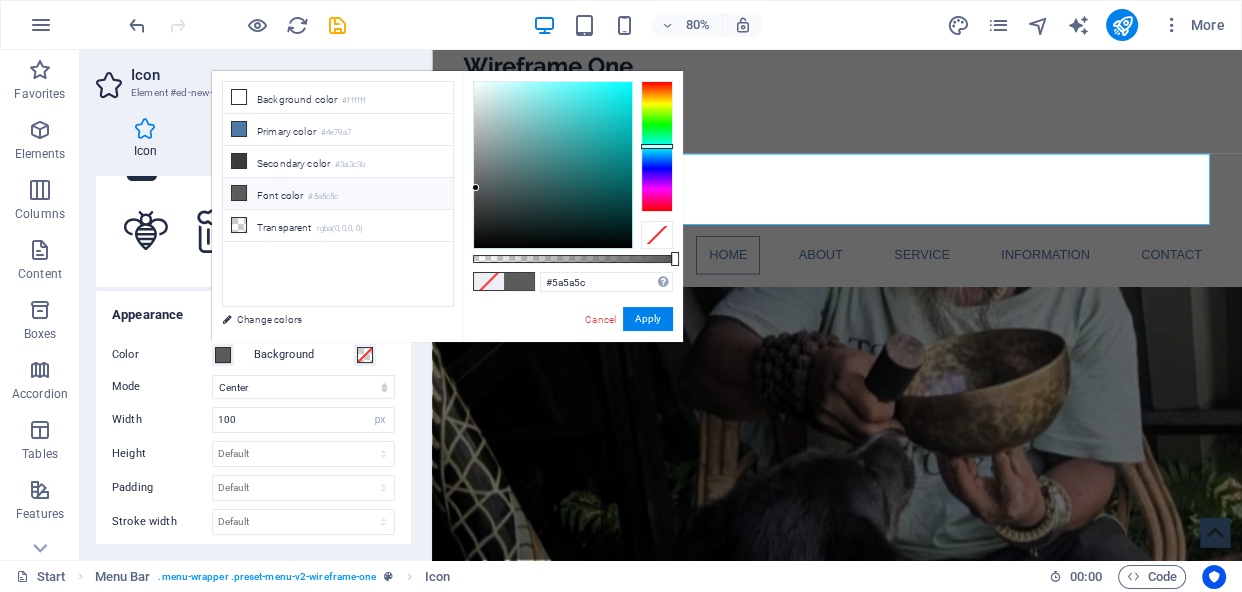 click at bounding box center (657, 146) 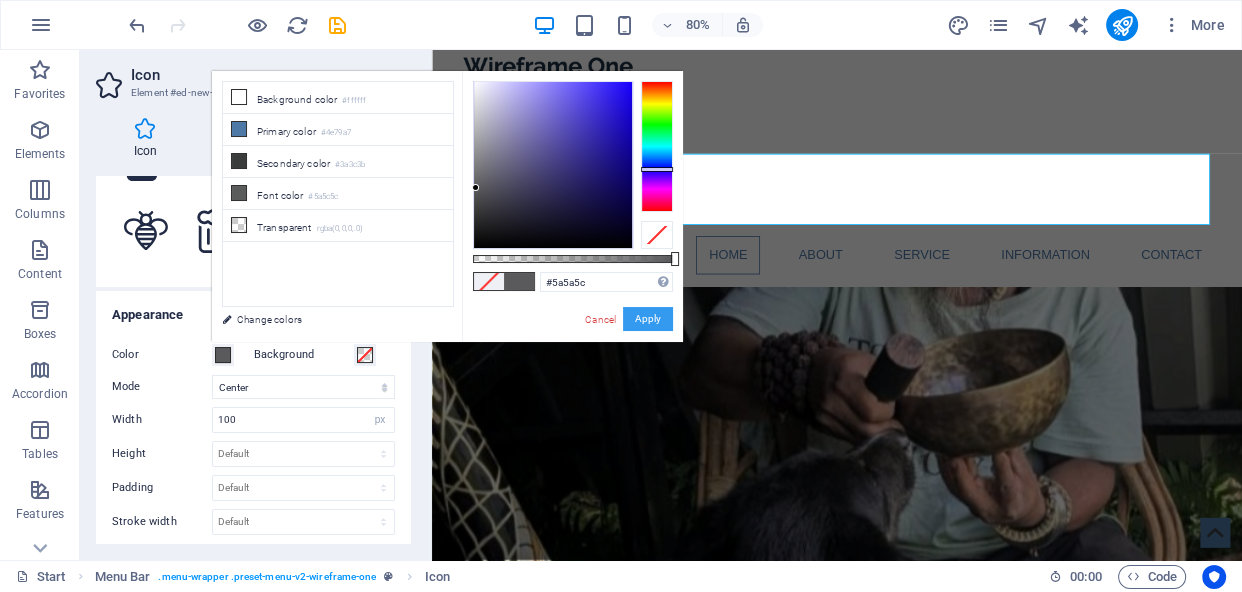 click on "Apply" at bounding box center [648, 319] 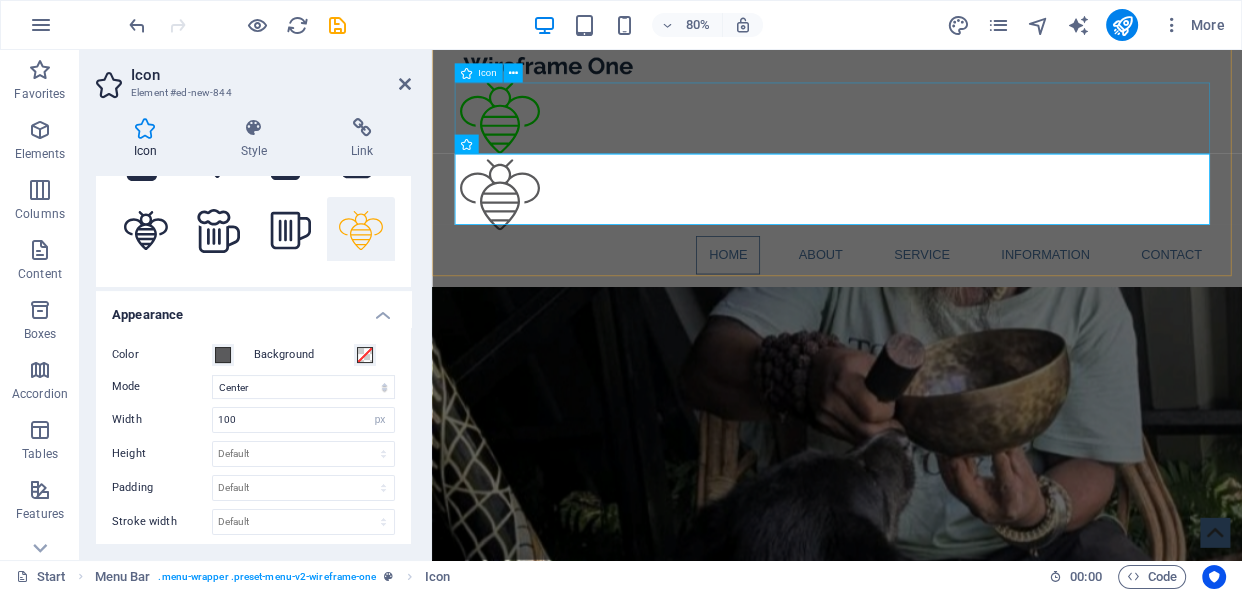 click at bounding box center (939, 139) 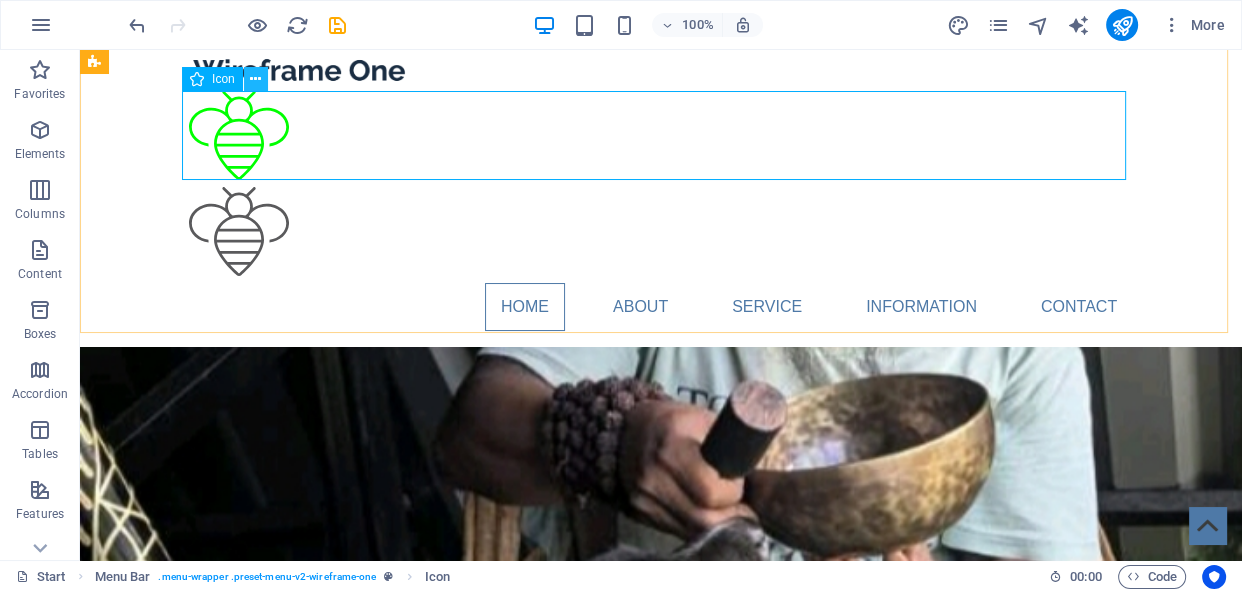 click at bounding box center (255, 79) 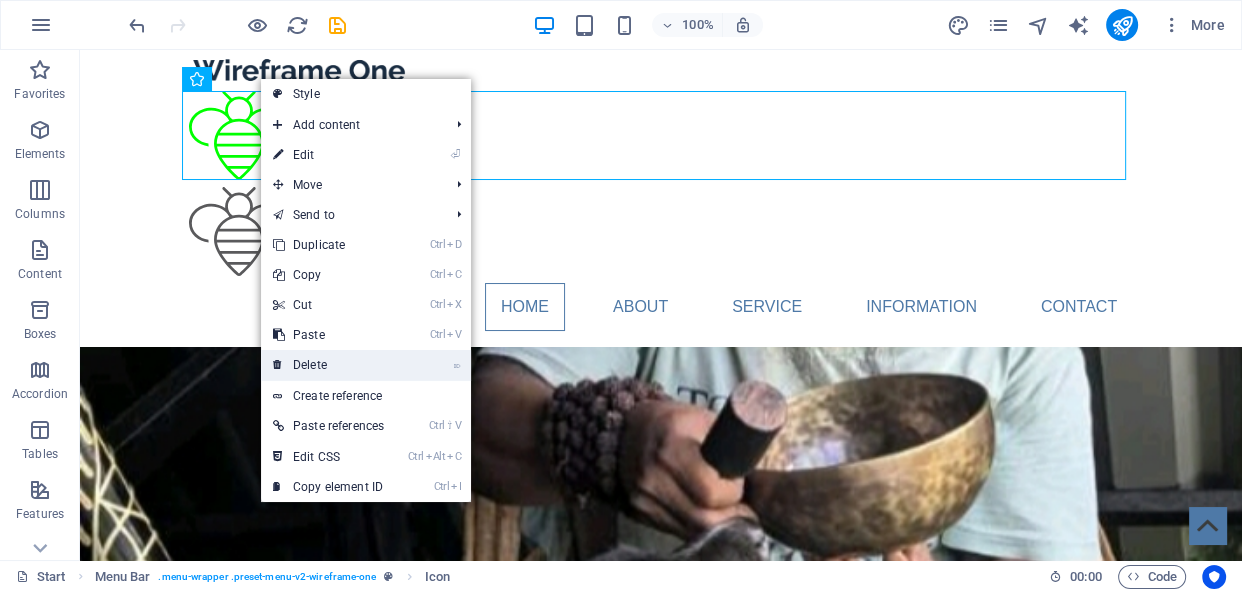 click on "⌦  Delete" at bounding box center (328, 365) 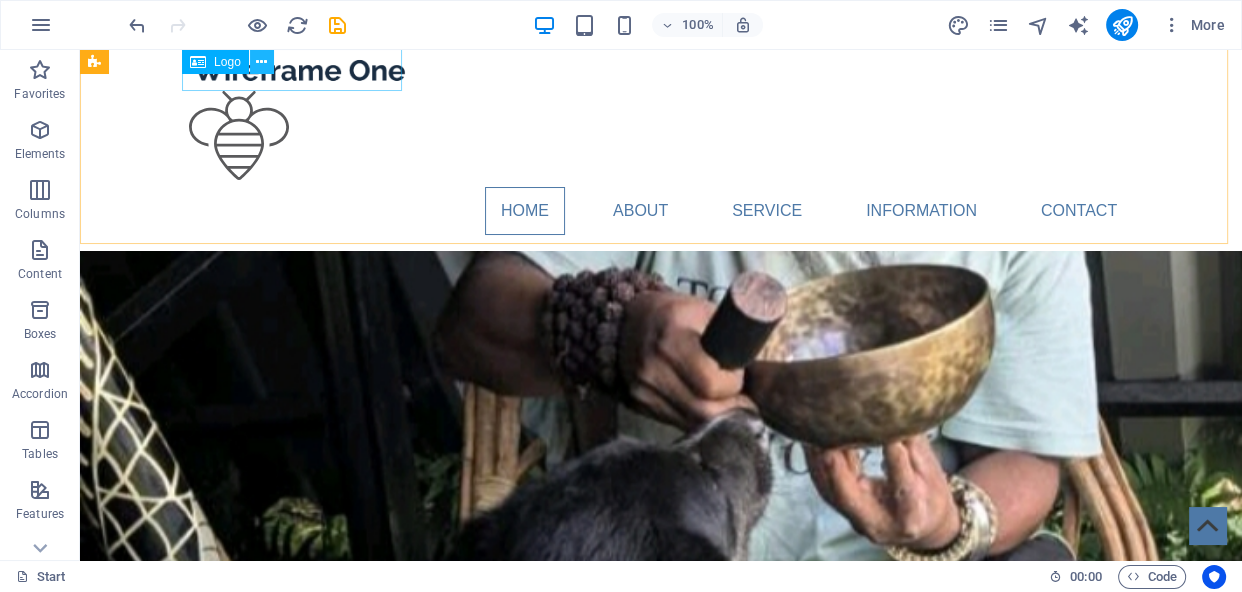 click at bounding box center (261, 62) 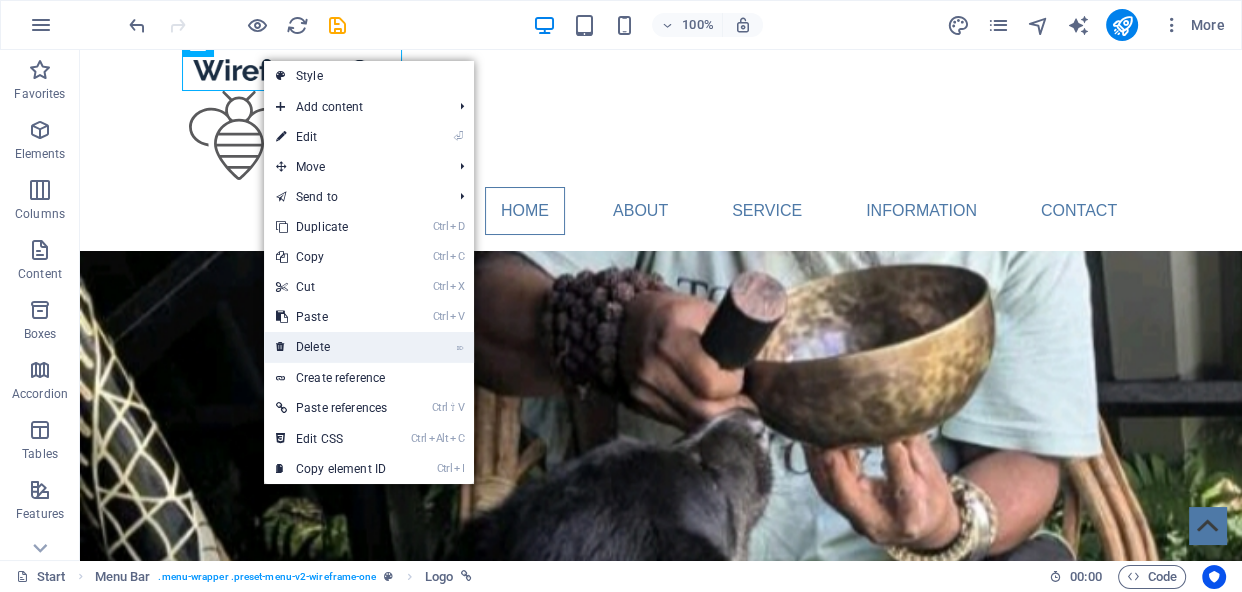 click on "⌦  Delete" at bounding box center [331, 347] 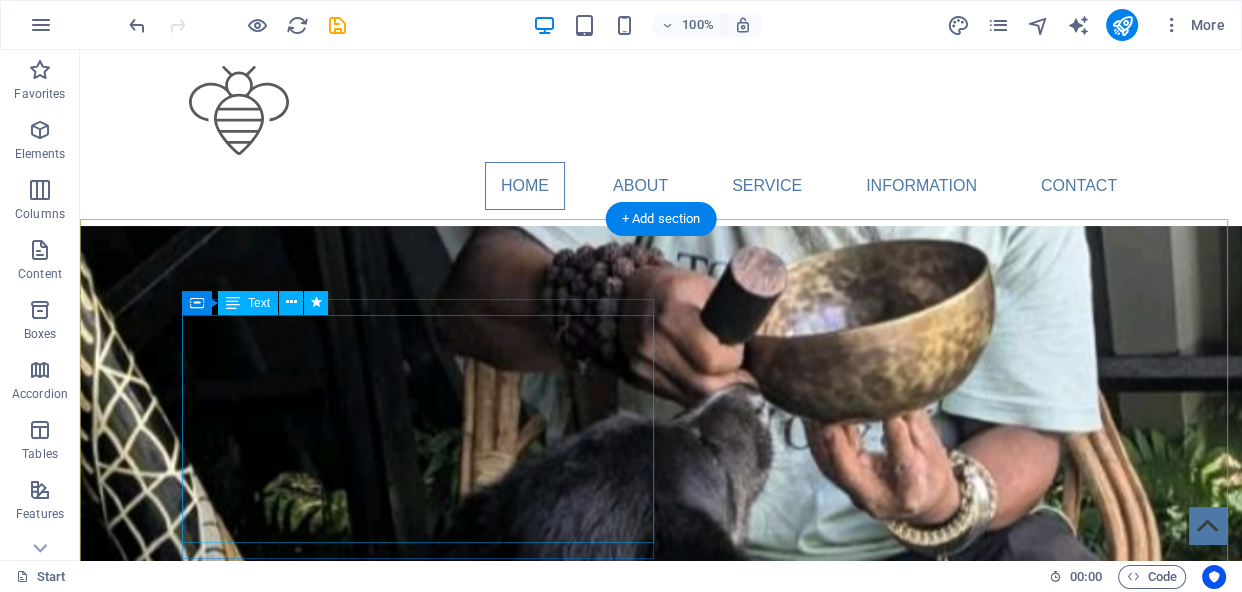 click on "FIV E QUEENS   ENERGY ALIGNMENT  and  SOUND THERAPY" at bounding box center [661, 856] 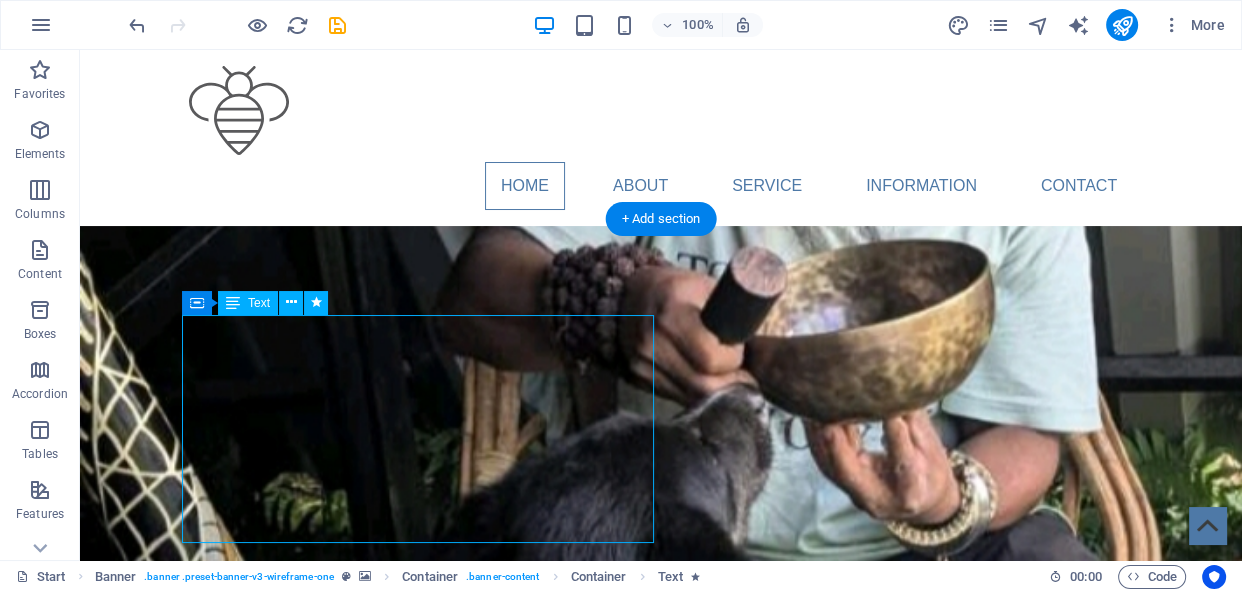 click on "FIV E QUEENS   ENERGY ALIGNMENT  and  SOUND THERAPY" at bounding box center [661, 856] 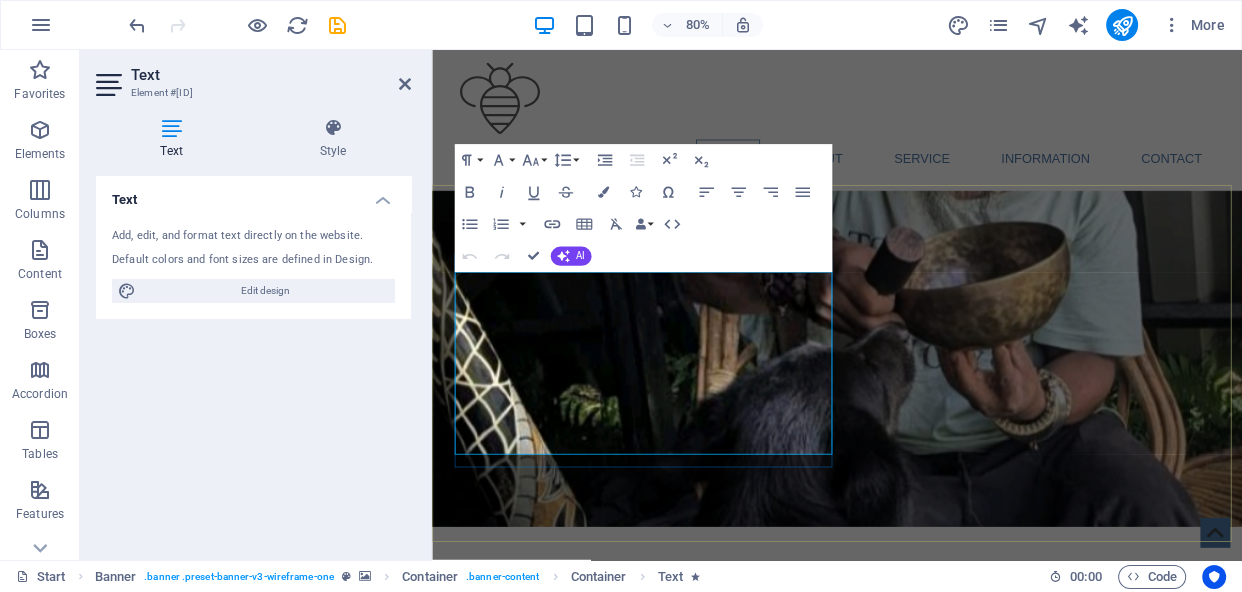 drag, startPoint x: 775, startPoint y: 434, endPoint x: 582, endPoint y: 418, distance: 193.66208 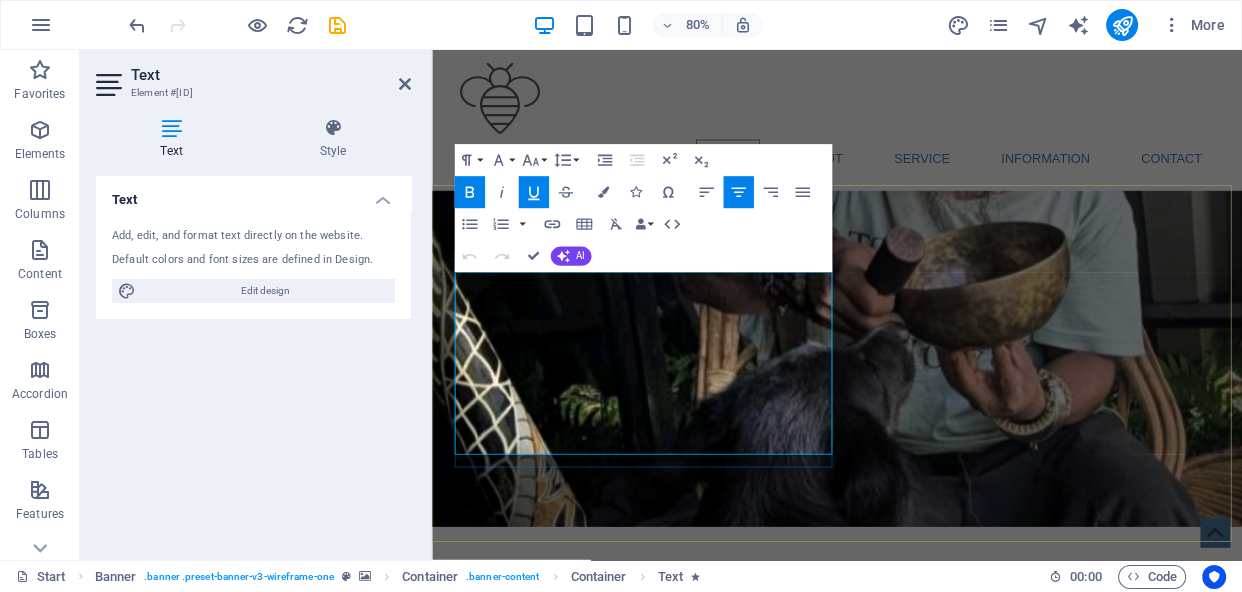 click on "E QUEENS" at bounding box center [985, 801] 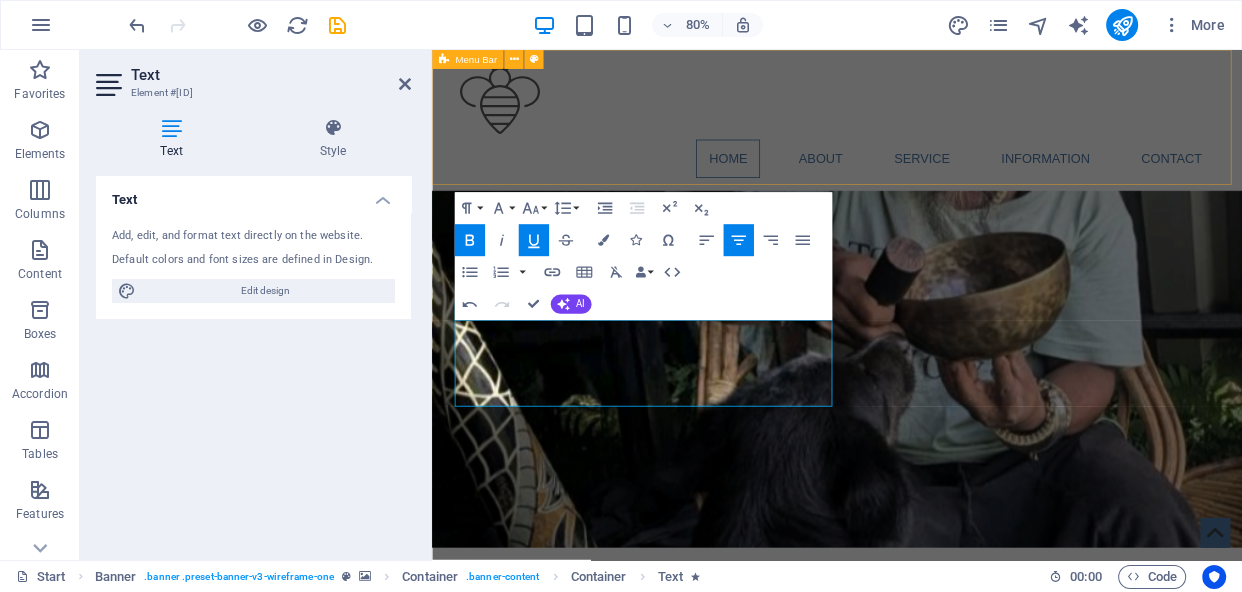 click on "Home About Service Information Contact" at bounding box center [938, 138] 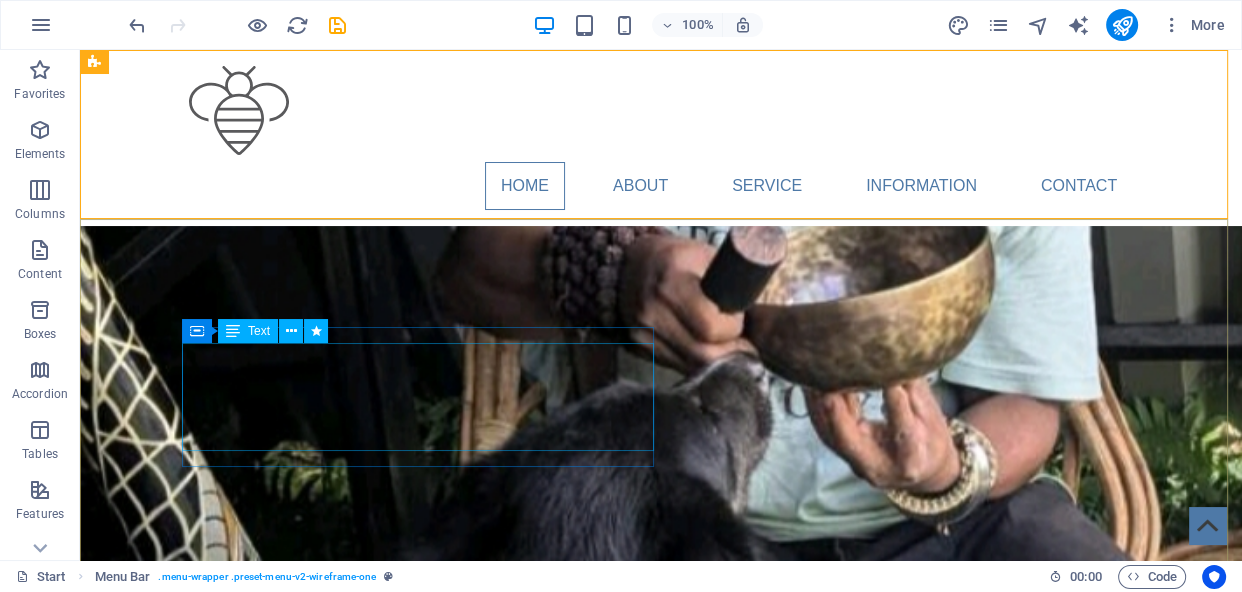 click on "Text" at bounding box center (259, 331) 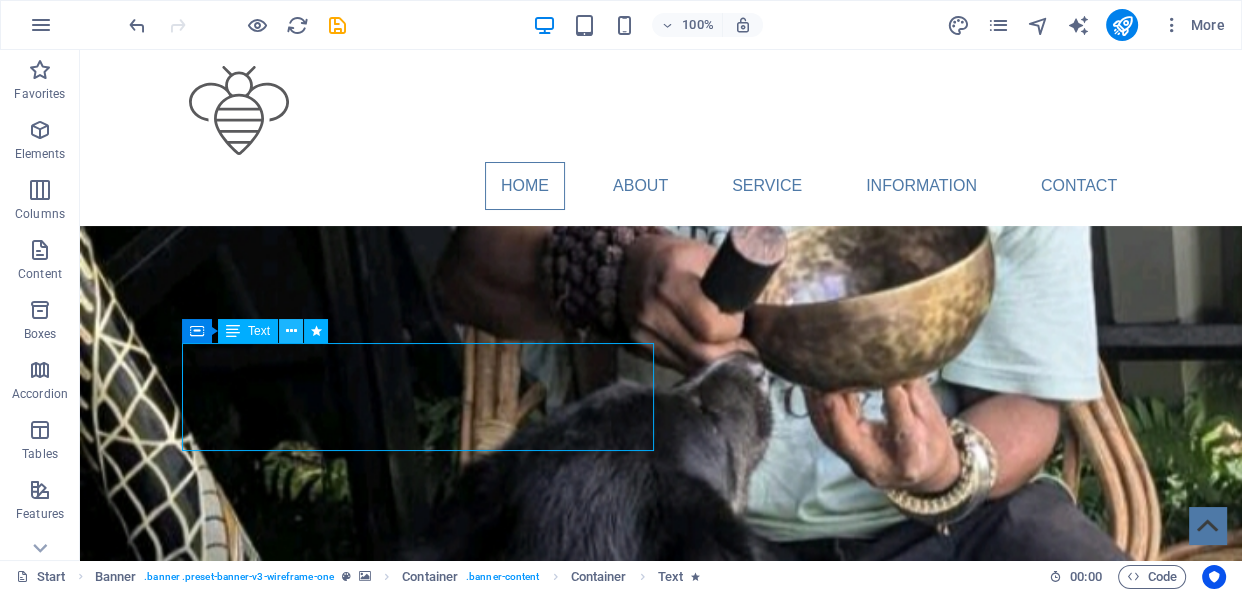 click at bounding box center (291, 331) 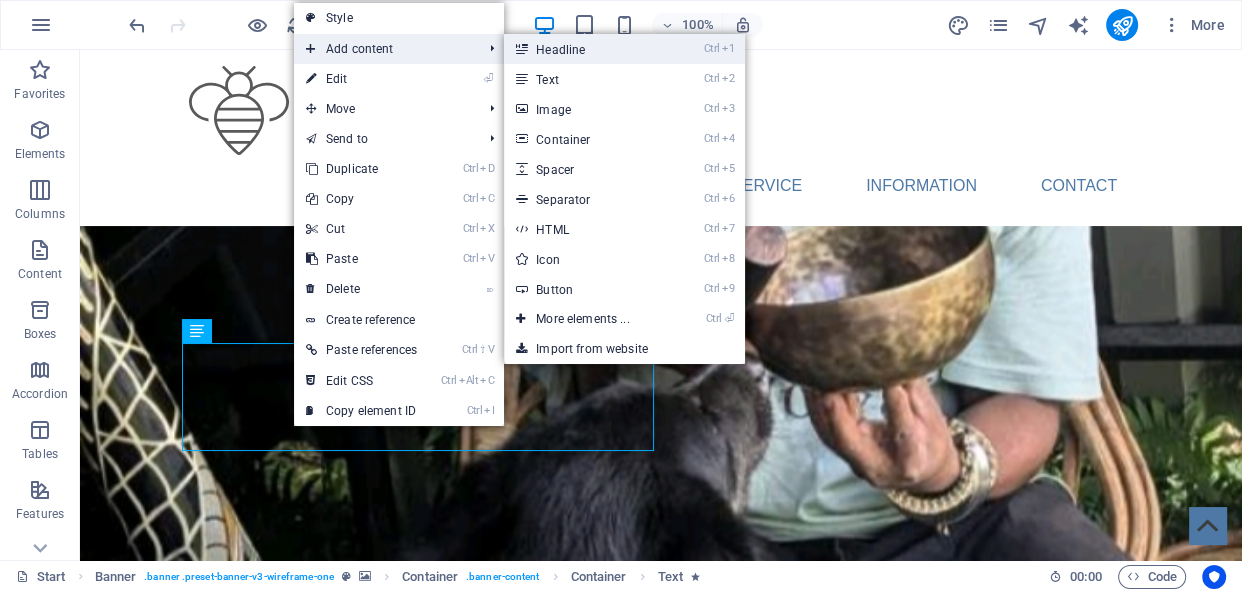 click on "Ctrl 1  Headline" at bounding box center [586, 49] 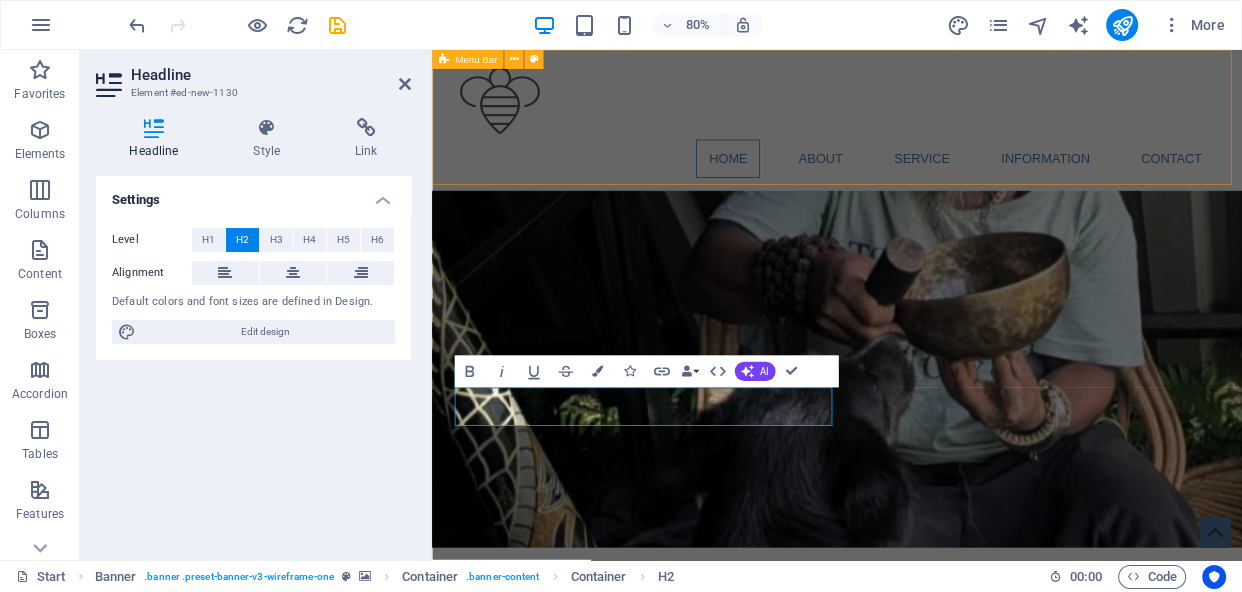 type 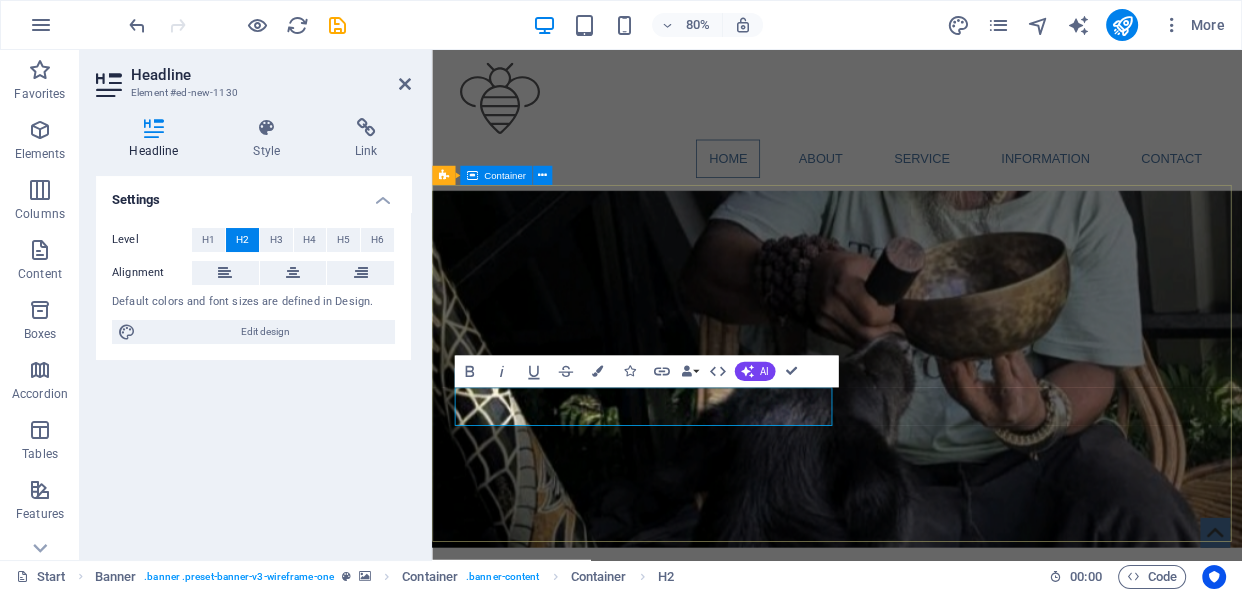 click on "ENERGY ALIGNMENT  and  SOUND THERAPY FIVE QUEENS" at bounding box center (938, 846) 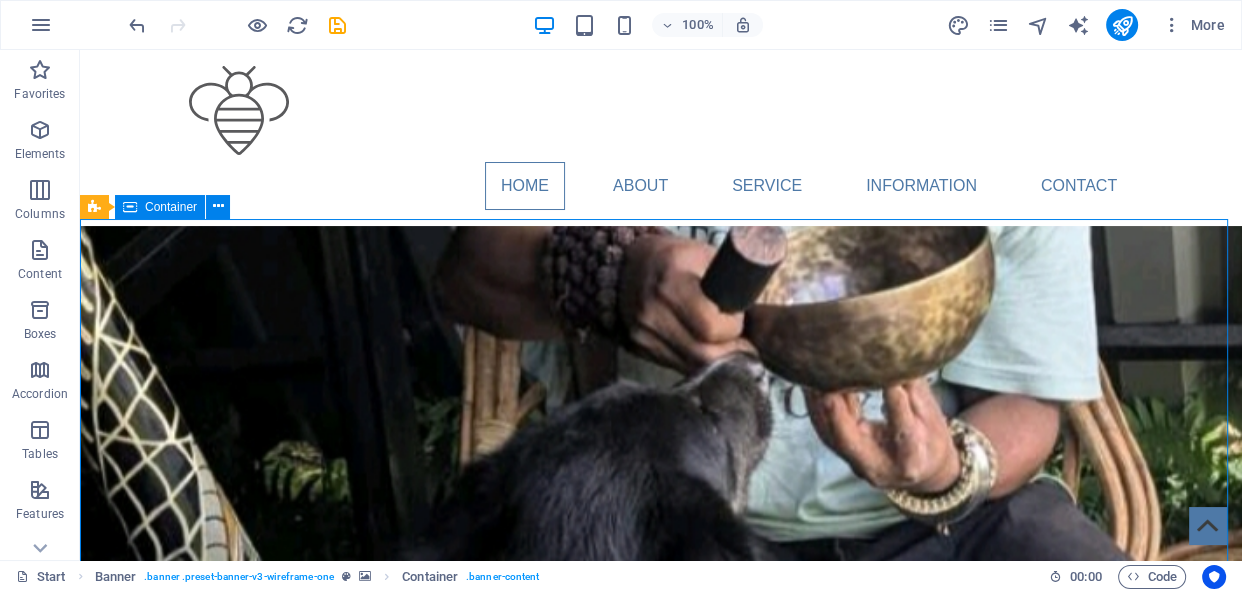 click on "ENERGY ALIGNMENT  and  SOUND THERAPY FIVE QUEENS" at bounding box center [661, 757] 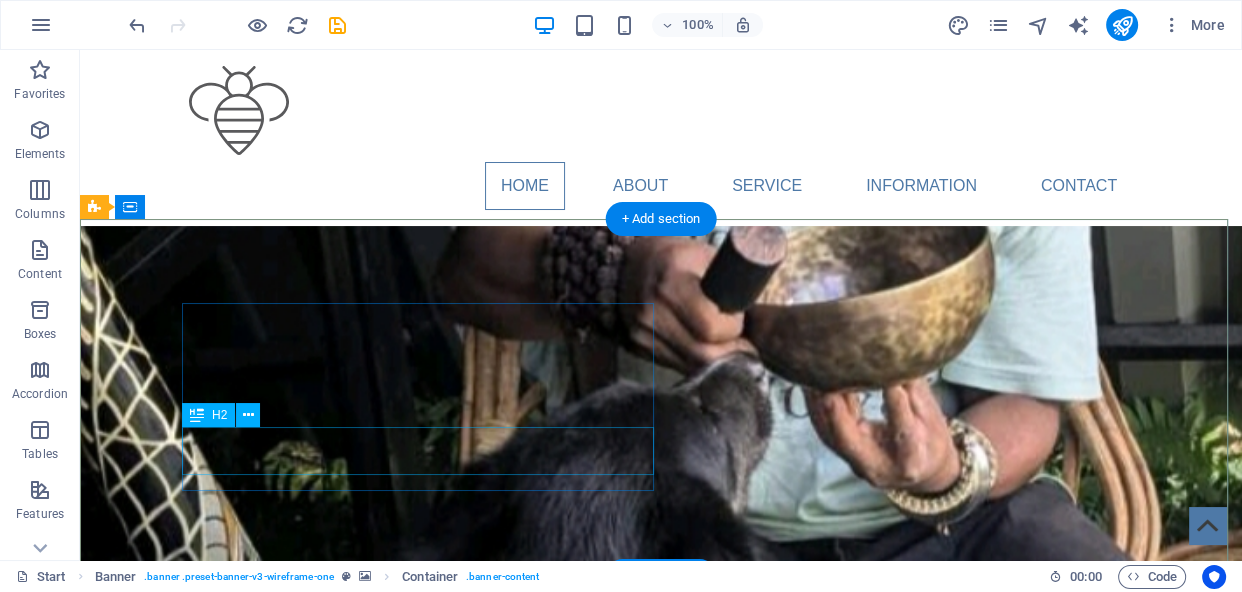 click on "FIVE QUEENS" at bounding box center [661, 811] 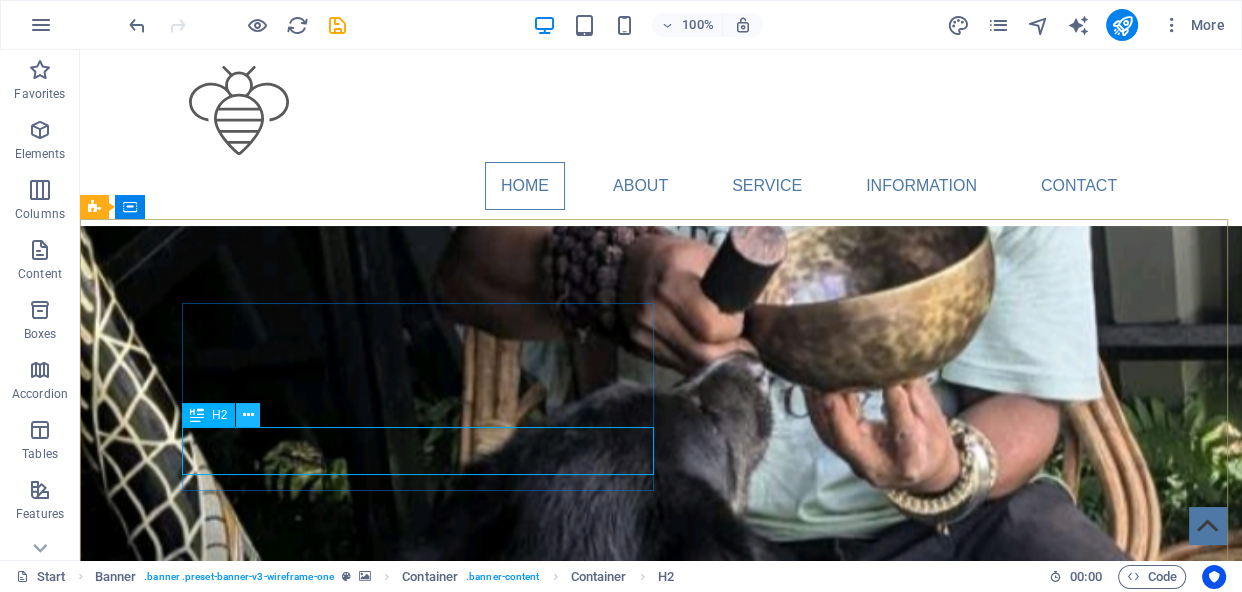 click at bounding box center (248, 415) 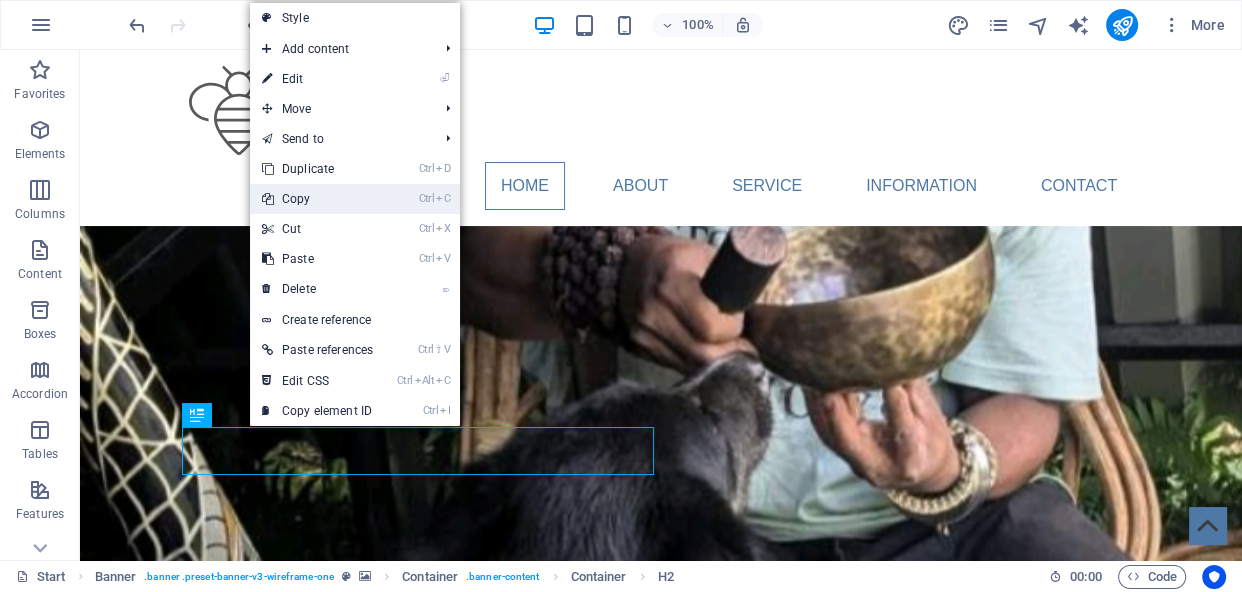 click on "Ctrl C  Copy" at bounding box center [317, 199] 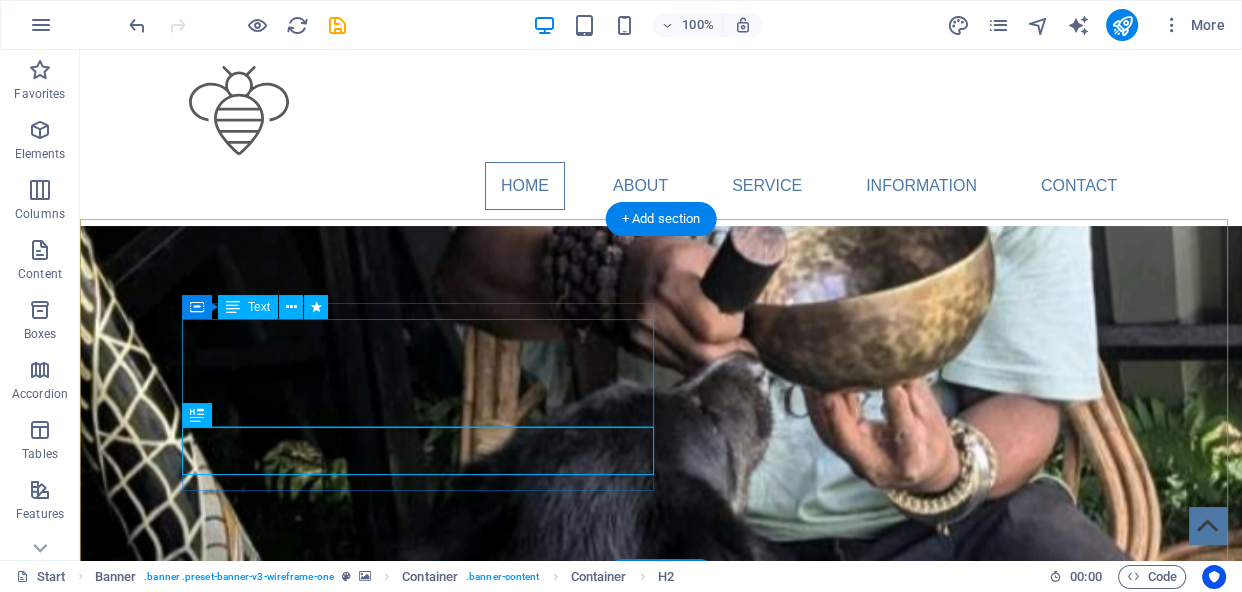 click on "ENERGY ALIGNMENT  and  SOUND THERAPY" at bounding box center [661, 733] 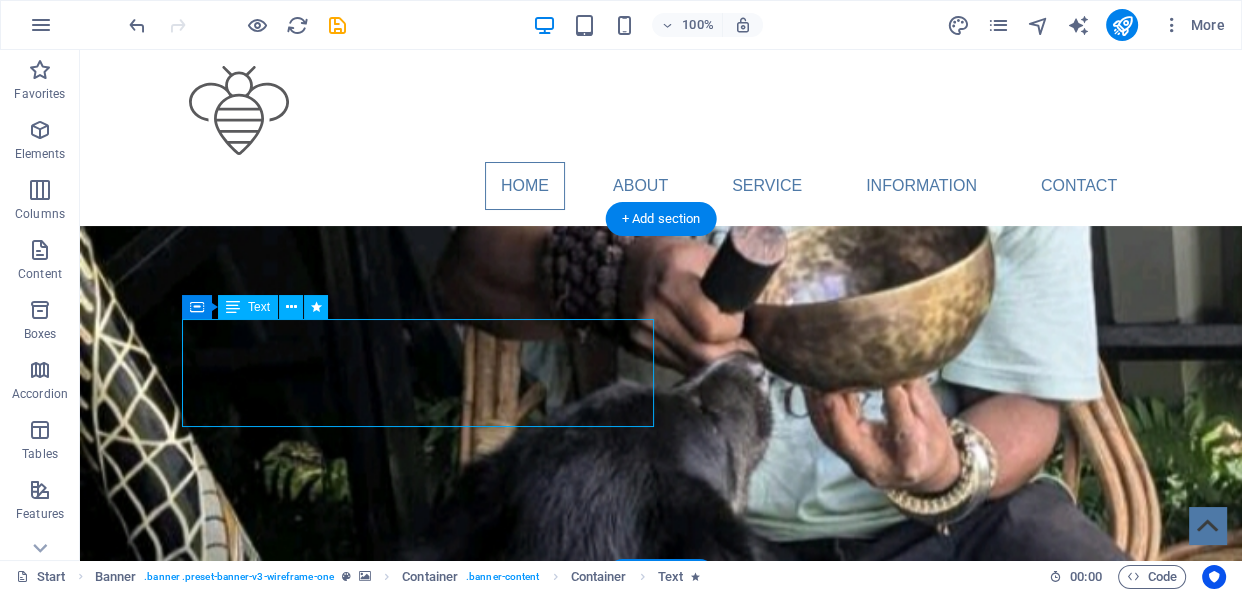 click on "ENERGY ALIGNMENT  and  SOUND THERAPY" at bounding box center [661, 733] 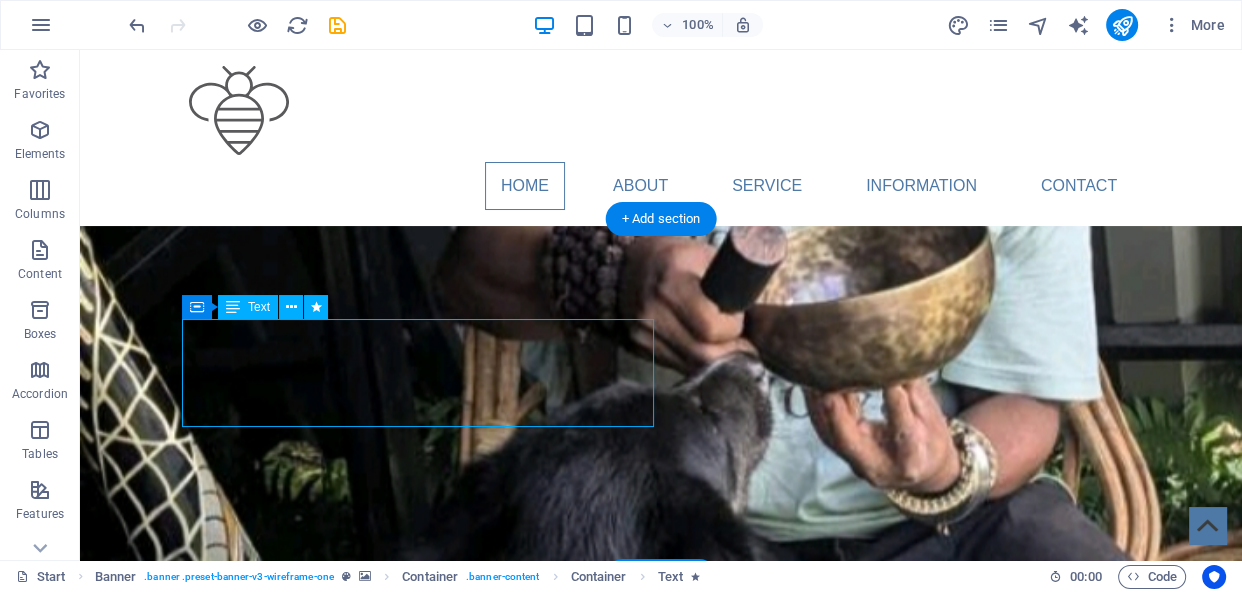 click on "ENERGY ALIGNMENT  and  SOUND THERAPY" at bounding box center (661, 733) 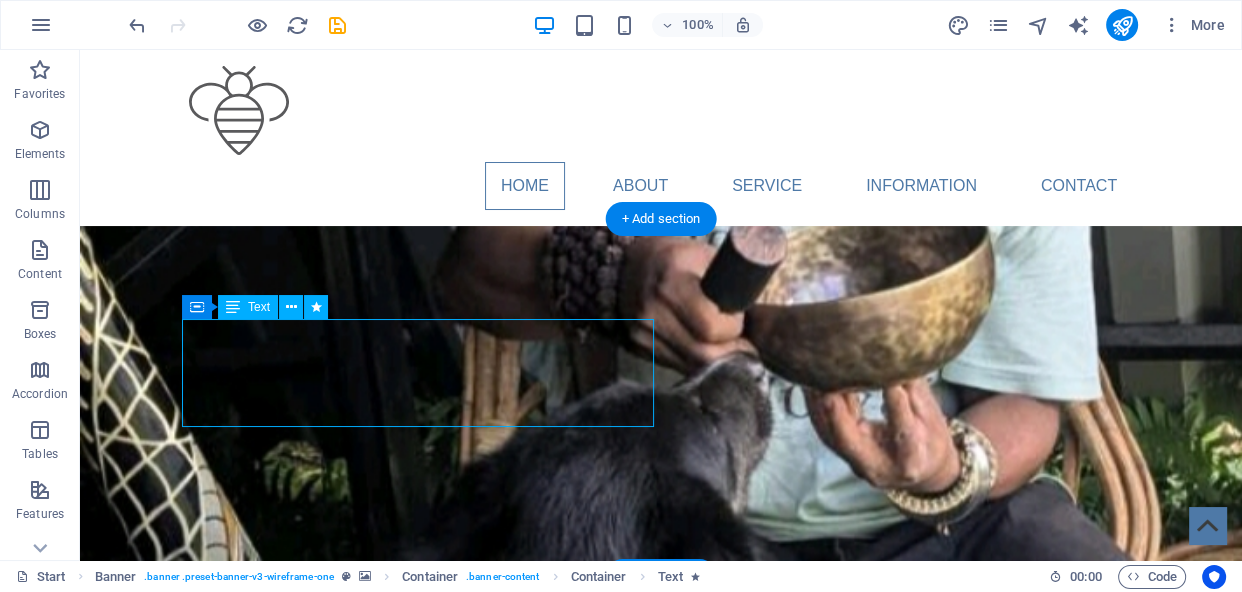click on "ENERGY ALIGNMENT  and  SOUND THERAPY" at bounding box center (661, 733) 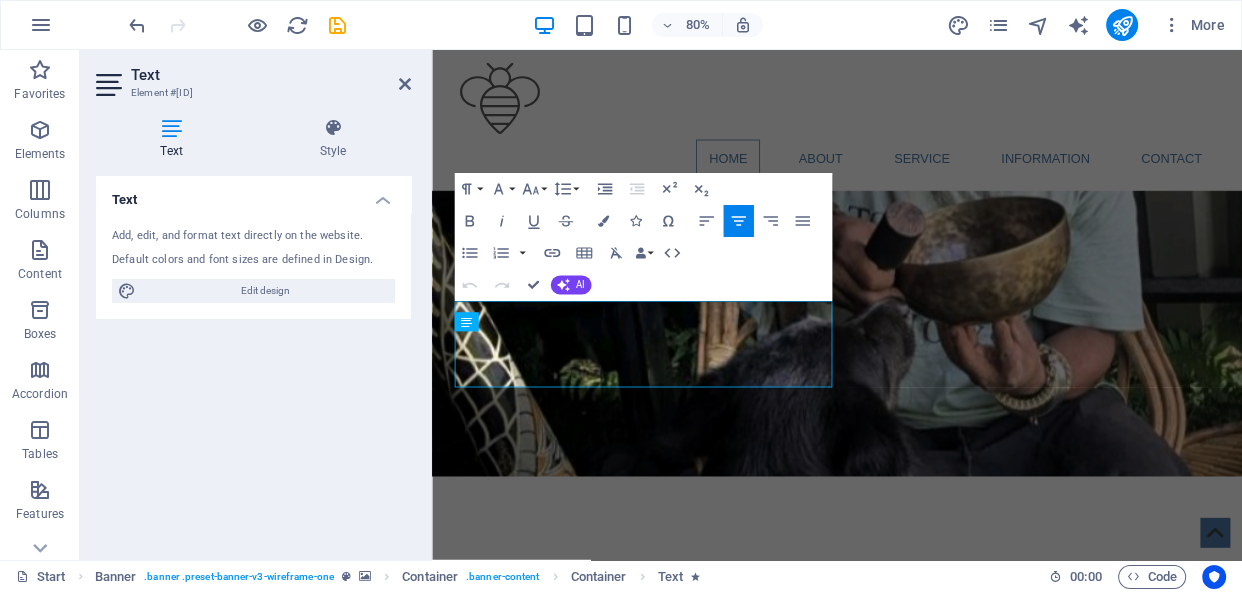 click on "Text Add, edit, and format text directly on the website. Default colors and font sizes are defined in Design. Edit design Alignment Left aligned Centered Right aligned" at bounding box center [253, 360] 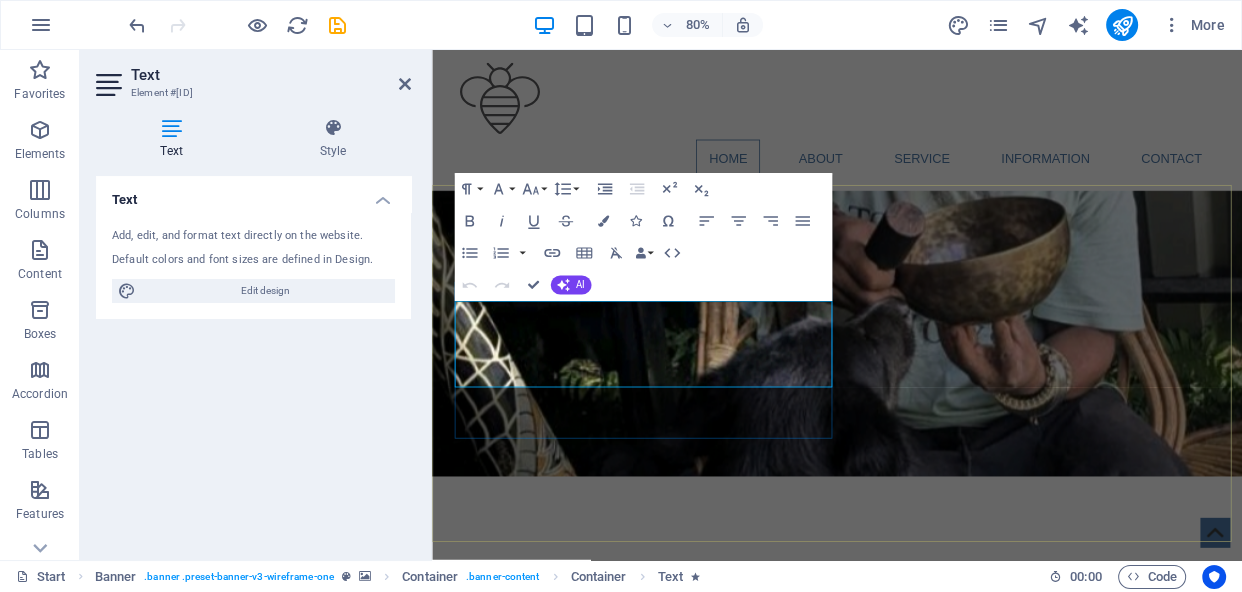 click on "ENERGY ALIGNMENT" at bounding box center (938, 696) 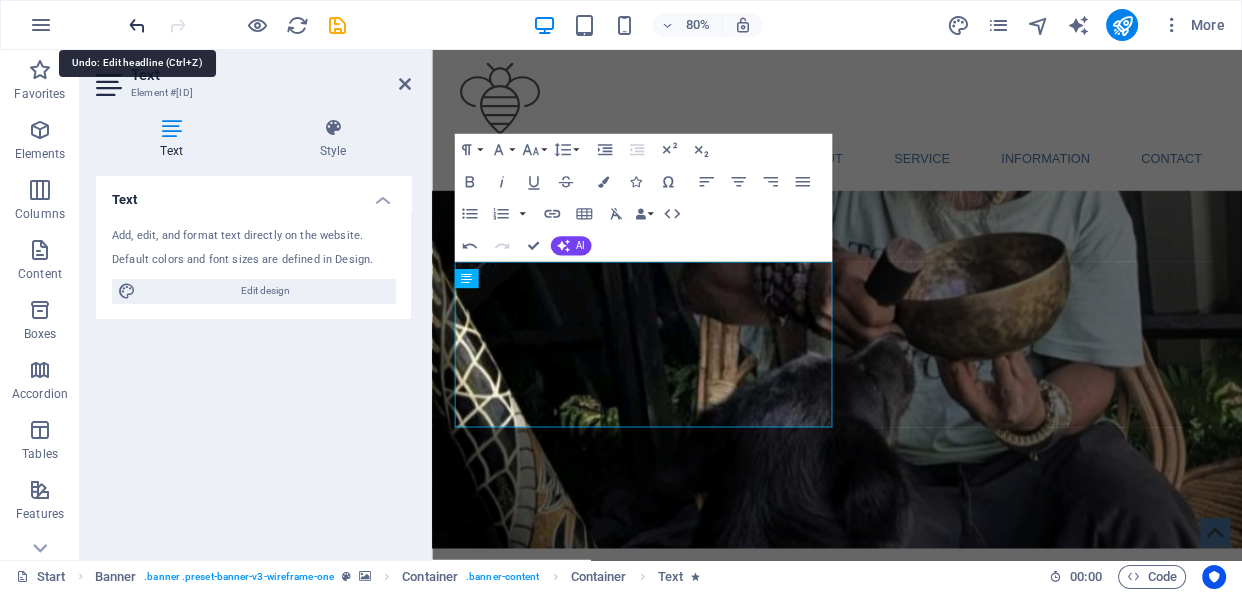 click at bounding box center (137, 25) 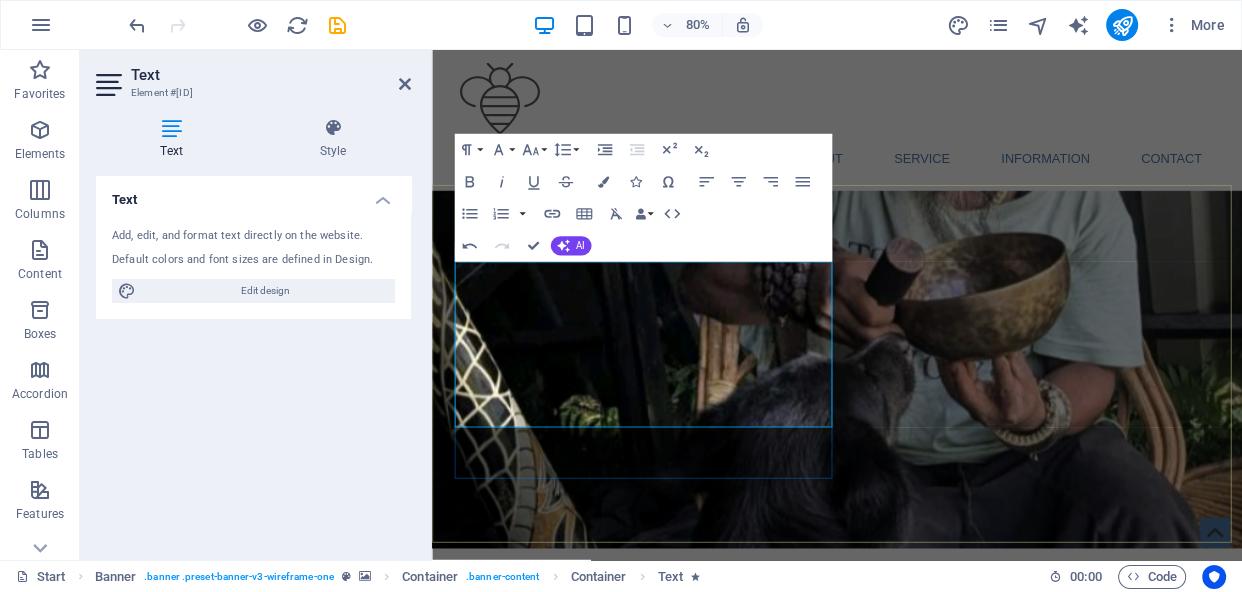 click on "We also provide onsite accommodation in our self catering cabins, where you can avail of the opportunity to totally immerse your self in your healing journey." at bounding box center (939, 812) 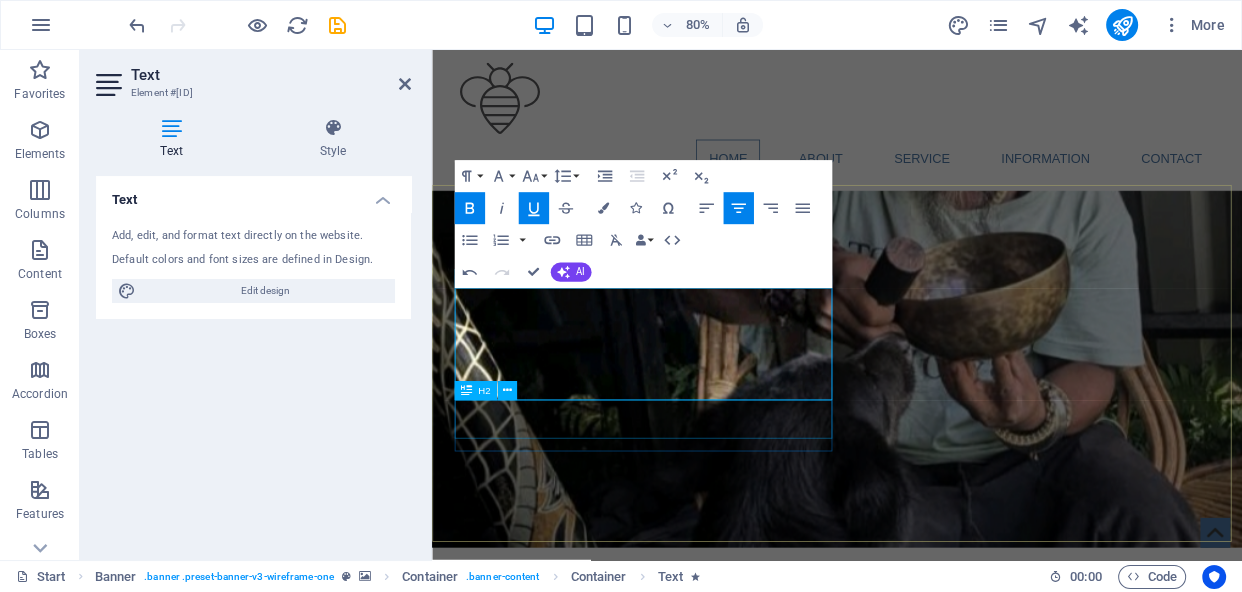 click on "FIVE QUEENS" at bounding box center (939, 932) 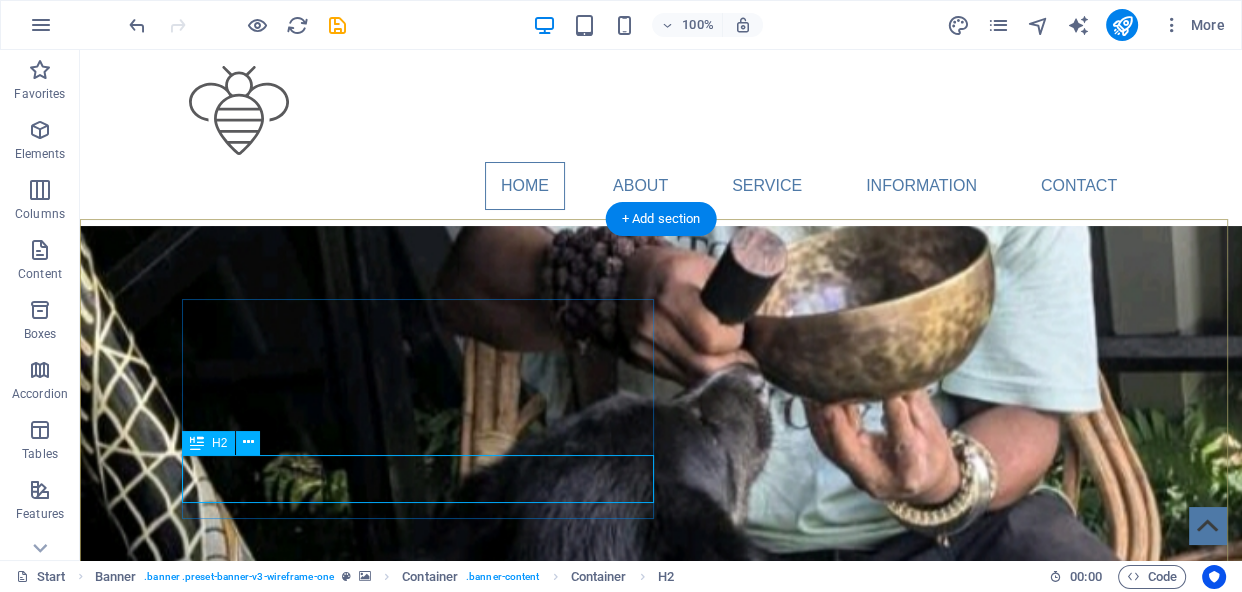 click on "FIVE QUEENS" at bounding box center (661, 866) 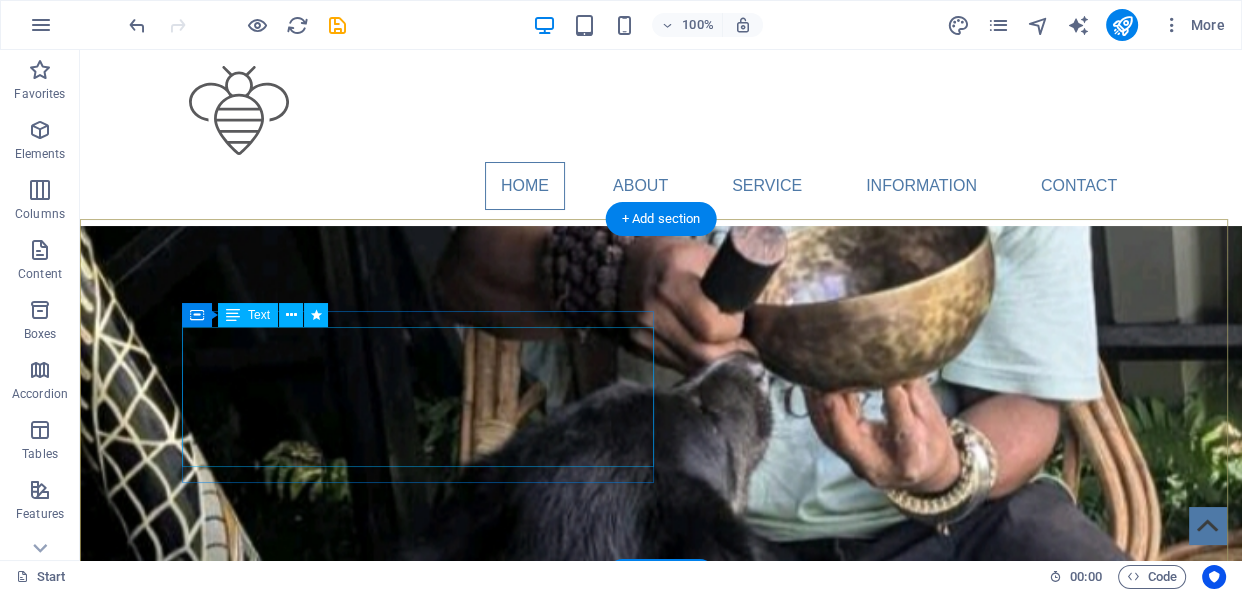 click on "ENERGY ALIGNMENT  and  SOUND THERAPY" at bounding box center (661, 749) 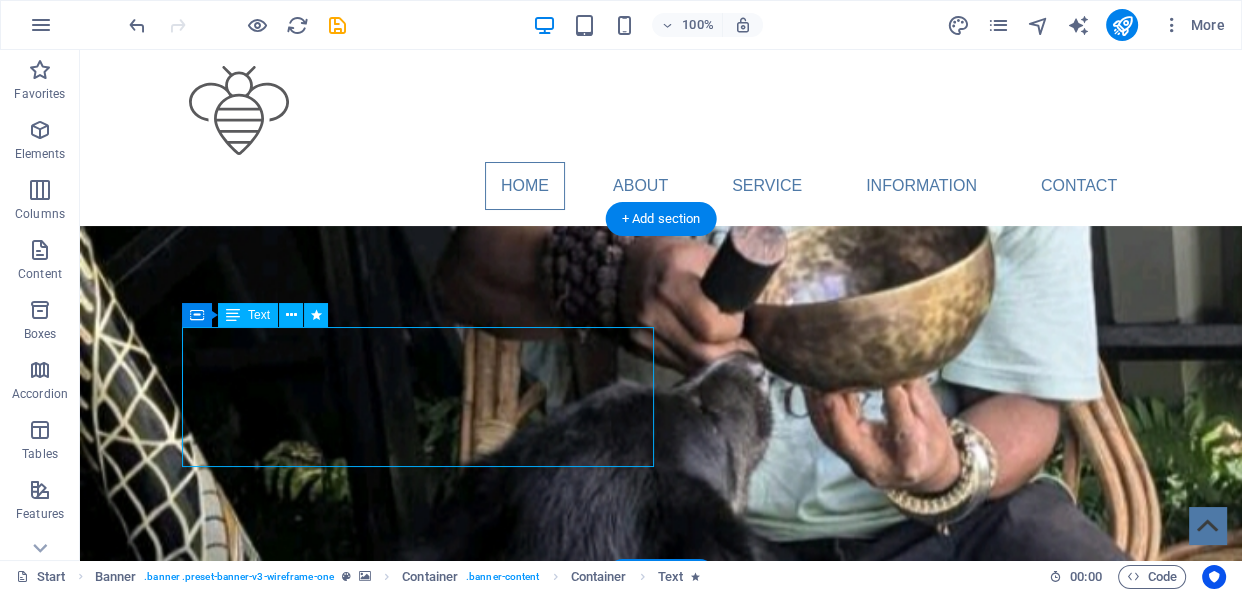 click on "ENERGY ALIGNMENT  and  SOUND THERAPY" at bounding box center [661, 749] 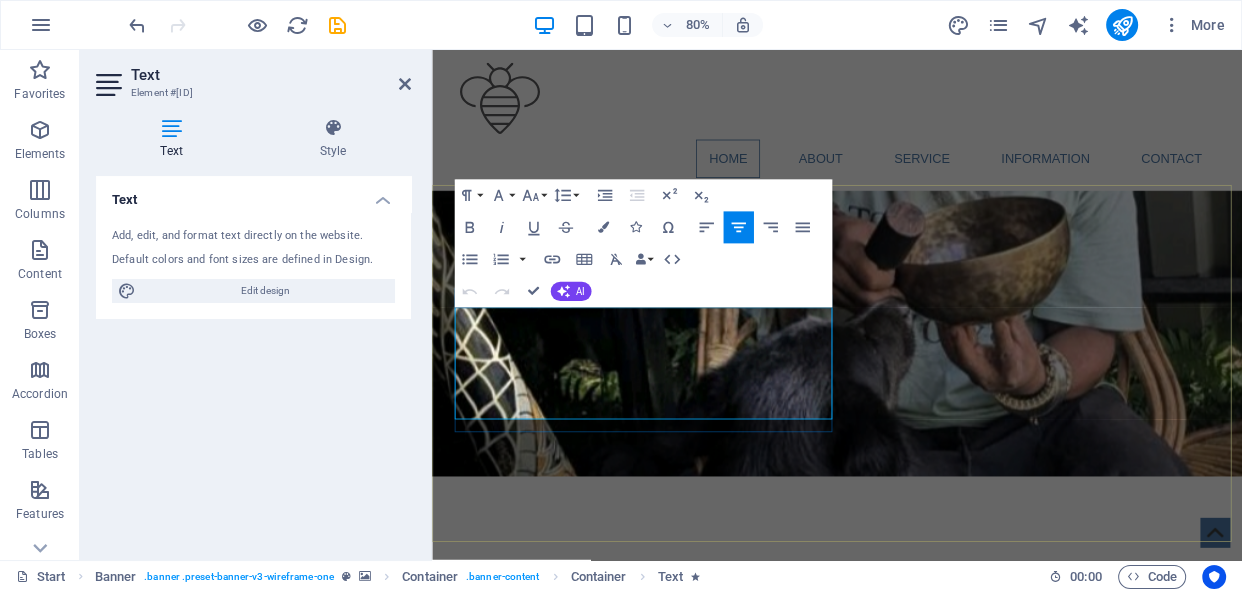 click on "ENERGY ALIGNMENT" at bounding box center [938, 728] 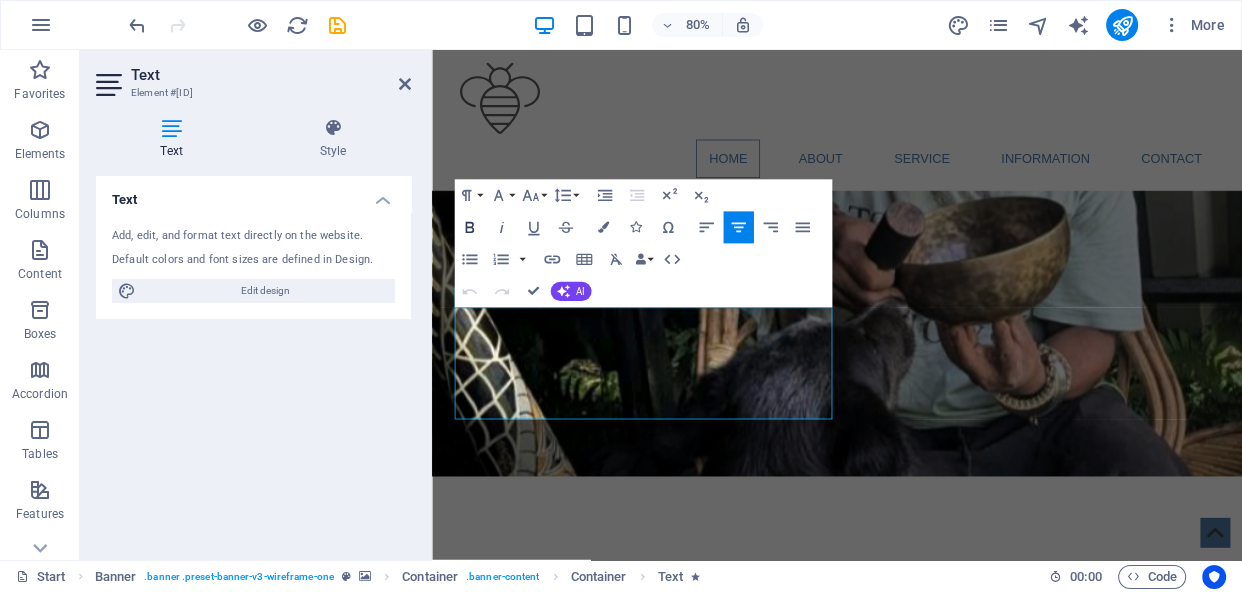 click 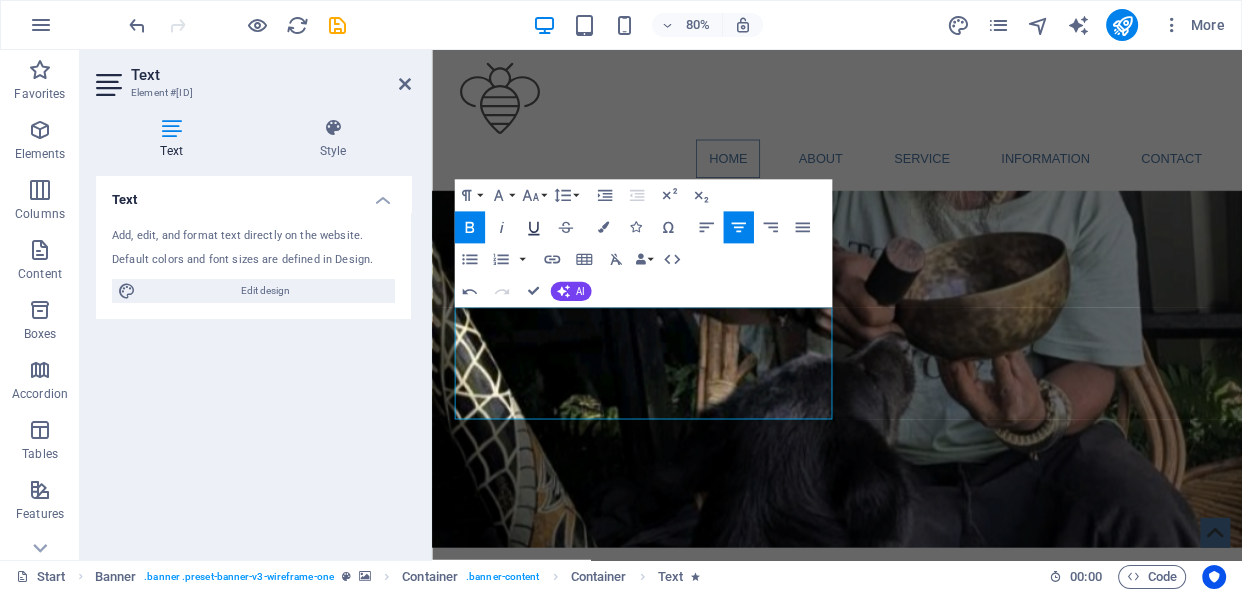 click 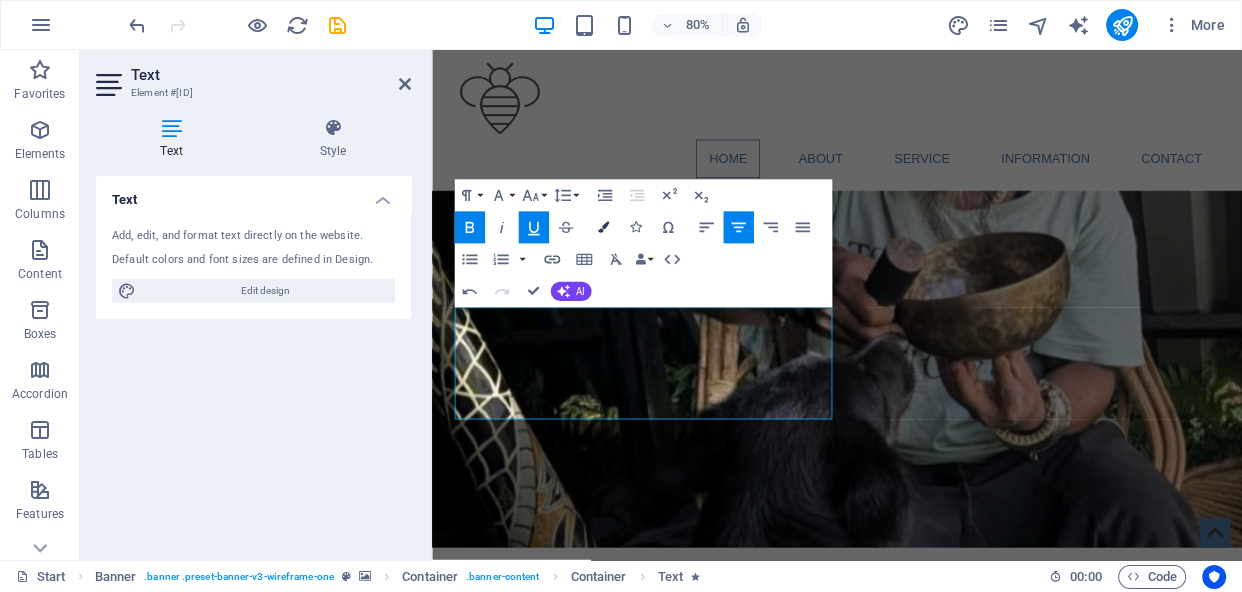 click at bounding box center (603, 227) 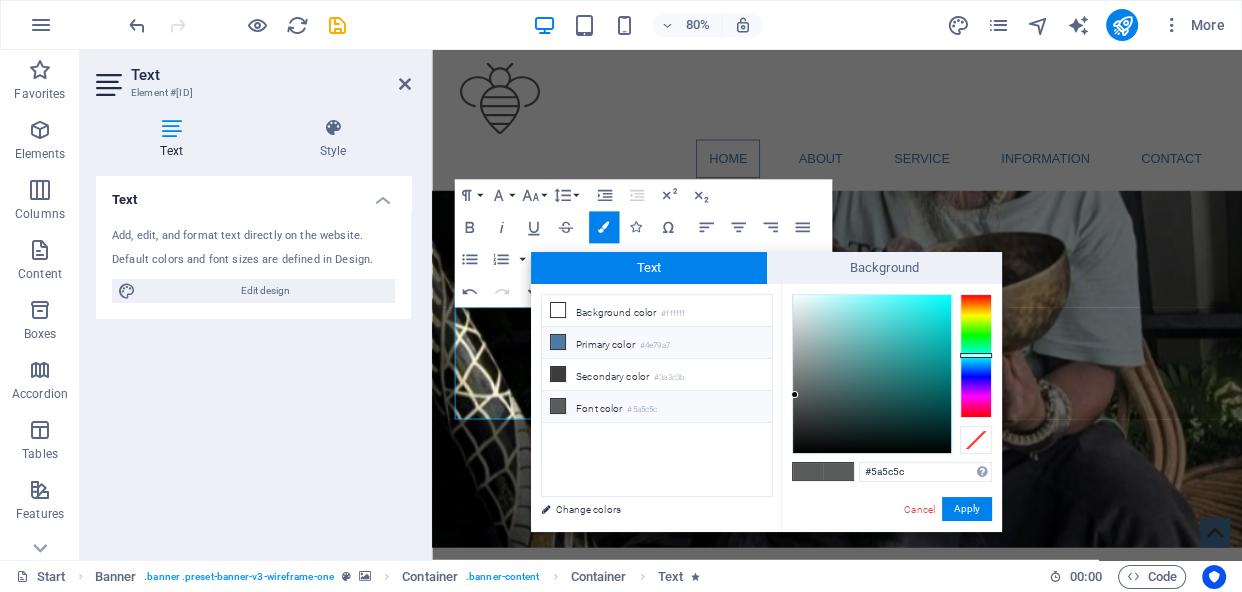 click on "Primary color
#4e79a7" at bounding box center (657, 343) 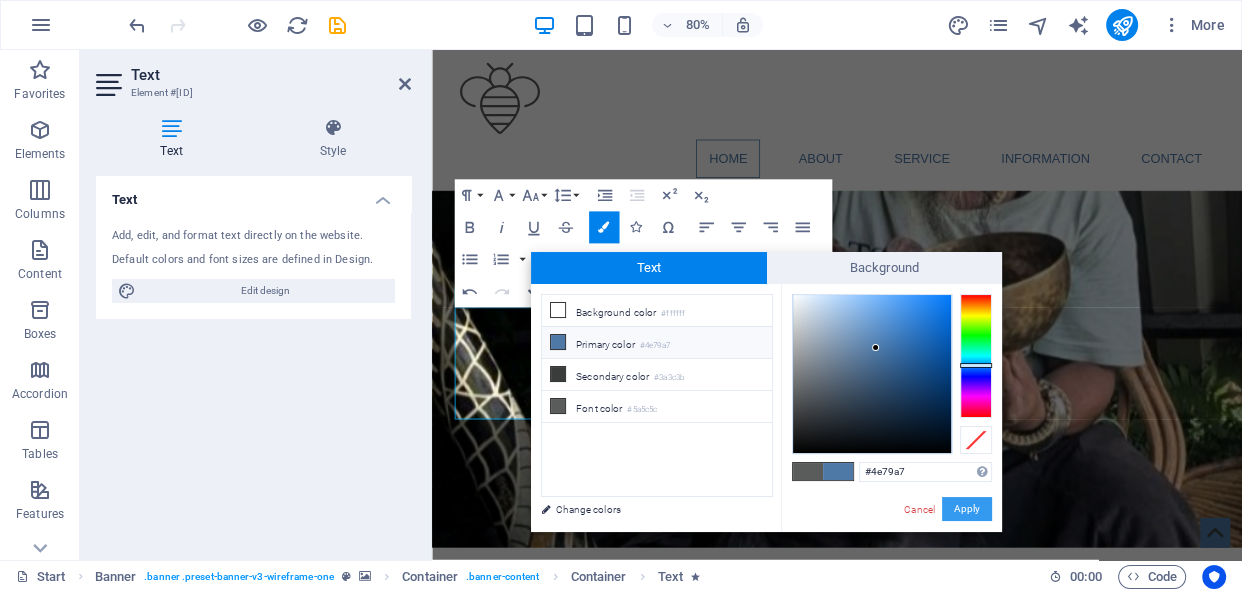 click on "Apply" at bounding box center [967, 509] 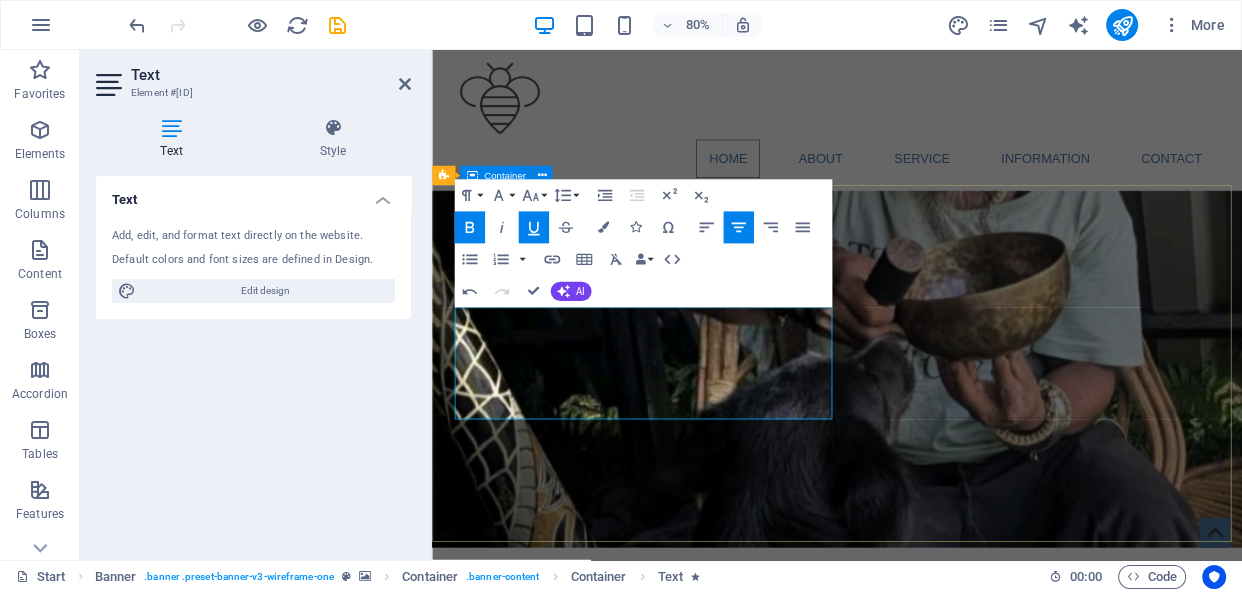 type 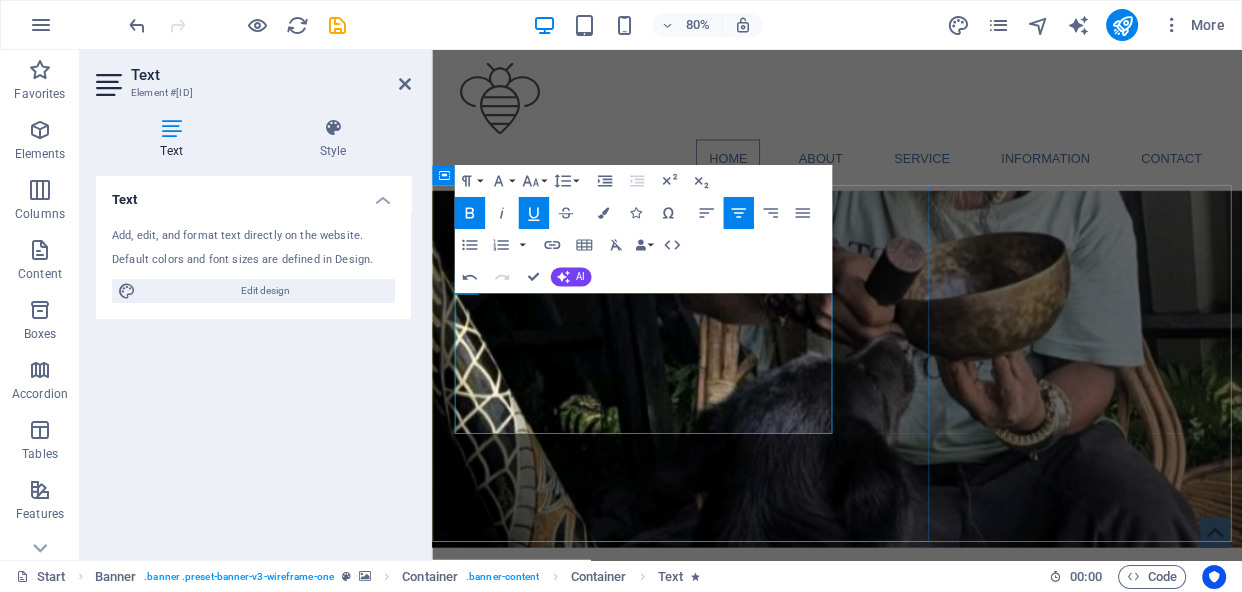 click at bounding box center (658, 369) 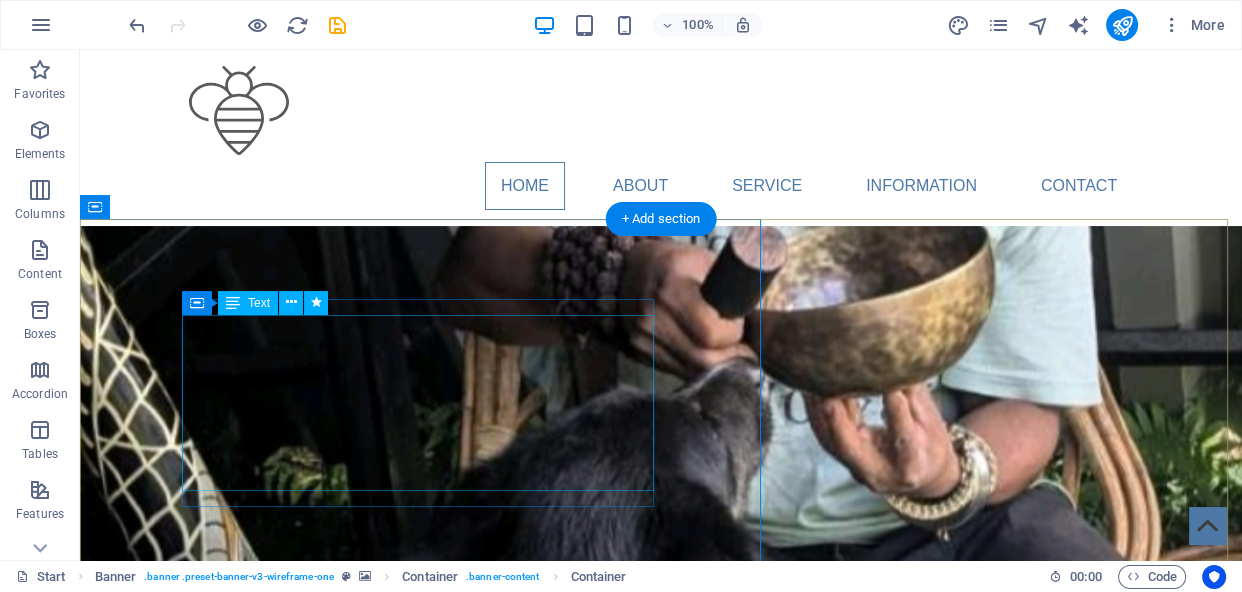 click on "FIVE QUEENS ENERGY ALIGNMENT  and  SOUND THERAPY" at bounding box center [661, 778] 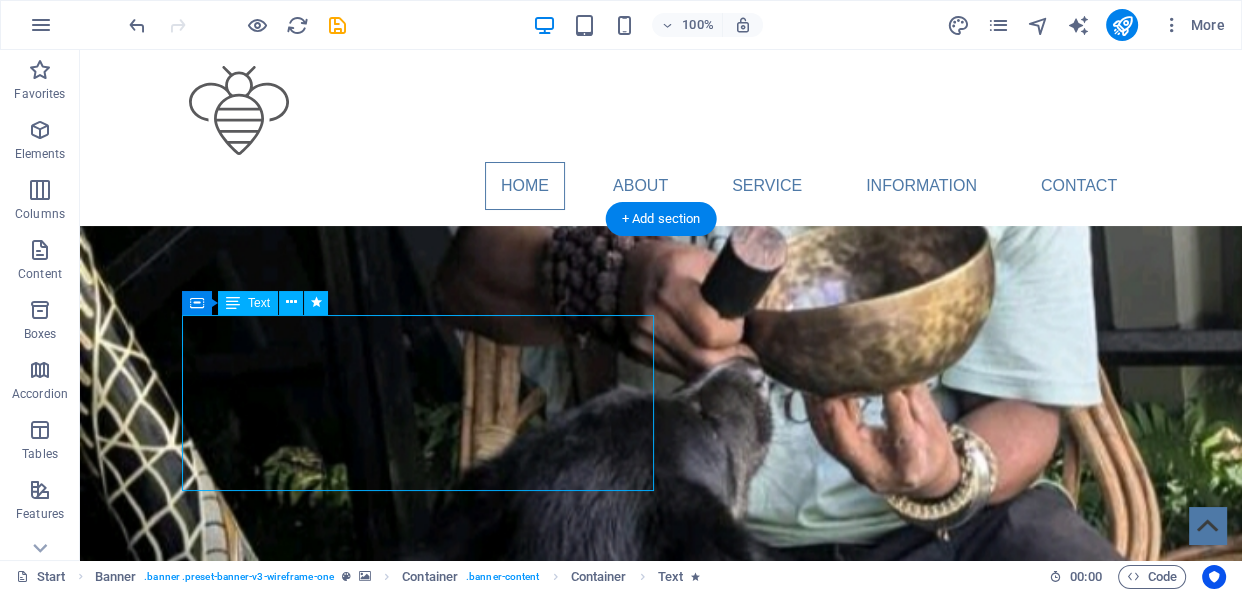 click on "FIVE QUEENS ENERGY ALIGNMENT  and  SOUND THERAPY" at bounding box center [661, 778] 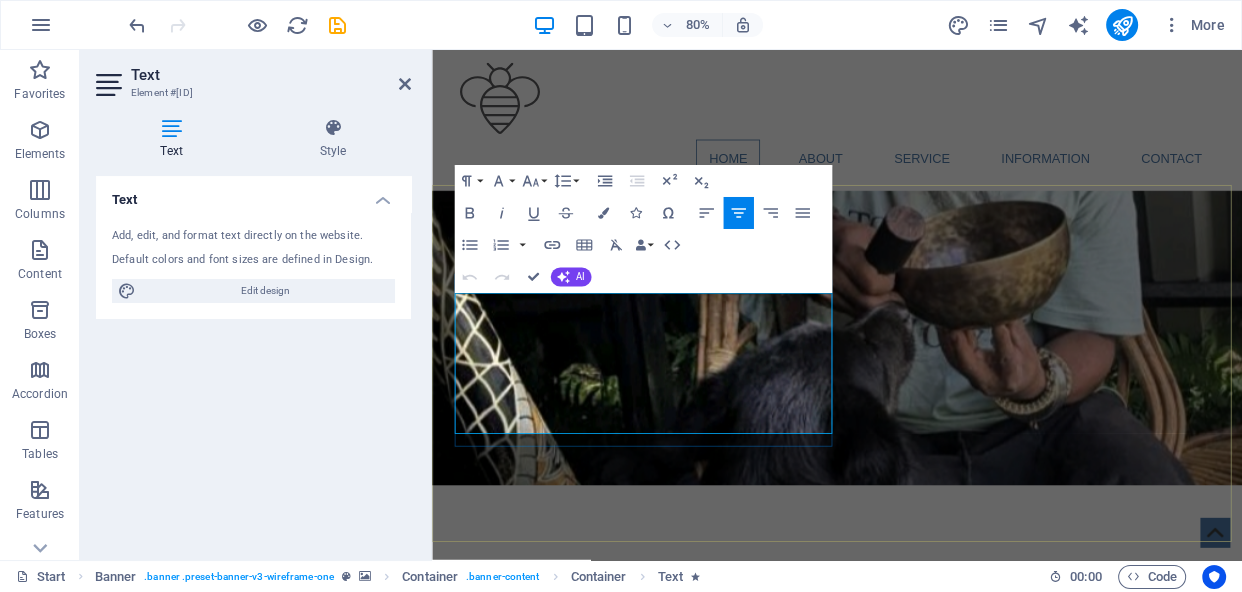 drag, startPoint x: 792, startPoint y: 509, endPoint x: 585, endPoint y: 448, distance: 215.80083 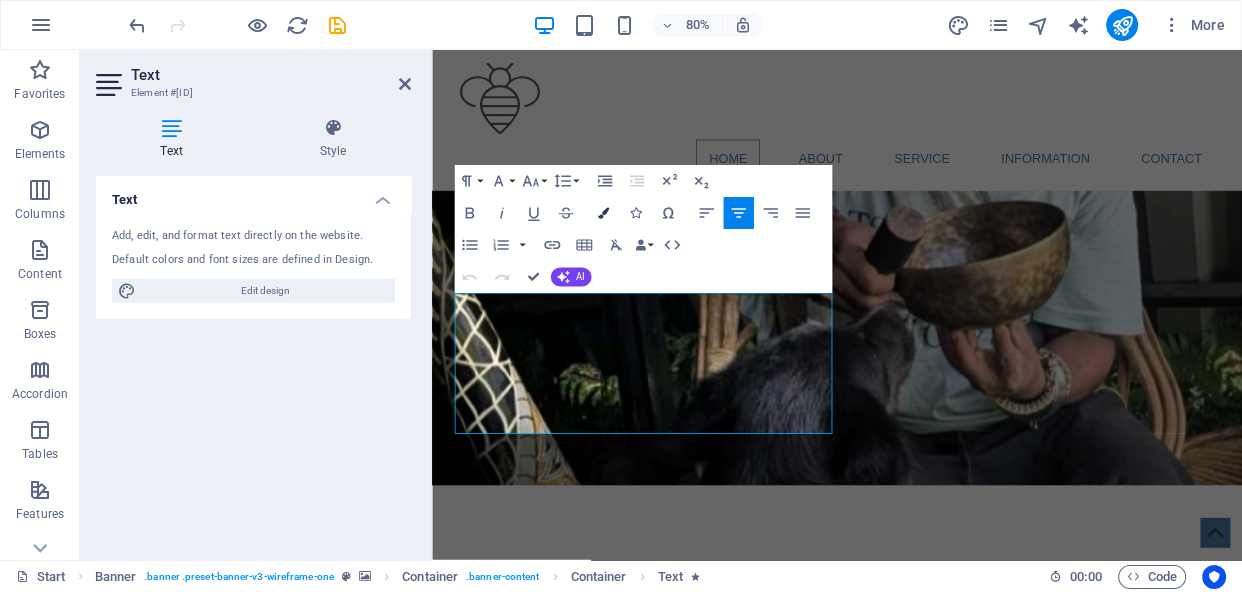 click at bounding box center [603, 213] 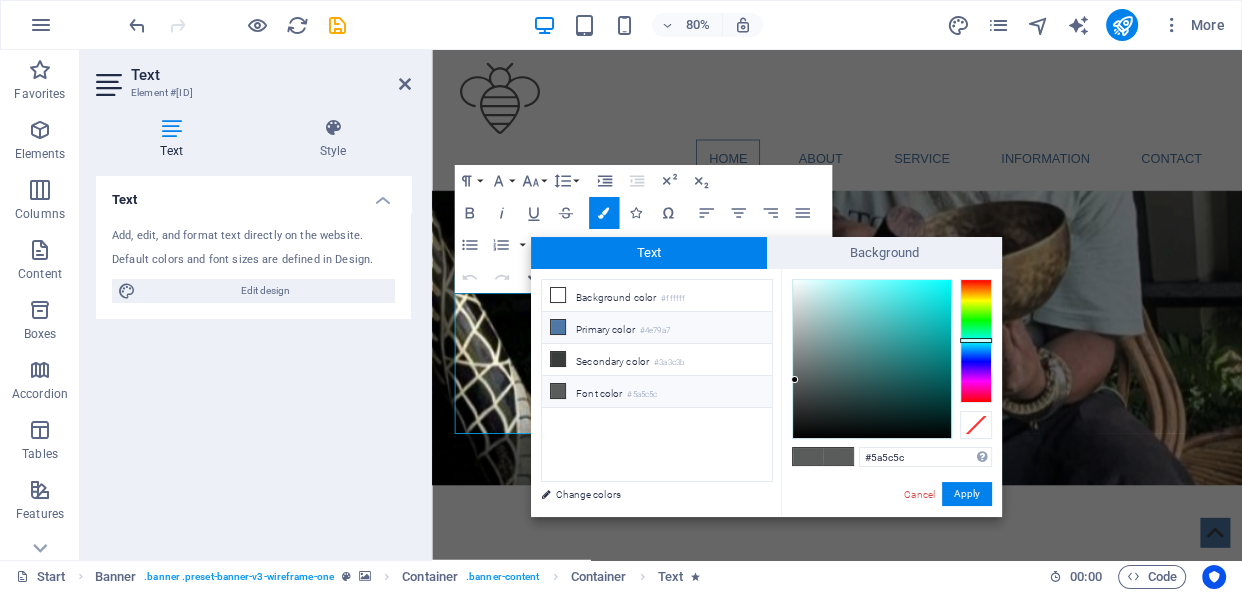 click on "Primary color
#4e79a7" at bounding box center [657, 328] 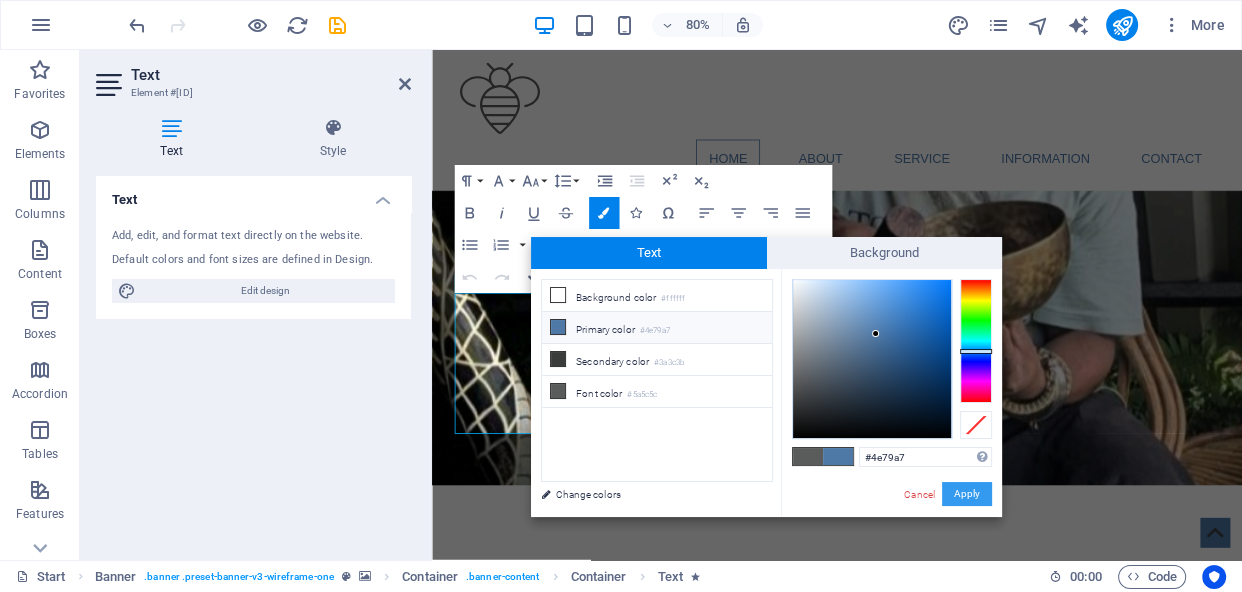 click on "Apply" at bounding box center [967, 494] 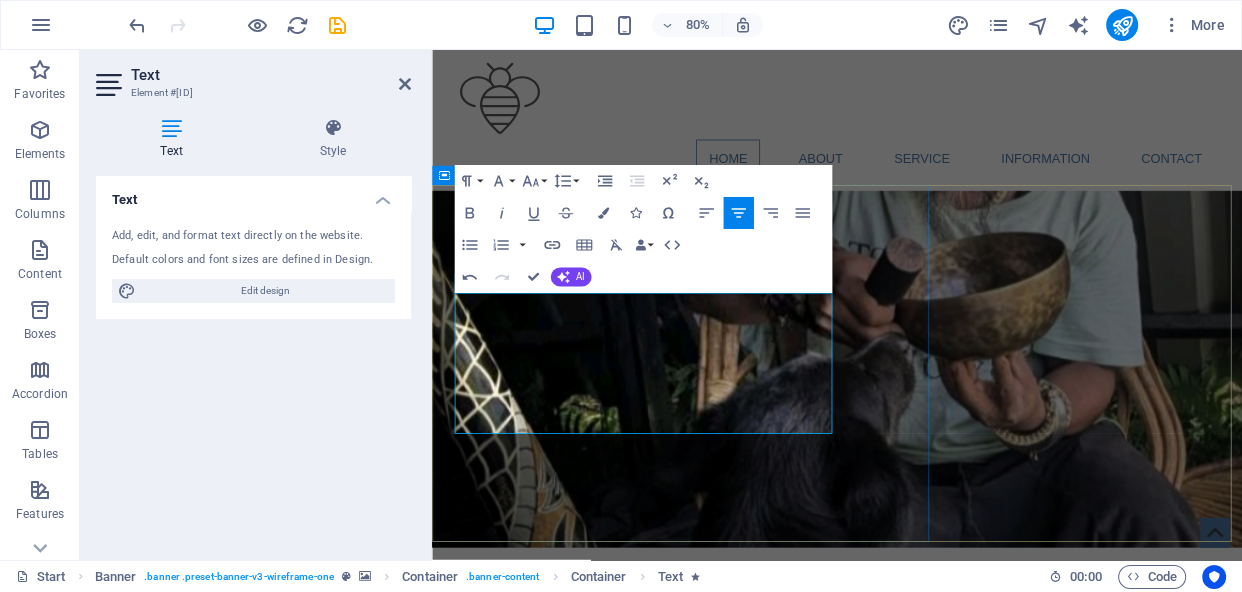 click at bounding box center [658, 369] 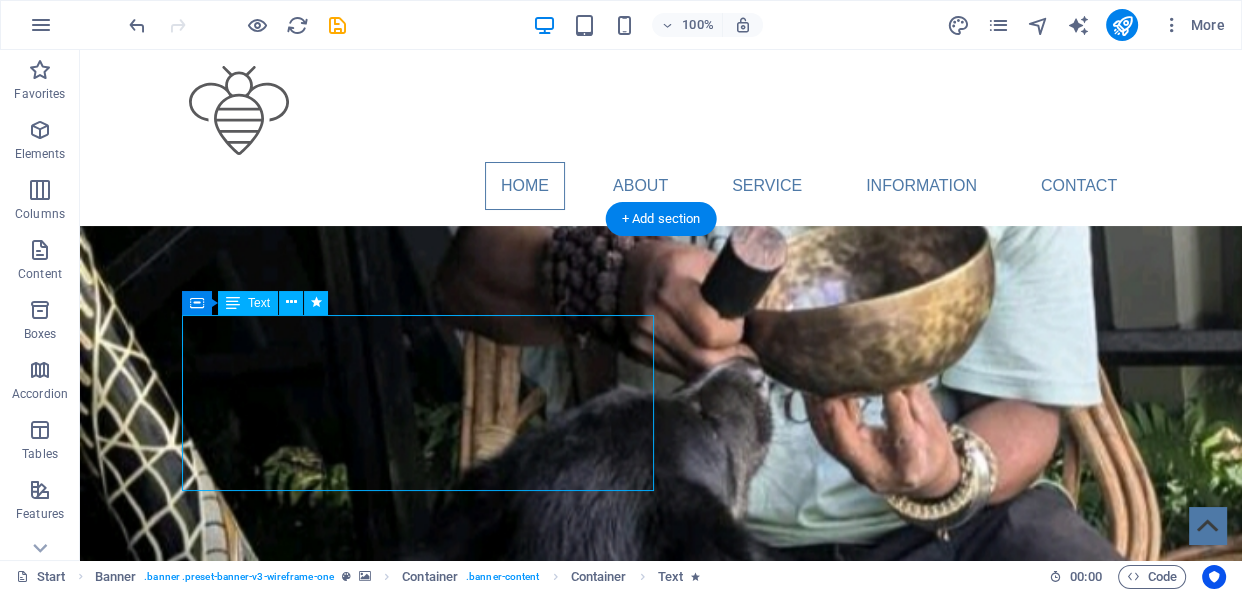 click on "FIVE QUEENS ENERGY ALIGNMENT  and  SOUND THERAPY" at bounding box center (661, 778) 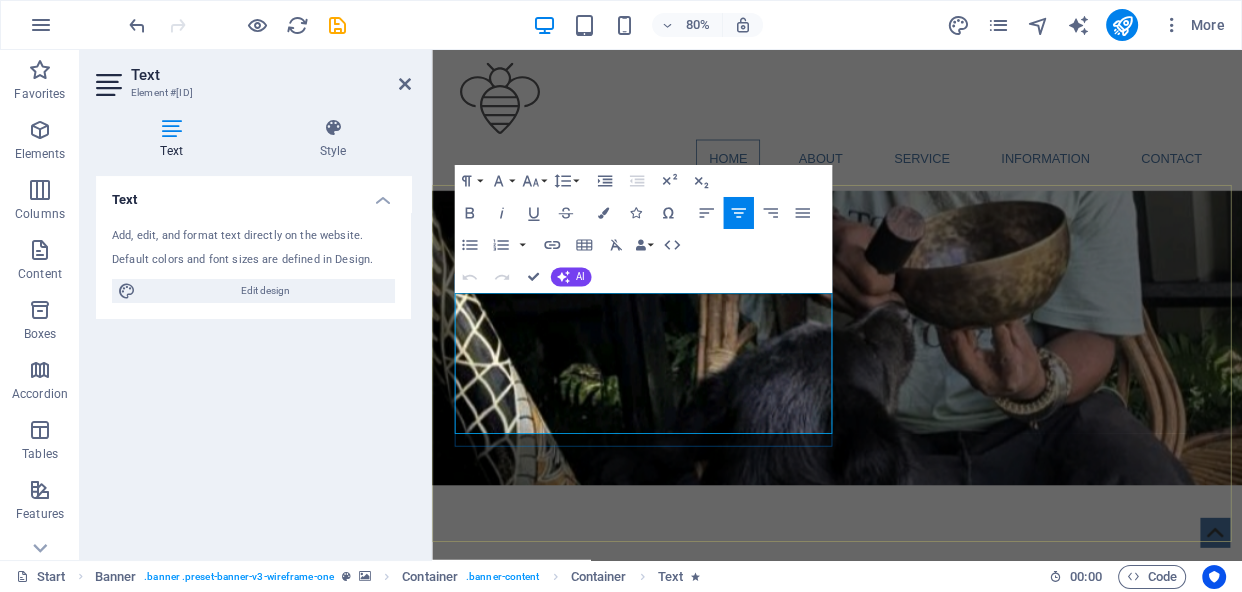 drag, startPoint x: 772, startPoint y: 404, endPoint x: 620, endPoint y: 404, distance: 152 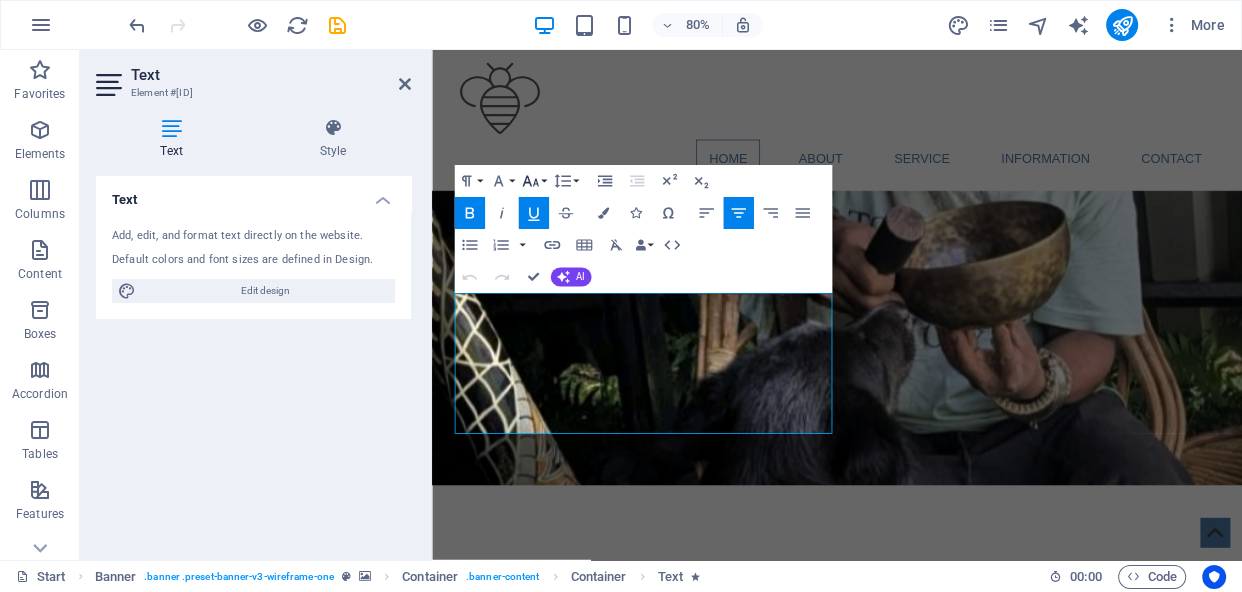click on "Font Size" at bounding box center [533, 181] 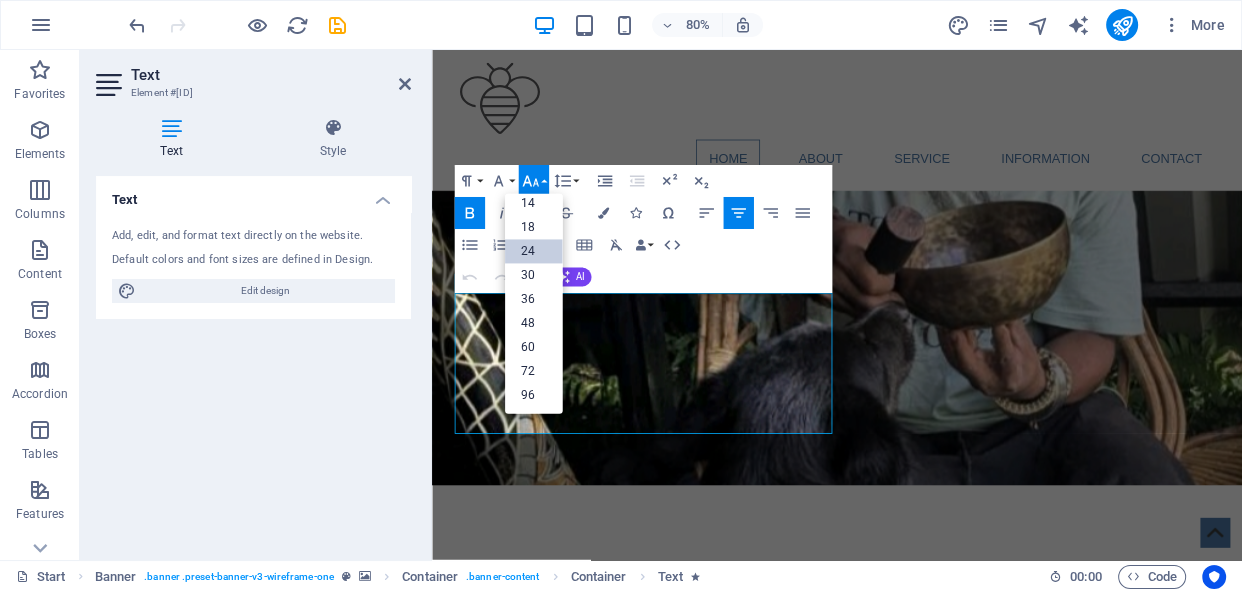 scroll, scrollTop: 160, scrollLeft: 0, axis: vertical 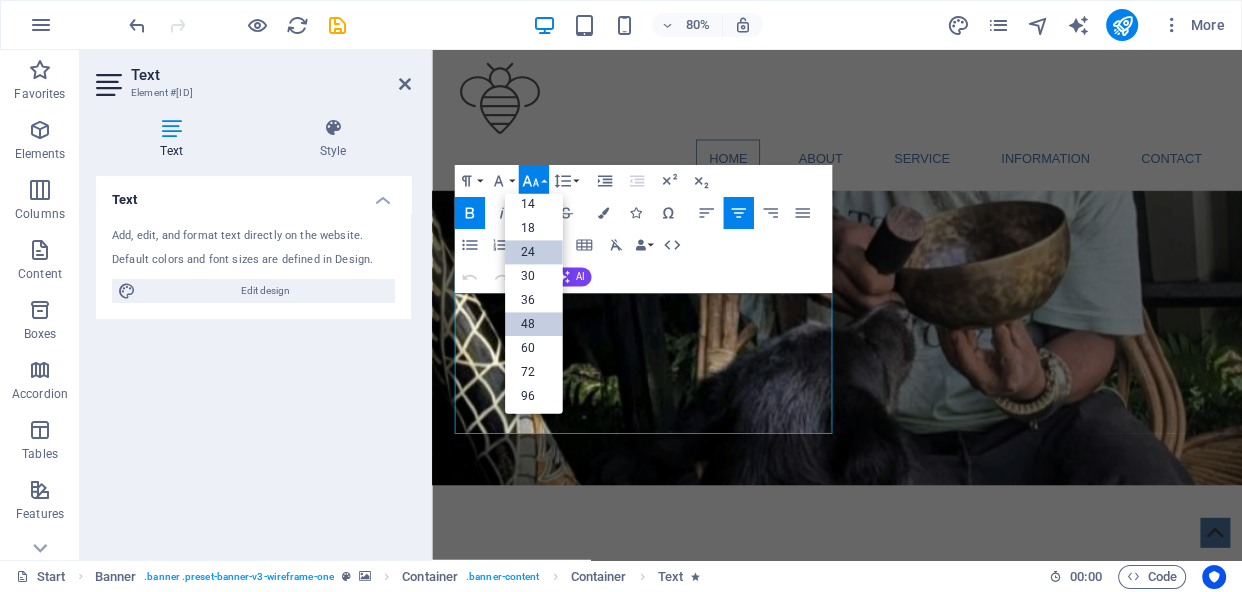 click on "48" at bounding box center (534, 324) 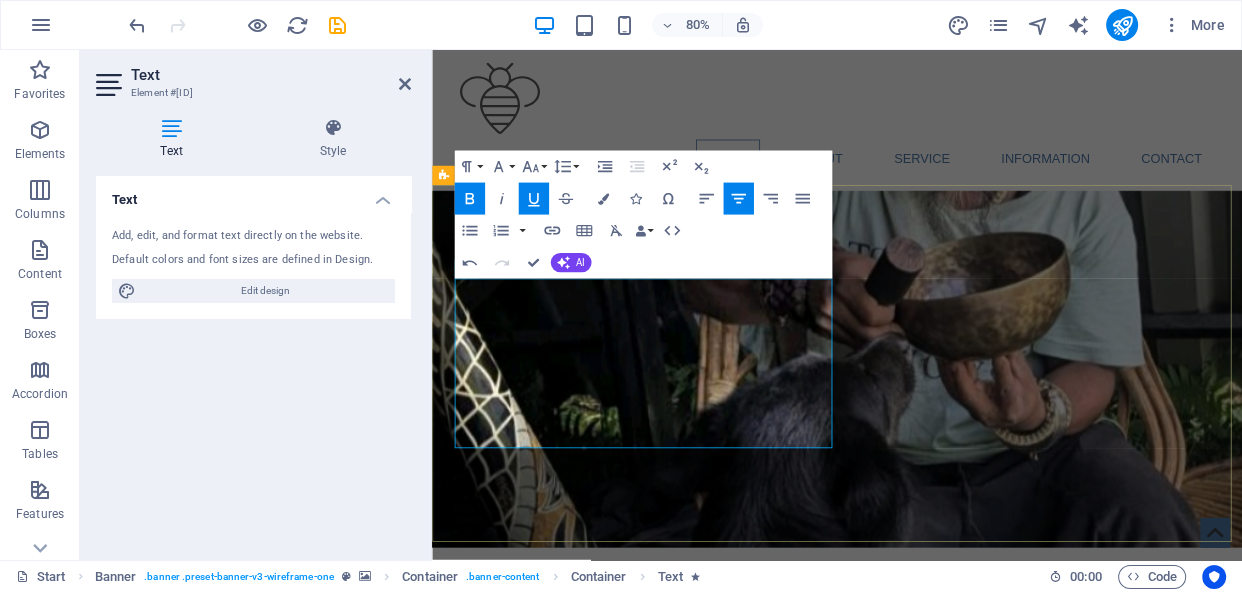 click on "FIVE QUEENS ENERGY ALIGNMENT  and  SOUND THERAPY" at bounding box center [938, 874] 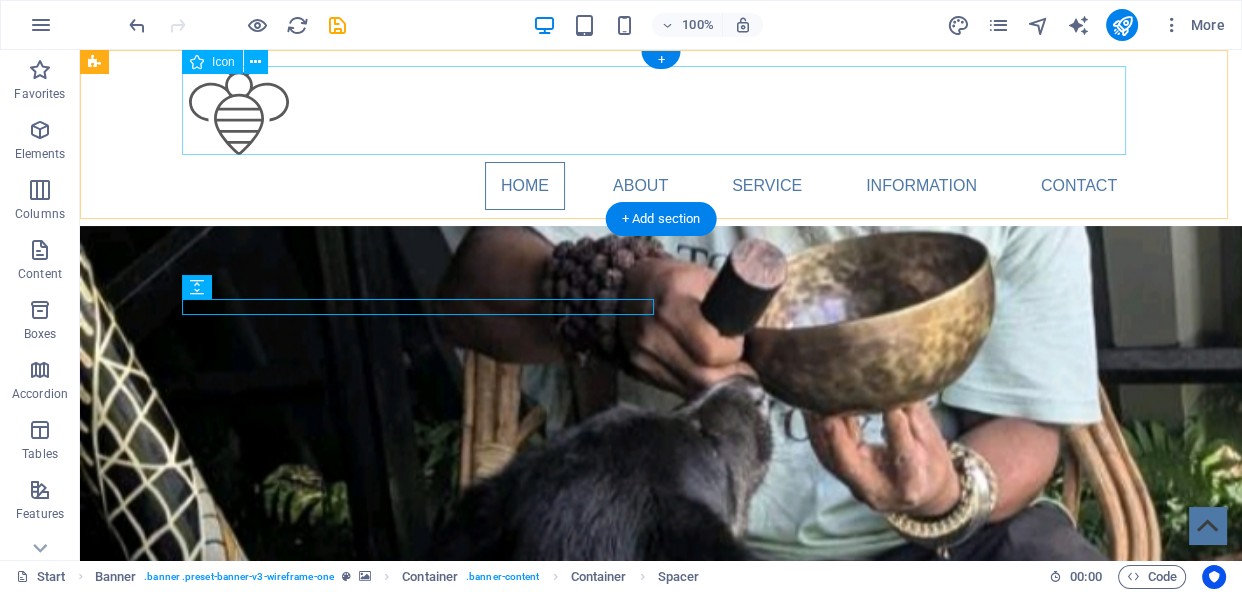 click at bounding box center (661, 114) 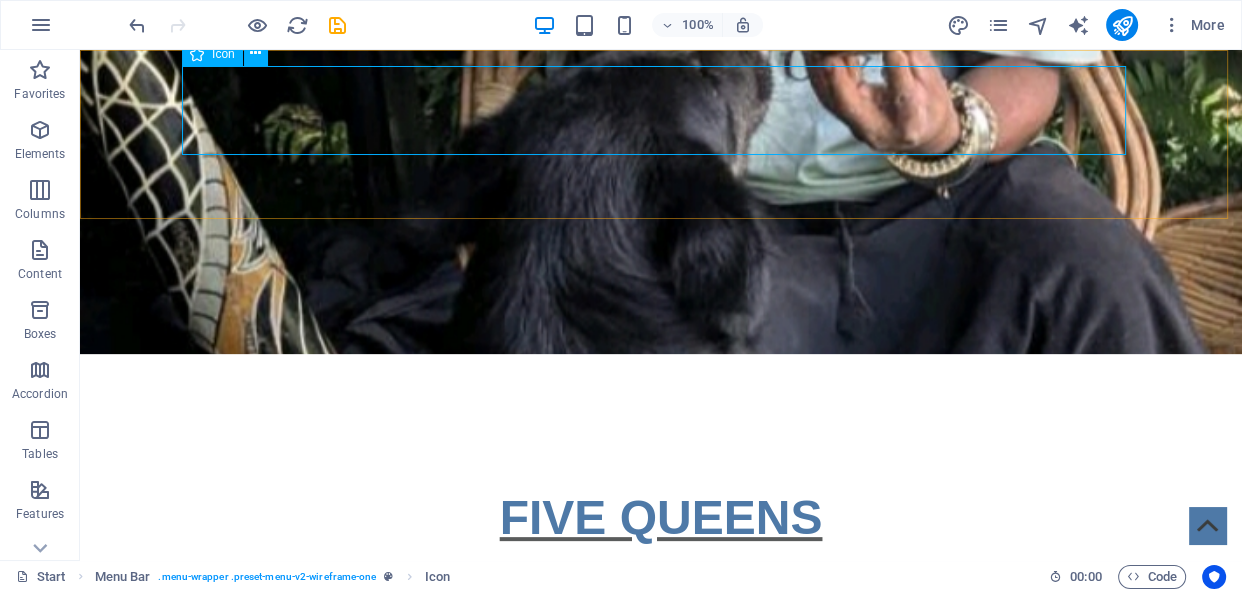 scroll, scrollTop: 0, scrollLeft: 0, axis: both 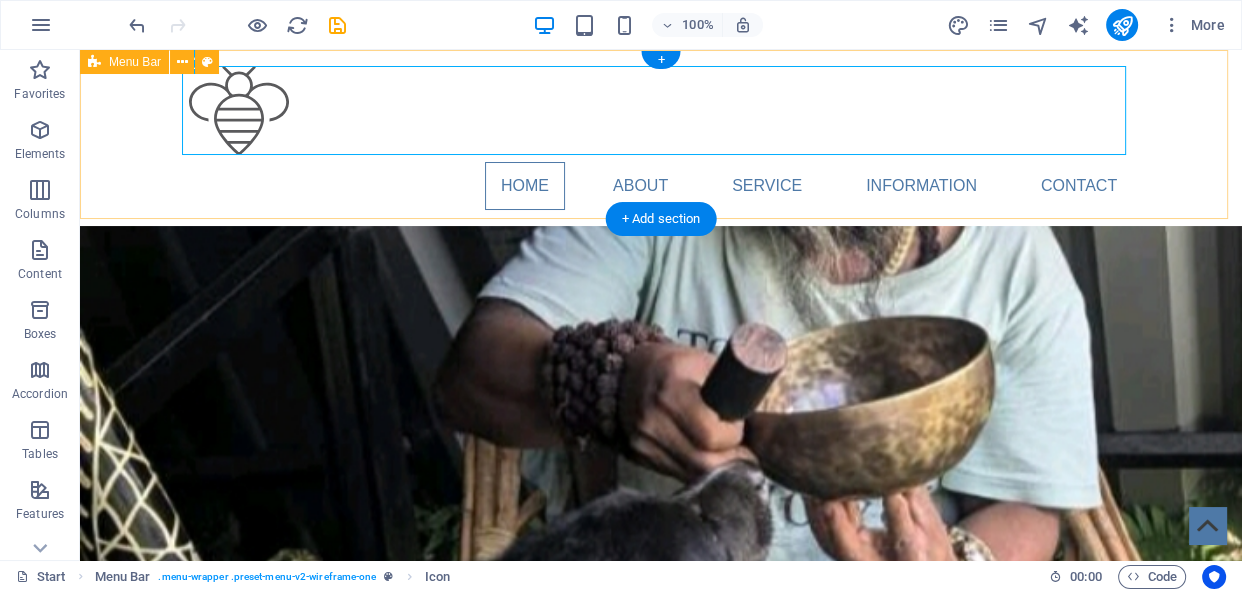 click on "Home About Service Information Contact" at bounding box center (661, 138) 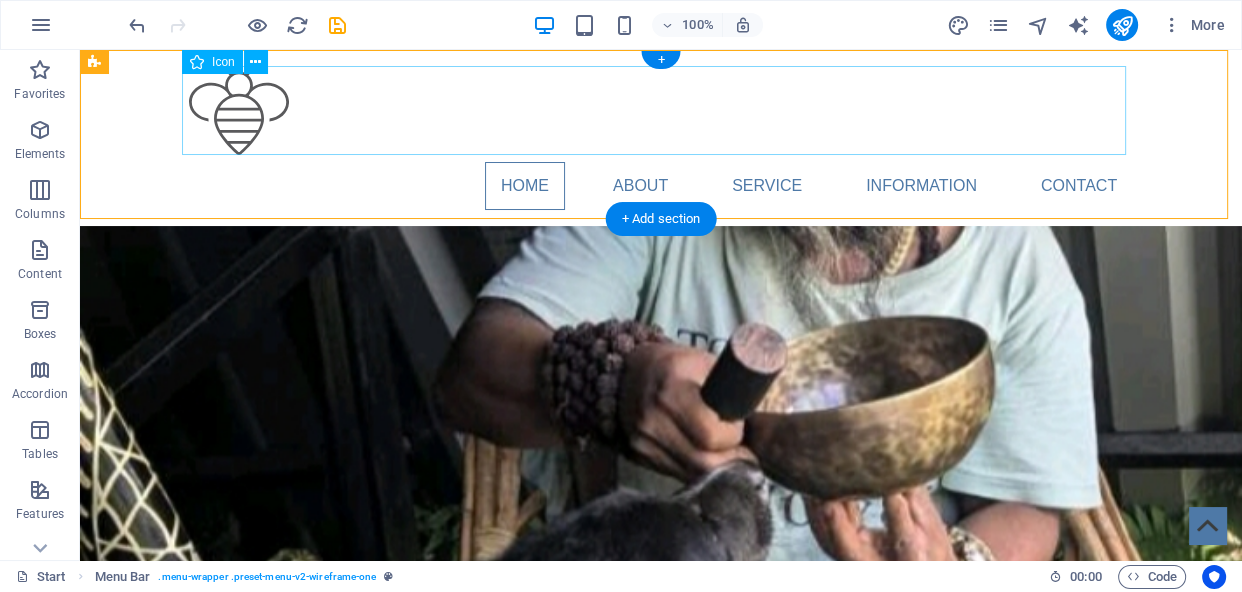 click at bounding box center [661, 114] 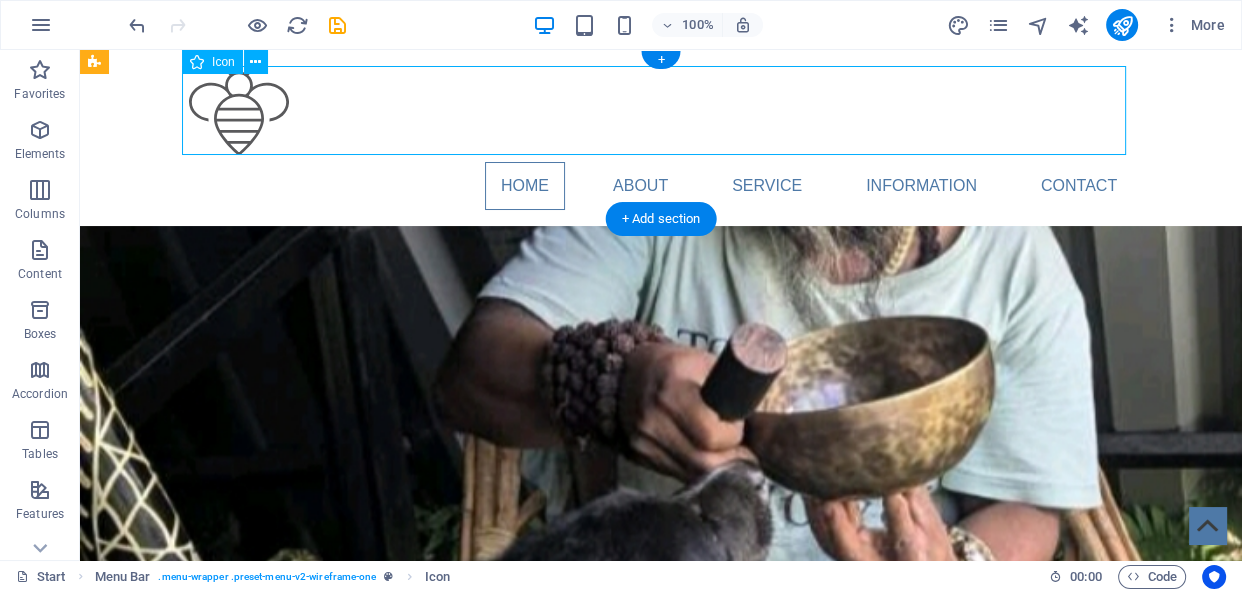 click at bounding box center (661, 114) 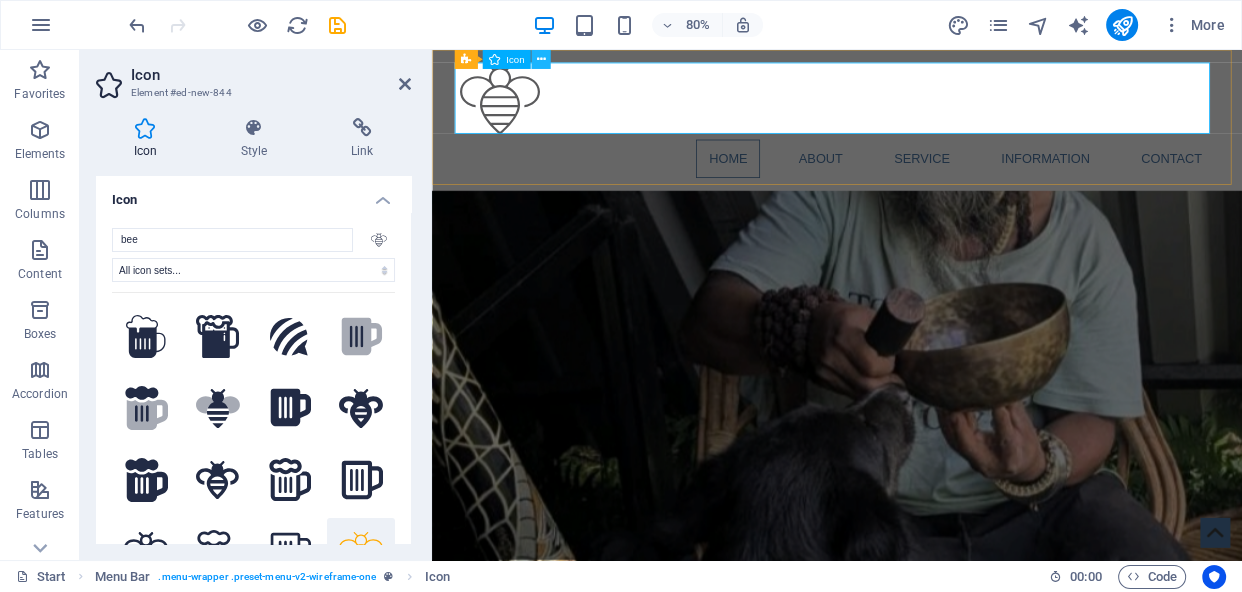 click at bounding box center [541, 59] 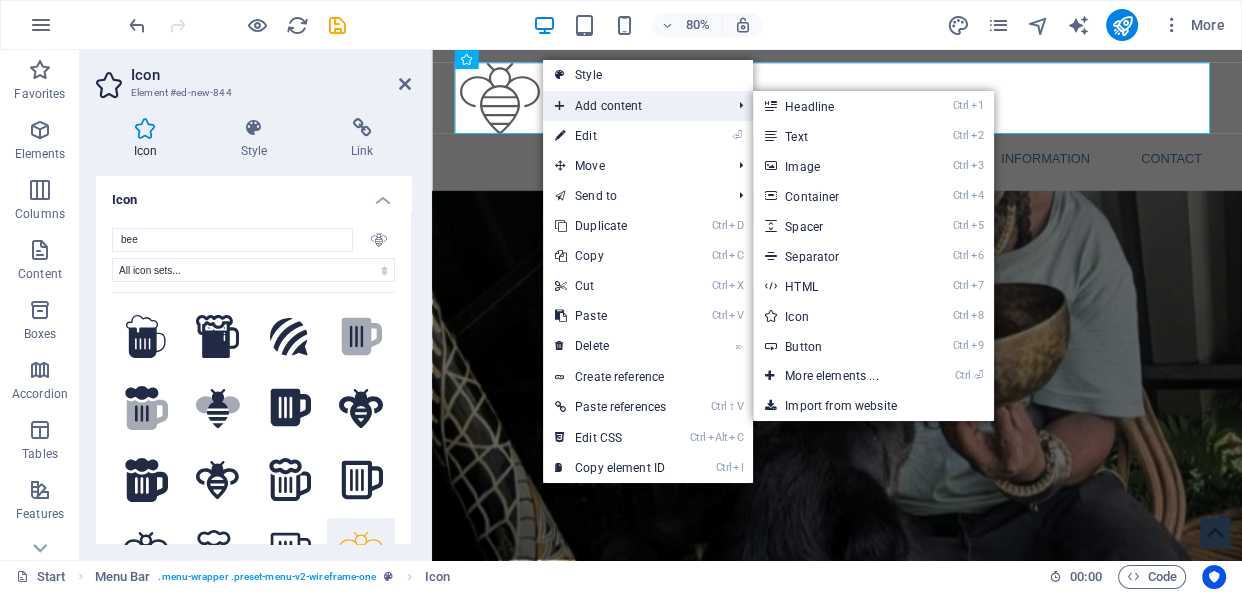 click on "Add content" at bounding box center (633, 106) 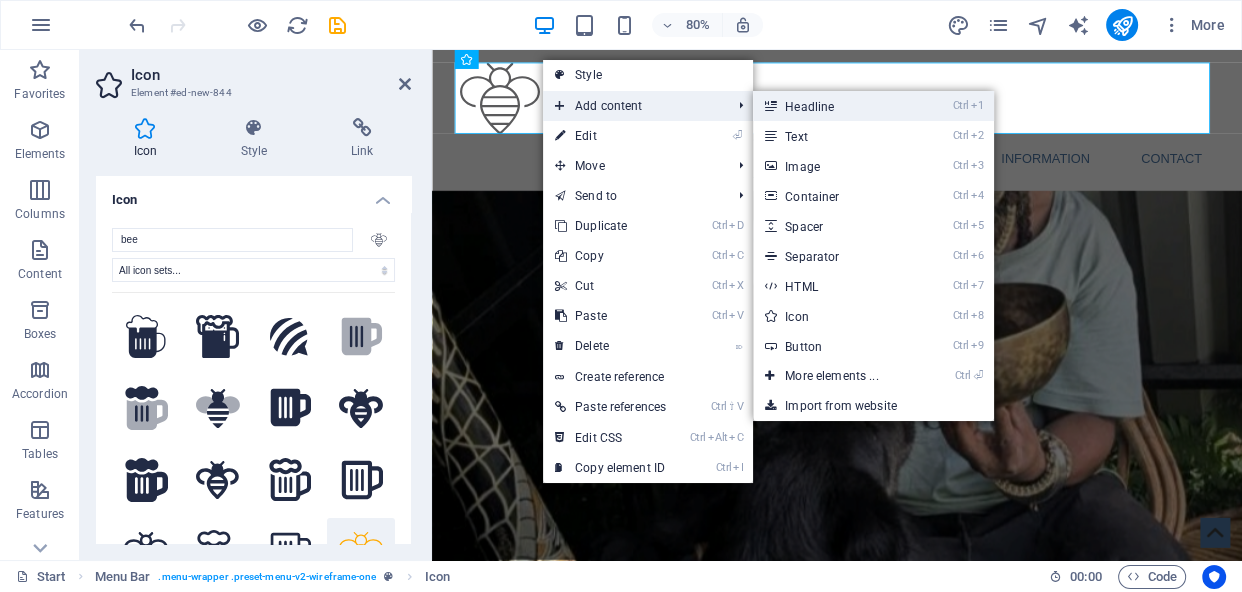 click on "Ctrl 1  Headline" at bounding box center (835, 106) 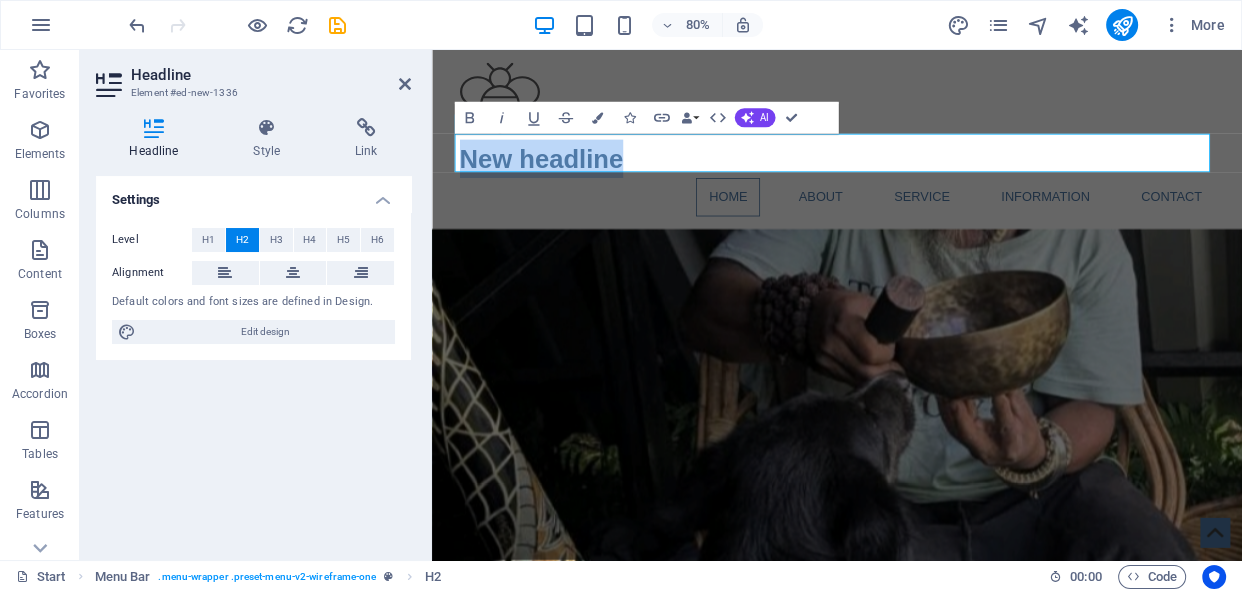 type 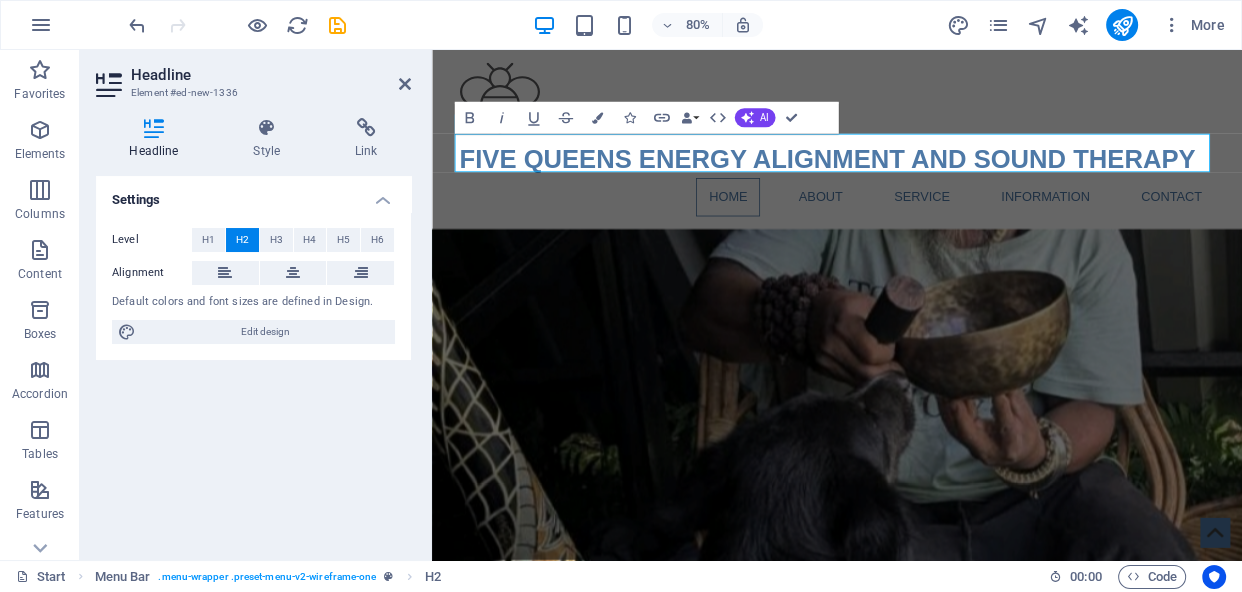 click on "Settings Level H1 H2 H3 H4 H5 H6 Alignment Default colors and font sizes are defined in Design. Edit design" at bounding box center [253, 360] 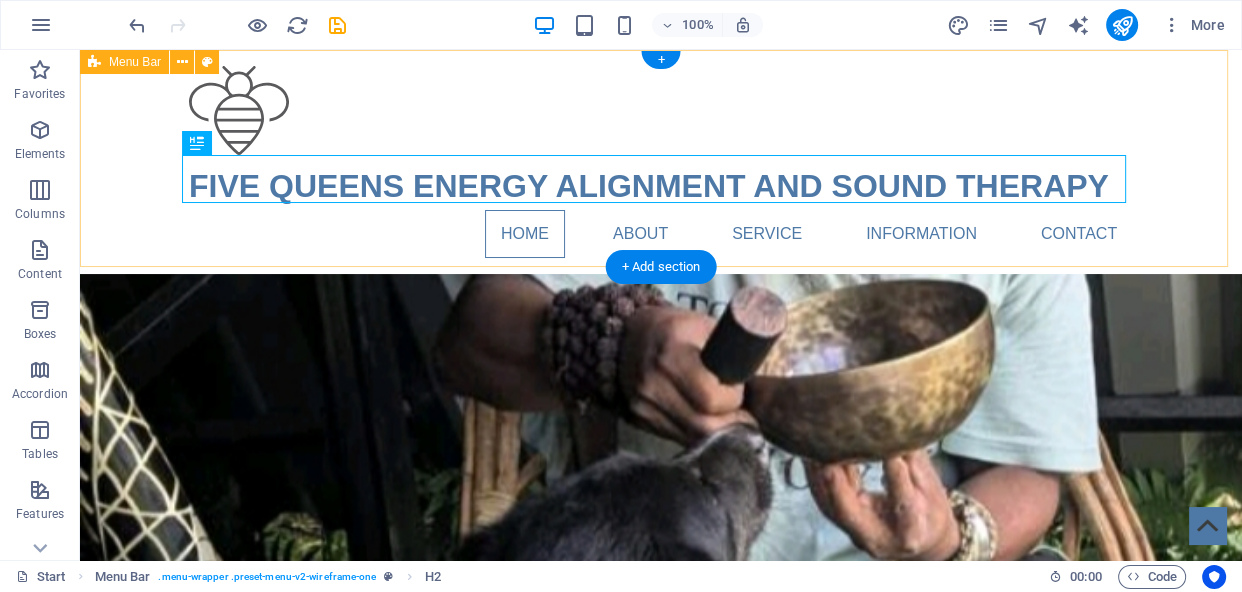 click on "FIVE QUEENS ENERGY ALIGNMENT AND SOUND THERAPY Home About Service Information Contact" at bounding box center [661, 162] 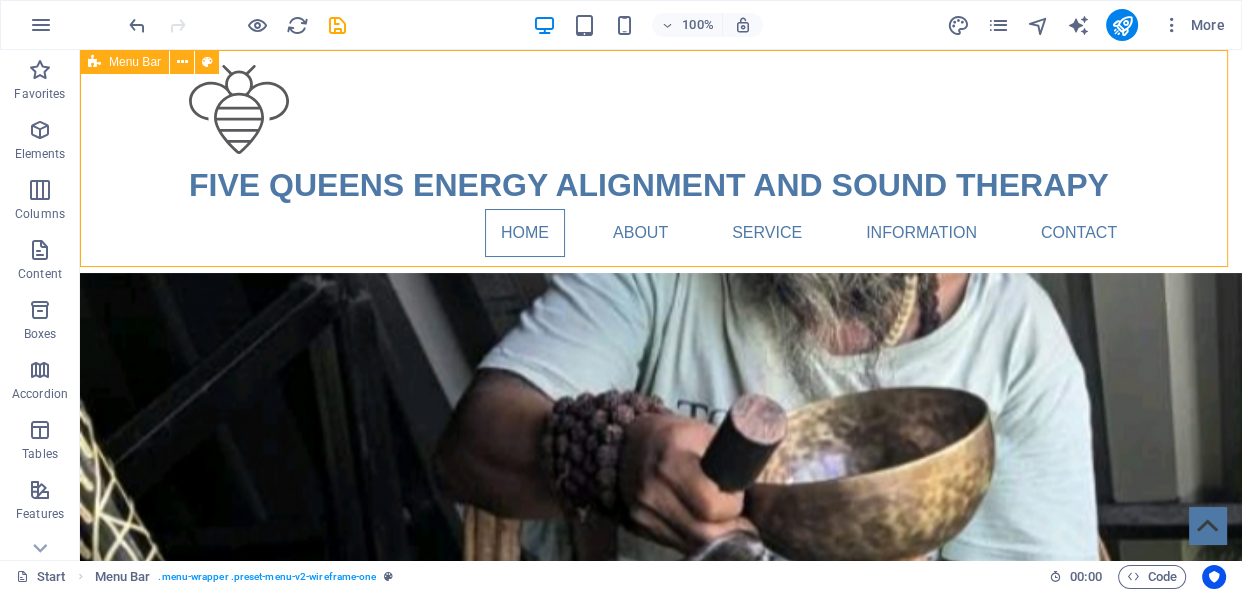 scroll, scrollTop: 0, scrollLeft: 0, axis: both 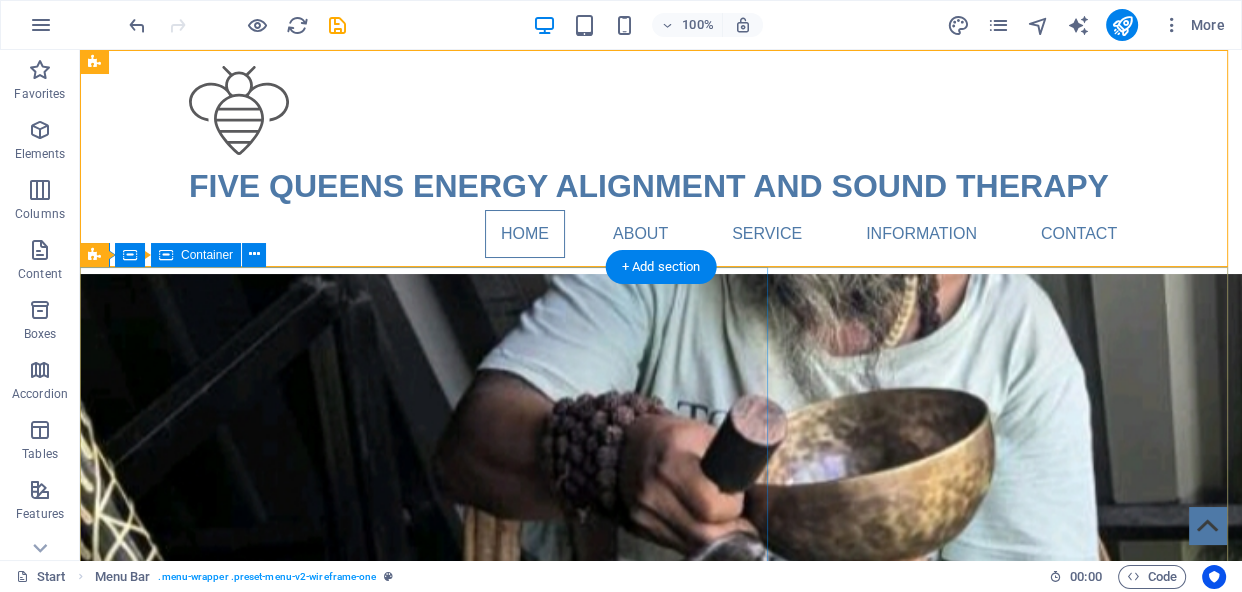 click at bounding box center (381, 305) 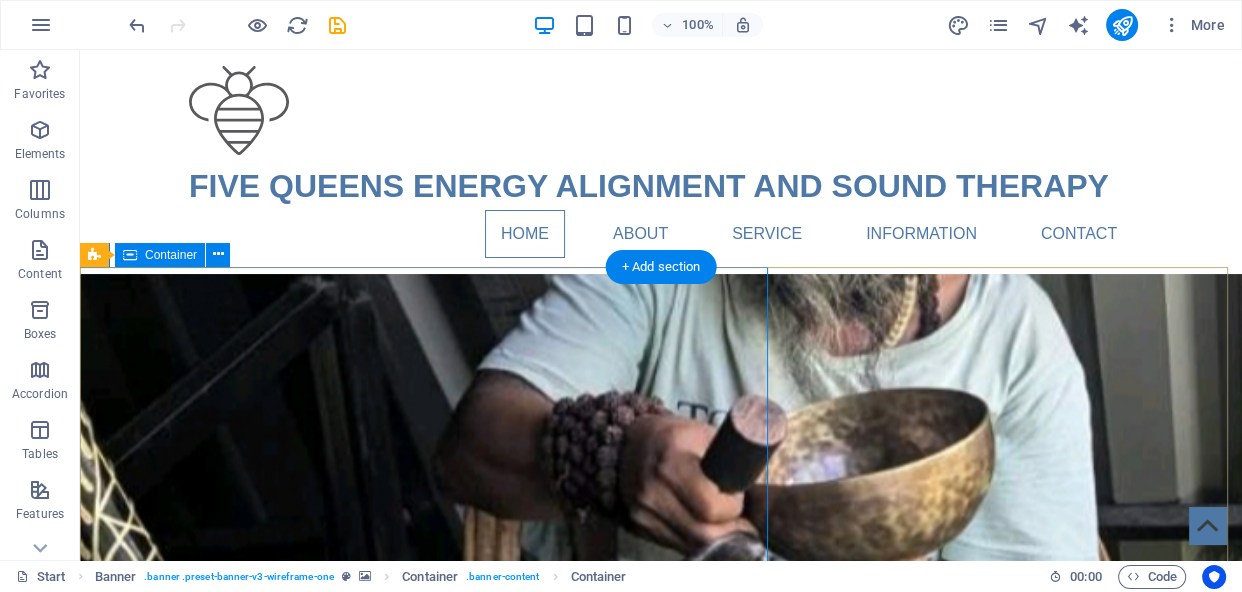 click on "FIVE QUEENS ENERGY ALIGNMENT  and  SOUND THERAPY" at bounding box center [661, 1097] 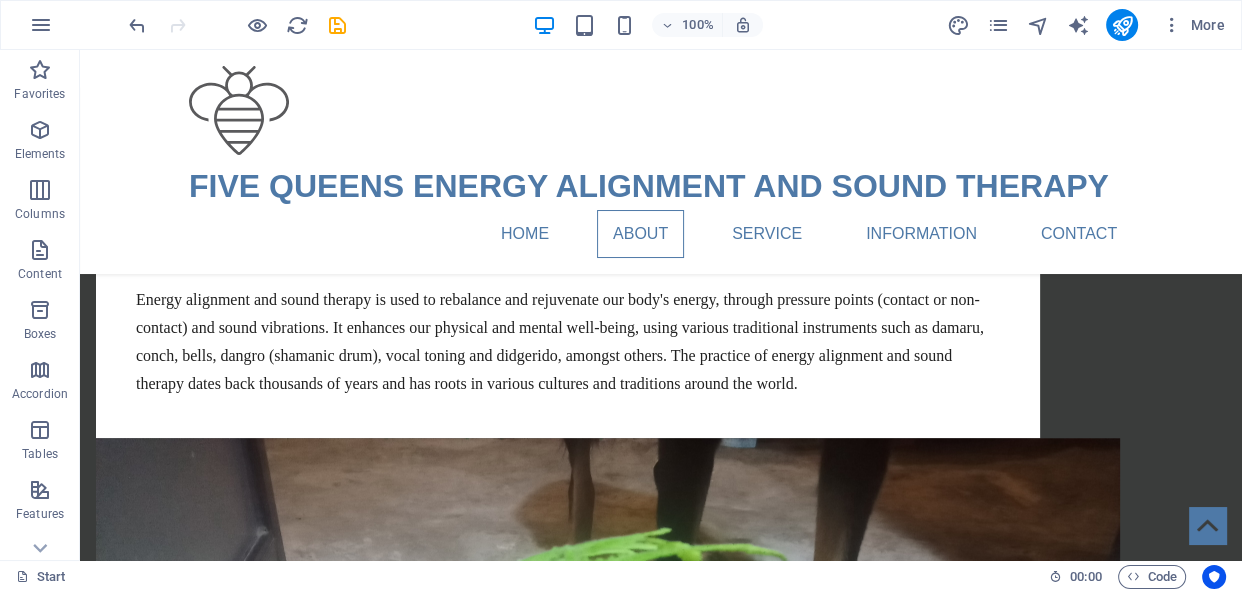 scroll, scrollTop: 1563, scrollLeft: 0, axis: vertical 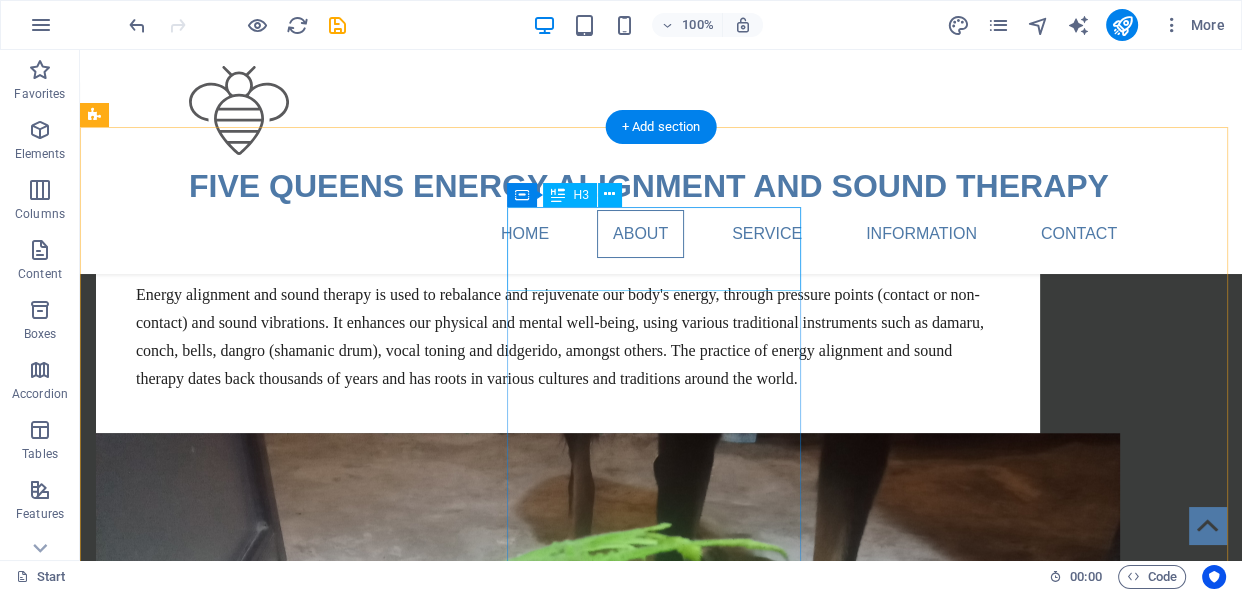 click on "HOW IT WORKS?" at bounding box center [242, 2108] 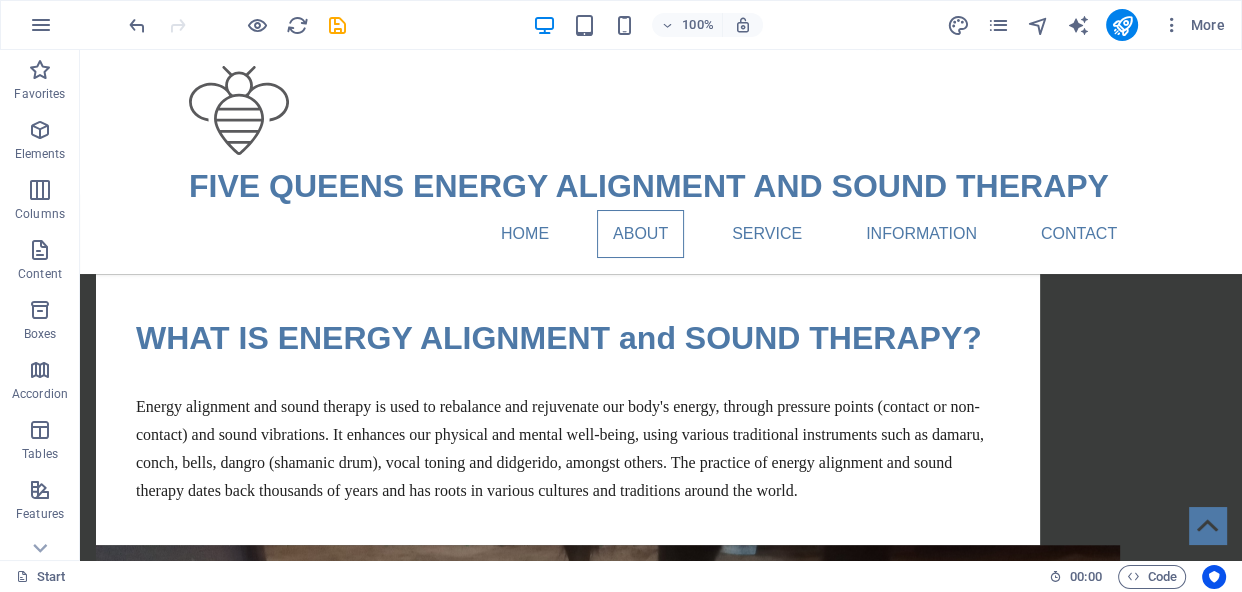 scroll, scrollTop: 1480, scrollLeft: 0, axis: vertical 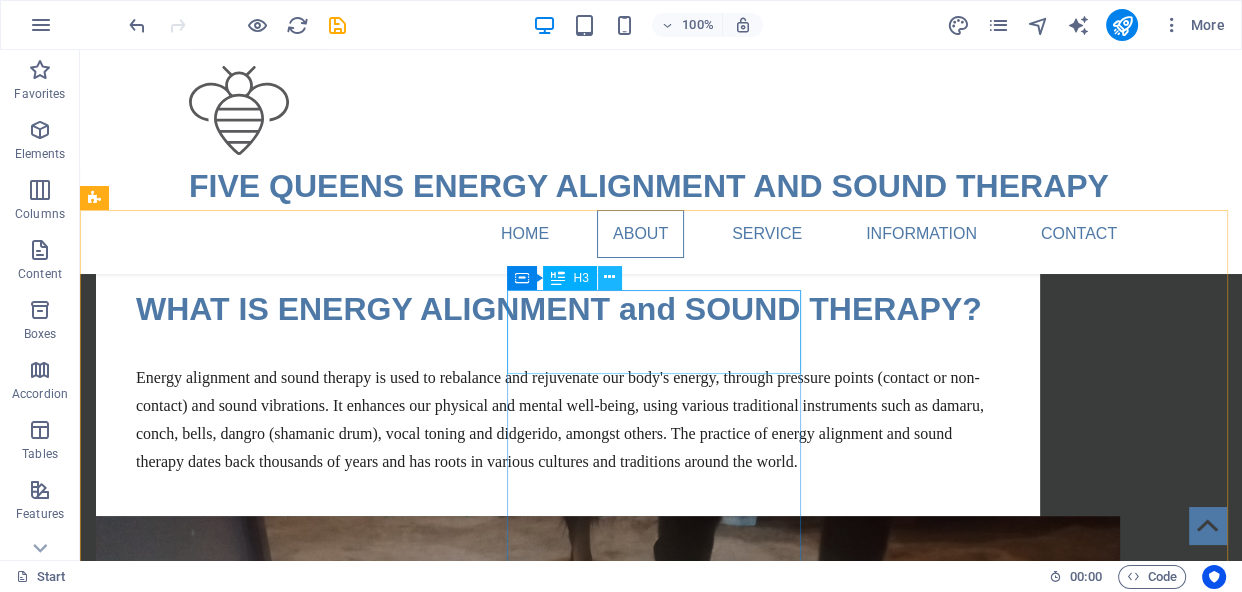 click at bounding box center [609, 277] 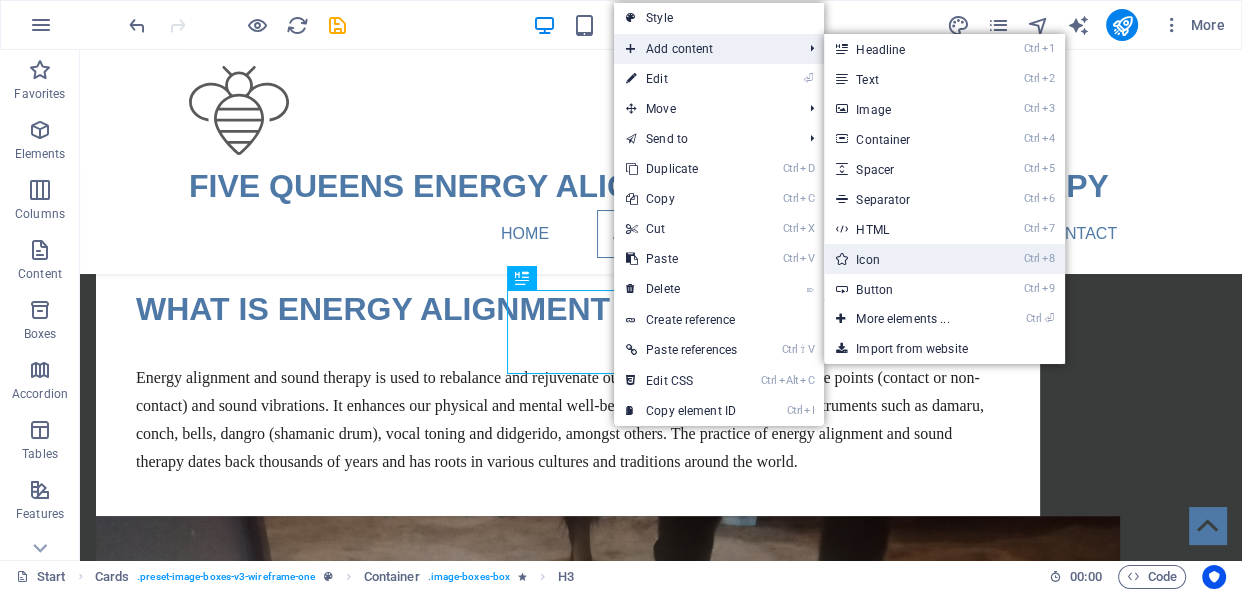 click on "Ctrl 8  Icon" at bounding box center (906, 259) 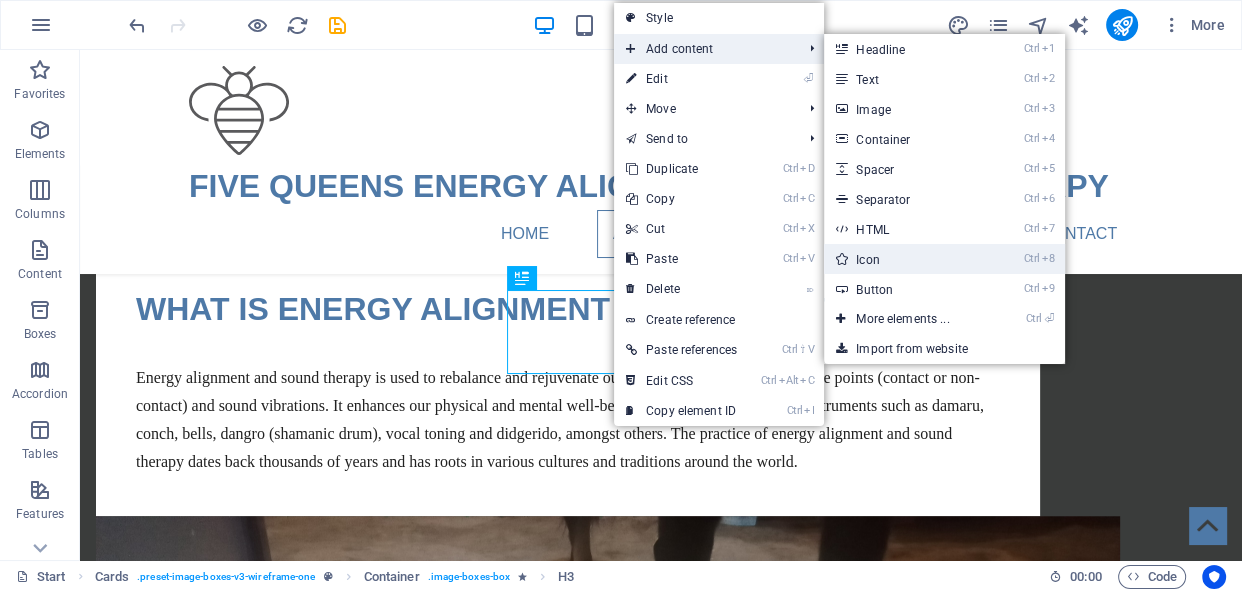 select on "xMidYMid" 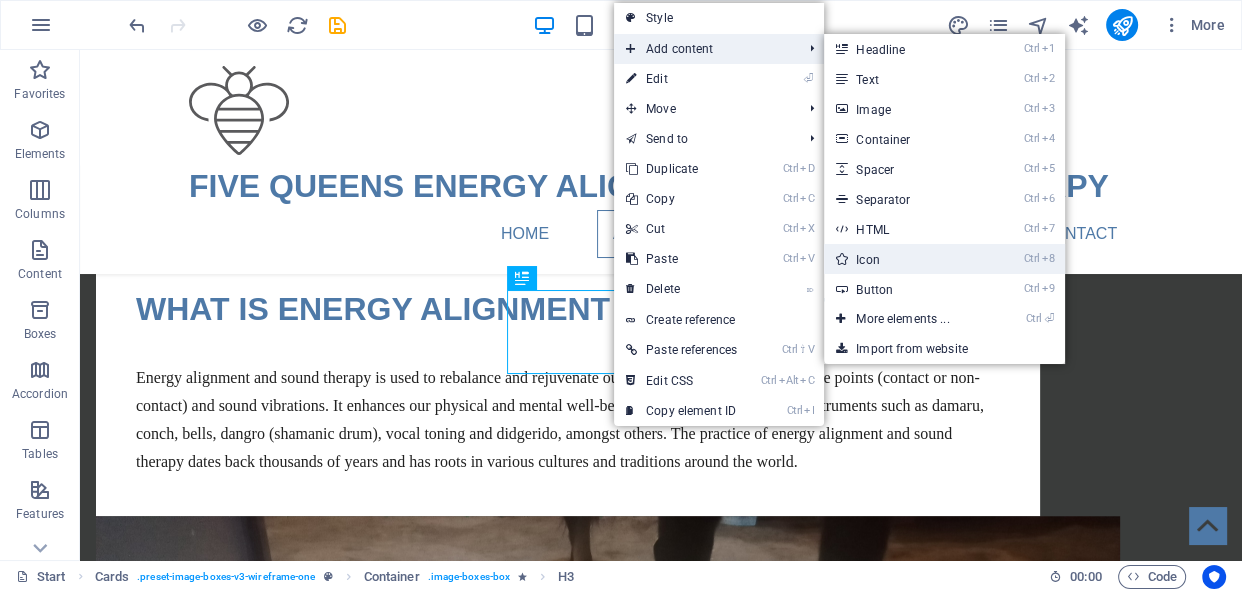 select on "px" 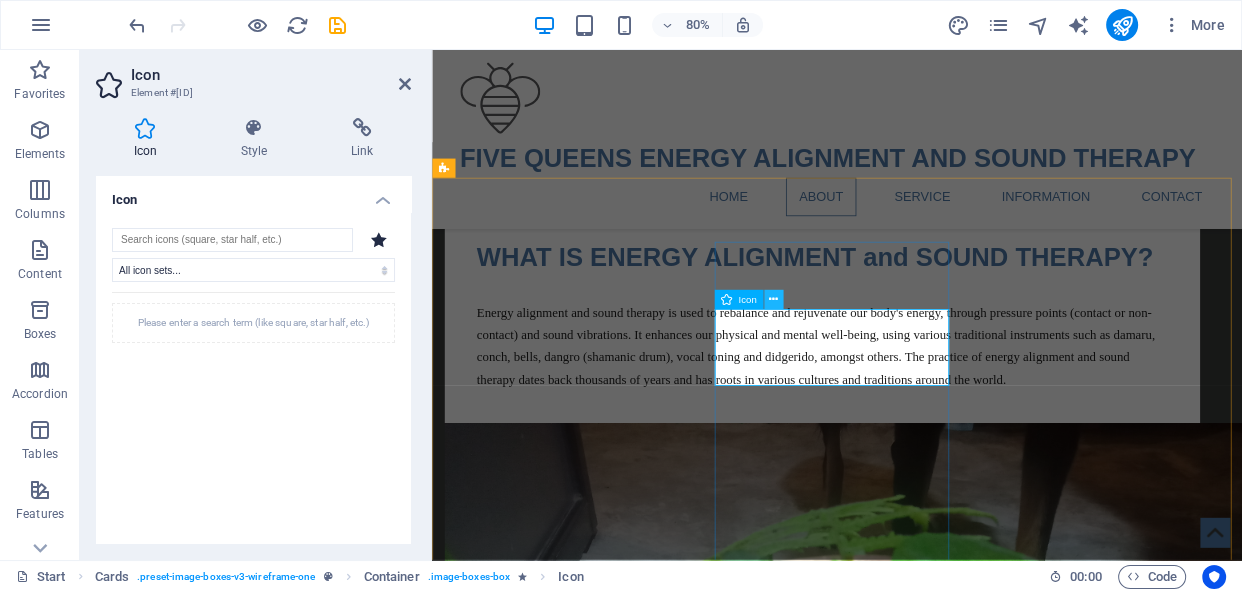 click at bounding box center (773, 299) 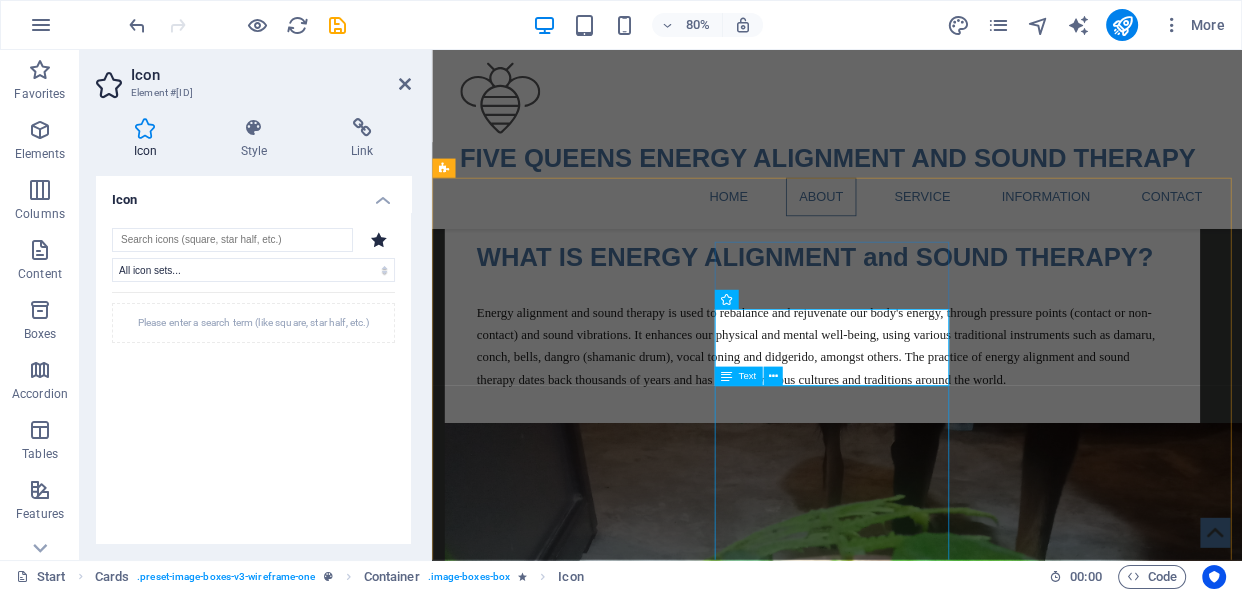 click on "Energy alignment and sound therapy helps to create an environment that facilitates deep relaxation and meditation. It can help re-balance the body's balance centres, promote emotional stability, and assist in healing physical ailments through supporting the healing processes." at bounding box center (594, 2530) 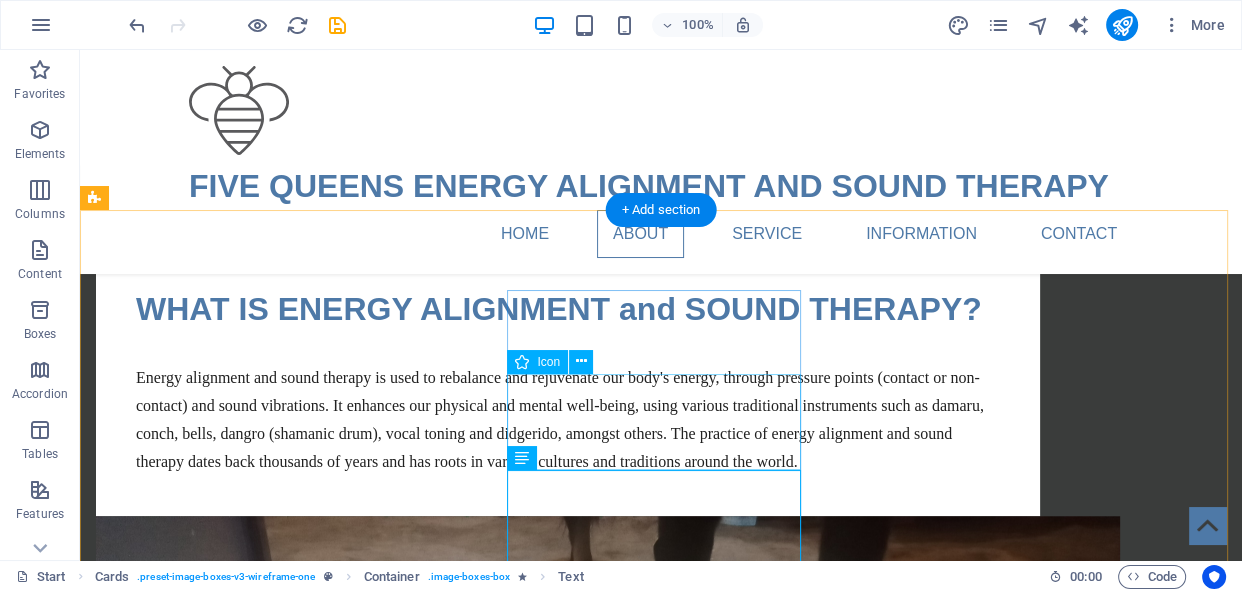 click at bounding box center [242, 2284] 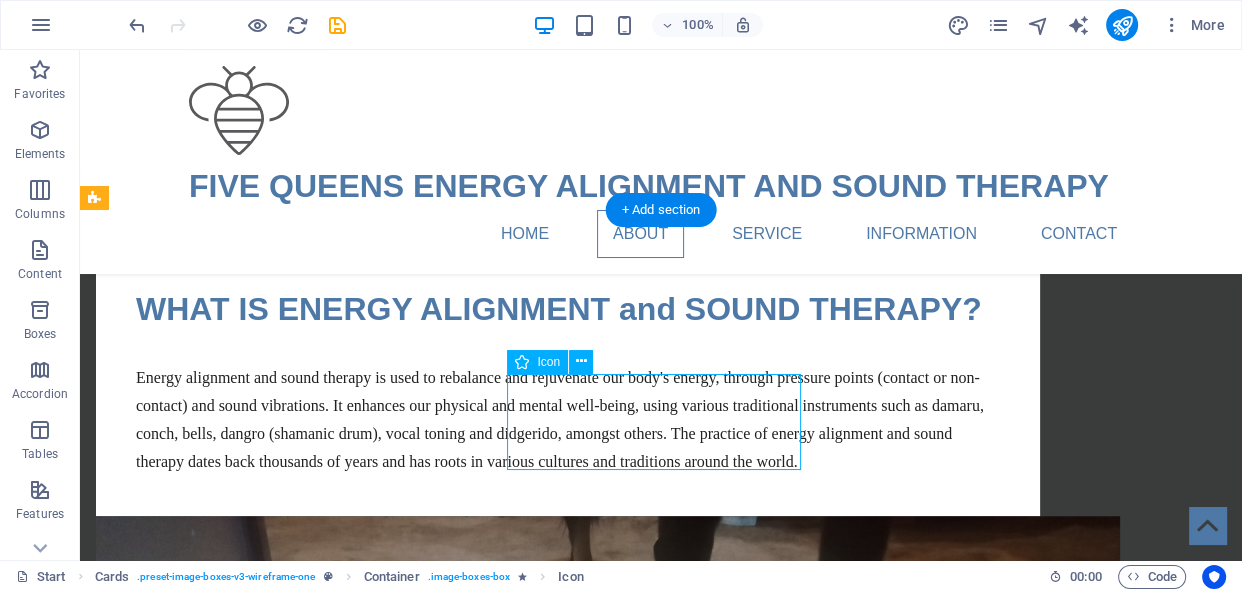 drag, startPoint x: 507, startPoint y: 413, endPoint x: 577, endPoint y: 417, distance: 70.11419 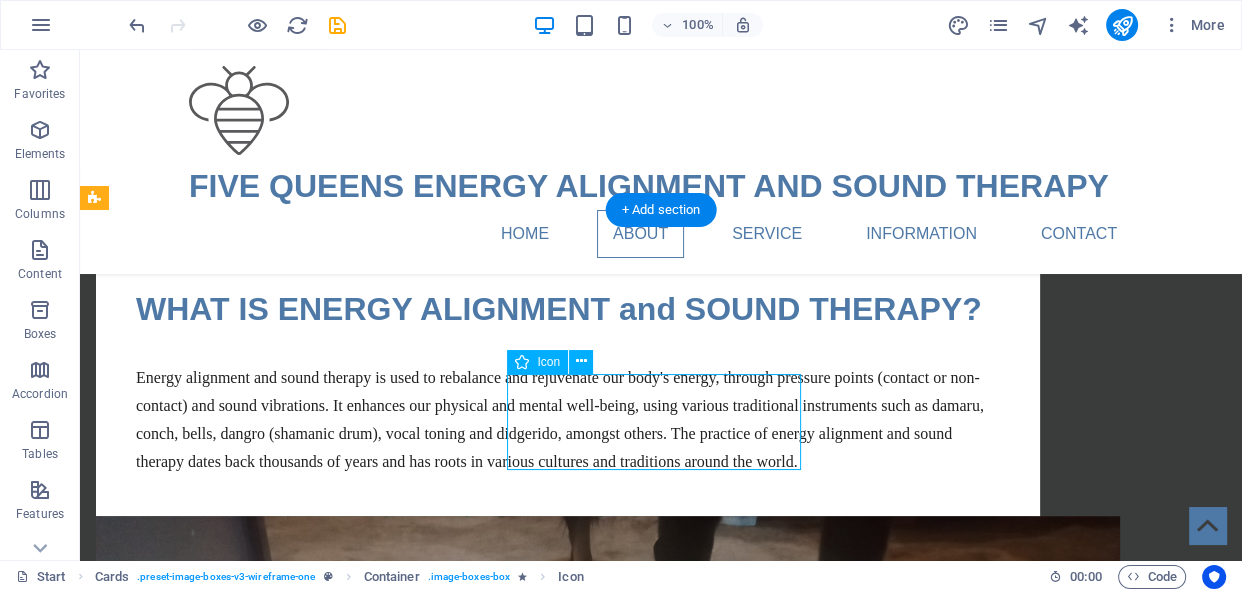 click at bounding box center [242, 2284] 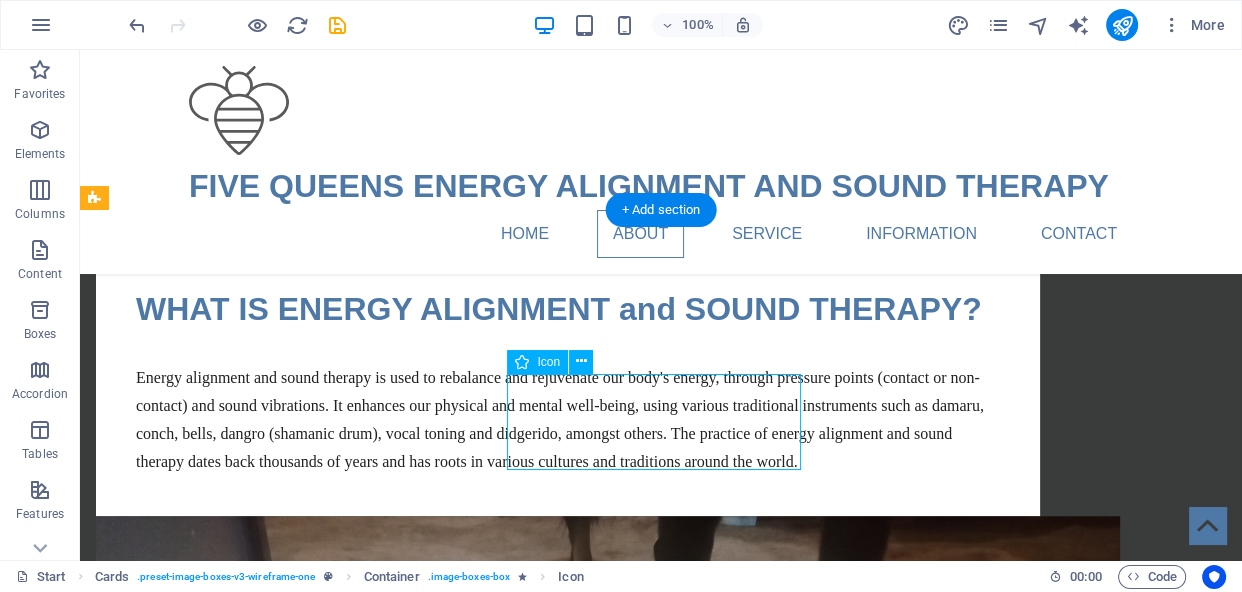 click at bounding box center (242, 2284) 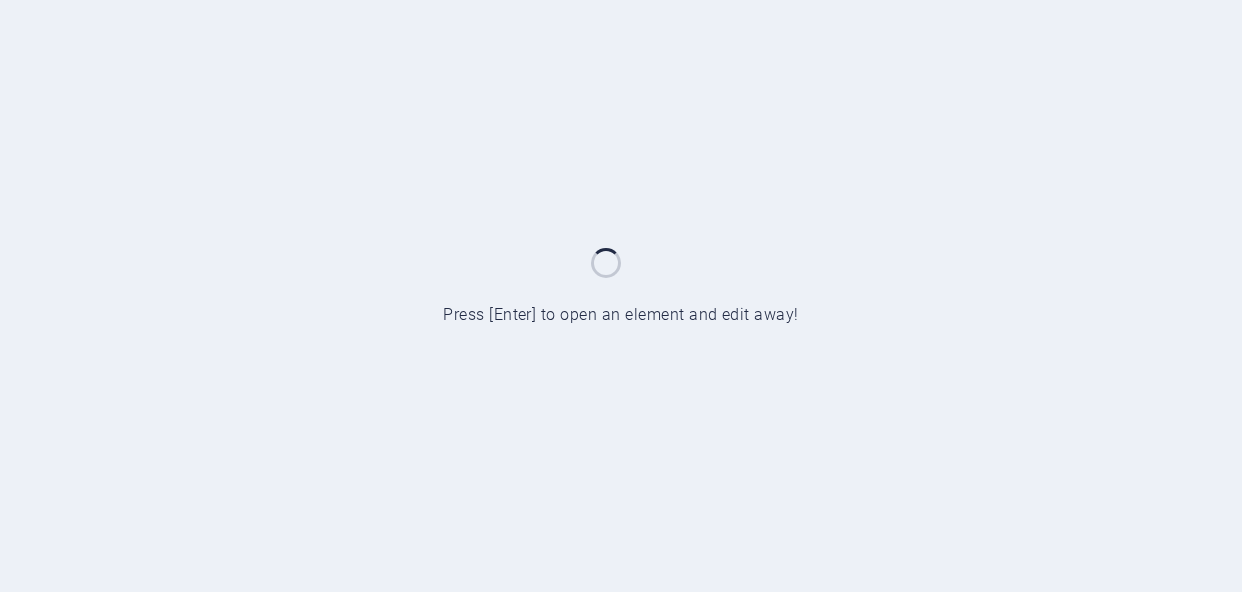 scroll, scrollTop: 0, scrollLeft: 0, axis: both 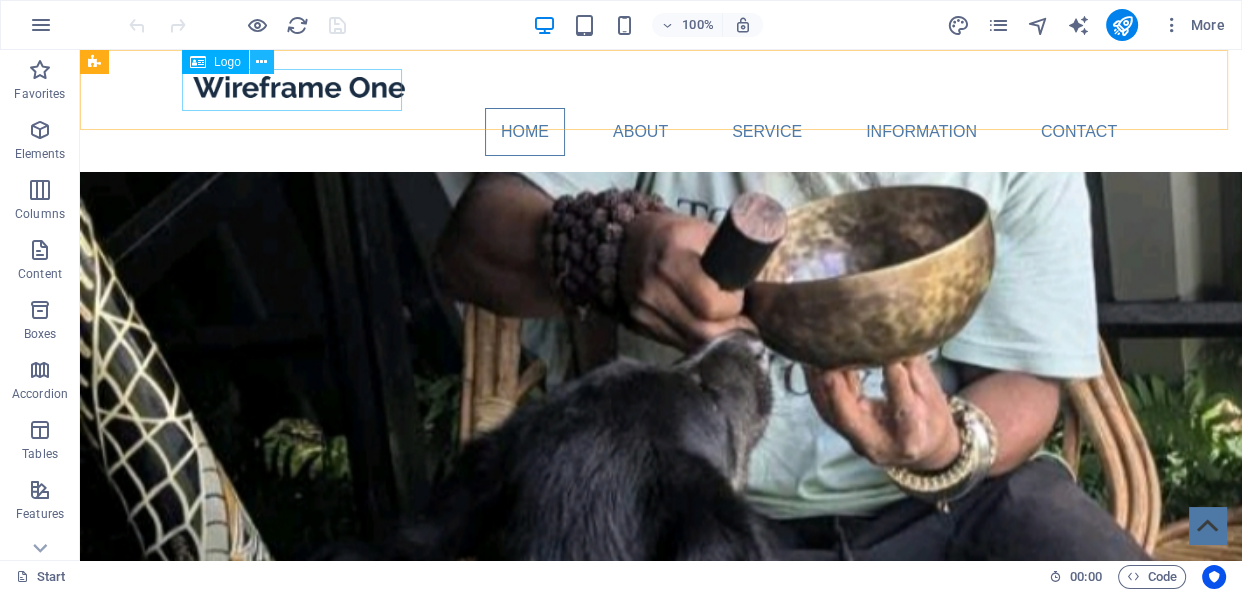 click at bounding box center [261, 62] 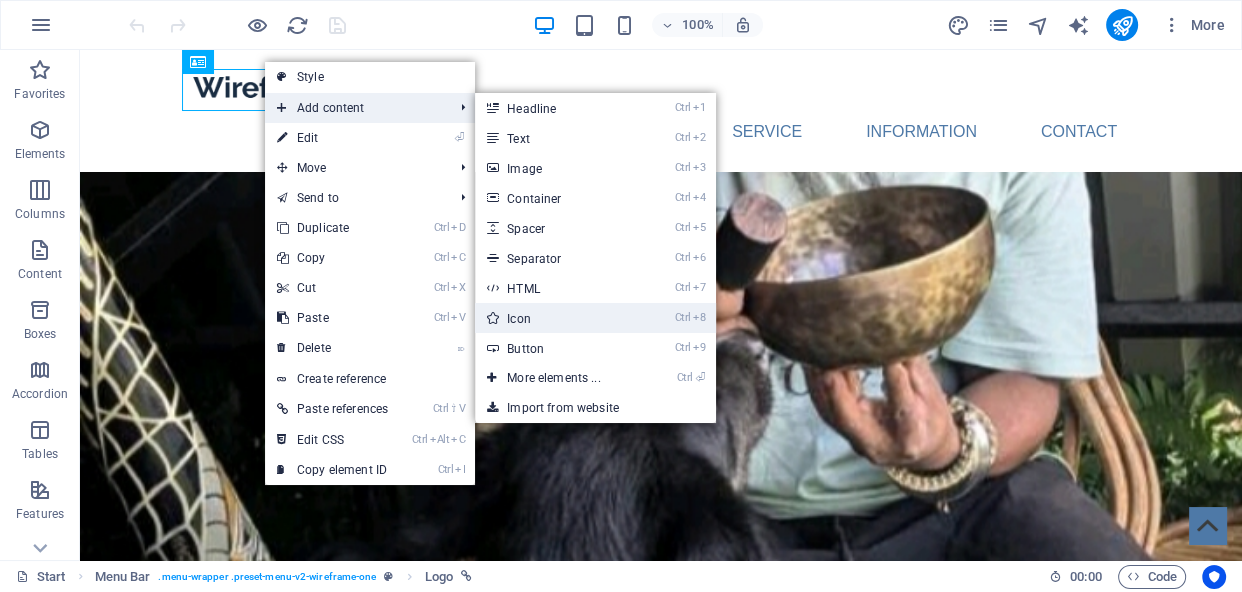 click on "Ctrl 8  Icon" at bounding box center [557, 318] 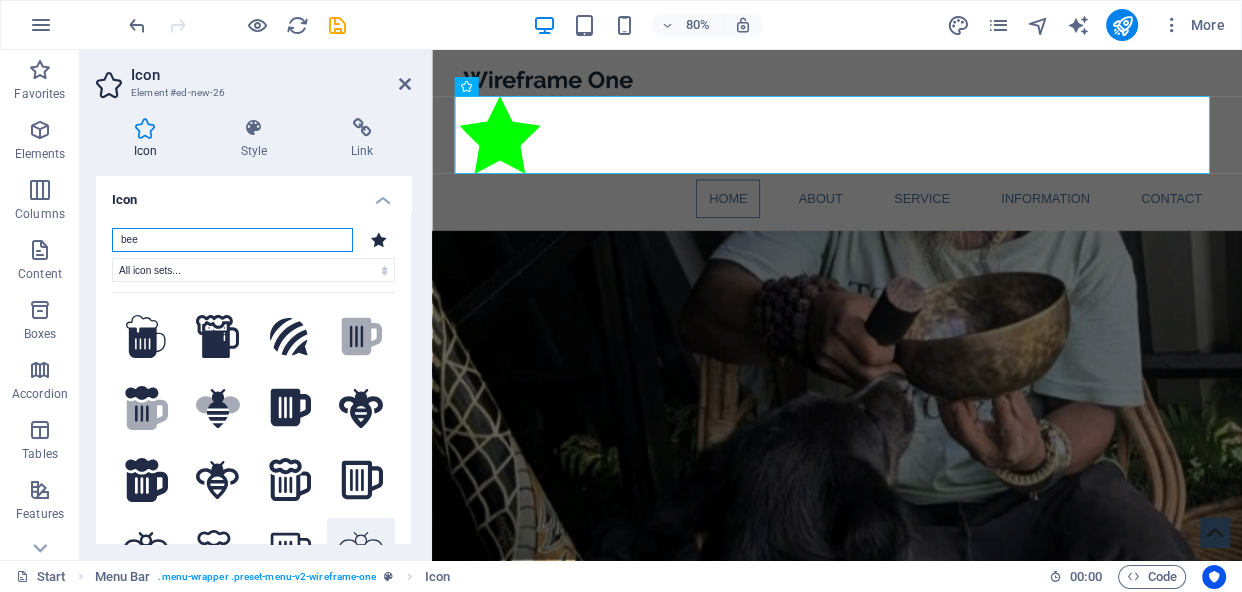type on "bee" 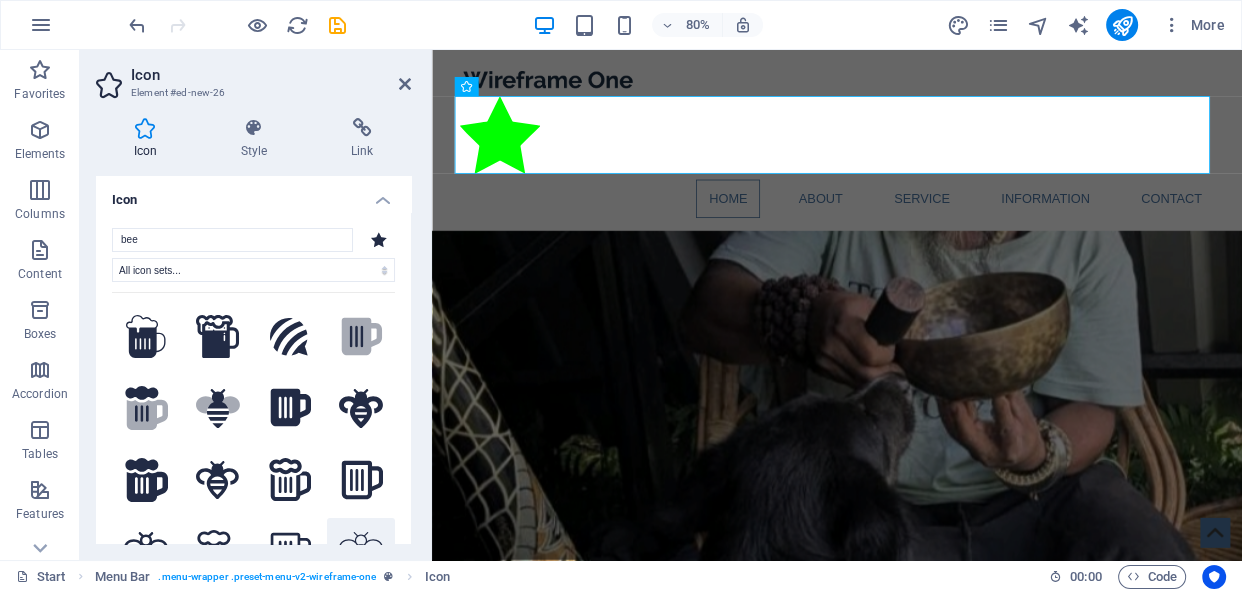 click 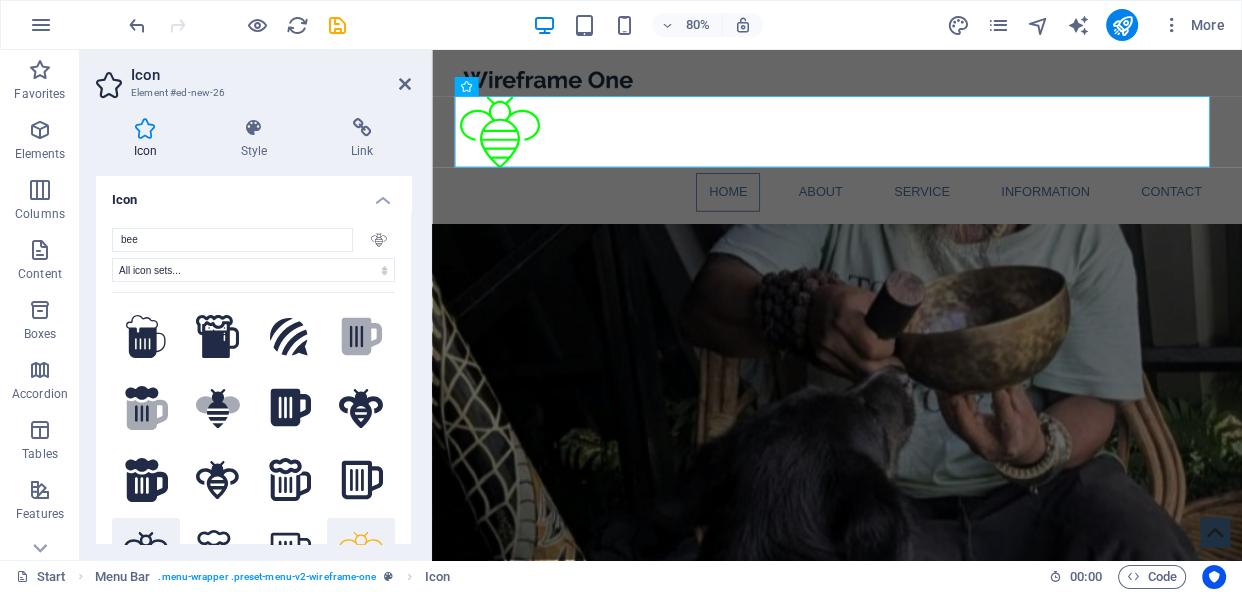 click 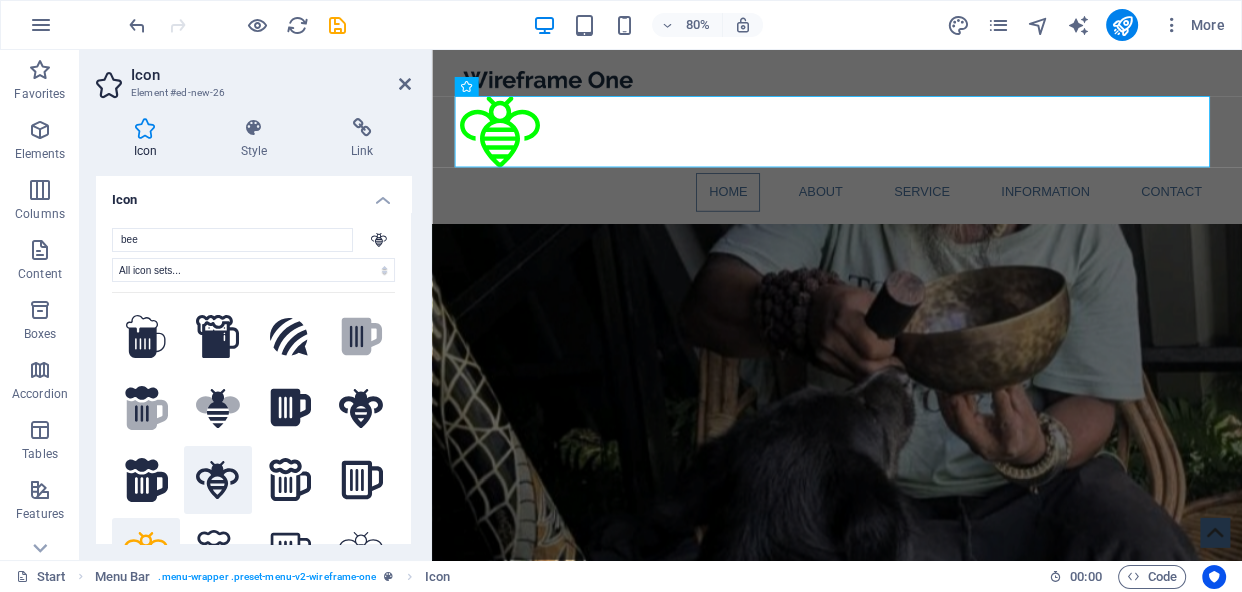 click 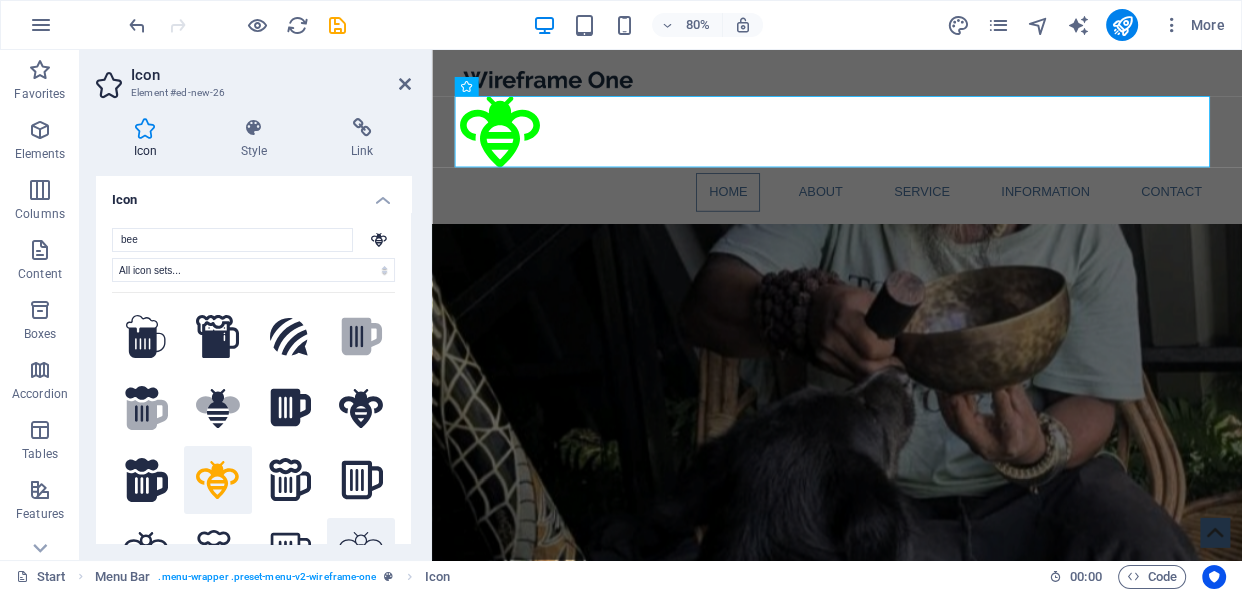 click 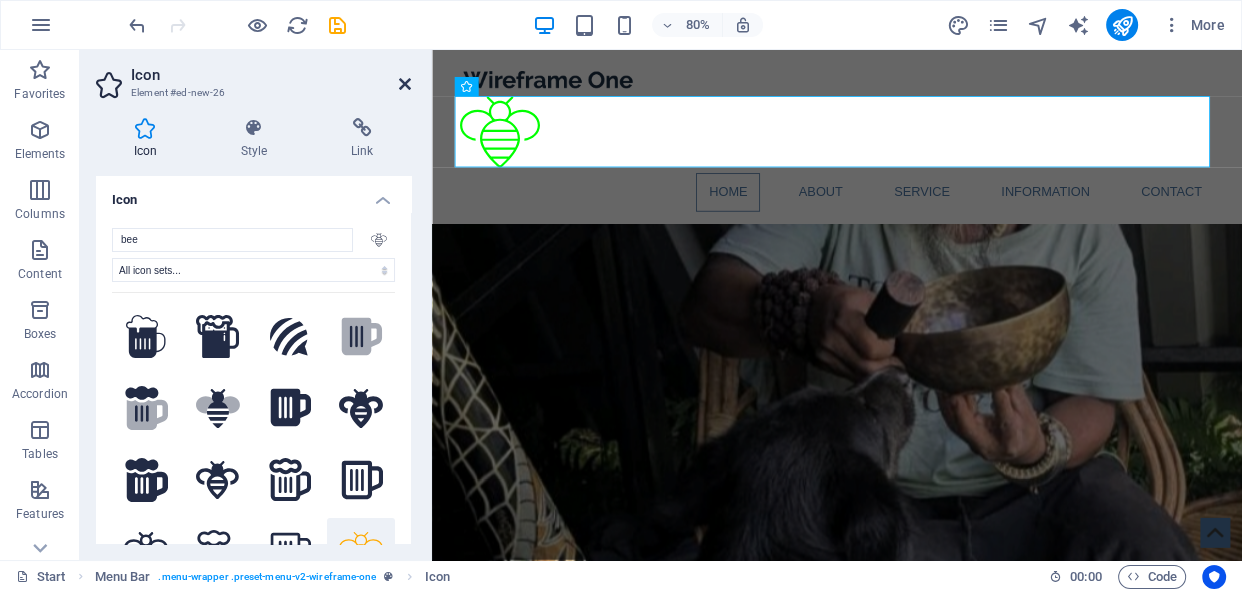 click at bounding box center (405, 84) 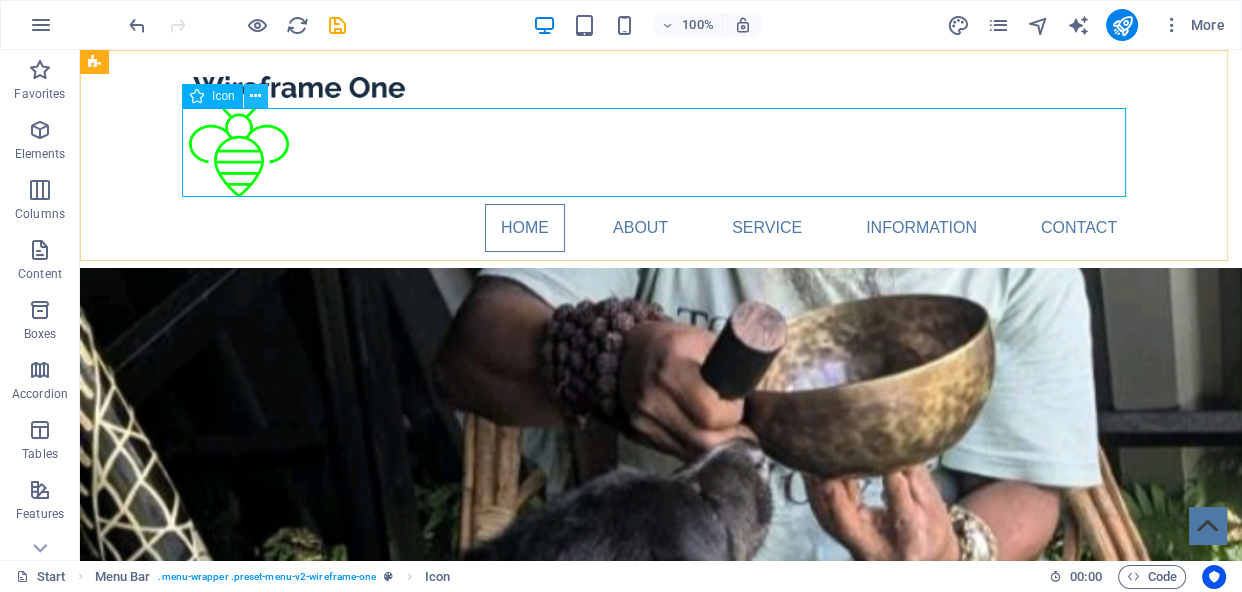 click at bounding box center (255, 96) 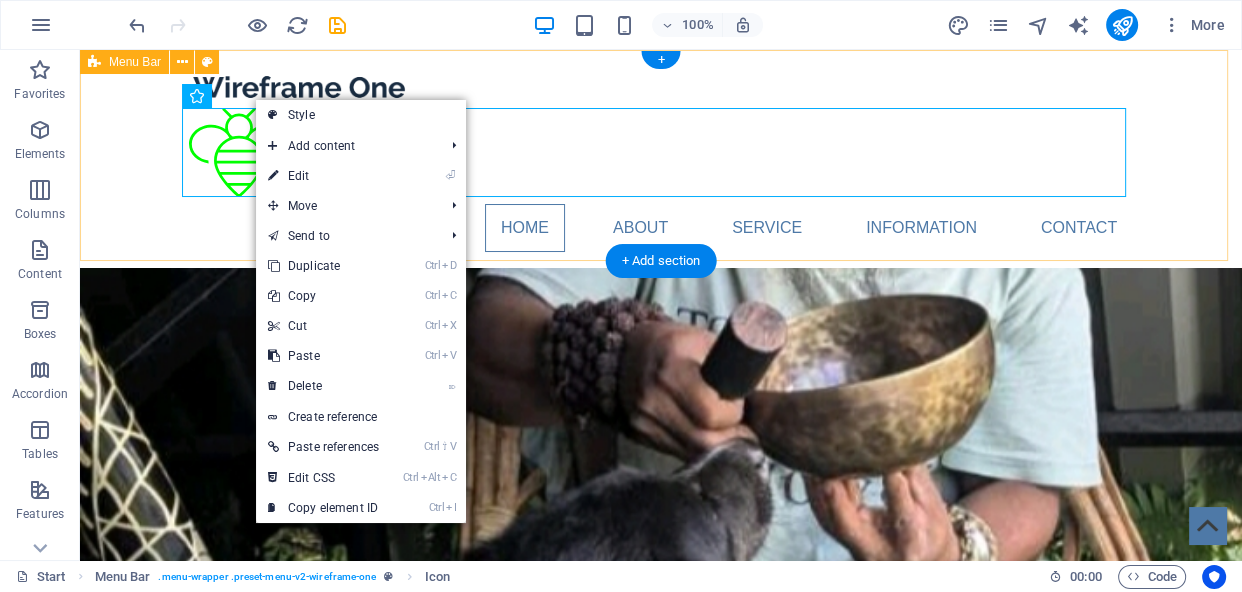 click on "Home About Service Information Contact" at bounding box center [661, 159] 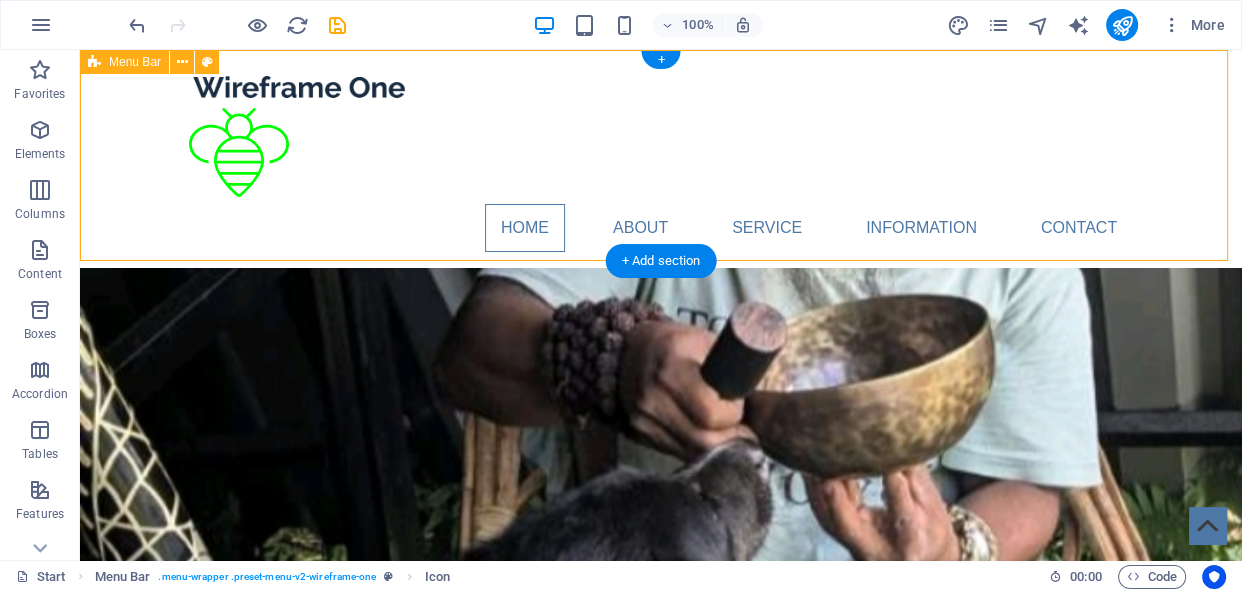 click on "Home About Service Information Contact" at bounding box center [661, 159] 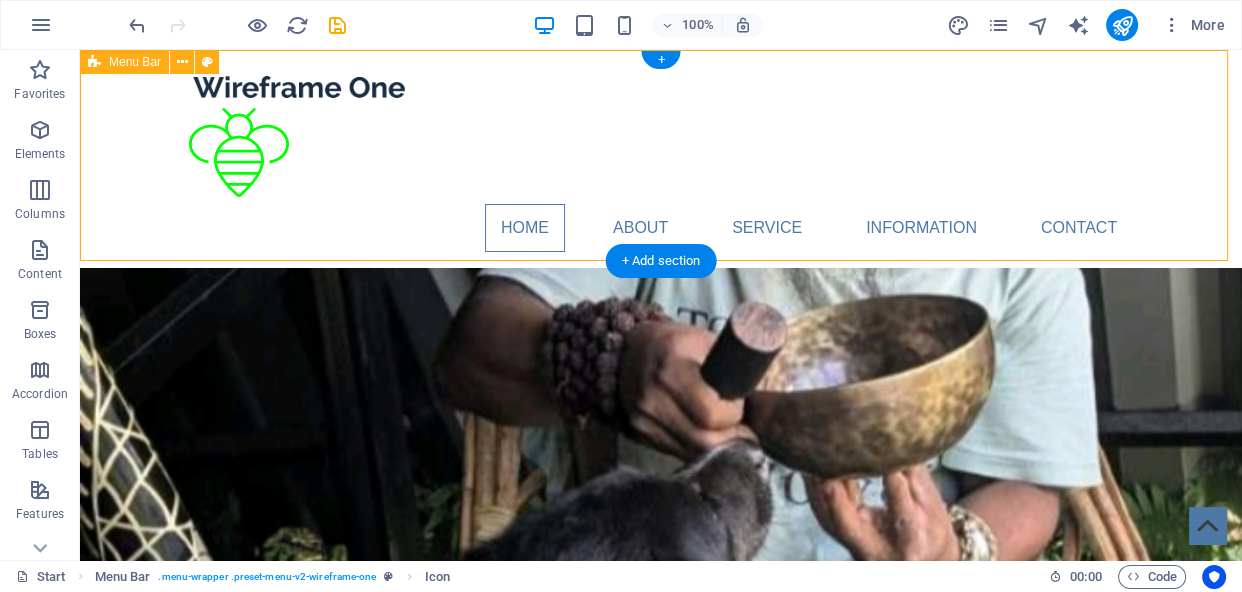 select on "header" 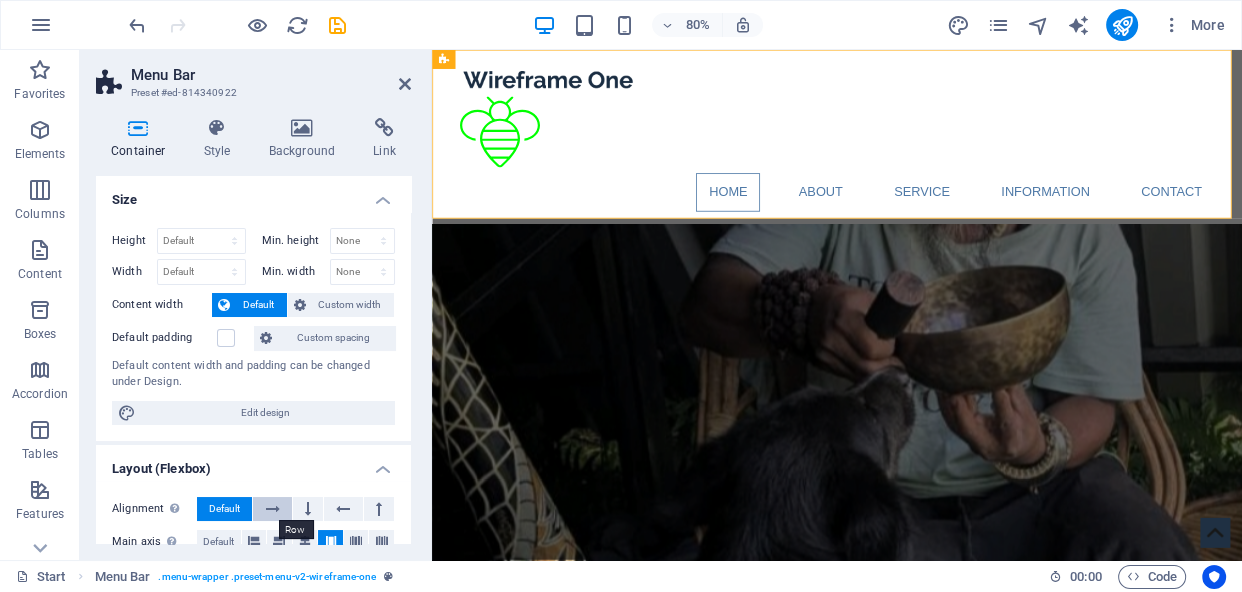 click at bounding box center [273, 509] 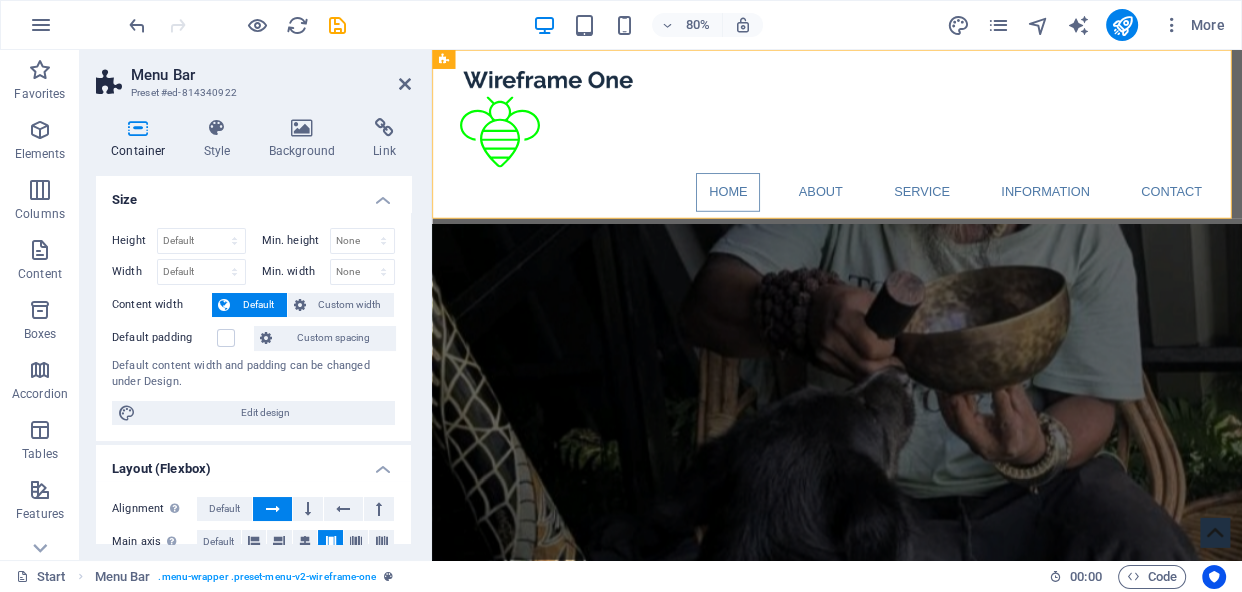 click at bounding box center [273, 509] 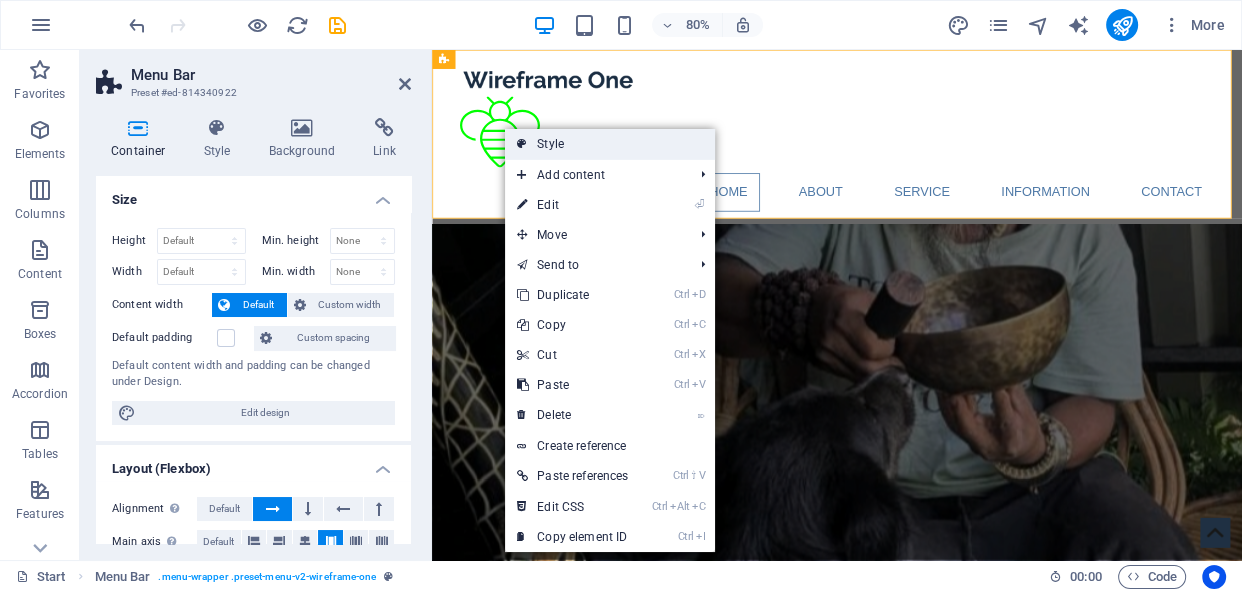 click on "Style" at bounding box center (610, 144) 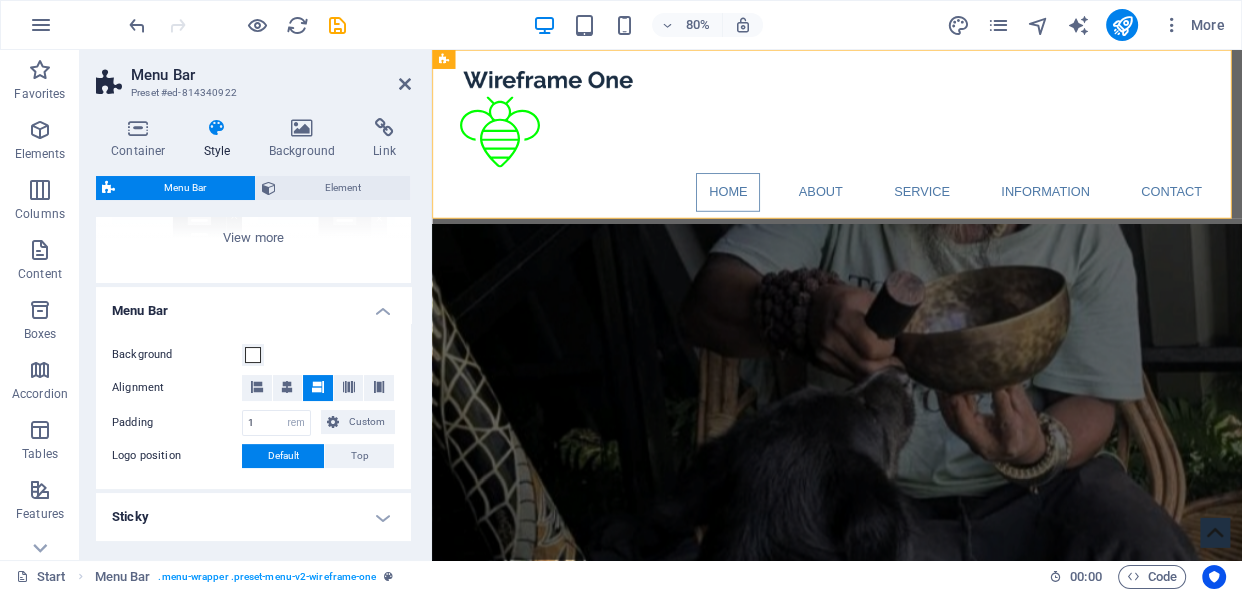 scroll, scrollTop: 286, scrollLeft: 0, axis: vertical 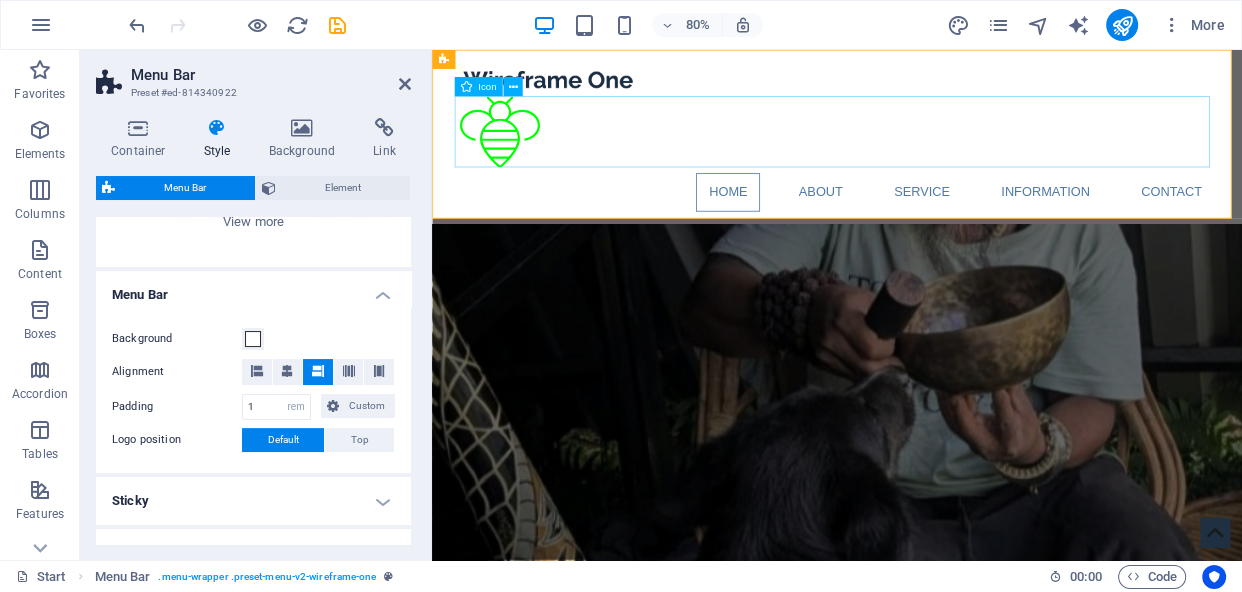 click at bounding box center (939, 156) 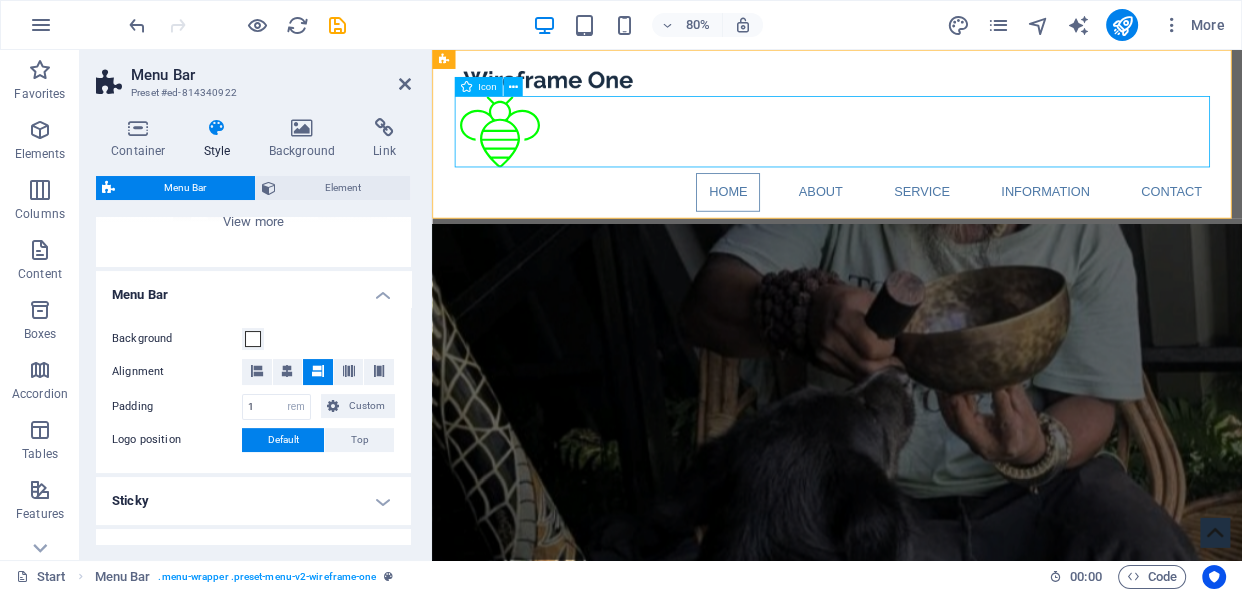 click at bounding box center (939, 156) 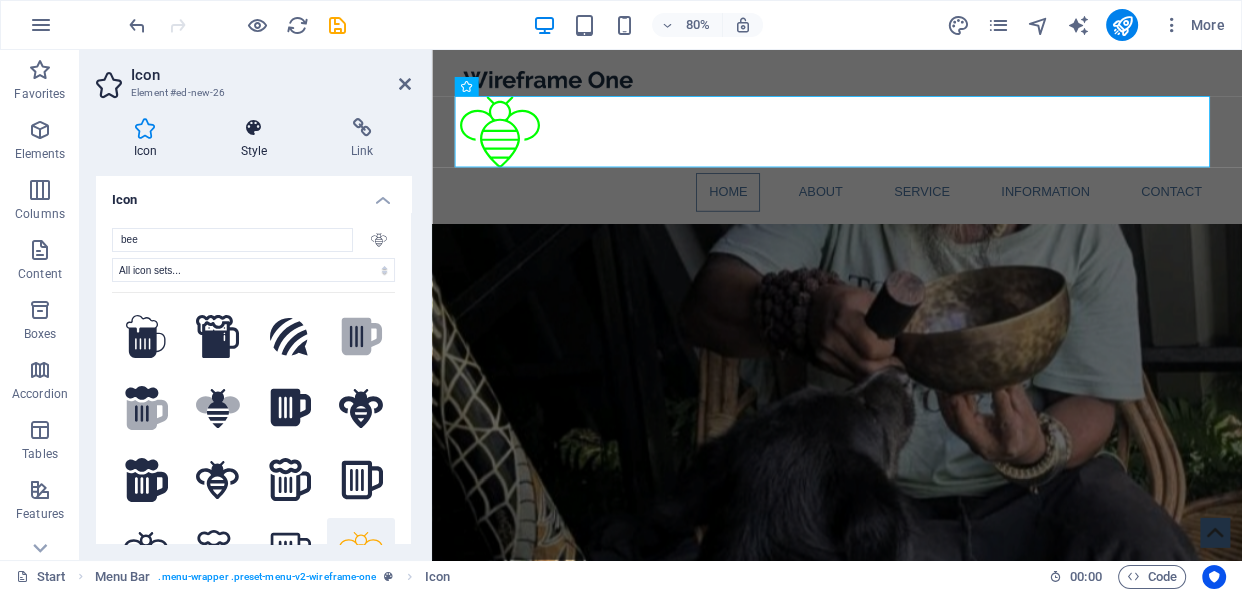 click on "Style" at bounding box center (258, 139) 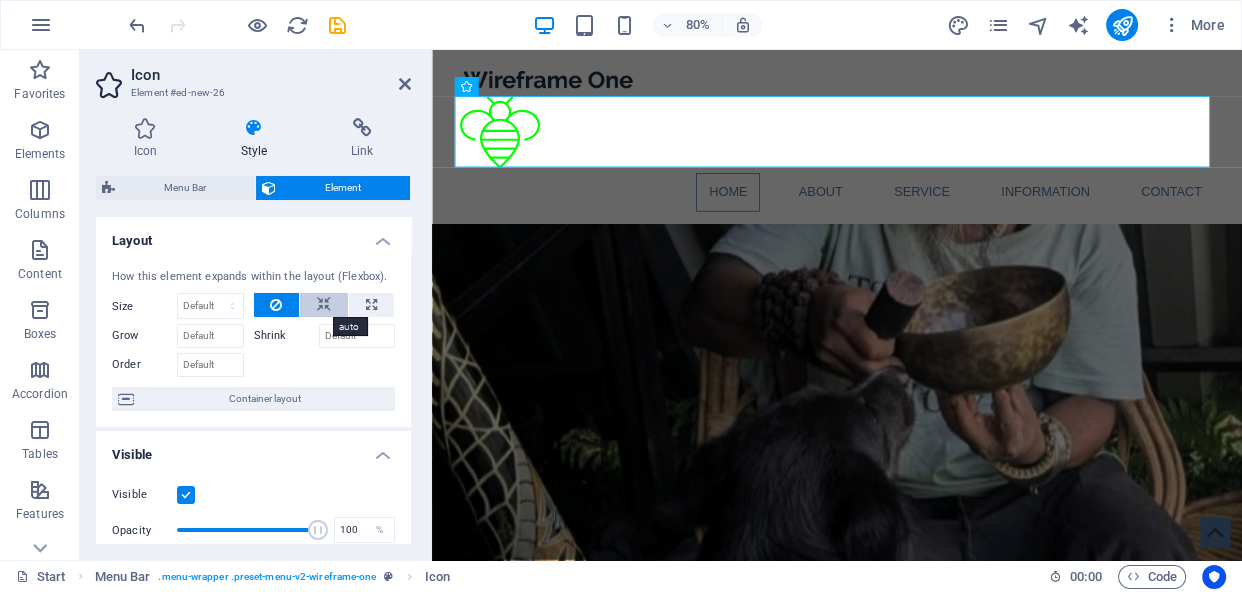 click at bounding box center [324, 305] 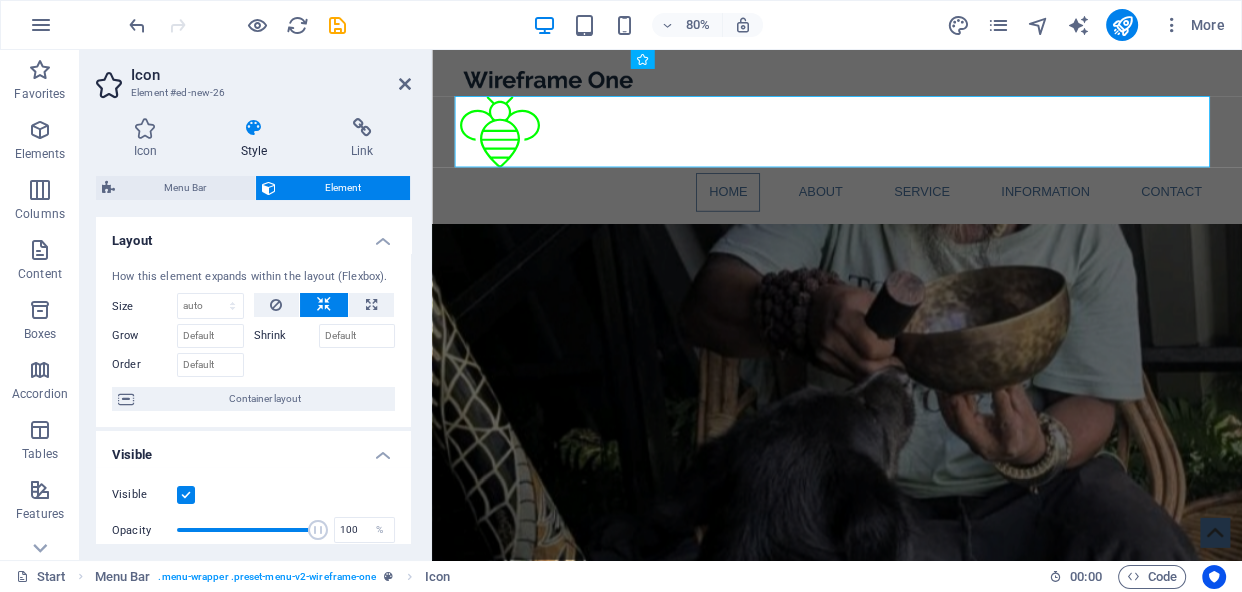 click at bounding box center [324, 305] 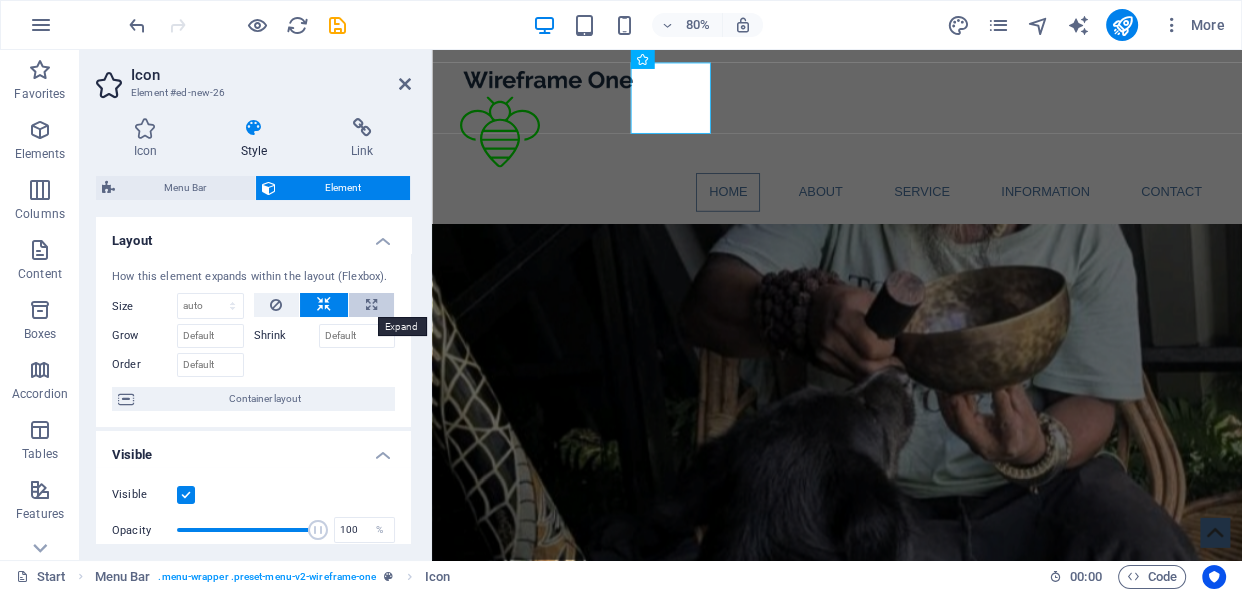 click at bounding box center [371, 305] 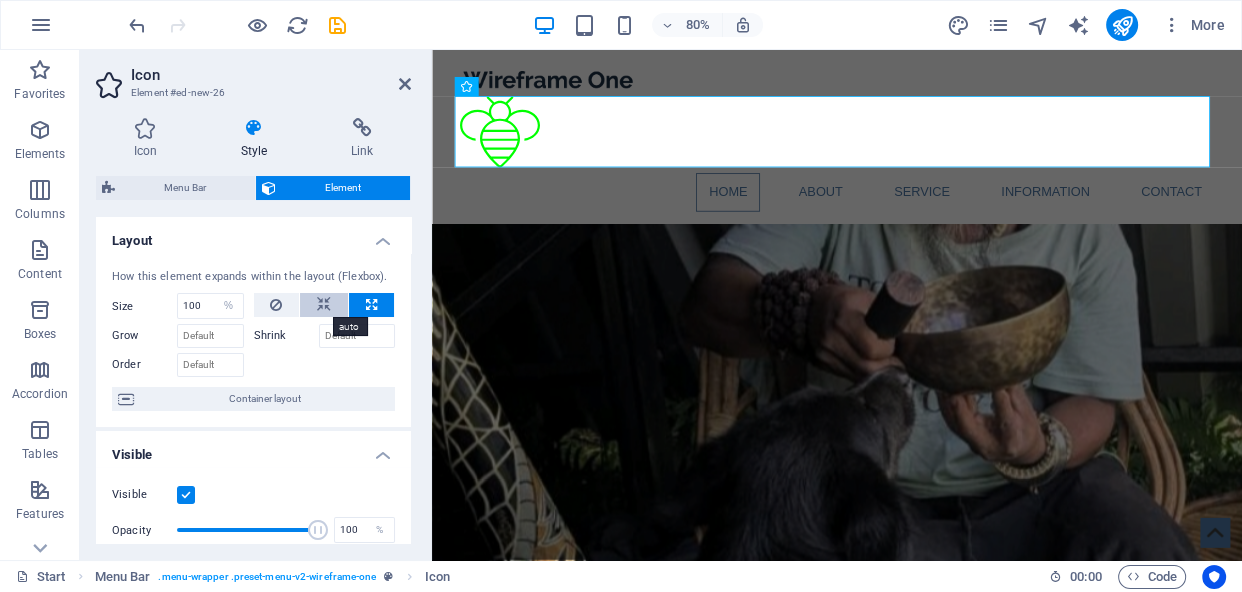 click at bounding box center [324, 305] 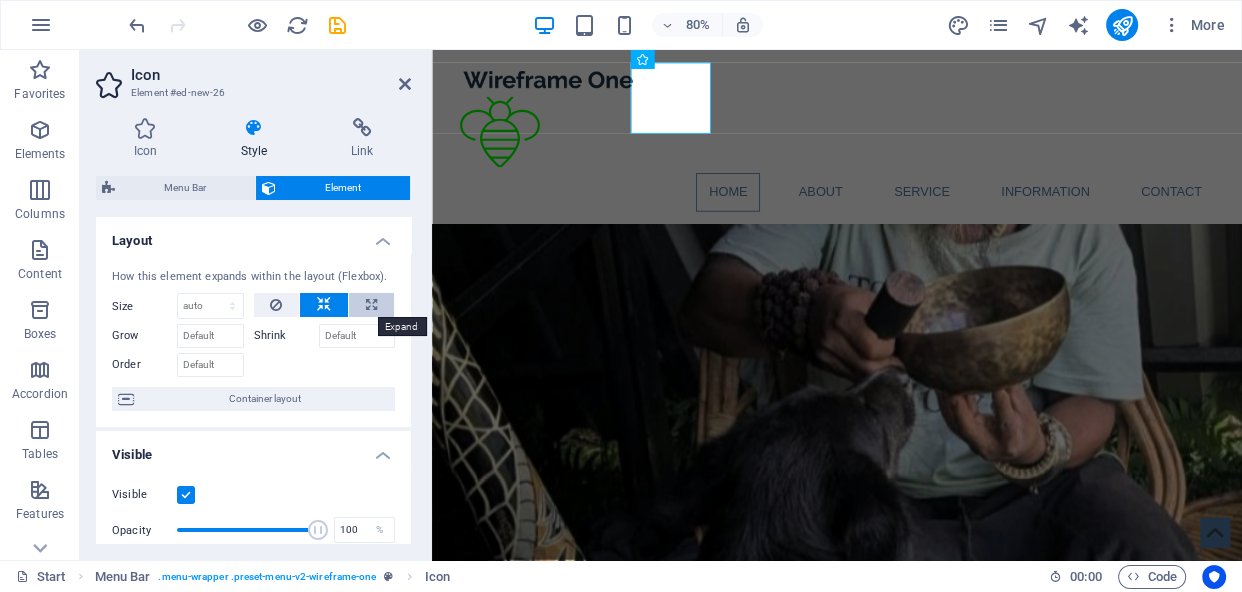 click at bounding box center [371, 305] 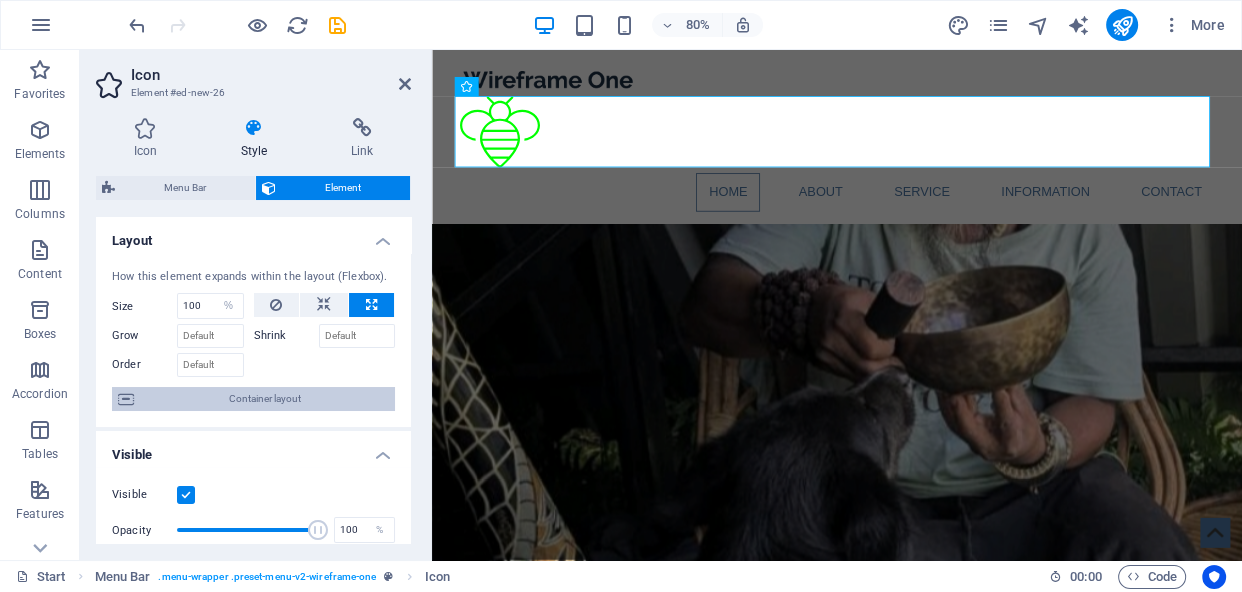 click on "Container layout" at bounding box center (264, 399) 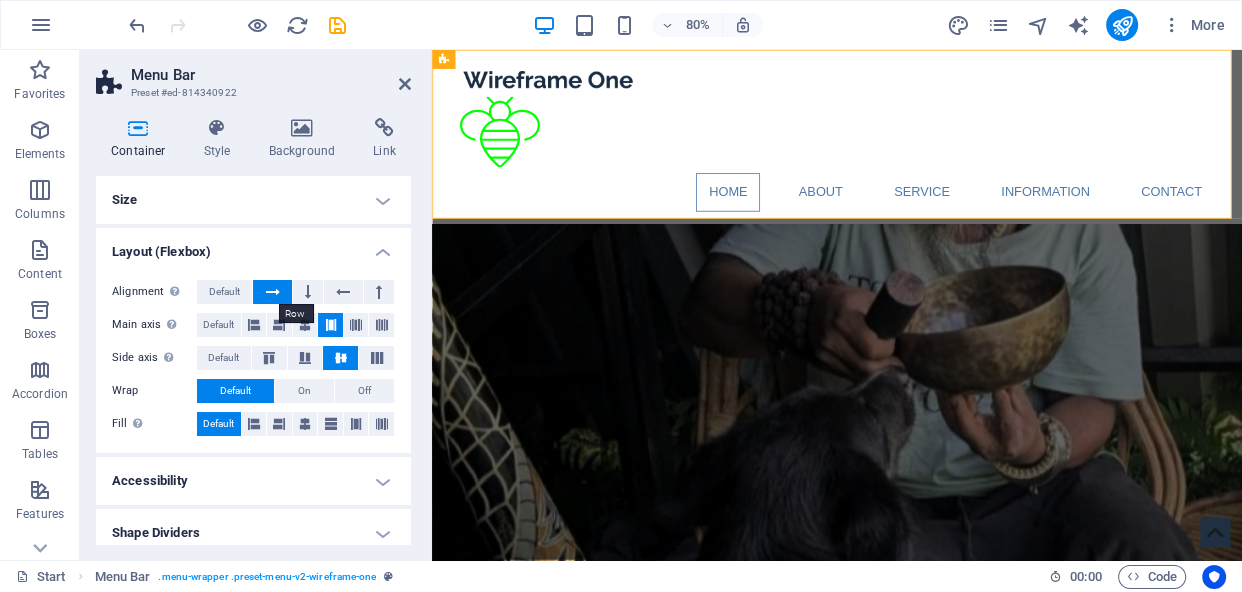 click at bounding box center [272, 292] 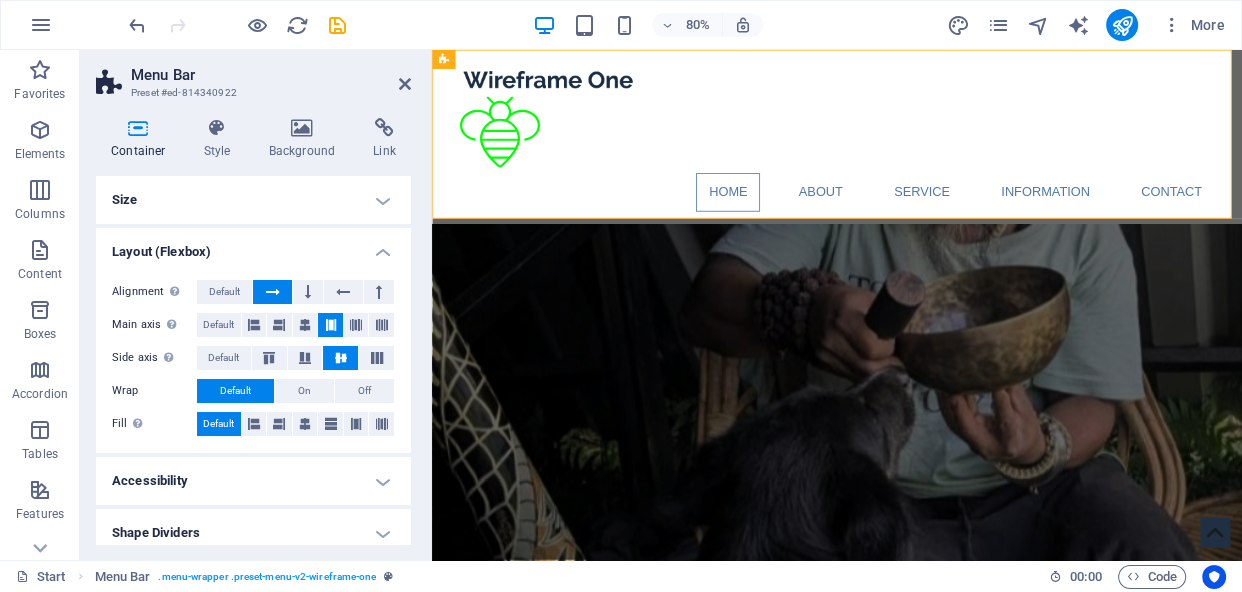 click at bounding box center (272, 292) 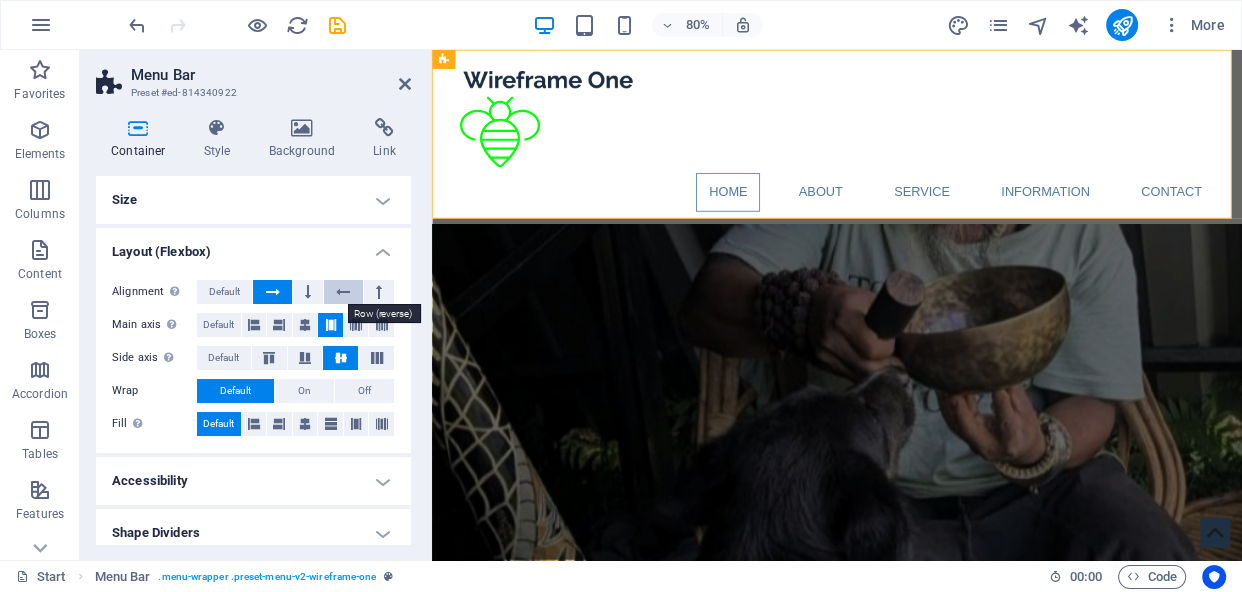 click at bounding box center (343, 292) 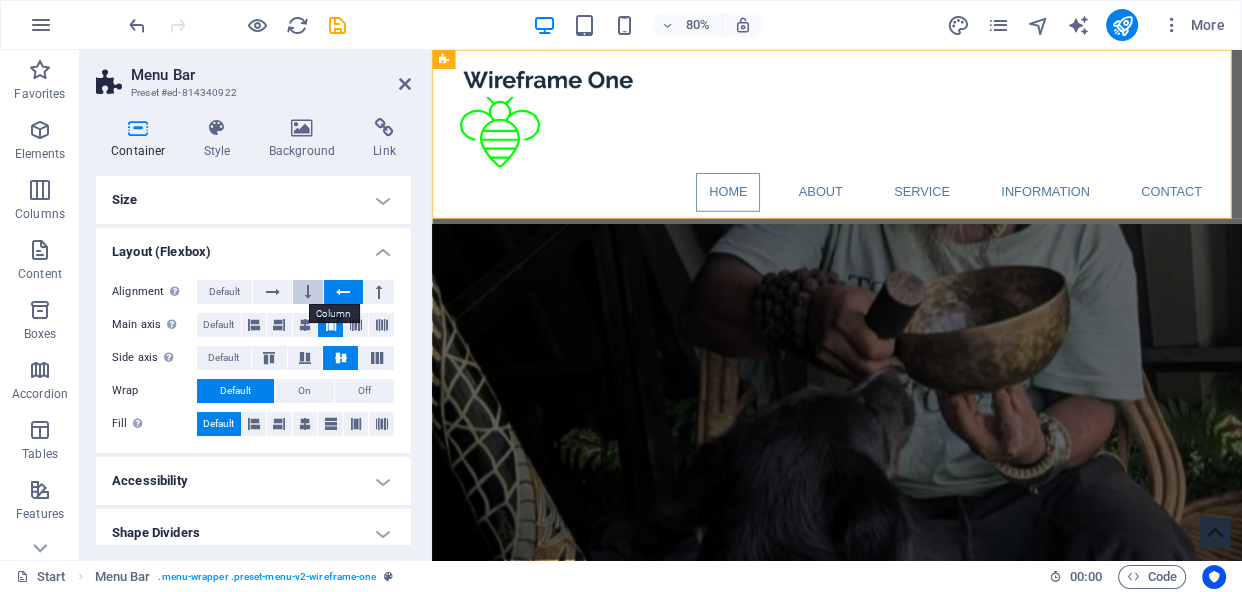 click at bounding box center [308, 292] 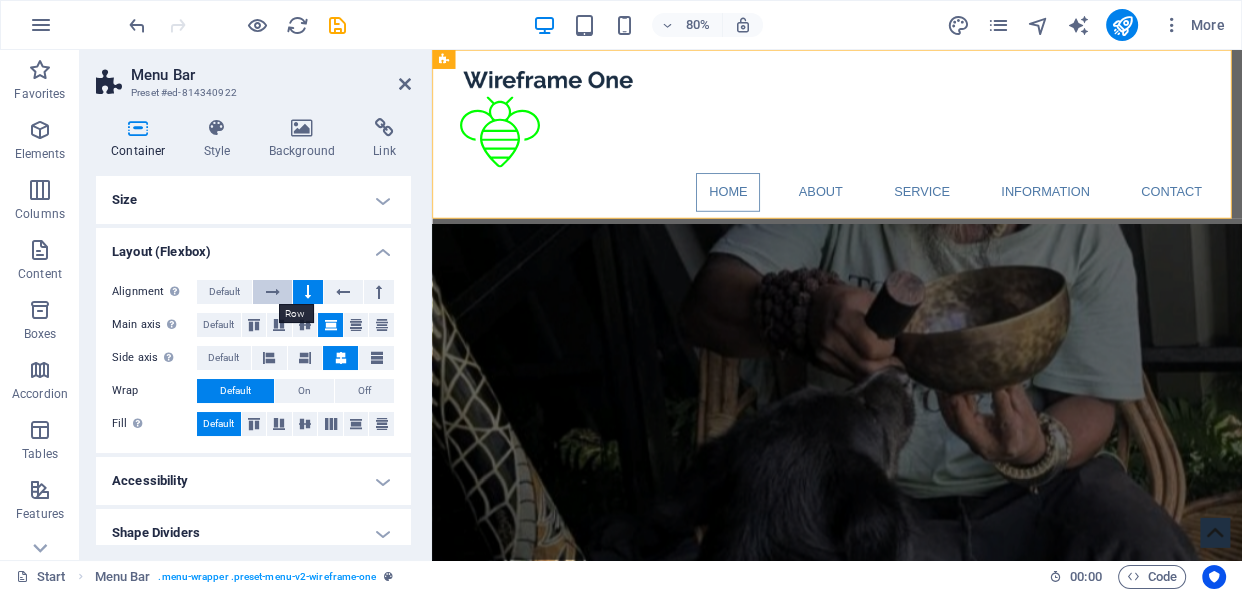 click at bounding box center [272, 292] 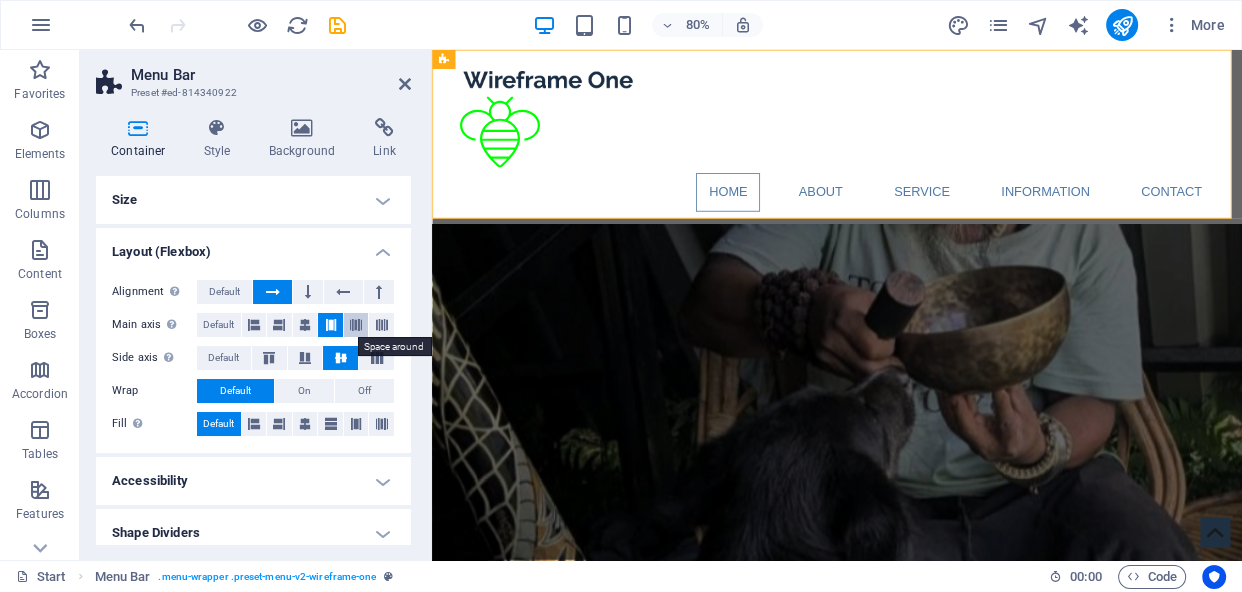 click at bounding box center (356, 325) 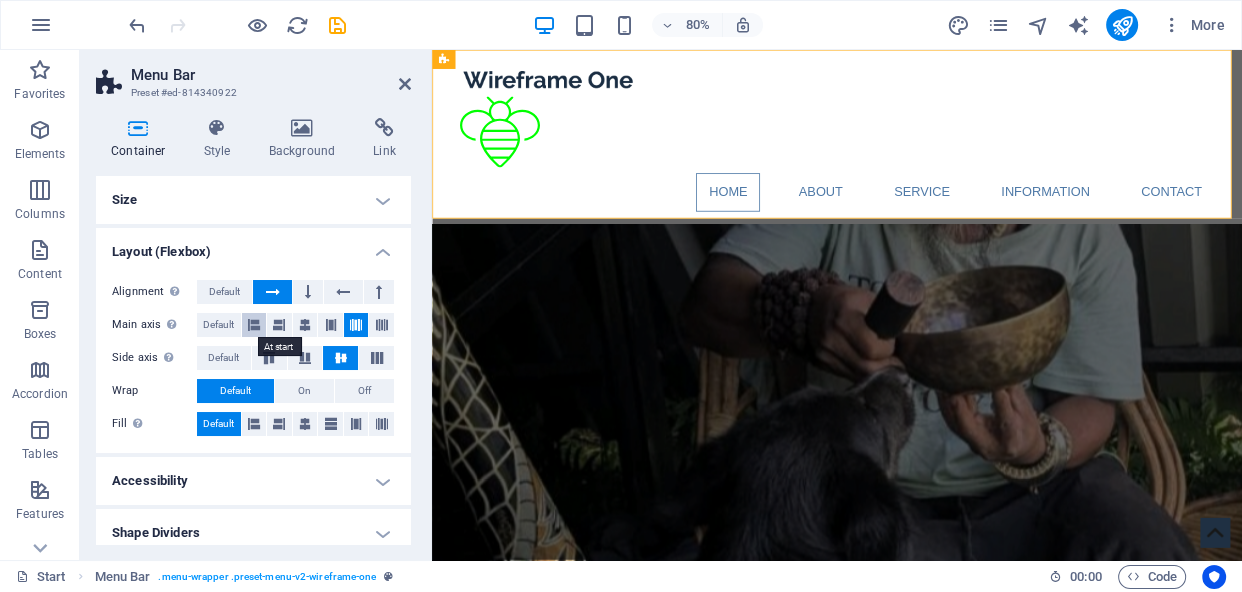 click at bounding box center [254, 325] 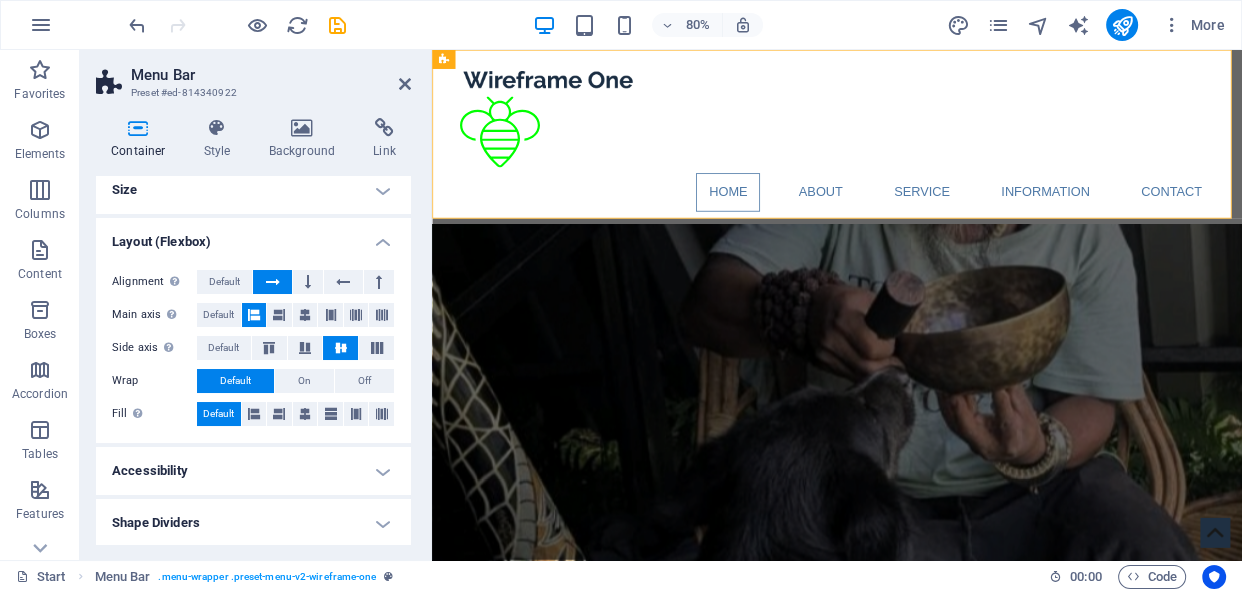 scroll, scrollTop: 12, scrollLeft: 0, axis: vertical 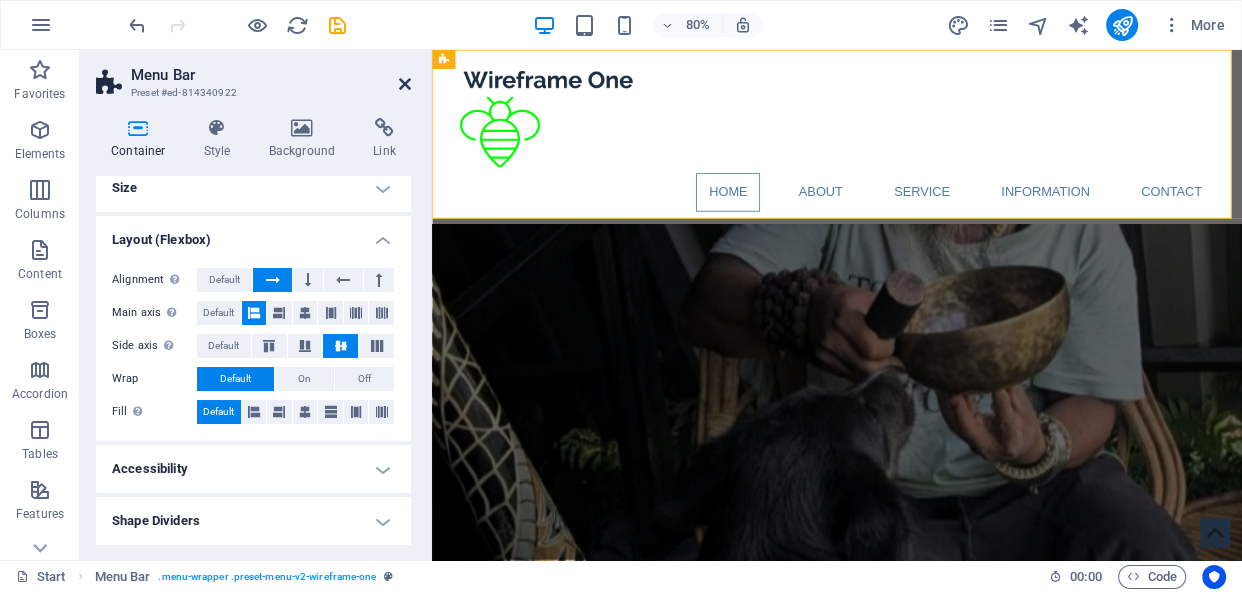 click at bounding box center [405, 84] 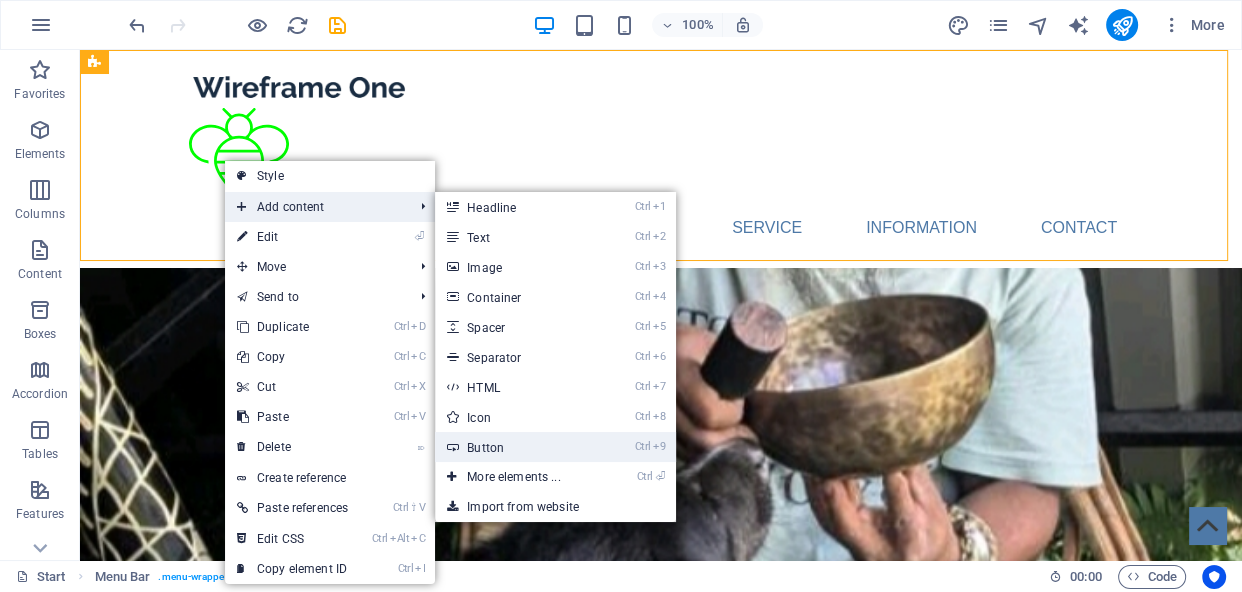 click on "Ctrl 9  Button" at bounding box center (517, 447) 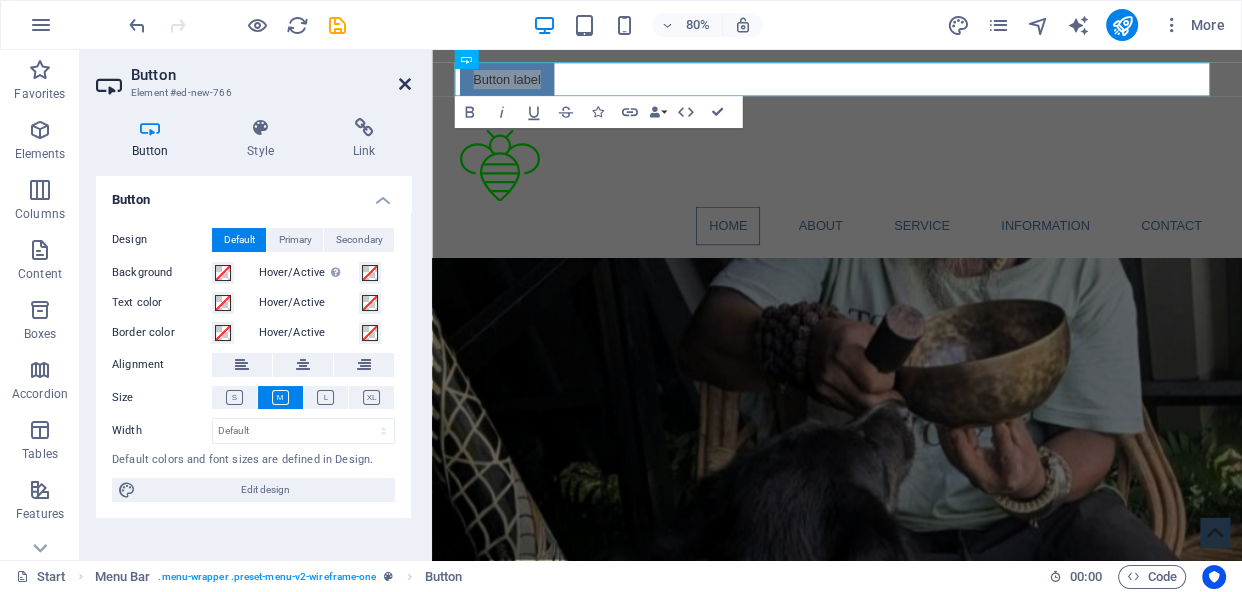 click at bounding box center [405, 84] 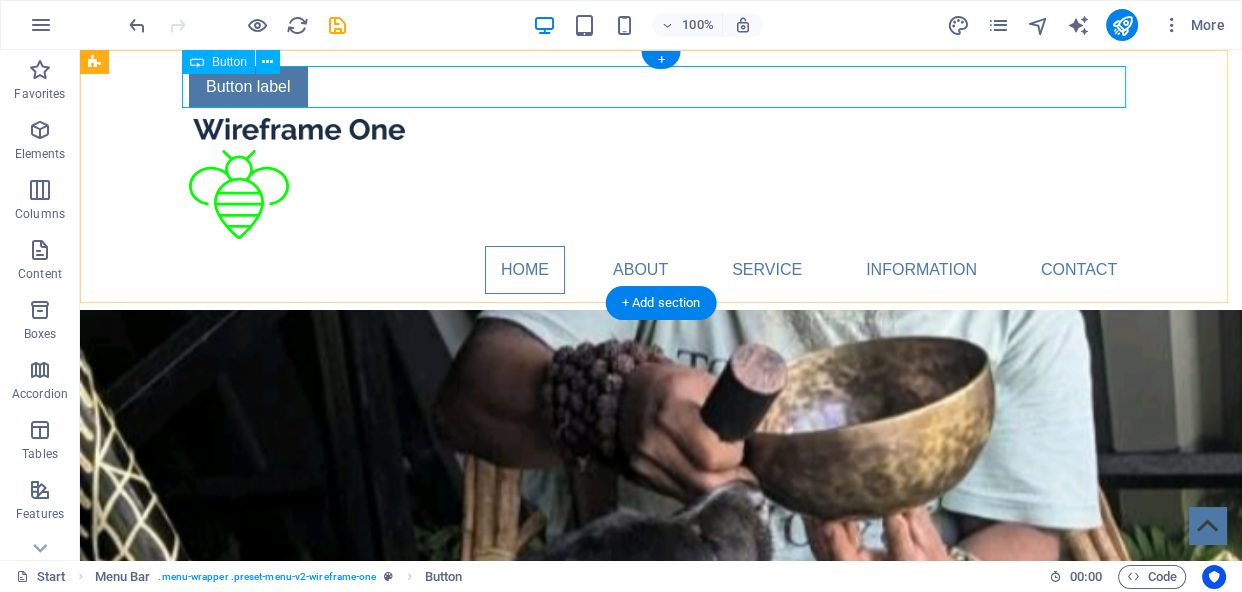 click on "Button label" at bounding box center [661, 87] 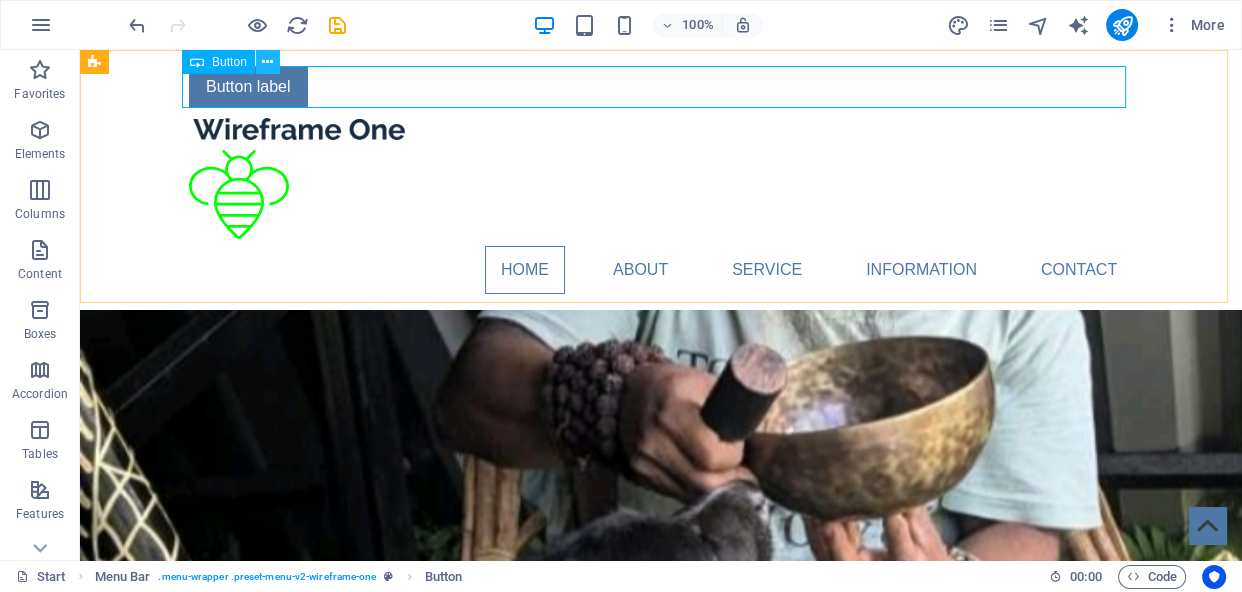 click at bounding box center (267, 62) 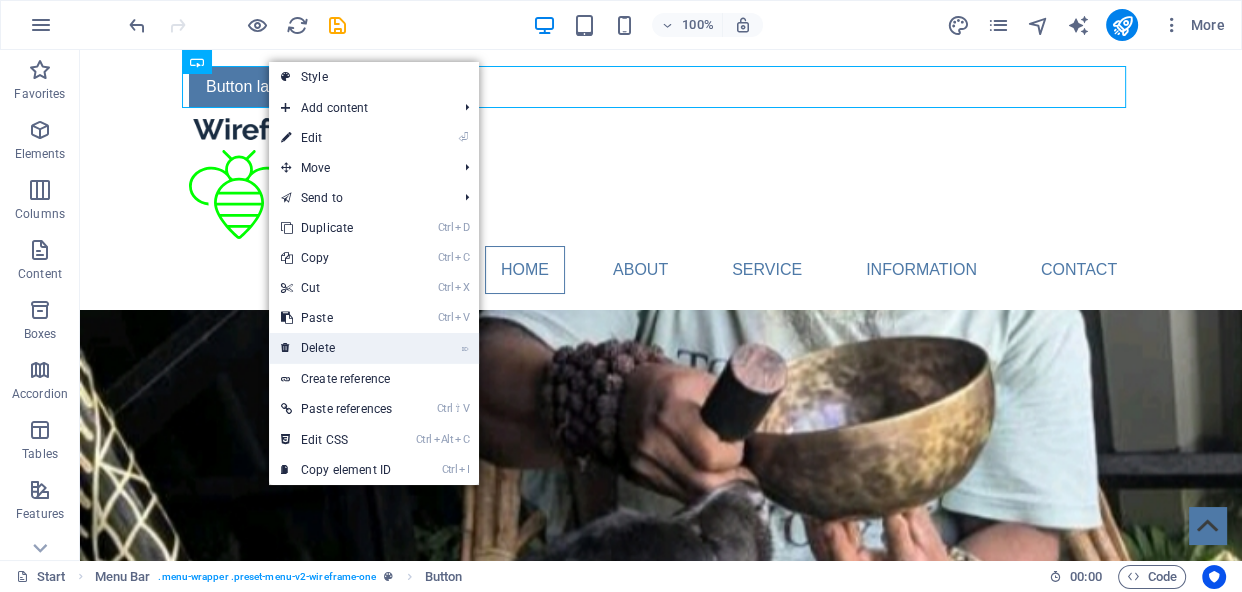 click on "⌦  Delete" at bounding box center [336, 348] 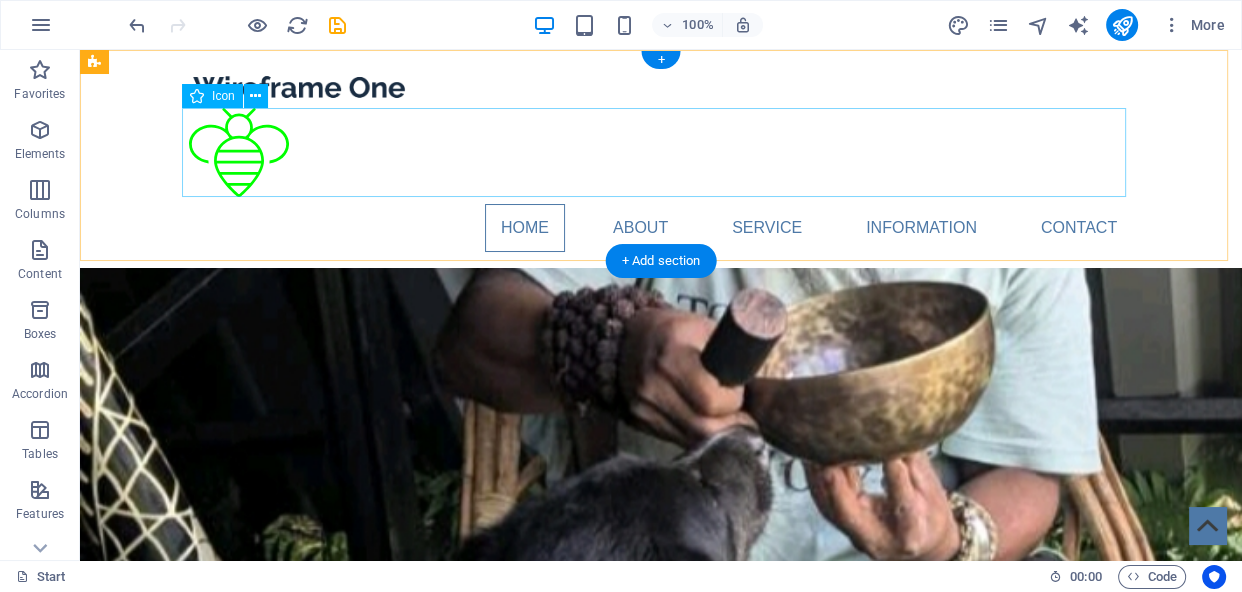 click at bounding box center (661, 156) 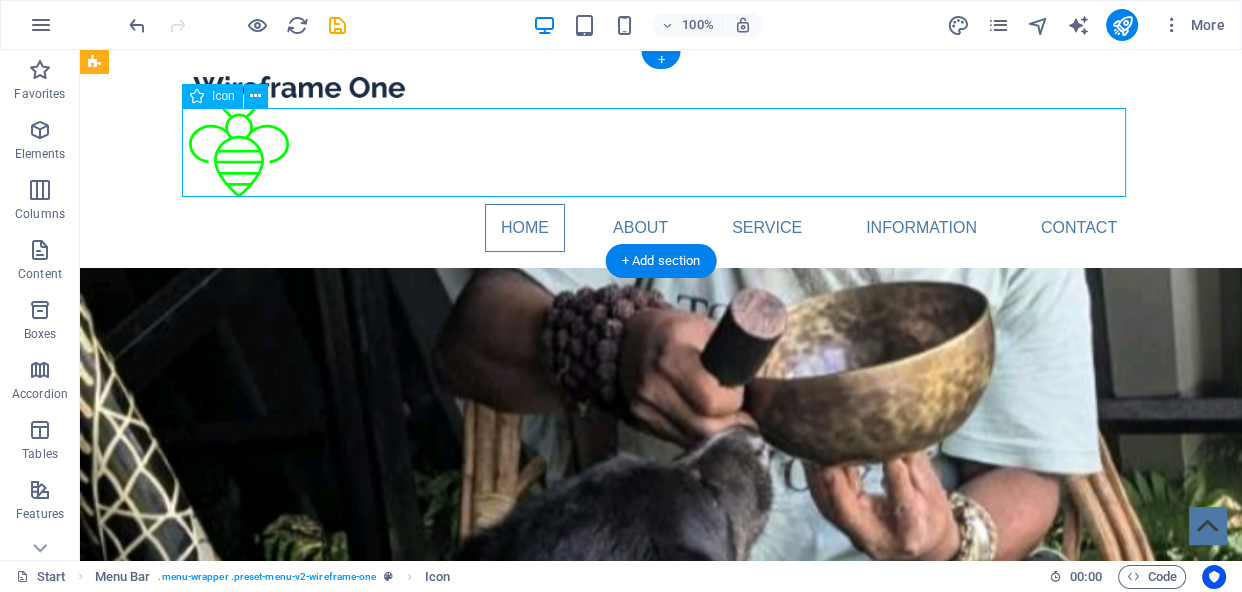 click at bounding box center (661, 156) 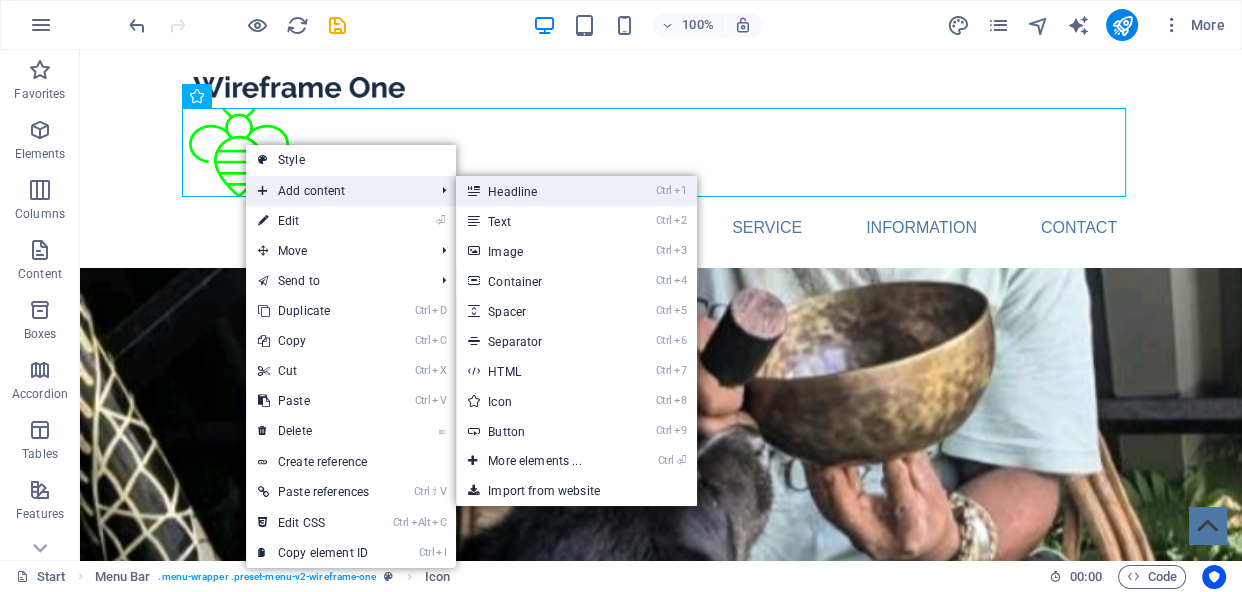 click on "Ctrl 1  Headline" at bounding box center (538, 191) 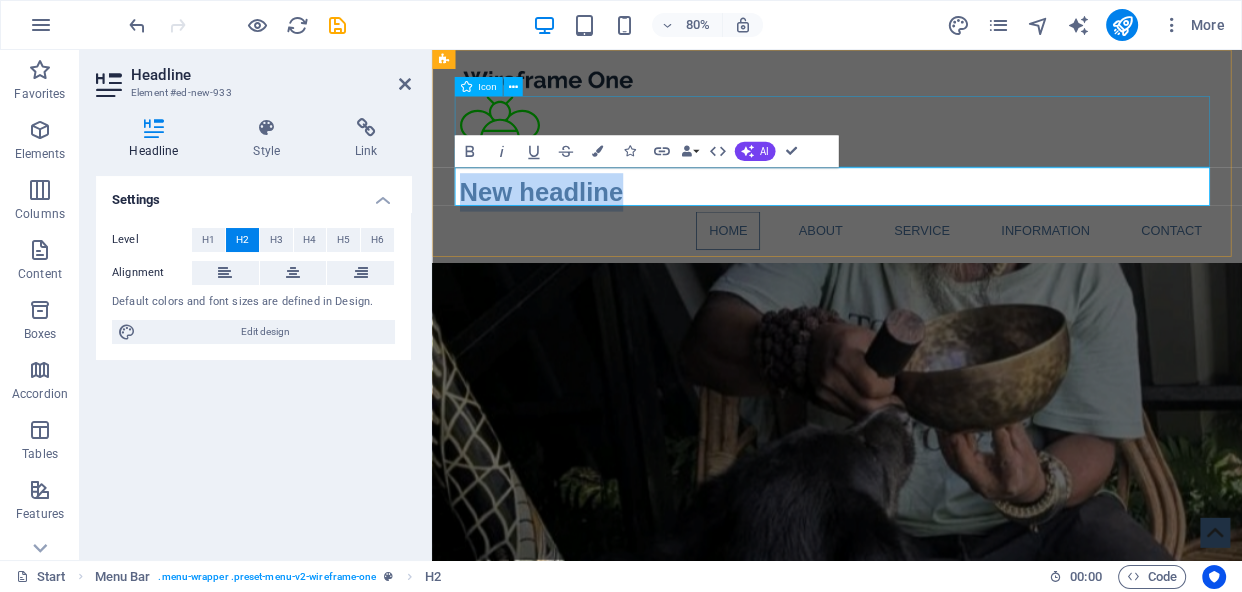 click at bounding box center (939, 156) 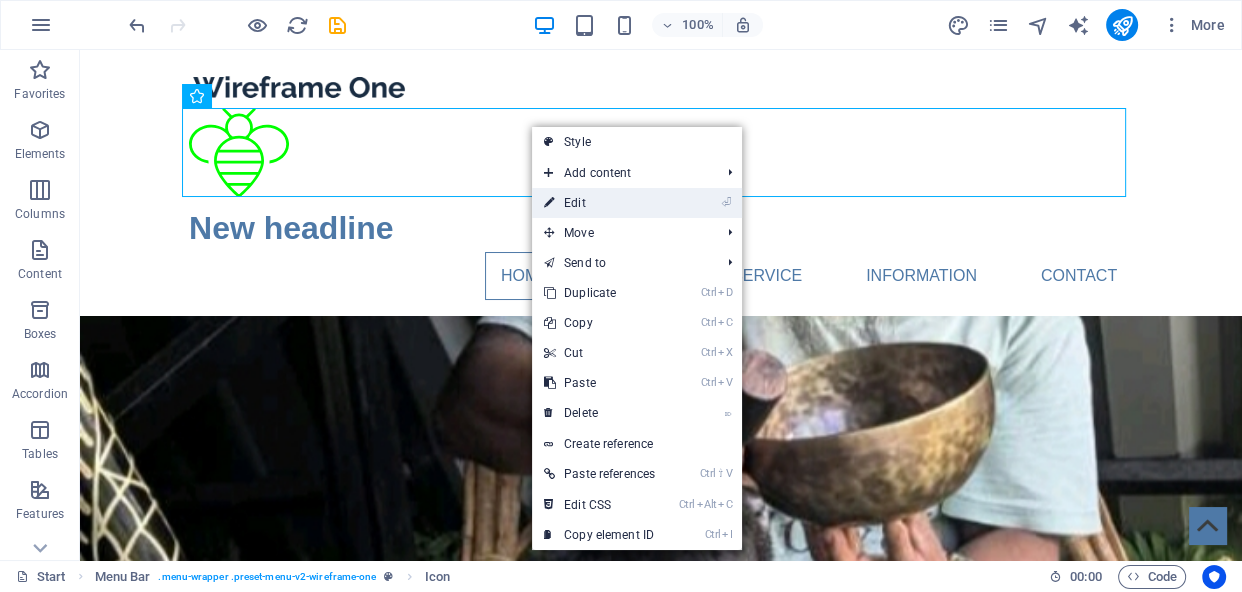 select on "%" 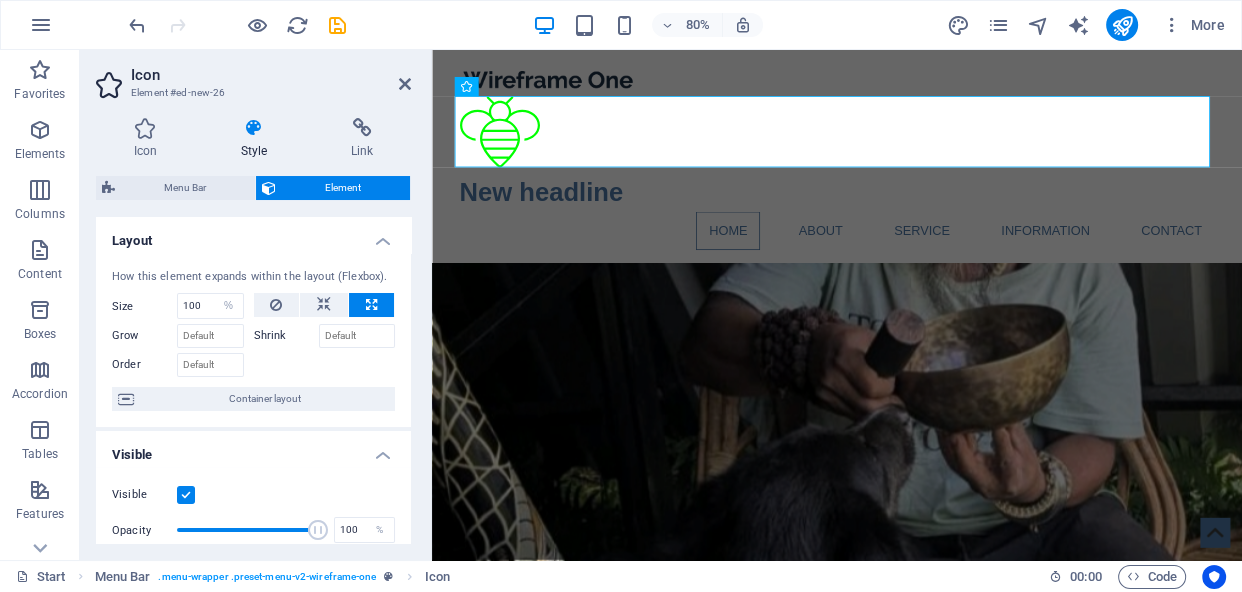 click on "Visible Opacity 100 % Overflow" at bounding box center [253, 530] 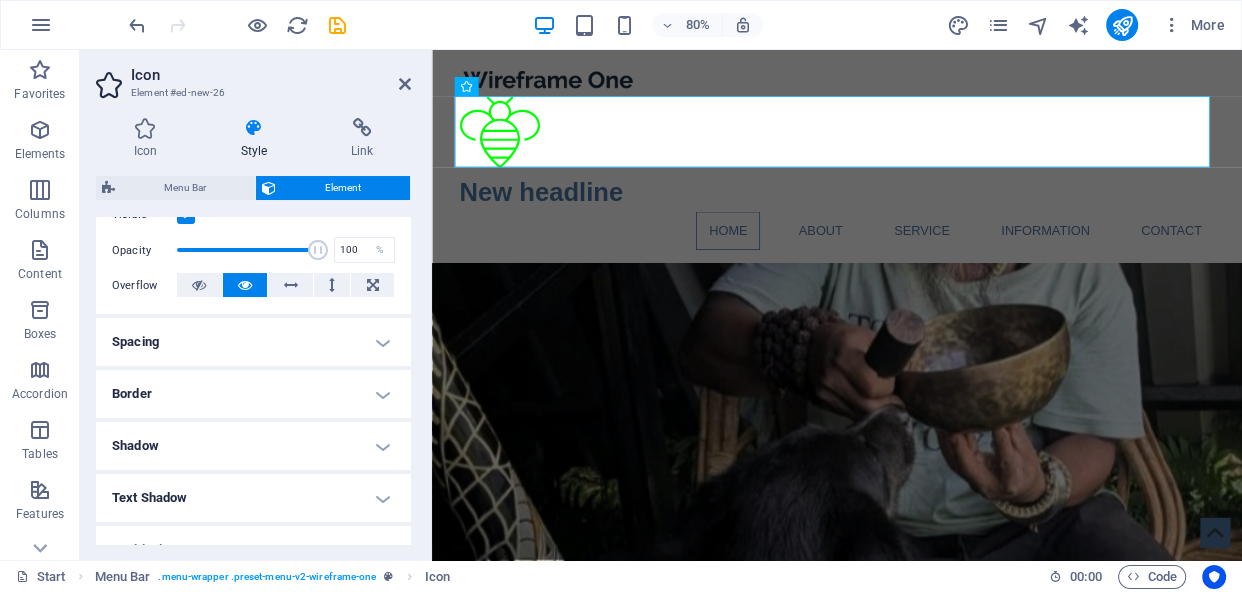 scroll, scrollTop: 286, scrollLeft: 0, axis: vertical 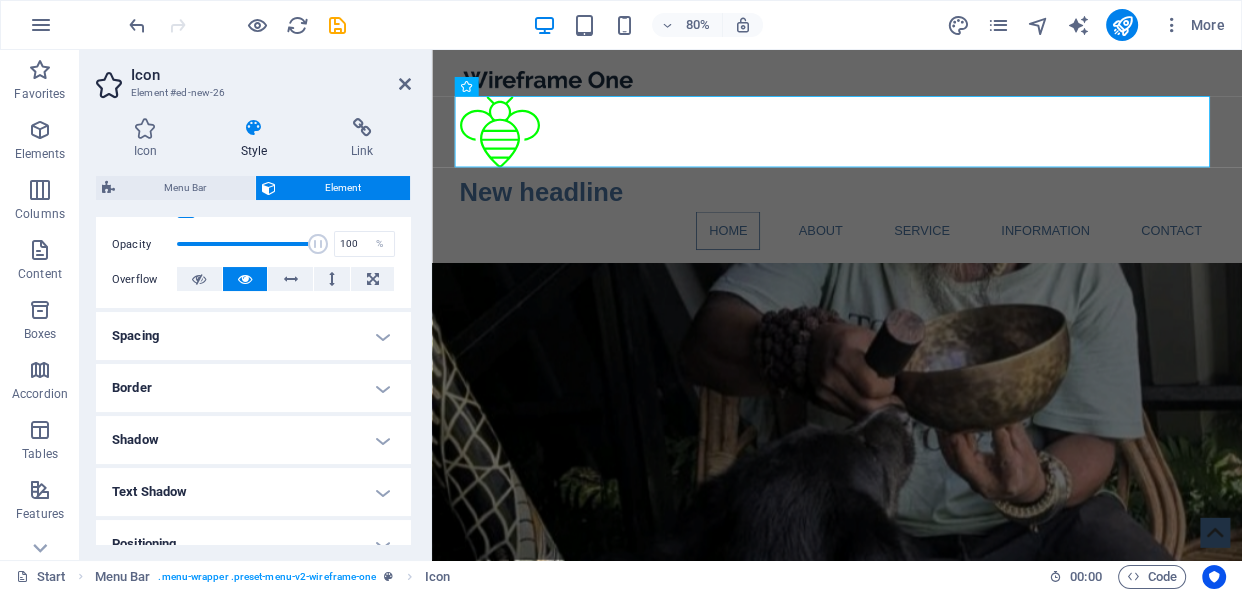 click on "Icon Style Link Icon bee All icon sets... IcoFont Ionicons FontAwesome Brands FontAwesome Duotone FontAwesome Solid FontAwesome Regular FontAwesome Light FontAwesome Thin FontAwesome Sharp Solid FontAwesome Sharp Regular FontAwesome Sharp Light FontAwesome Sharp Thin .fa-secondary{opacity:.4} .fa-secondary{opacity:.4} .fa-secondary{opacity:.4} Your search returned more icons than we are able to display. Please narrow your search. Appearance Color Background Mode Scale Left Center Right Width 100 Default auto px rem % em vh vw Height Default auto px rem em vh vw Padding Default px rem % em vh vw Stroke width Default px rem % em vh vw Stroke color Overflow Alignment Alignment Shadow Default None Outside Color X offset 0 px rem vh vw Y offset 0 px rem vh vw Blur 0 px rem % vh vw Text Alternative text The alternative text is used by devices that cannot display images (e.g. image search engines) and should be added to every image to improve website accessibility. Menu Bar Element Layout Size 100 Default auto px %" at bounding box center [253, 331] 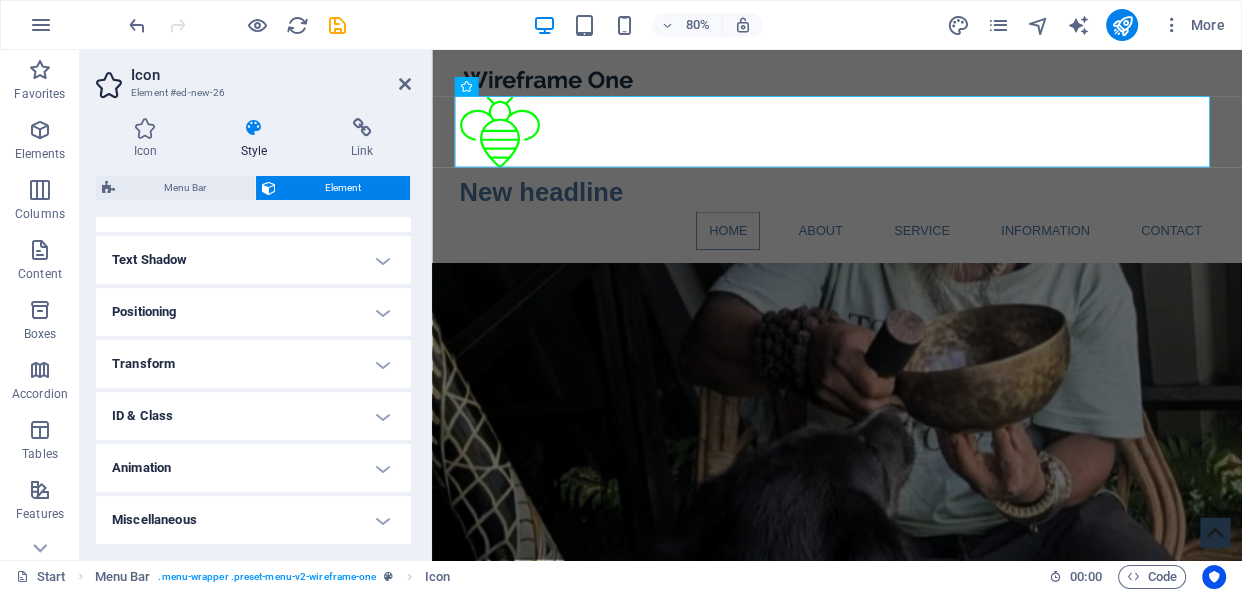 click on "Positioning" at bounding box center (253, 312) 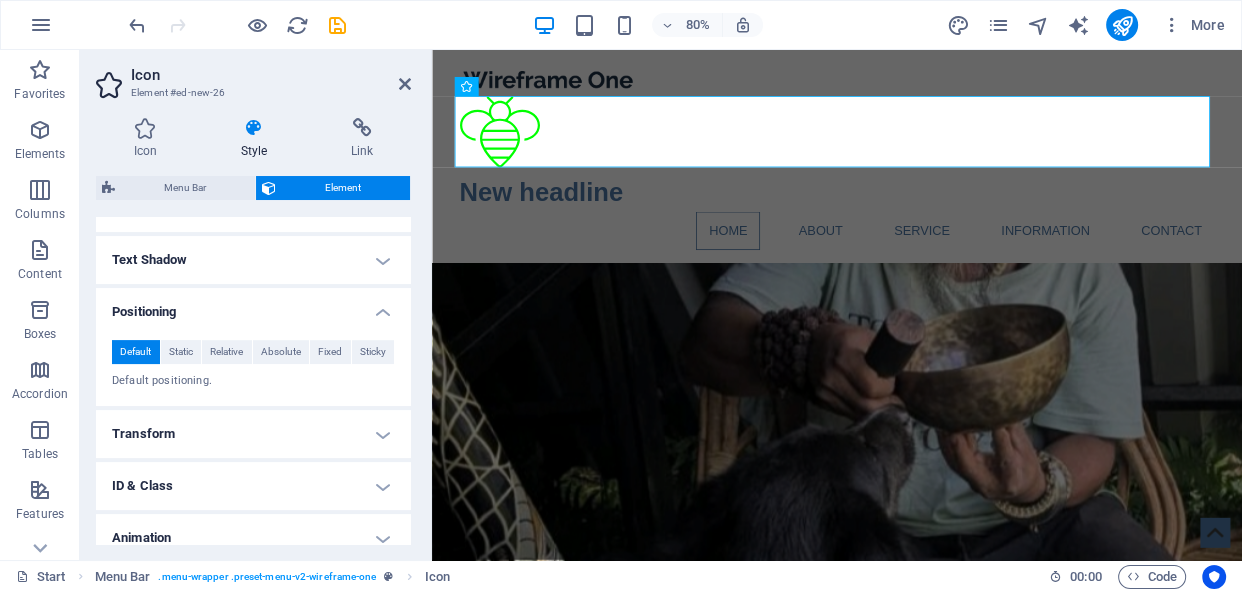 click on "Positioning" at bounding box center [253, 306] 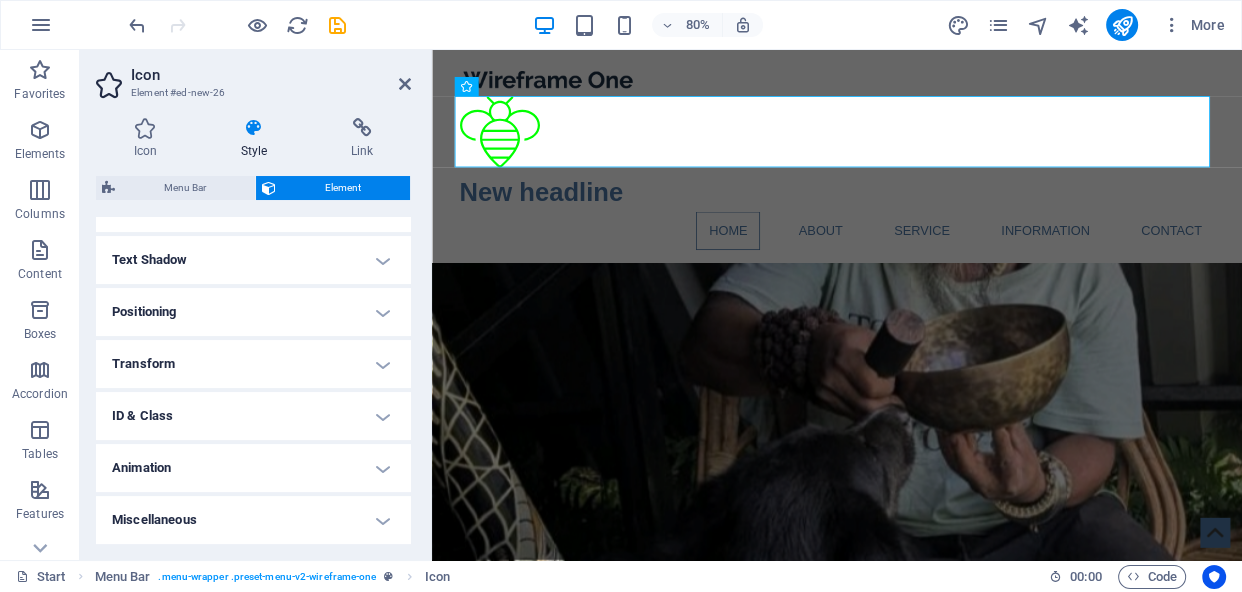 click on "Positioning" at bounding box center (253, 312) 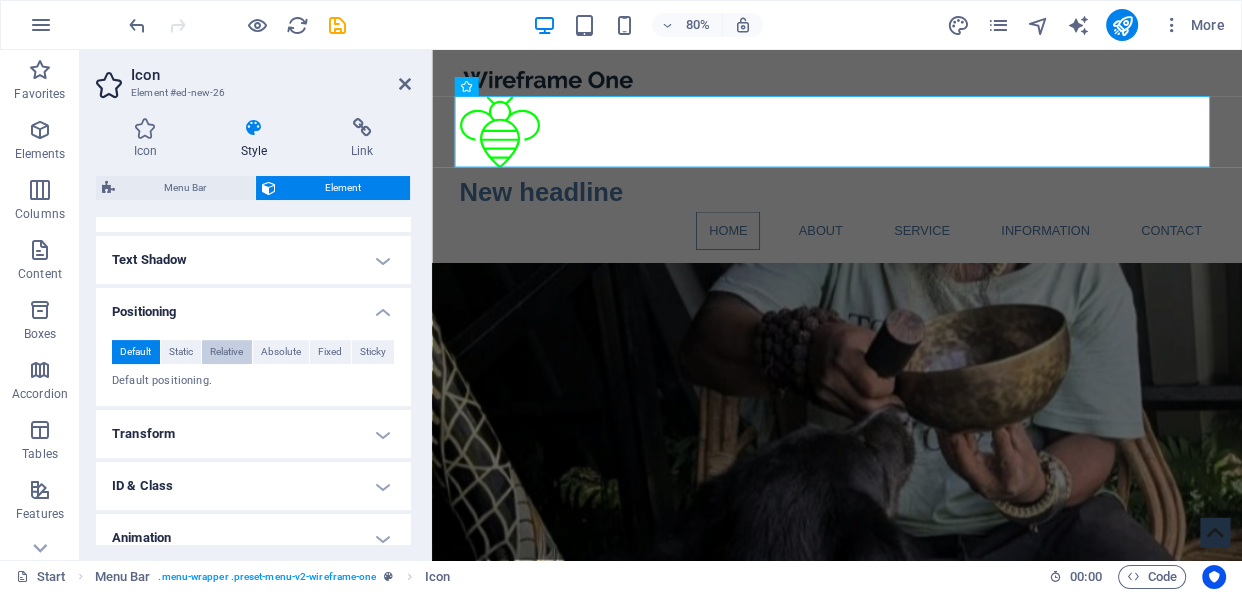 click on "Relative" at bounding box center (226, 352) 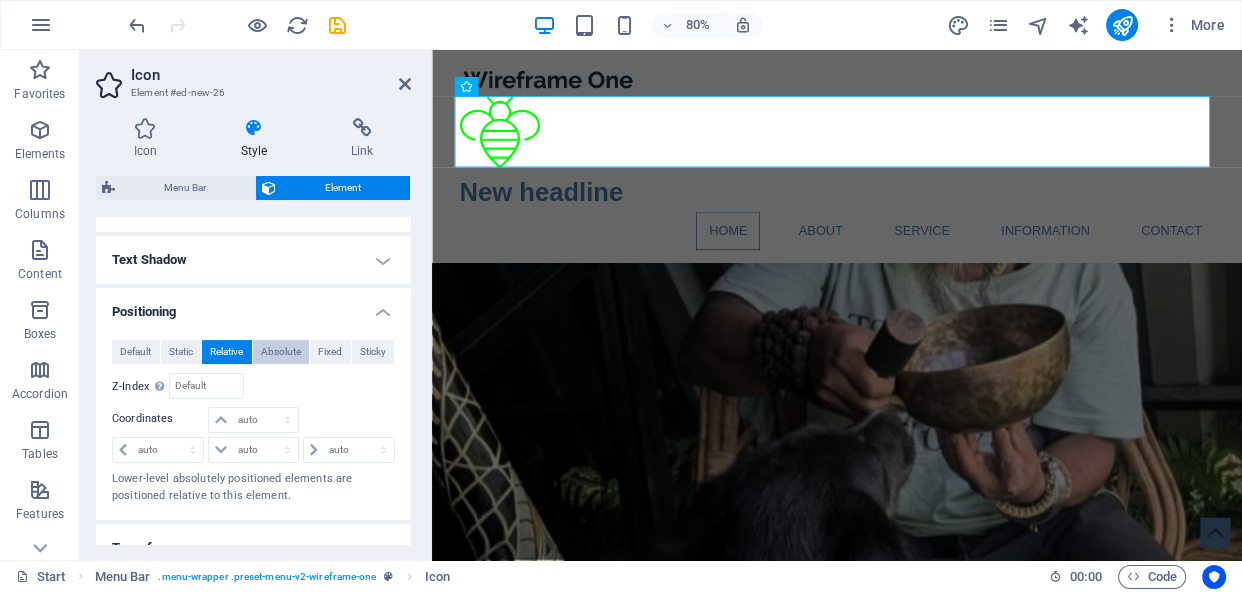 click on "Absolute" at bounding box center (281, 352) 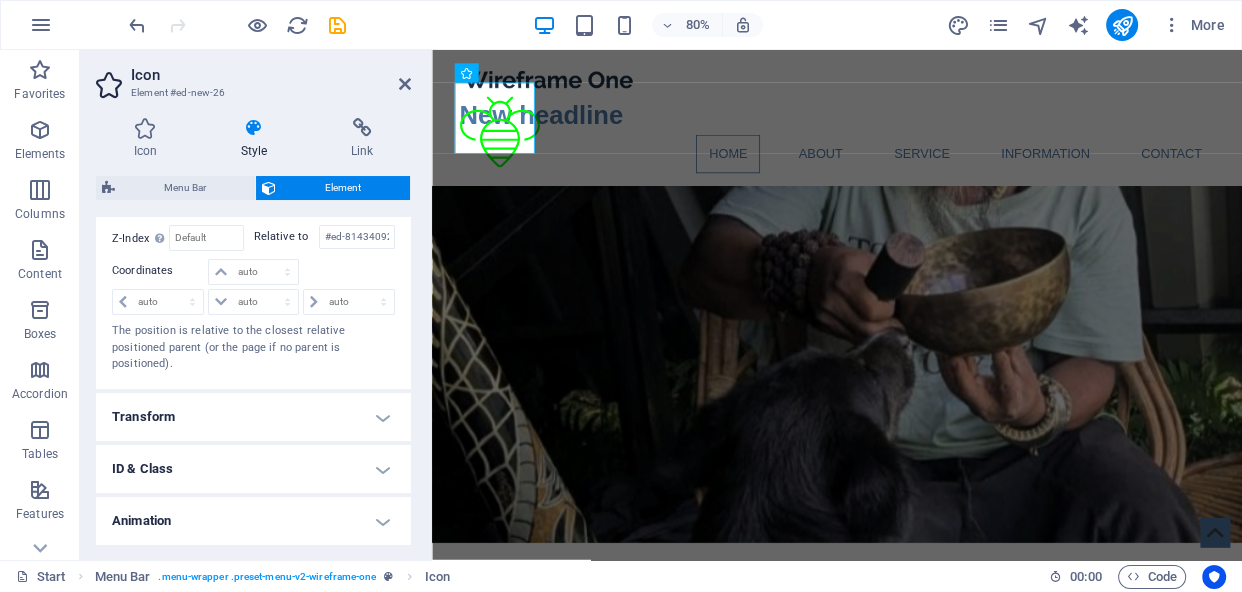 scroll, scrollTop: 700, scrollLeft: 0, axis: vertical 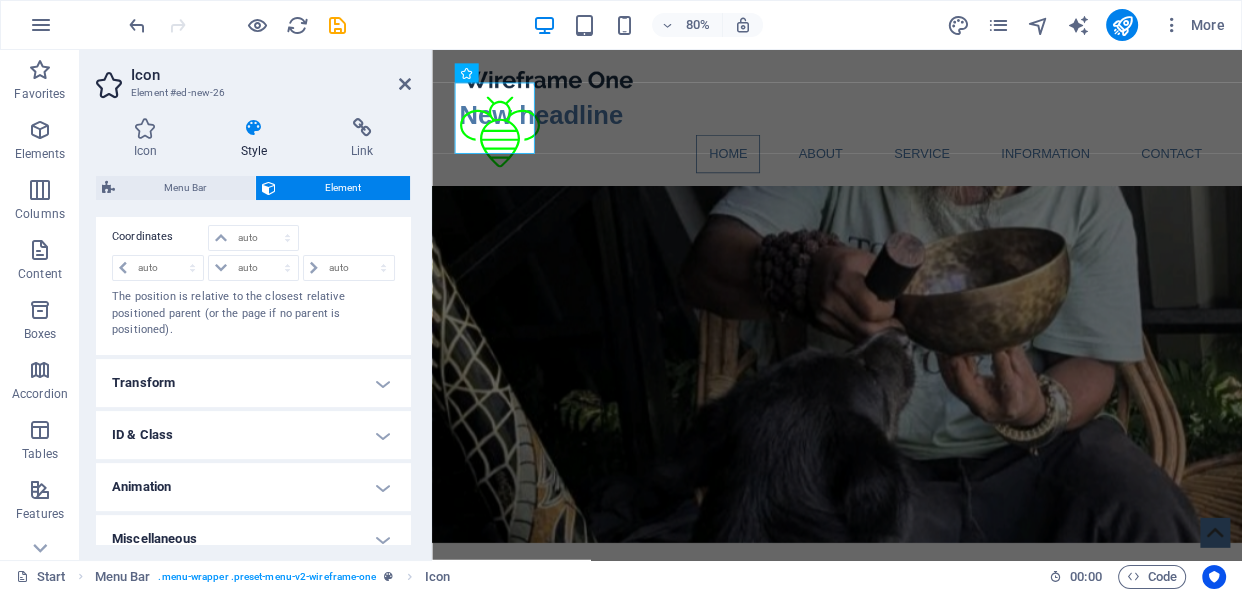 click on "Transform" at bounding box center (253, 383) 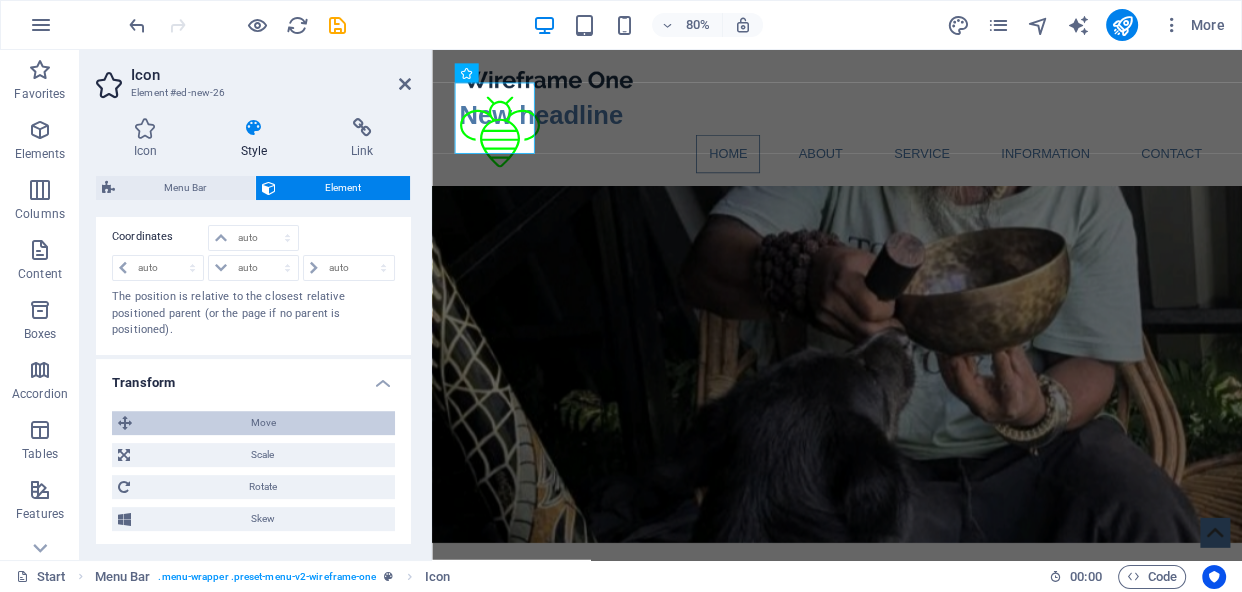 click on "Move" at bounding box center [263, 423] 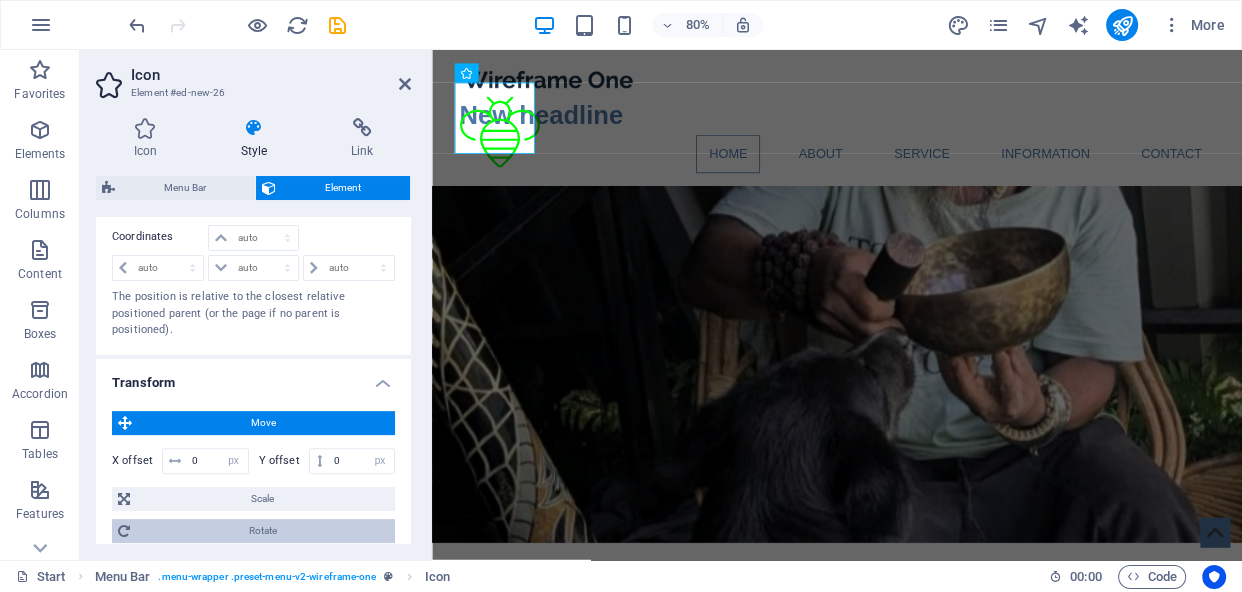 click on "Rotate" at bounding box center (262, 531) 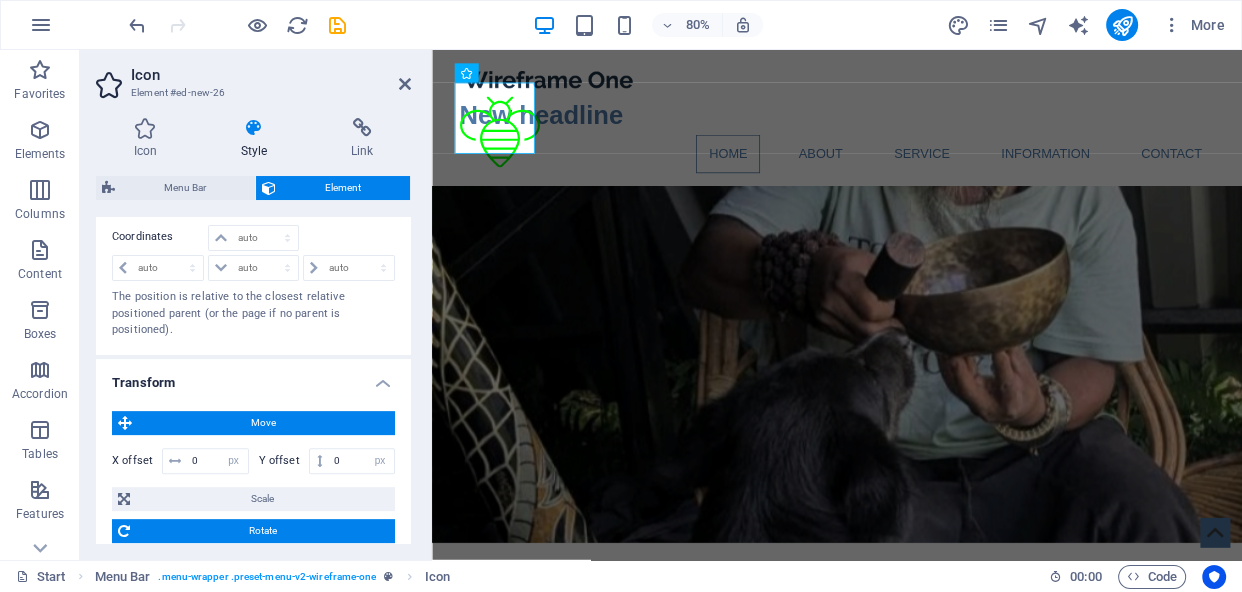 click on "Rotate" at bounding box center [262, 531] 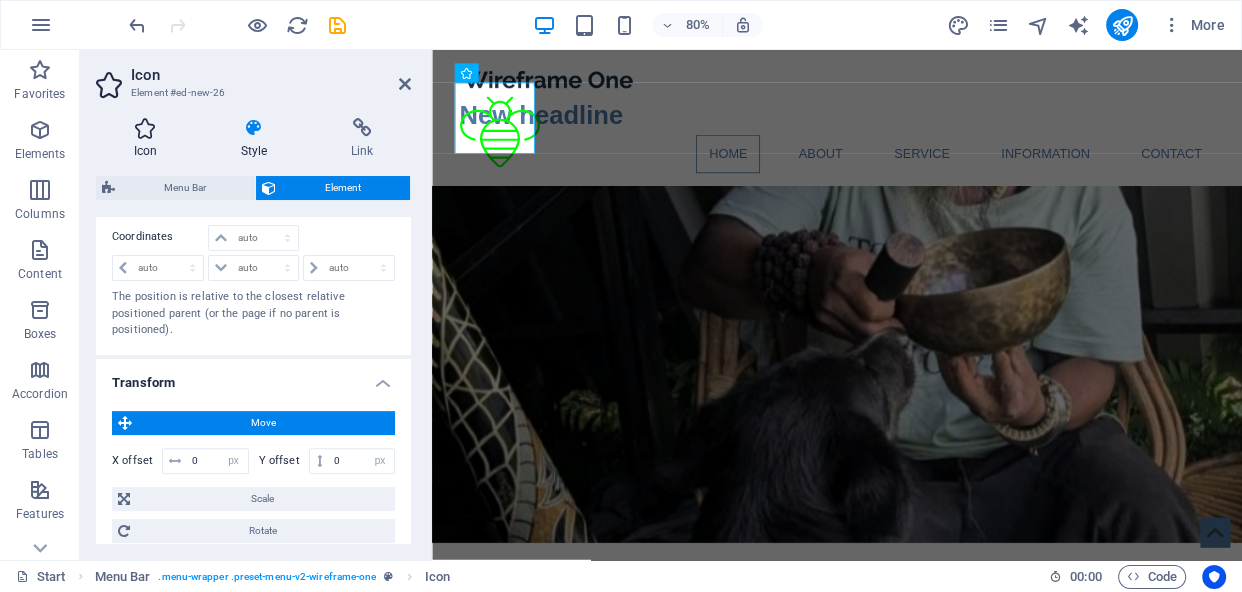 click at bounding box center (145, 128) 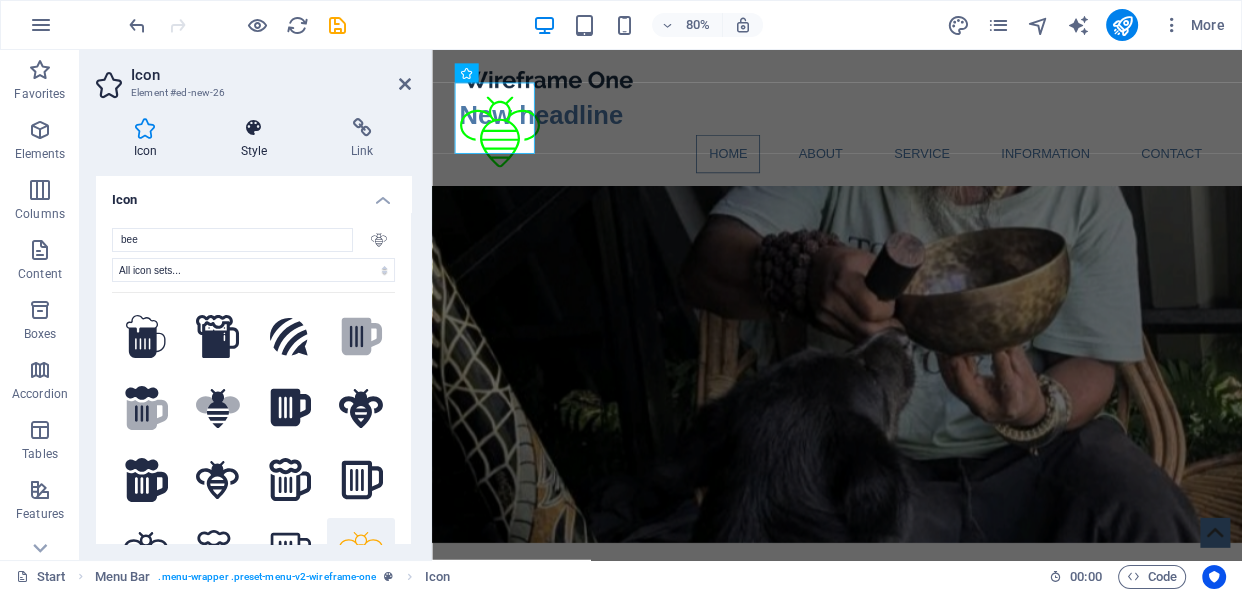 click on "Style" at bounding box center (258, 139) 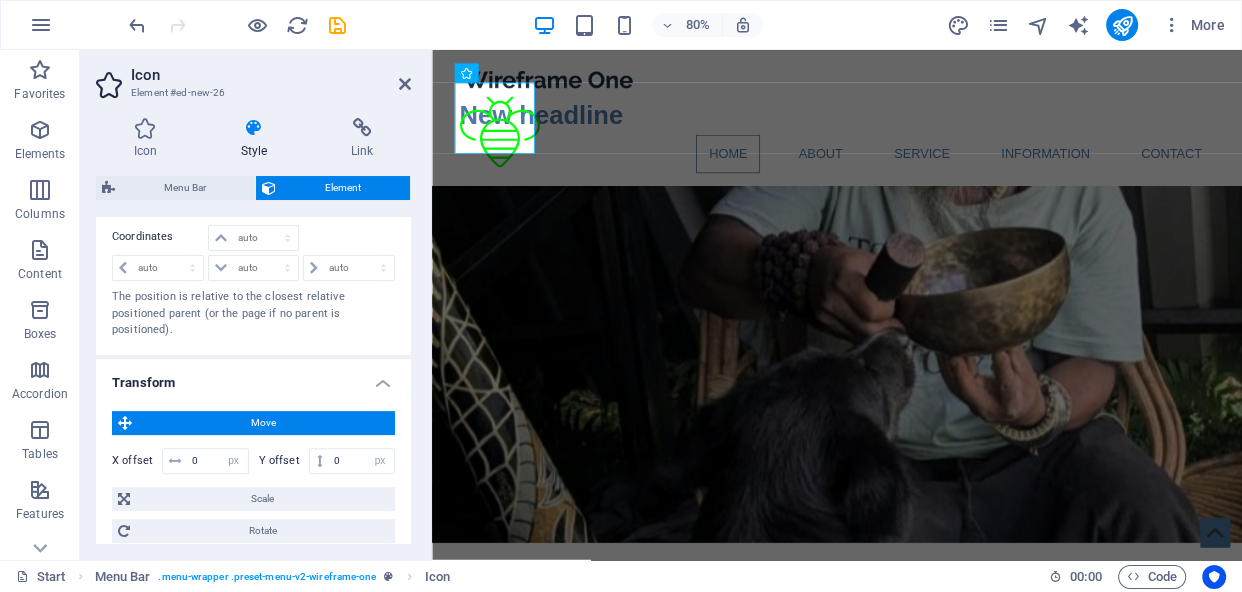 scroll, scrollTop: 414, scrollLeft: 0, axis: vertical 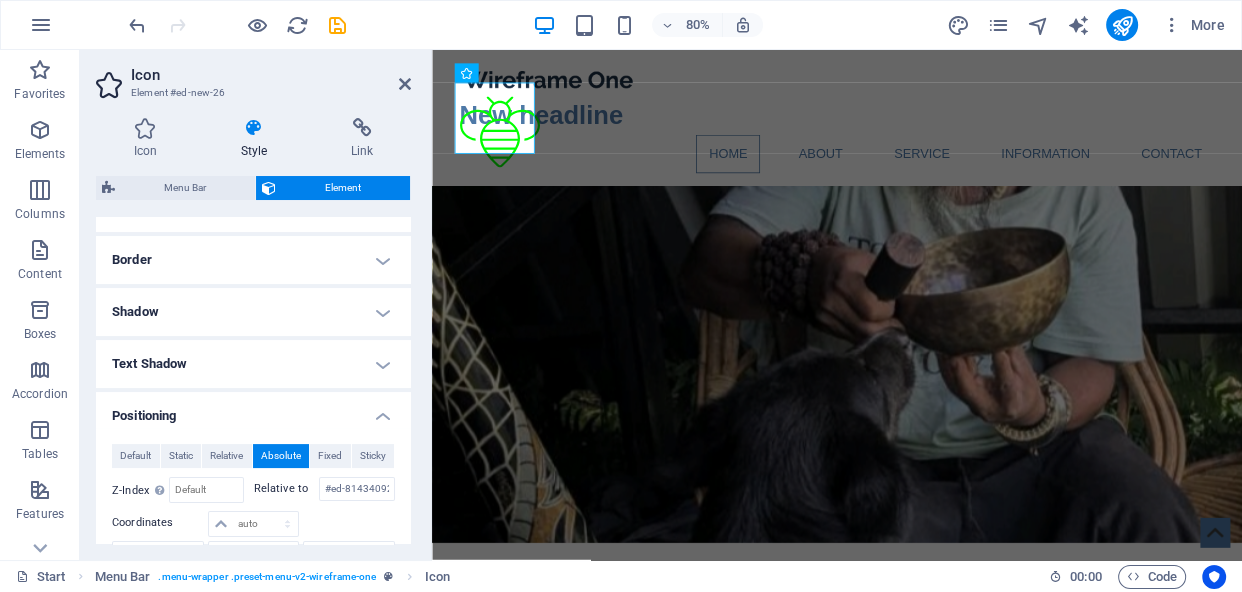 click on "Text Shadow" at bounding box center (253, 364) 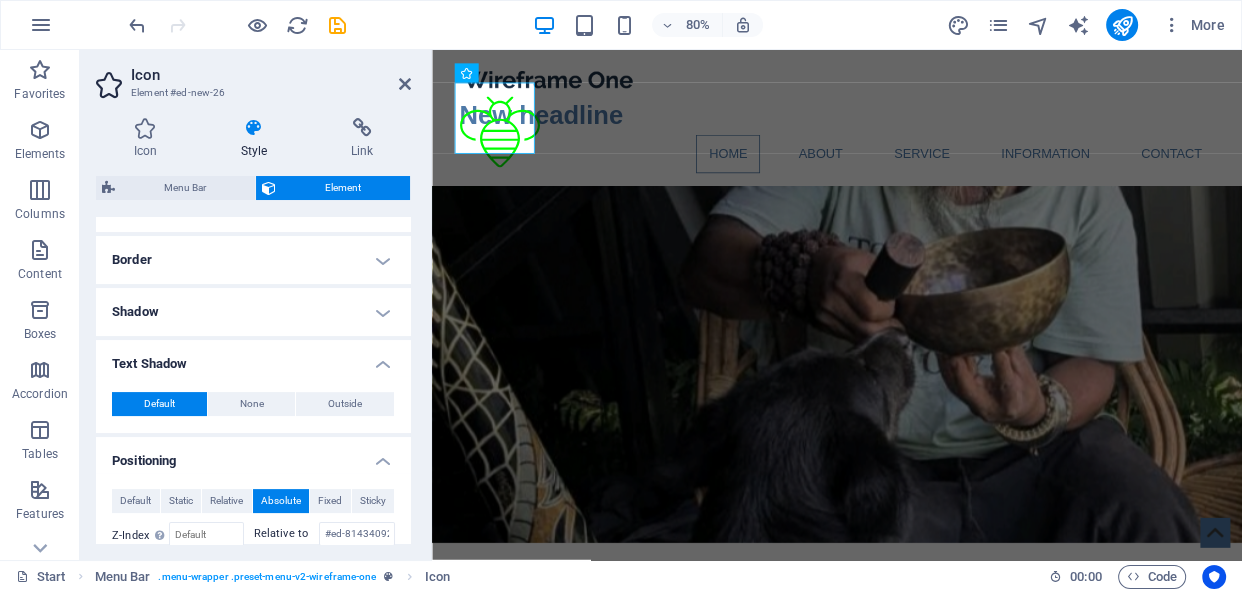 click on "Shadow" at bounding box center (253, 312) 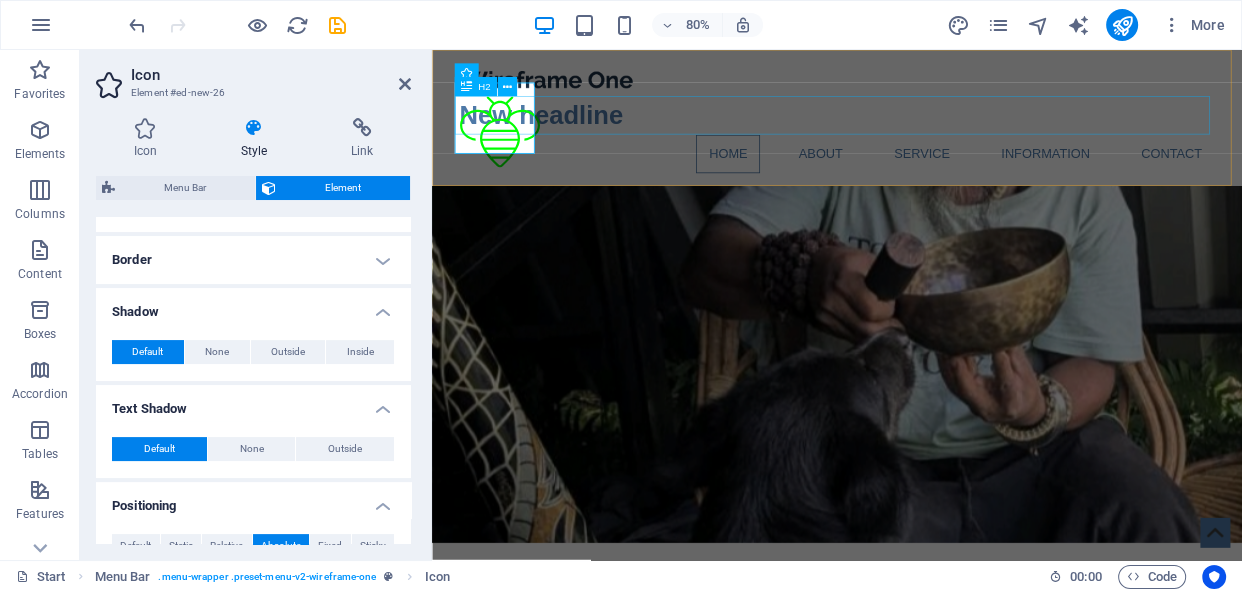click on "New headline" at bounding box center (939, 132) 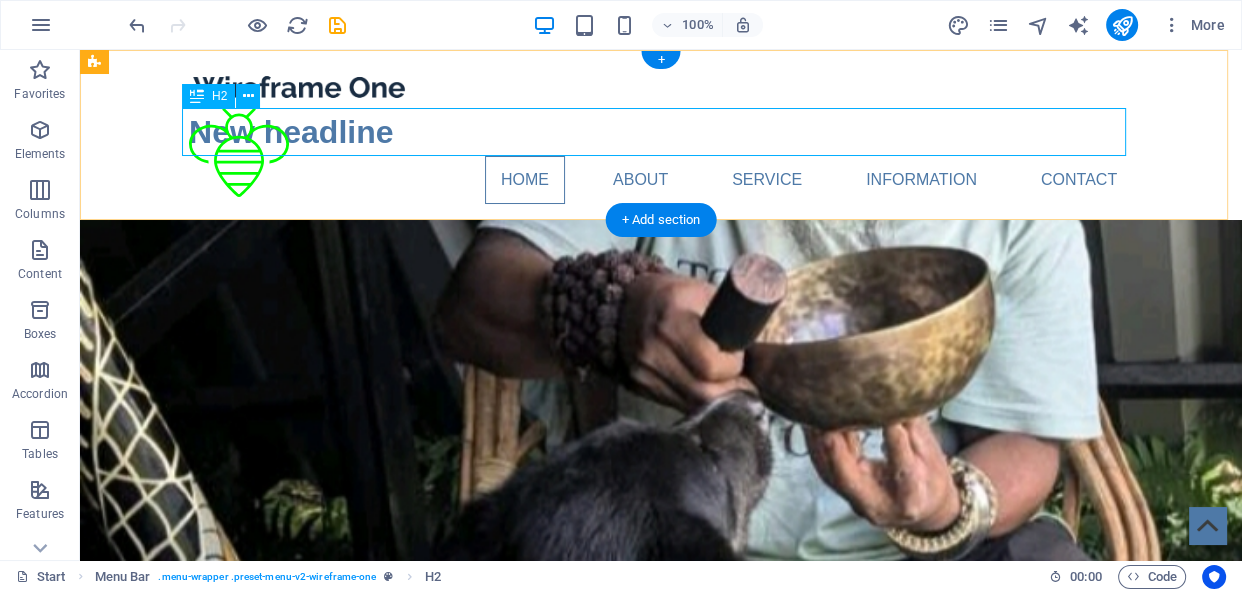 click on "New headline" at bounding box center (661, 132) 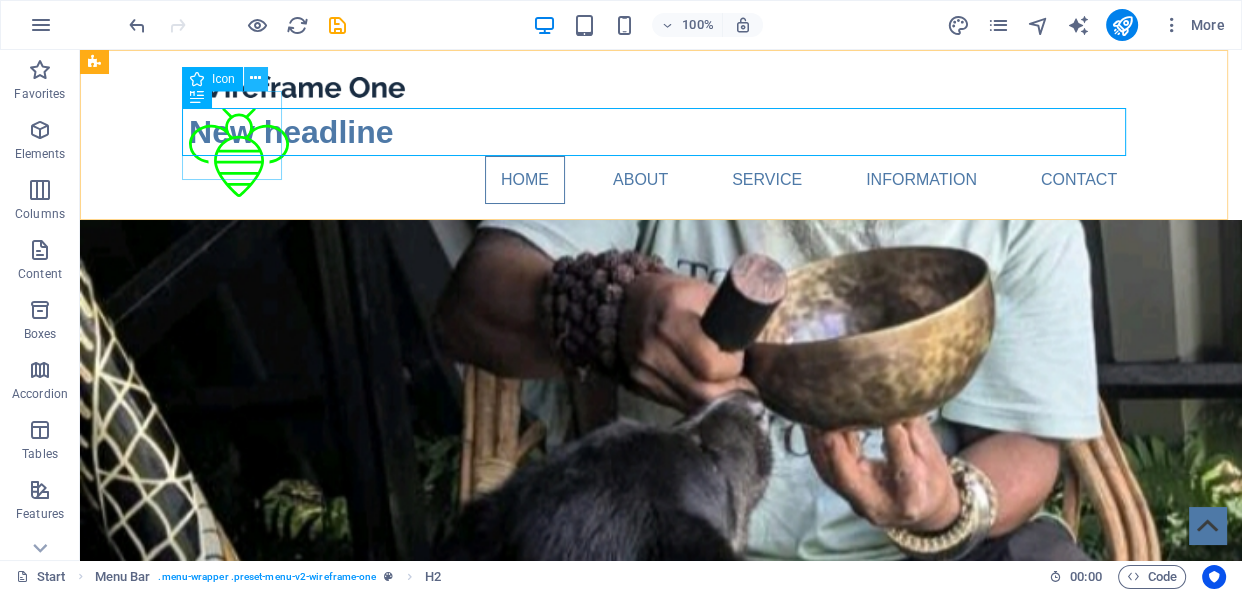 click at bounding box center (255, 78) 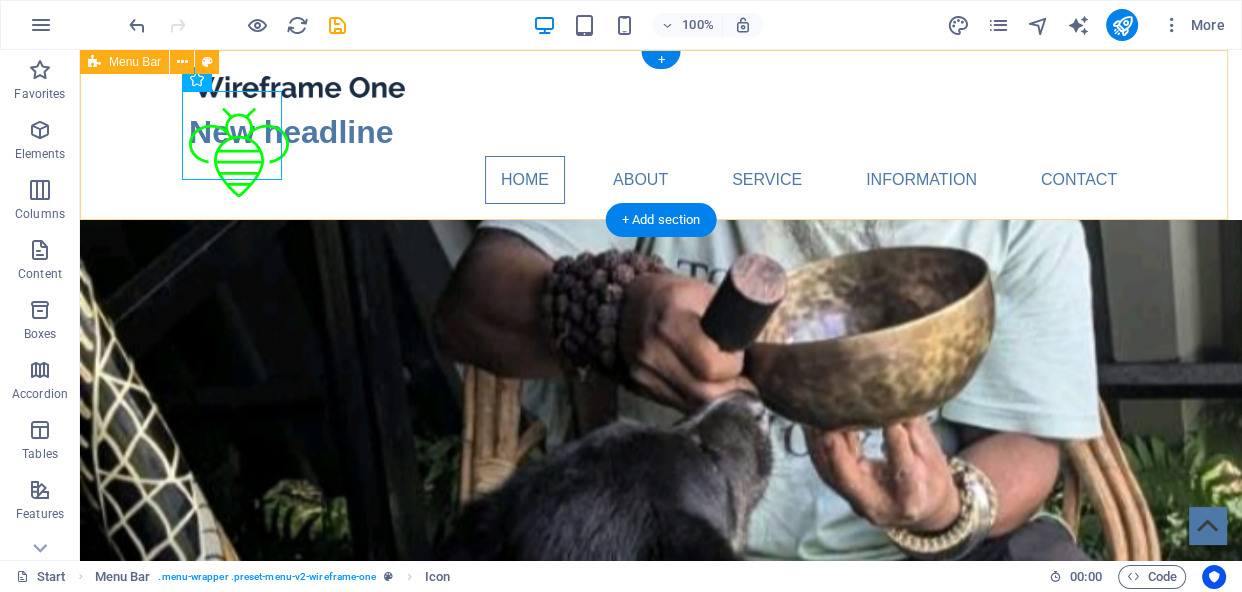 click on "New headline Home About Service Information Contact" at bounding box center [661, 135] 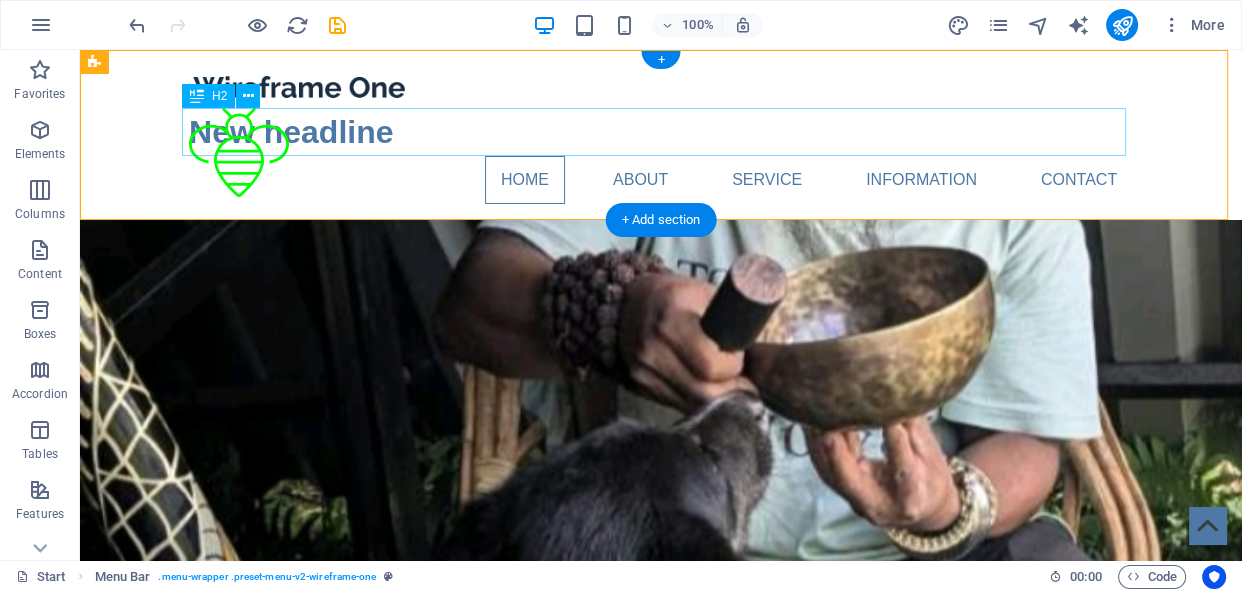 click on "New headline" at bounding box center (661, 132) 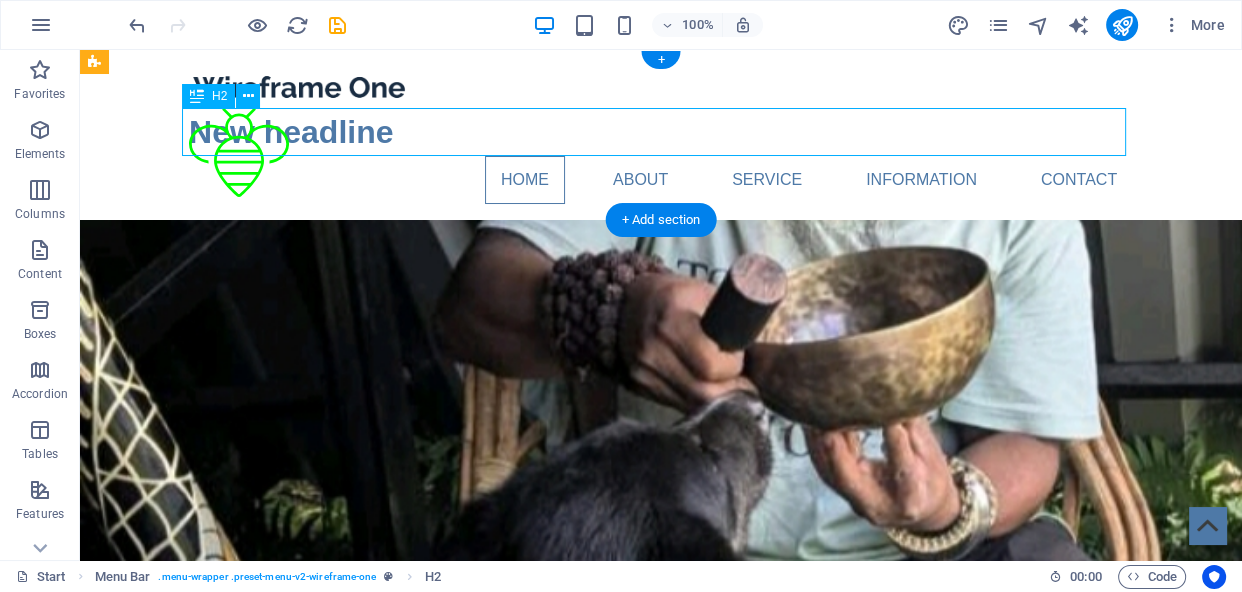 click on "New headline" at bounding box center [661, 132] 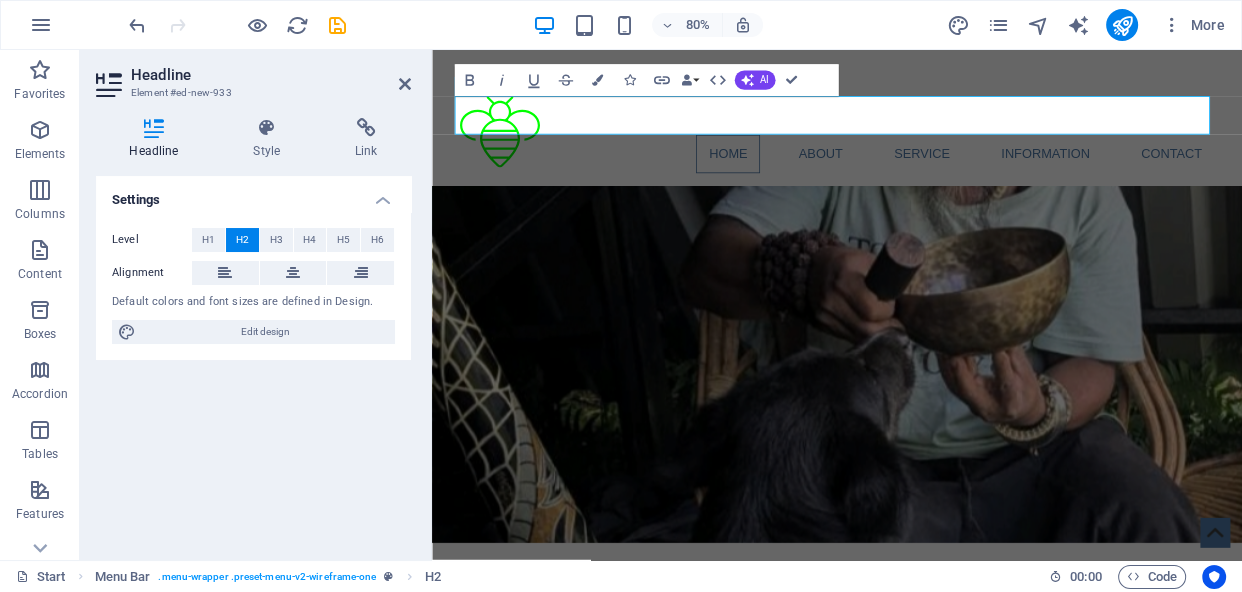 click at bounding box center [154, 128] 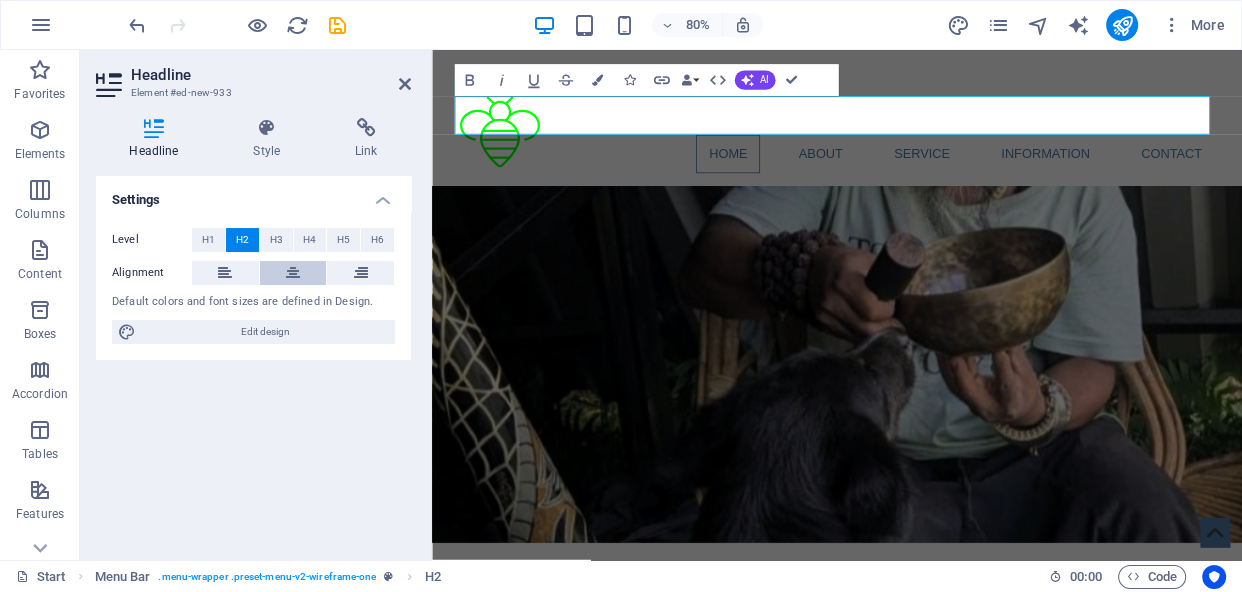 click at bounding box center [293, 273] 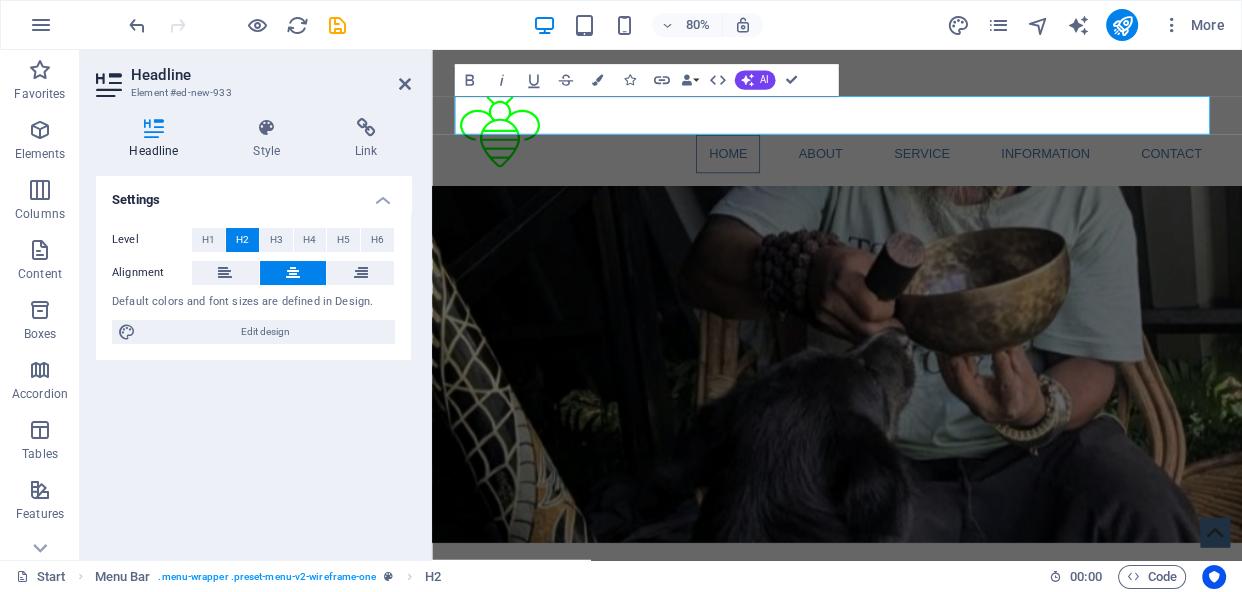 type 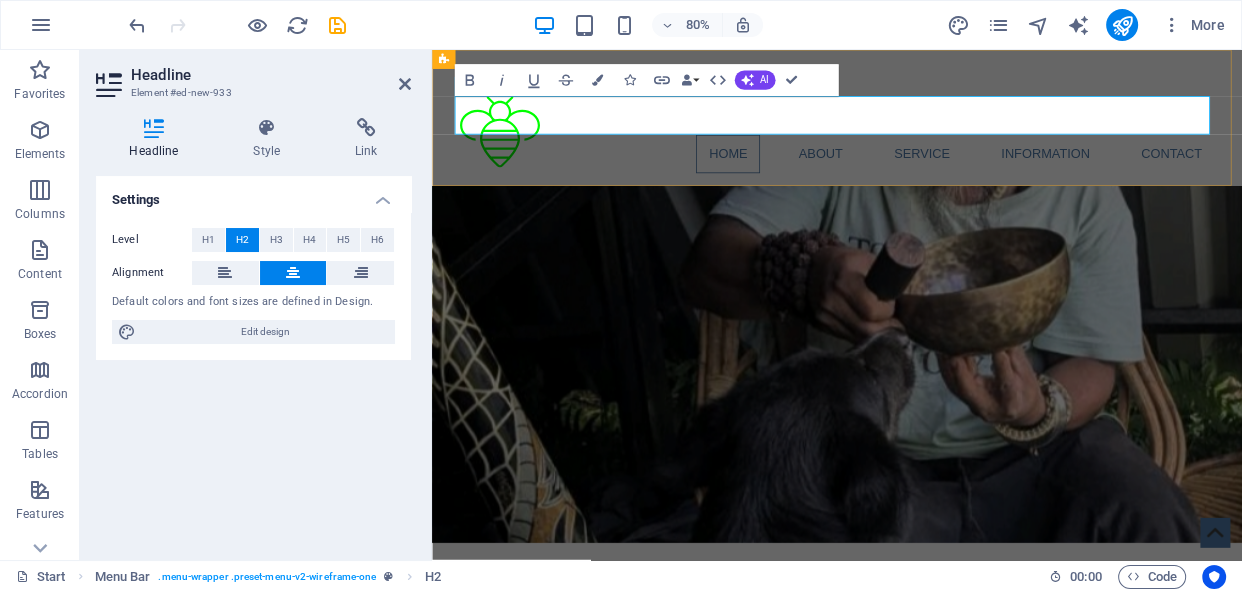click on "​" at bounding box center [939, 132] 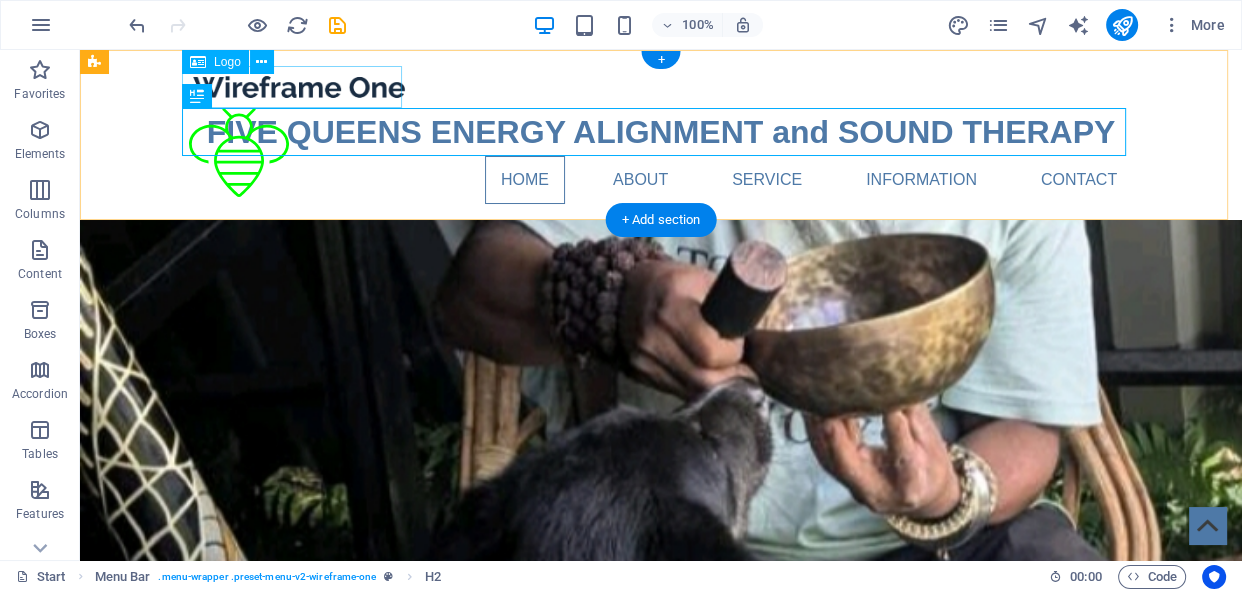 click at bounding box center (661, 87) 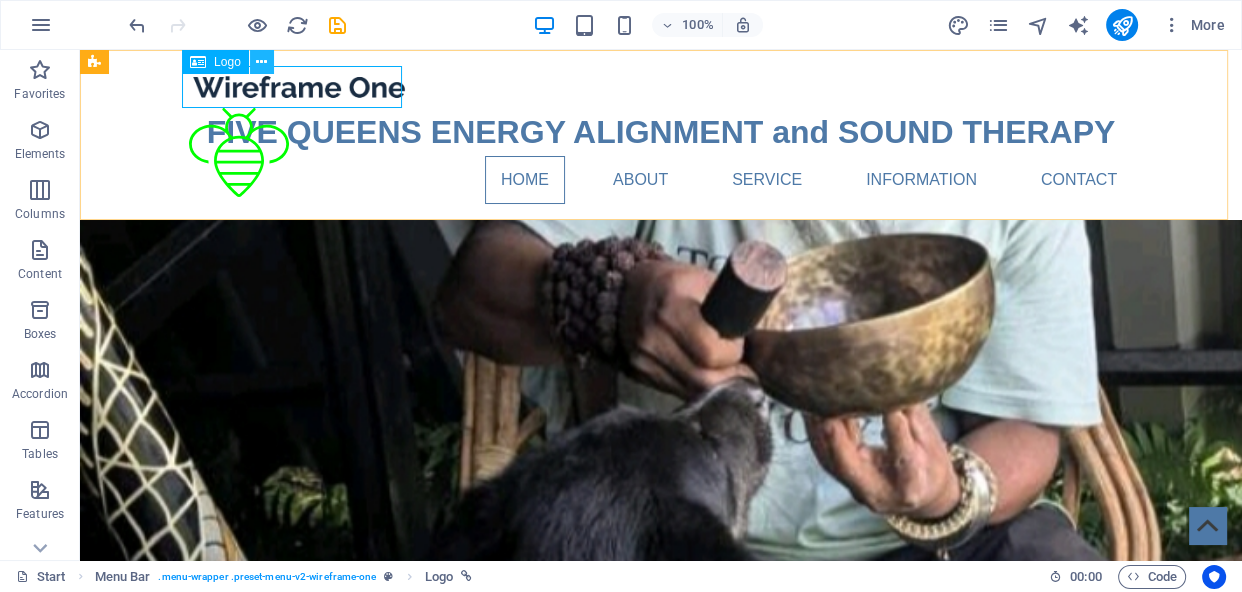 click at bounding box center [261, 62] 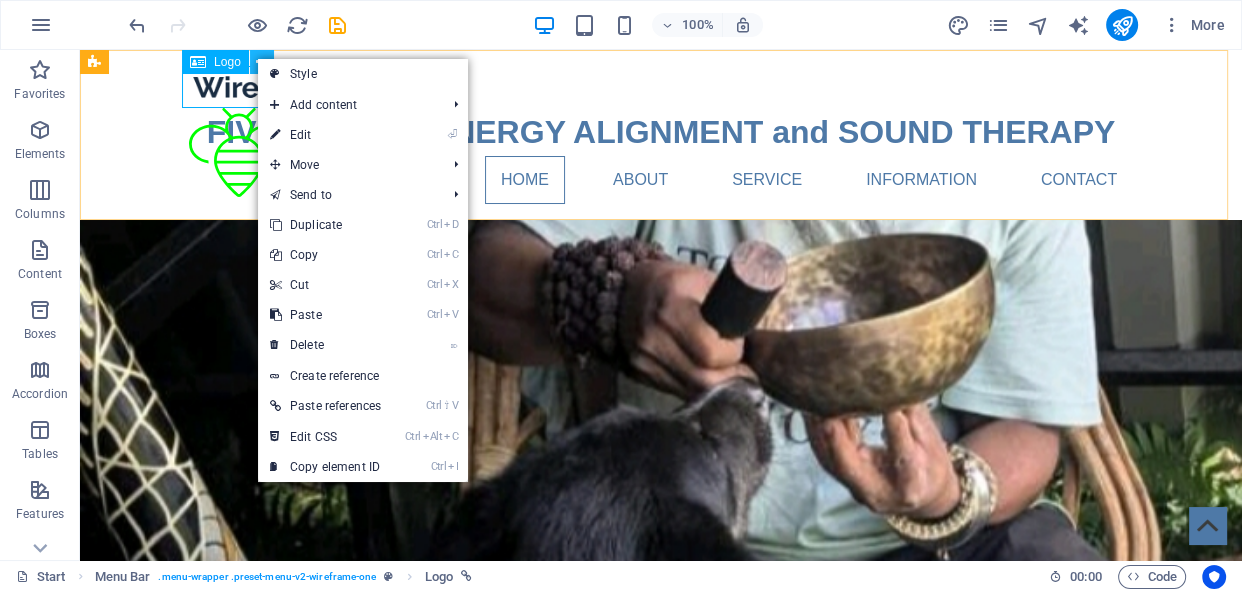 click at bounding box center (261, 62) 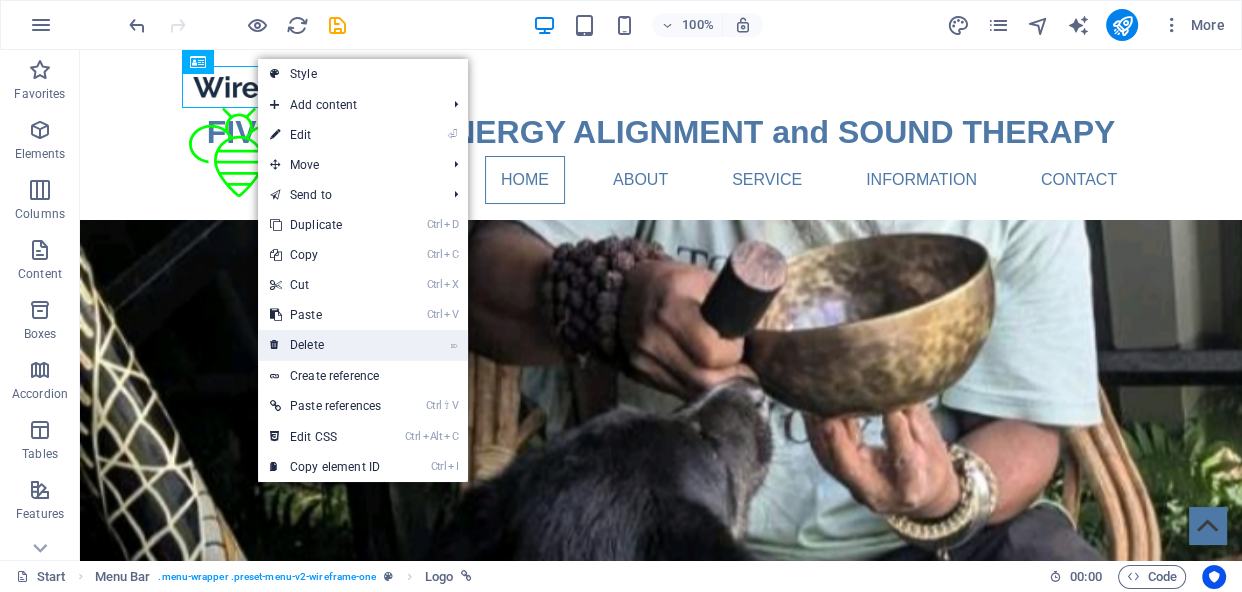 click on "⌦  Delete" at bounding box center [325, 345] 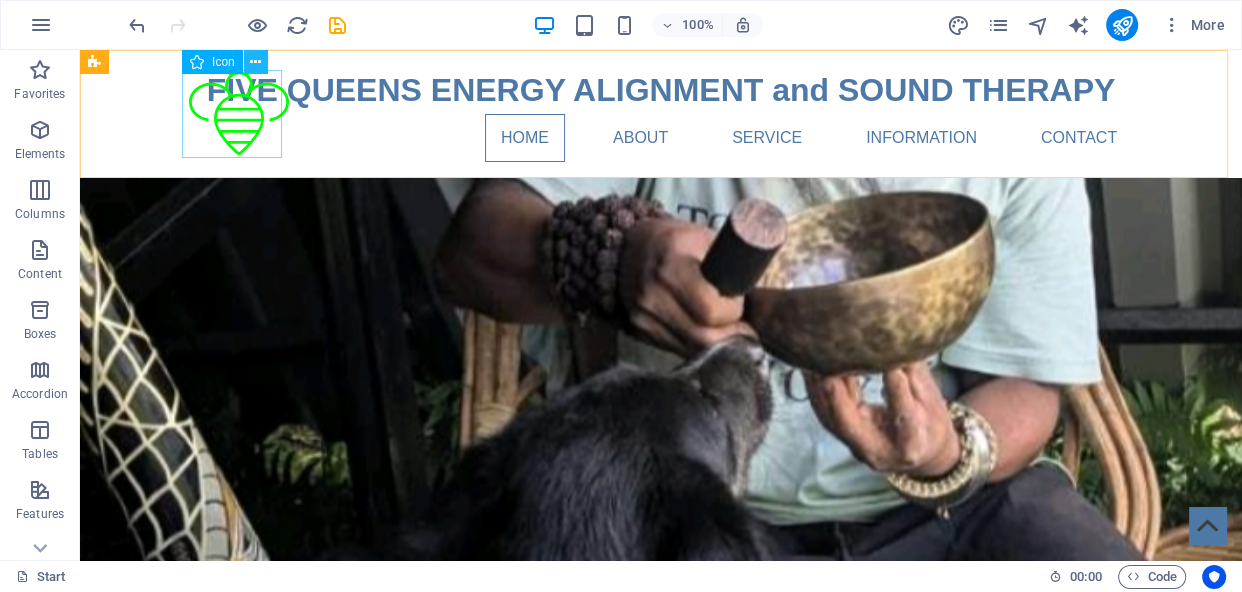 click at bounding box center (255, 62) 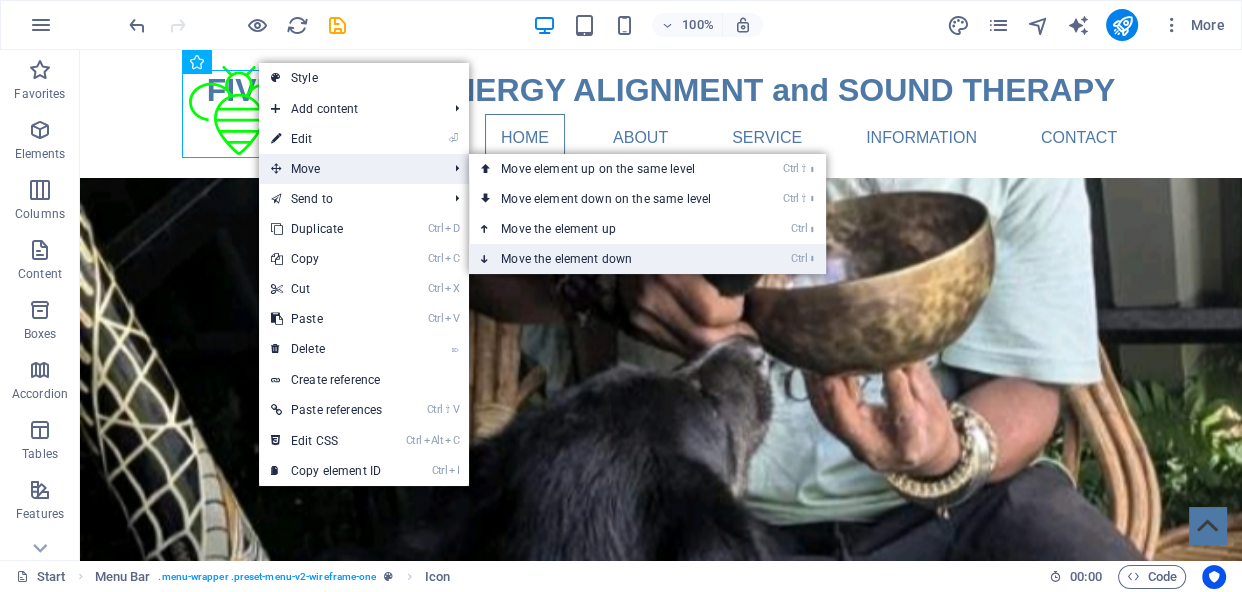 click on "Ctrl ⬇  Move the element down" at bounding box center (610, 259) 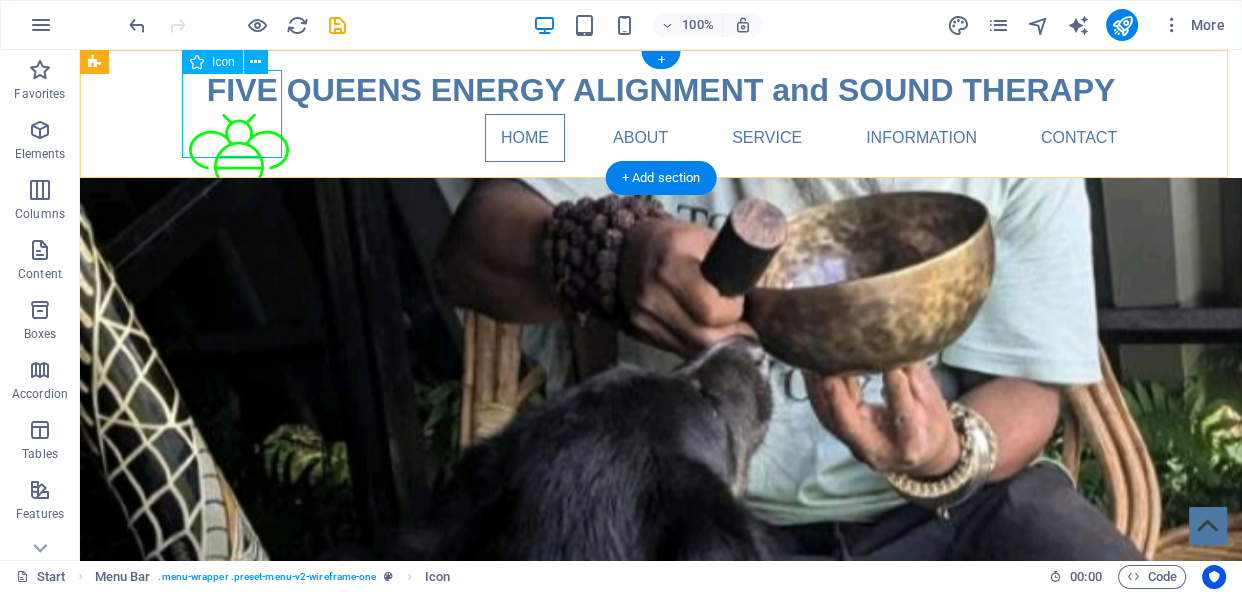 click at bounding box center [239, 162] 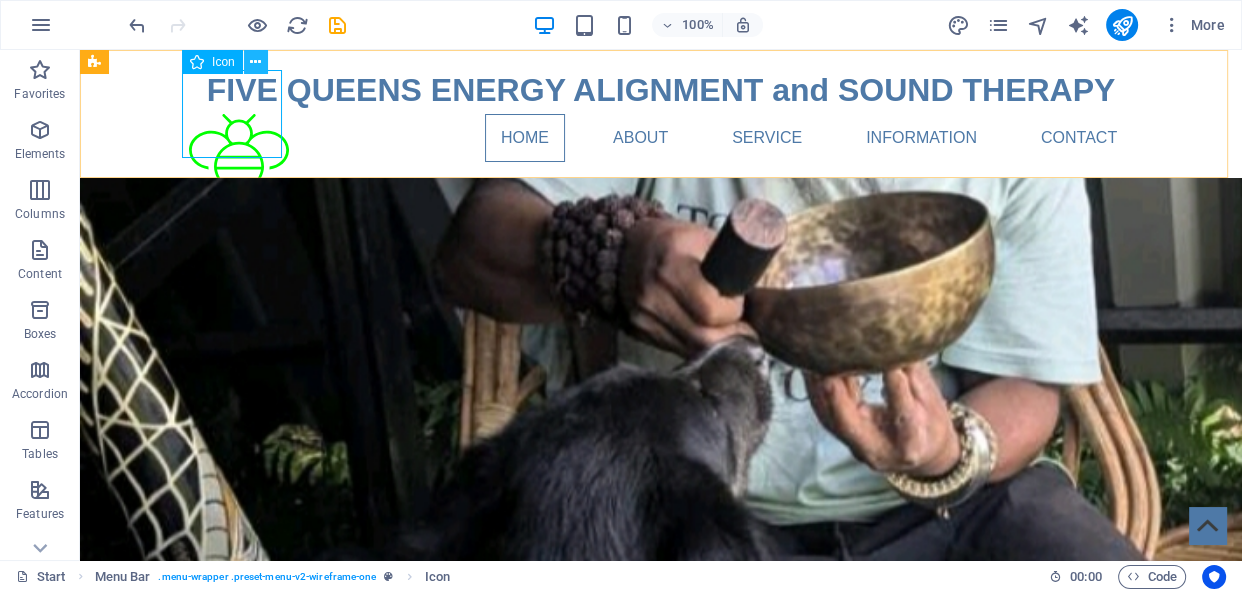 click at bounding box center [255, 62] 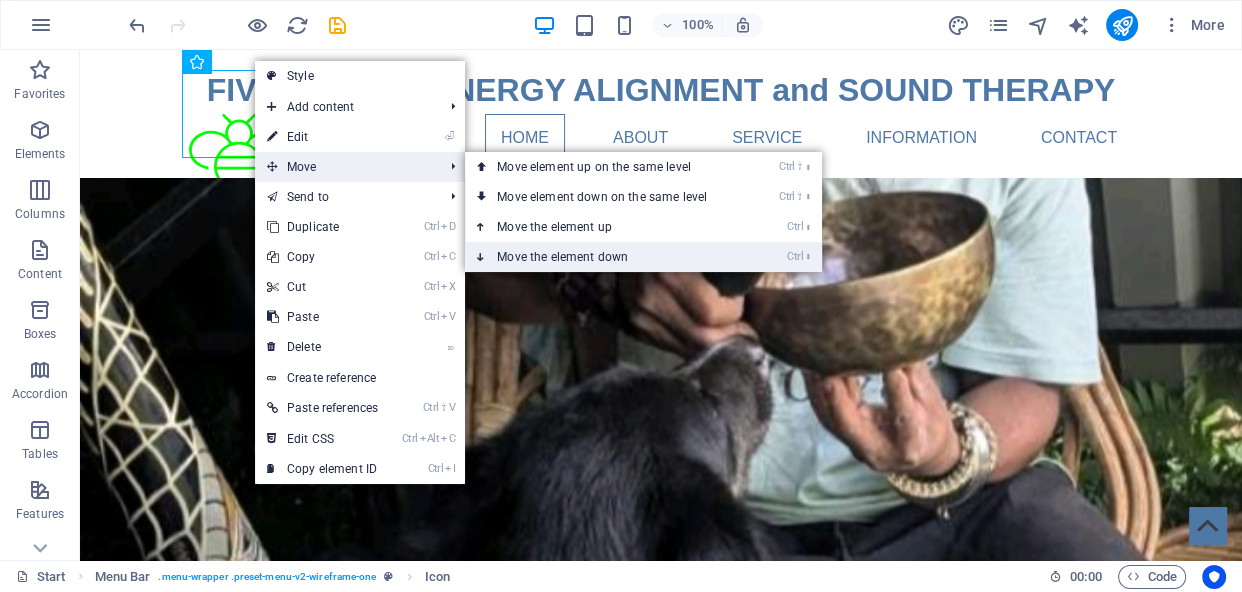 click on "Ctrl ⬇  Move the element down" at bounding box center (606, 257) 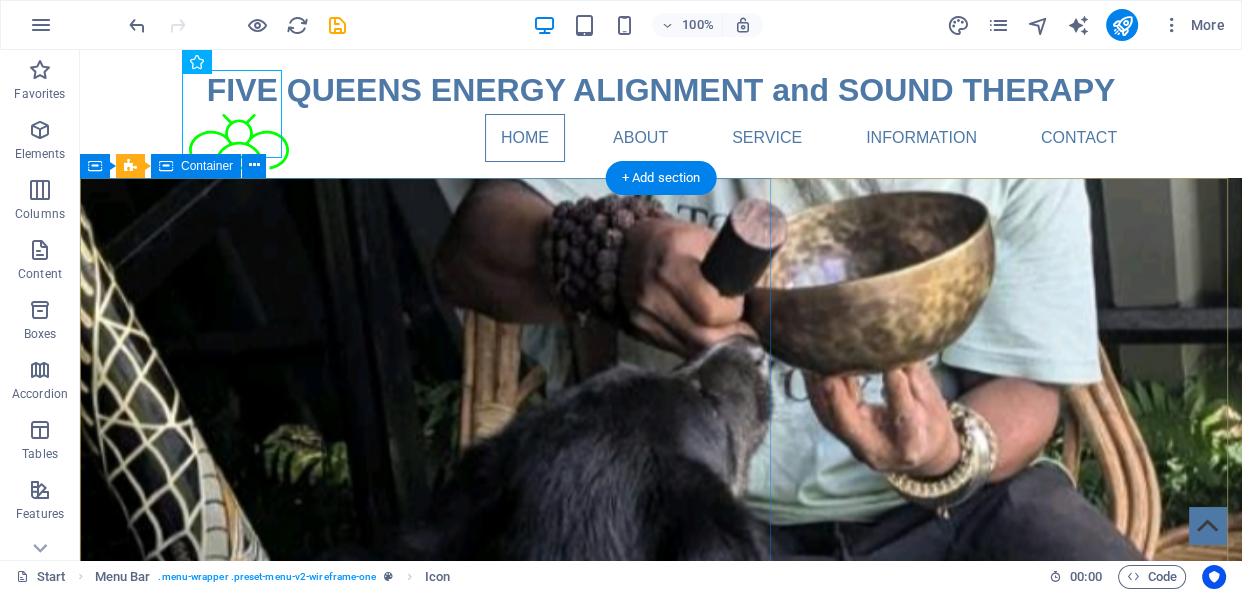 click at bounding box center (381, 305) 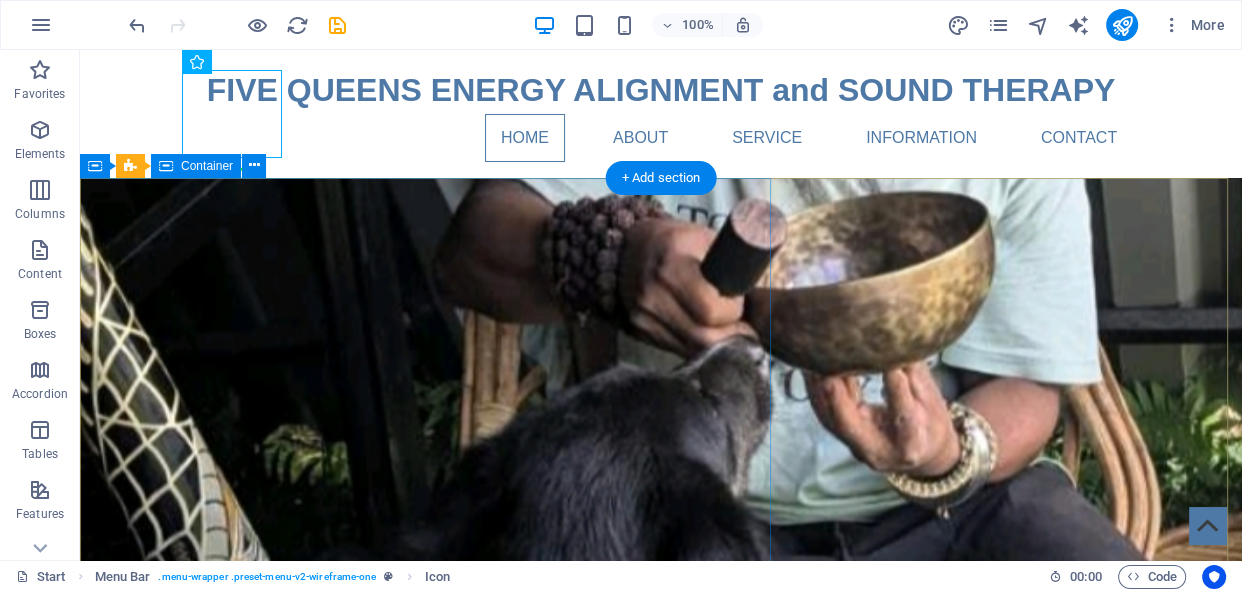 select on "%" 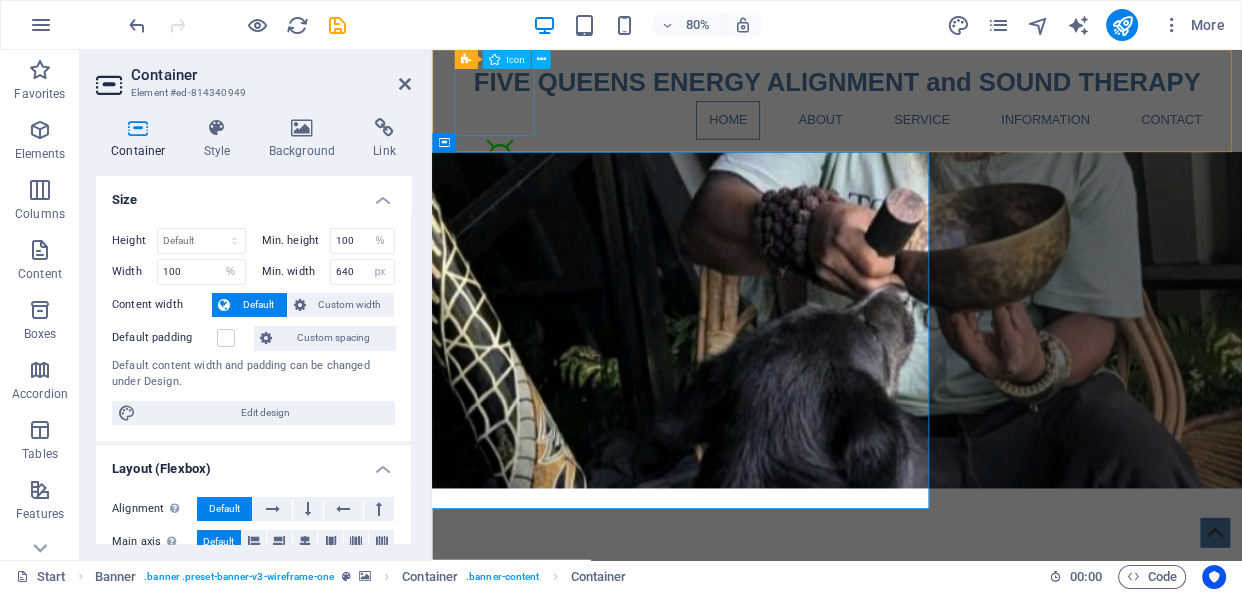 click at bounding box center [517, 210] 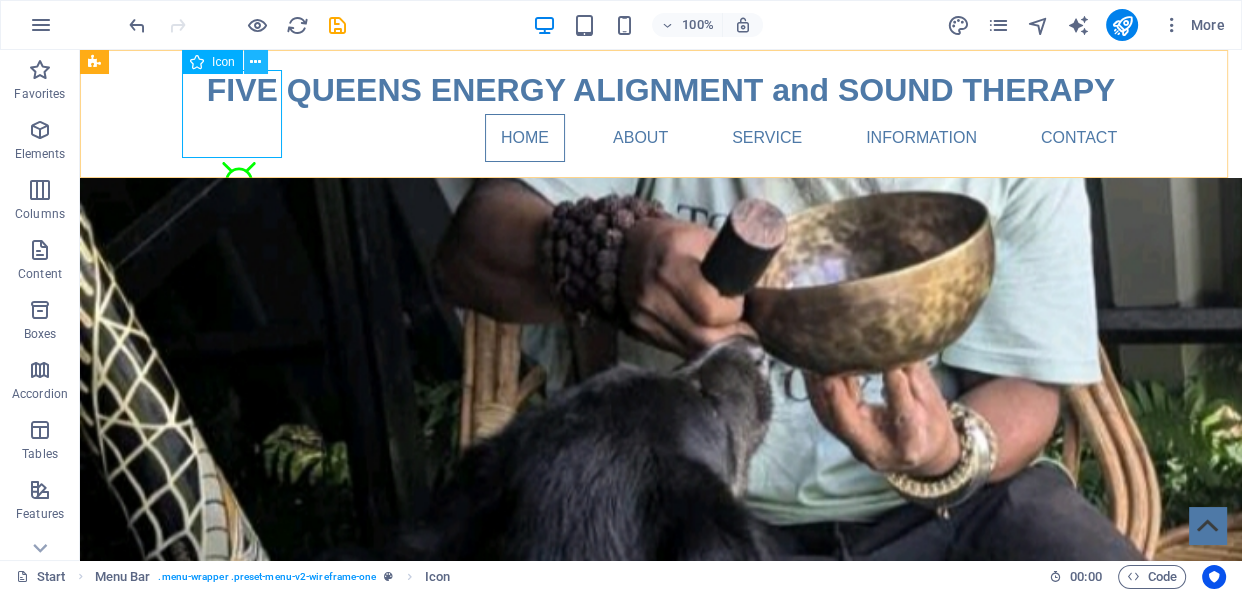 click at bounding box center [255, 62] 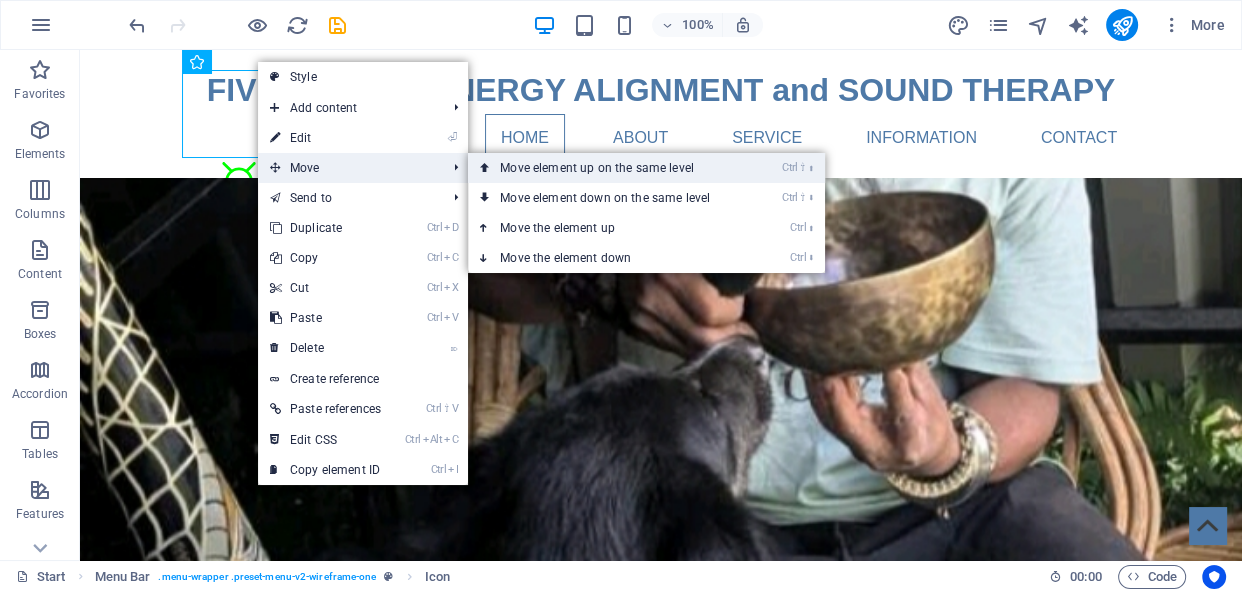 click on "Ctrl ⇧ ⬆  Move element up on the same level" at bounding box center (609, 168) 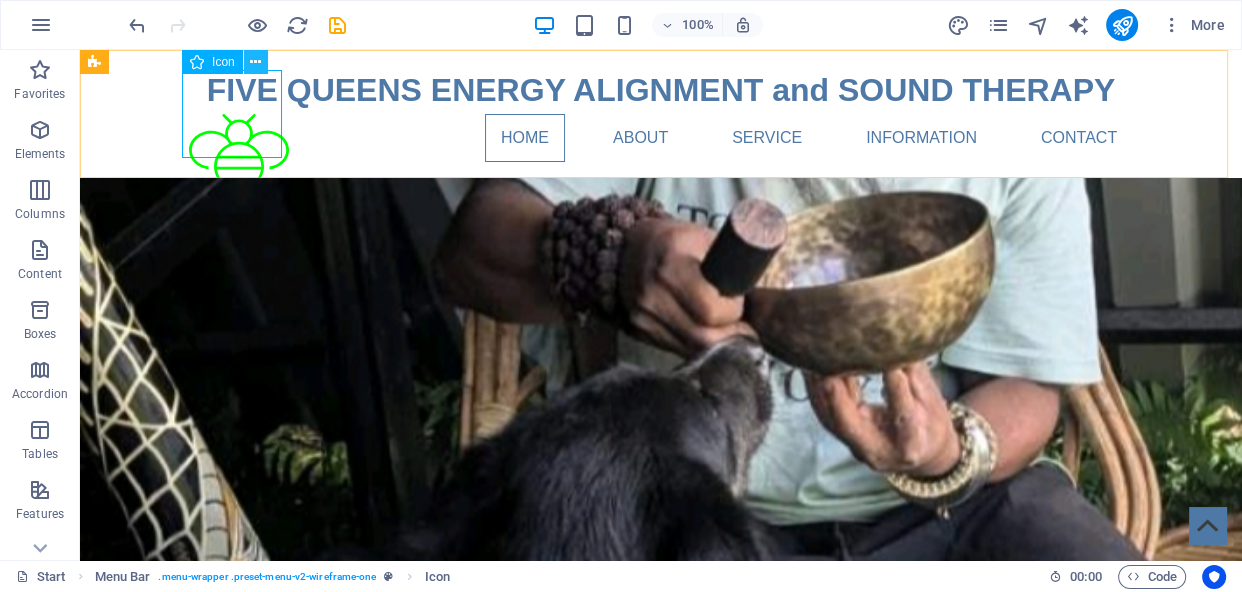 click at bounding box center [255, 62] 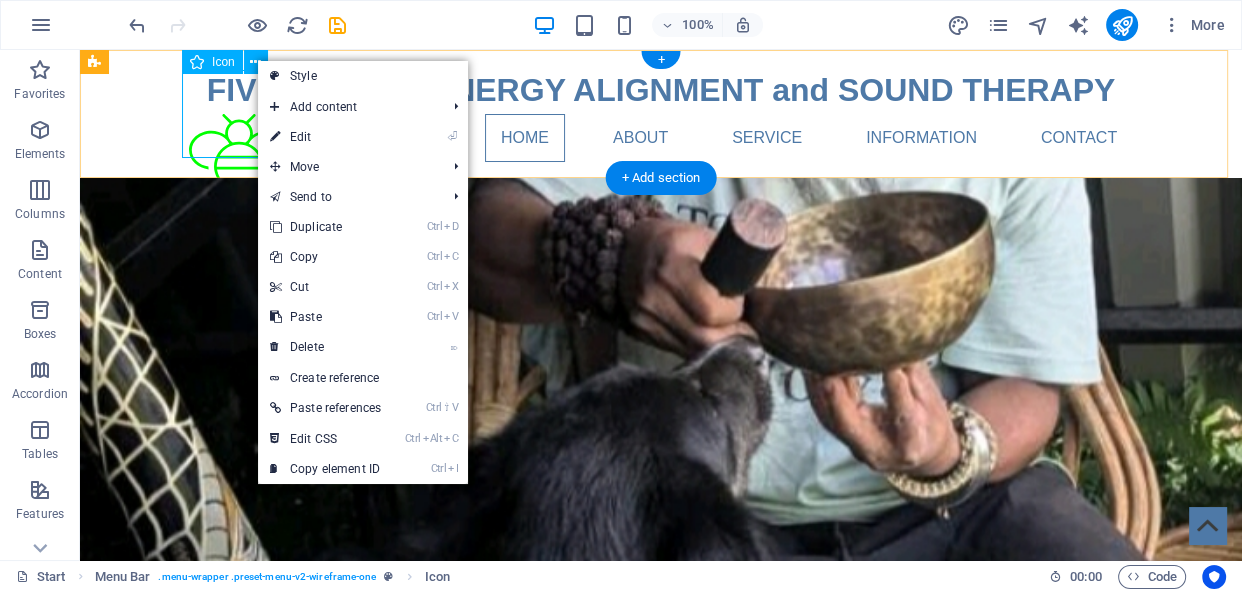 click at bounding box center (239, 162) 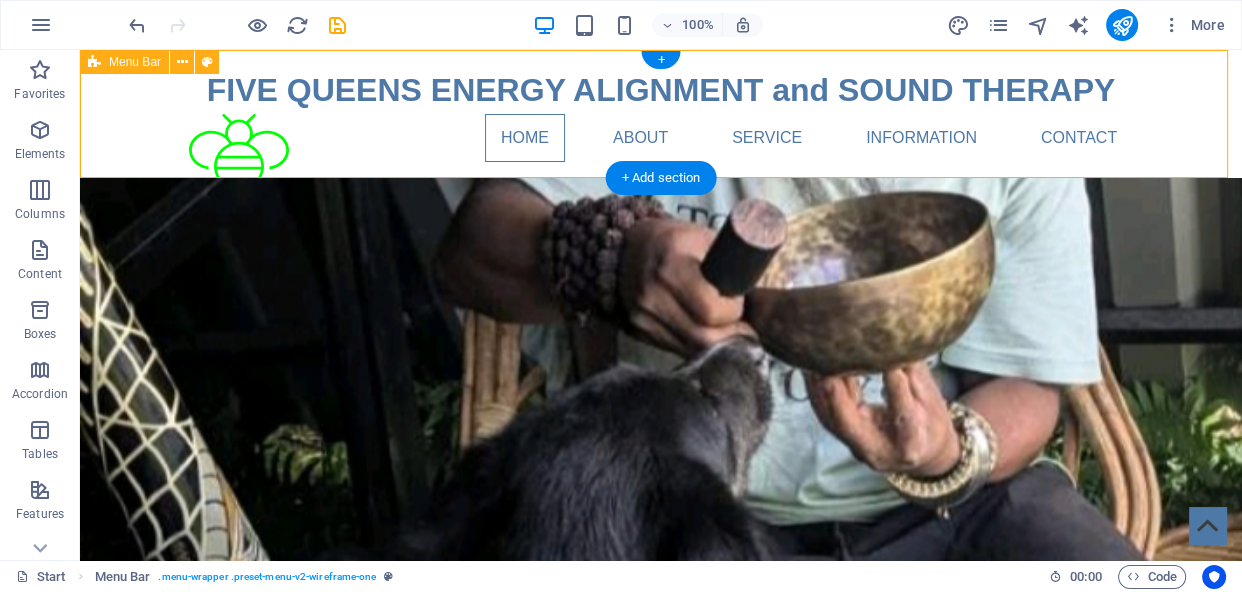 drag, startPoint x: 180, startPoint y: 157, endPoint x: 139, endPoint y: 148, distance: 41.976185 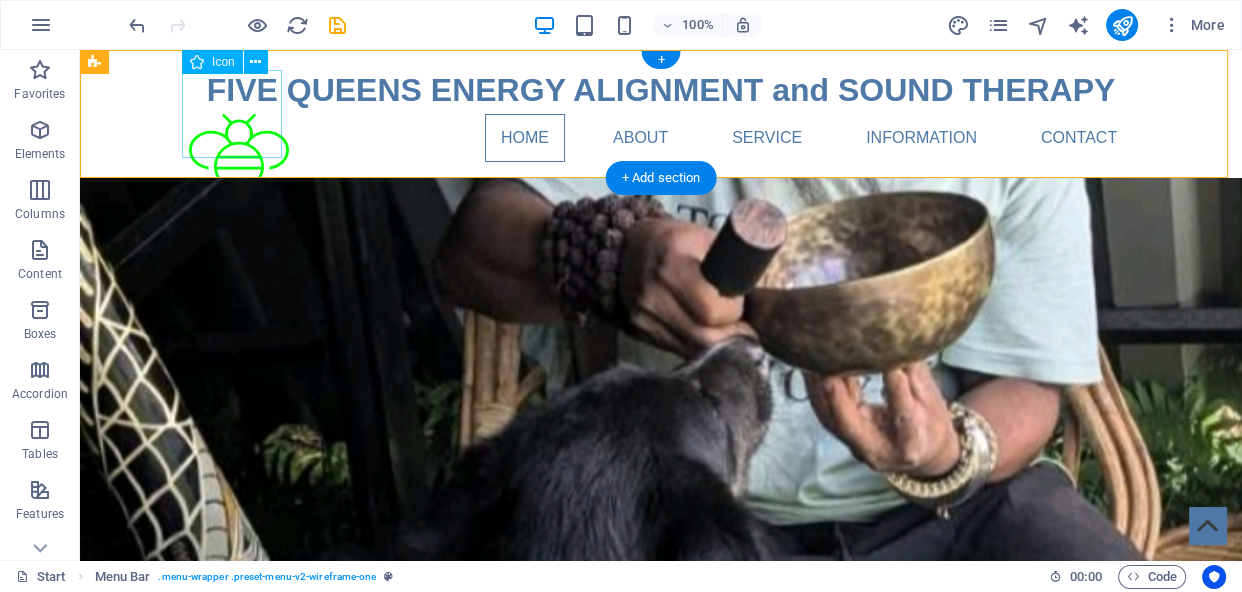 click at bounding box center (239, 162) 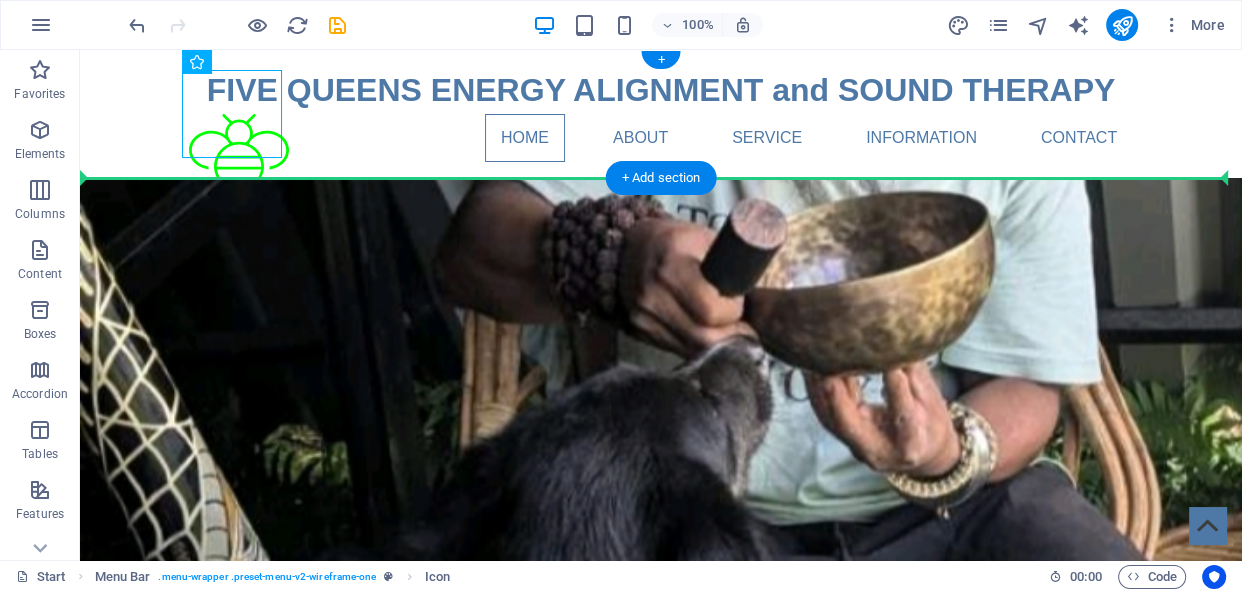 drag, startPoint x: 239, startPoint y: 115, endPoint x: 182, endPoint y: 161, distance: 73.24616 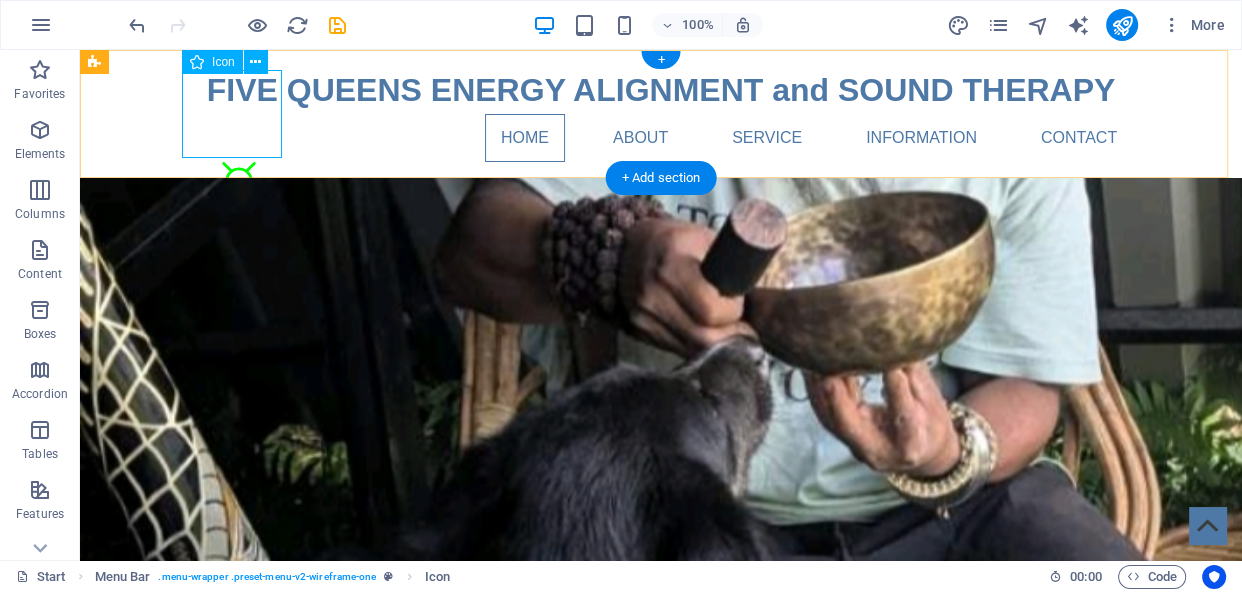 click on "FIVE QUEENS ENERGY ALIGNMENT and SOUND THERAPY Home About Service Information Contact" at bounding box center [661, 114] 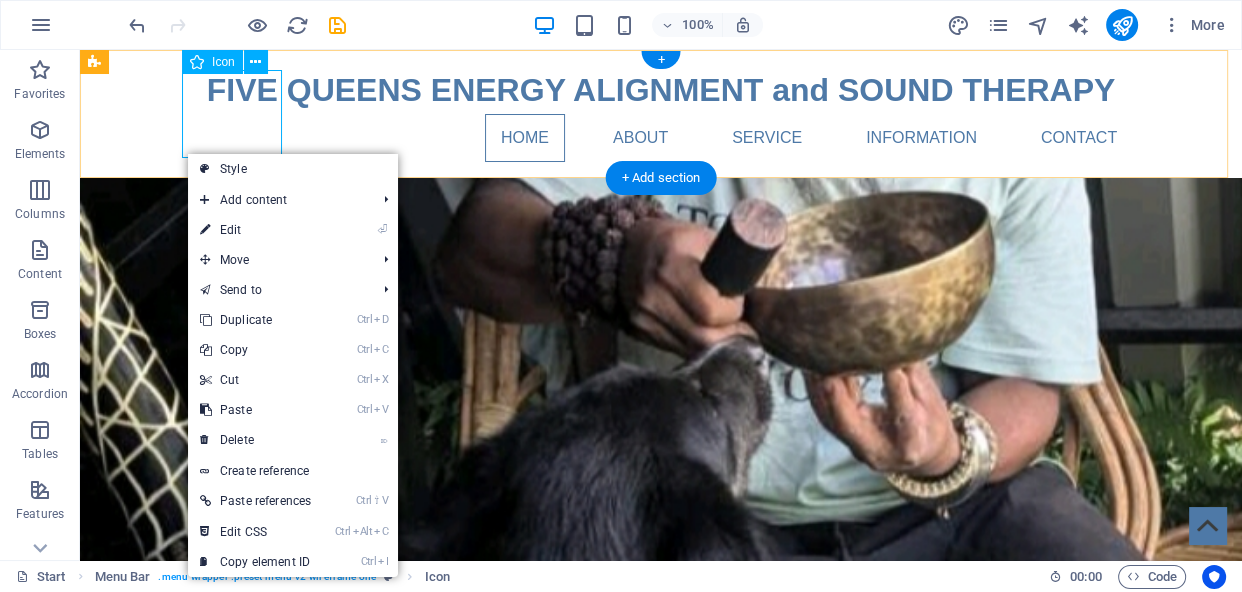click at bounding box center (239, 210) 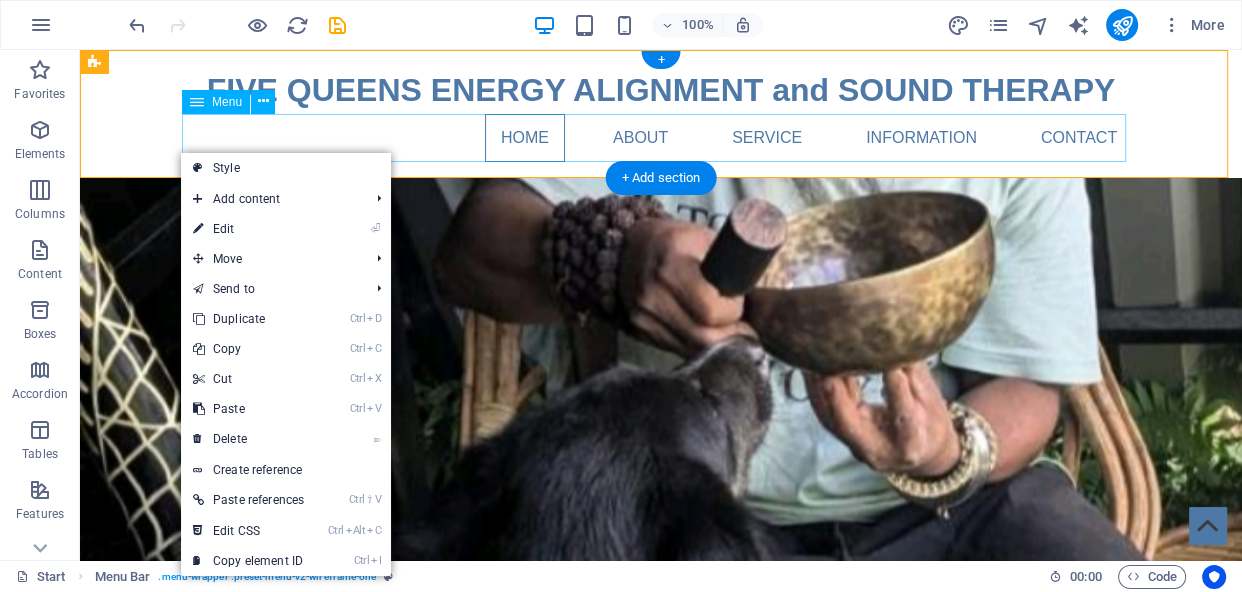 click on "Home About Service Information Contact" at bounding box center [661, 138] 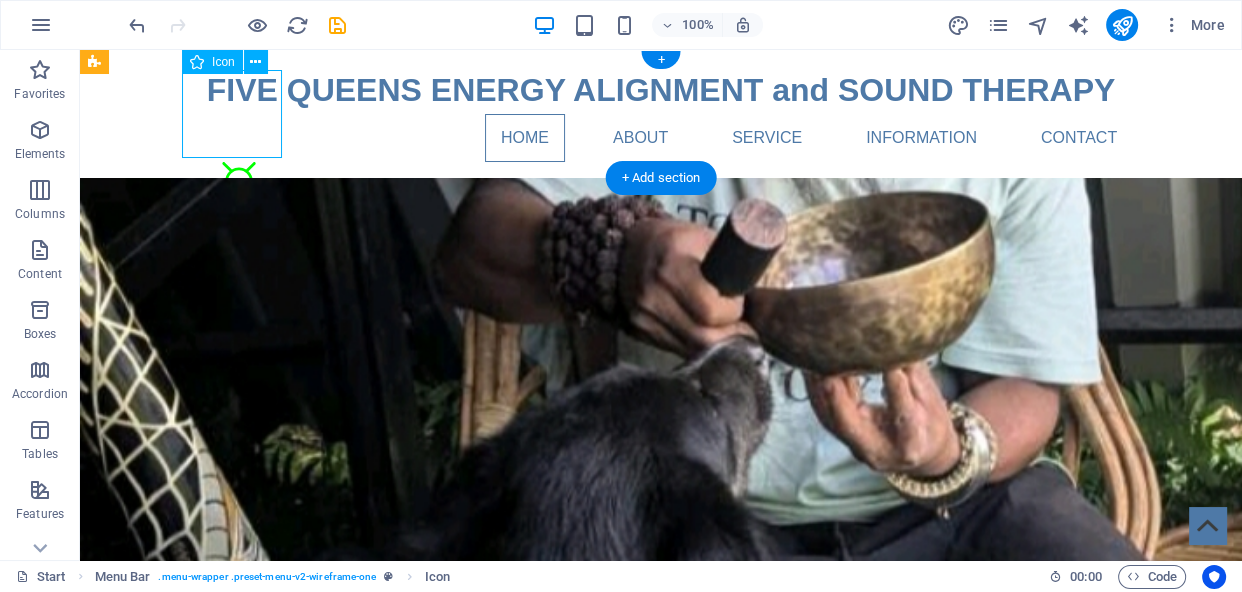drag, startPoint x: 216, startPoint y: 120, endPoint x: 186, endPoint y: 127, distance: 30.805843 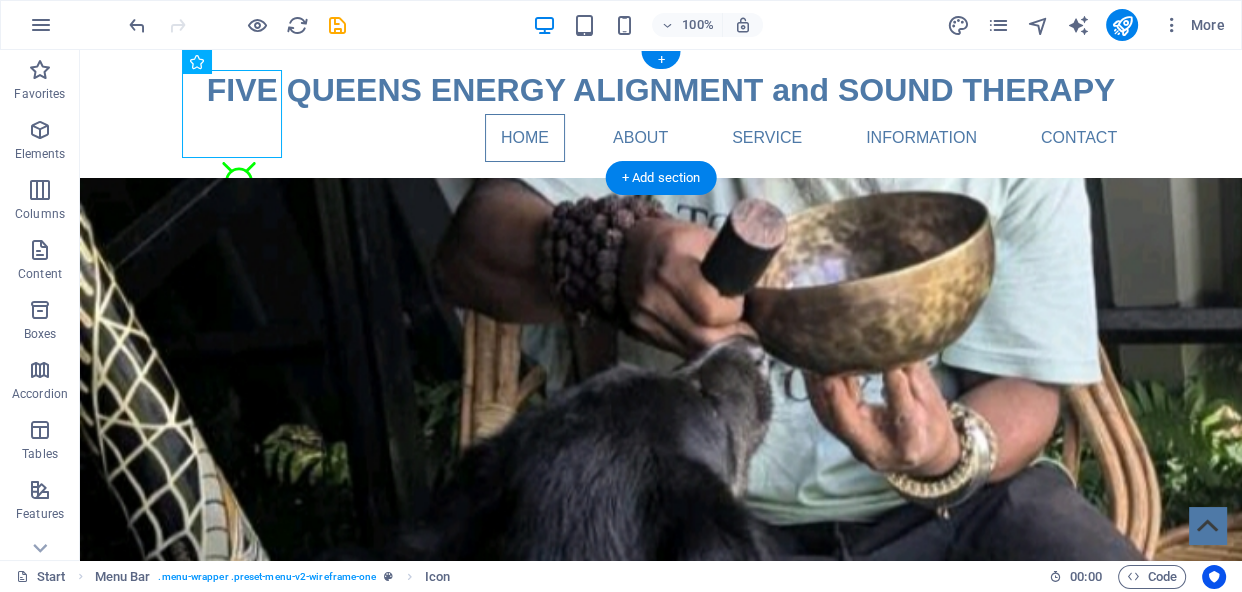 drag, startPoint x: 210, startPoint y: 113, endPoint x: 257, endPoint y: 141, distance: 54.708317 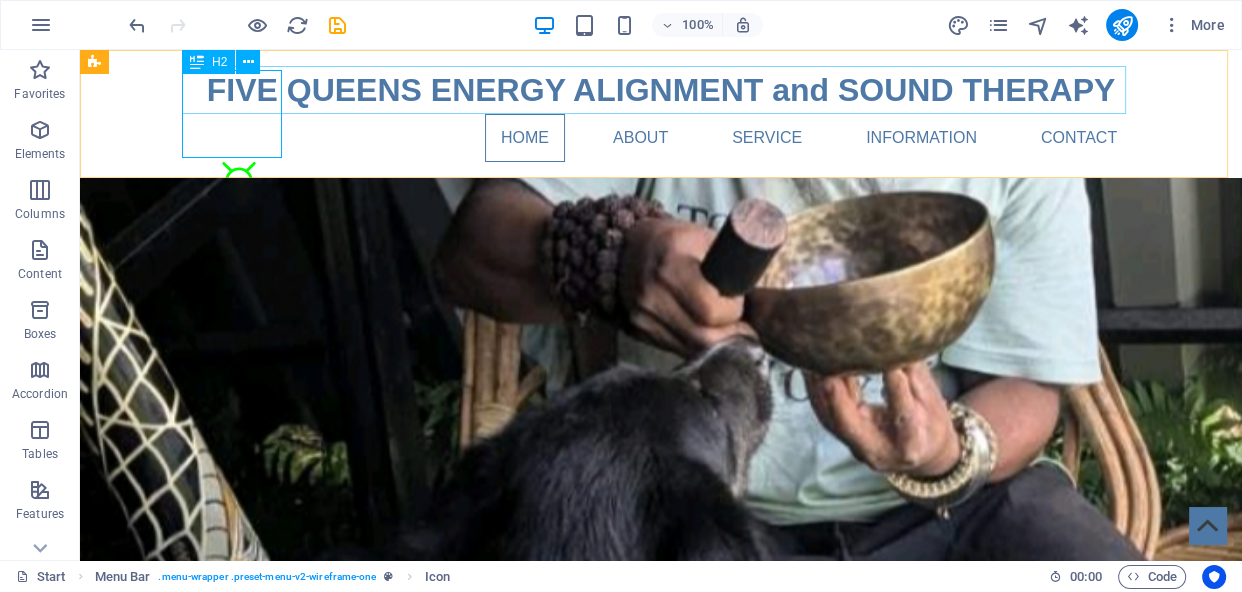 click on "H2" at bounding box center [227, 62] 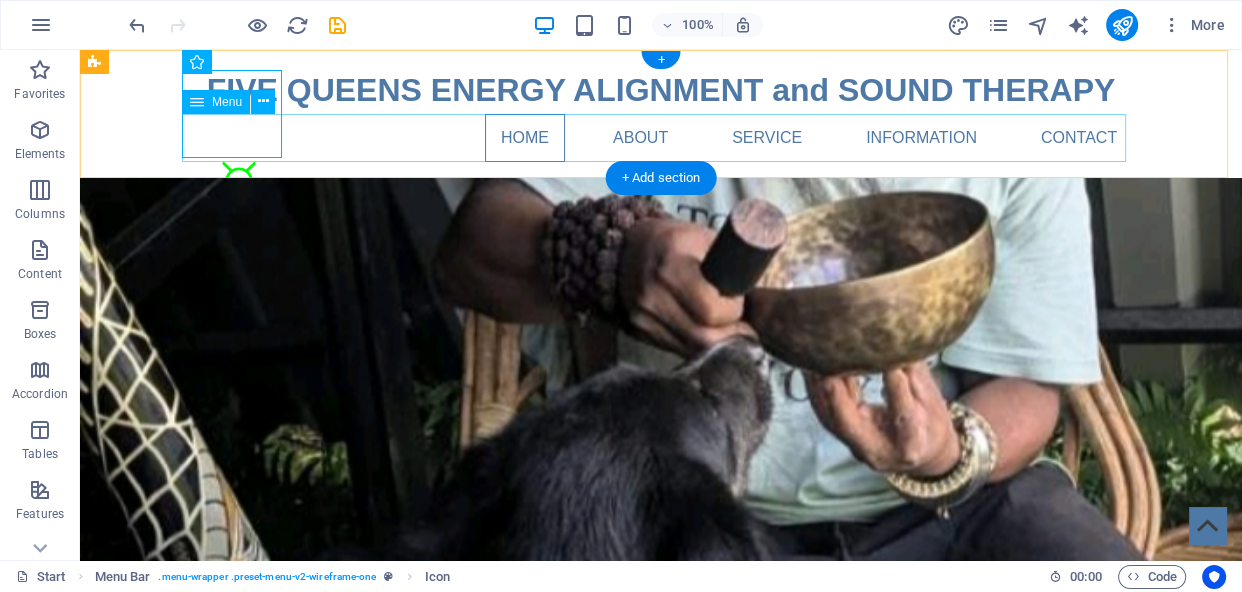 click on "FIVE QUEENS ENERGY ALIGNMENT and SOUND THERAPY Home About Service Information Contact" at bounding box center [661, 114] 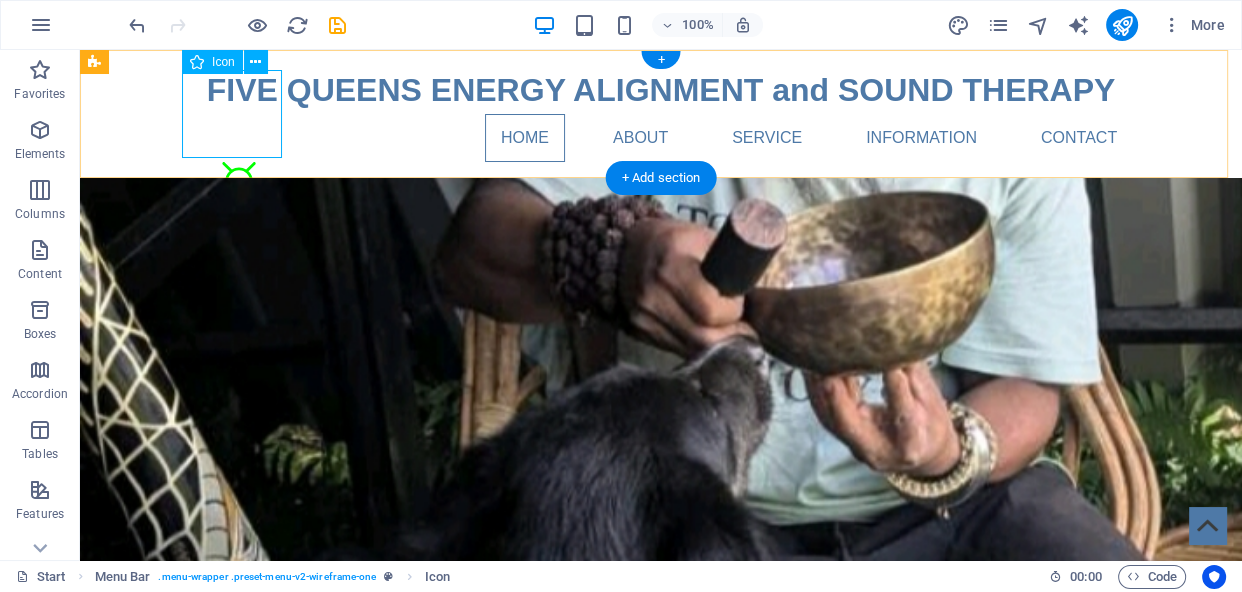 click at bounding box center (239, 210) 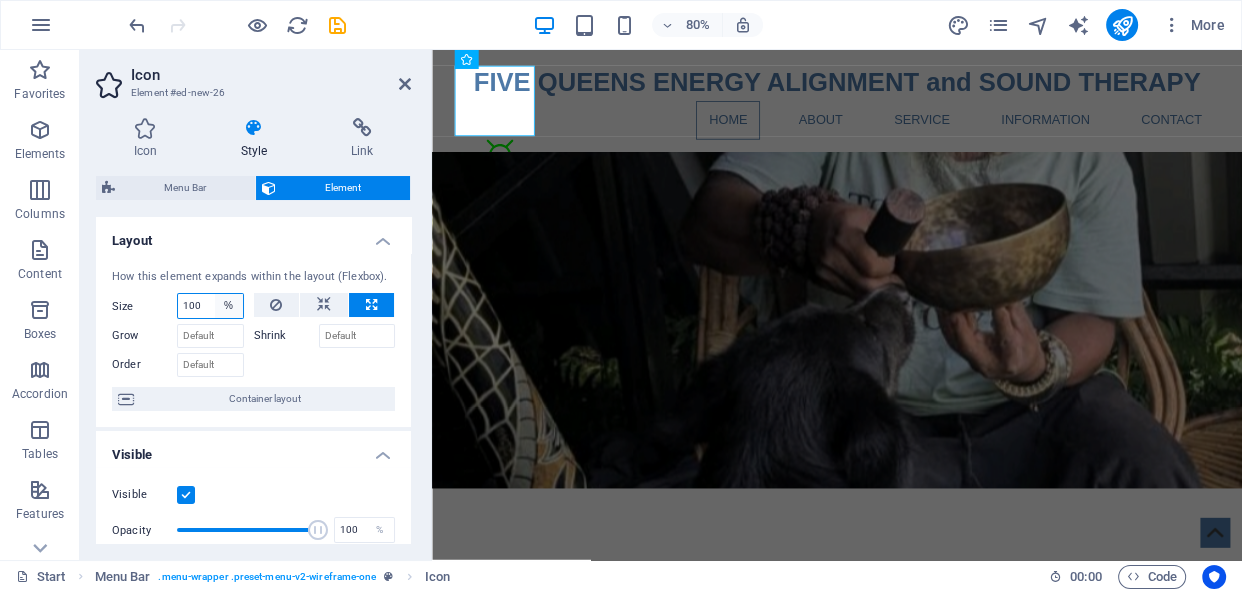 click on "Default auto px % 1/1 1/2 1/3 1/4 1/5 1/6 1/7 1/8 1/9 1/10" at bounding box center (229, 306) 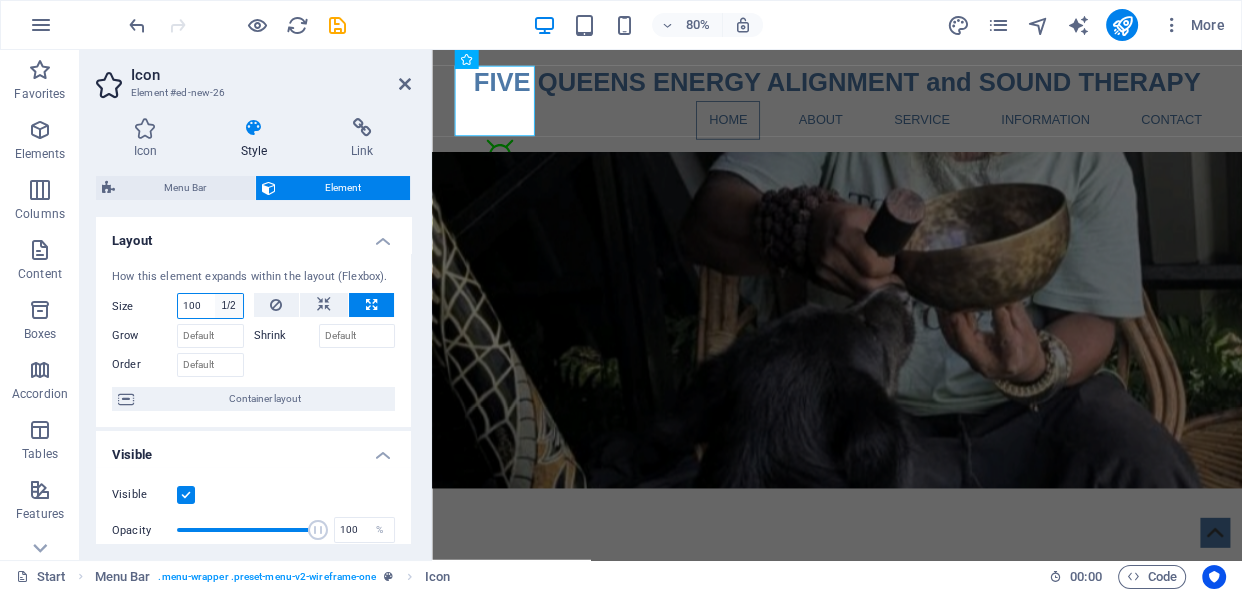 click on "Default auto px % 1/1 1/2 1/3 1/4 1/5 1/6 1/7 1/8 1/9 1/10" at bounding box center (229, 306) 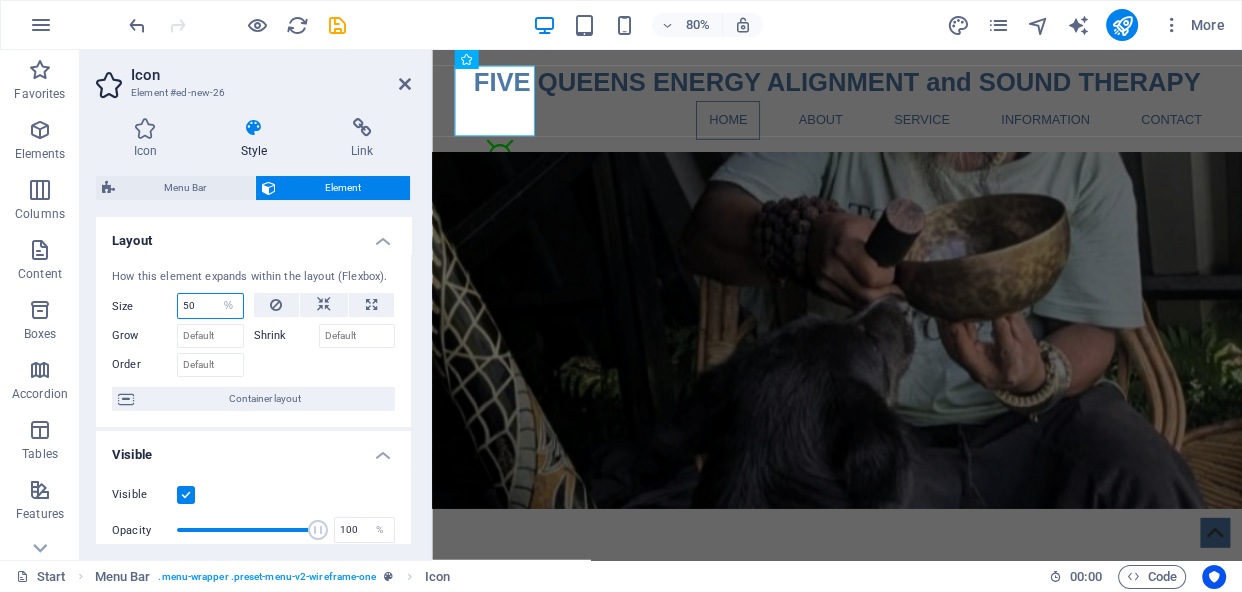 click on "50" at bounding box center [210, 306] 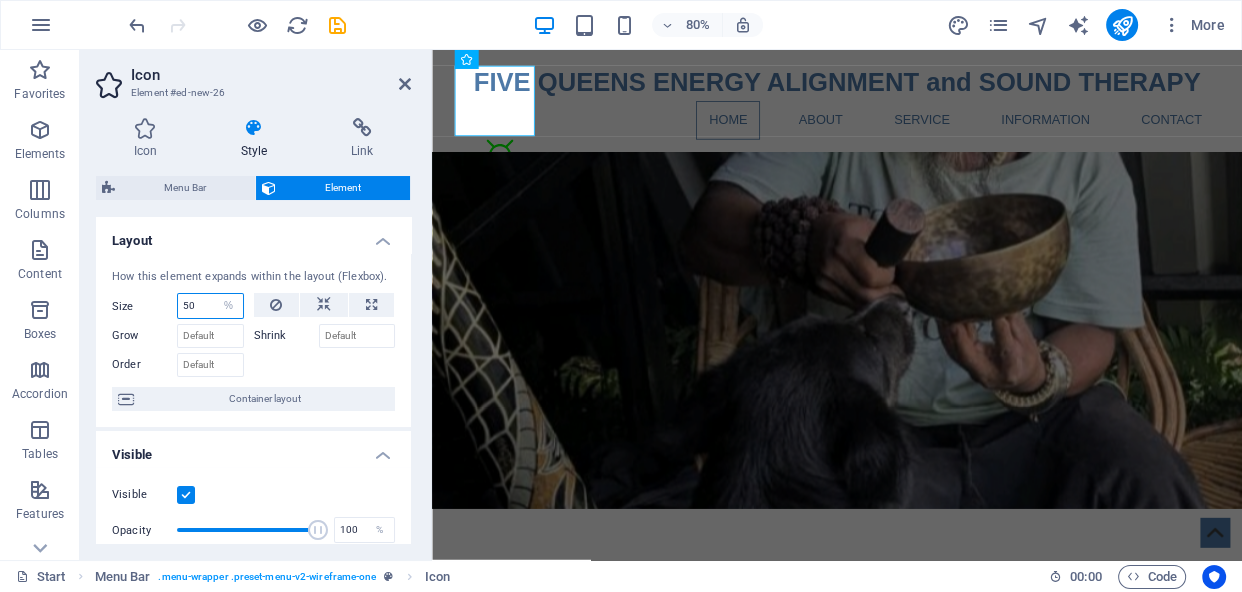 type on "5" 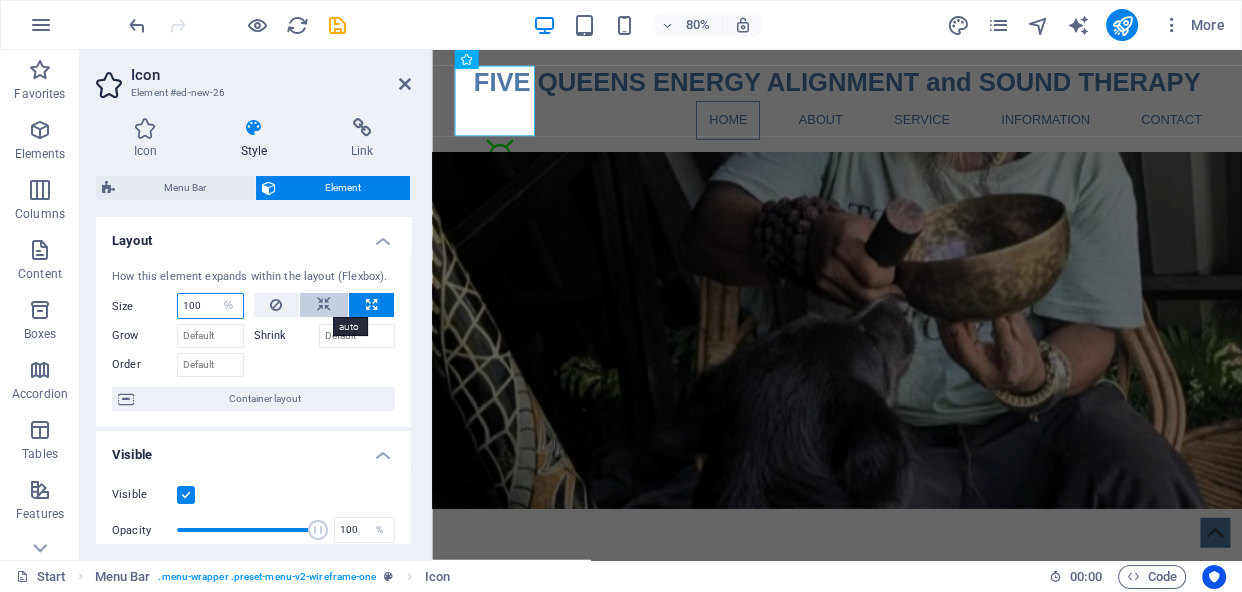 type on "100" 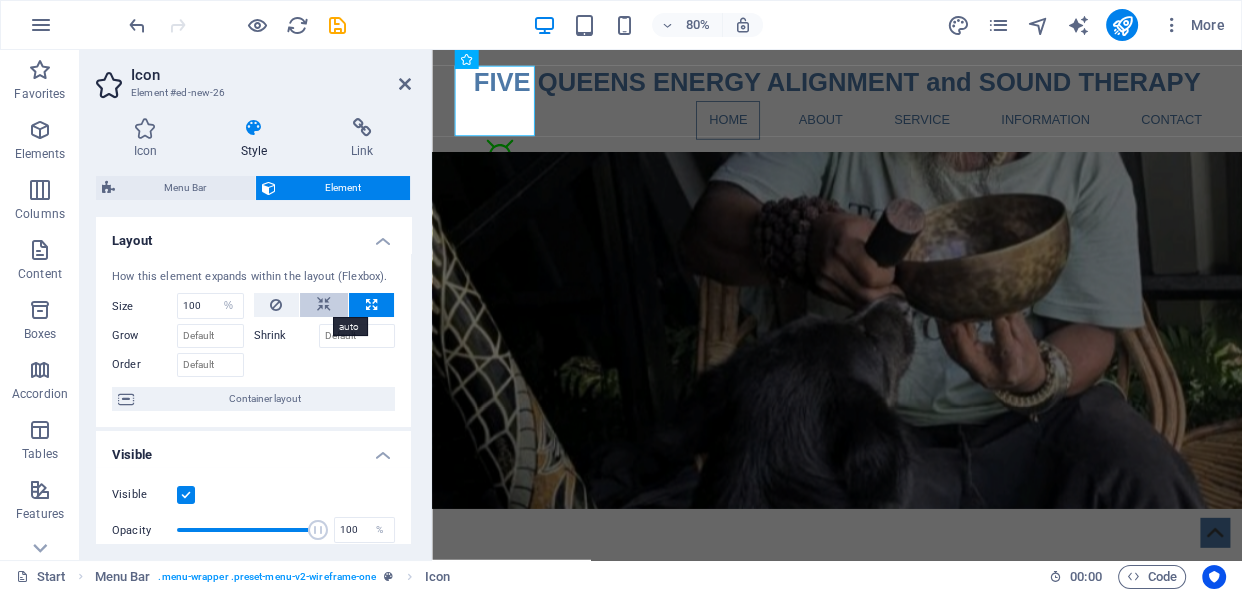 click at bounding box center [324, 305] 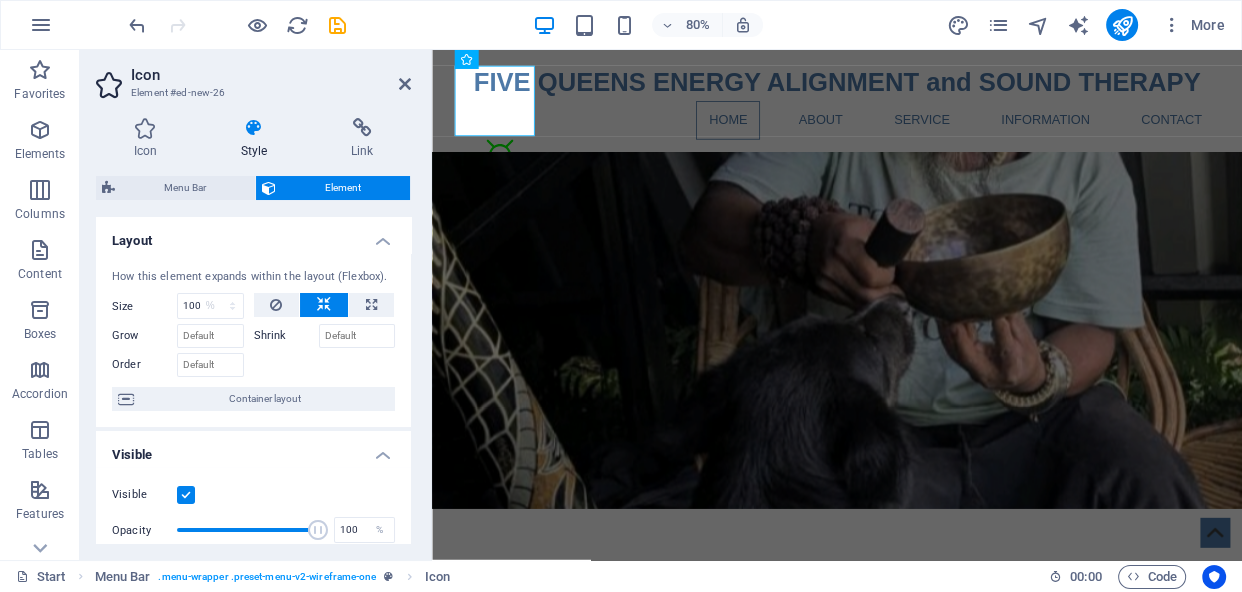 type 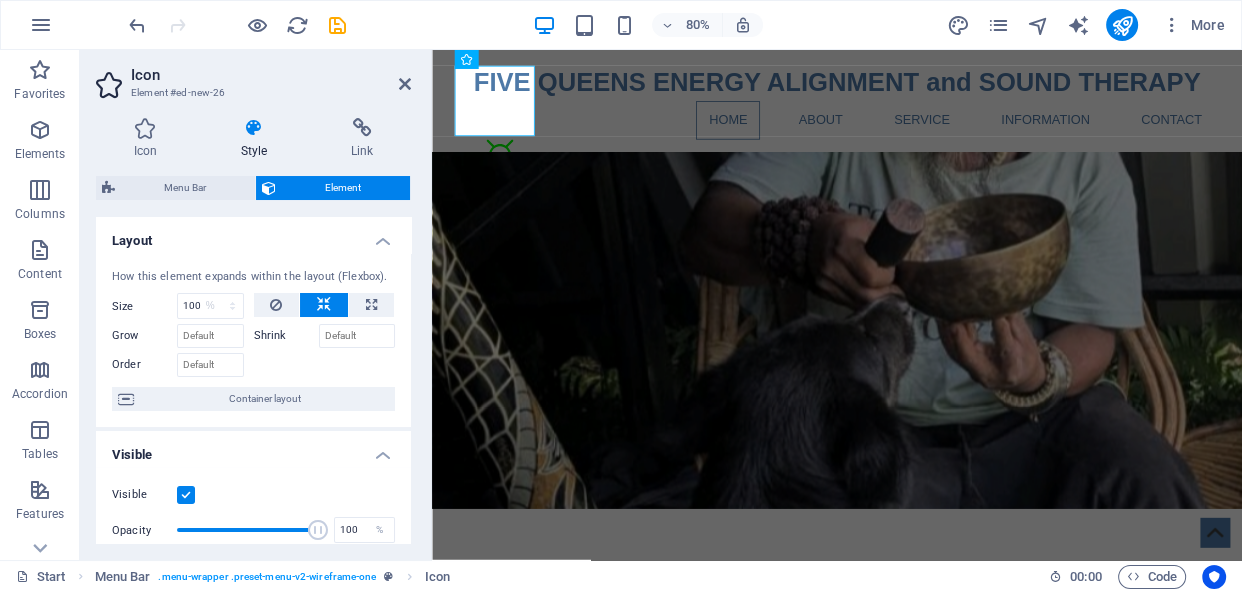 select on "DISABLED_OPTION_VALUE" 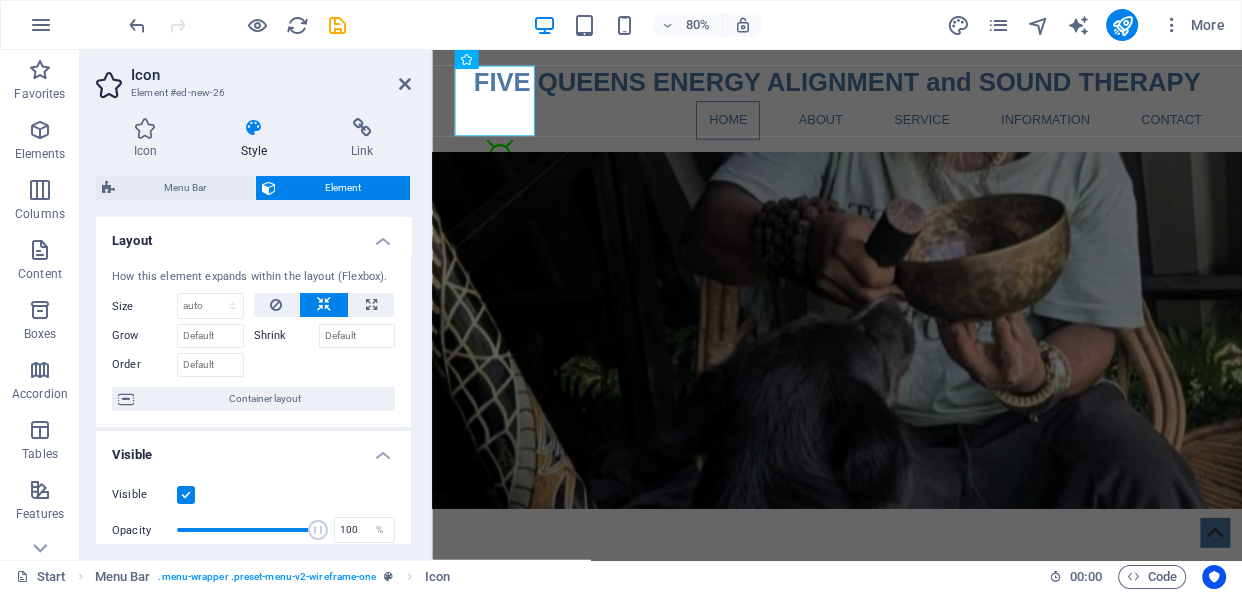 click at bounding box center [324, 305] 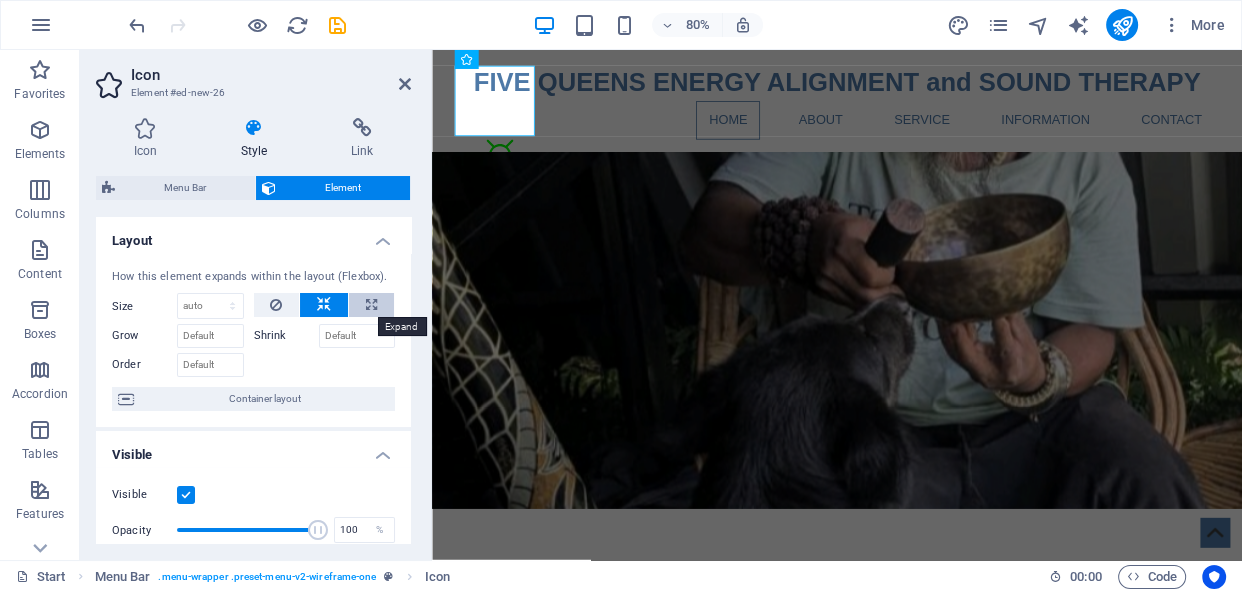 click at bounding box center [371, 305] 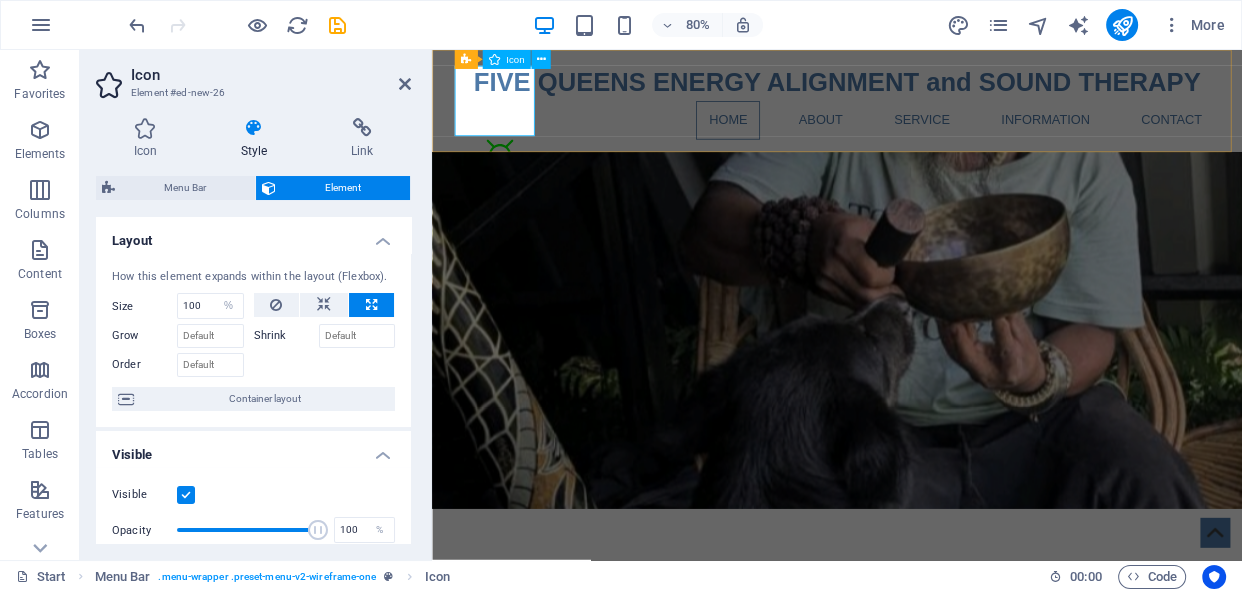 click at bounding box center (517, 210) 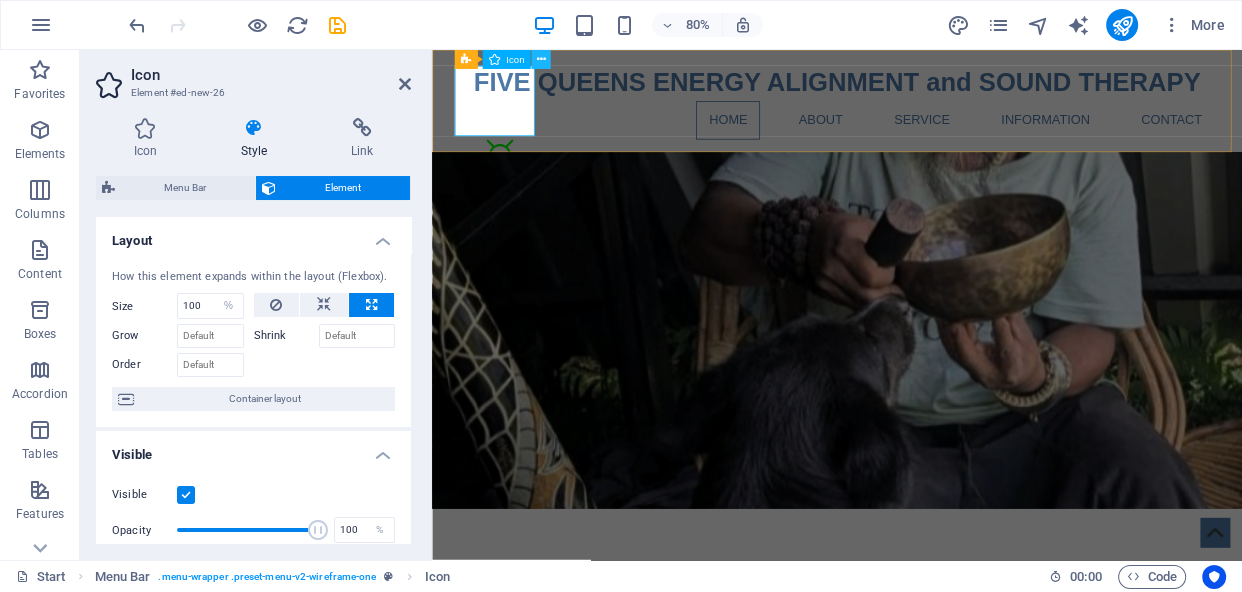 click at bounding box center [541, 59] 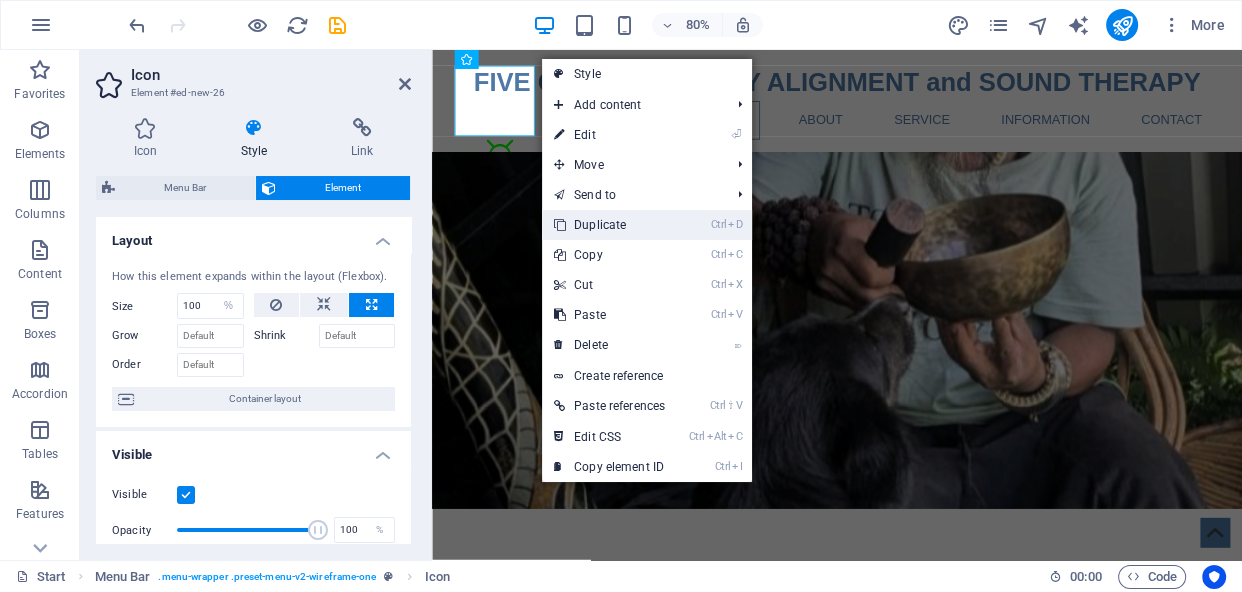 click on "Ctrl D  Duplicate" at bounding box center (609, 225) 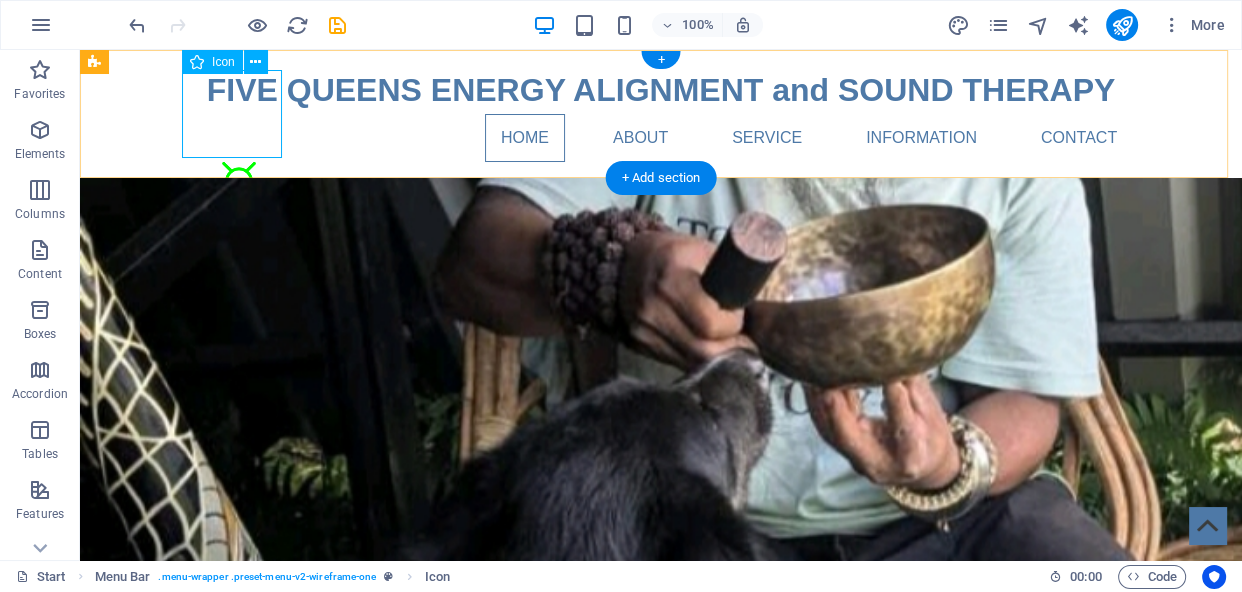click at bounding box center [239, 210] 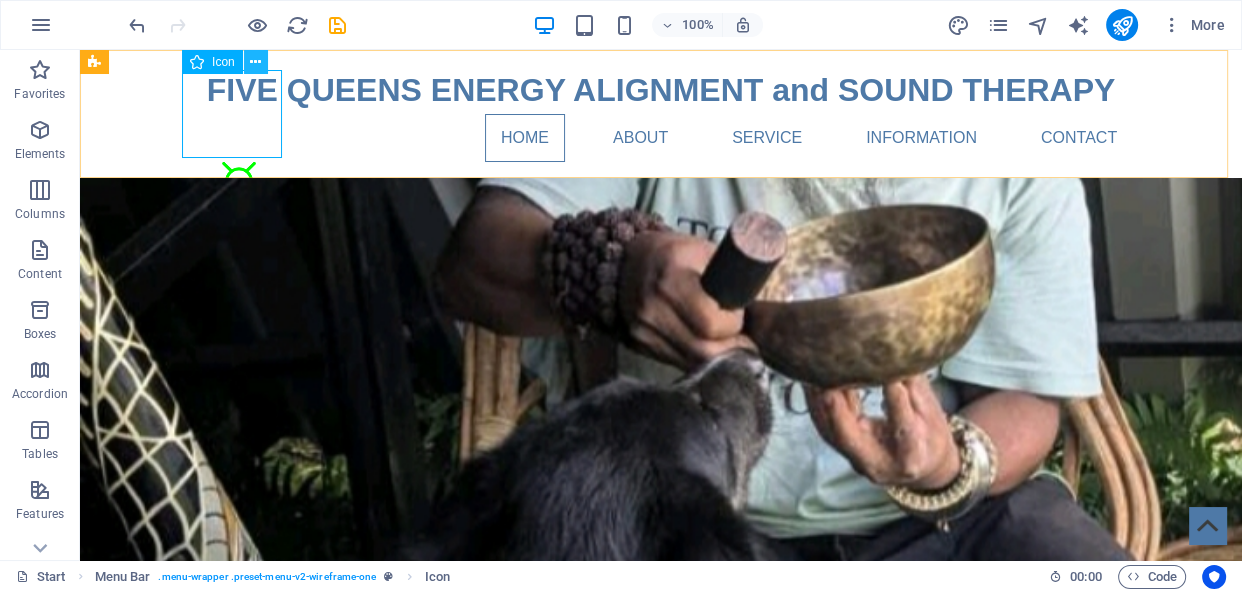 click at bounding box center (255, 62) 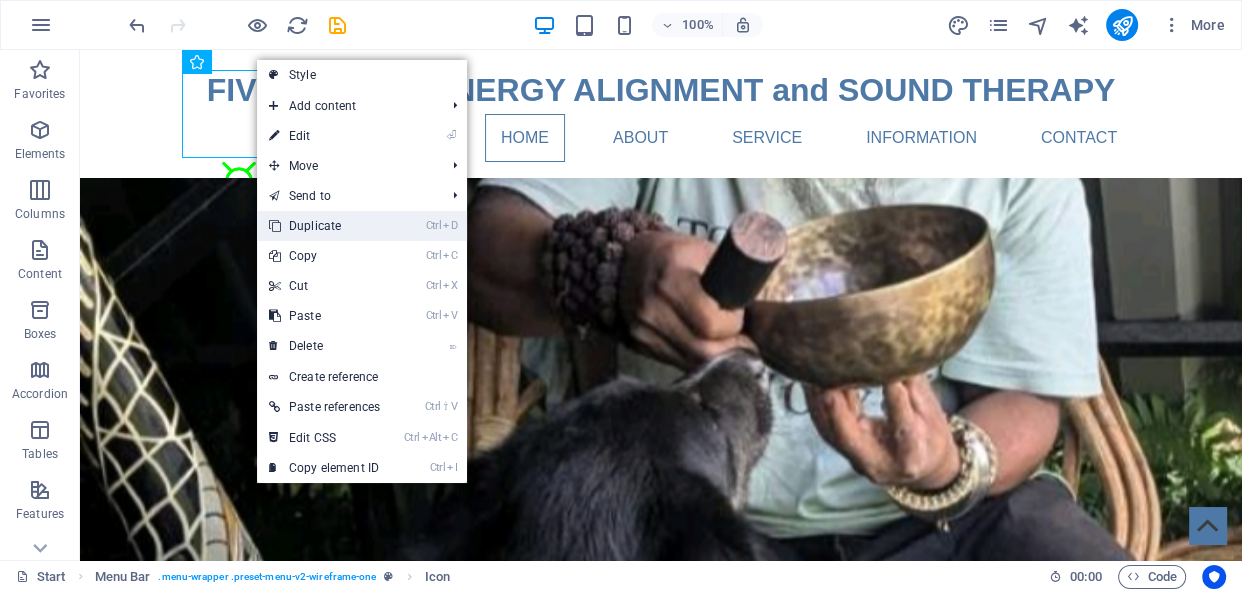 click on "Ctrl D  Duplicate" at bounding box center (324, 226) 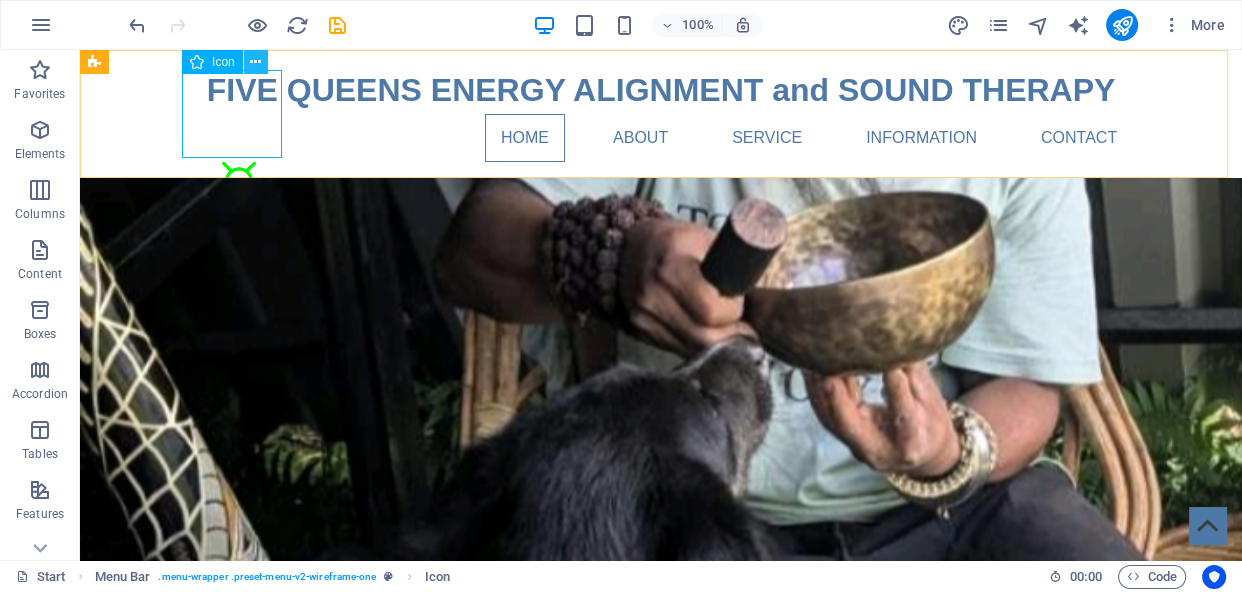 click at bounding box center [255, 62] 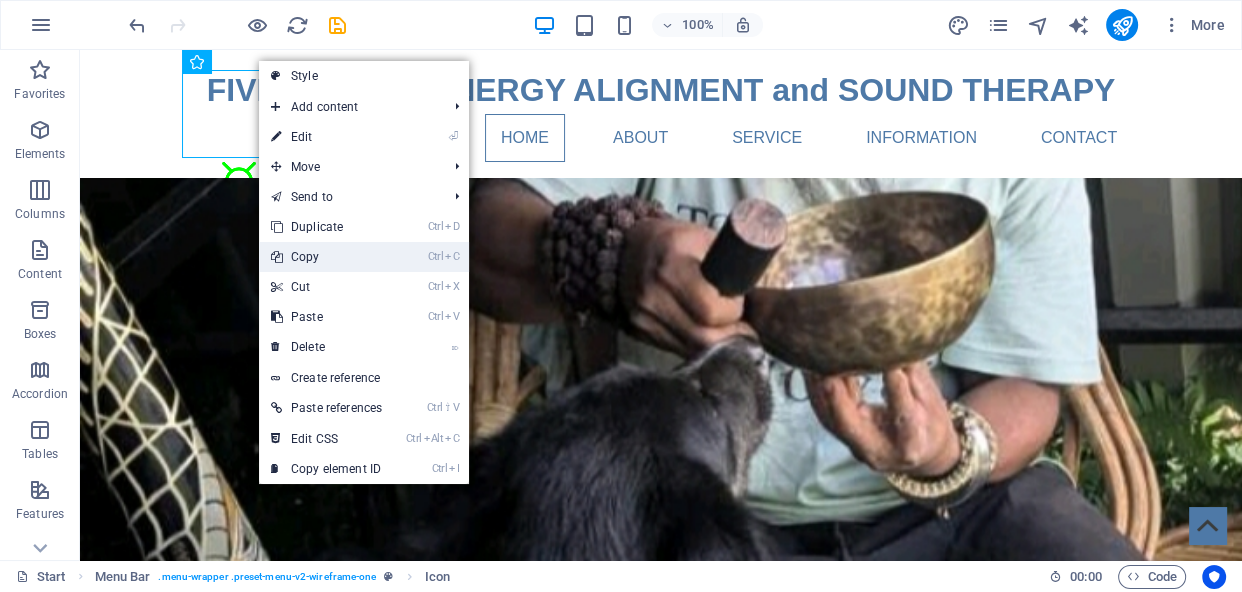 click on "Ctrl C  Copy" at bounding box center (326, 257) 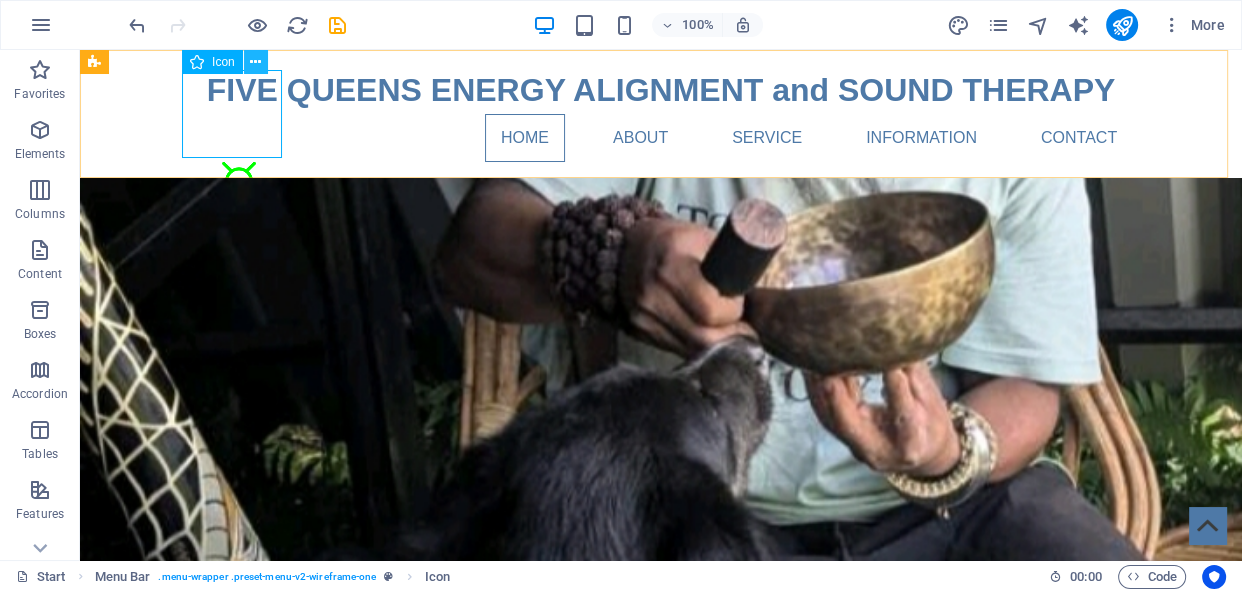 click at bounding box center [255, 62] 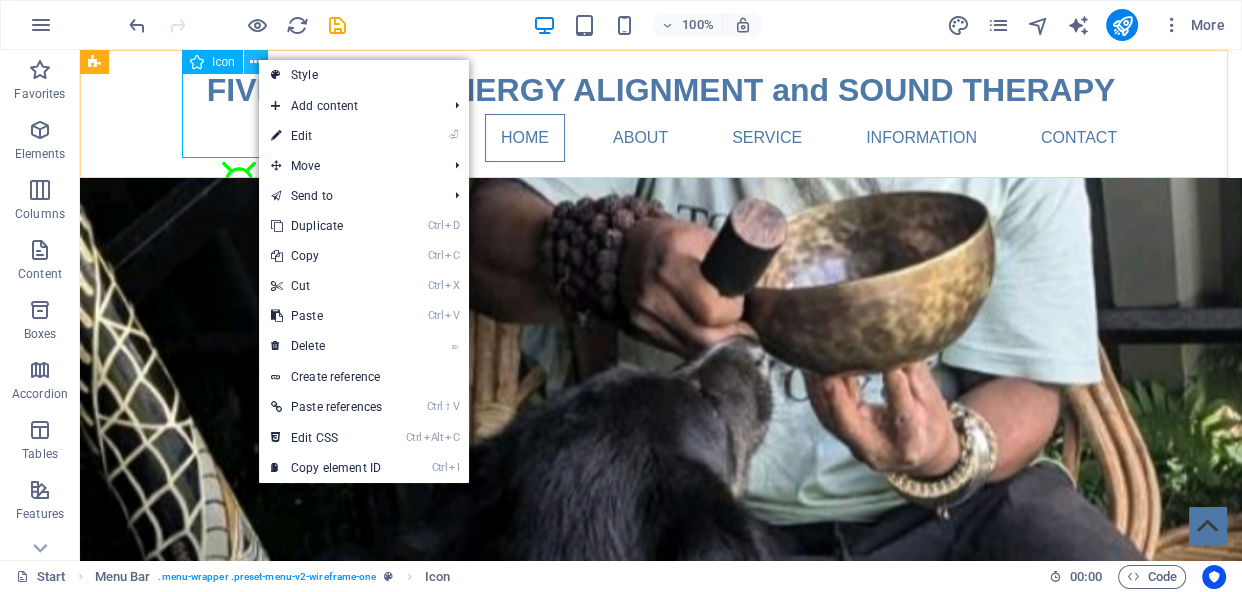 type 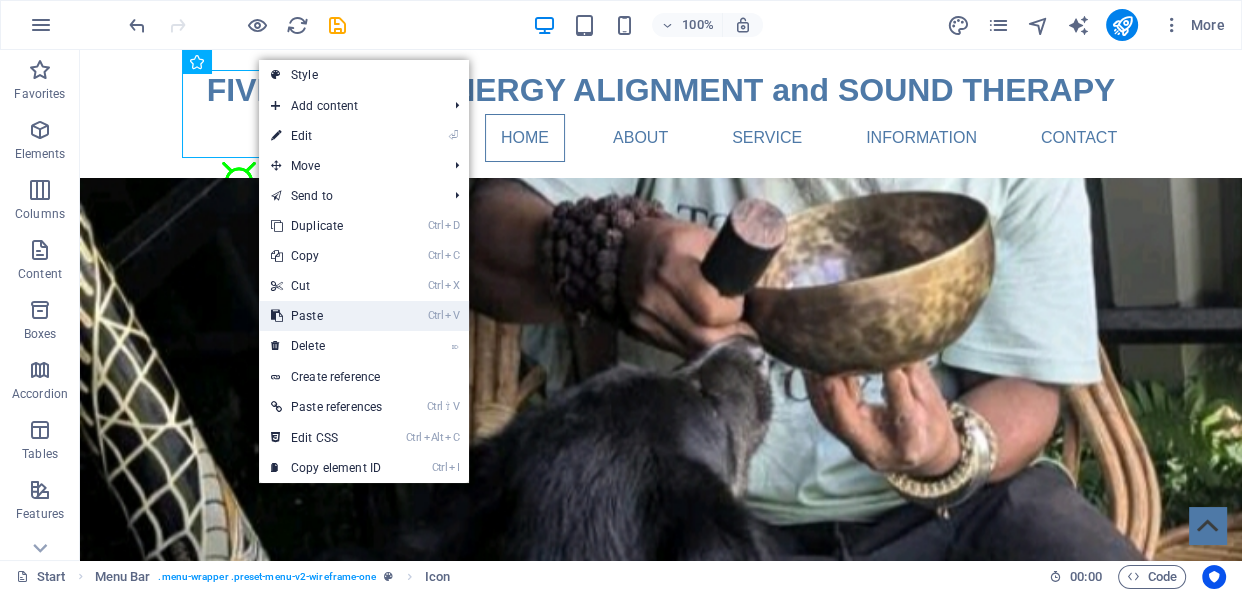click on "Ctrl V  Paste" at bounding box center (326, 316) 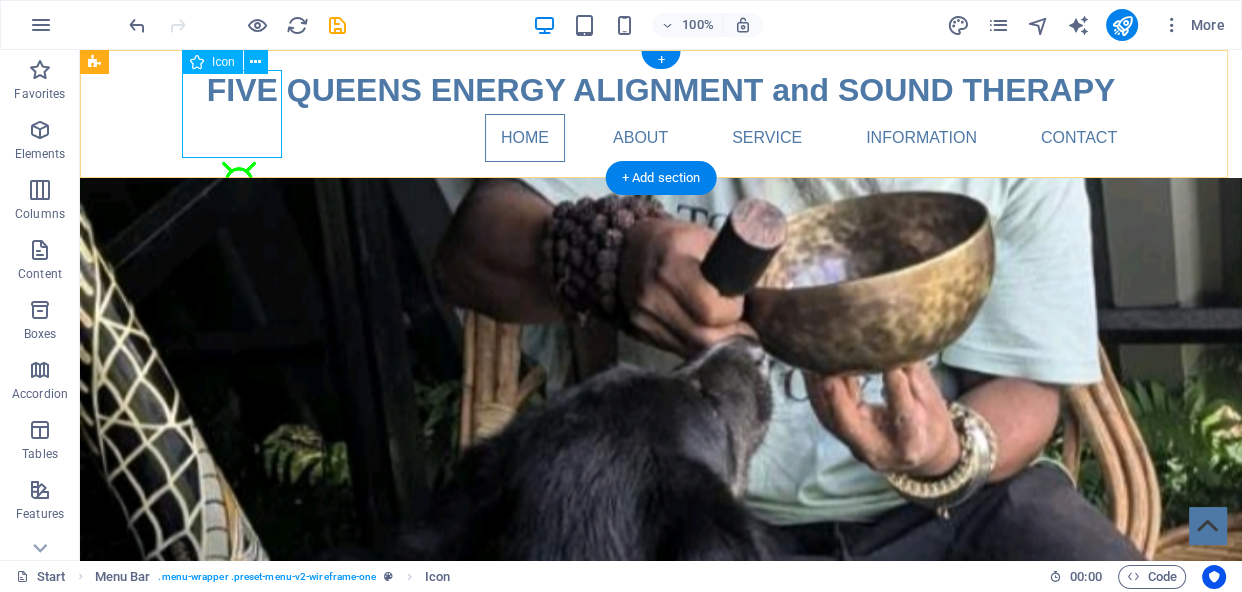 click at bounding box center (239, 210) 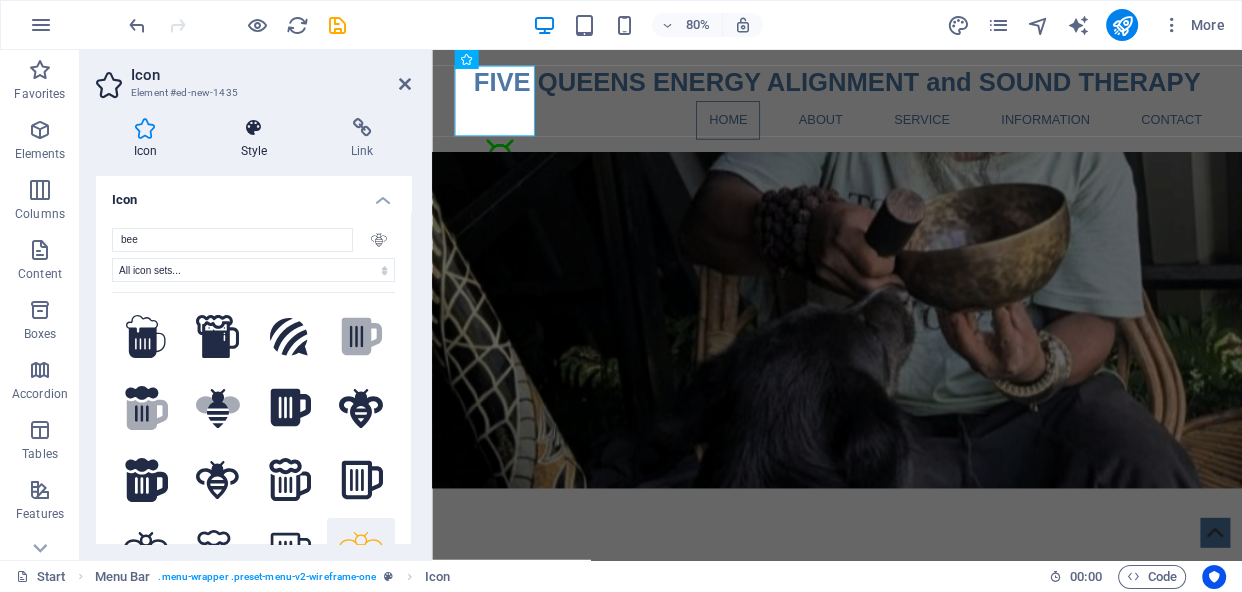 click at bounding box center [254, 128] 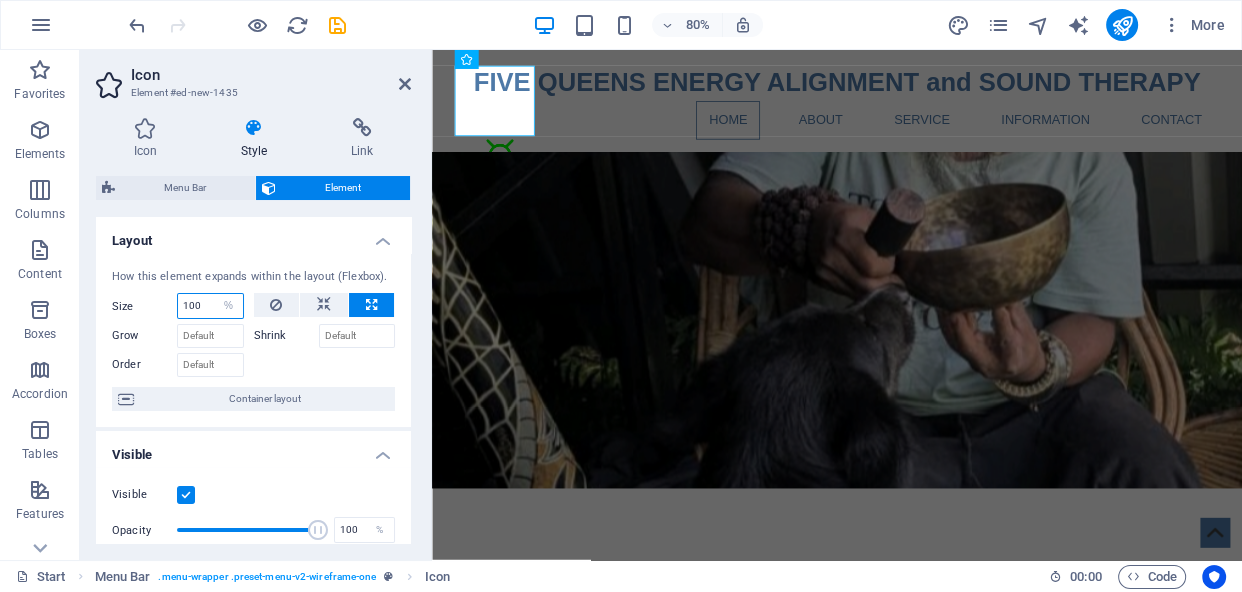 click on "100" at bounding box center (210, 306) 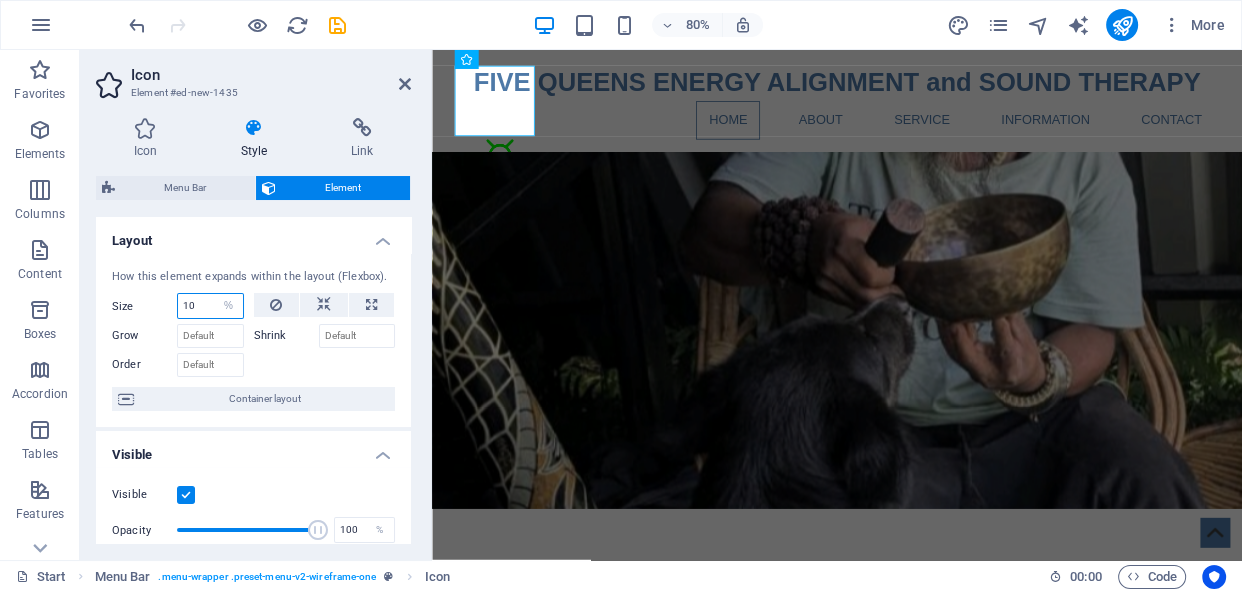 type on "10" 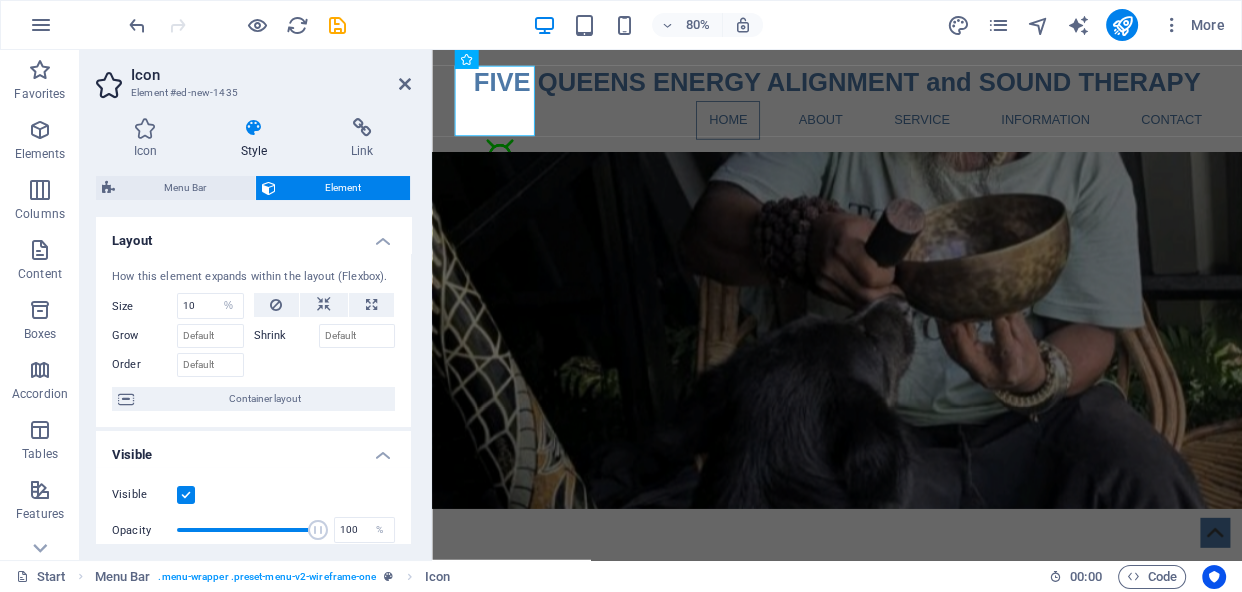 click on "Icon Style Link Icon bee All icon sets... IcoFont Ionicons FontAwesome Brands FontAwesome Duotone FontAwesome Solid FontAwesome Regular FontAwesome Light FontAwesome Thin FontAwesome Sharp Solid FontAwesome Sharp Regular FontAwesome Sharp Light FontAwesome Sharp Thin .fa-secondary{opacity:.4} .fa-secondary{opacity:.4} .fa-secondary{opacity:.4} Appearance Color Background Mode Scale Left Center Right Width 100 Default auto px rem % em vh vw Height Default auto px rem em vh vw Padding Default px rem % em vh vw Stroke width Default px rem % em vh vw Stroke color Overflow Alignment Alignment Shadow Default None Outside Color X offset 0 px rem vh vw Y offset 0 px rem vh vw Blur 0 px rem % vh vw Text Alternative text The alternative text is used by devices that cannot display images (e.g. image search engines) and should be added to every image to improve website accessibility. Menu Bar Element Layout How this element expands within the layout (Flexbox). Size 10 Default auto px % 1/1 1/2 1/3 1/4 1/5 1/6 1/7 1/8 1/9" at bounding box center [253, 331] 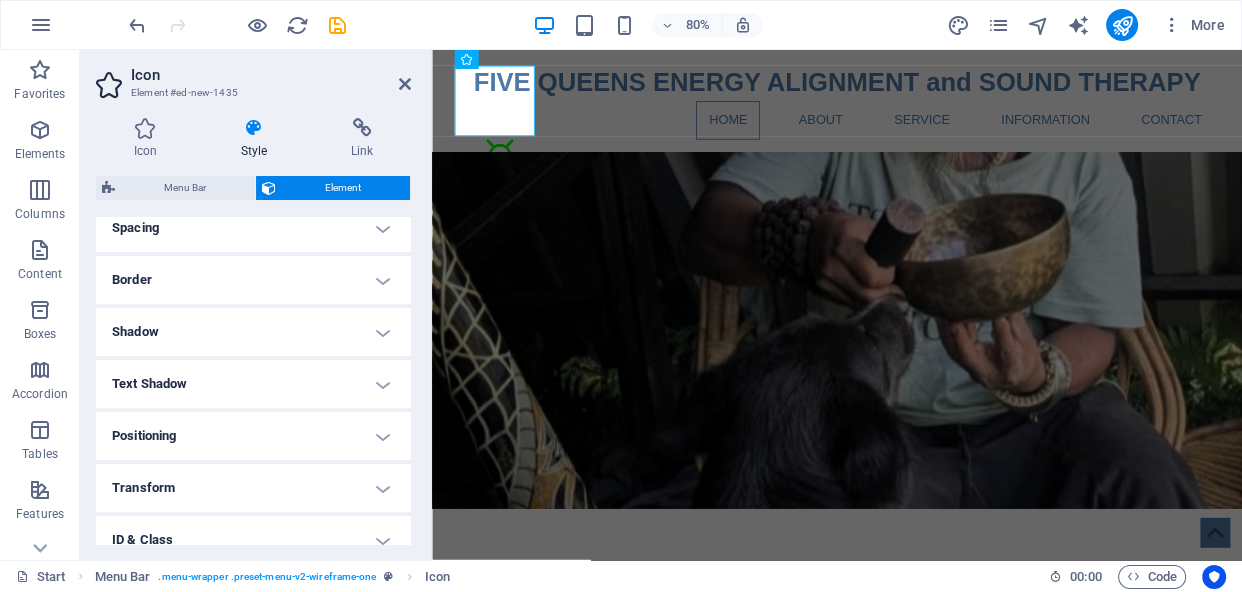 scroll, scrollTop: 518, scrollLeft: 0, axis: vertical 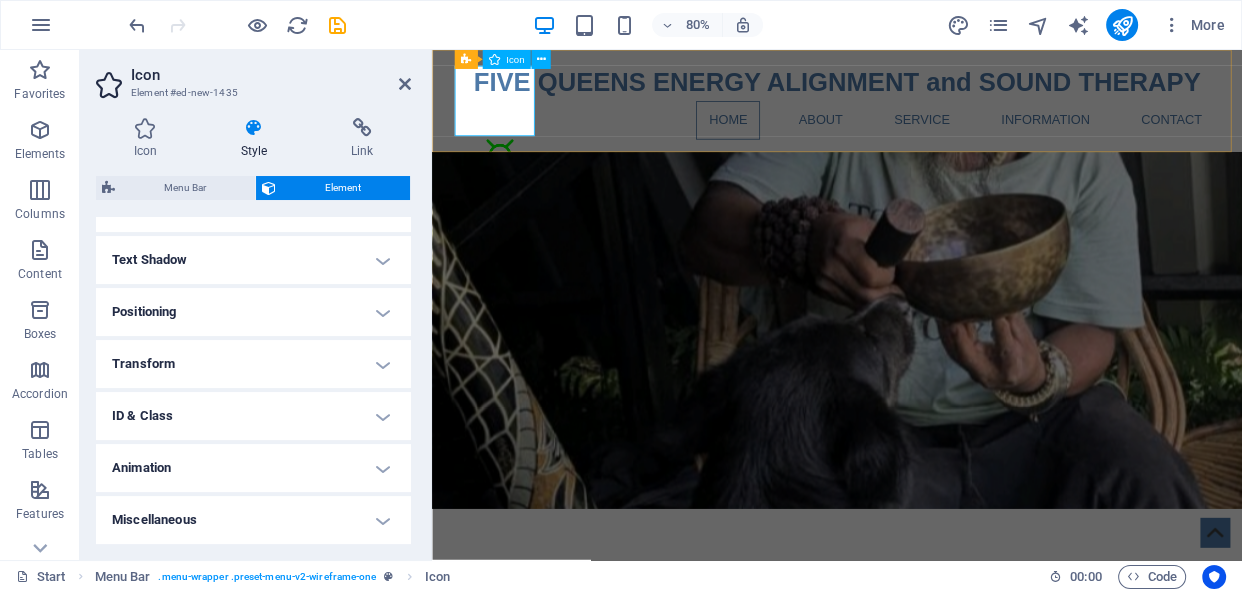 click at bounding box center (517, 210) 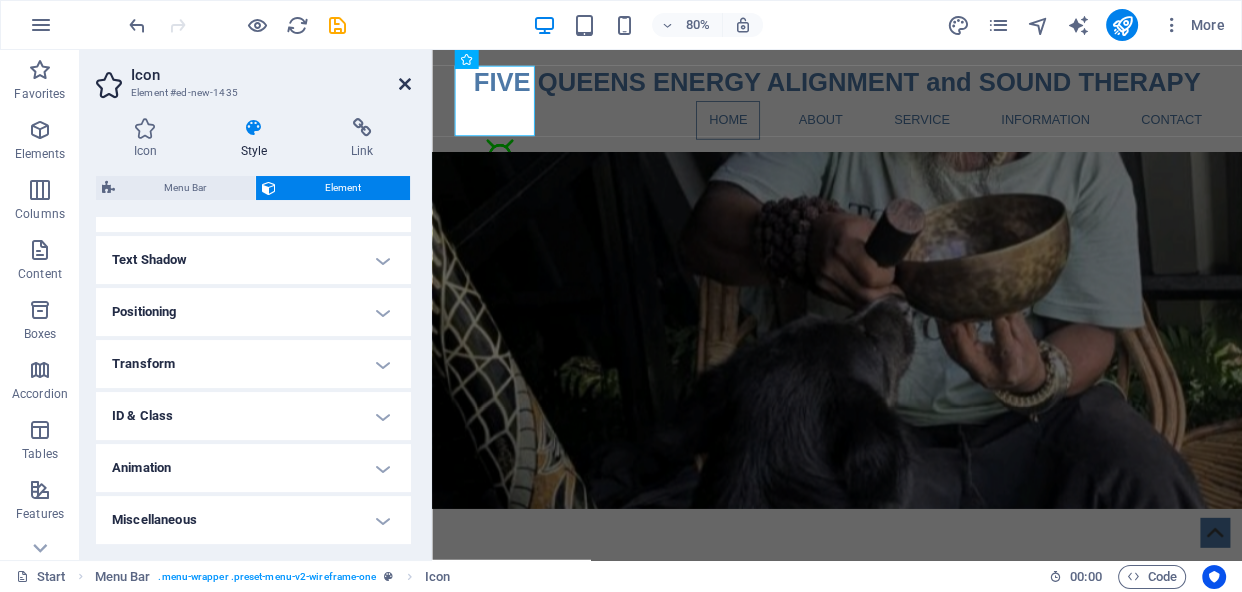click at bounding box center [405, 84] 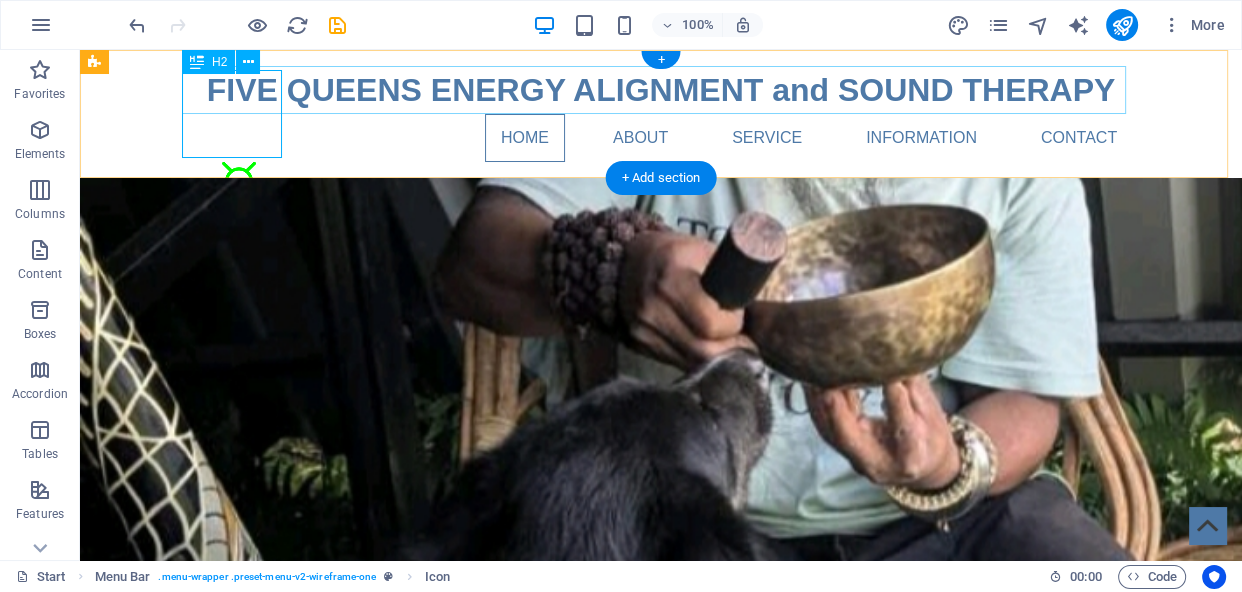 click on "FIVE QUEENS ENERGY ALIGNMENT and SOUND THERAPY" at bounding box center [661, 90] 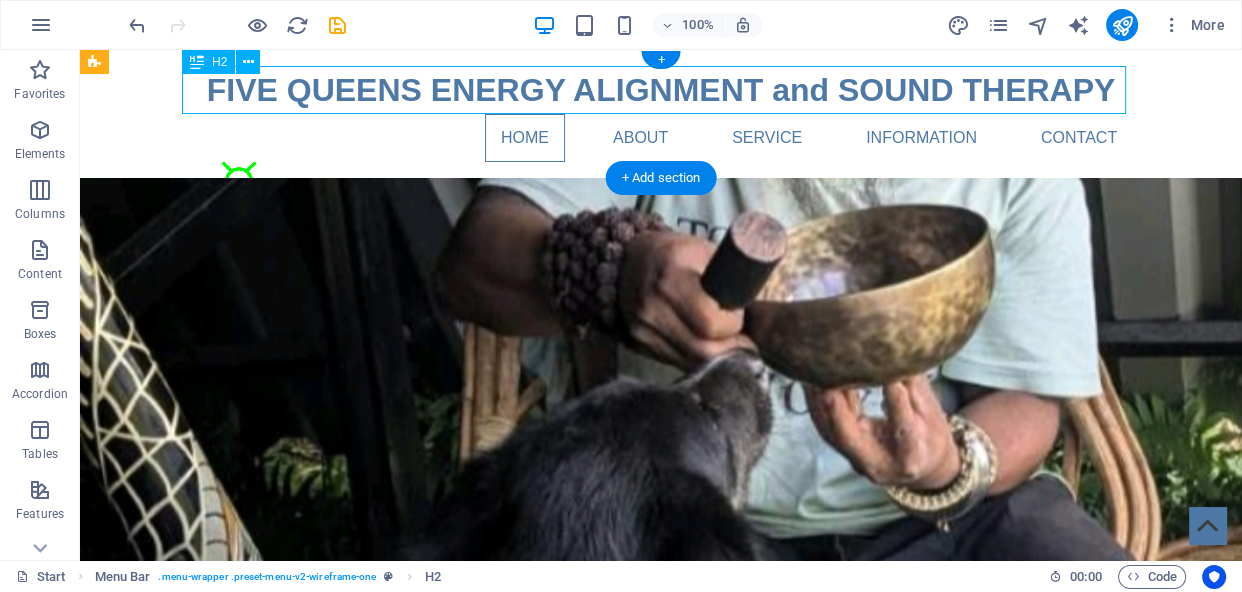click on "FIVE QUEENS ENERGY ALIGNMENT and SOUND THERAPY" at bounding box center (661, 90) 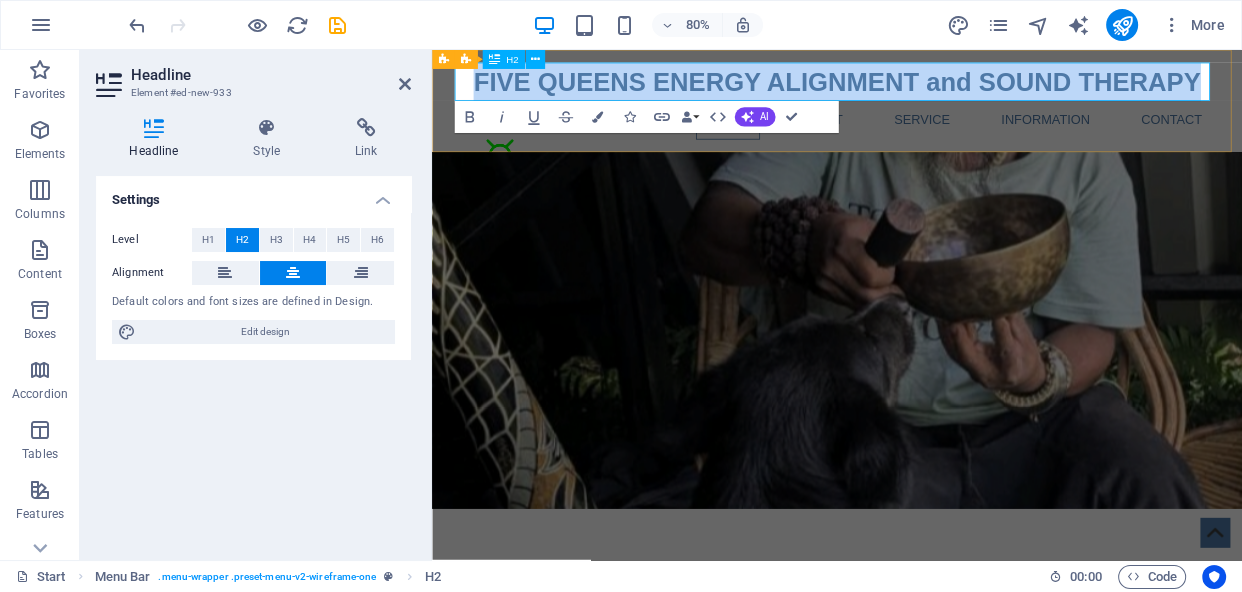 click on "FIVE QUEENS ENERGY ALIGNMENT and SOUND THERAPY" at bounding box center (939, 90) 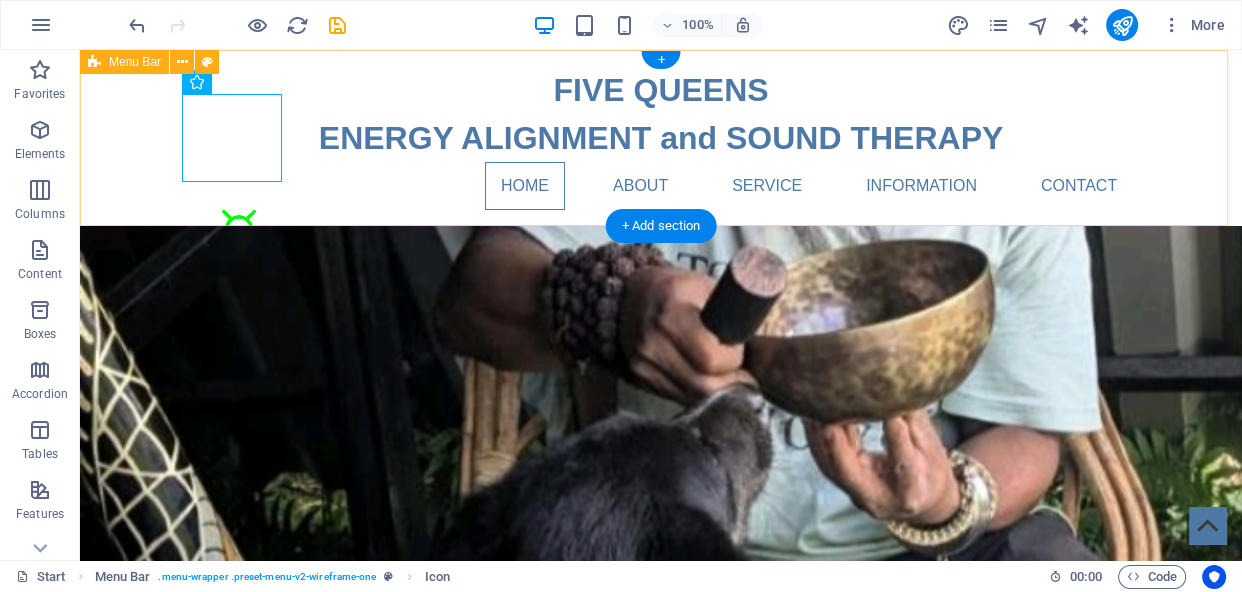 click on "FIVE QUEENS  ENERGY ALIGNMENT and SOUND THERAPY Home About Service Information Contact" at bounding box center [661, 138] 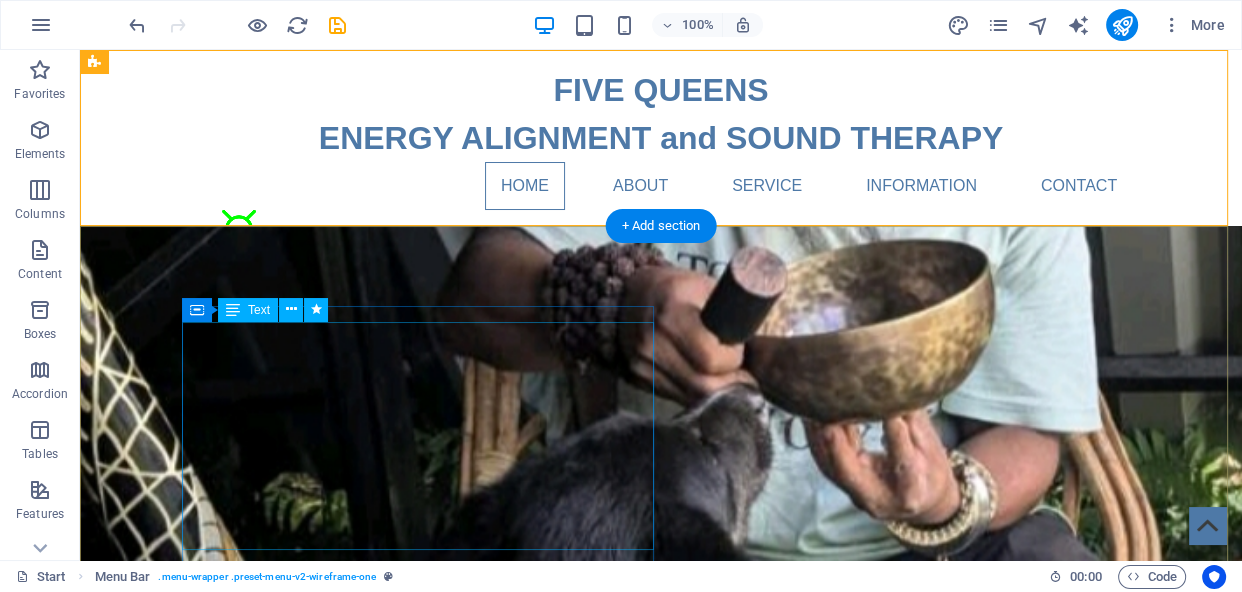click on "FIV E QUEENS   ENERGY ALIGNMENT  and  SOUND THERAPY" at bounding box center (661, 856) 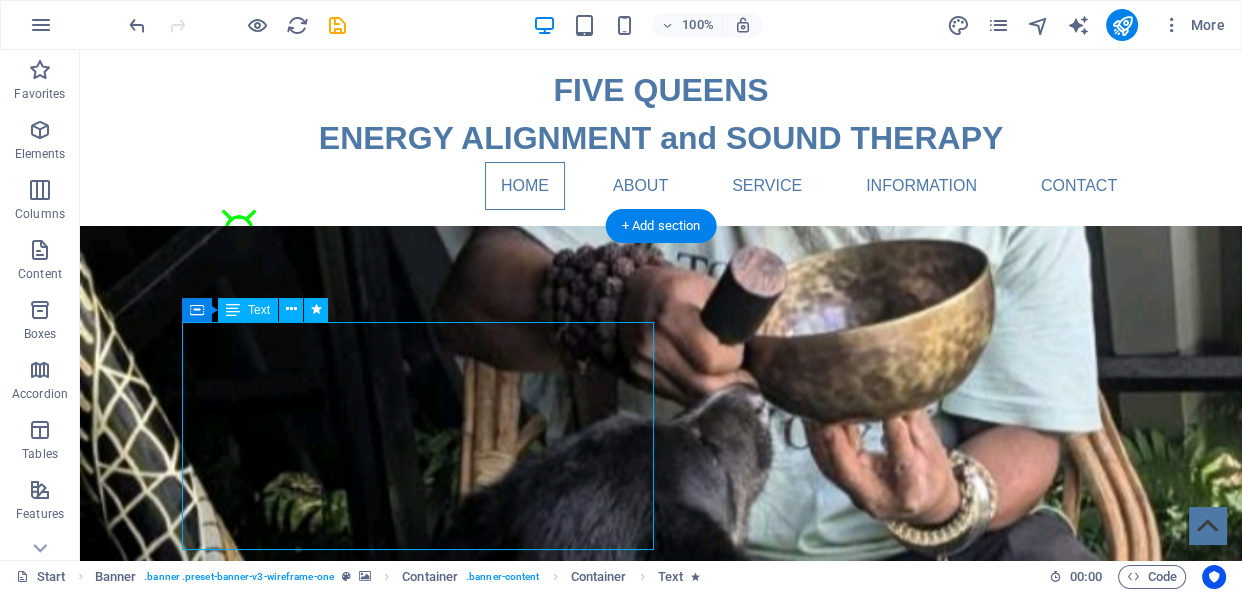 click on "FIV E QUEENS   ENERGY ALIGNMENT  and  SOUND THERAPY" at bounding box center [661, 856] 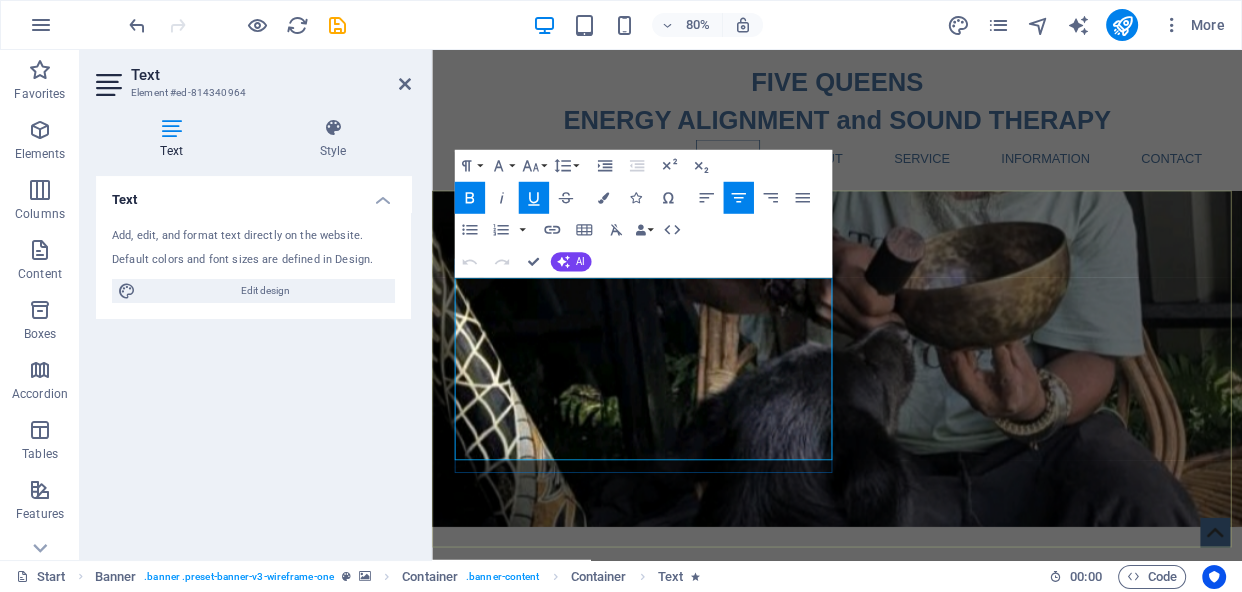 click on "E QUEENS" at bounding box center (985, 801) 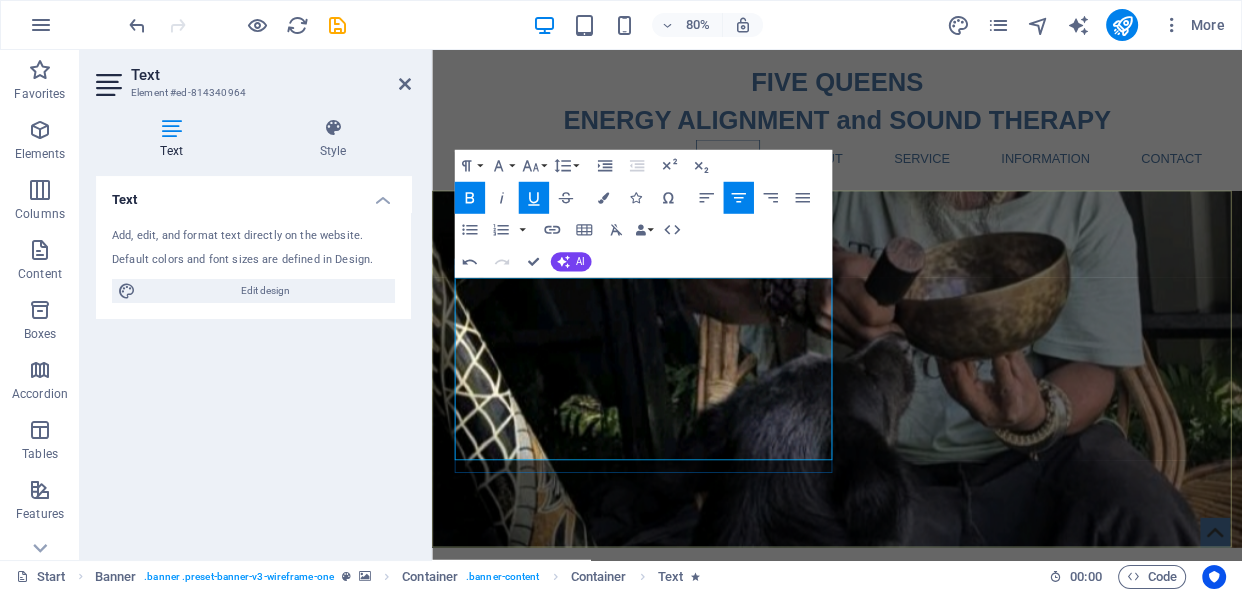 type 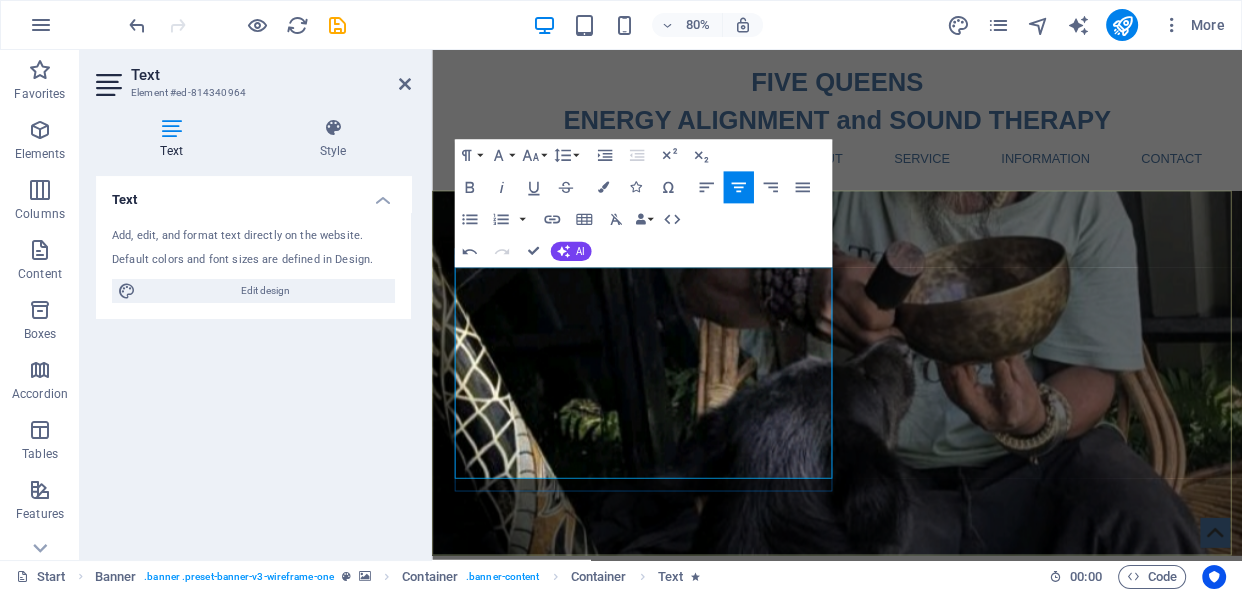 drag, startPoint x: 772, startPoint y: 453, endPoint x: 611, endPoint y: 453, distance: 161 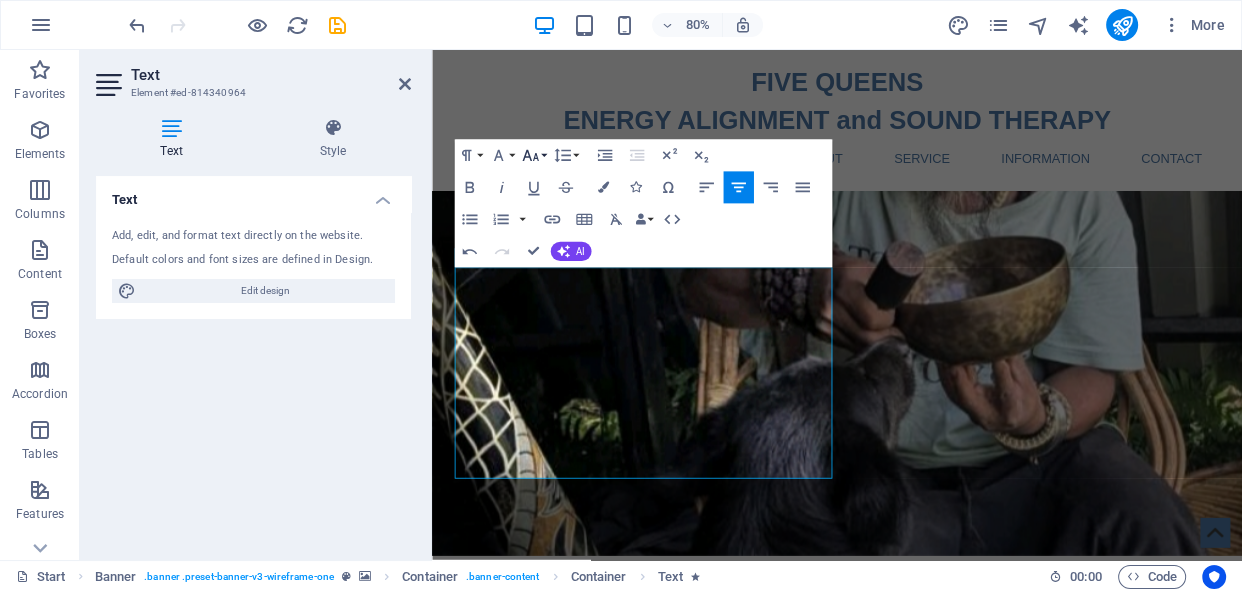 click on "Font Size" at bounding box center [533, 156] 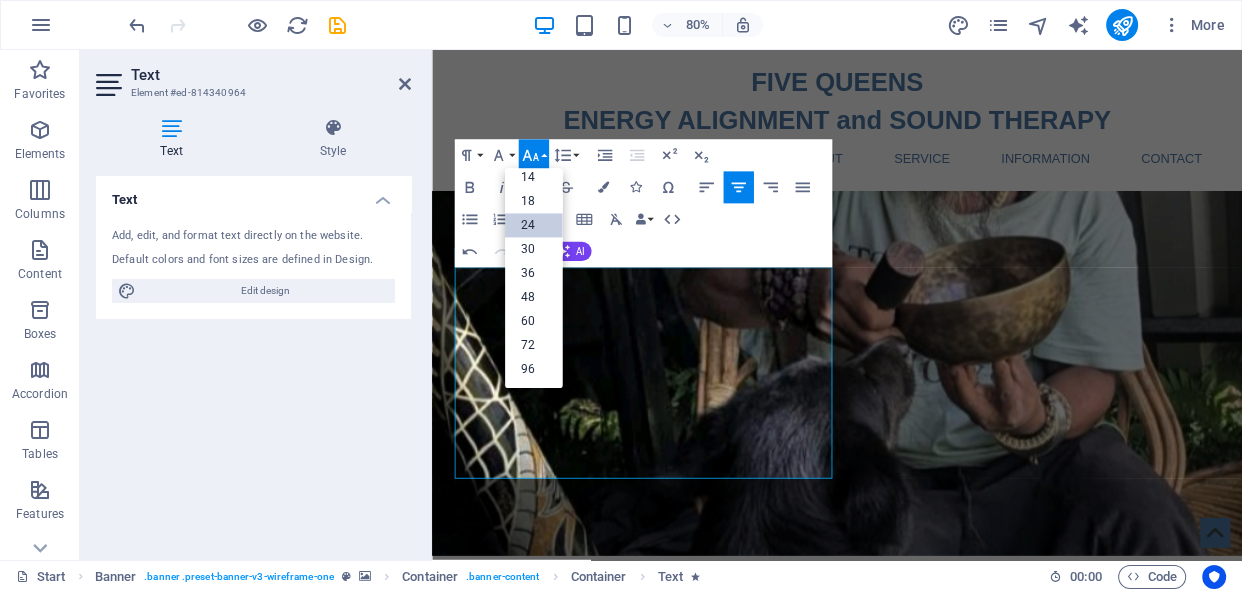 scroll, scrollTop: 160, scrollLeft: 0, axis: vertical 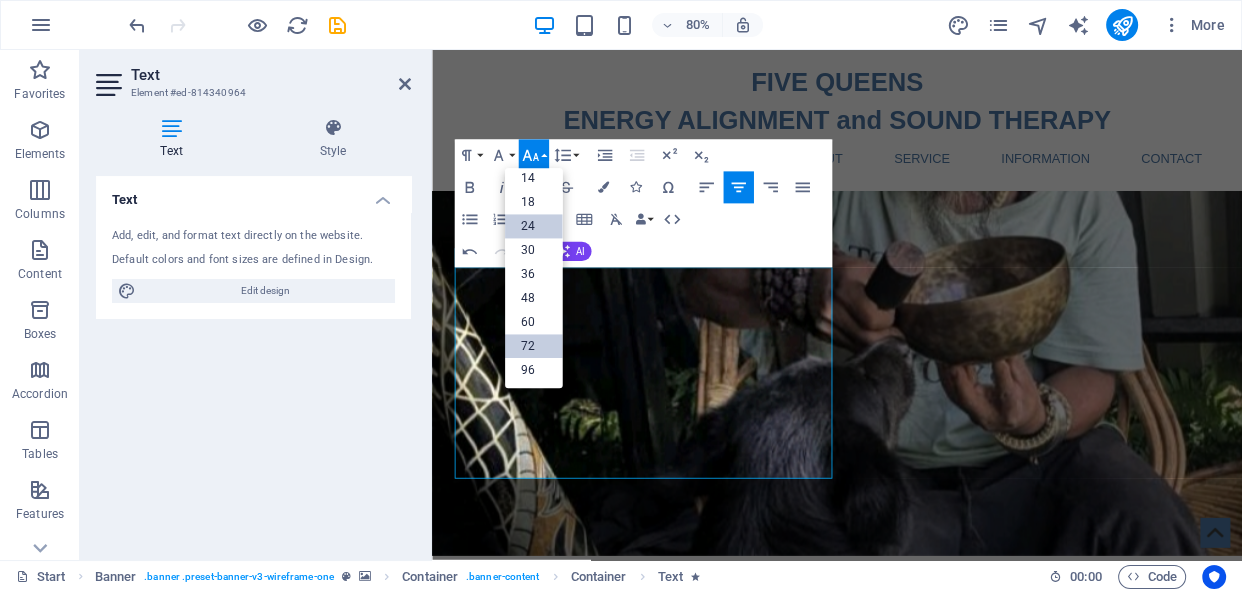 click on "72" at bounding box center [534, 347] 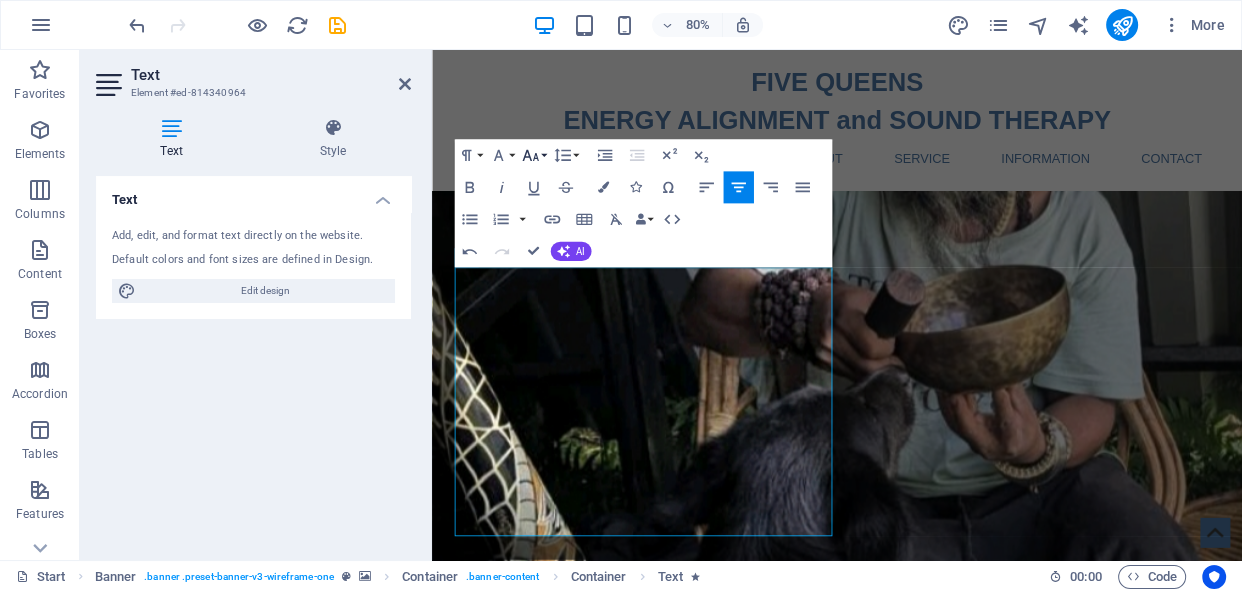click on "Font Size" at bounding box center [533, 156] 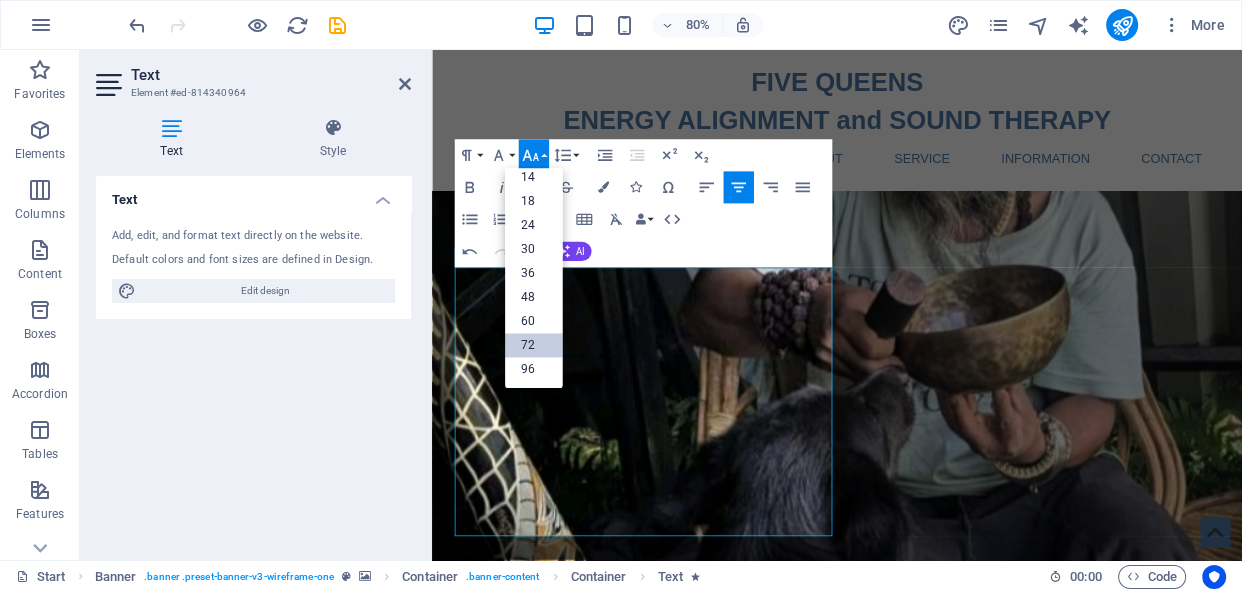 scroll, scrollTop: 160, scrollLeft: 0, axis: vertical 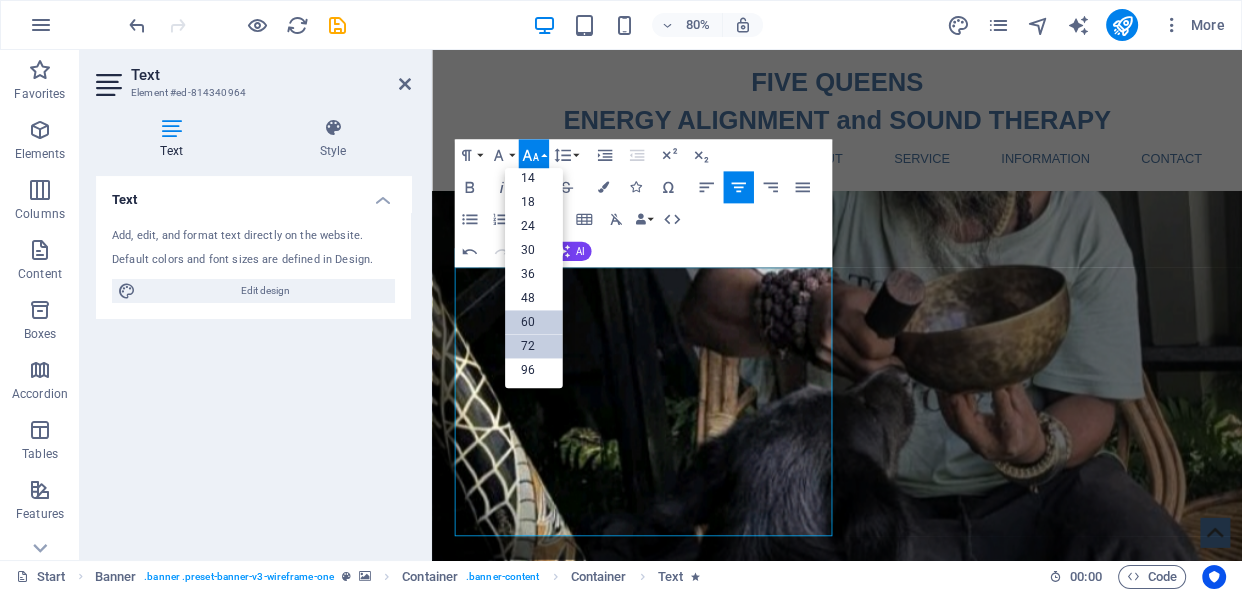 click on "60" at bounding box center (534, 323) 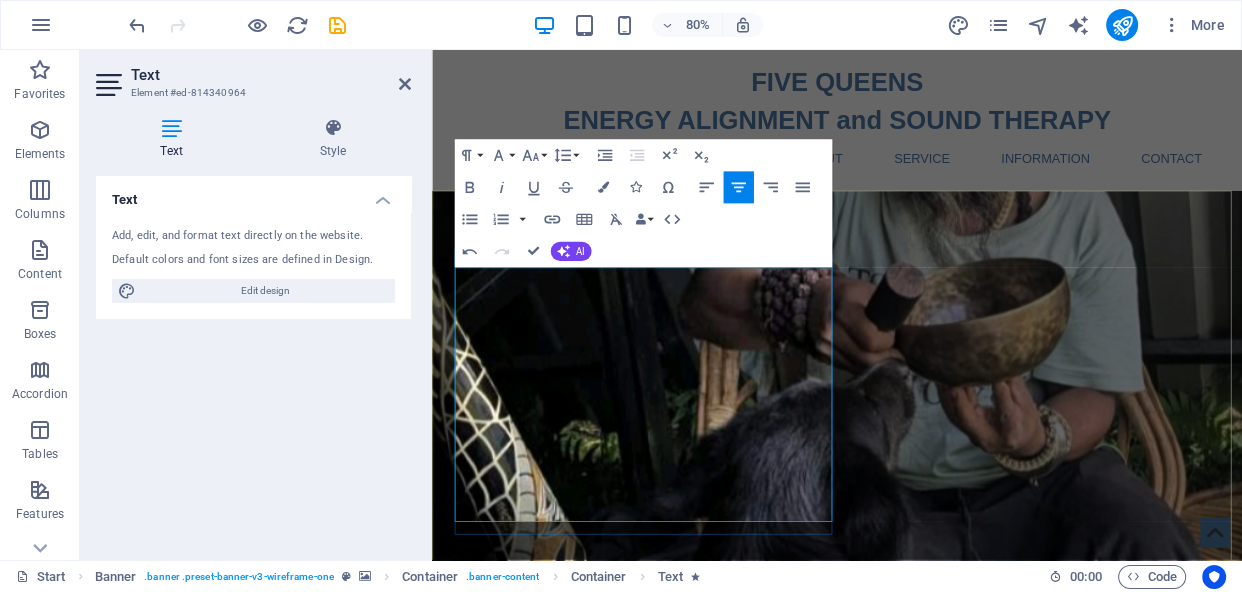 click on "ENERGY ALIGNMENT" at bounding box center [939, 1060] 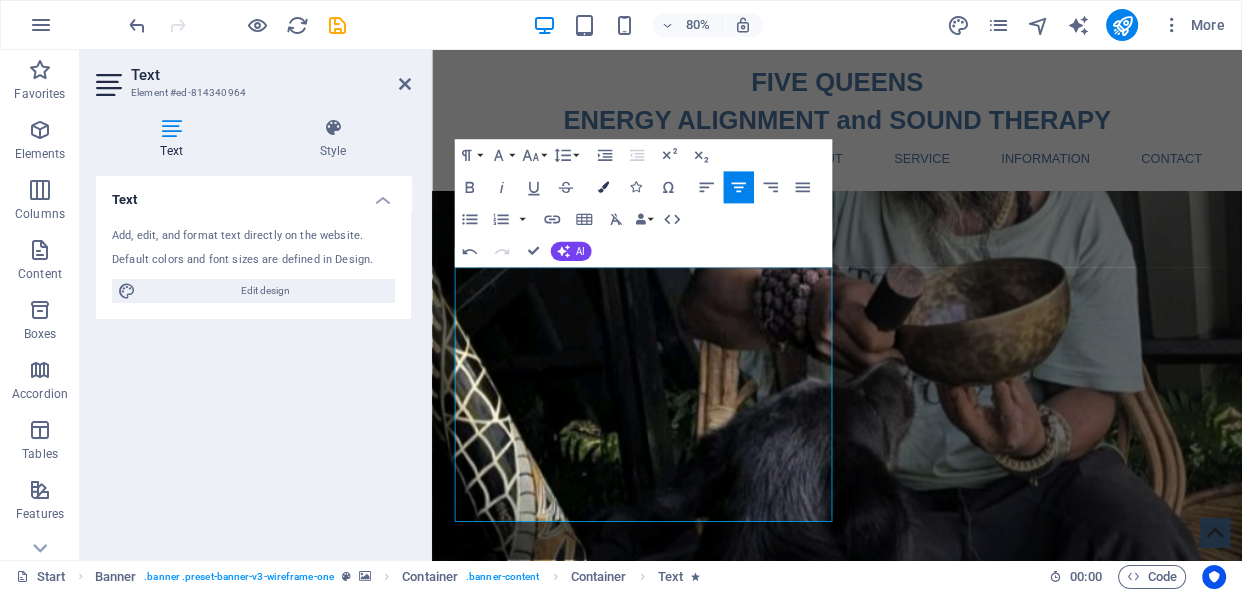 click at bounding box center (603, 187) 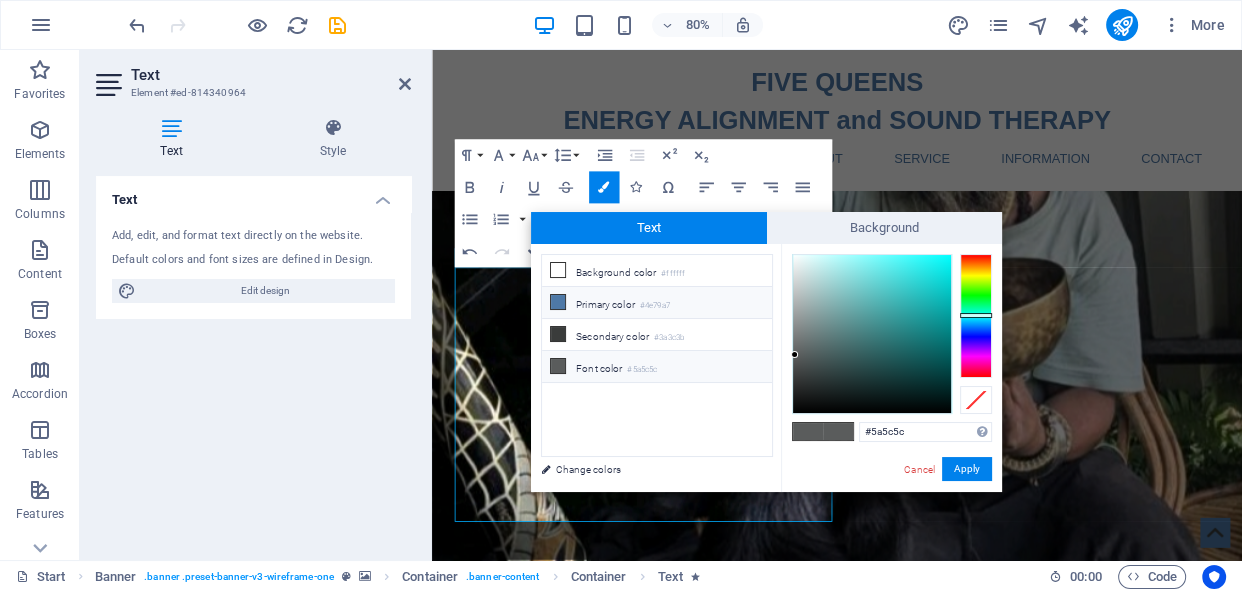 click at bounding box center (558, 302) 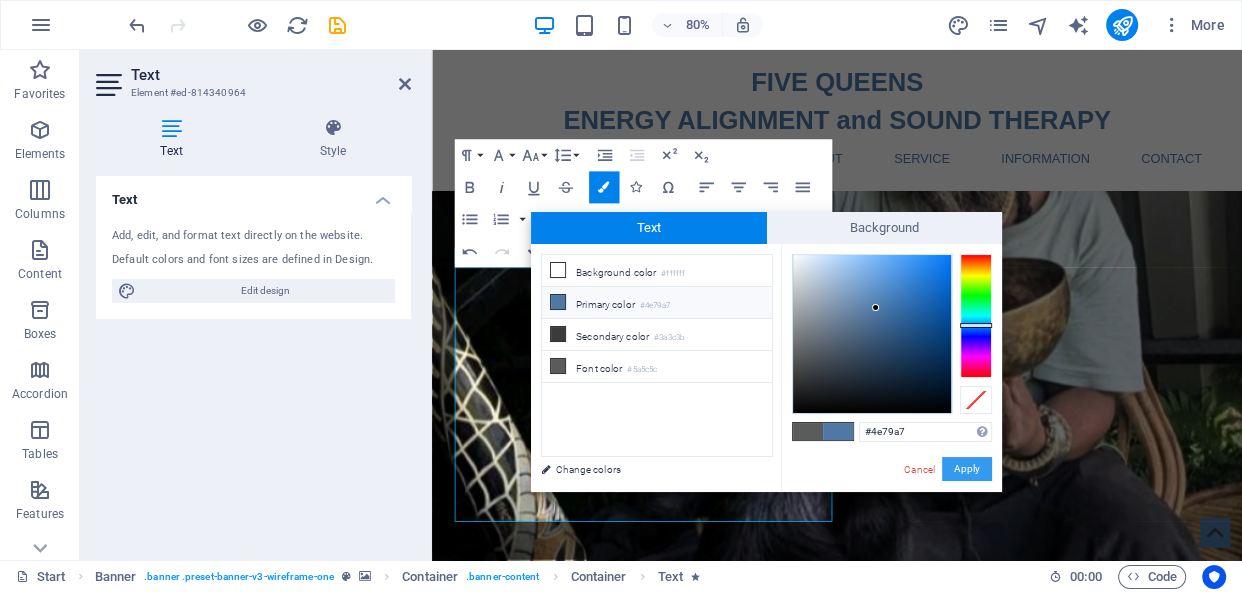 click on "Apply" at bounding box center [967, 469] 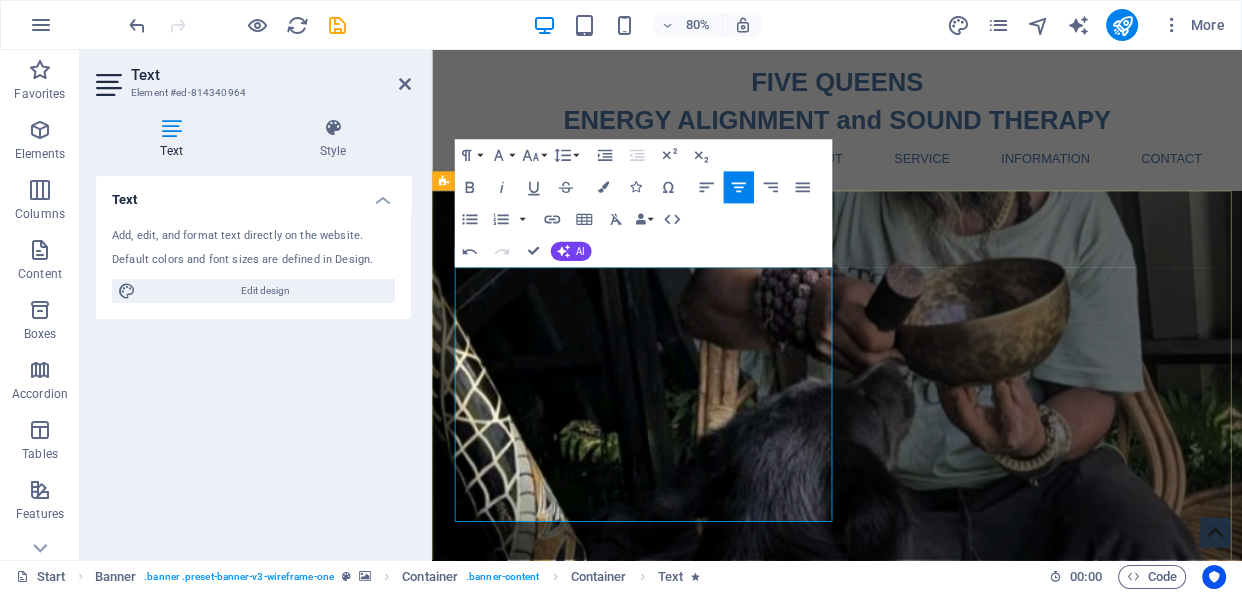 click on "​ FIVE QUEENS ENERGY ALIGNMENT  and  SOUND THERAPY" at bounding box center (938, 991) 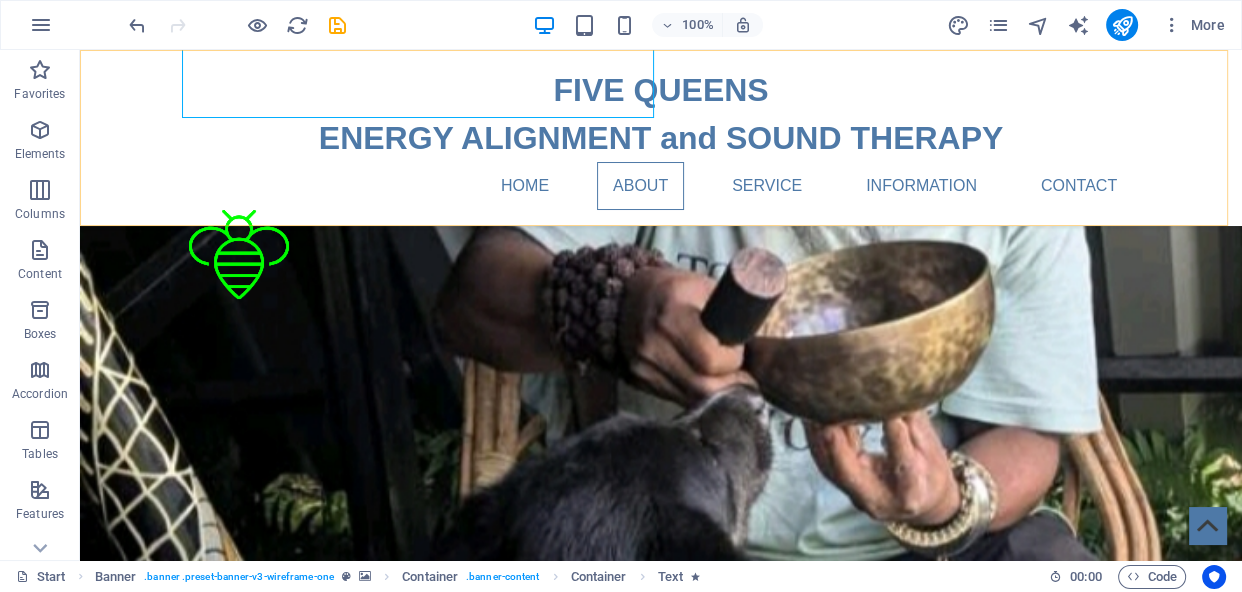 scroll, scrollTop: 445, scrollLeft: 0, axis: vertical 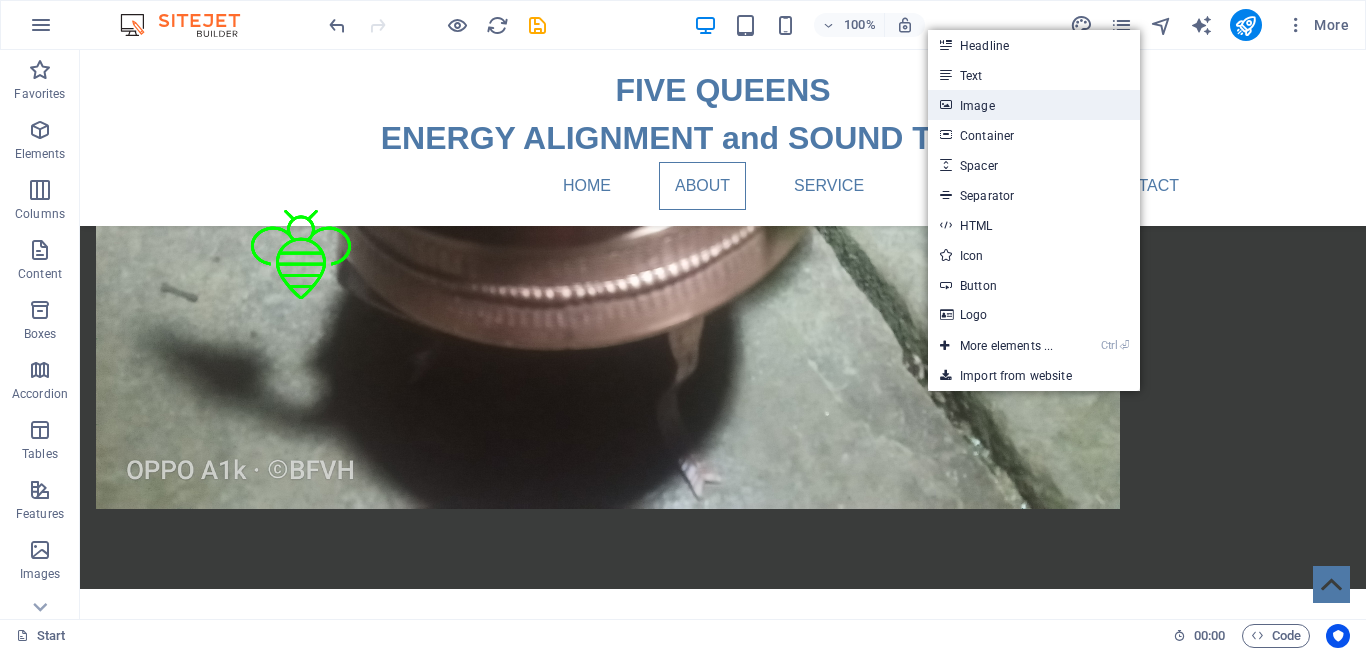 click on "Image" at bounding box center [1034, 105] 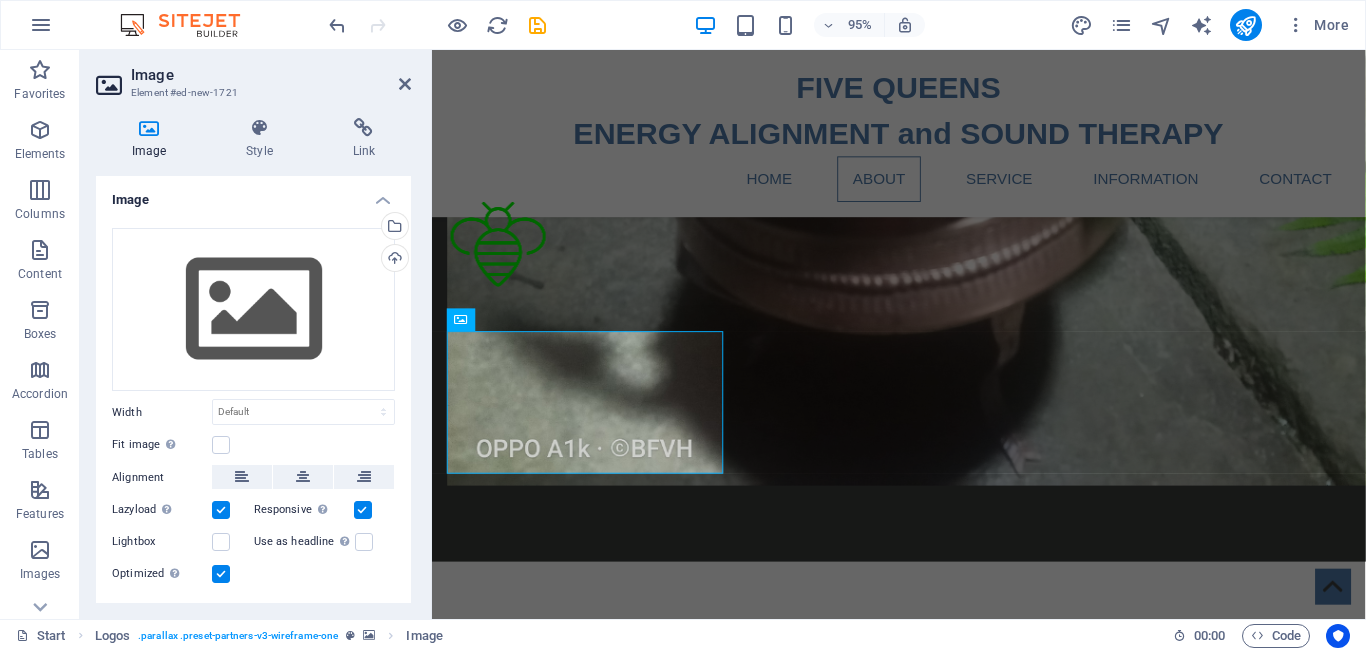 click at bounding box center (923, 2541) 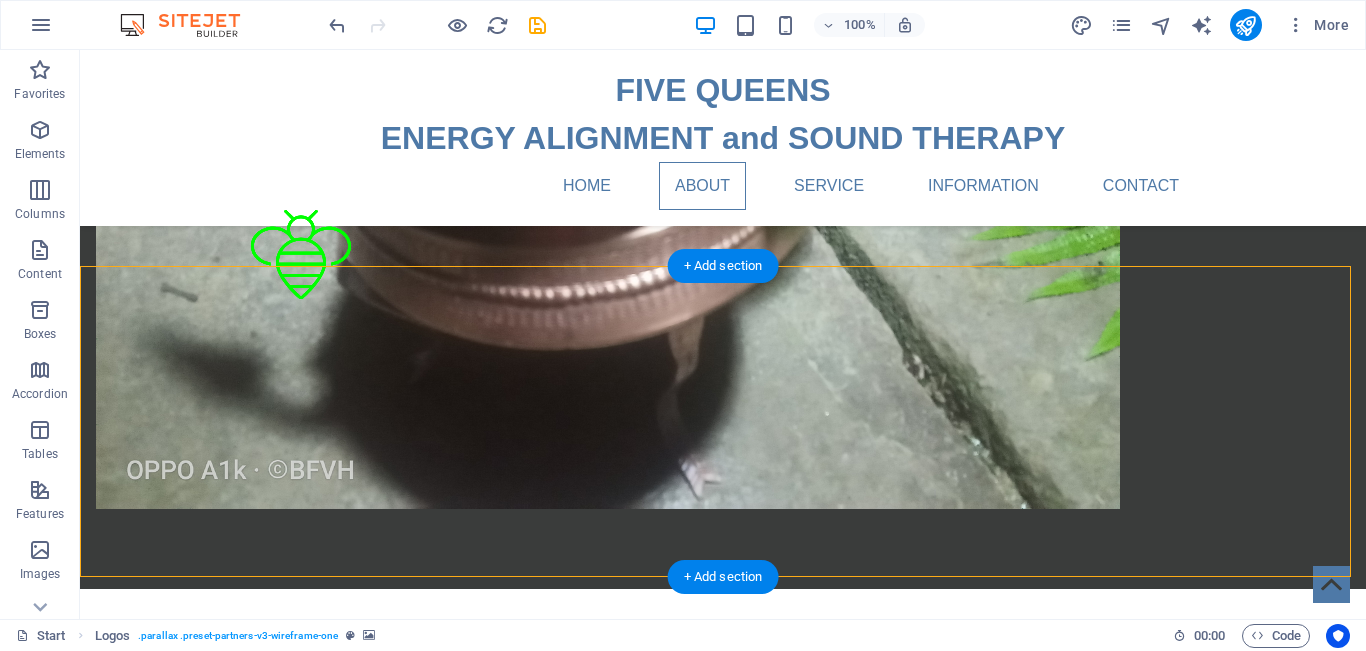 drag, startPoint x: 295, startPoint y: 426, endPoint x: 637, endPoint y: 408, distance: 342.47336 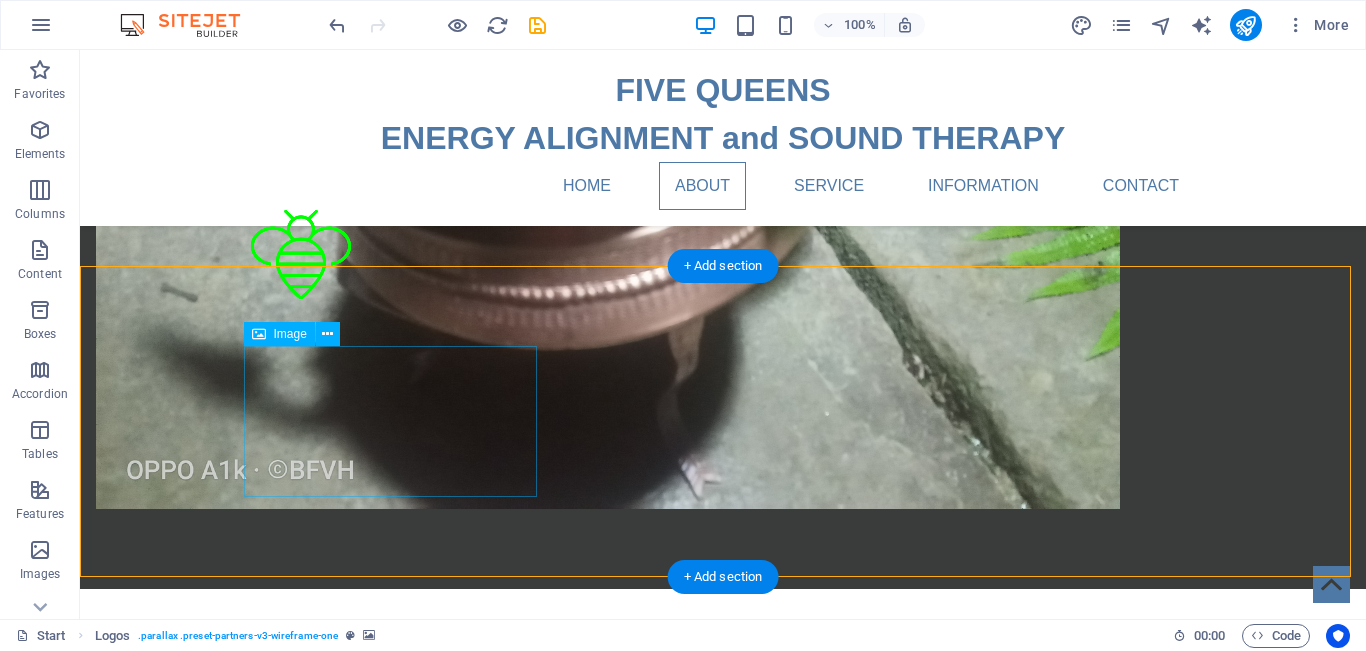 click at bounding box center (242, 2995) 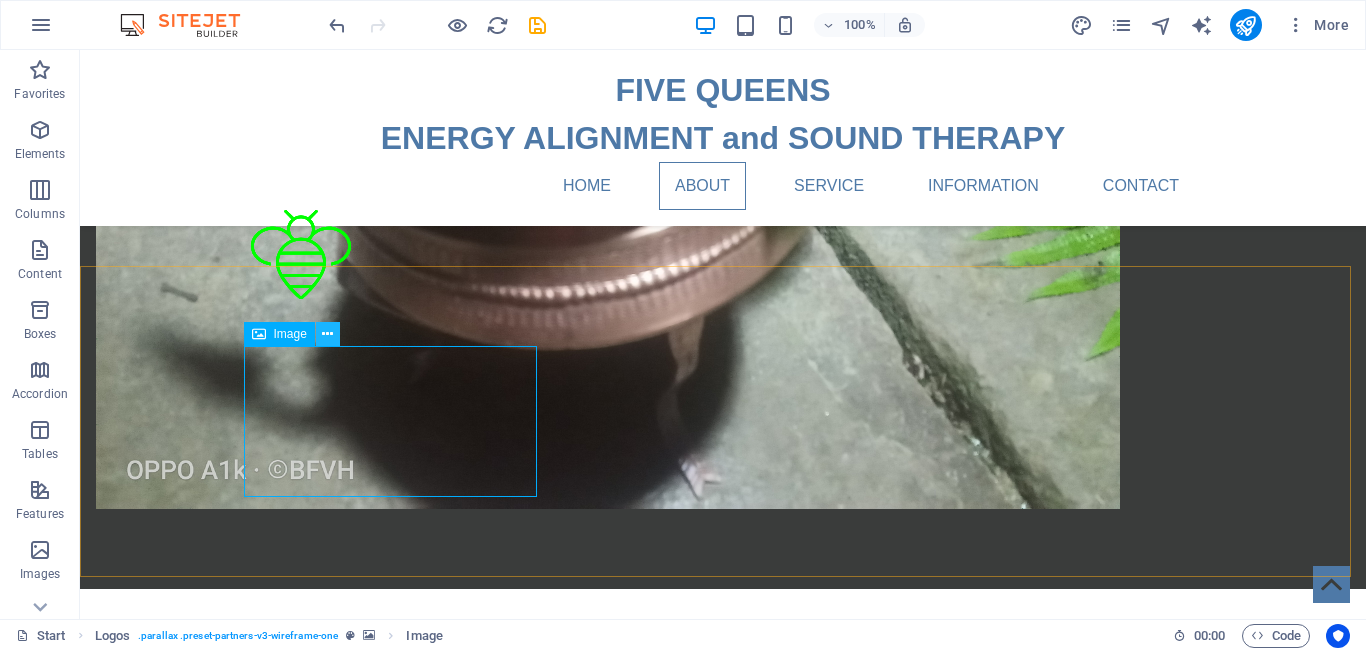 click at bounding box center (327, 334) 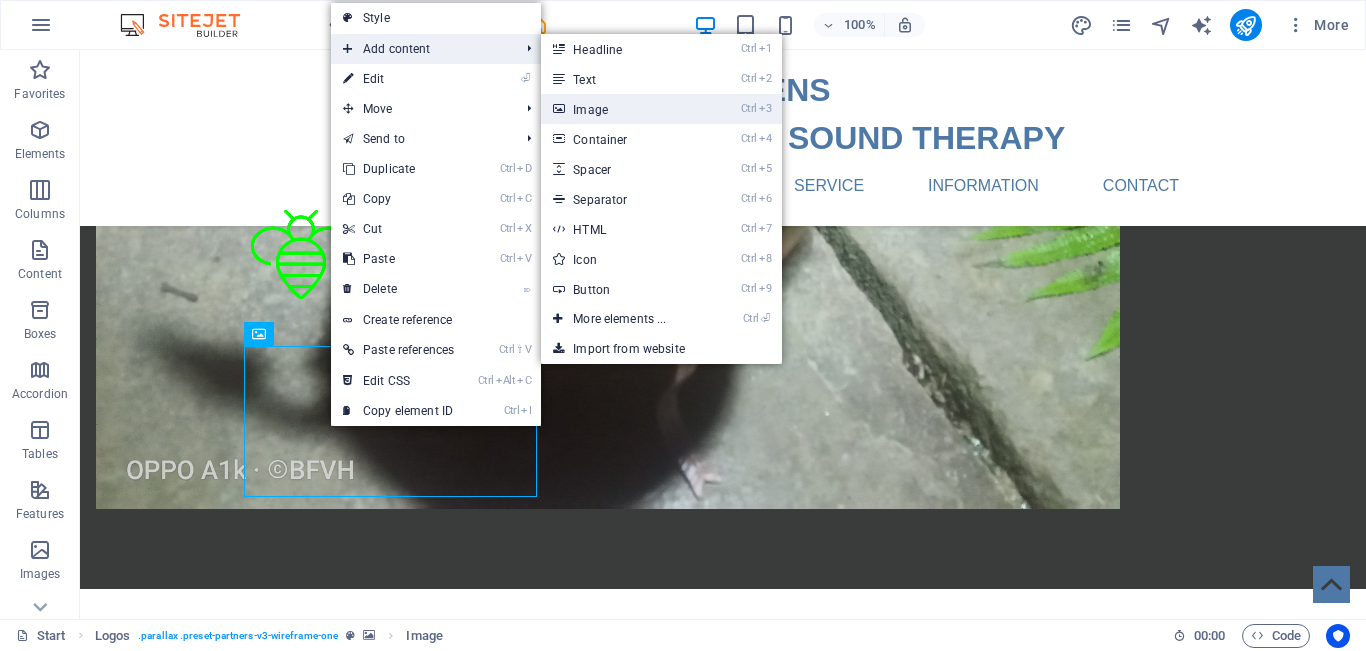 drag, startPoint x: 415, startPoint y: 49, endPoint x: 571, endPoint y: 114, distance: 169 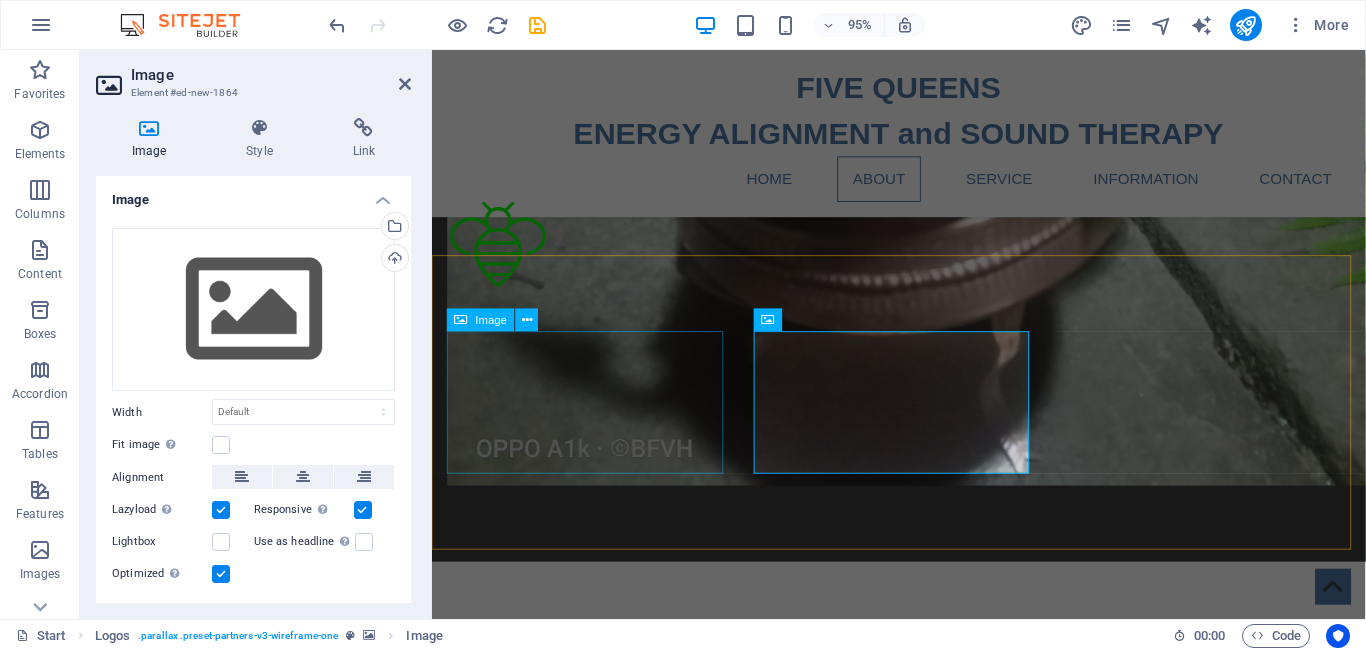 click at bounding box center (594, 2995) 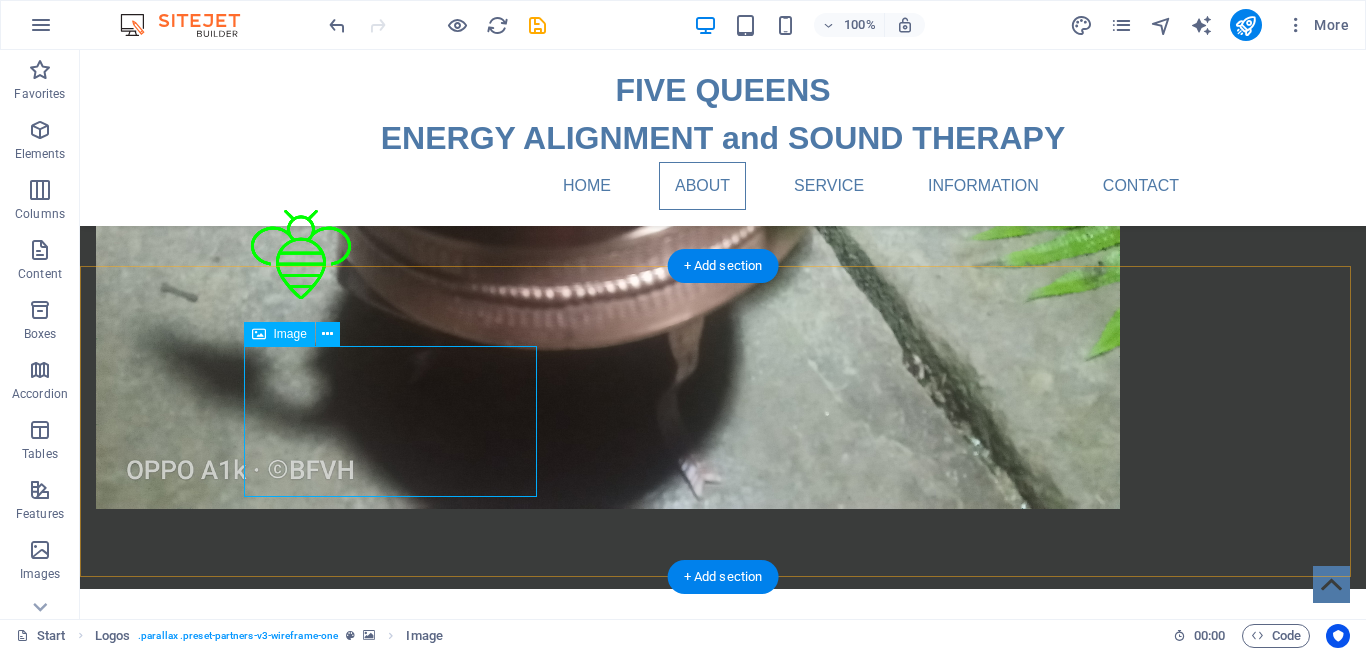 click at bounding box center [242, 2995] 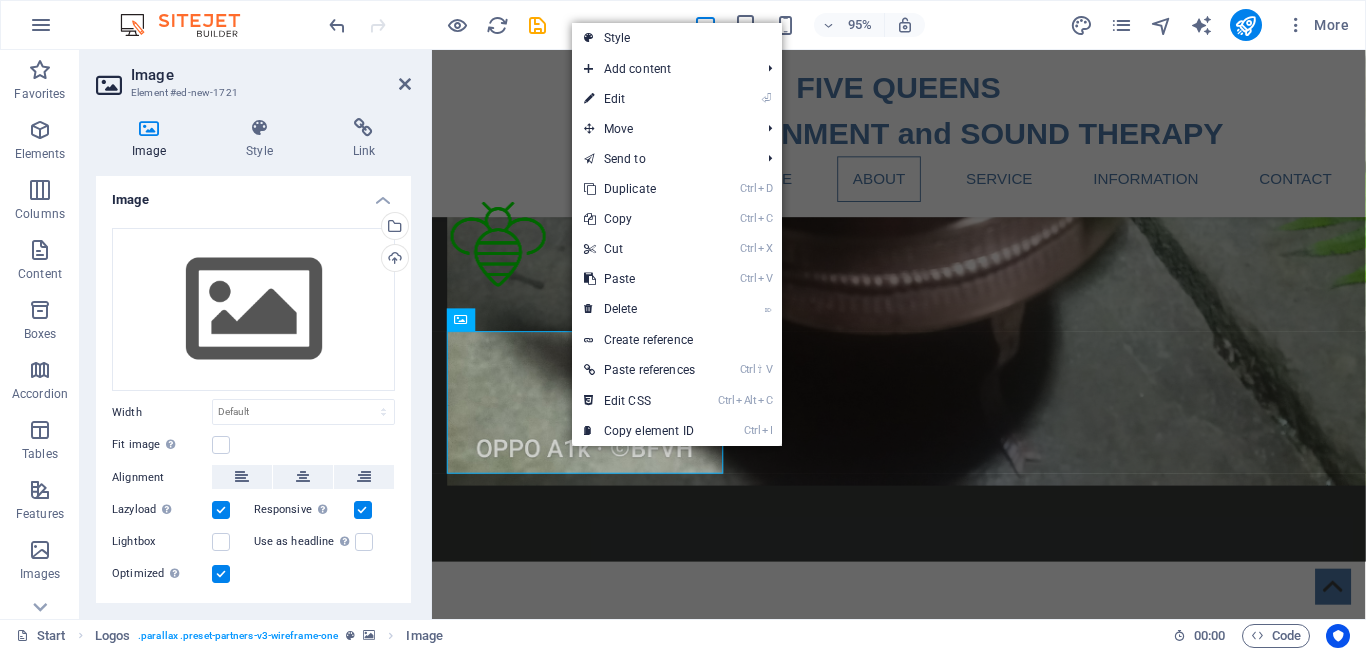 click at bounding box center (923, 2541) 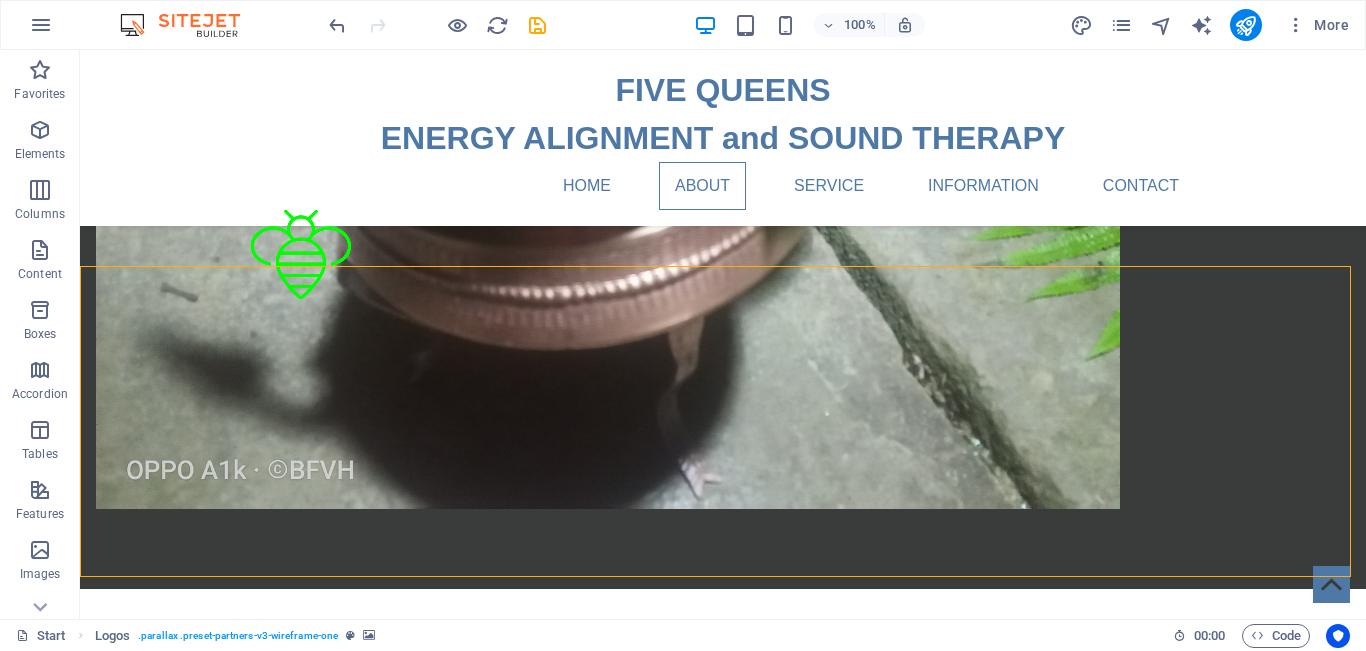 click at bounding box center (723, 2541) 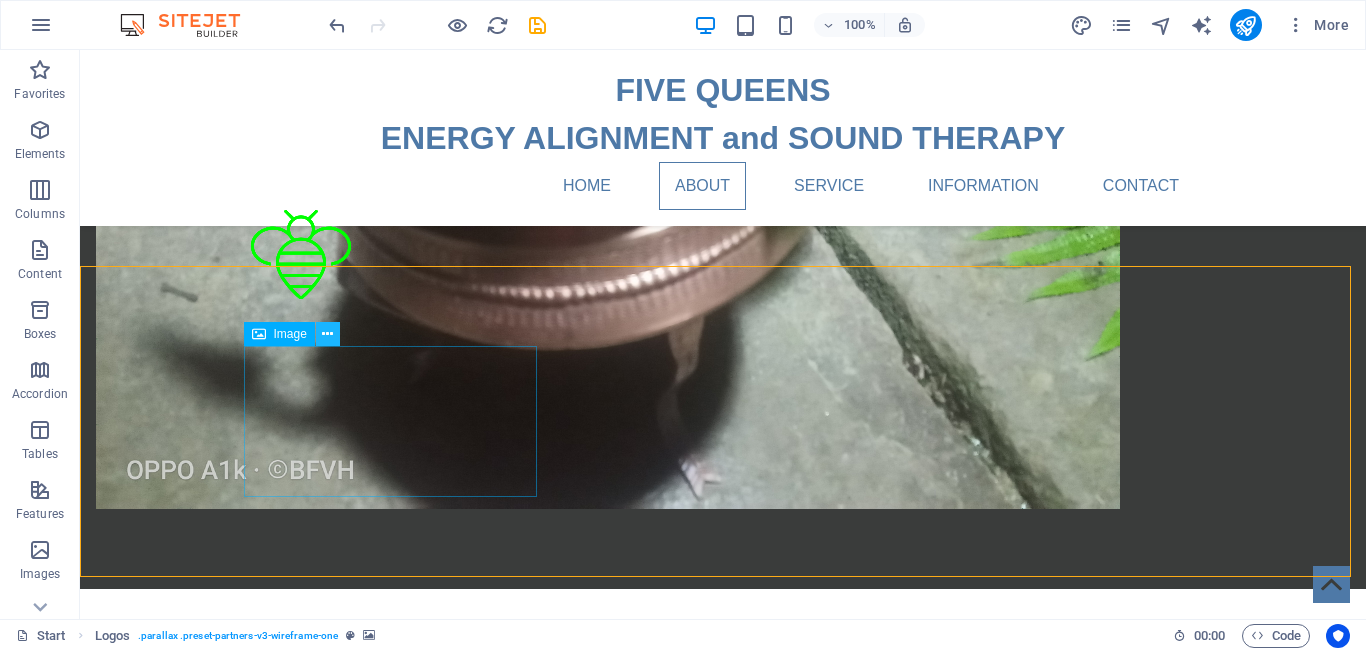 click at bounding box center (327, 334) 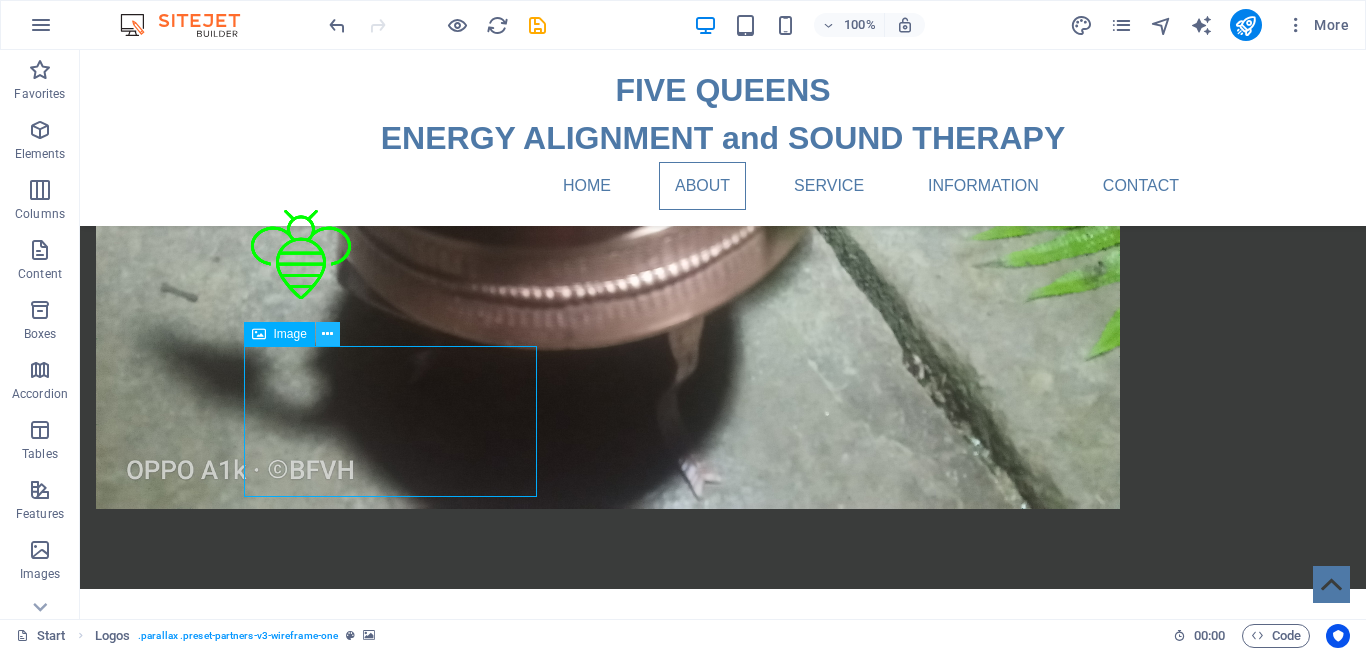 click at bounding box center (327, 334) 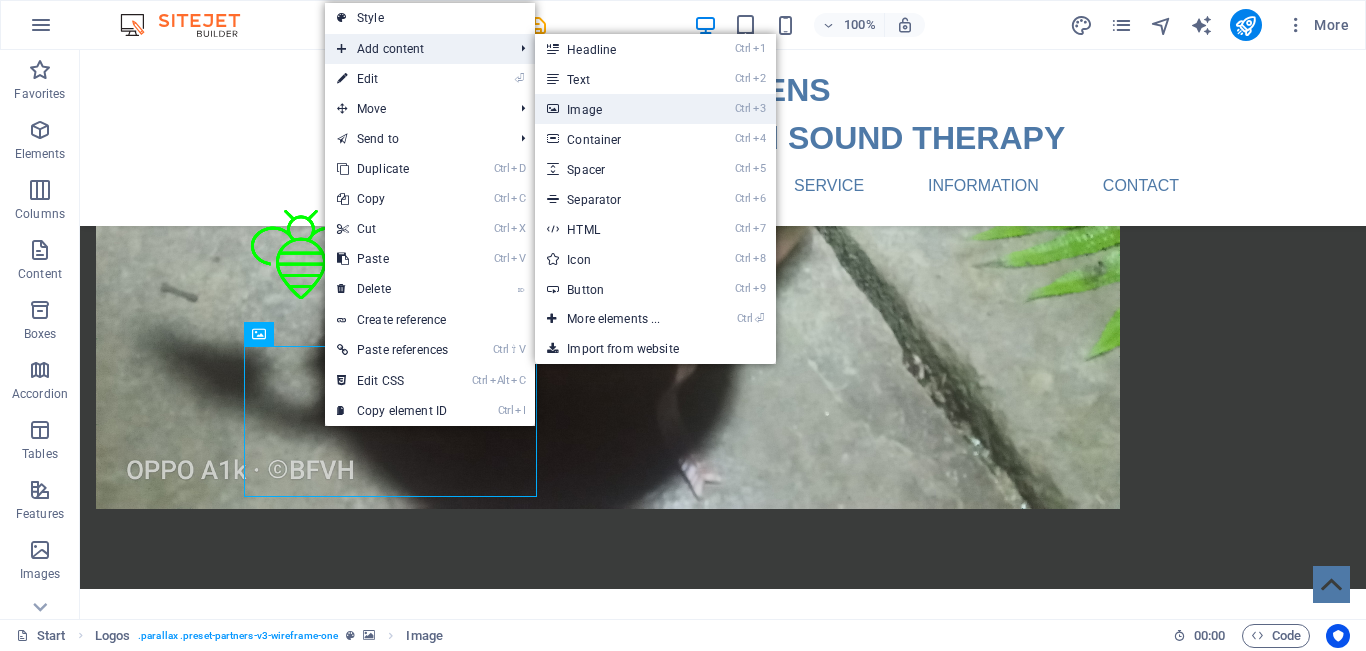 click on "Ctrl 3  Image" at bounding box center [617, 109] 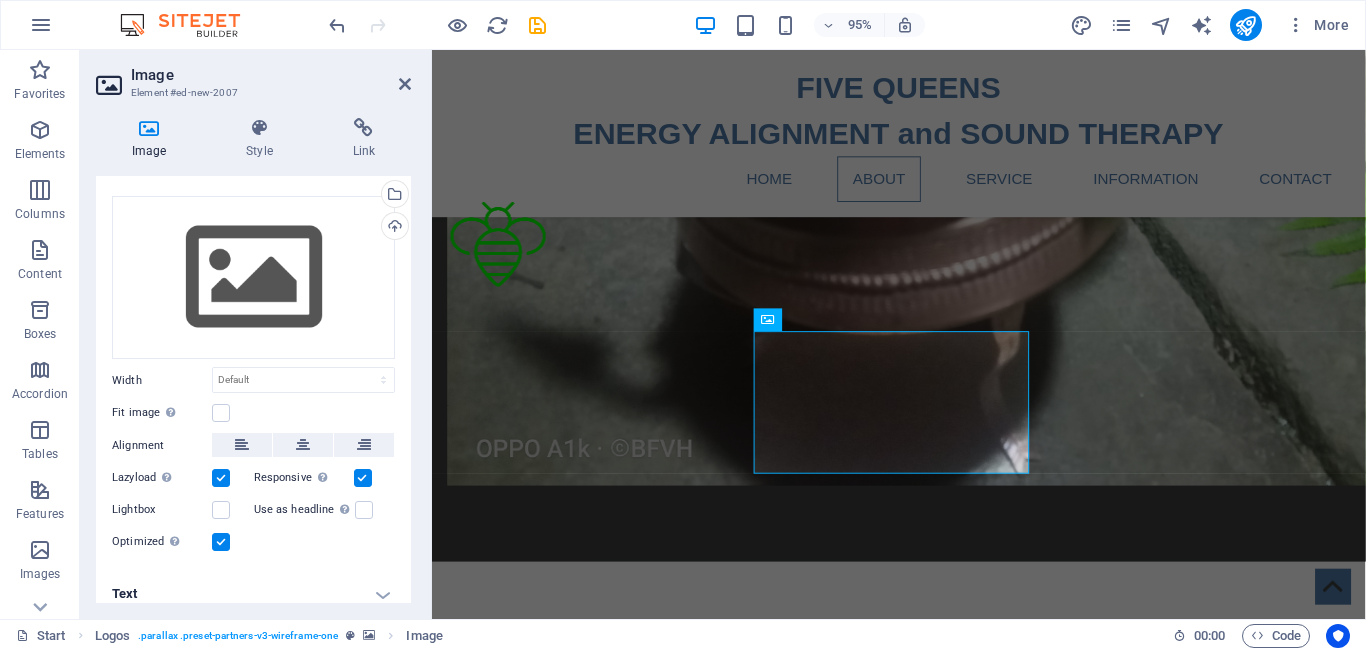 scroll, scrollTop: 45, scrollLeft: 0, axis: vertical 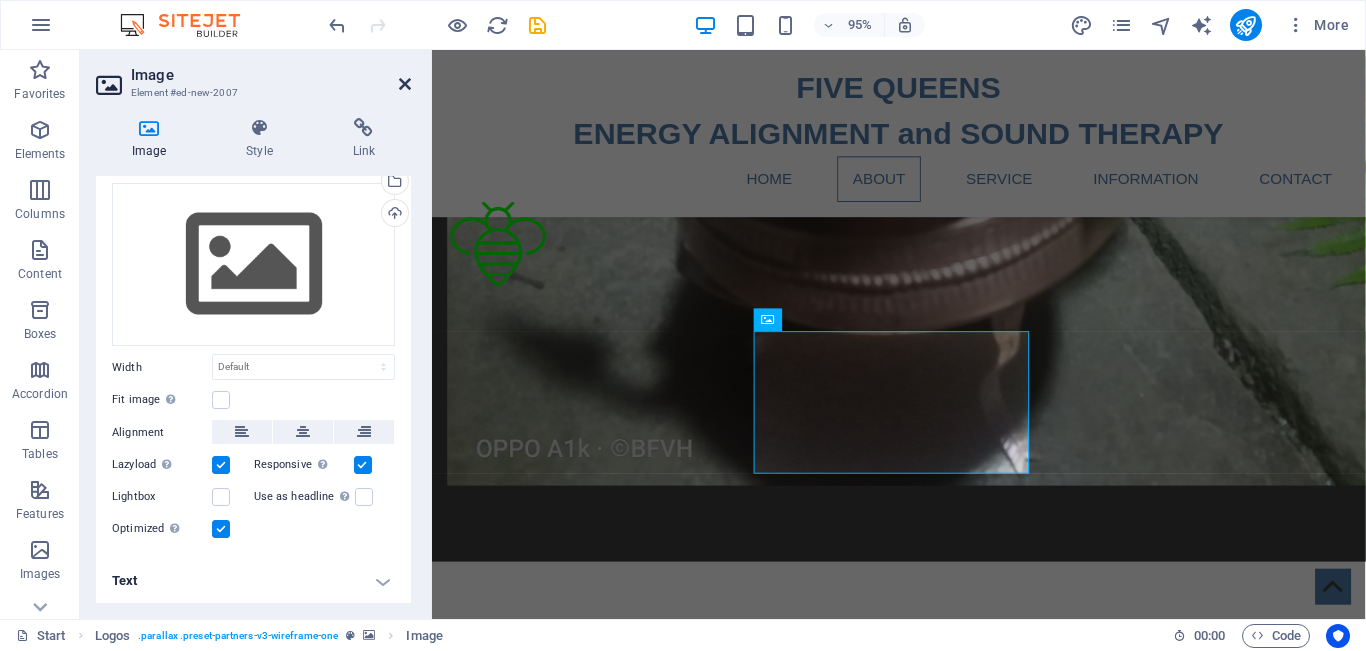 click at bounding box center [405, 84] 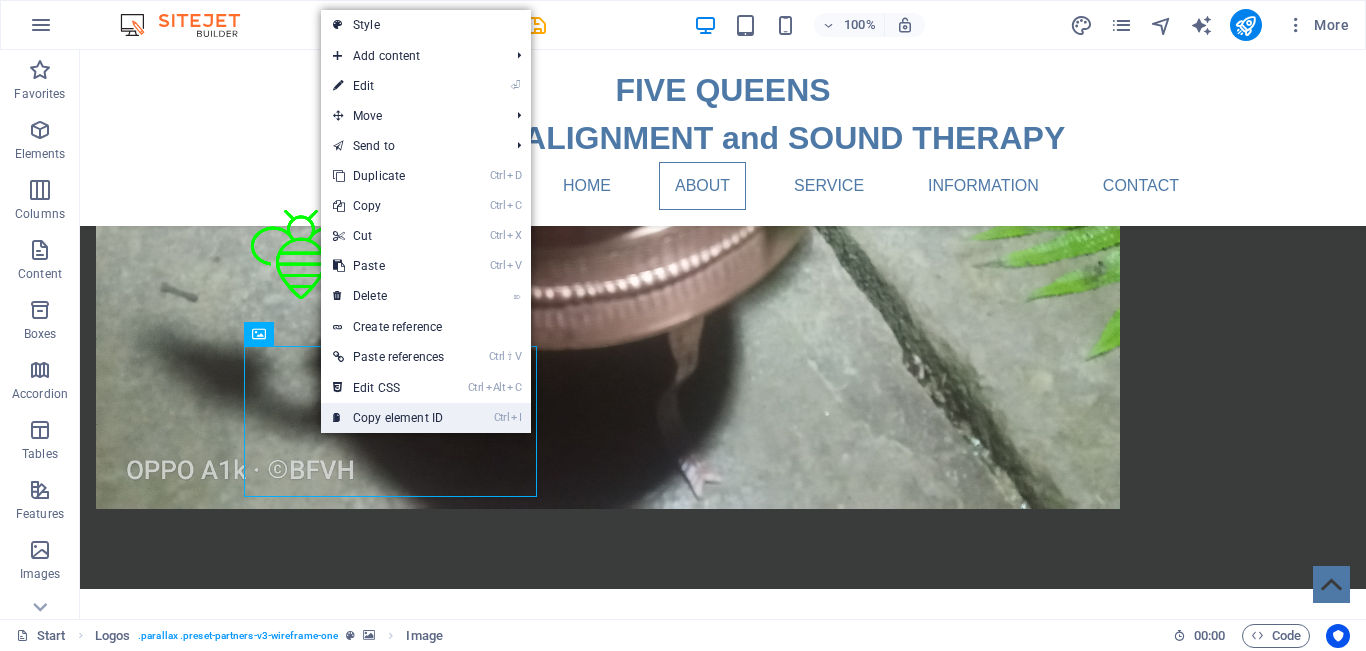 click on "Ctrl I  Copy element ID" at bounding box center [388, 418] 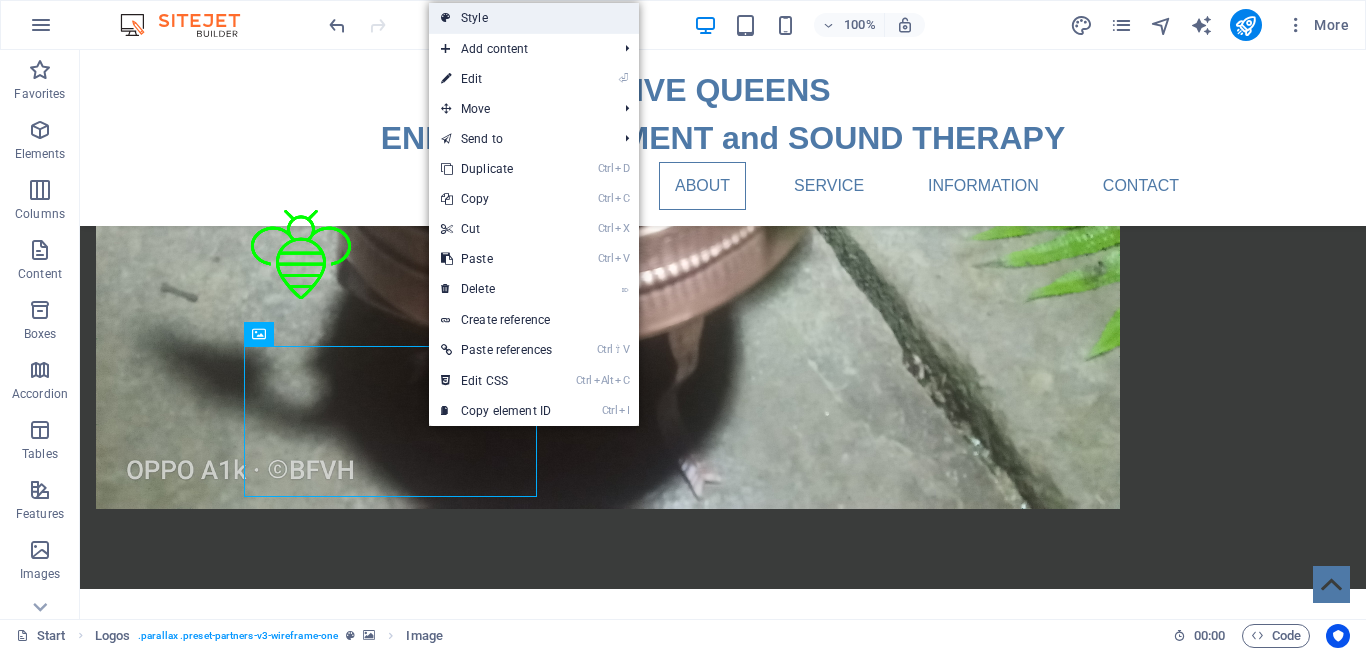 click on "Style" at bounding box center (534, 18) 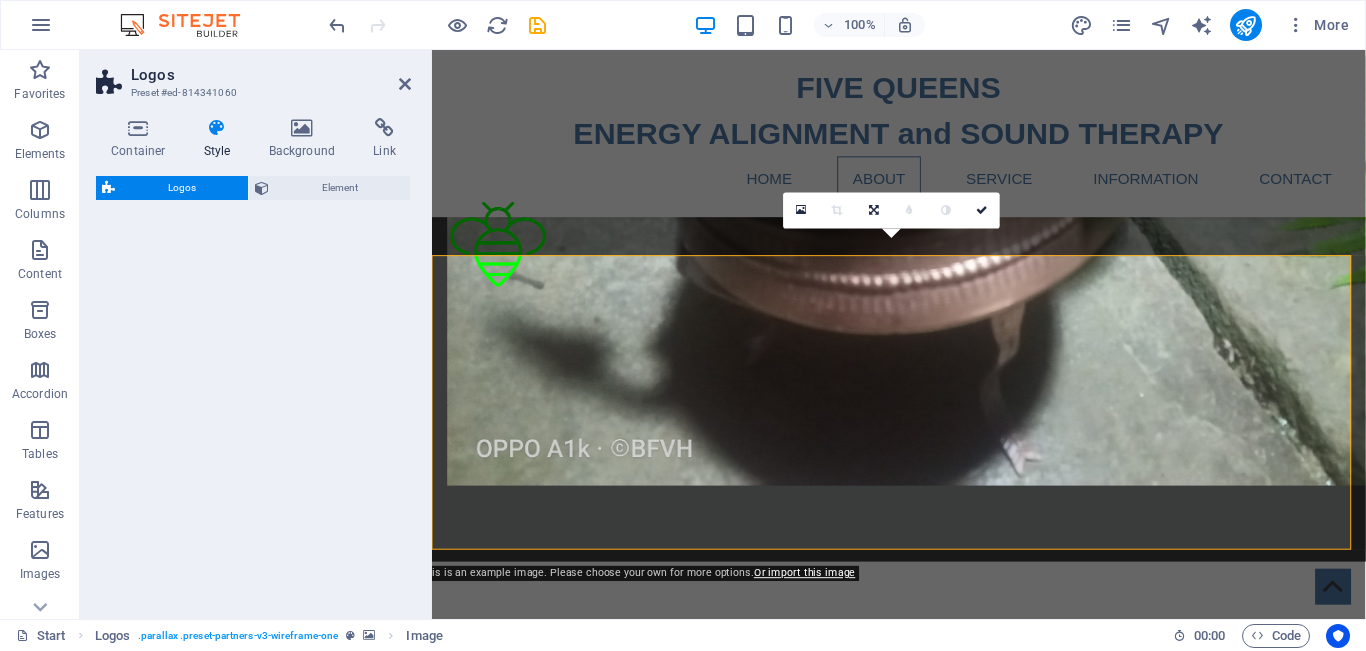select on "rem" 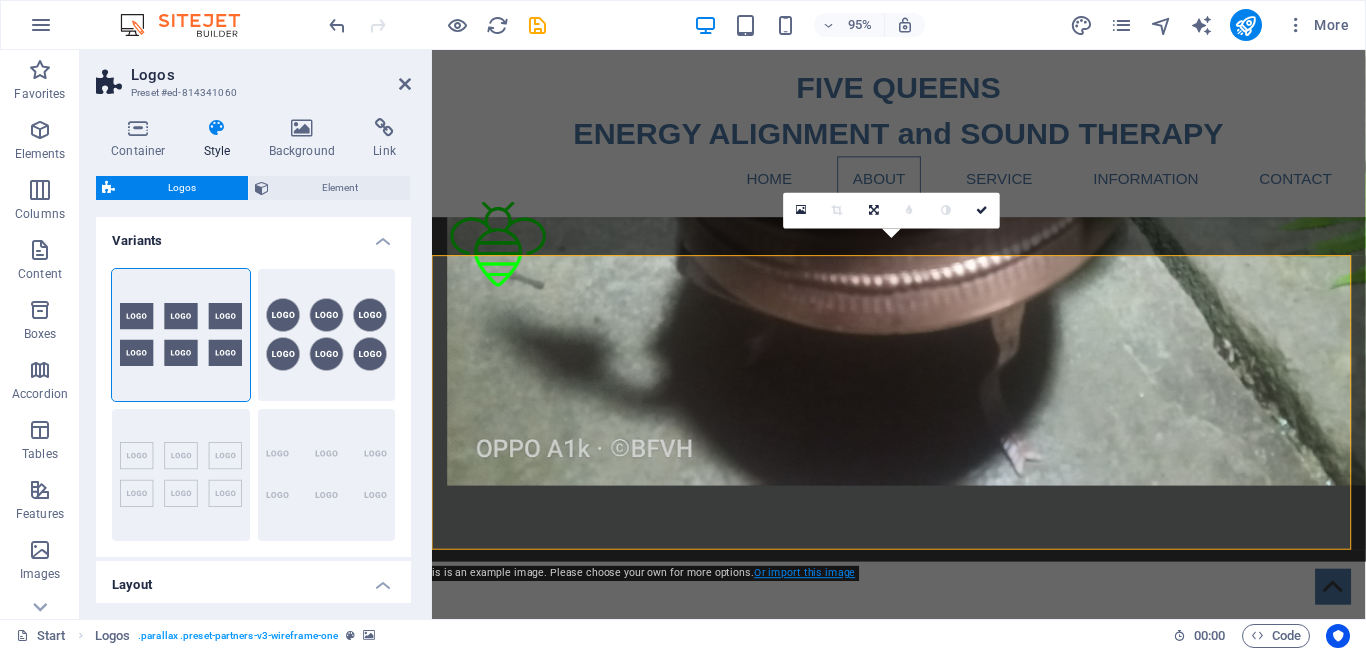 click on "Or import this image" at bounding box center (804, 573) 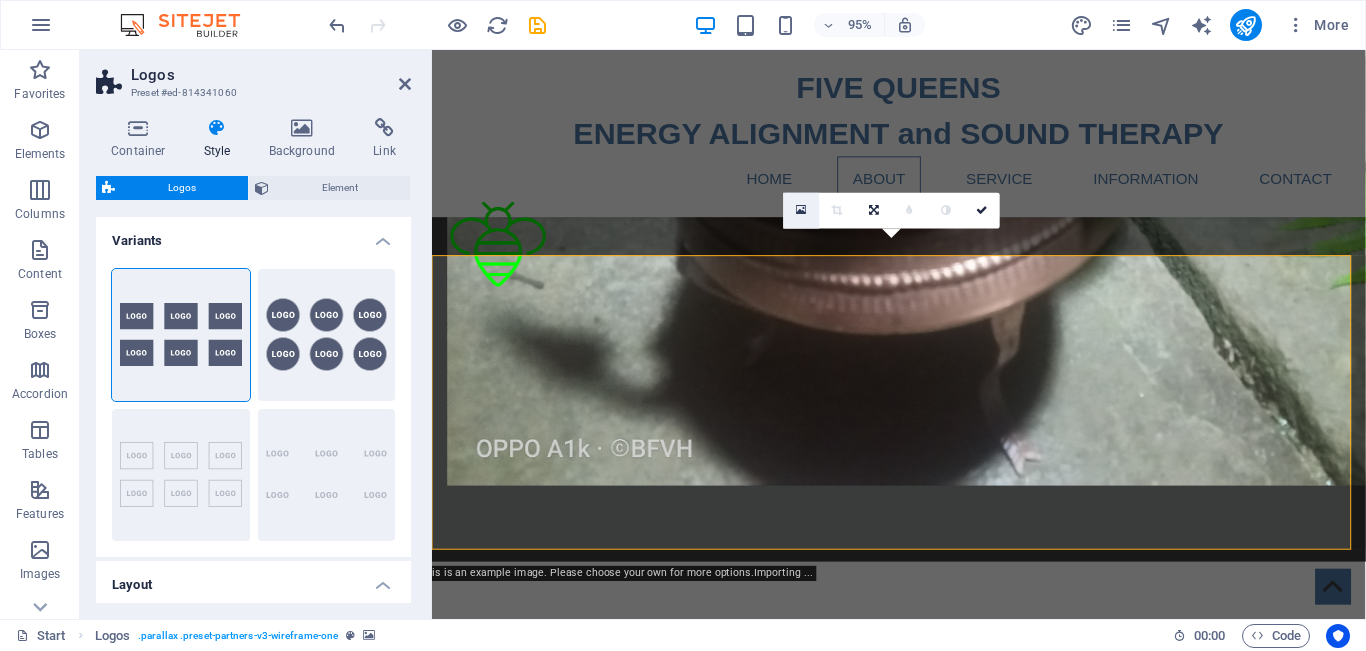 click at bounding box center [801, 210] 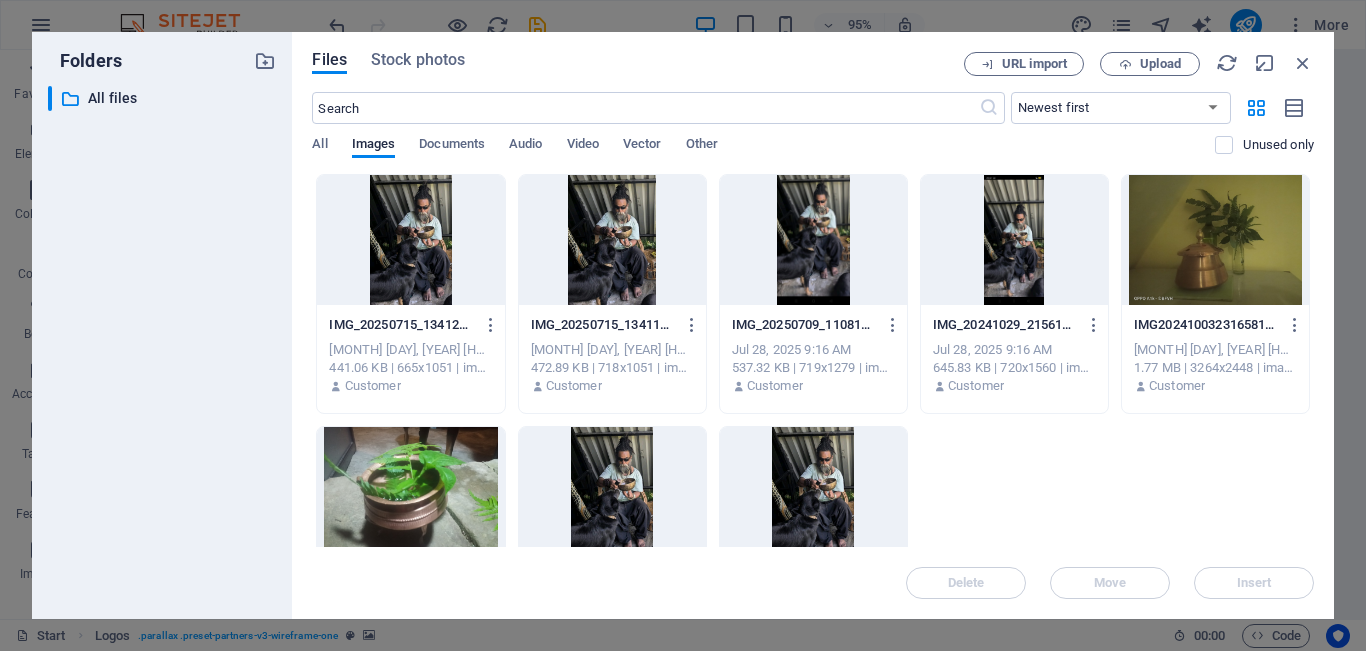 scroll, scrollTop: 2496, scrollLeft: 0, axis: vertical 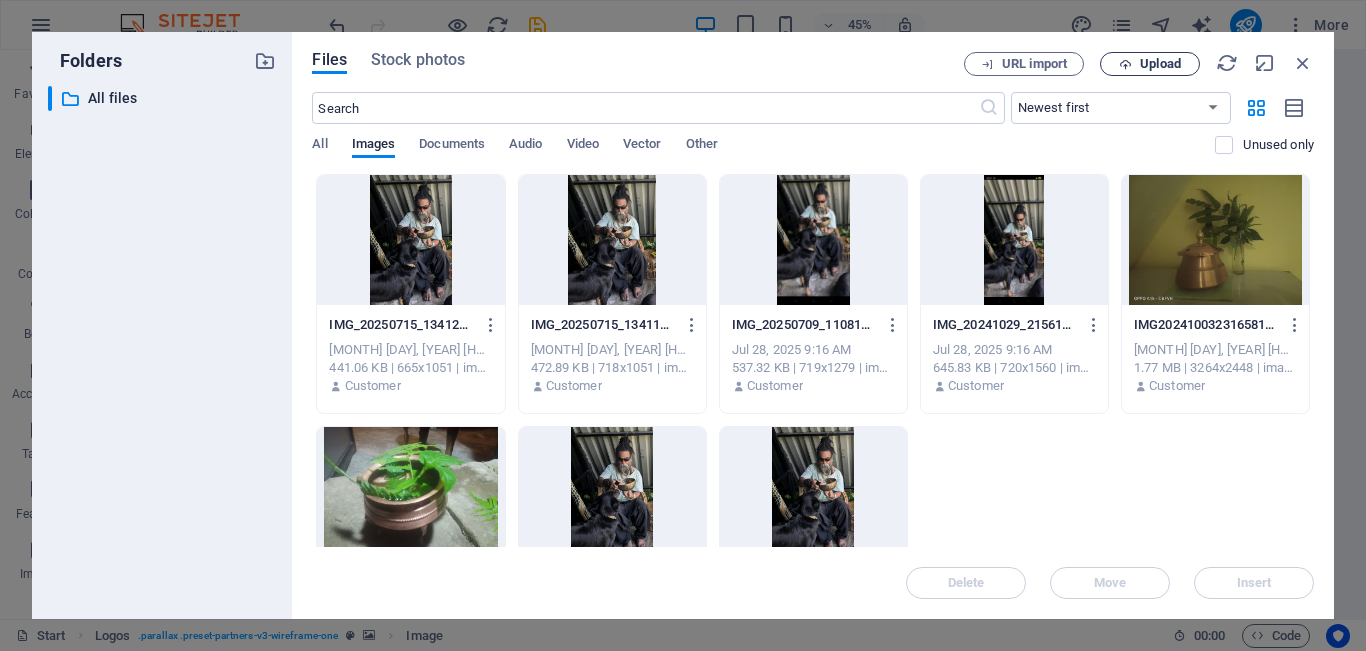 click on "Upload" at bounding box center (1160, 64) 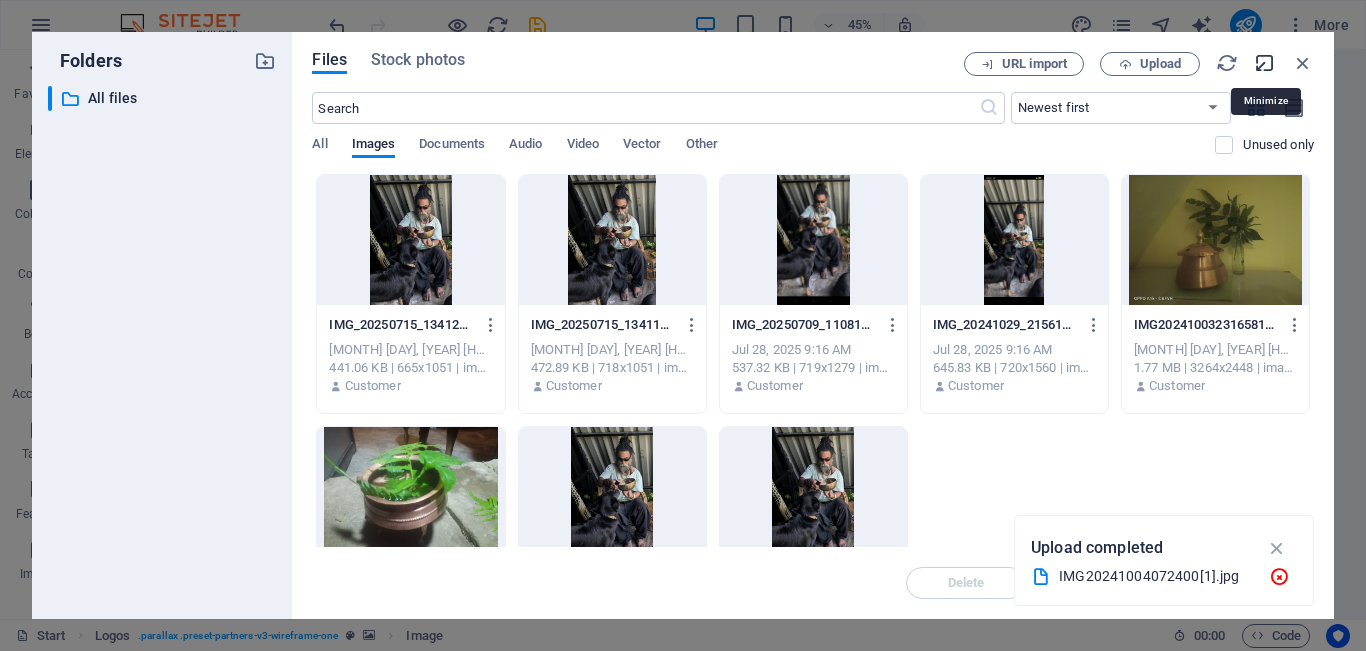 click at bounding box center (1265, 63) 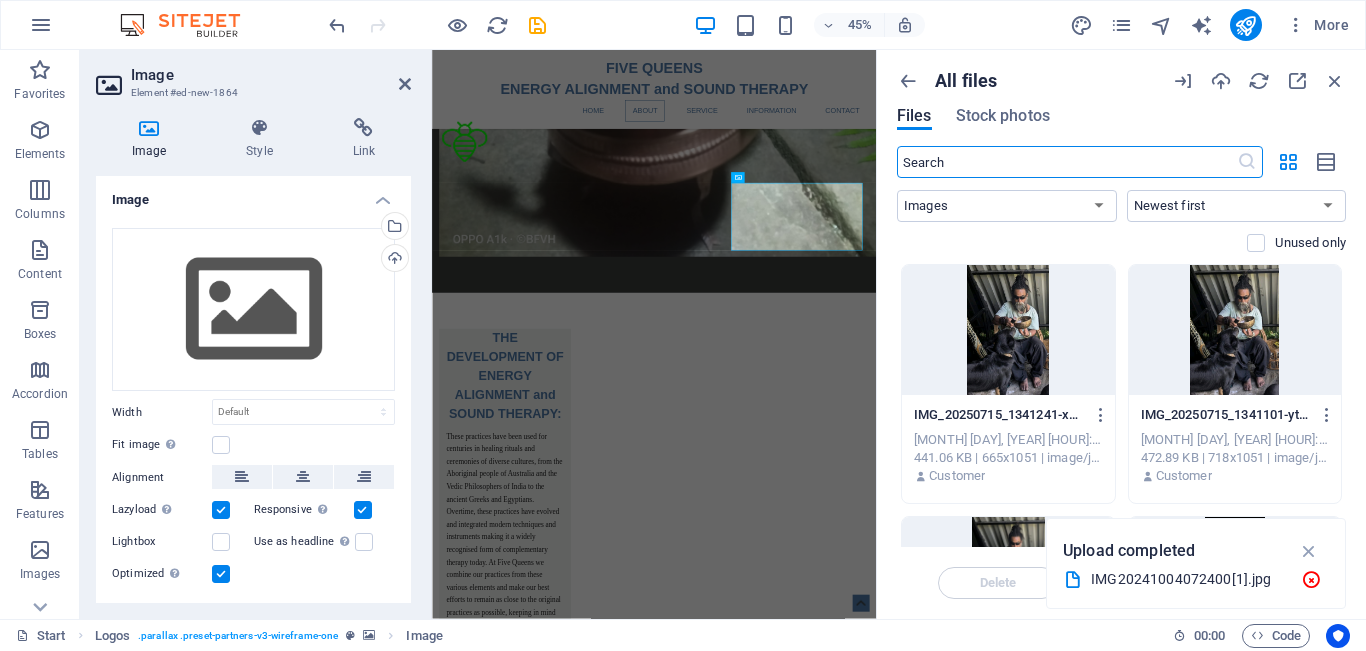click at bounding box center [925, 2674] 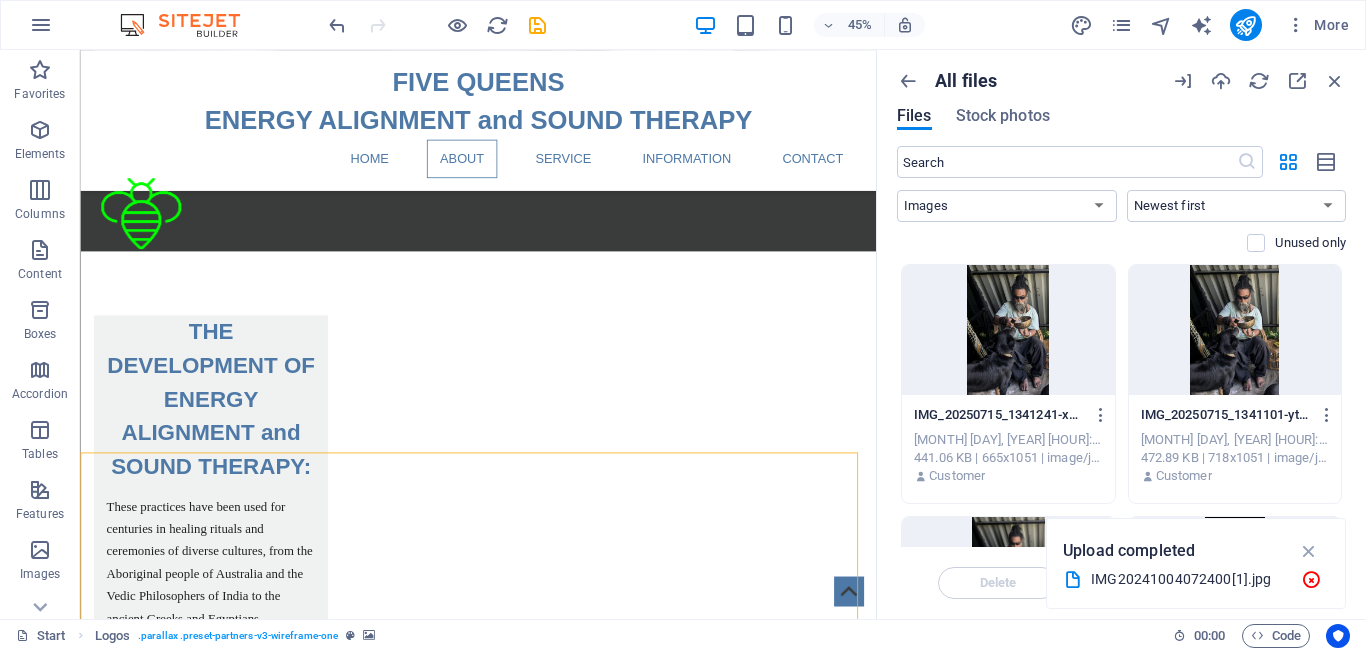scroll, scrollTop: 2209, scrollLeft: 0, axis: vertical 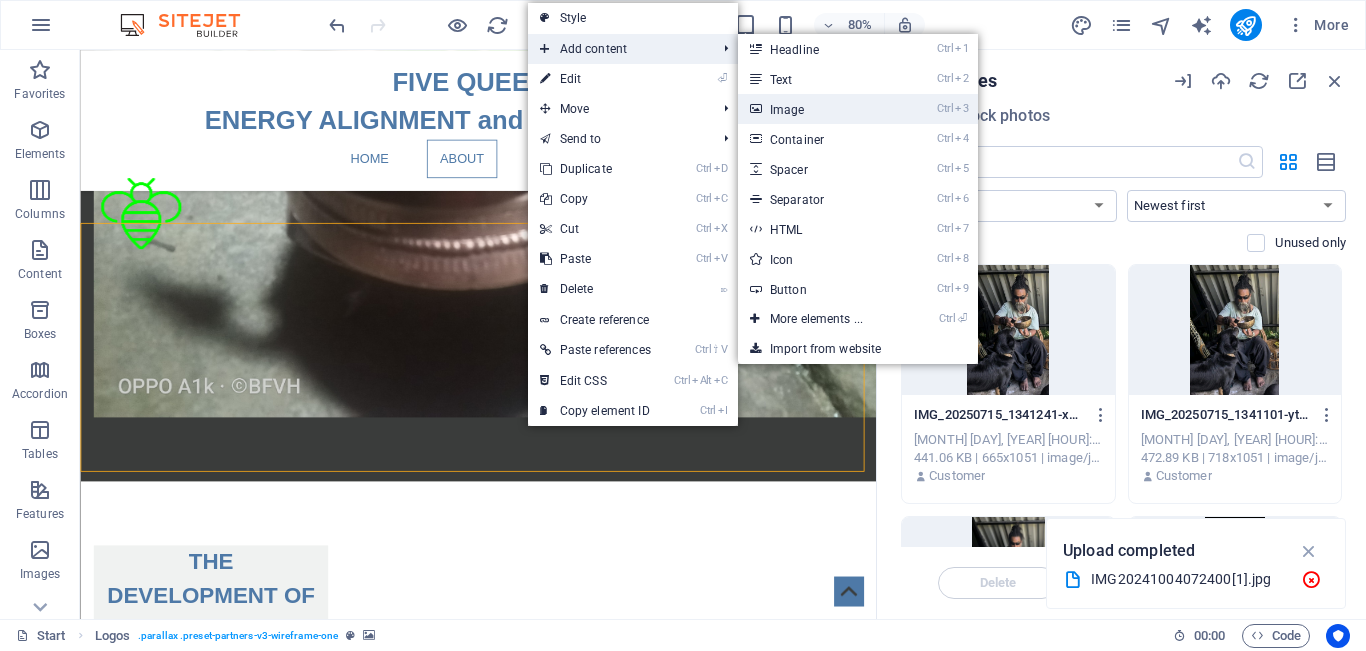 click on "Ctrl 3  Image" at bounding box center [820, 109] 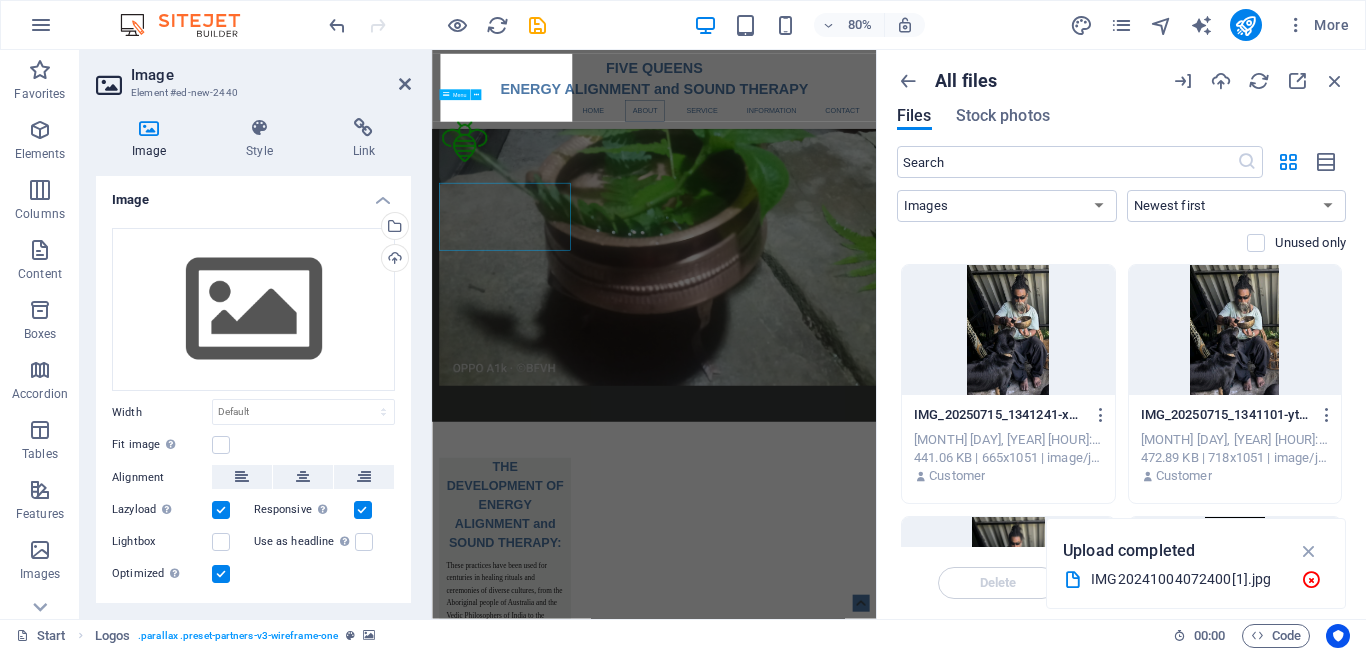 scroll, scrollTop: 2496, scrollLeft: 0, axis: vertical 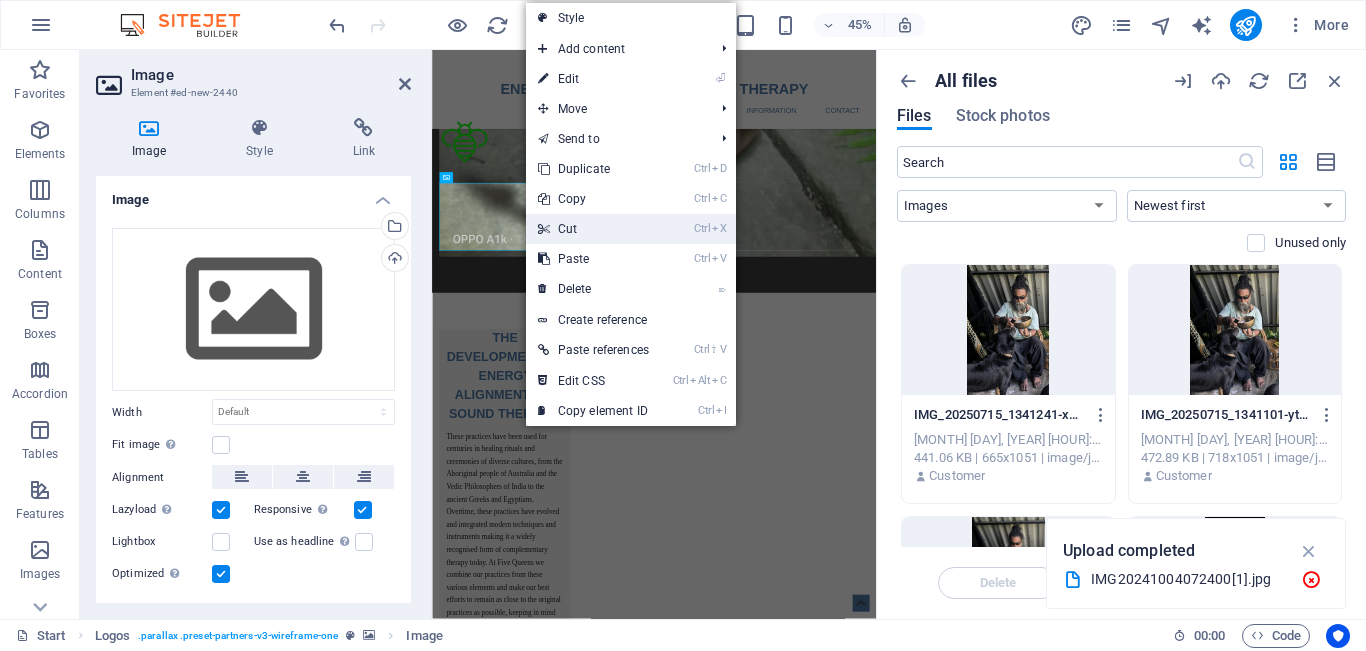 click on "Ctrl X  Cut" at bounding box center (593, 229) 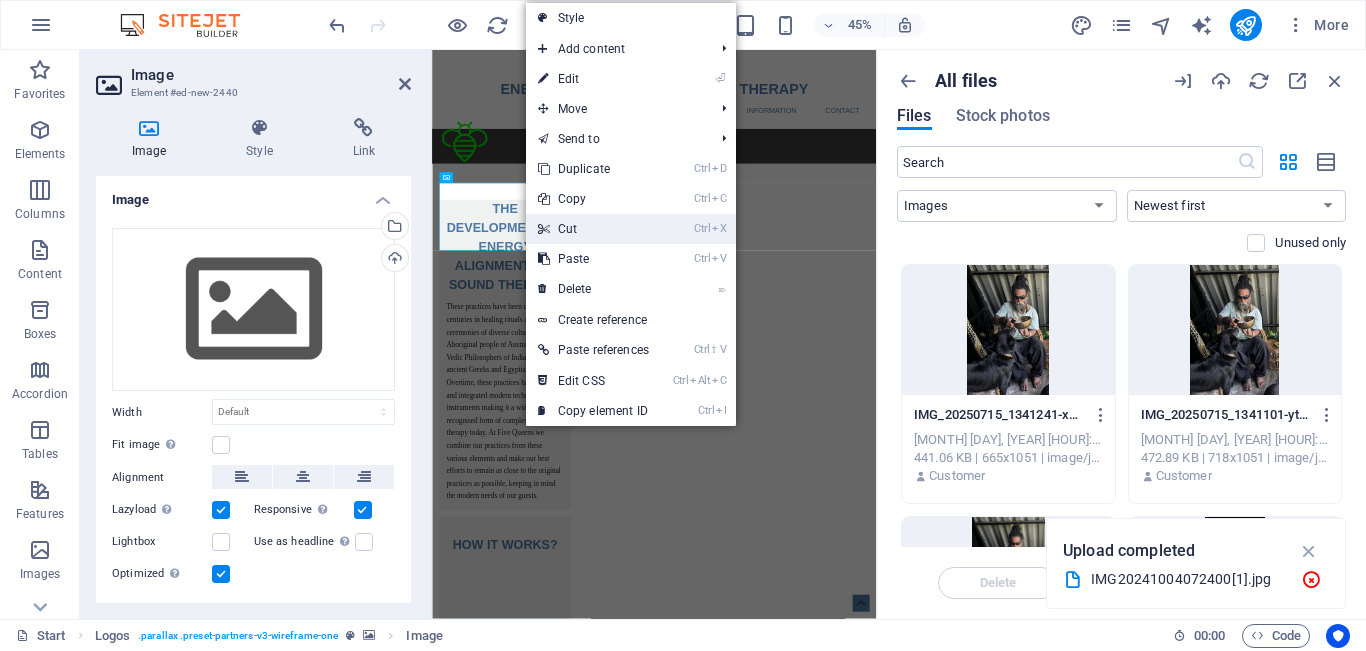 scroll, scrollTop: 2209, scrollLeft: 0, axis: vertical 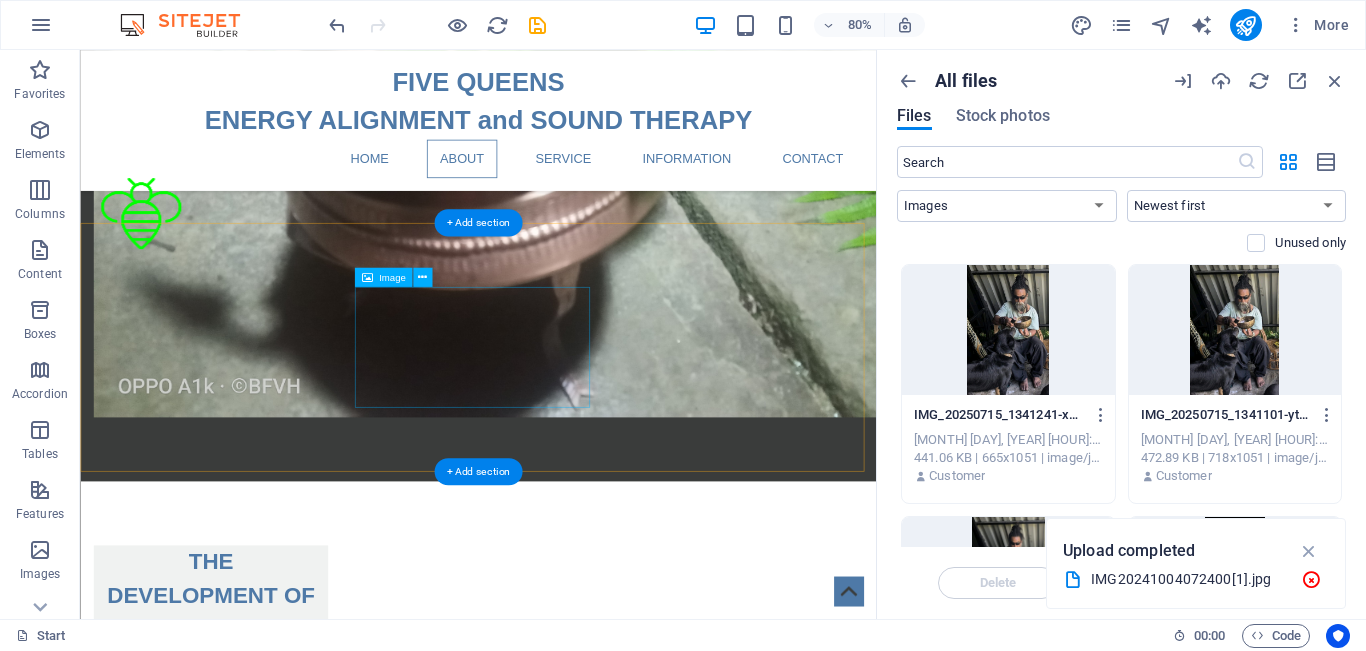 click at bounding box center [242, 3207] 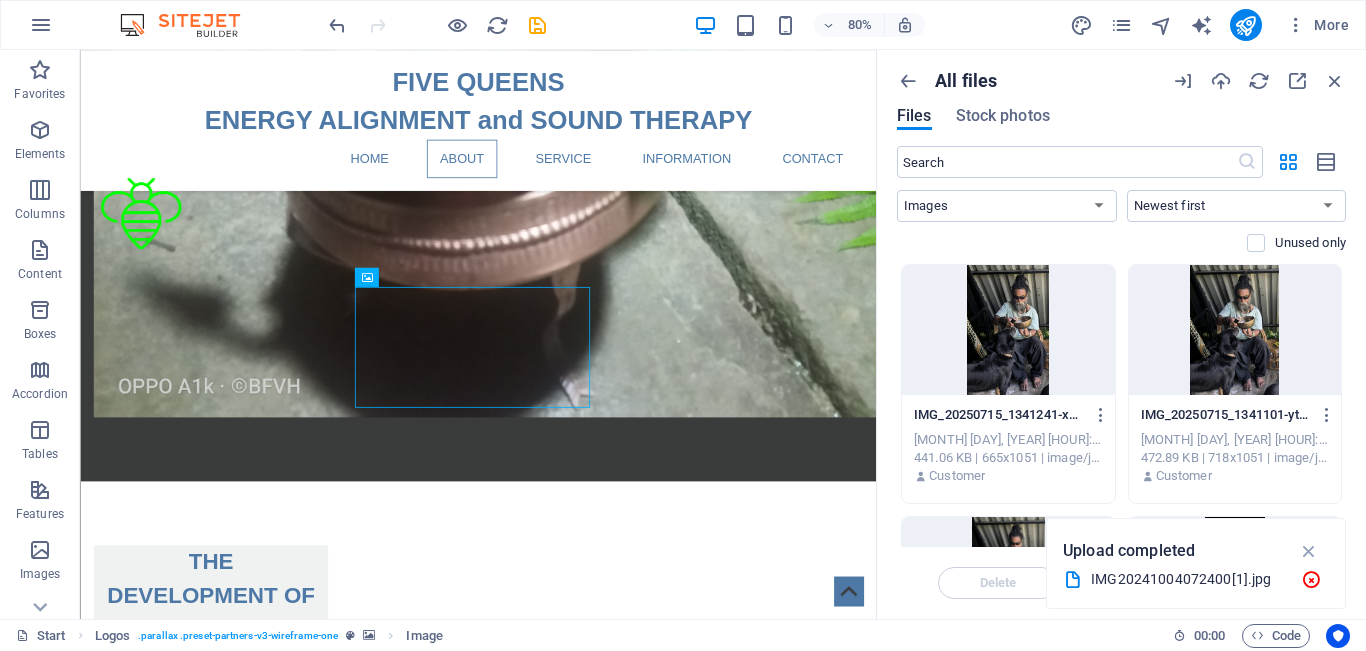 click on "IMG20241004072400[1].jpg" at bounding box center (1188, 579) 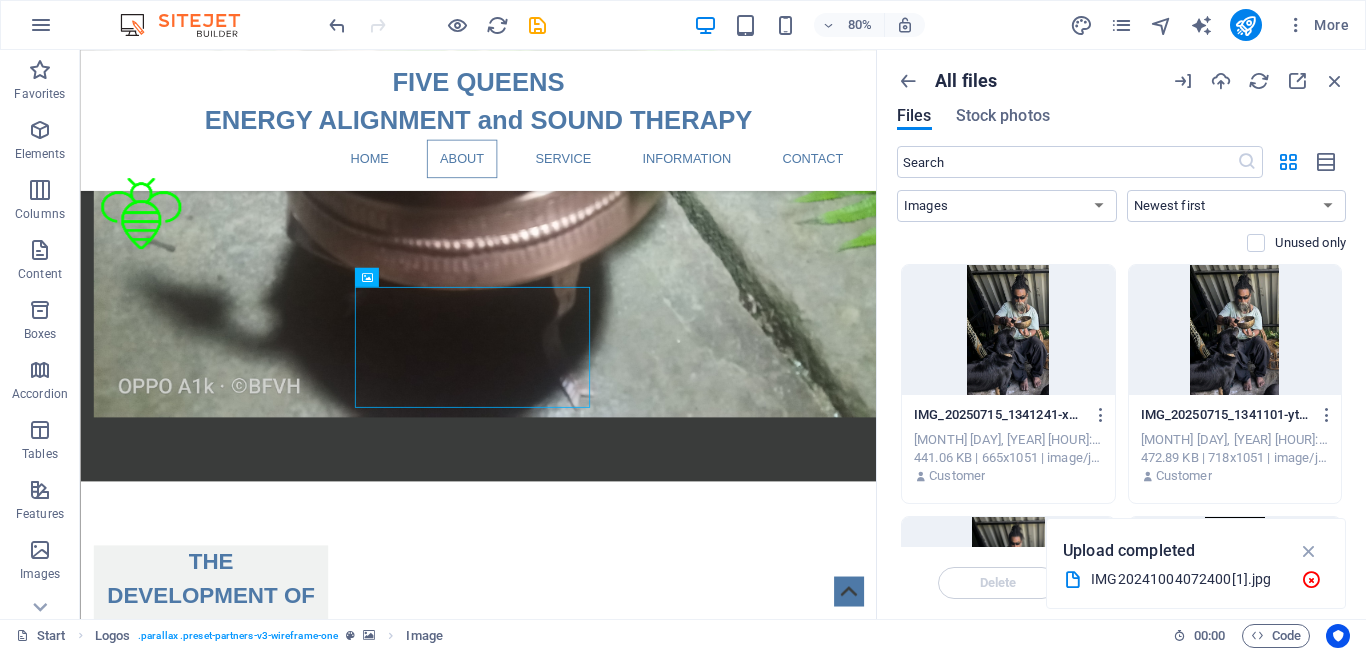 click on "All files Files Stock photos ​ All Images Documents Audio Video Vector Other Newest first Oldest first Name (A-Z) Name (Z-A) Size (0-9) Size (9-0) Resolution (0-9) Resolution (9-0) Unused only Drop files here to upload them instantly IMG_20250715_1341241-x5aBAY6q8bpnoqJHr50oRw.jpg IMG_20250715_1341241-x5aBAY6q8bpnoqJHr50oRw.jpg Jul 28, 2025 9:17 AM 441.06 KB | 665x1051 | image/jpeg Customer IMG_20250715_1341101-yt7dH0-BCY1QjOwBkBYpCQ.jpg IMG_20250715_1341101-yt7dH0-BCY1QjOwBkBYpCQ.jpg Jul 28, 2025 9:17 AM 472.89 KB | 718x1051 | image/jpeg Customer IMG_20250709_1108161-ik17QsOuNP9OkJsbEVx_-A.jpg IMG_20250709_1108161-ik17QsOuNP9OkJsbEVx_-A.jpg Jul 28, 2025 9:16 AM 537.32 KB | 719x1279 | image/jpeg Customer IMG_20241029_2156151-cfnTciR7BjKFW8X-4xzLOg.jpg IMG_20241029_2156151-cfnTciR7BjKFW8X-4xzLOg.jpg Jul 28, 2025 9:16 AM 645.83 KB | 720x1560 | image/jpeg Customer IMG202410032316581-WtSNREDySd0ISWuL_6H2bA.jpg IMG202410032316581-WtSNREDySd0ISWuL_6H2bA.jpg Jul 28, 2025 9:02 AM 1.77 MB | 3264x2448 | image/jpeg" at bounding box center (1121, 334) 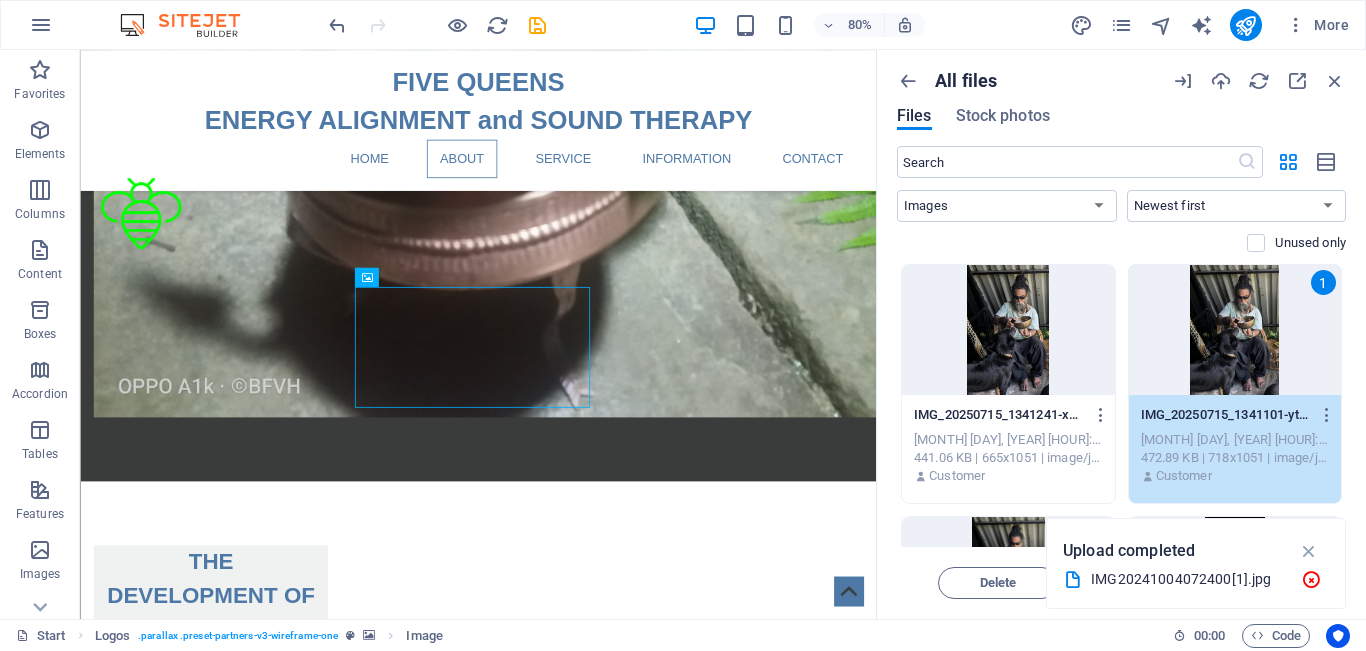 click on "1" at bounding box center (1235, 330) 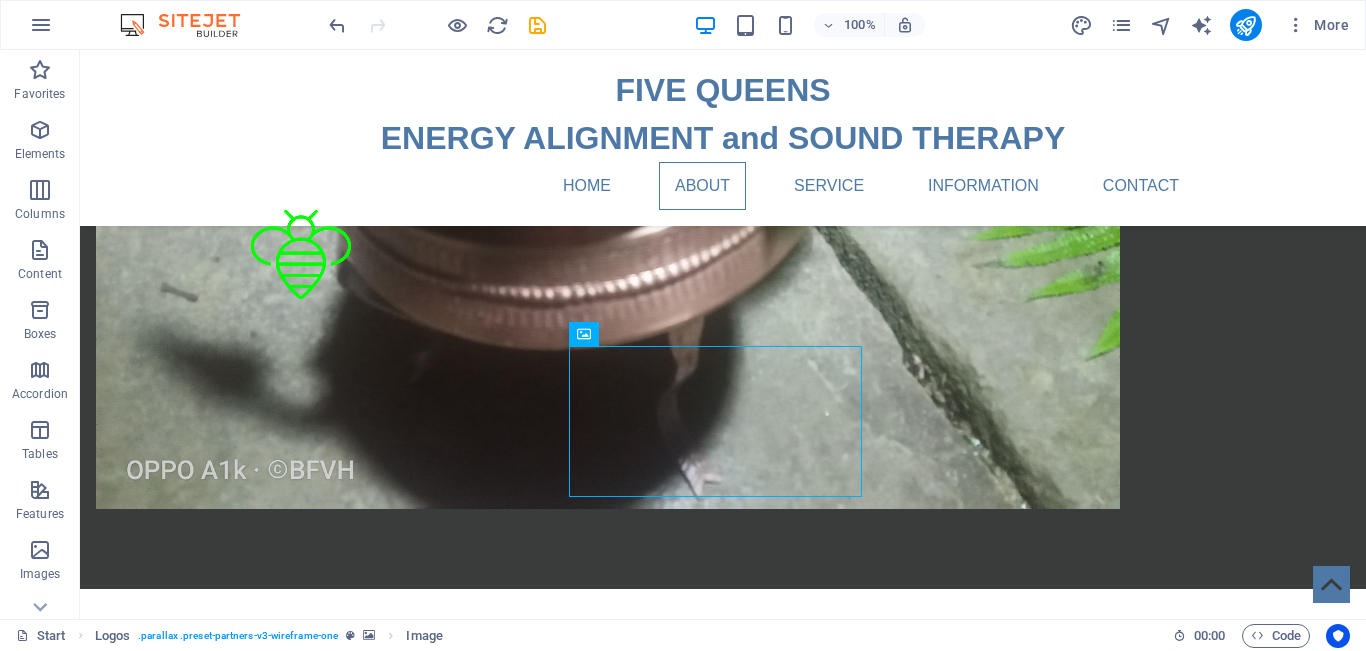 scroll, scrollTop: 2707, scrollLeft: 0, axis: vertical 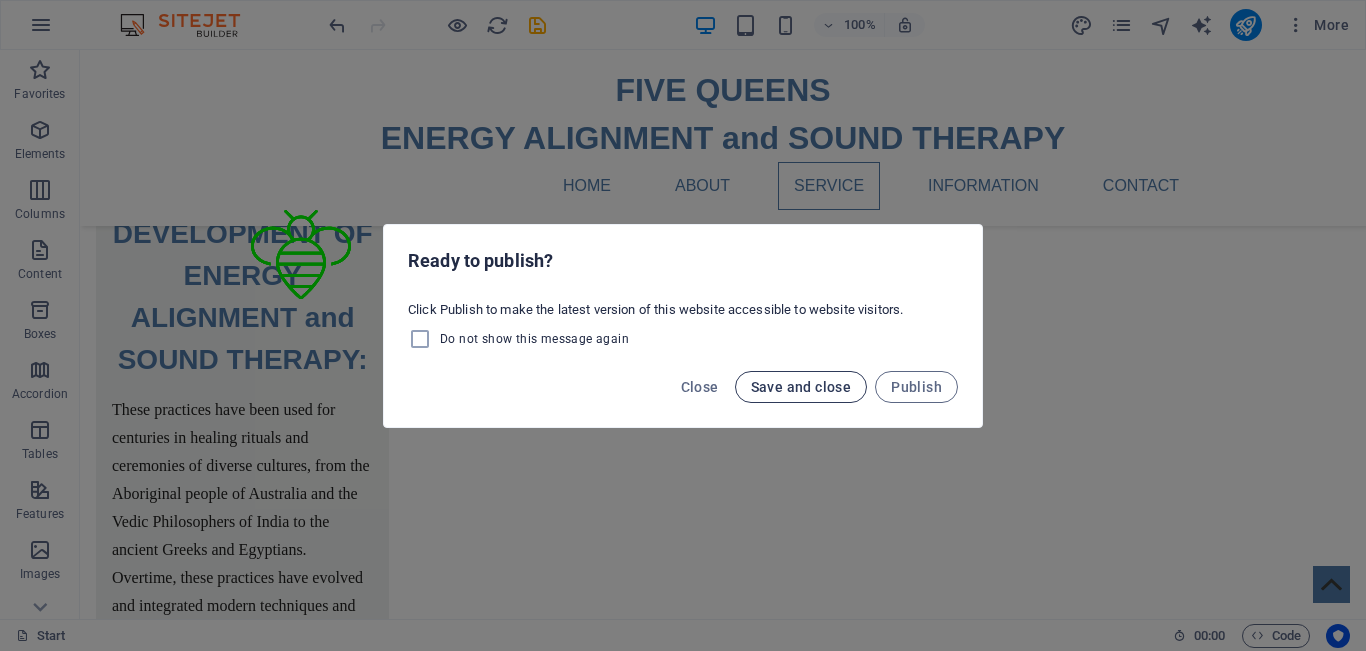 click on "Save and close" at bounding box center [801, 387] 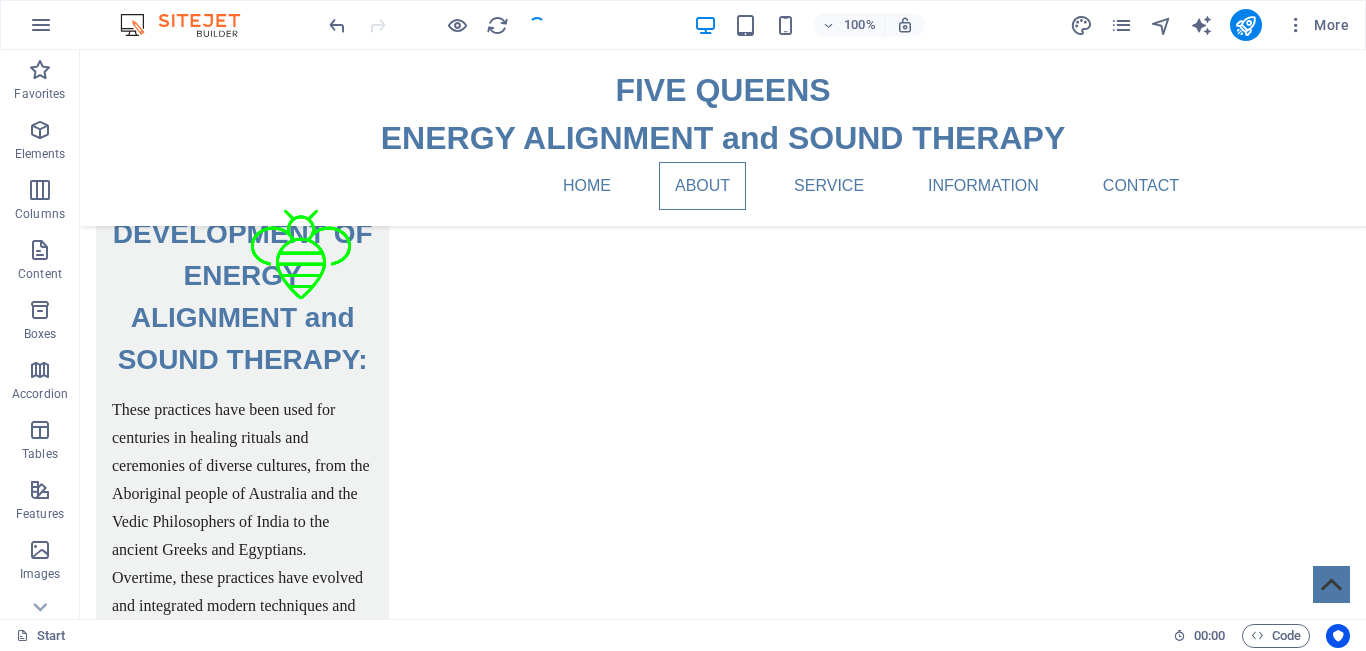 scroll, scrollTop: 2210, scrollLeft: 0, axis: vertical 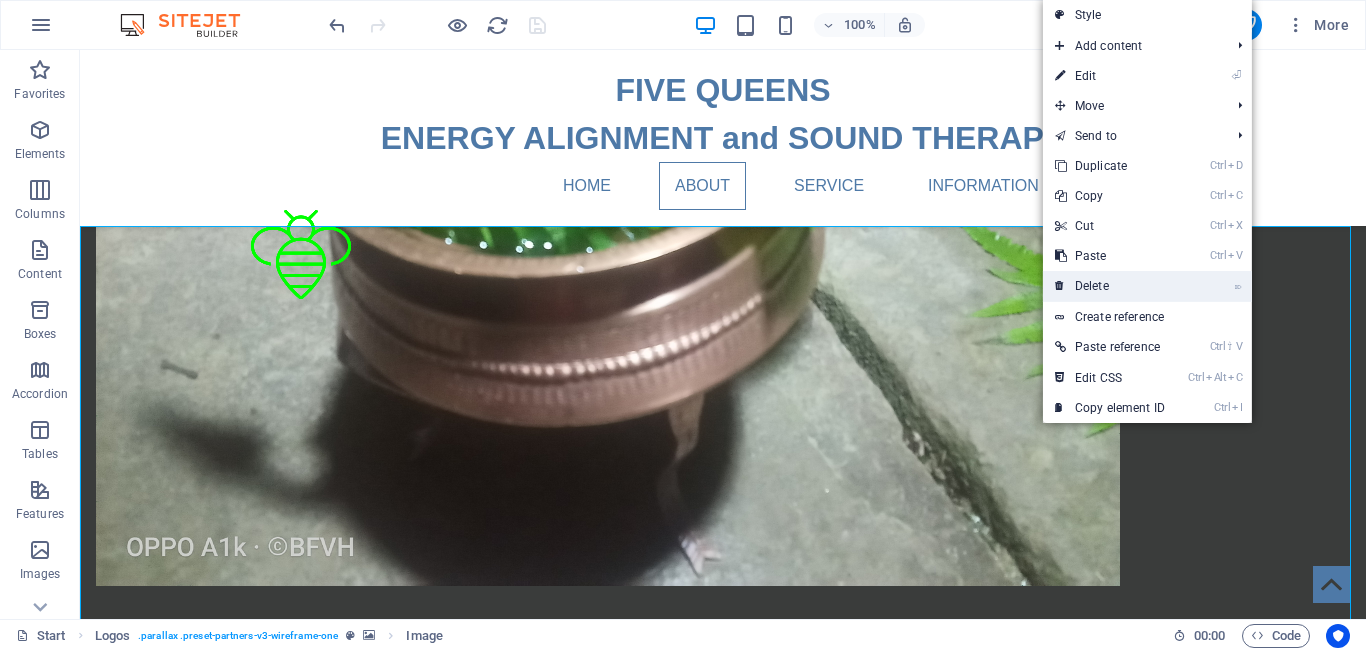 click on "⌦  Delete" at bounding box center (1110, 286) 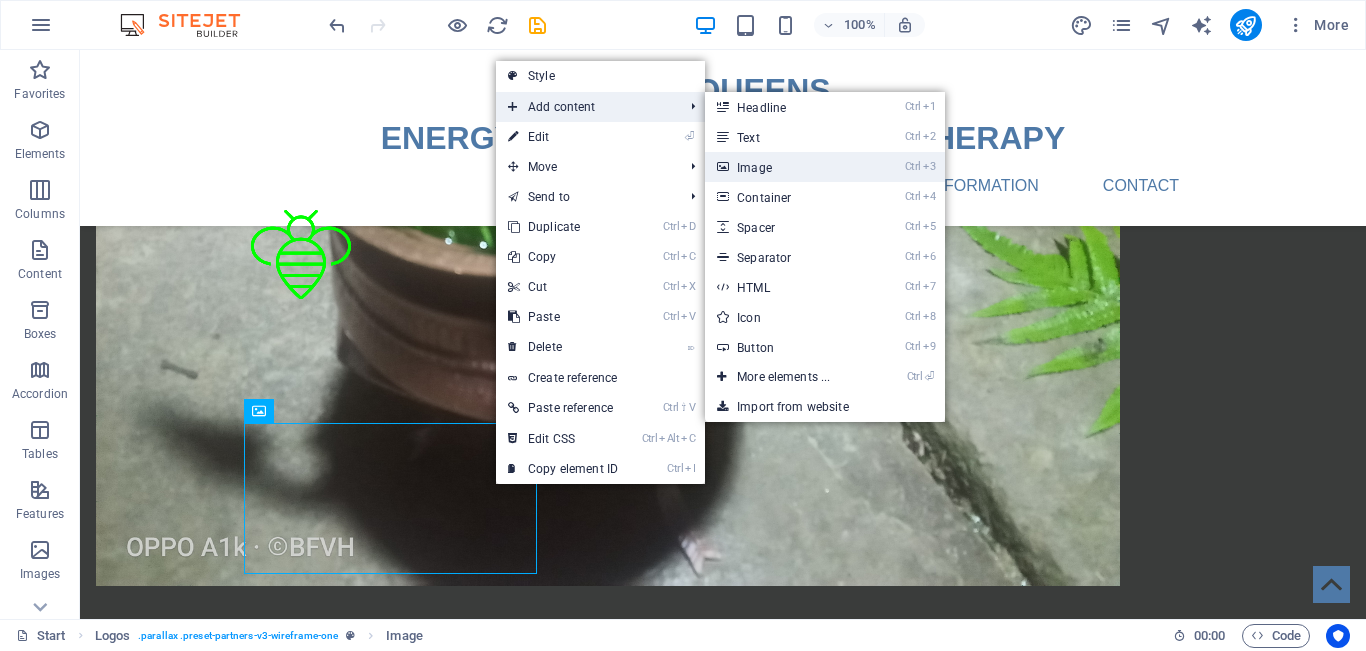 click on "Ctrl 3  Image" at bounding box center [787, 167] 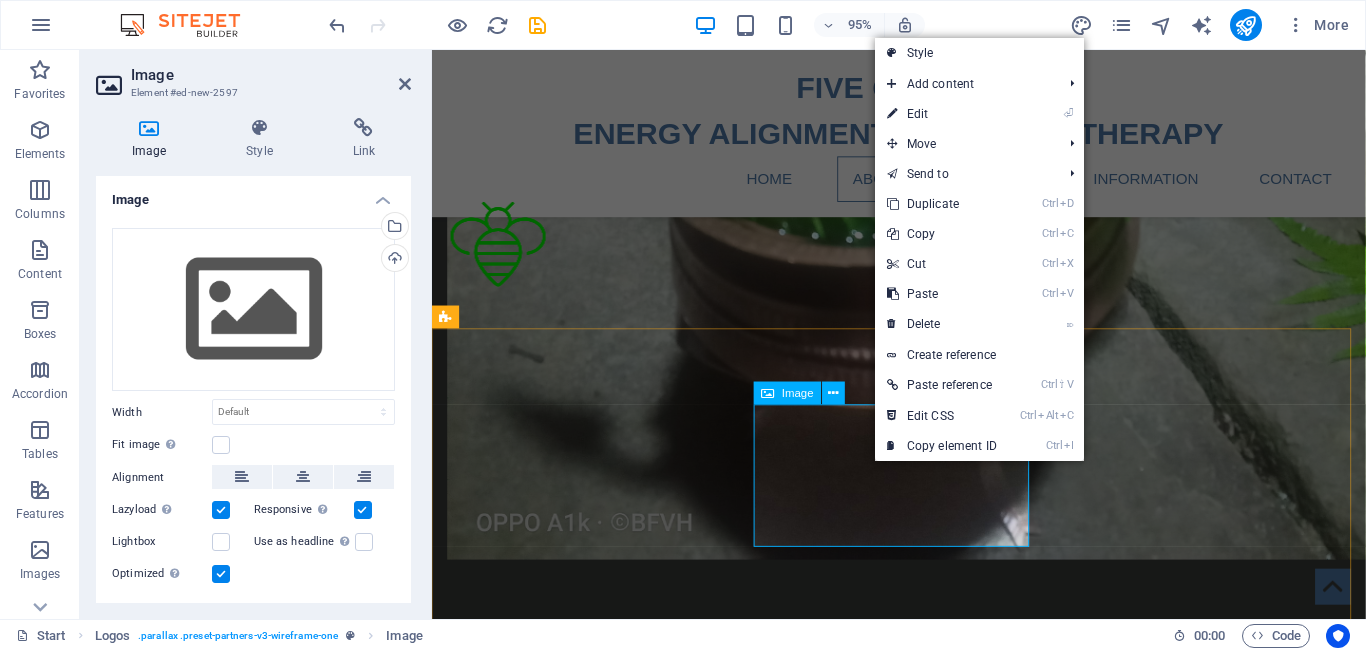 click at bounding box center [594, 3228] 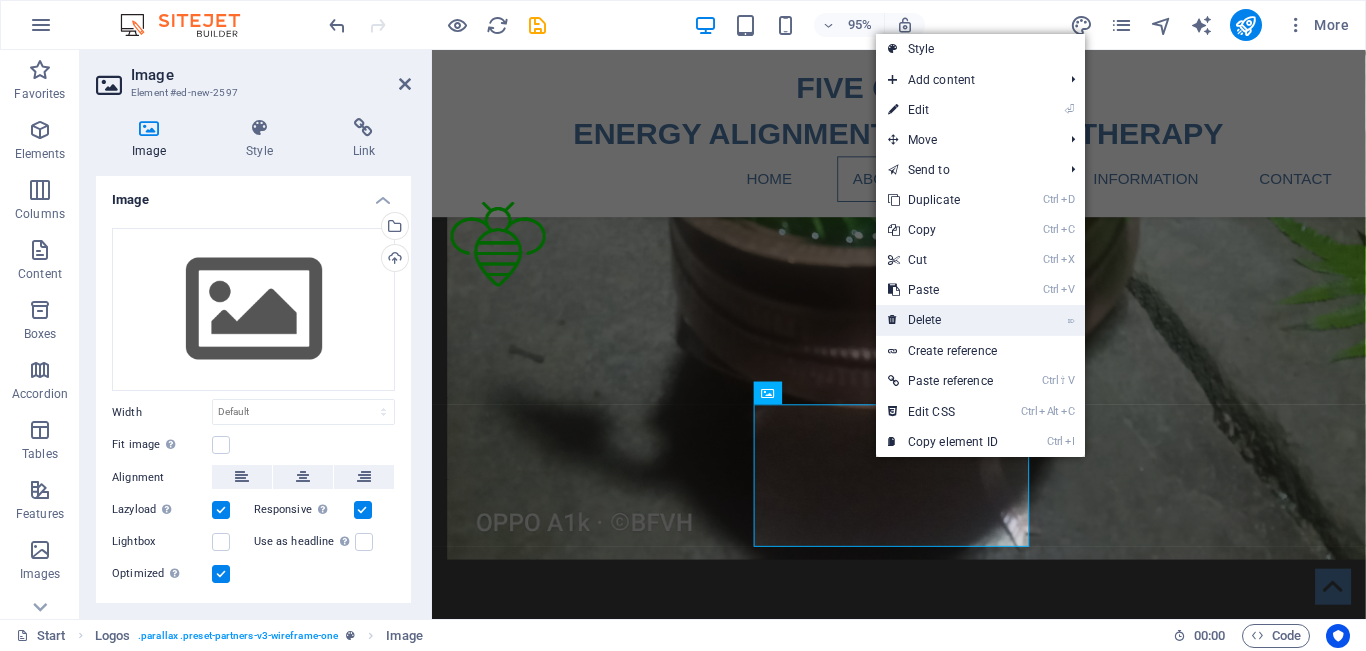 click on "⌦  Delete" at bounding box center (943, 320) 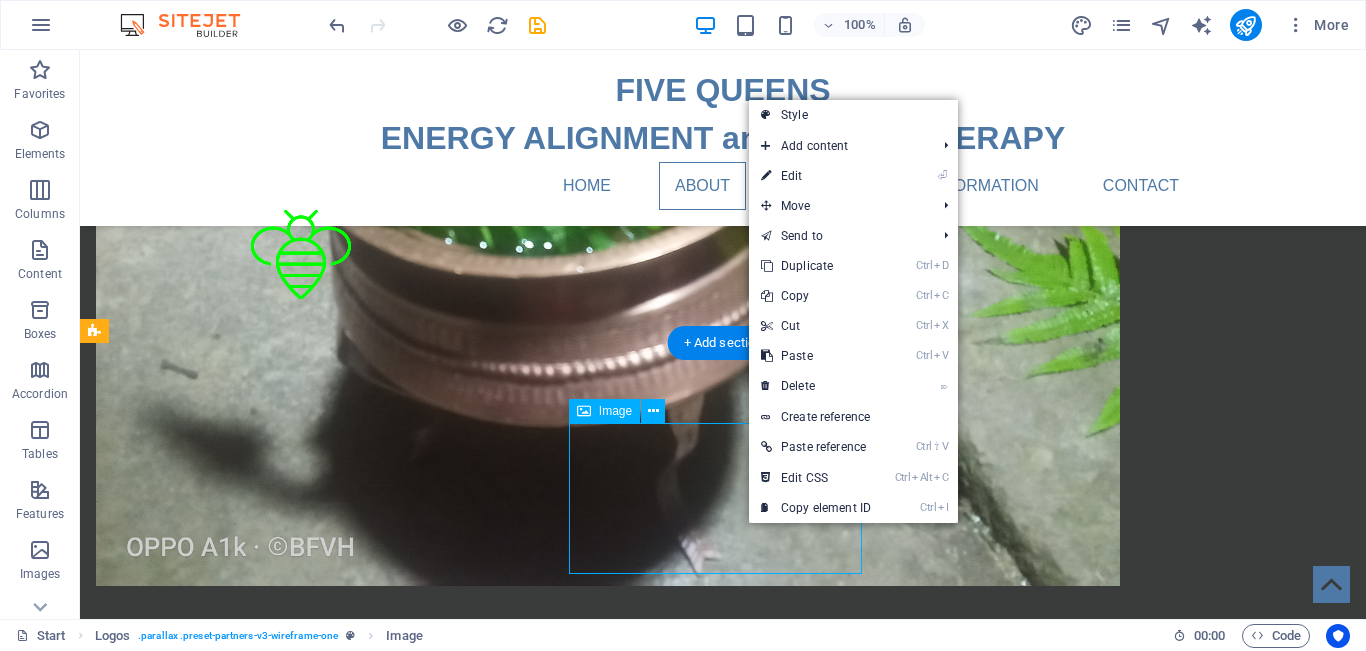 click at bounding box center (242, 3228) 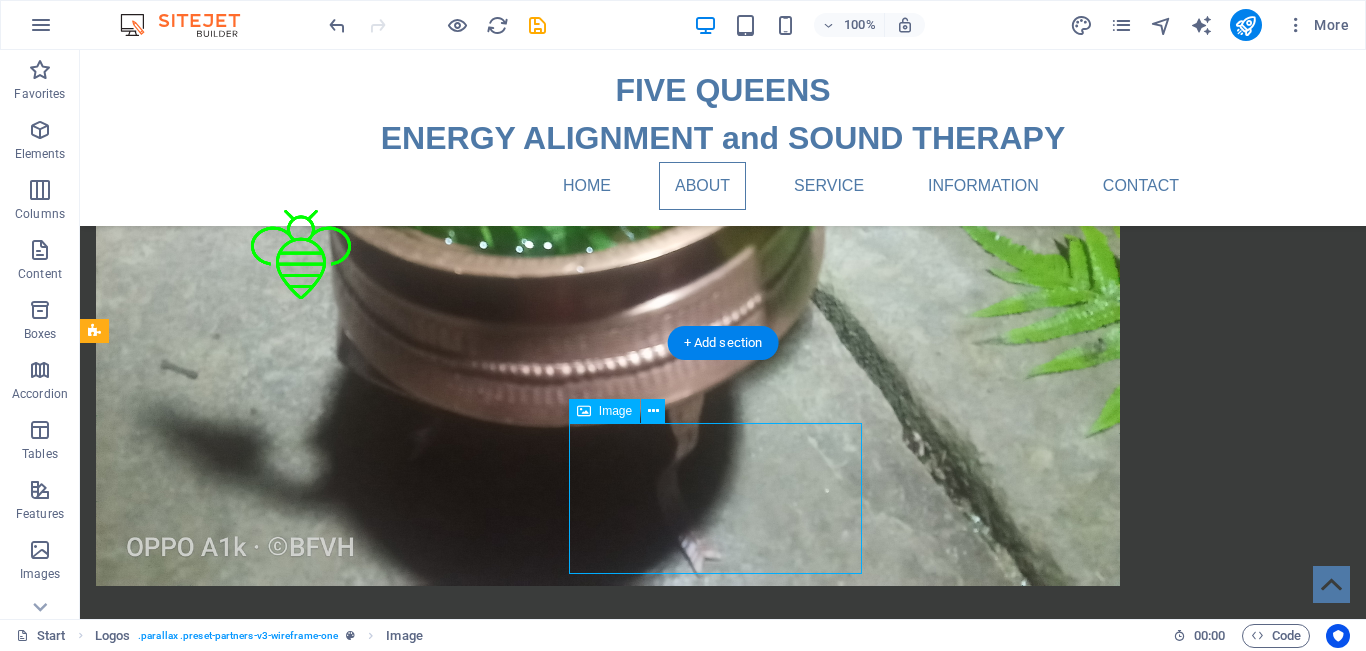 click at bounding box center [242, 3228] 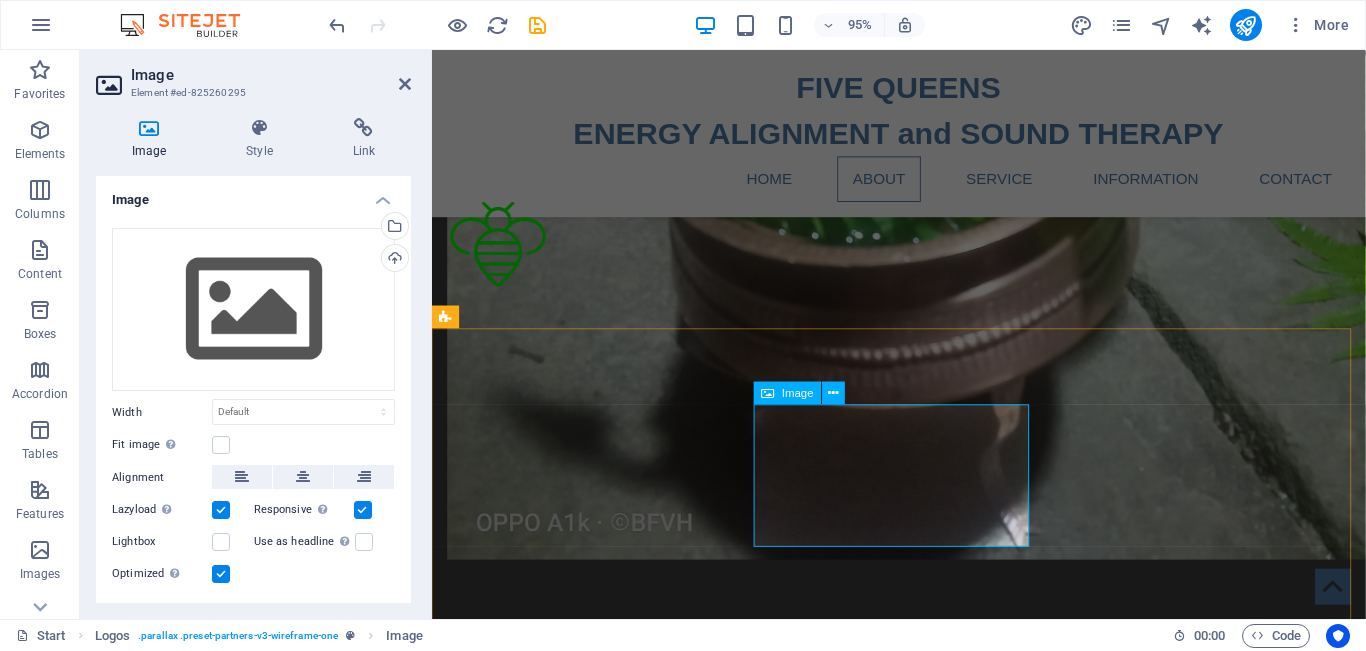 click at bounding box center (767, 393) 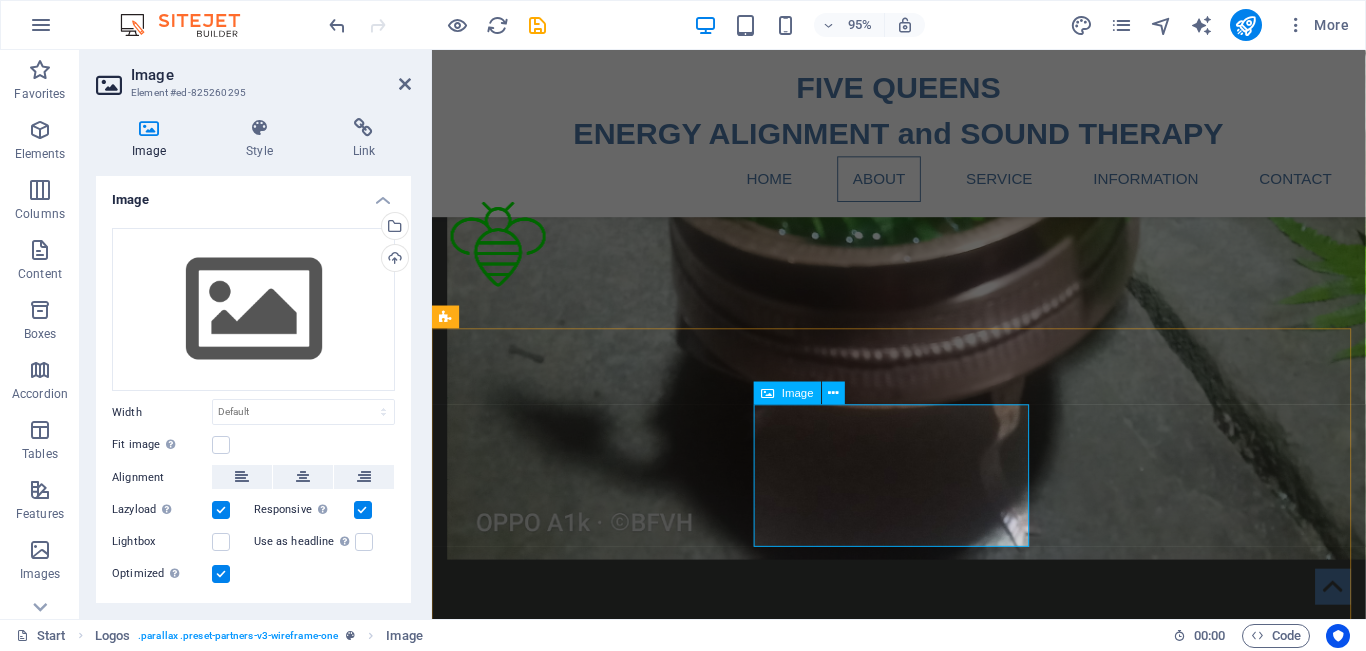 click at bounding box center [767, 393] 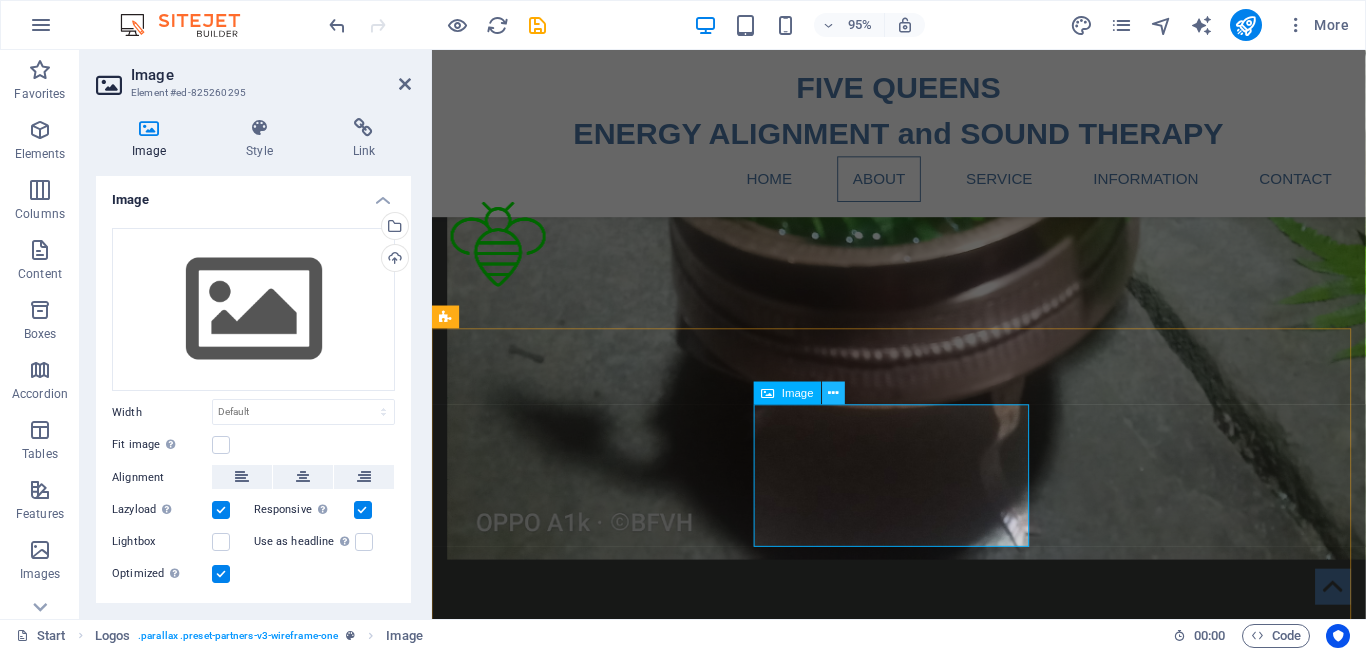 click at bounding box center [834, 393] 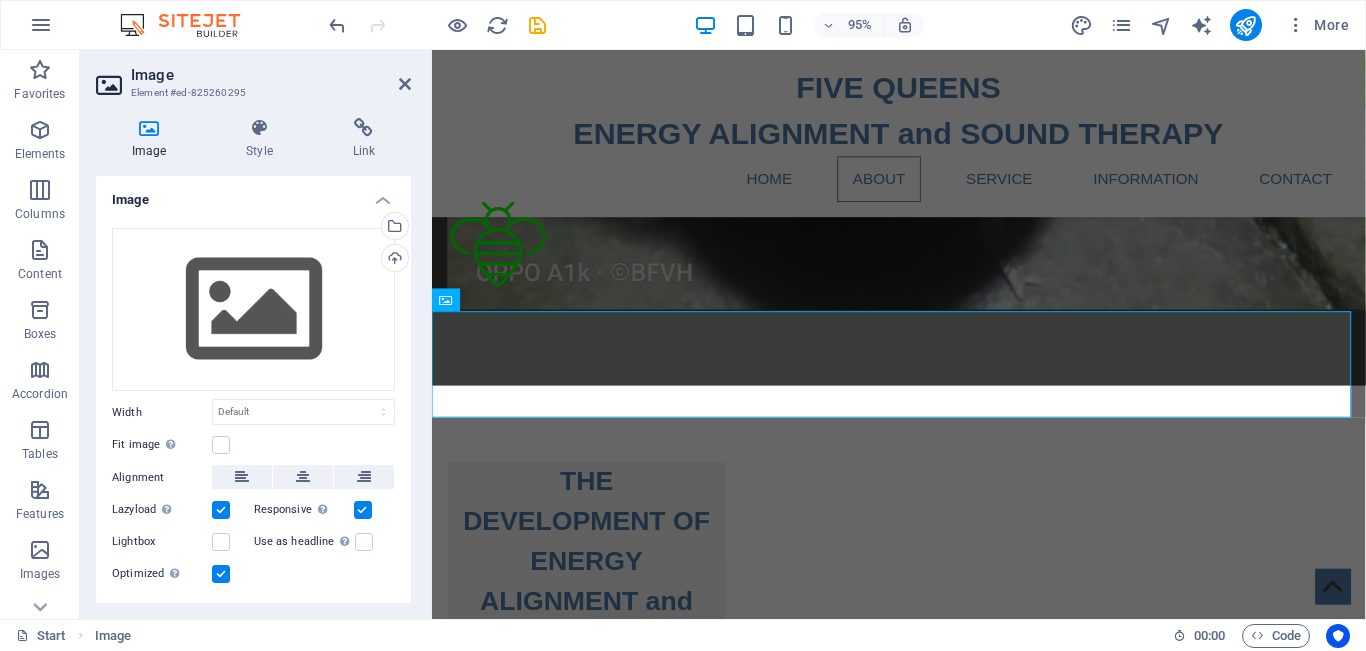 scroll, scrollTop: 2492, scrollLeft: 0, axis: vertical 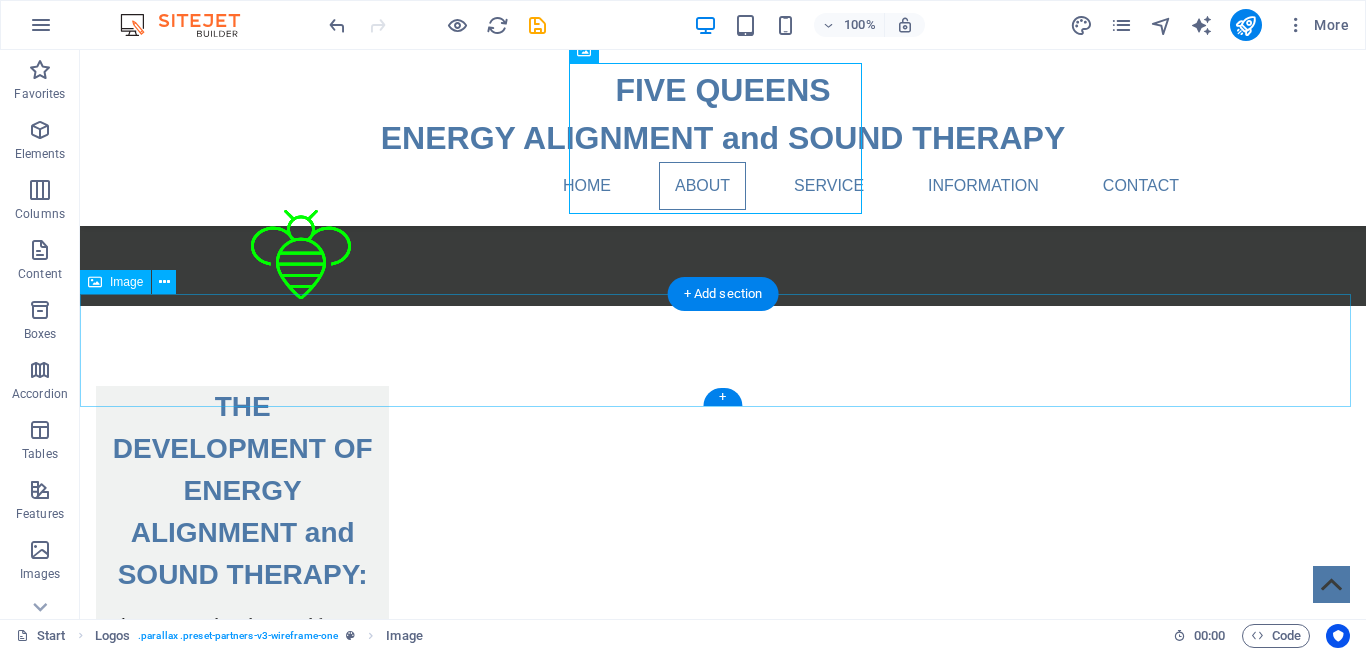 click at bounding box center [723, 3080] 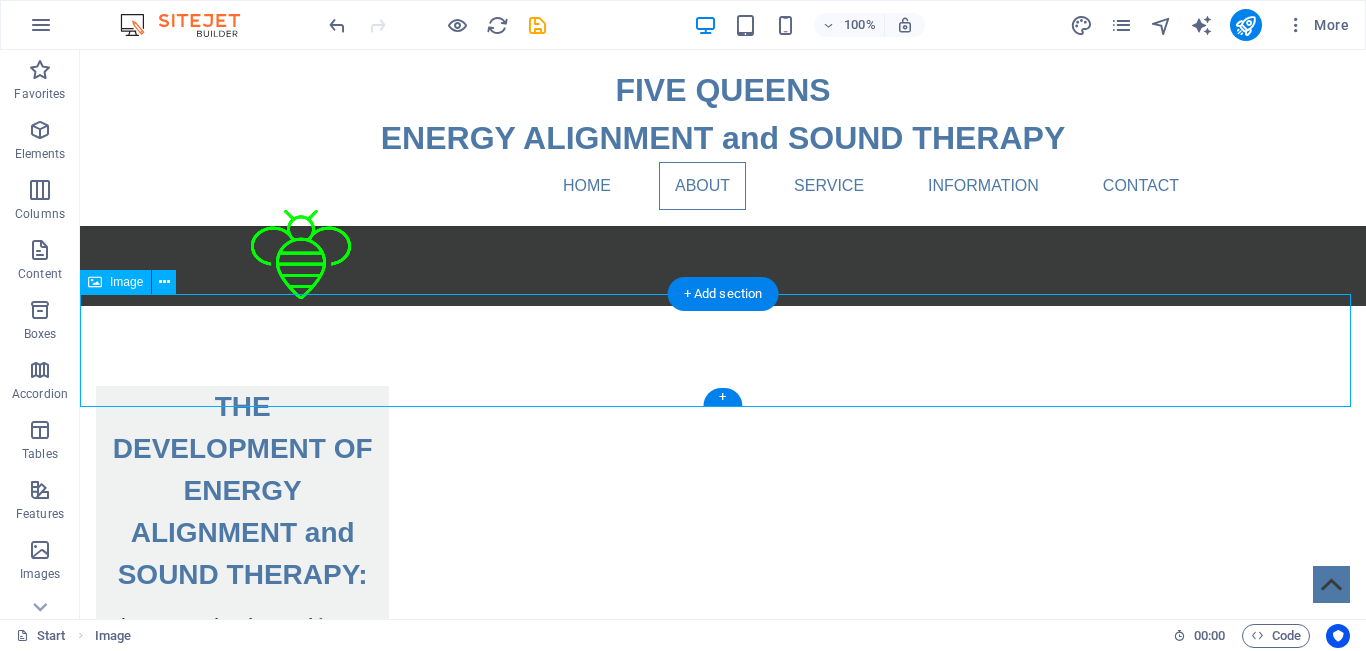 click at bounding box center [723, 3080] 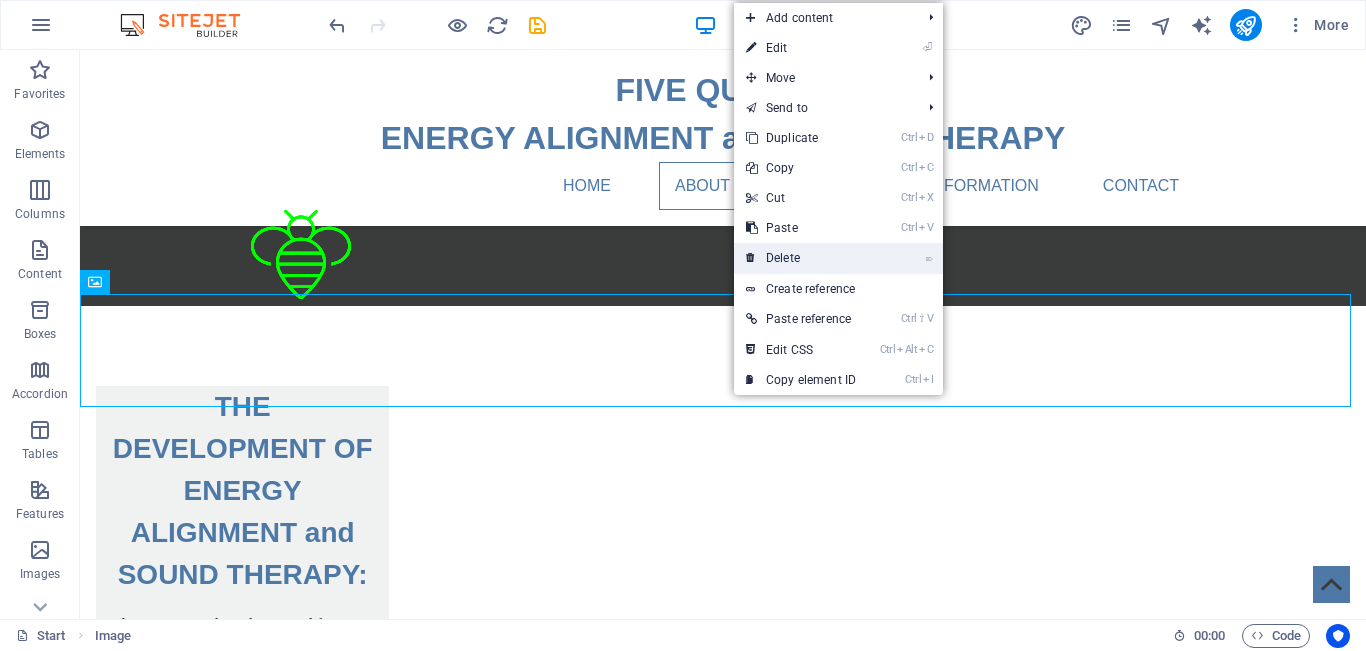 click on "⌦  Delete" at bounding box center (801, 258) 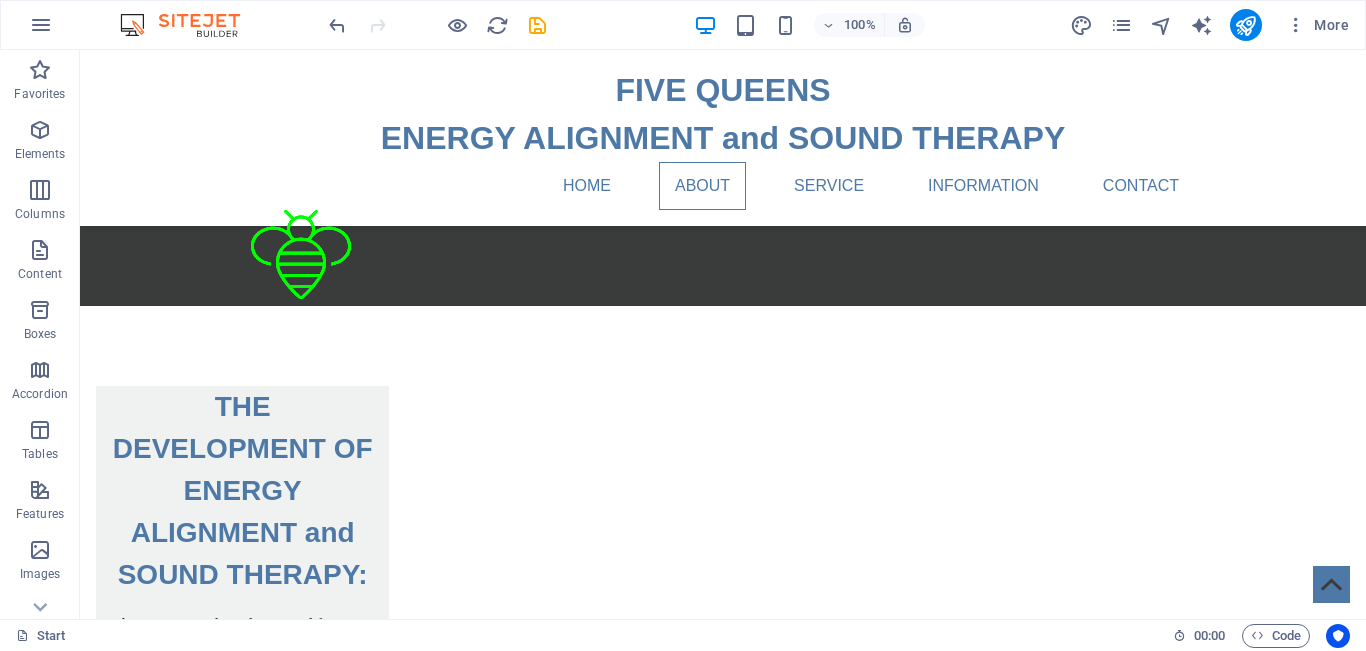 scroll, scrollTop: 1995, scrollLeft: 0, axis: vertical 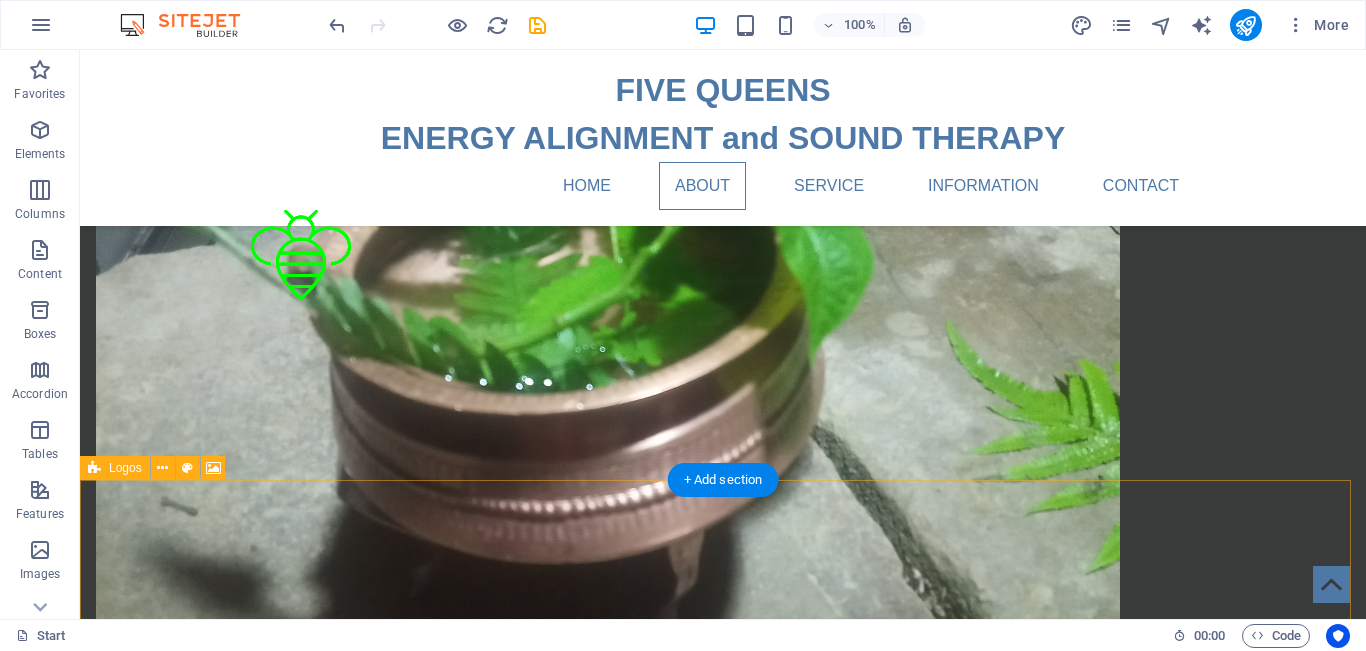 click at bounding box center (723, 3074) 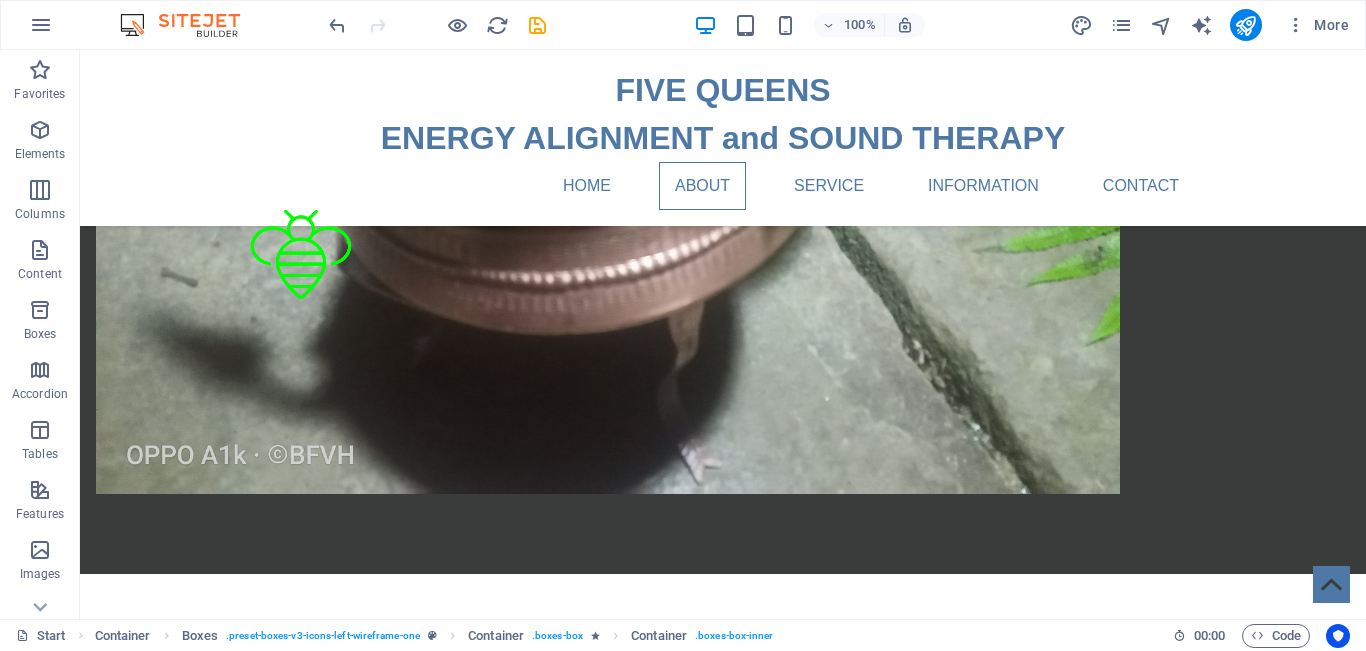 scroll, scrollTop: 2275, scrollLeft: 0, axis: vertical 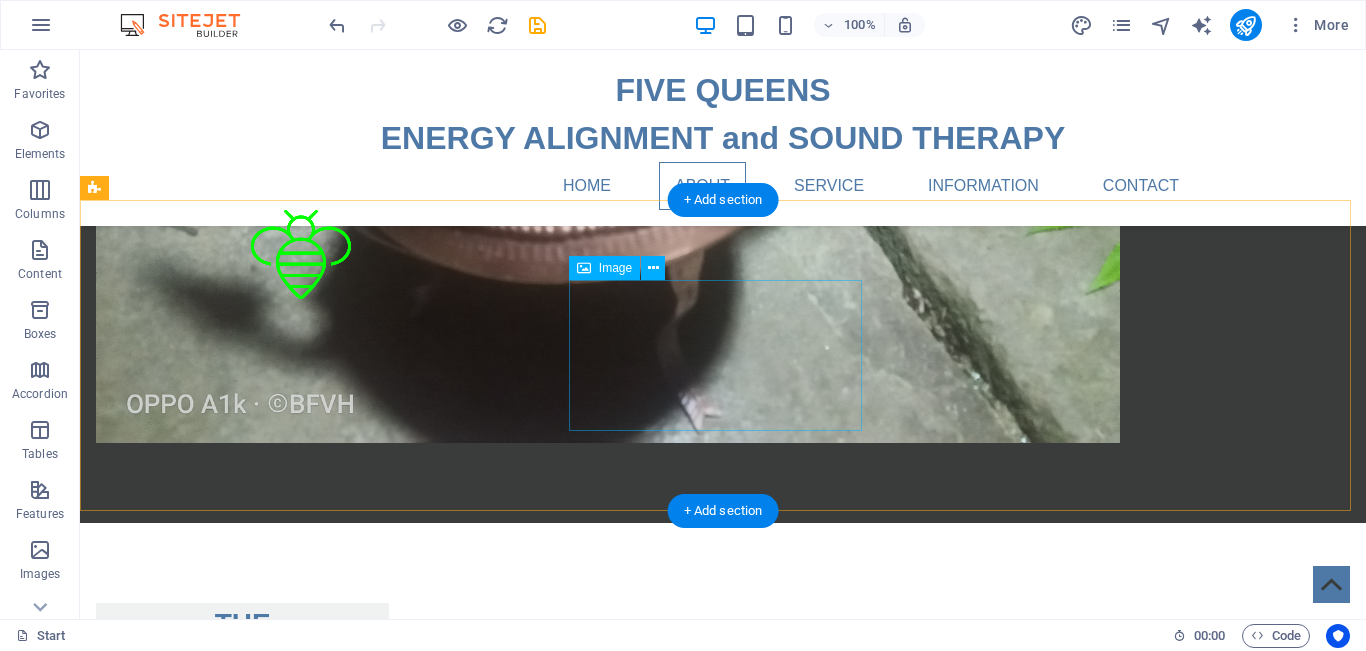 click at bounding box center (242, 3085) 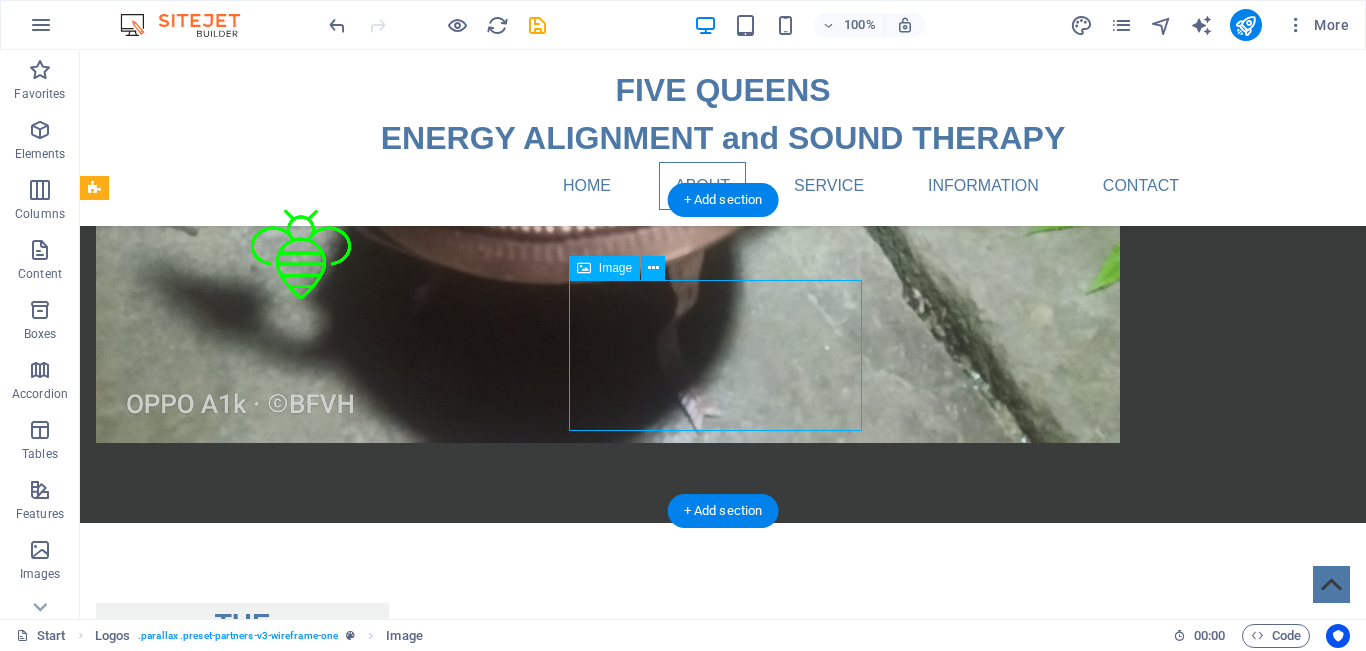 click at bounding box center [242, 3085] 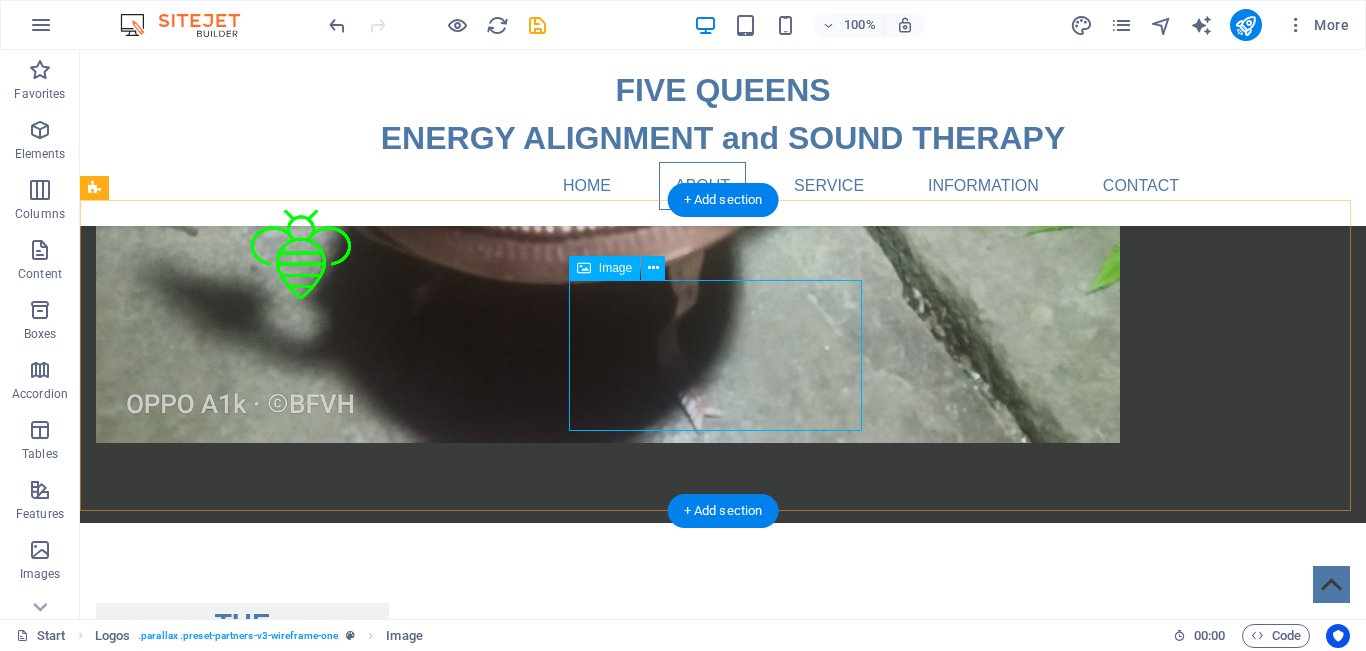 click at bounding box center (242, 3085) 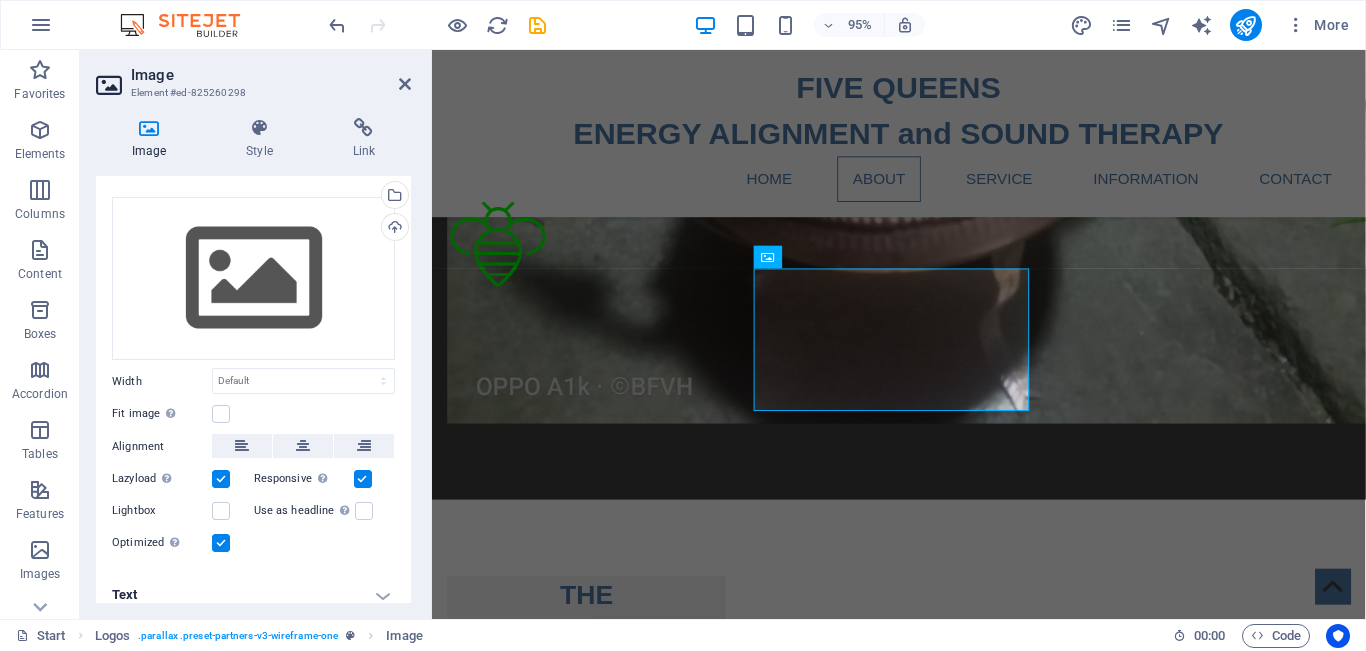 scroll, scrollTop: 45, scrollLeft: 0, axis: vertical 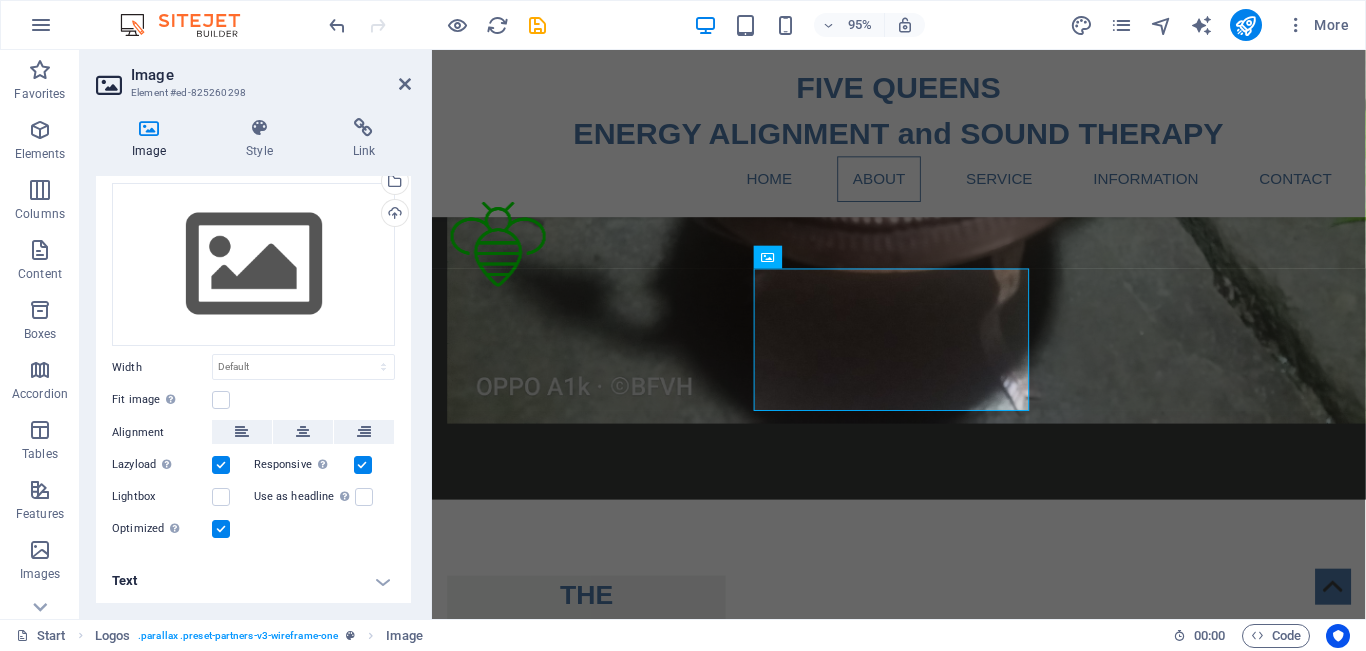 click on "Text" at bounding box center (253, 581) 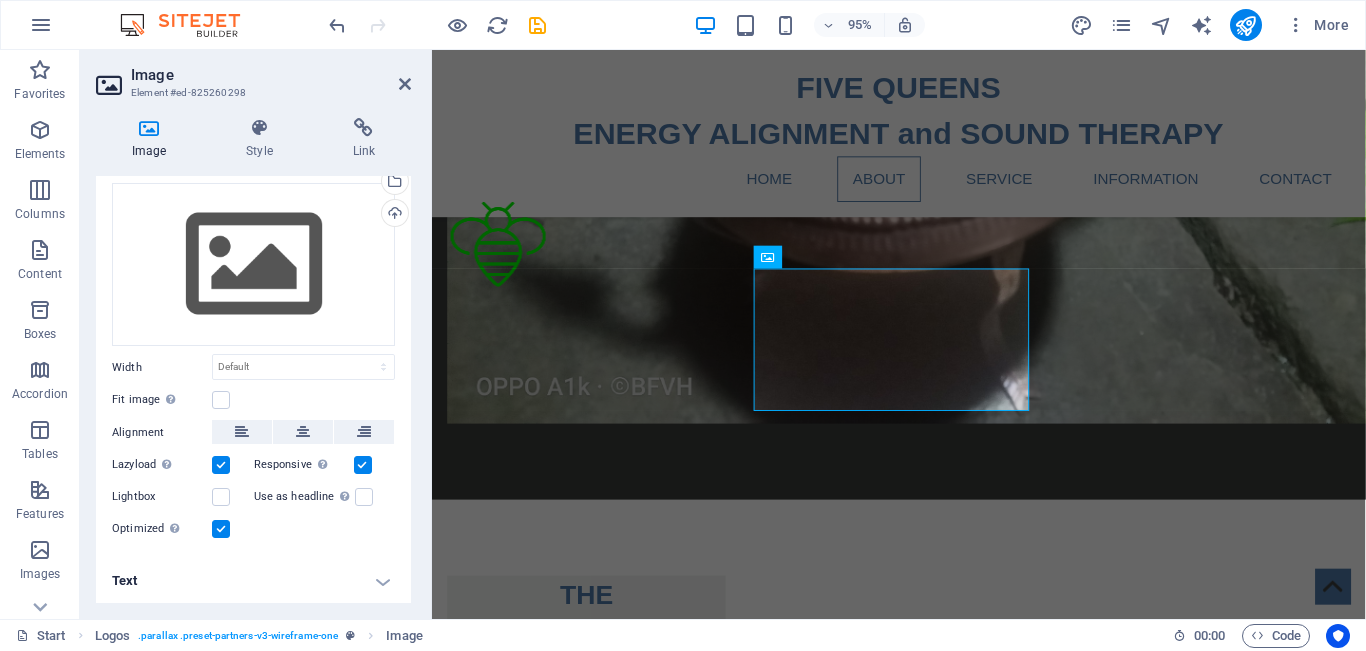 click on "Text" at bounding box center (253, 581) 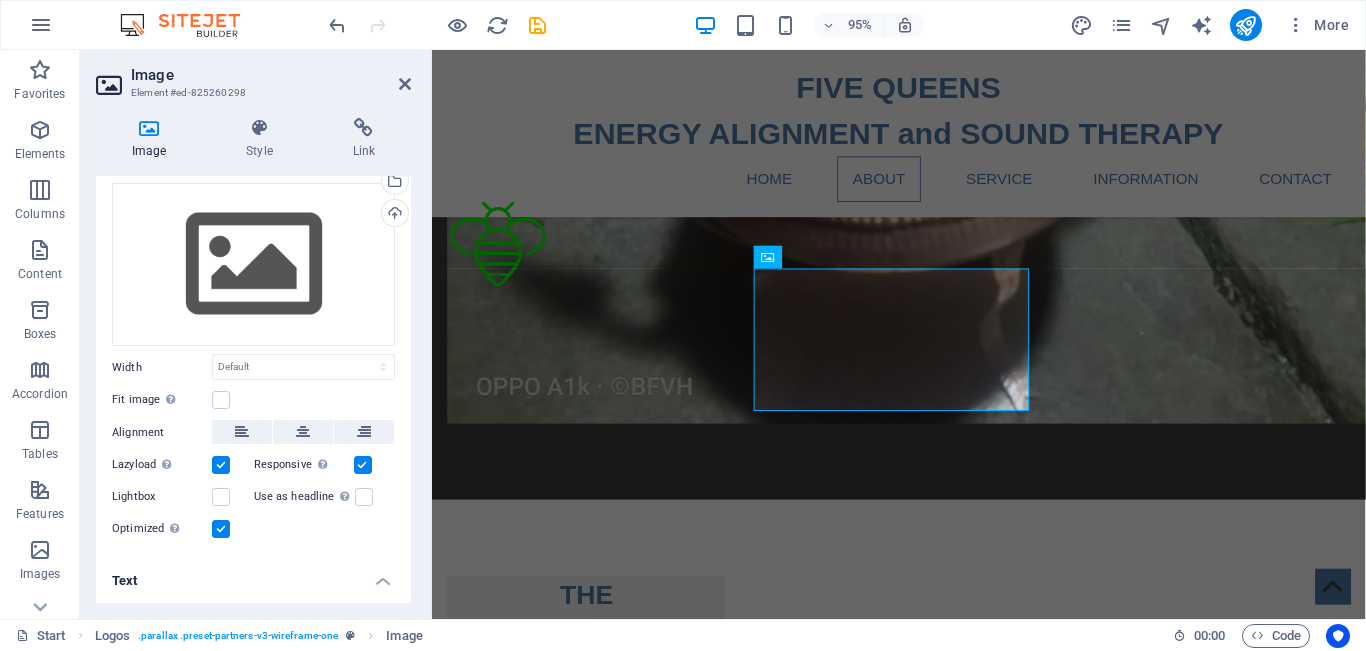click on "Text" at bounding box center (253, 575) 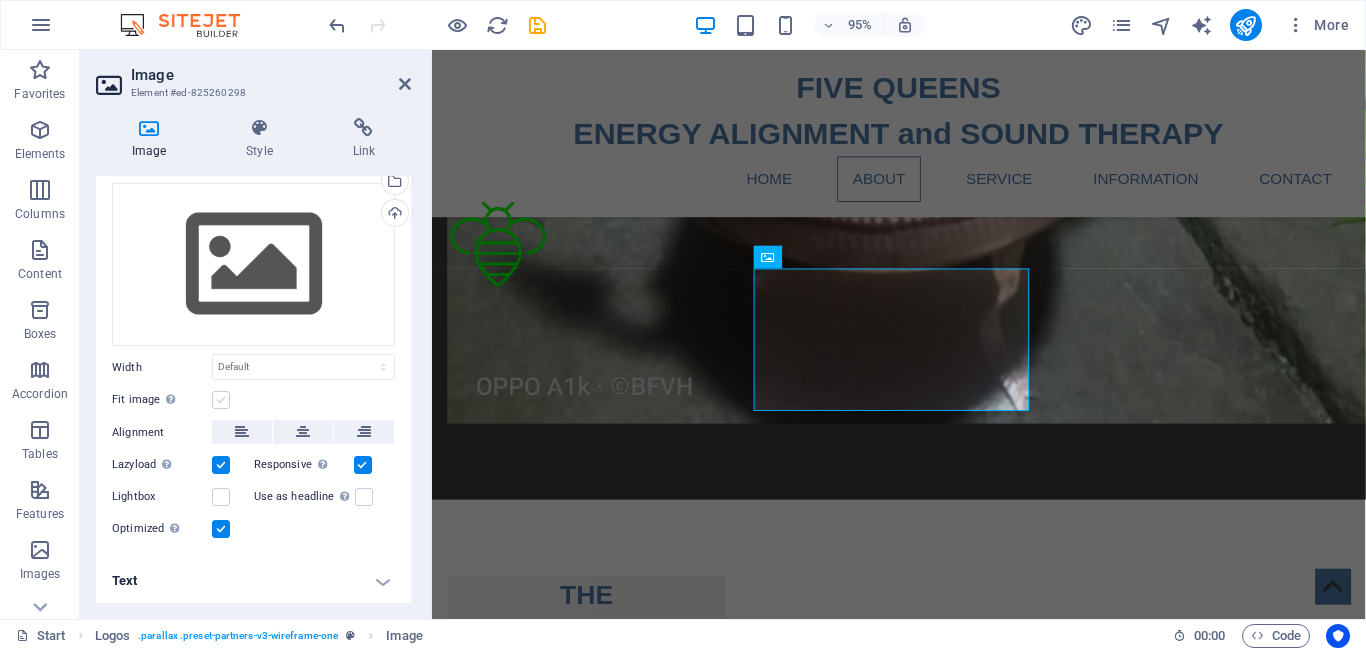 click at bounding box center [221, 400] 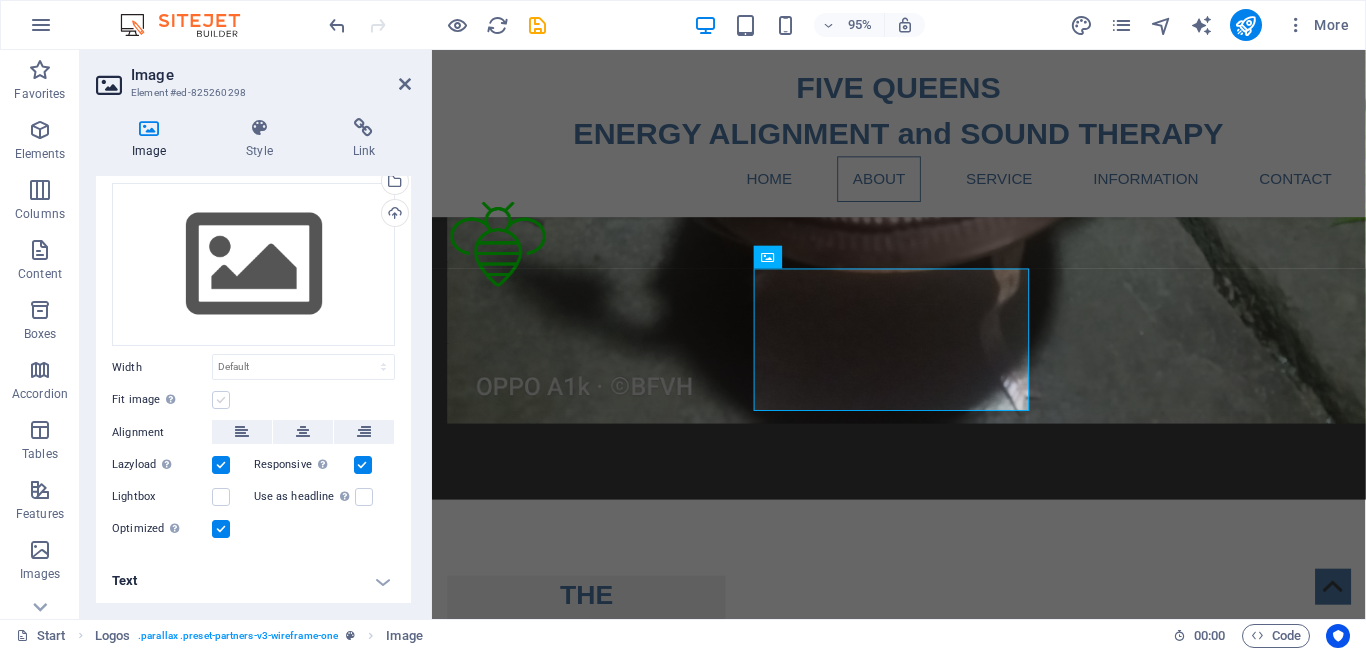 click on "Fit image Automatically fit image to a fixed width and height" at bounding box center (0, 0) 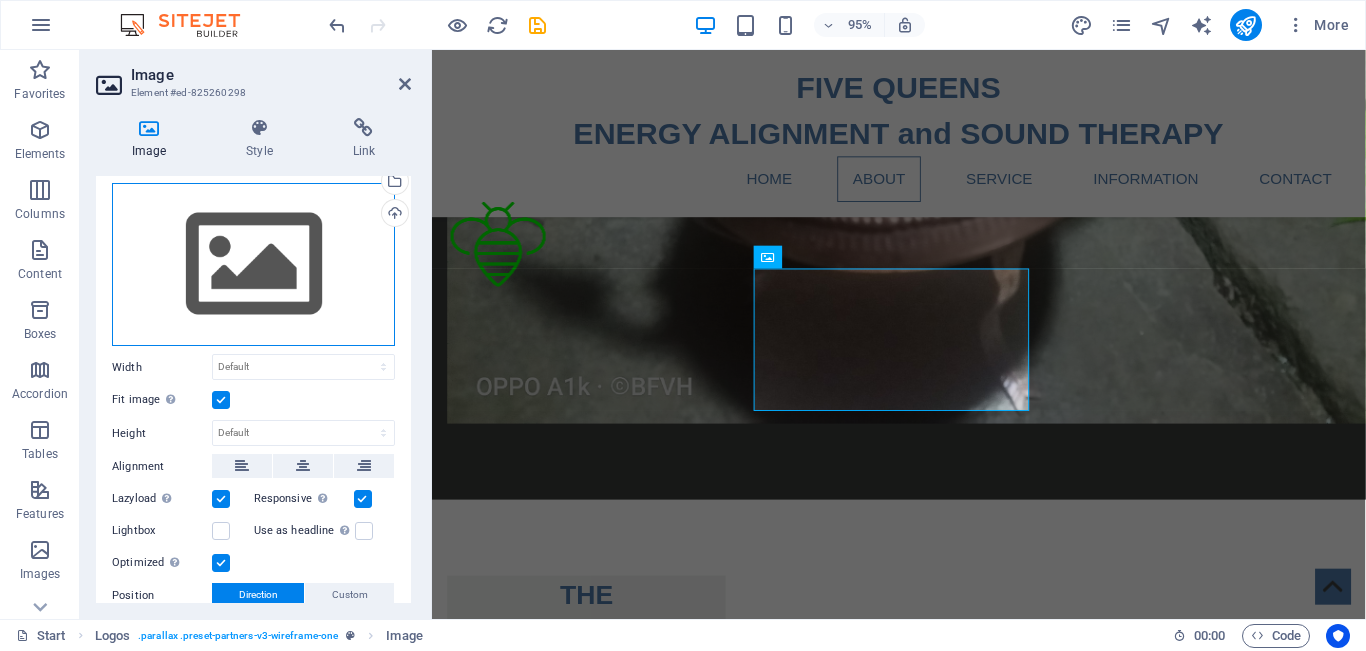 click on "Drag files here, click to choose files or select files from Files or our free stock photos & videos" at bounding box center [253, 265] 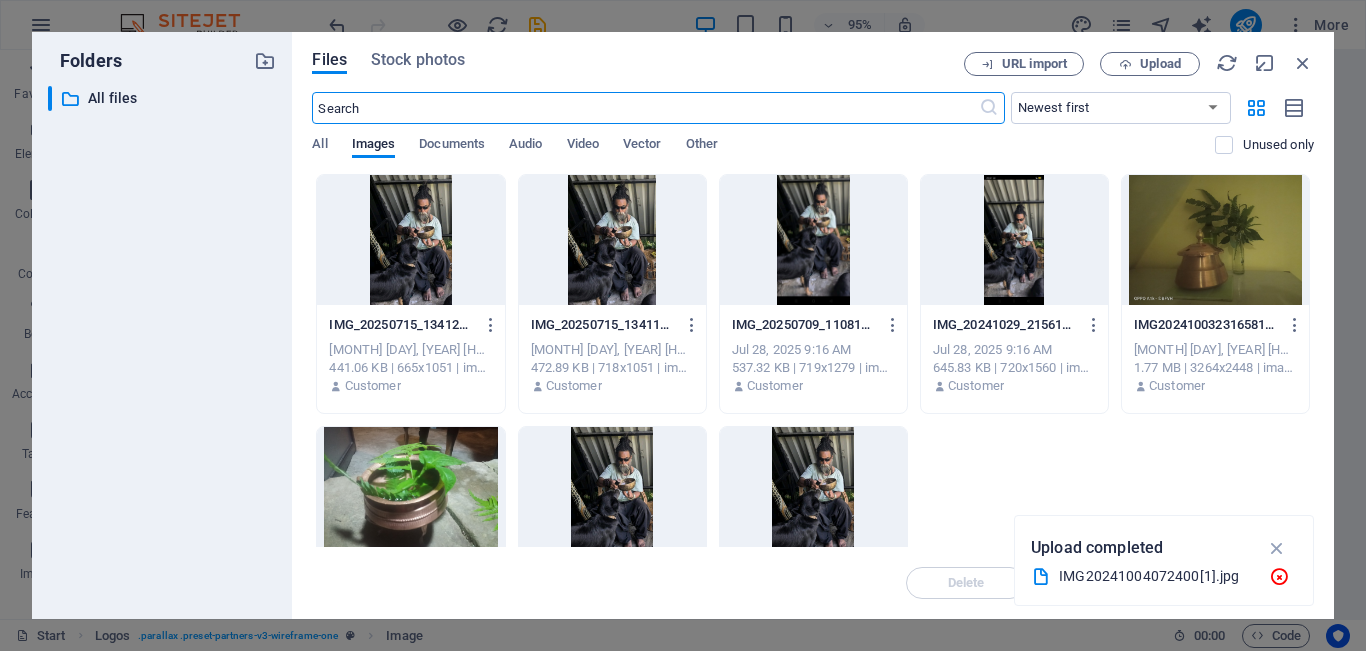 scroll, scrollTop: 2562, scrollLeft: 0, axis: vertical 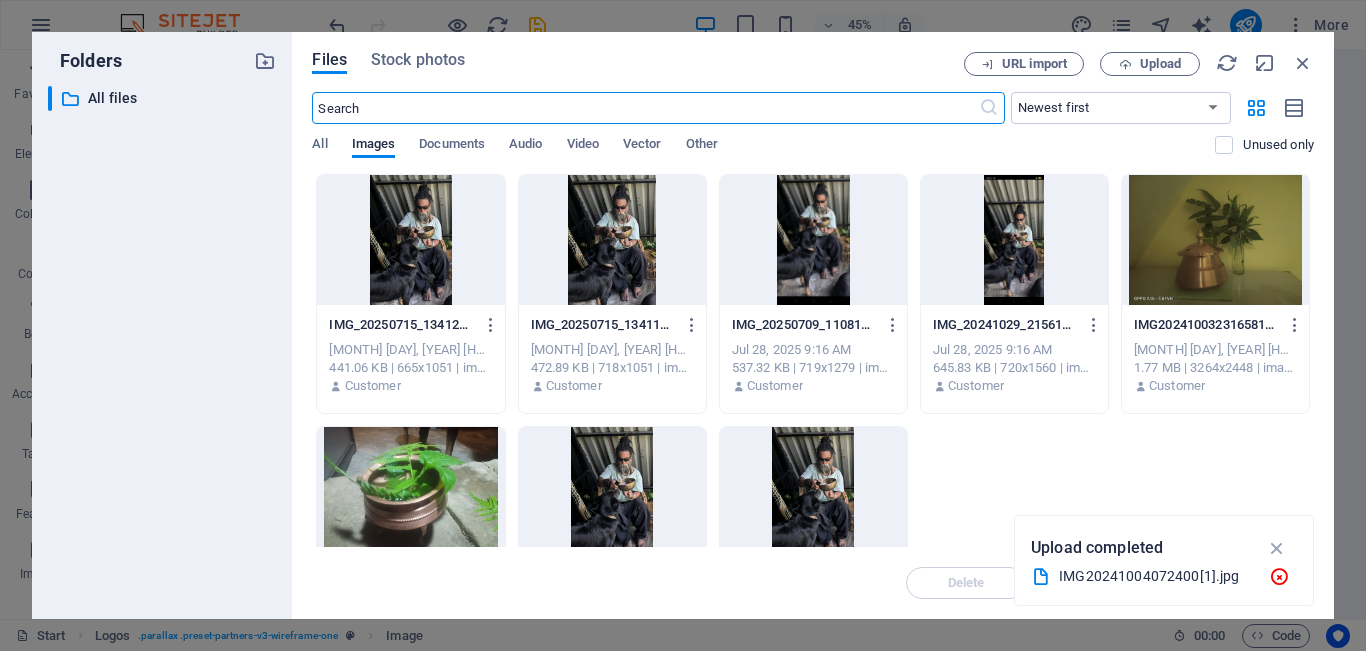 click at bounding box center [1215, 240] 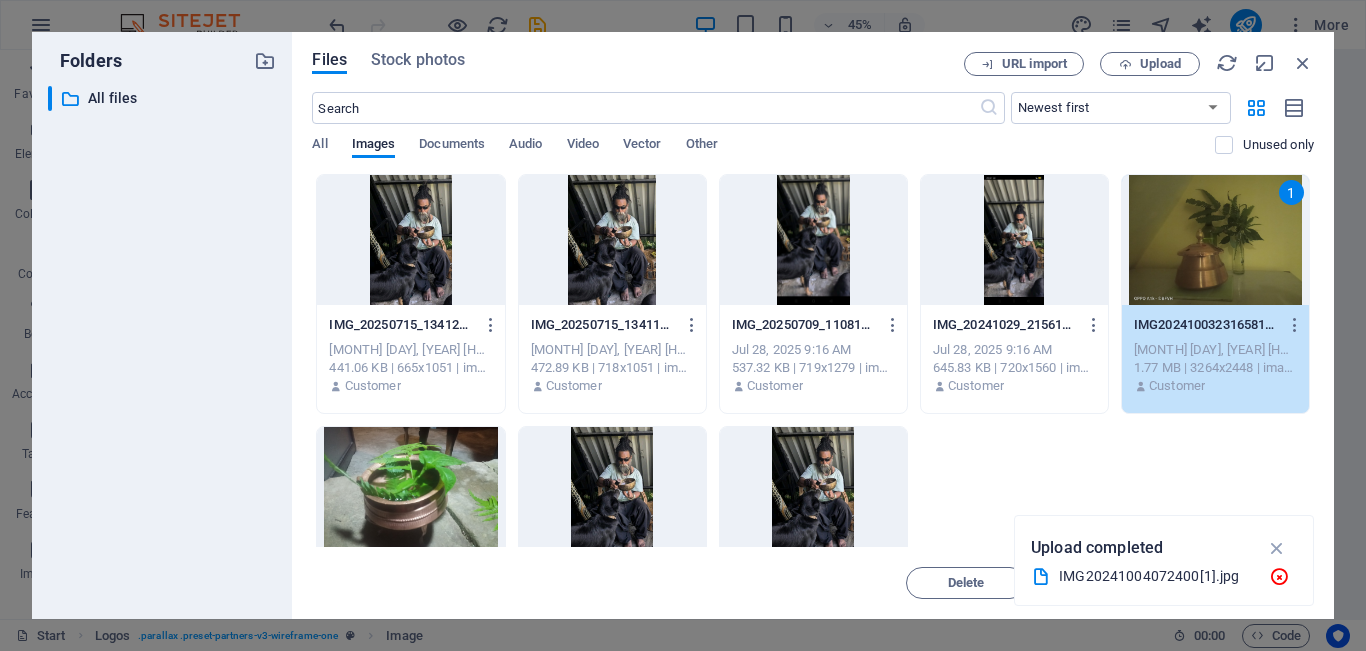 click on "1" at bounding box center (1215, 240) 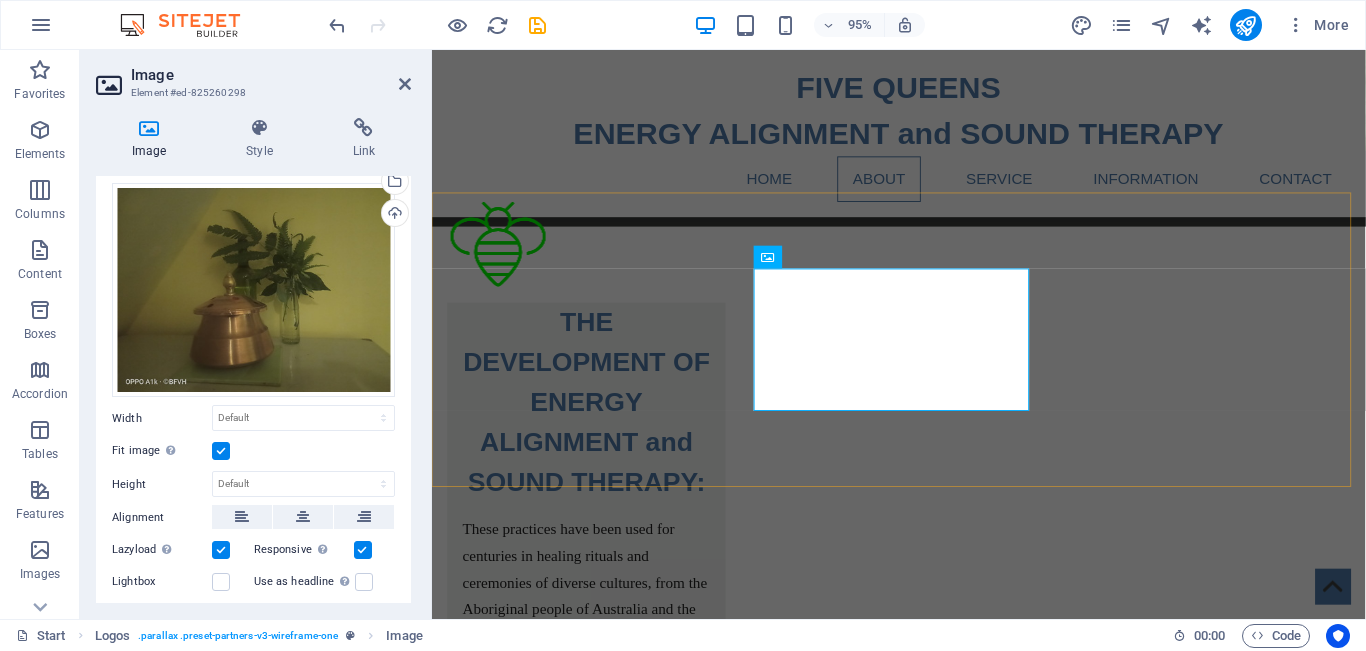 scroll, scrollTop: 2275, scrollLeft: 0, axis: vertical 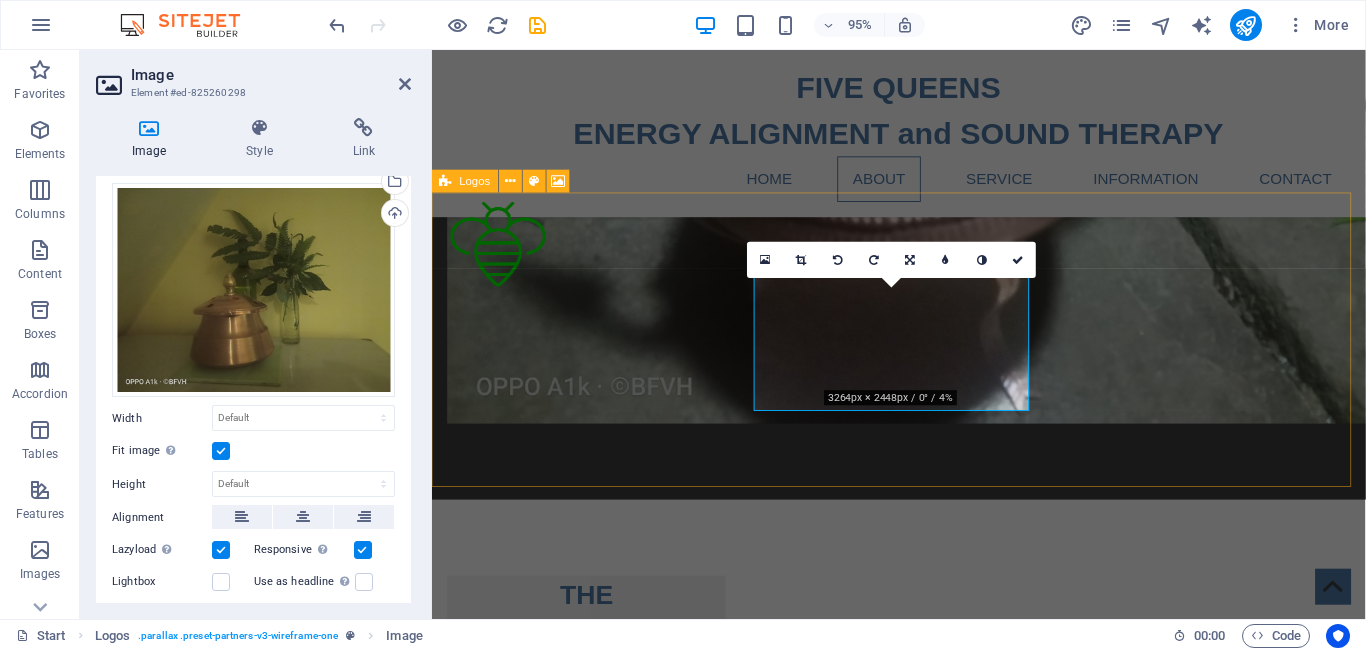 click at bounding box center (923, 2794) 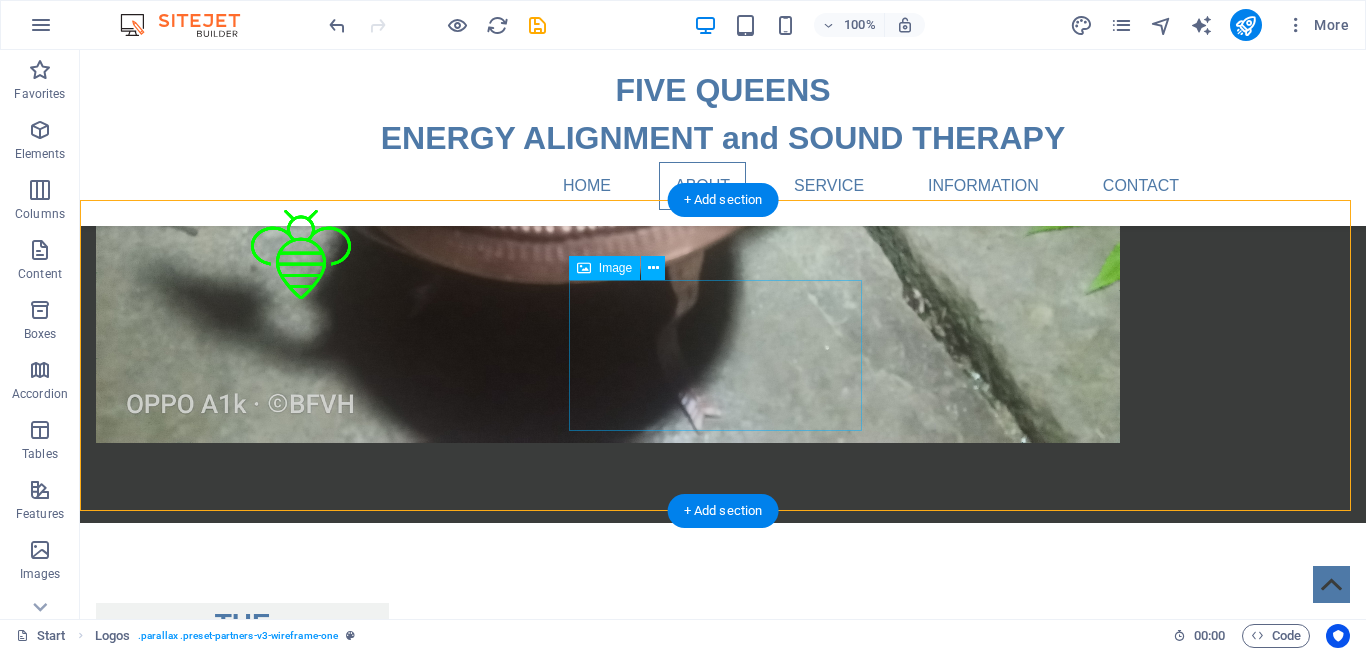 click at bounding box center [242, 3085] 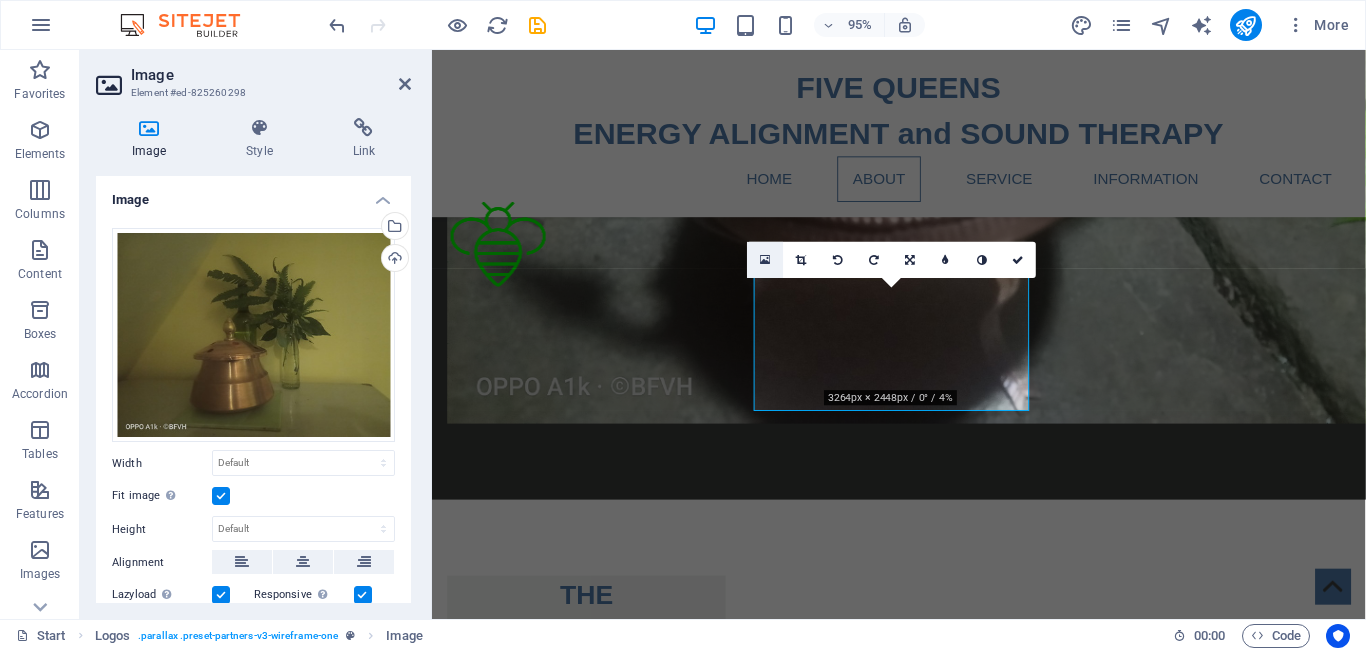 click at bounding box center [765, 260] 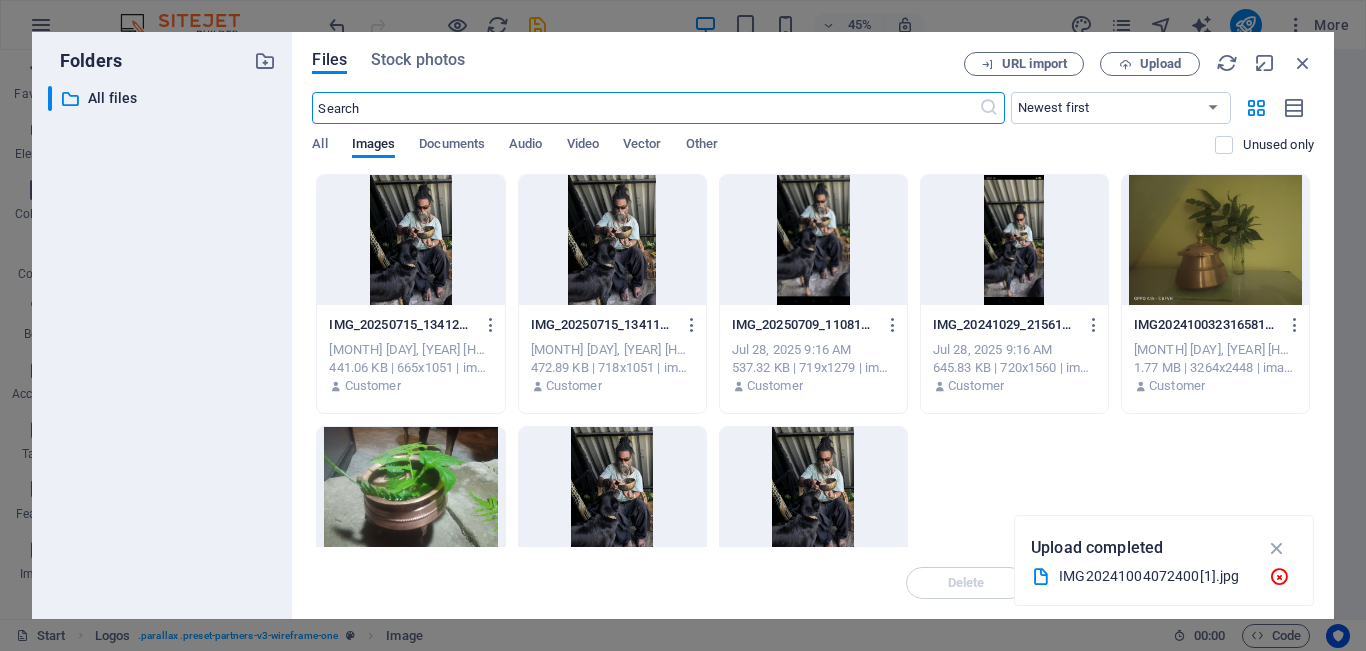 scroll, scrollTop: 2562, scrollLeft: 0, axis: vertical 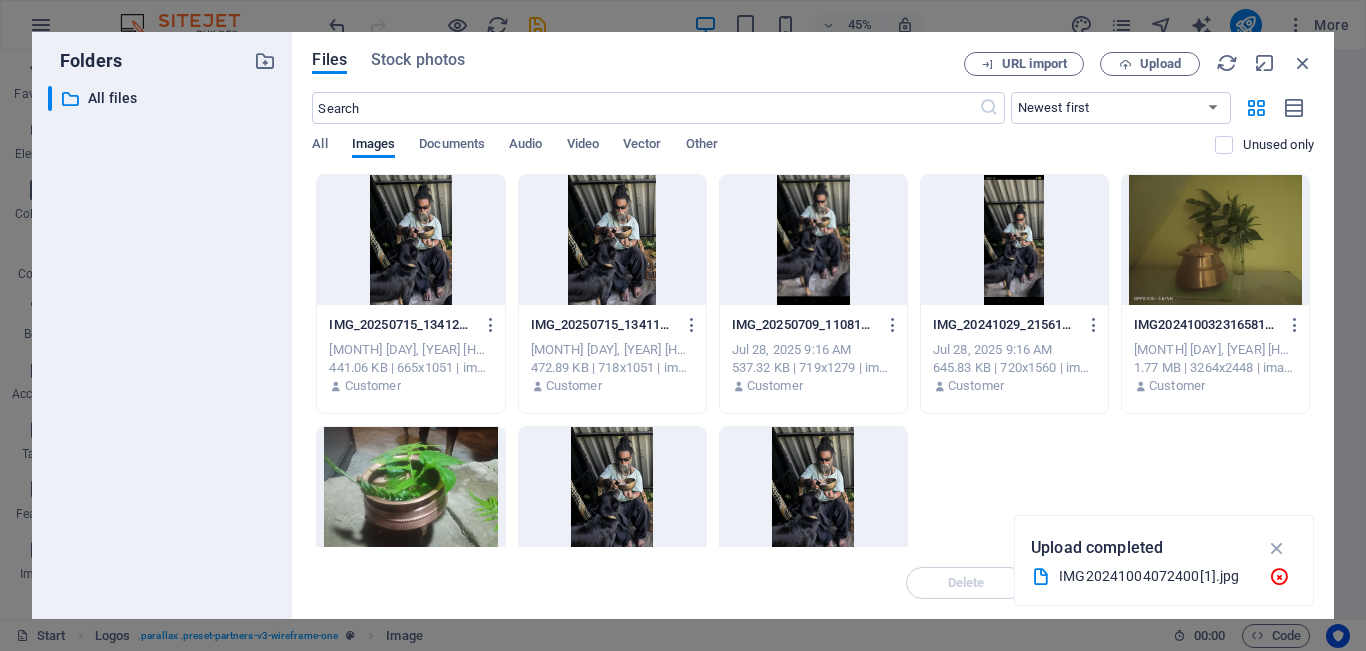 click at bounding box center [1215, 240] 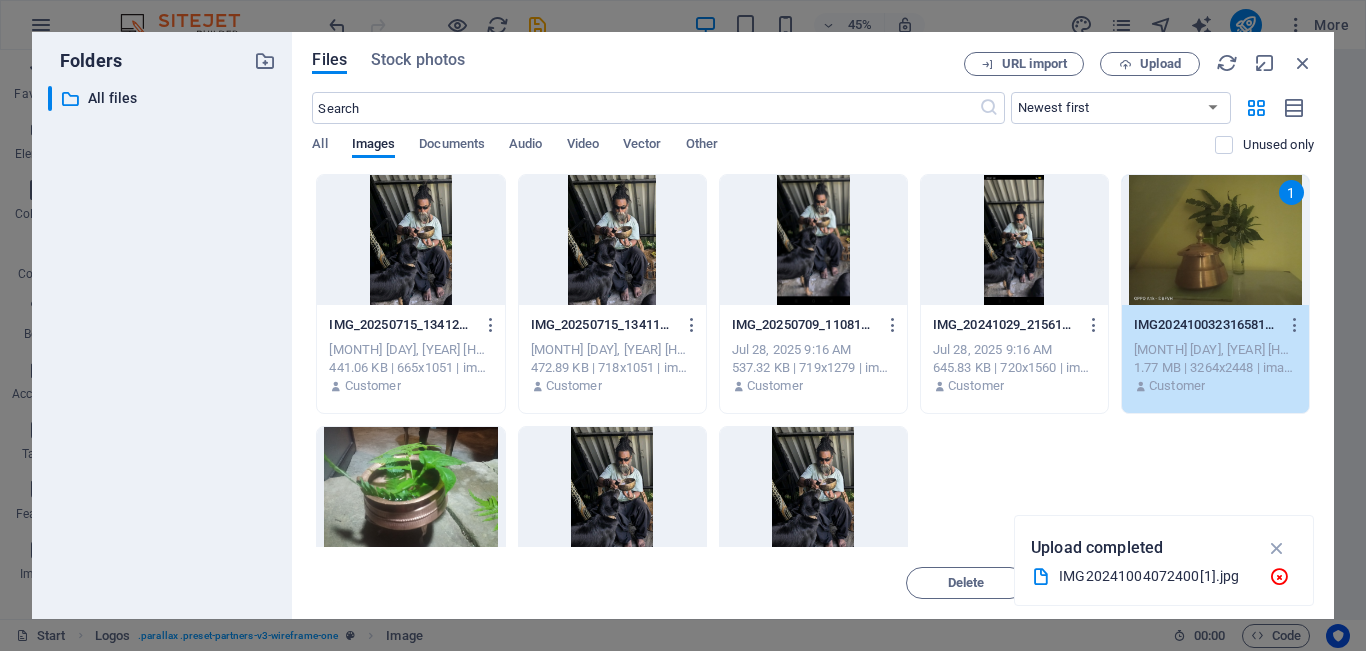 click on "1" at bounding box center [1215, 240] 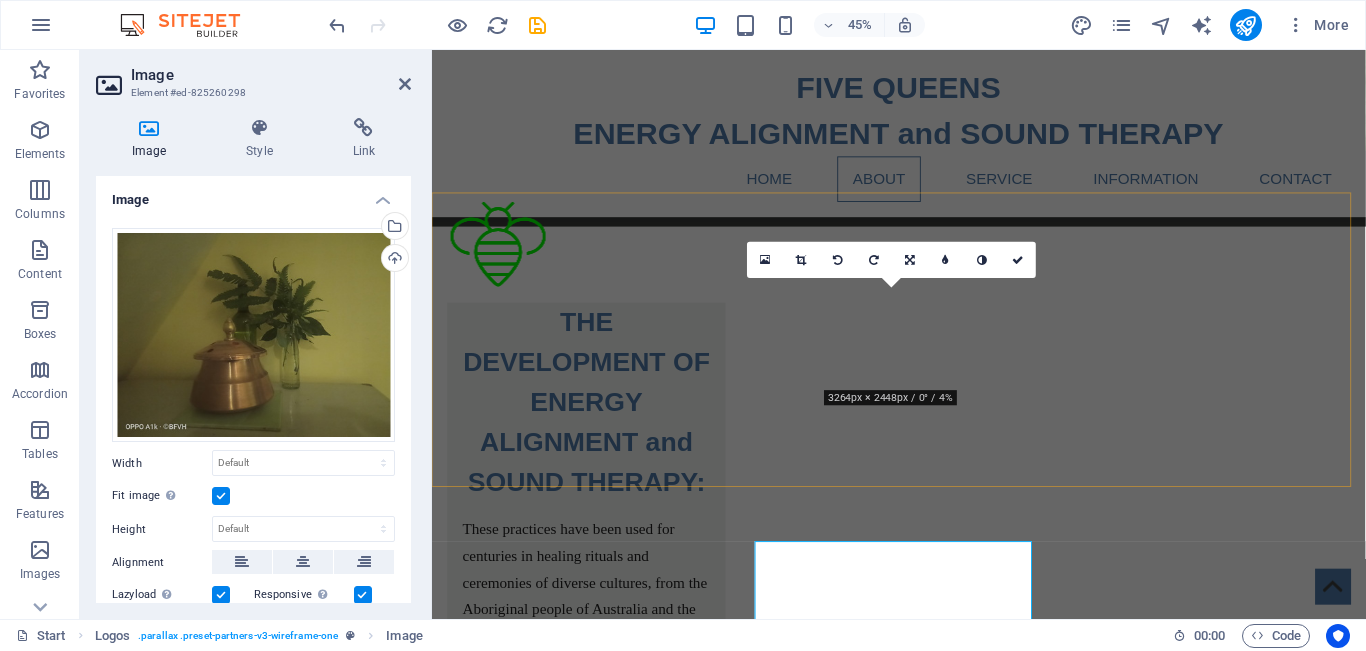 scroll, scrollTop: 2275, scrollLeft: 0, axis: vertical 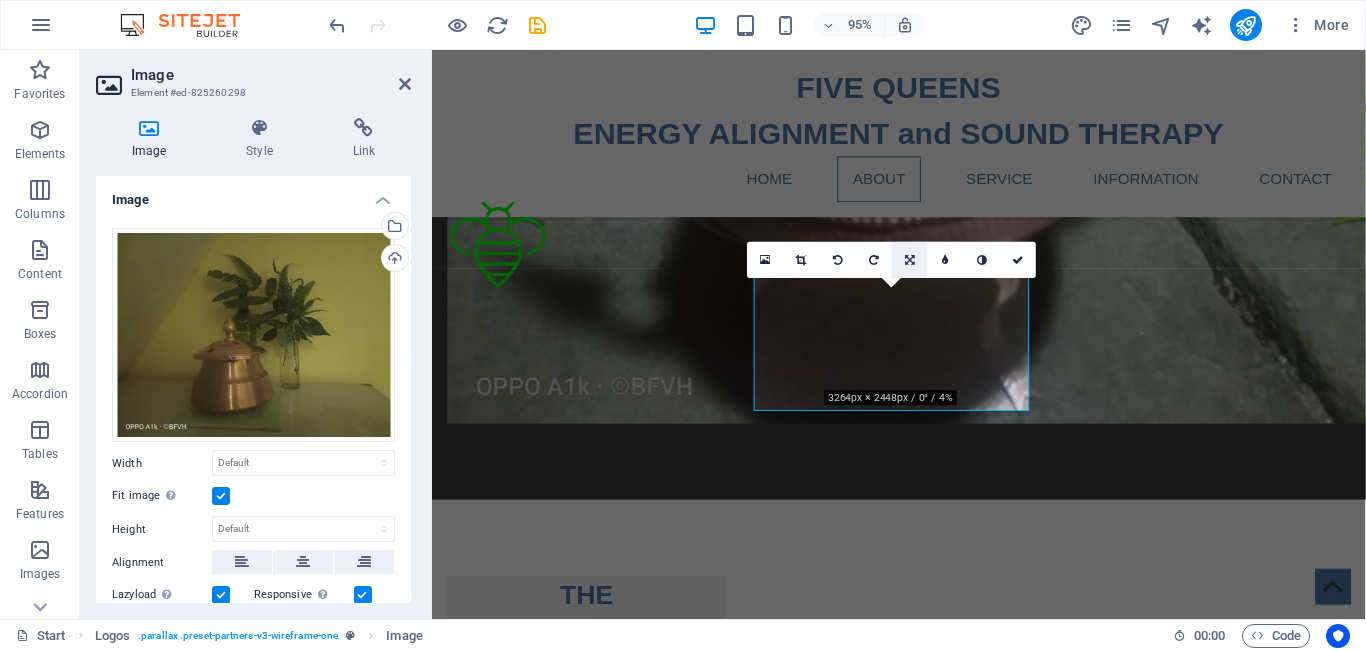 click at bounding box center (910, 260) 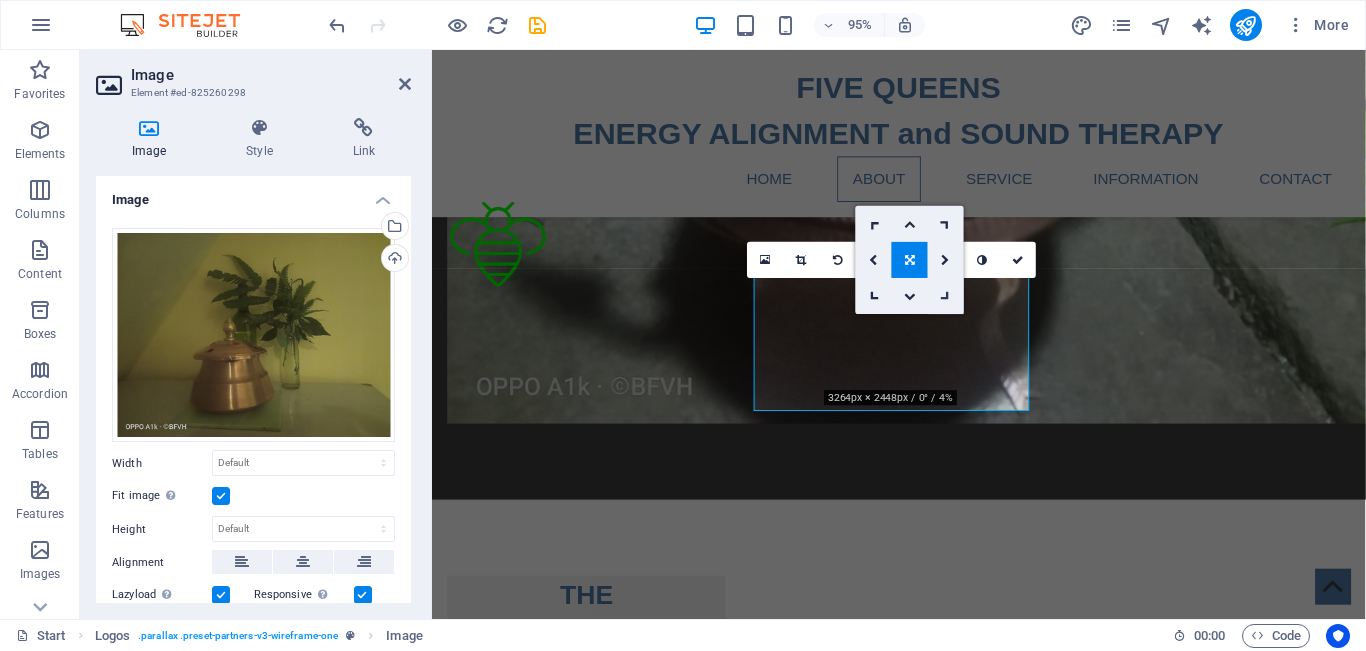 click at bounding box center [946, 296] 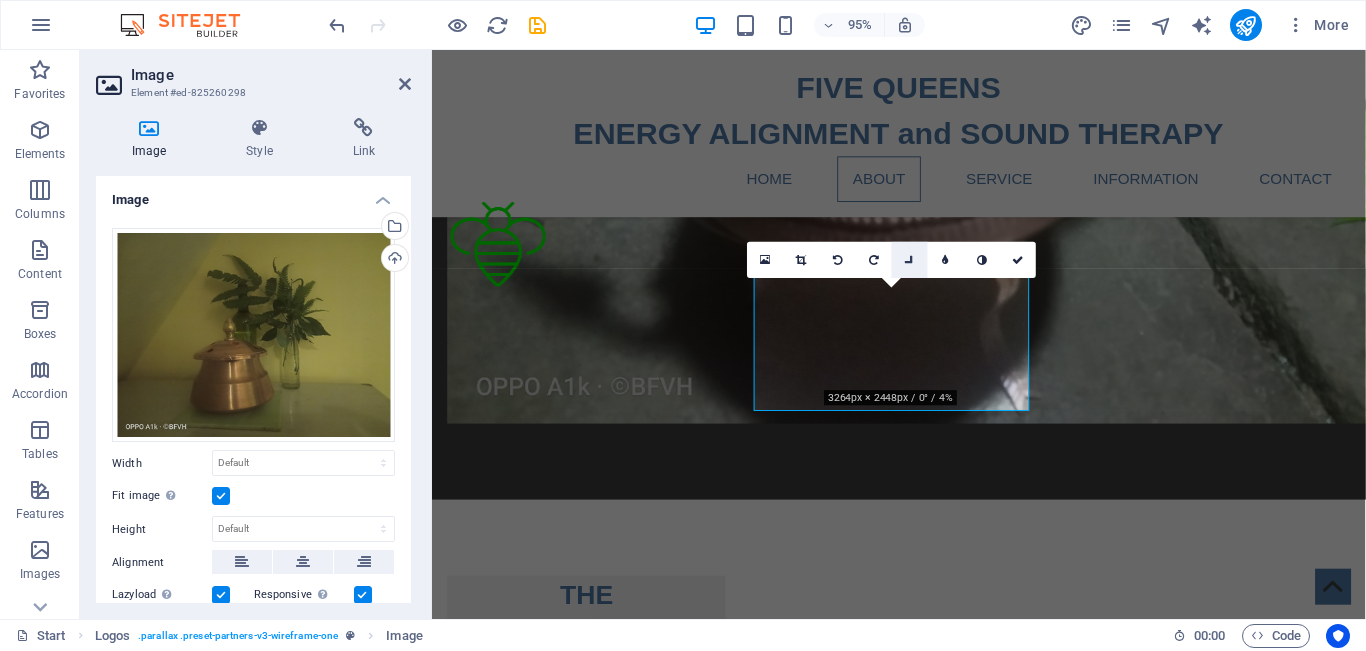 click at bounding box center [910, 260] 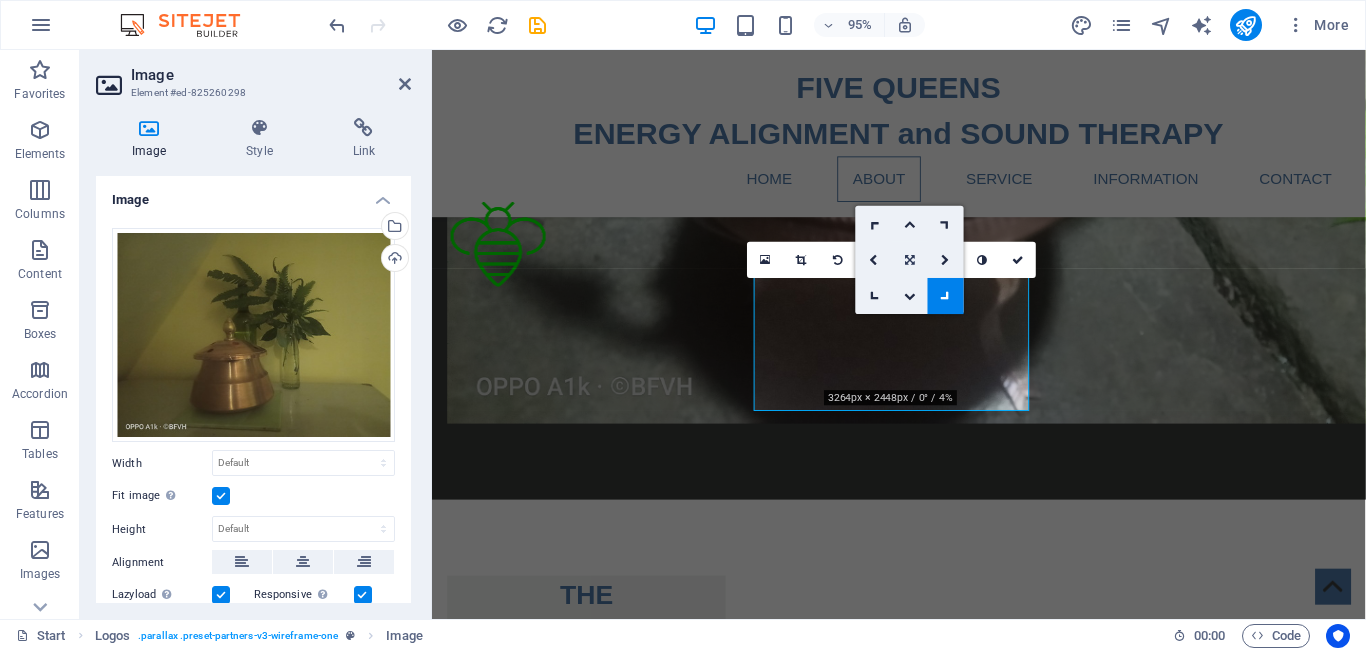 click at bounding box center [910, 260] 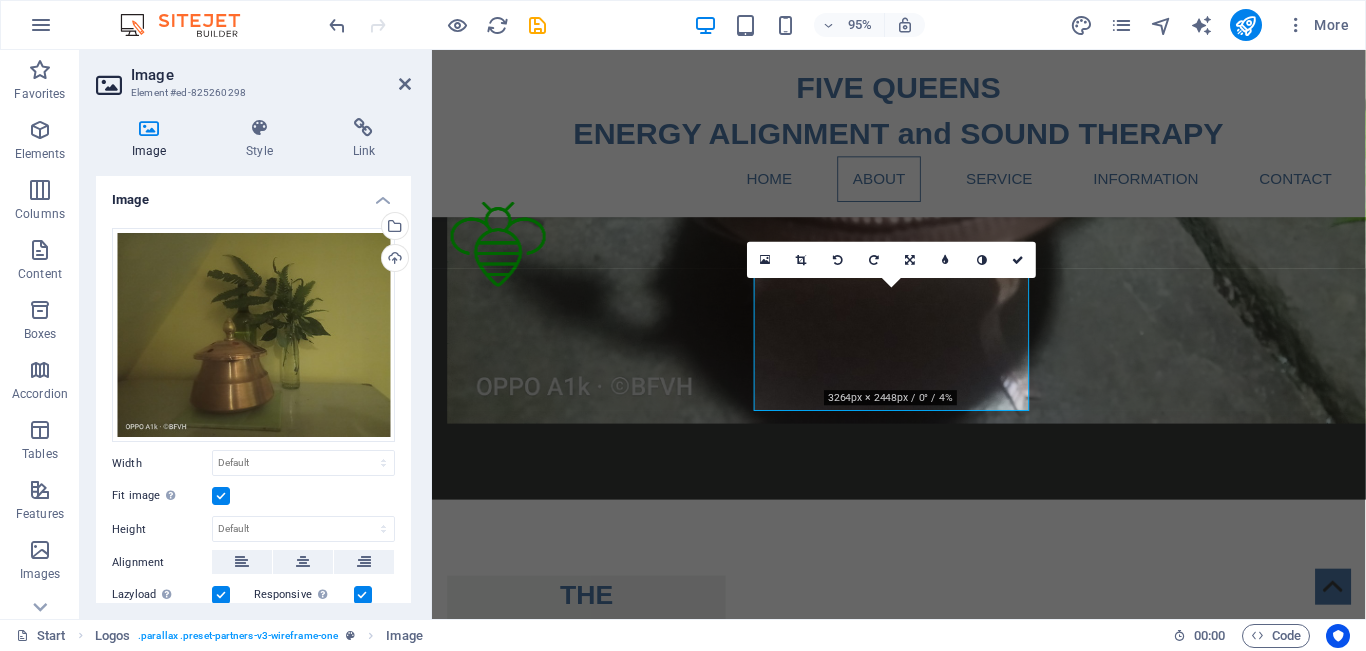 click at bounding box center [910, 260] 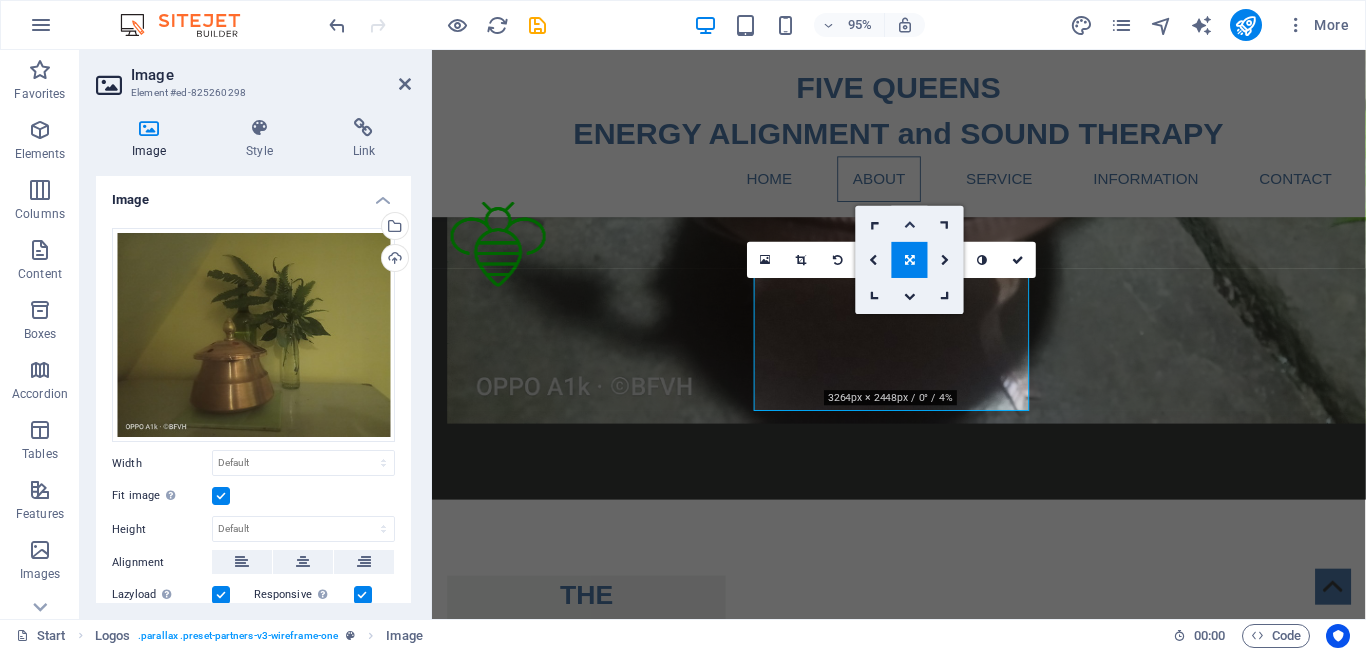 click at bounding box center (910, 224) 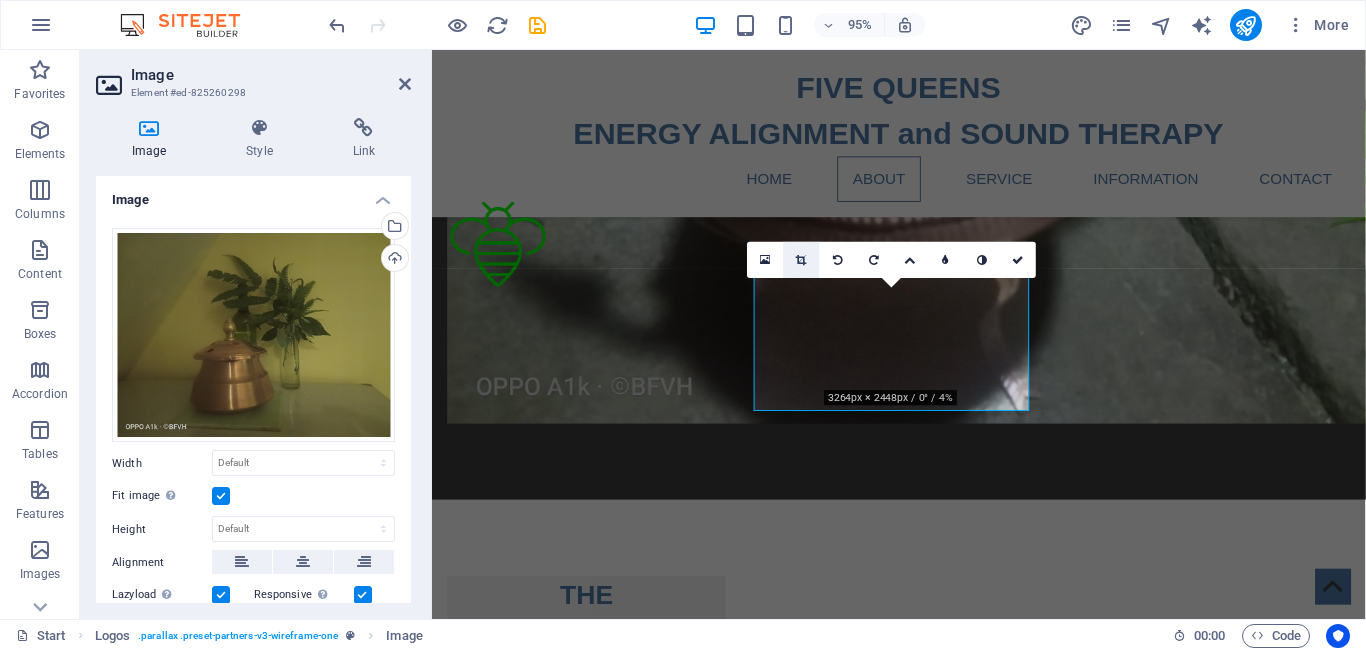click at bounding box center (801, 260) 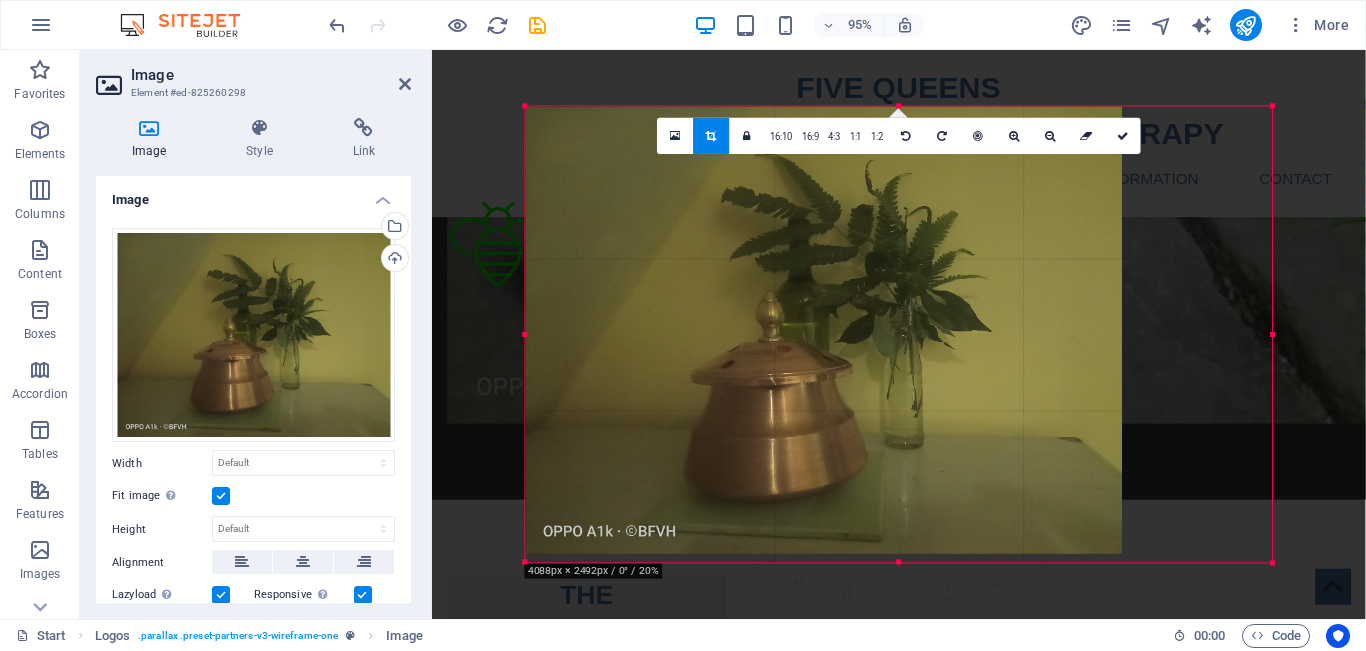 drag, startPoint x: 595, startPoint y: 110, endPoint x: 419, endPoint y: 72, distance: 180.05554 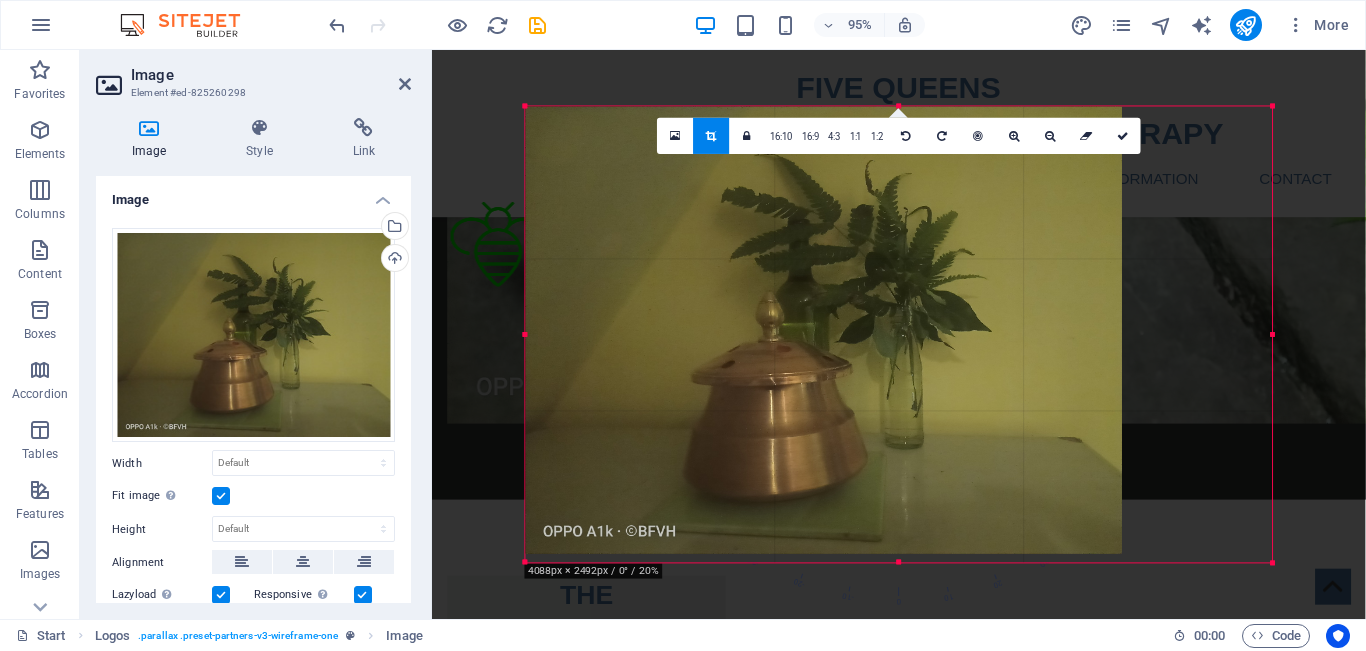 click on "Image Element #ed-825260298 Image Style Link Image Drag files here, click to choose files or select files from Files or our free stock photos & videos Select files from the file manager, stock photos, or upload file(s) Upload Width Default auto px rem % em vh vw Fit image Automatically fit image to a fixed width and height Height Default auto px Alignment Lazyload Loading images after the page loads improves page speed. Responsive Automatically load retina image and smartphone optimized sizes. Lightbox Use as headline The image will be wrapped in an H1 headline tag. Useful for giving alternative text the weight of an H1 headline, e.g. for the logo. Leave unchecked if uncertain. Optimized Images are compressed to improve page speed. Position Direction Custom X offset 50 px rem % vh vw Y offset 50 px rem % vh vw Text Float No float Image left Image right Determine how text should behave around the image. Text Alternative text Image caption Paragraph Format Normal Heading 1 Heading 2 Heading 3 Heading 4 Code 8 9" at bounding box center (723, 334) 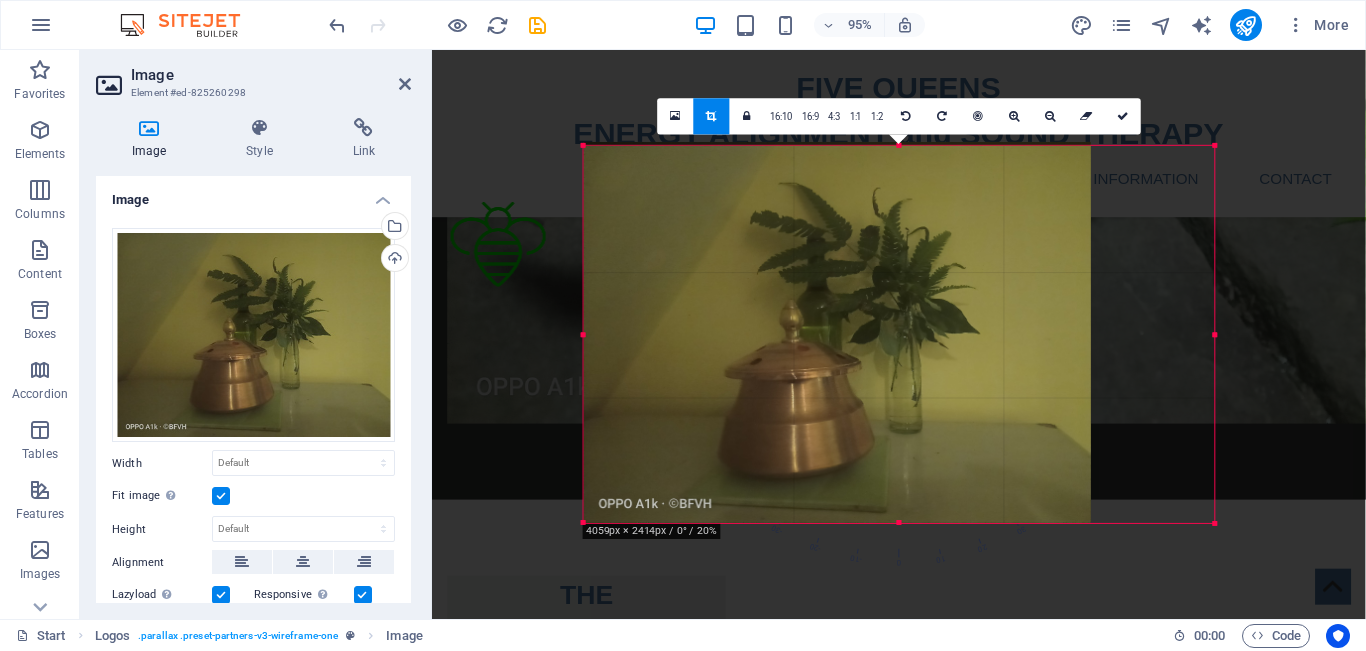 drag, startPoint x: 646, startPoint y: 146, endPoint x: 514, endPoint y: 150, distance: 132.0606 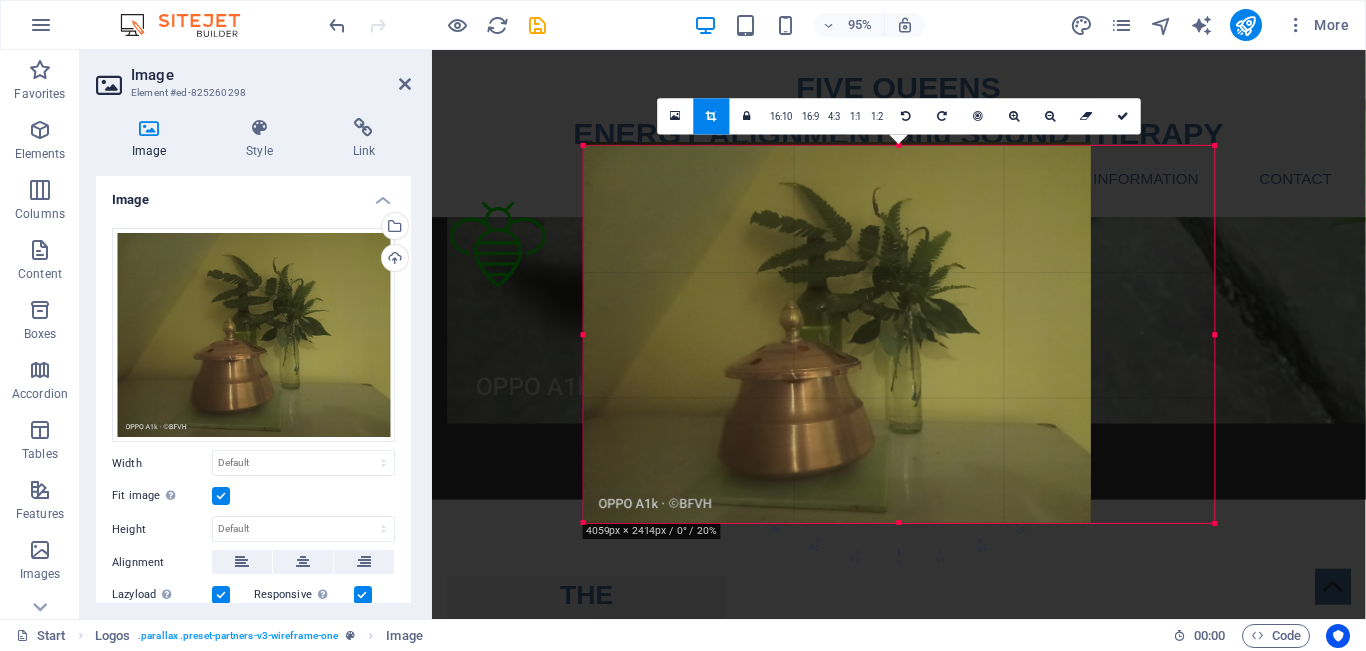 click on "H2   Text   Banner   Container   Banner   Text   Container   Container   Spacer   Banner   Container   Menu Bar   Logo   Icon   Menu   Button   H2   Icon   Icon   Icon   Spacer   Spacer   Icon   Spacer   Text   Spacer   Button   Image with text   Container   H2   Spacer   Text   Image   Cards   Container   H3   Text   Container   H3   Text   Container   Container   Boxes   Container   Text   Top button   Footer Heimdall   Container   Container   Placeholder   Logos   Image   Image   Image   Image   Container   Container   H3   Container   Icon   Text   H2   Image   Image   Image   Image   Image   H2   Spacer   Container   Icon   Container   H3   Container   Icon   Container 180 170 160 150 140 130 120 110 100 90 80 70 60 50 40 30 20 10 0 -10 -20 -30 -40 -50 -60 -70 -80 -90 -100 -110 -120 -130 -140 -150 -160 -170 4059px × 2414px / 0° / 20% 16:10 16:9 4:3 1:1 1:2 0" at bounding box center [899, 334] 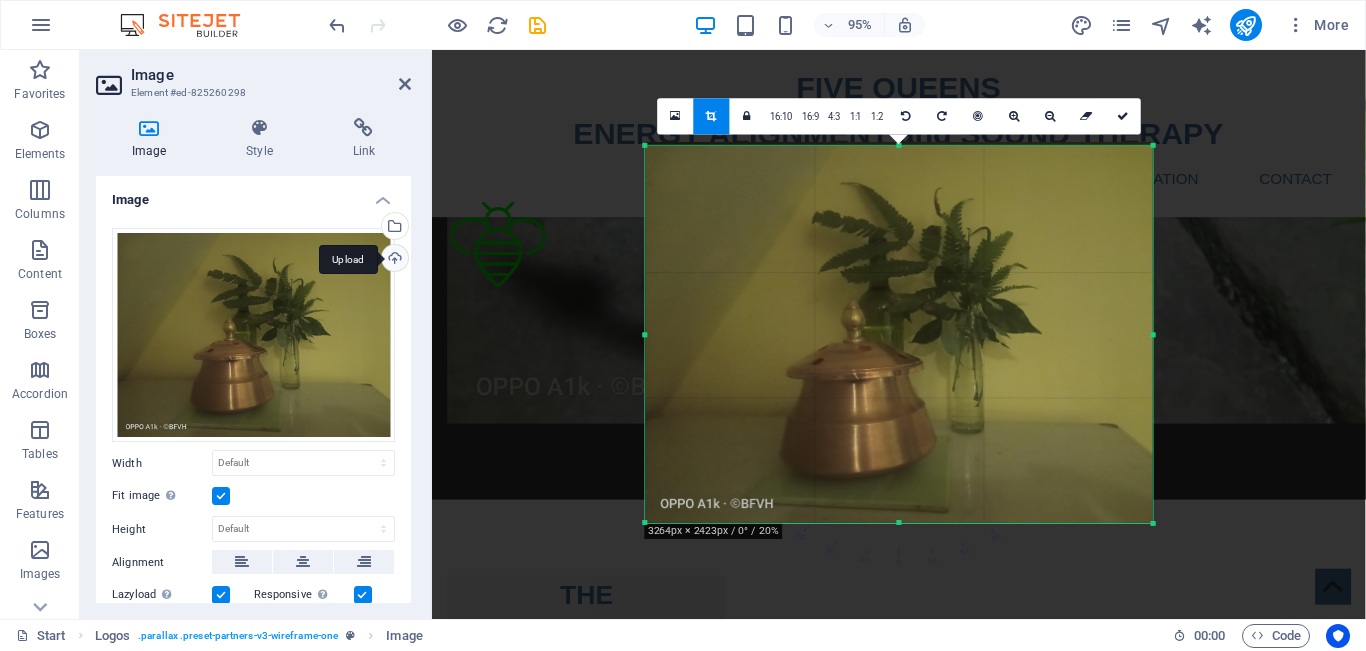click on "Upload" at bounding box center [393, 260] 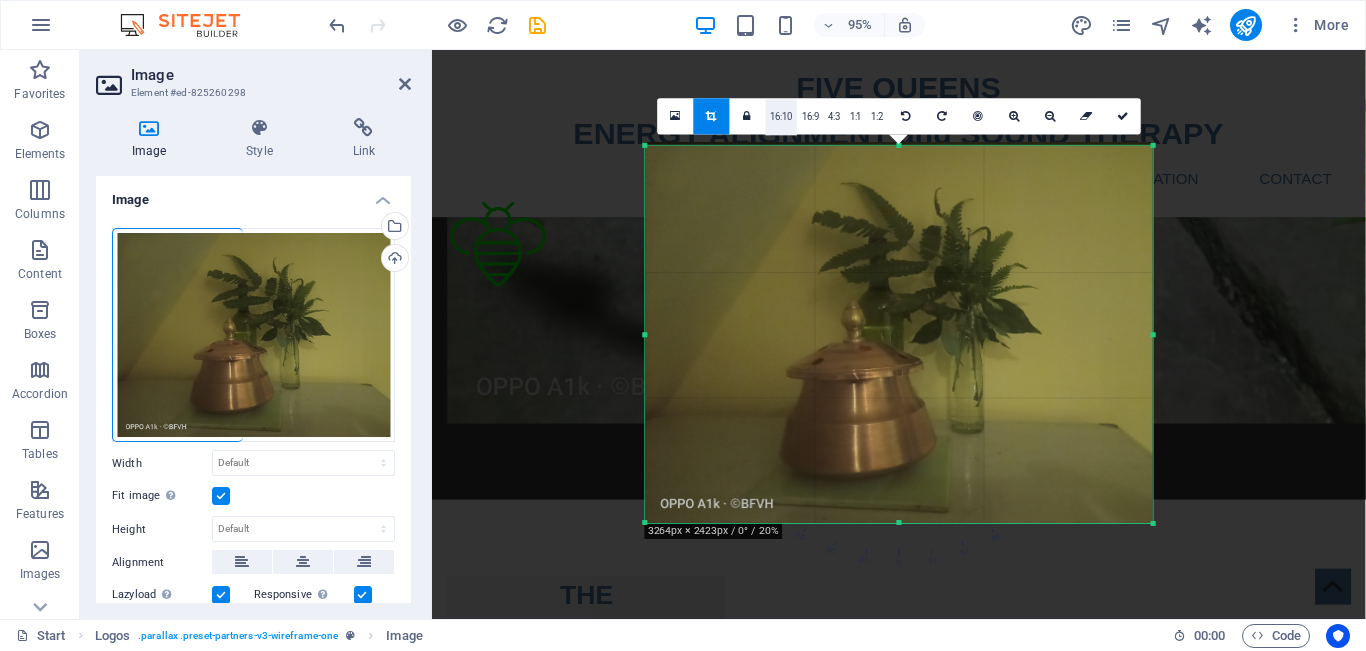 click on "16:10" at bounding box center [782, 118] 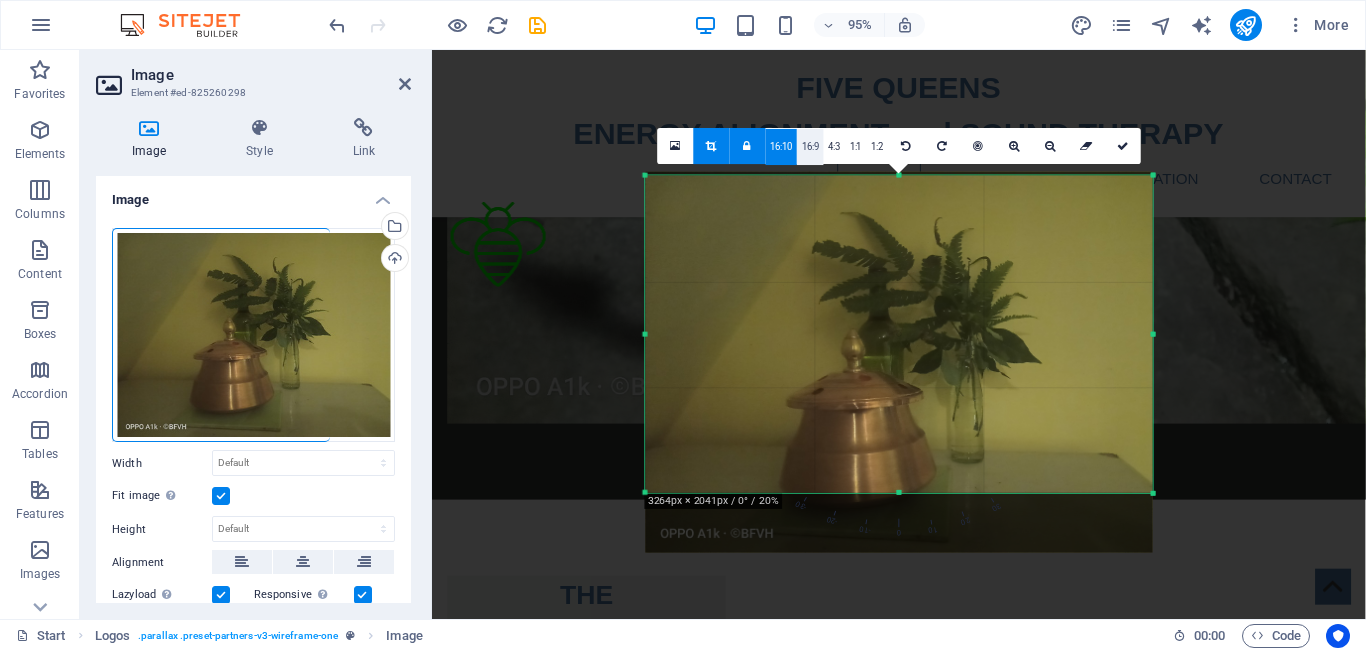 click on "16:9" at bounding box center (810, 147) 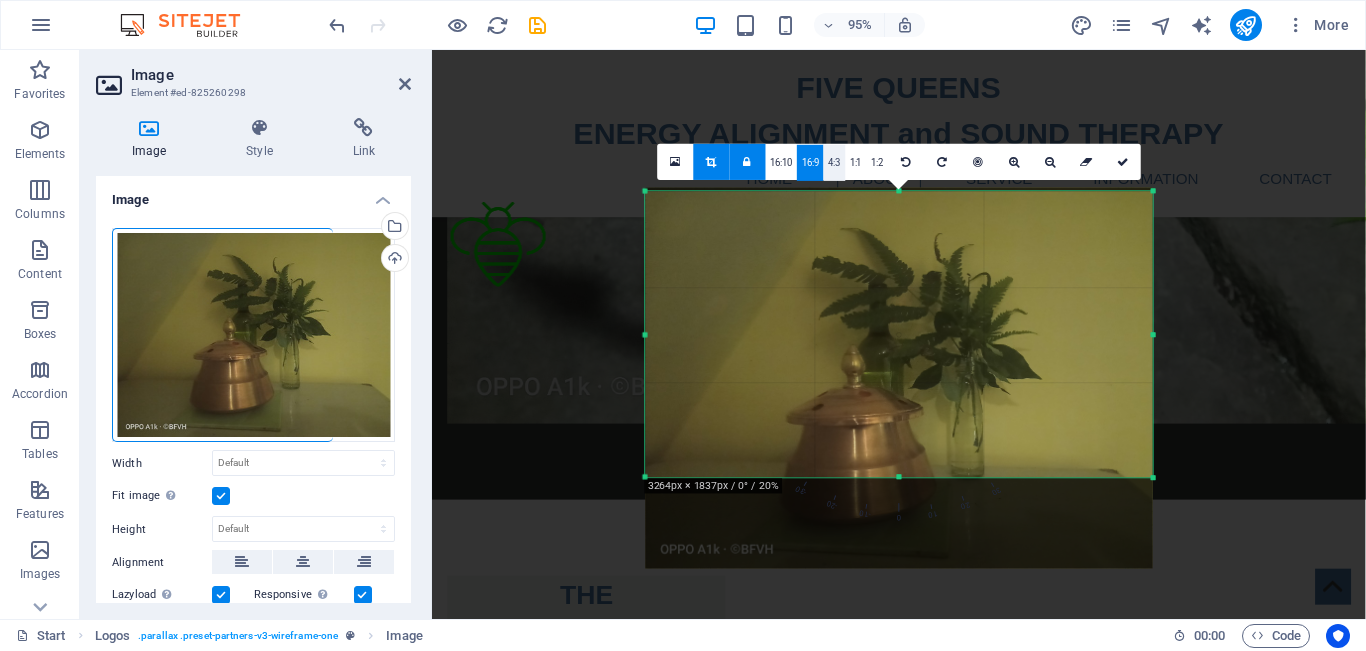 click on "4:3" at bounding box center [834, 163] 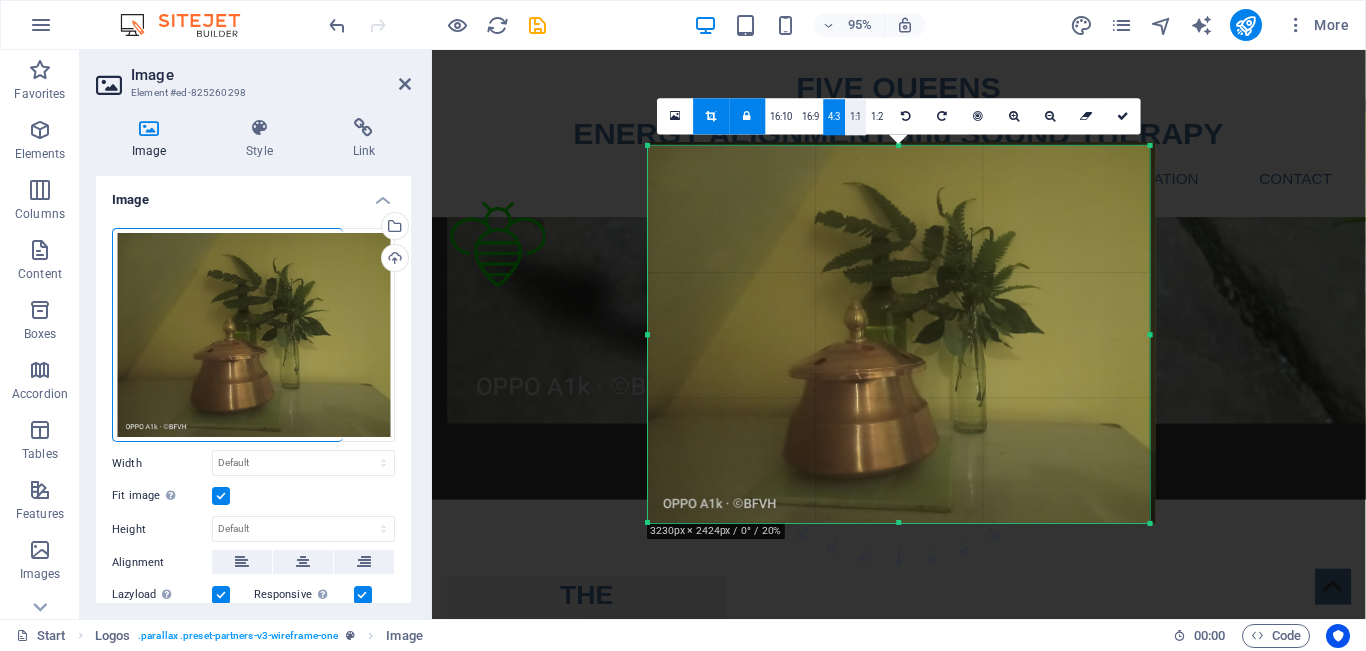 click on "1:1" at bounding box center (855, 118) 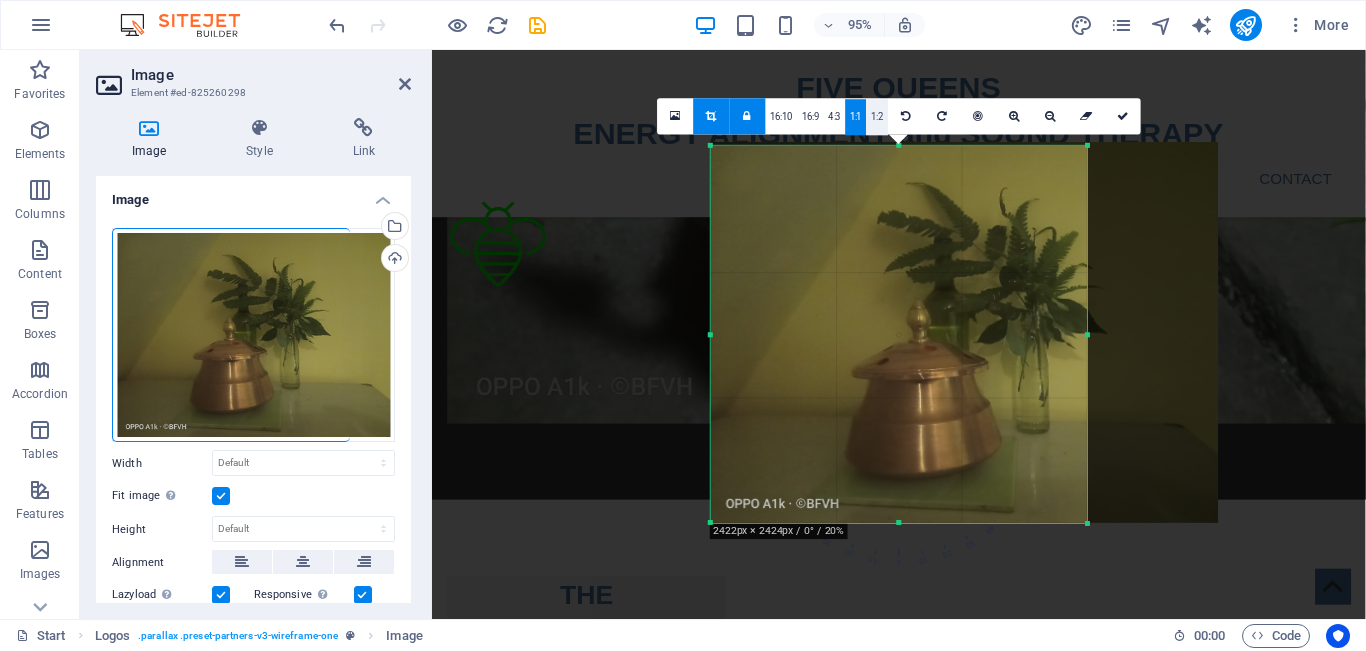 click on "1:2" at bounding box center [877, 118] 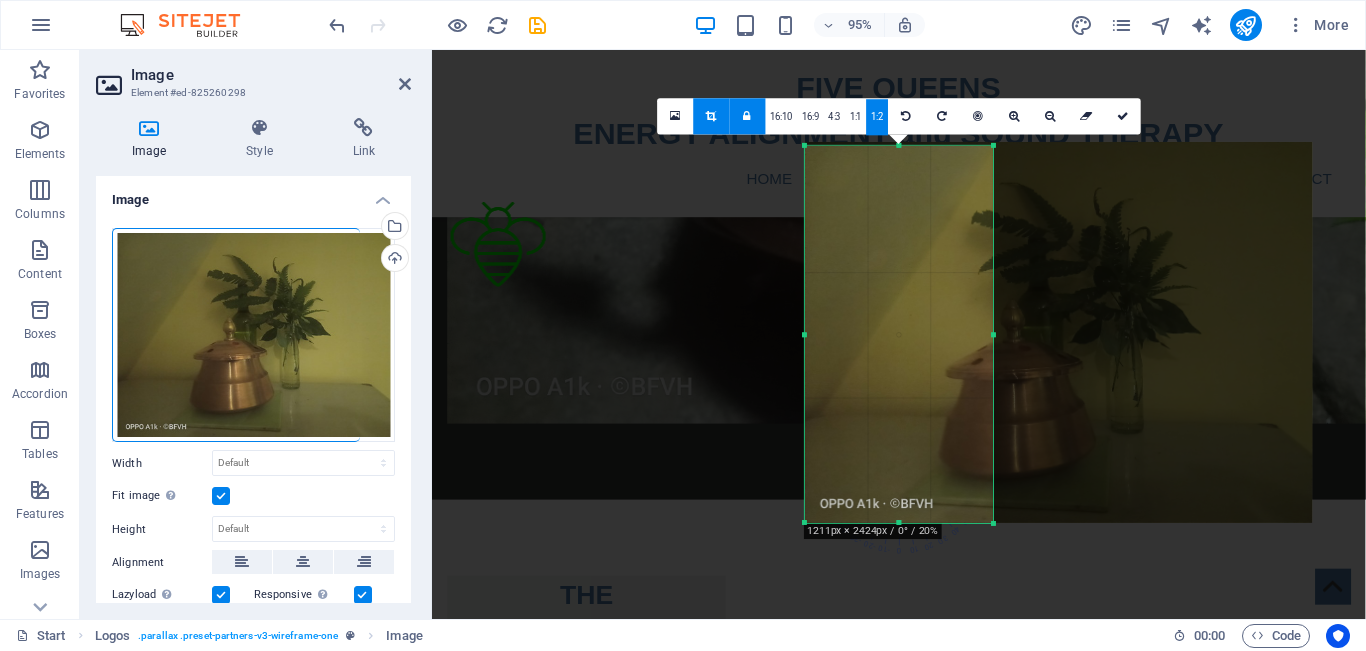 click at bounding box center [748, 116] 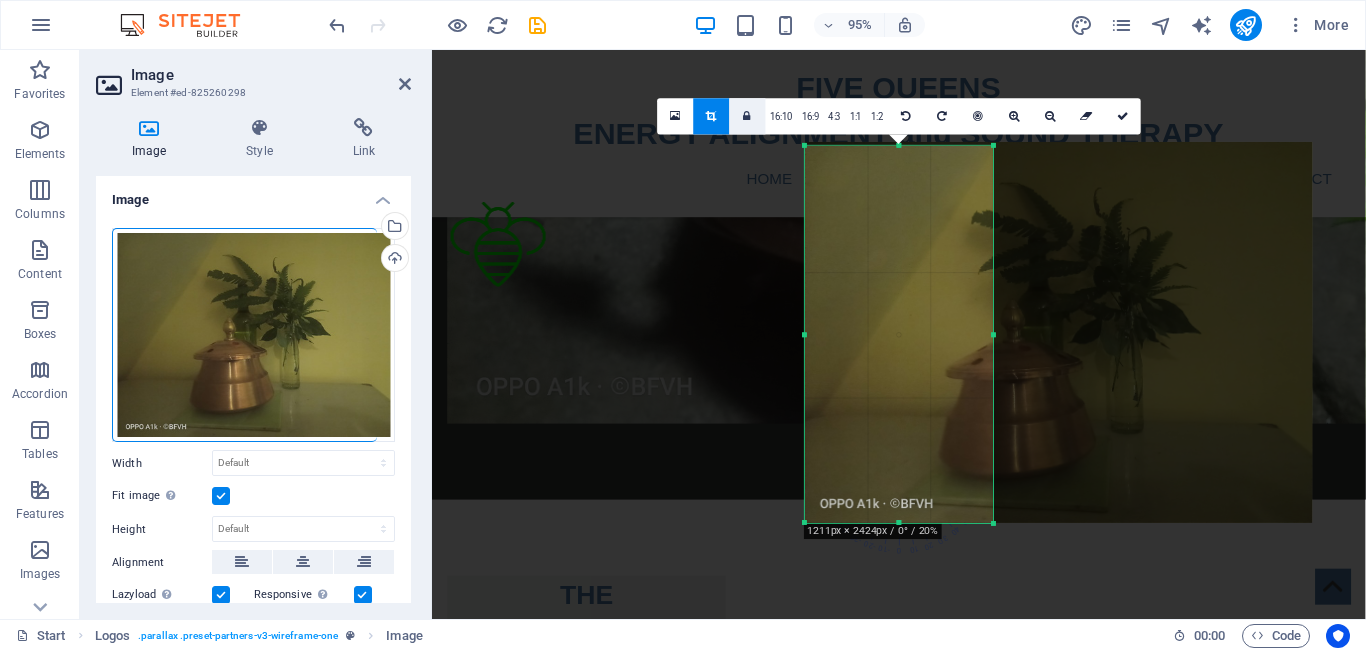click at bounding box center (748, 116) 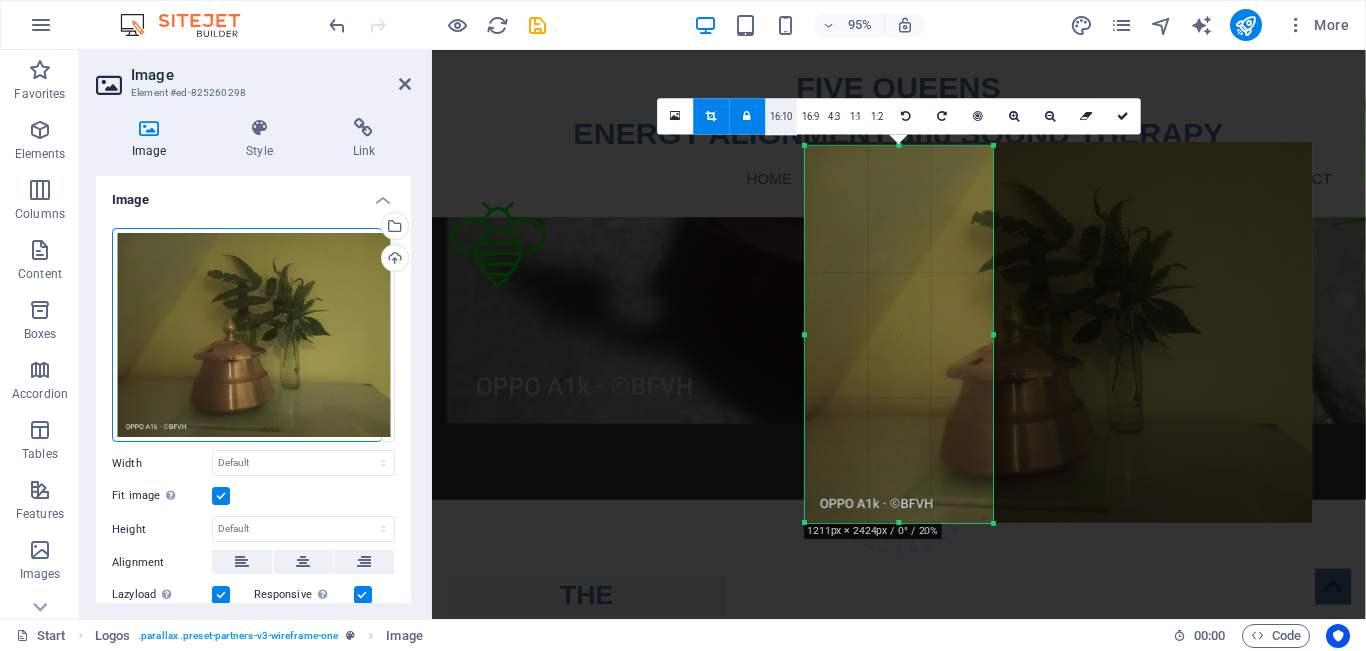 click on "16:10" at bounding box center (782, 118) 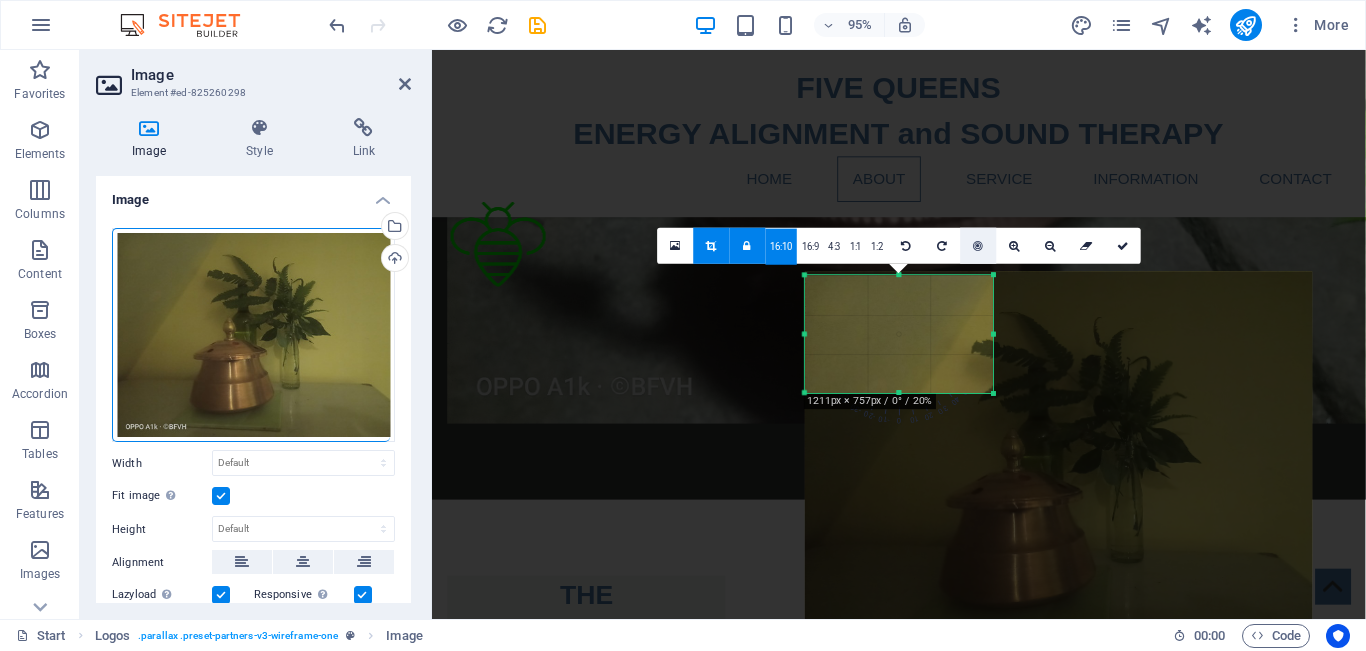 click at bounding box center (979, 246) 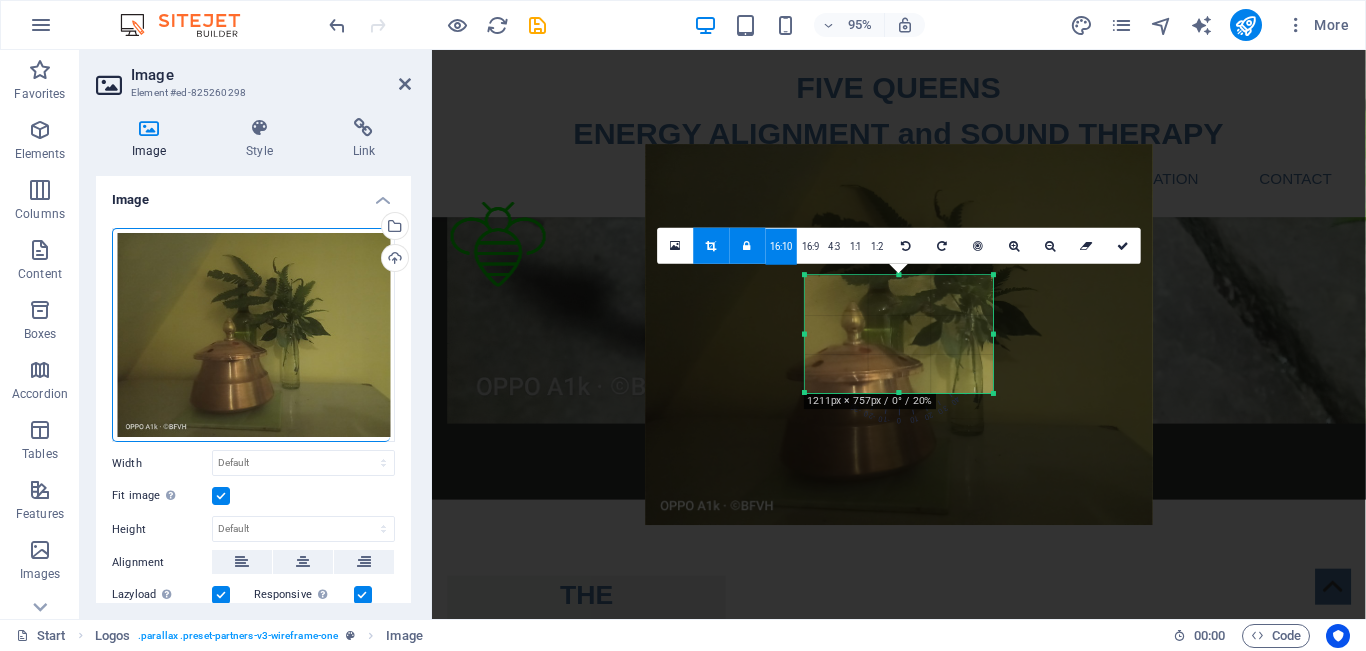 click at bounding box center [898, 334] 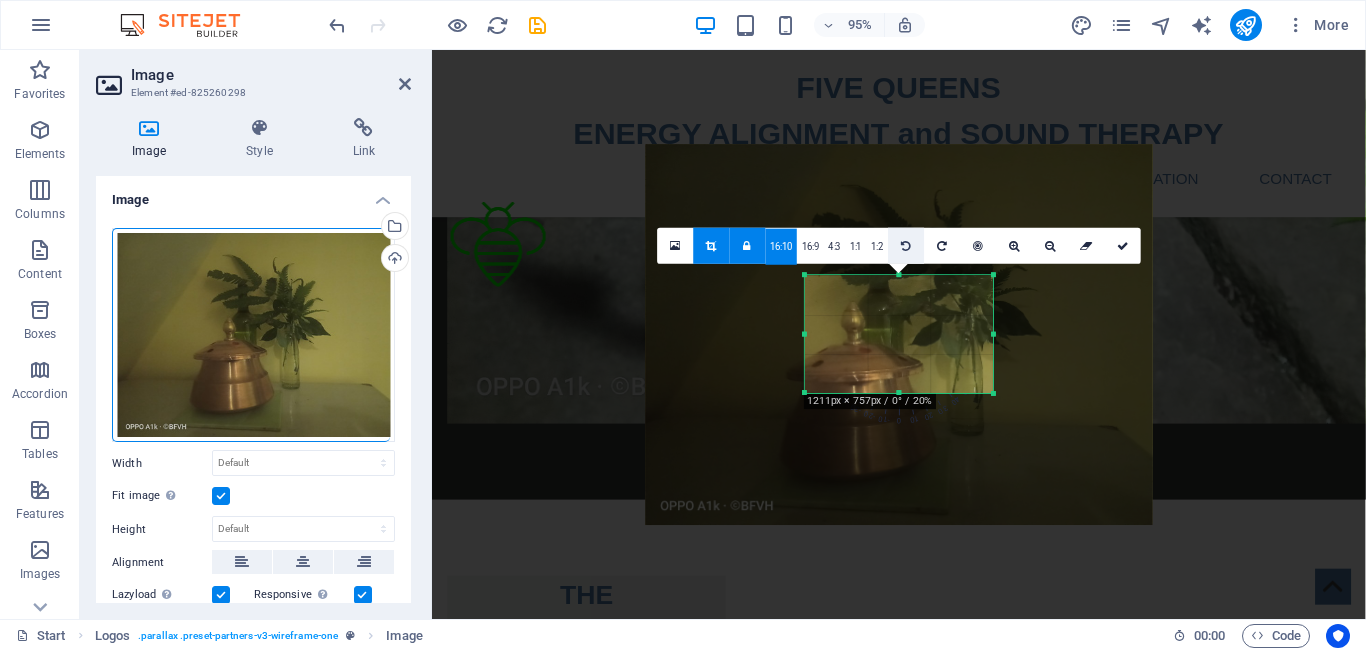click at bounding box center (906, 246) 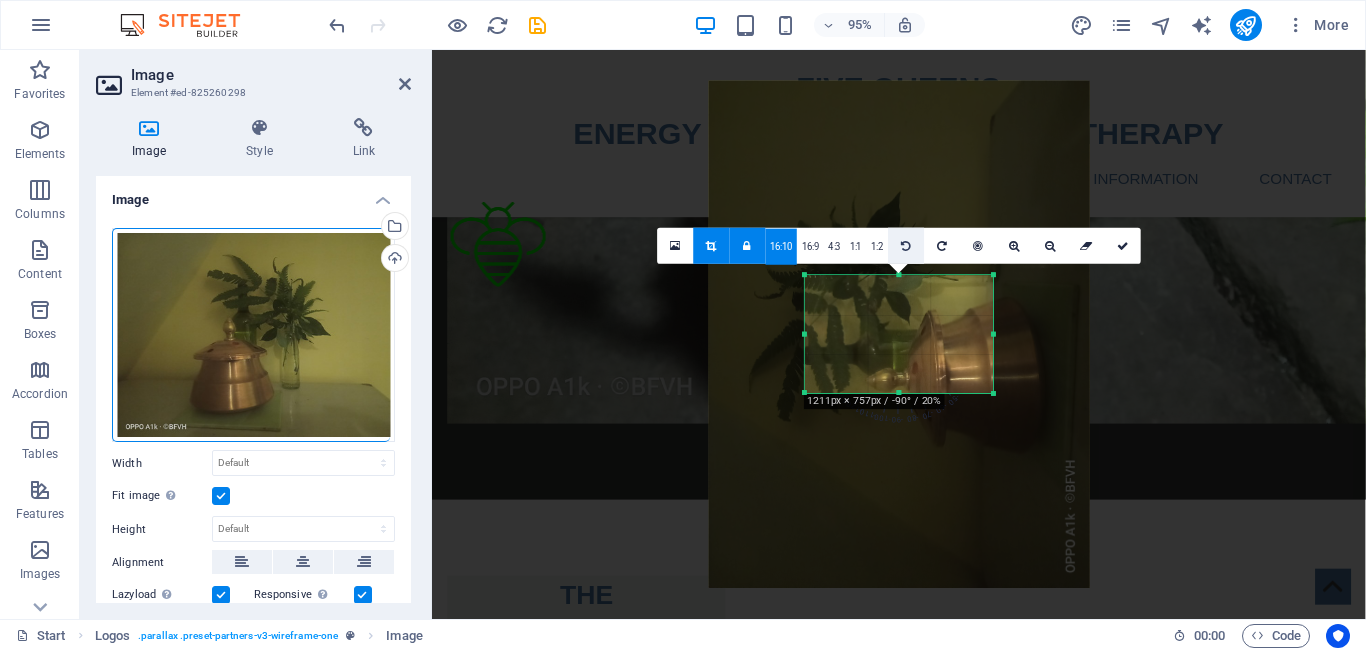 click at bounding box center (906, 246) 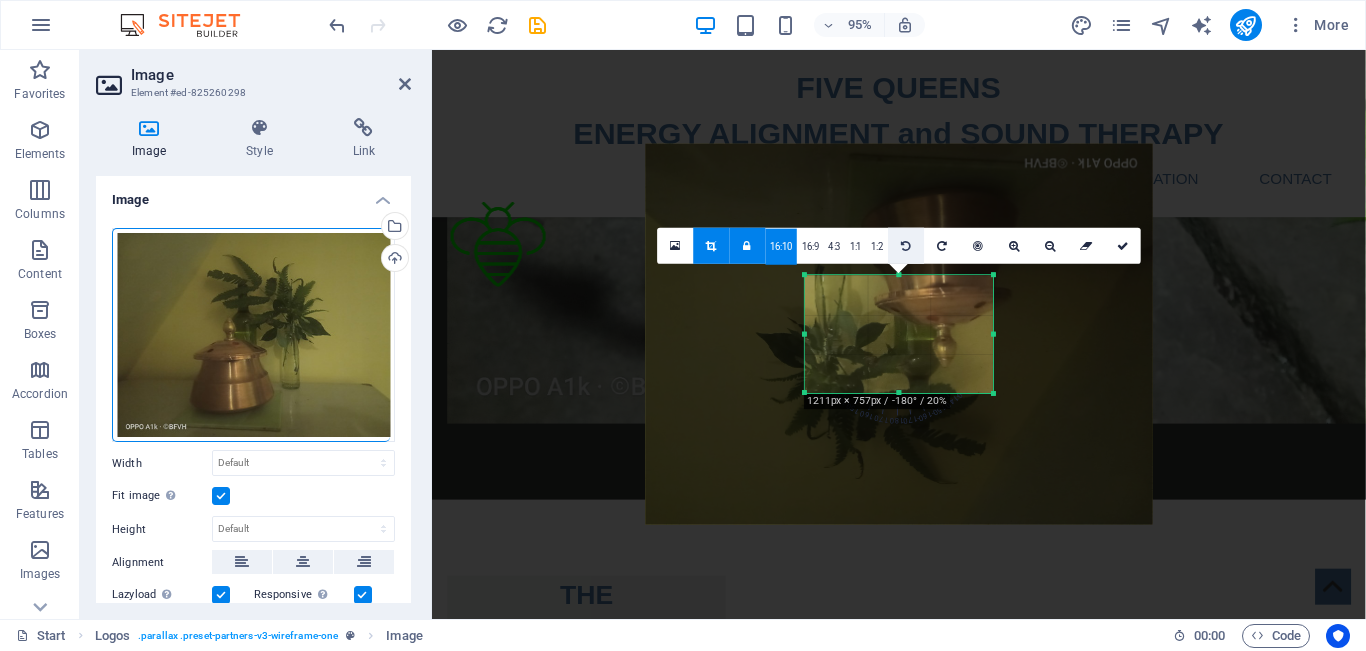 click at bounding box center (906, 246) 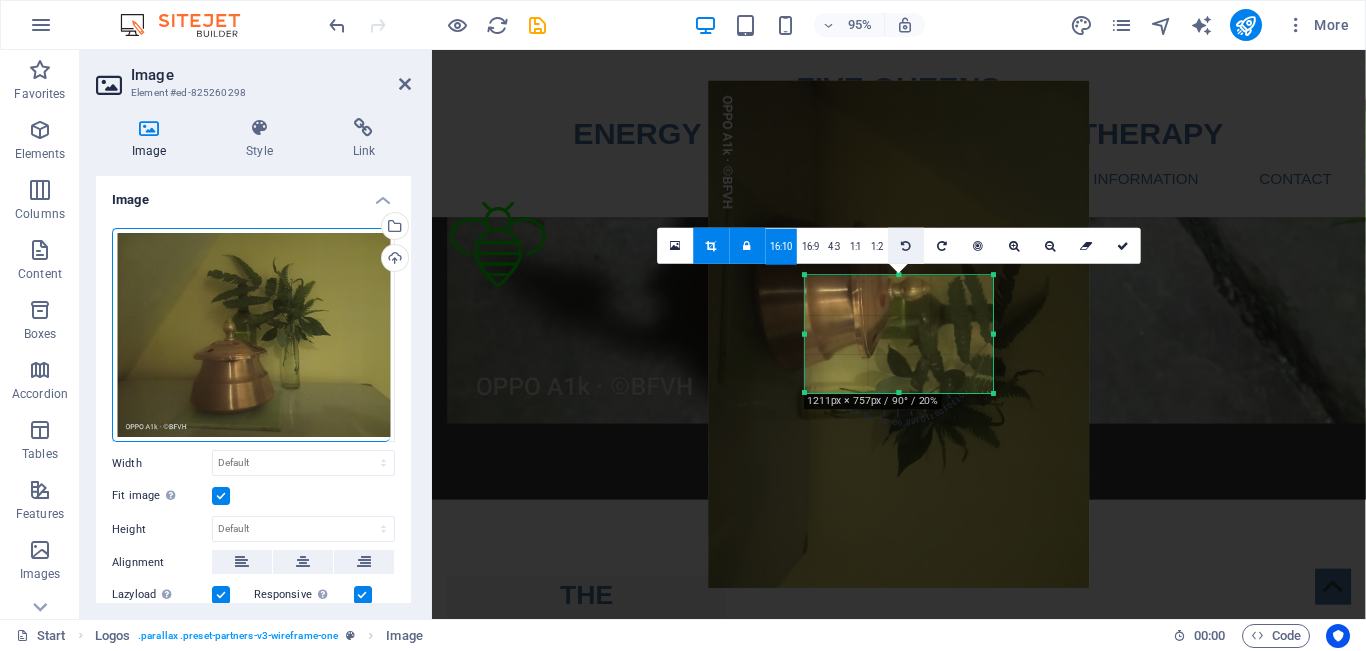 click at bounding box center [906, 246] 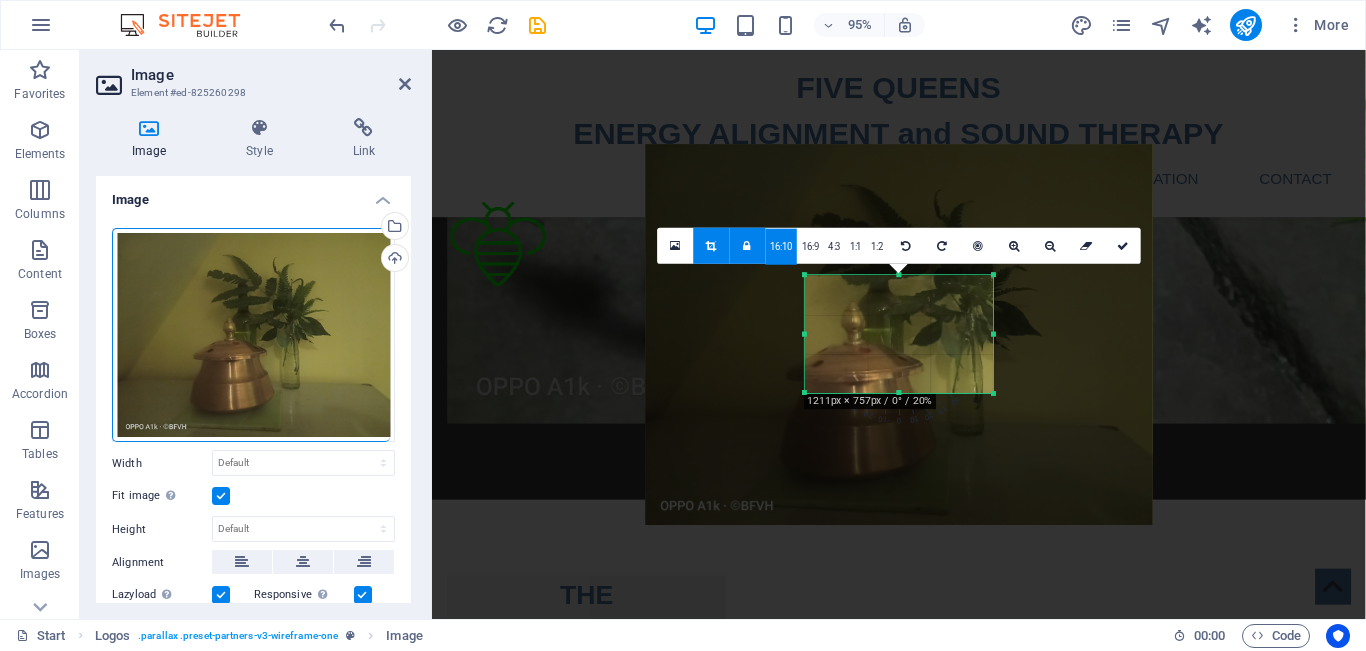click at bounding box center [711, 246] 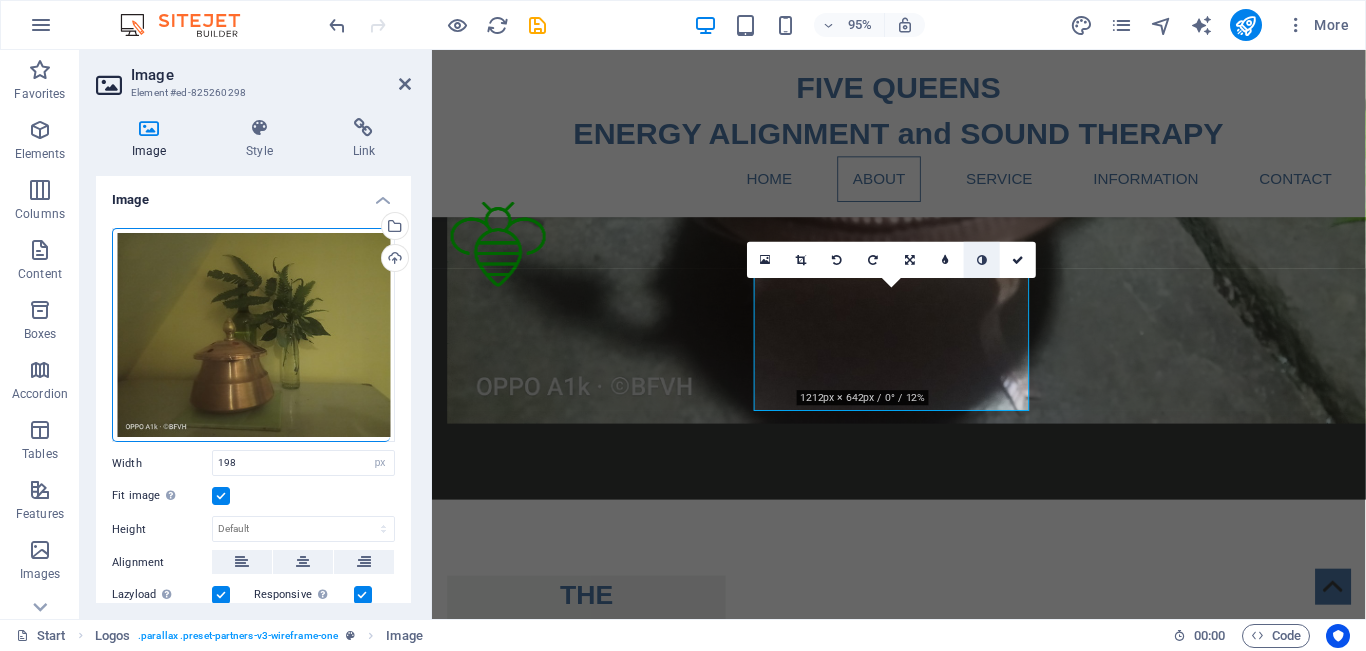 click at bounding box center [982, 260] 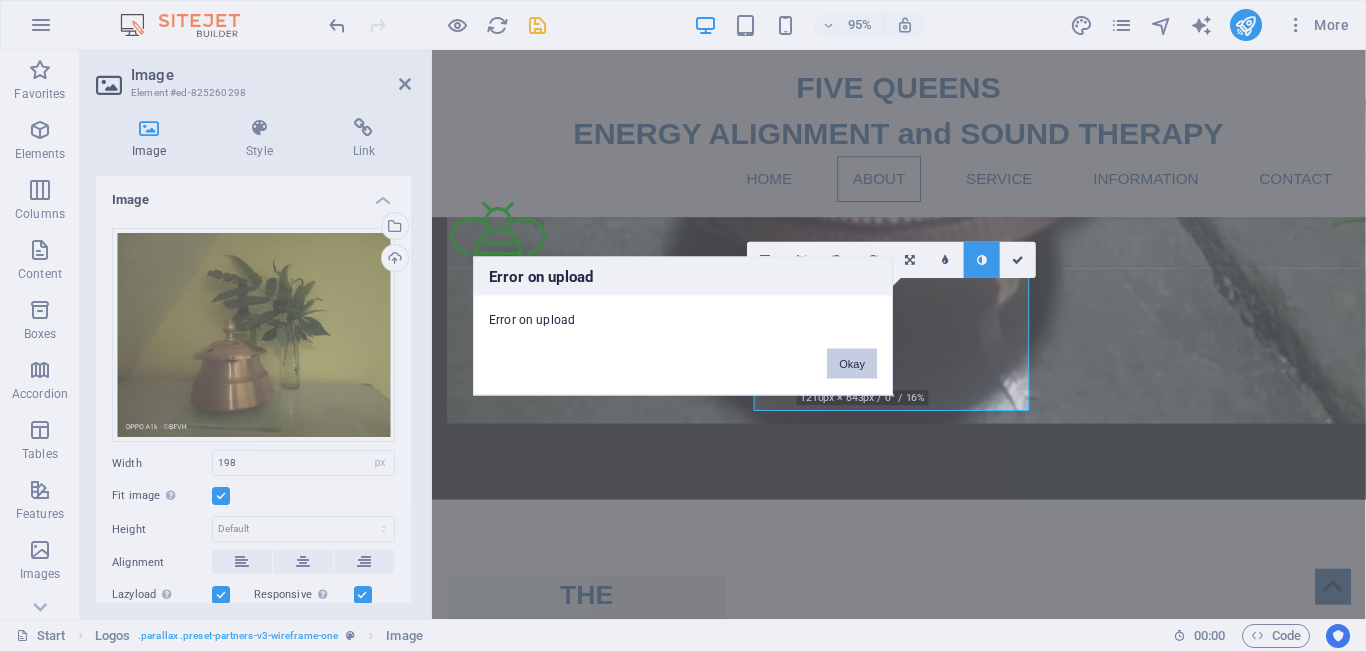 click on "Okay" at bounding box center [852, 363] 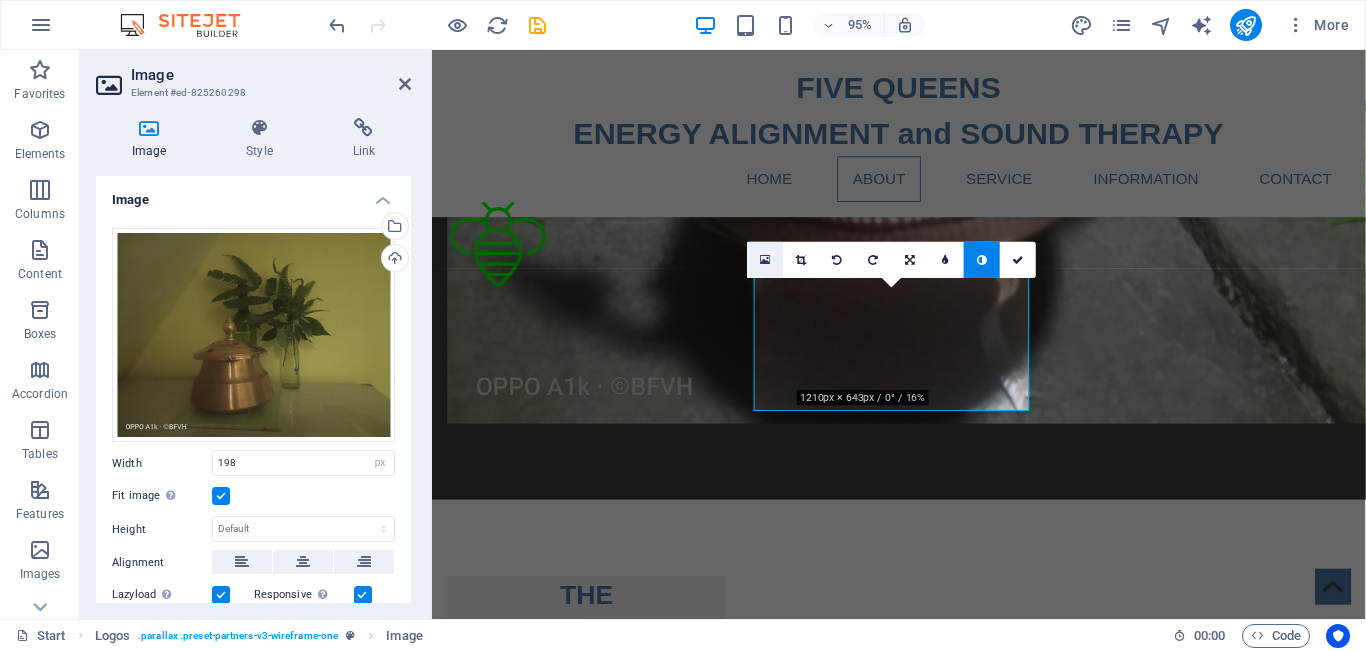 click at bounding box center (765, 260) 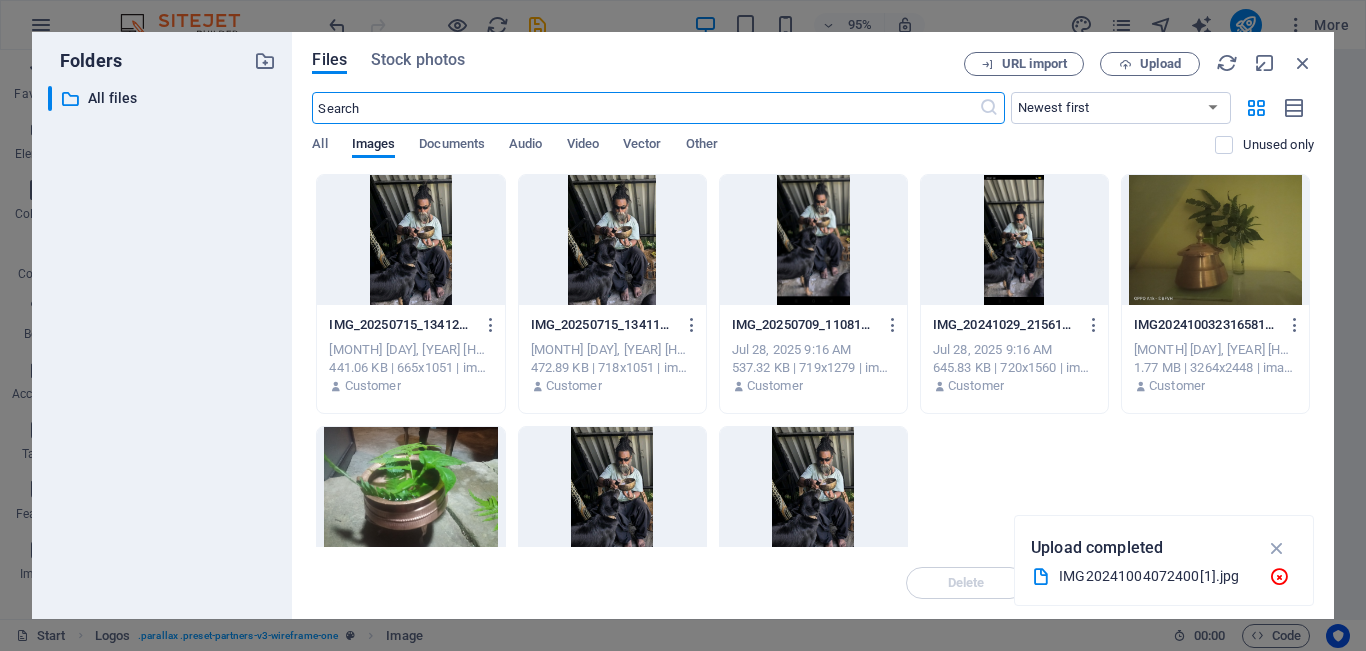 scroll, scrollTop: 2562, scrollLeft: 0, axis: vertical 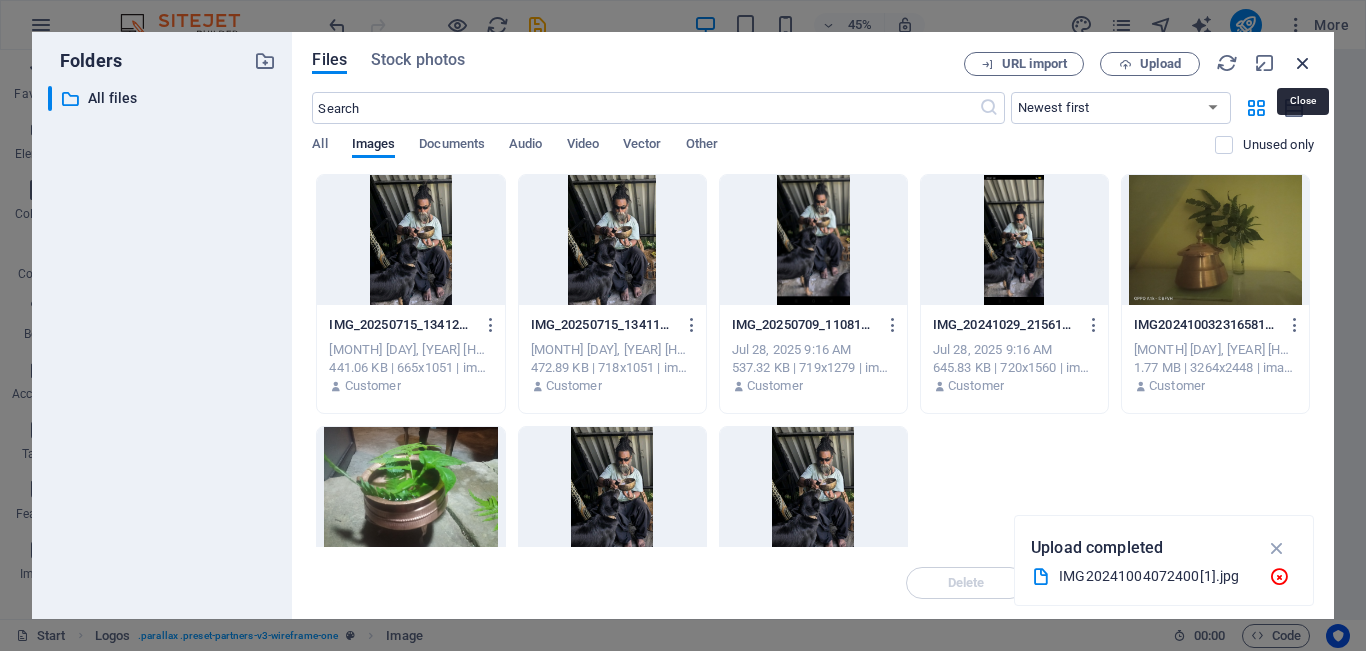 click at bounding box center [1303, 63] 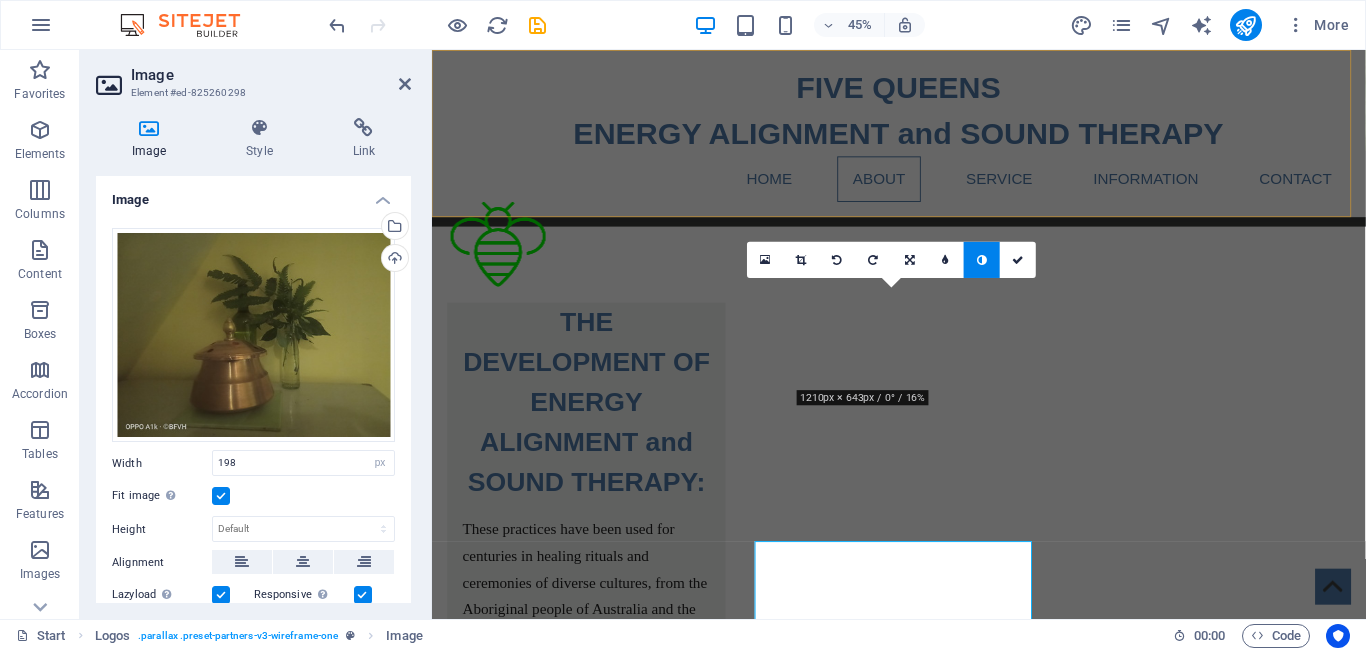 scroll, scrollTop: 2275, scrollLeft: 0, axis: vertical 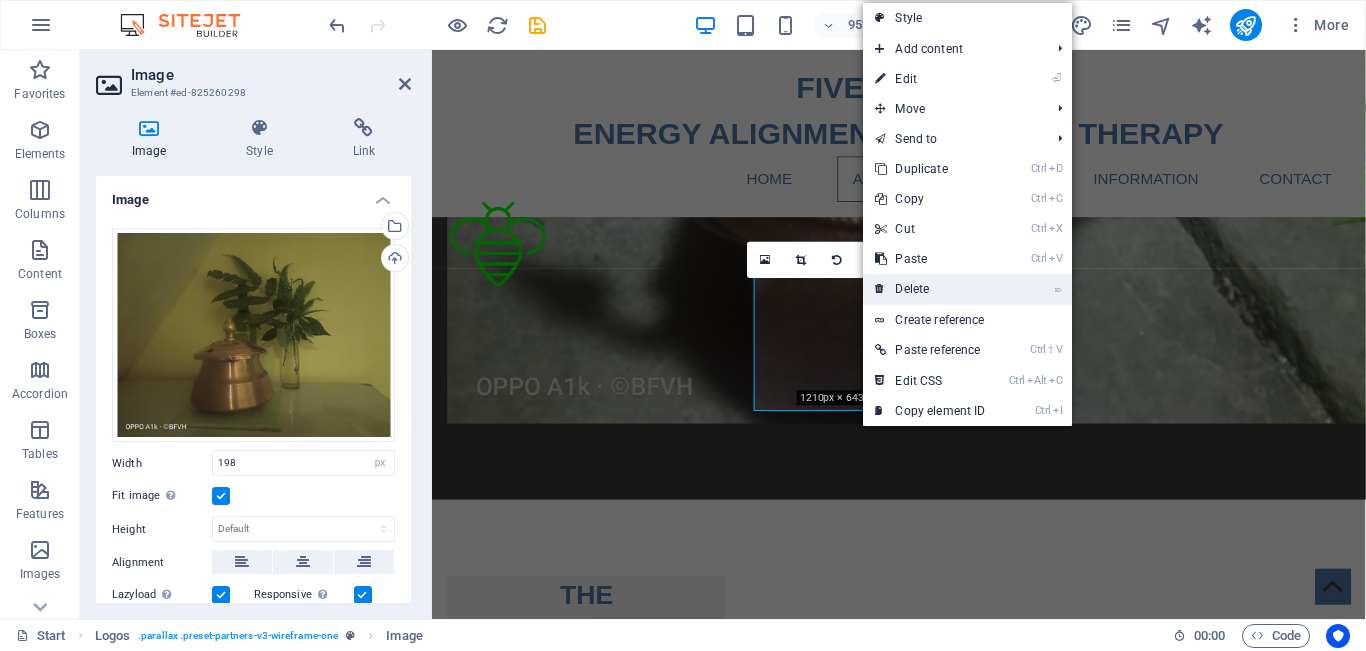 click on "⌦  Delete" at bounding box center [930, 289] 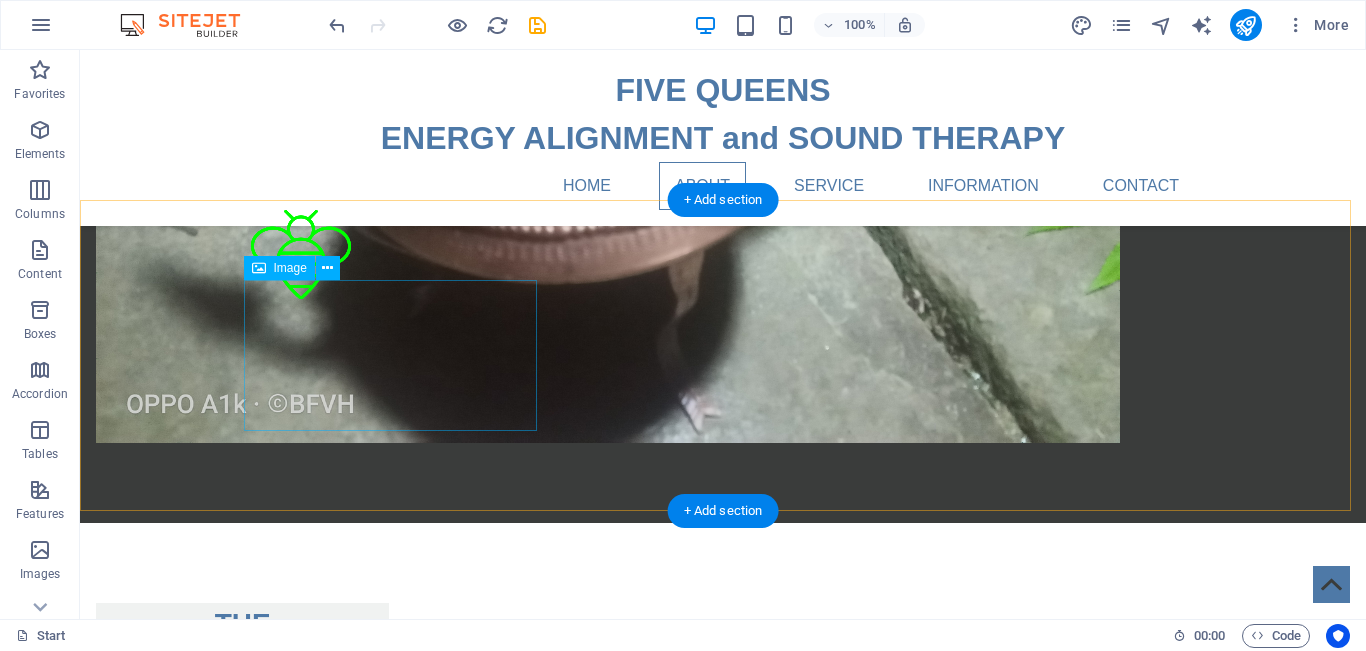 click at bounding box center [242, 2918] 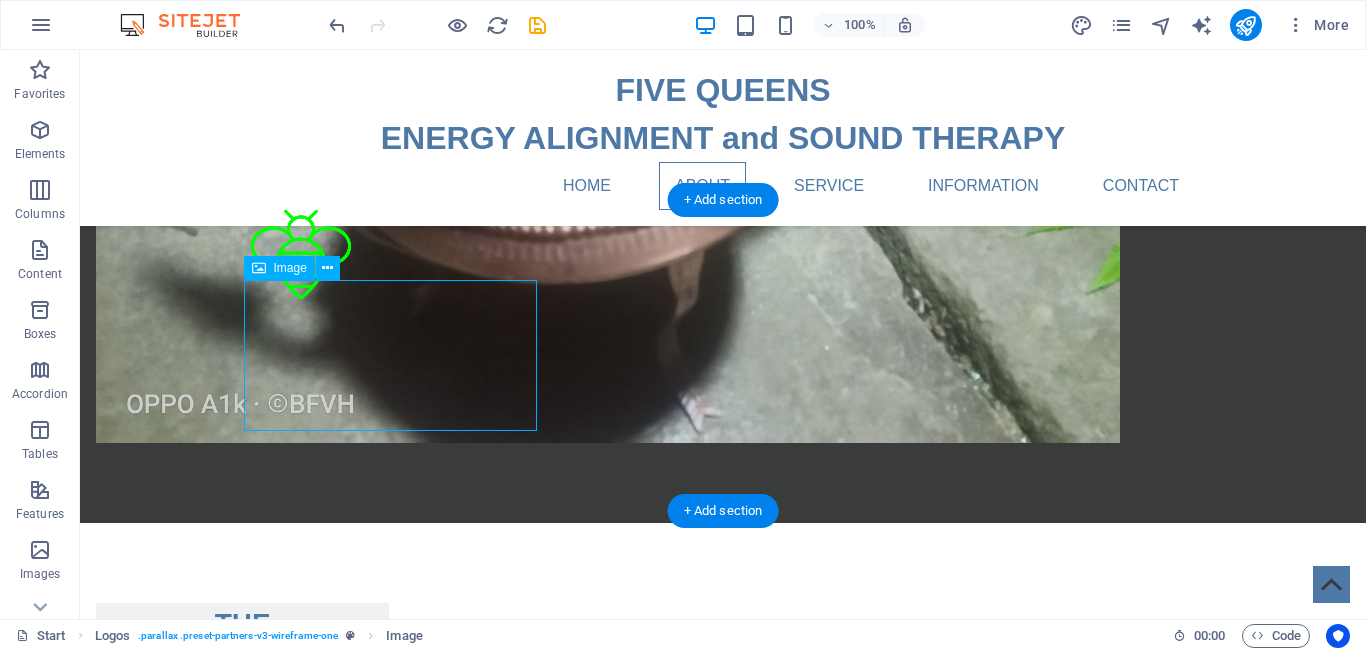 click at bounding box center [242, 2918] 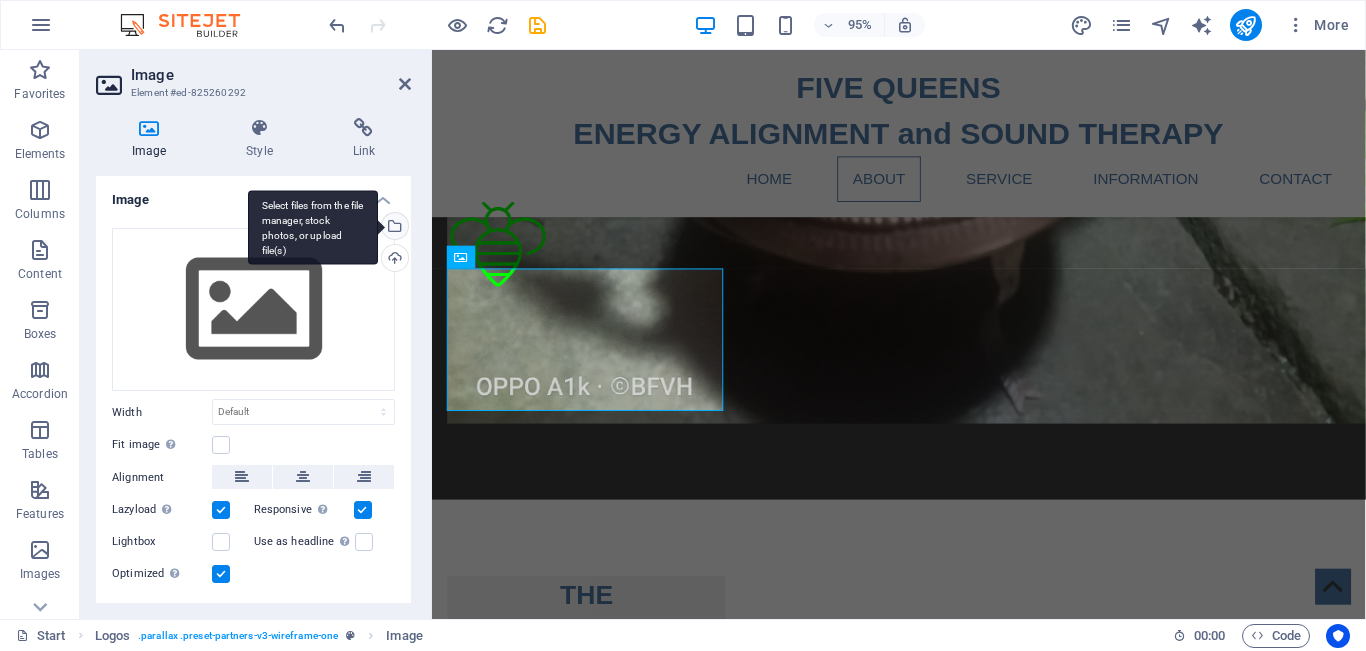 click on "Select files from the file manager, stock photos, or upload file(s)" at bounding box center [393, 228] 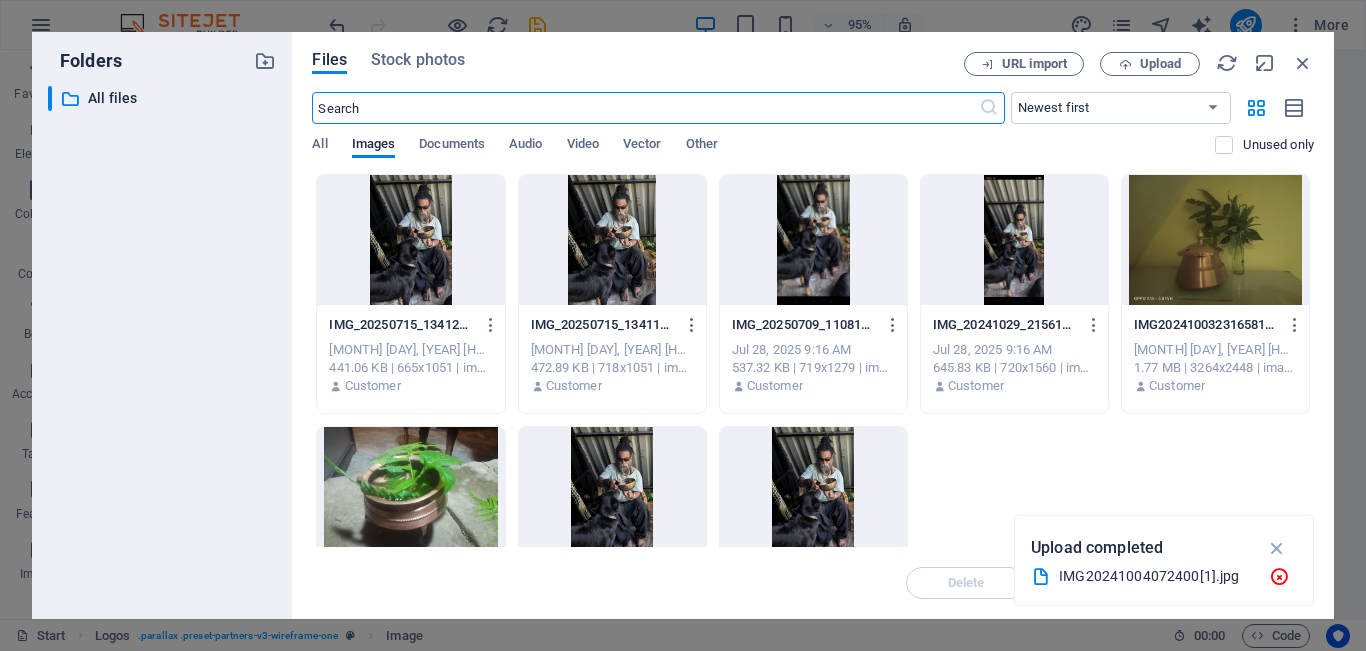 scroll, scrollTop: 2562, scrollLeft: 0, axis: vertical 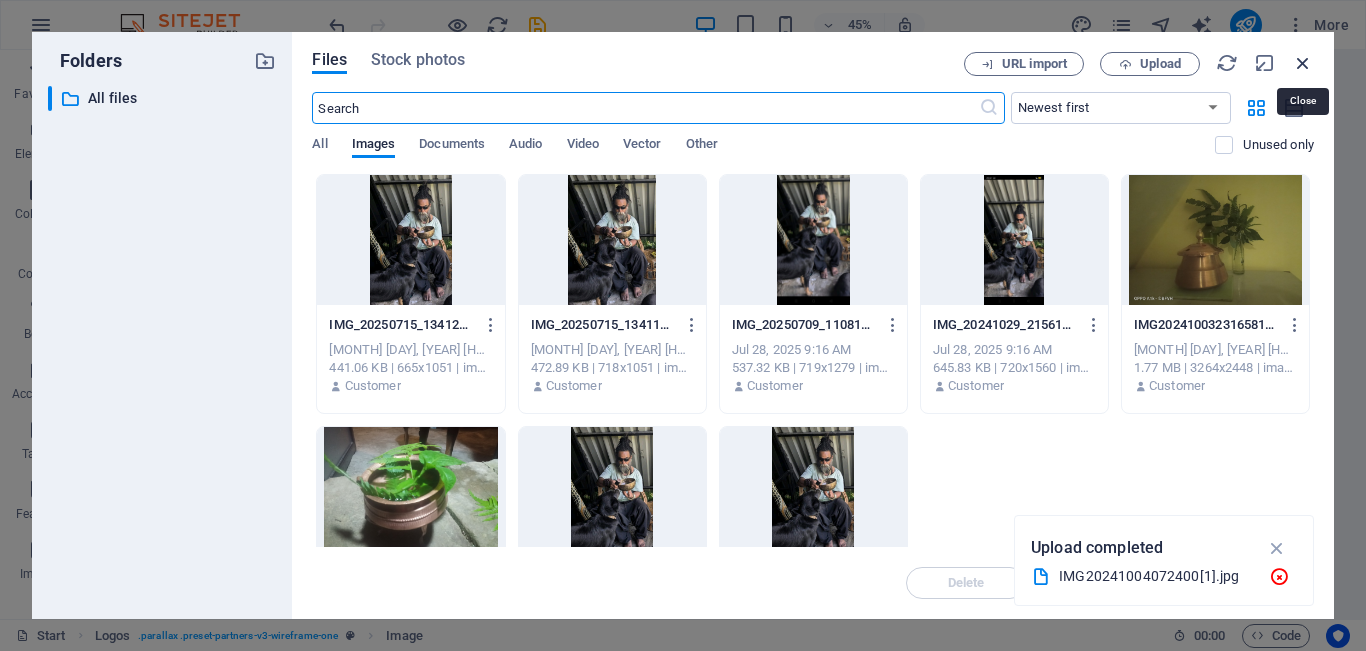 click at bounding box center (1303, 63) 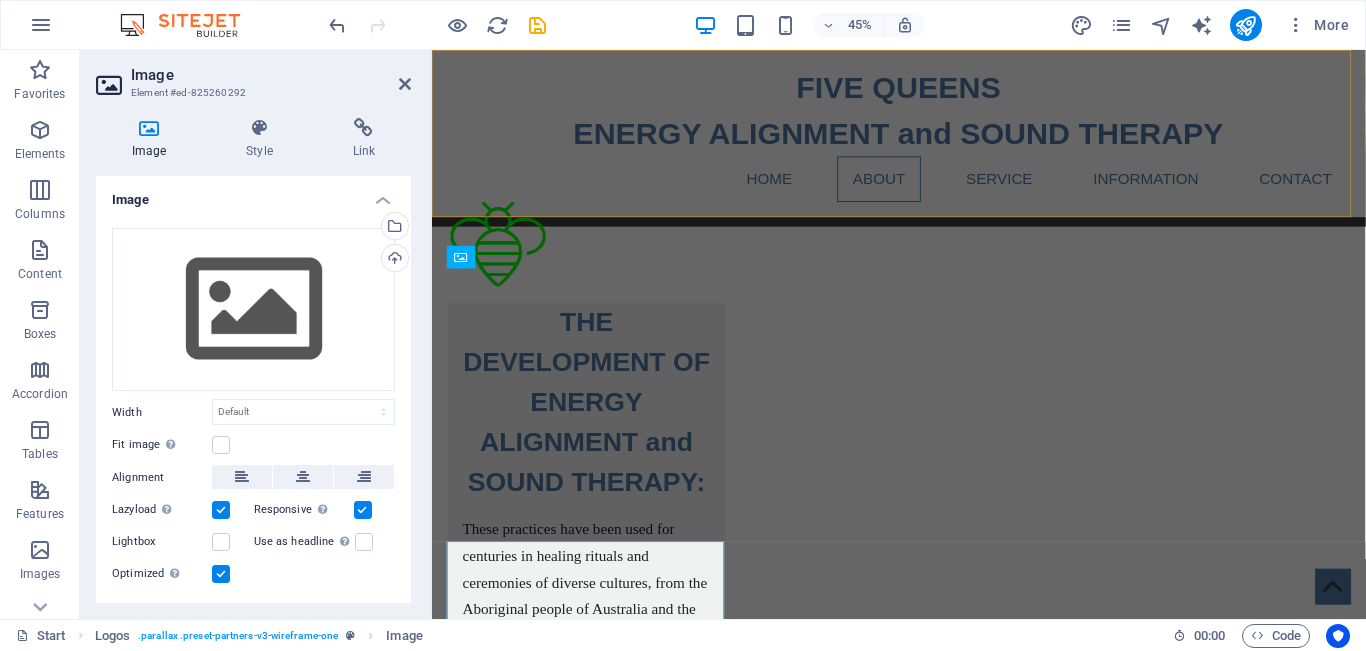 scroll, scrollTop: 2275, scrollLeft: 0, axis: vertical 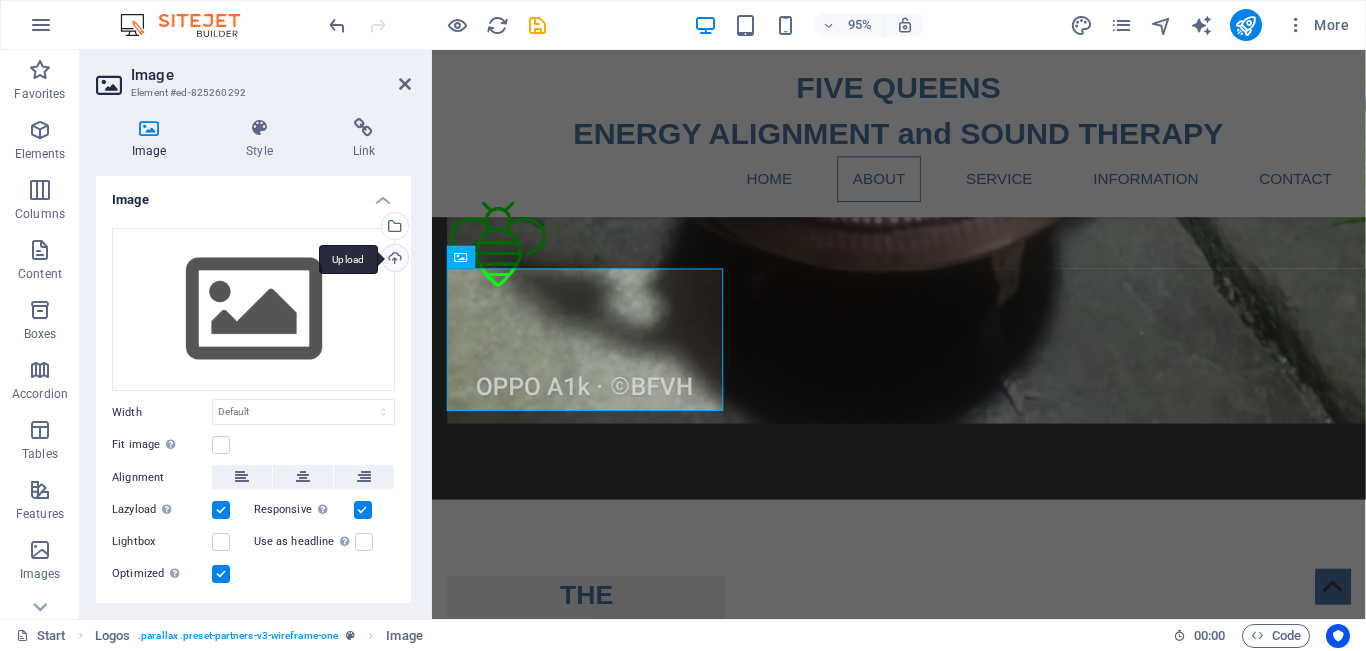 click on "Upload" at bounding box center (393, 260) 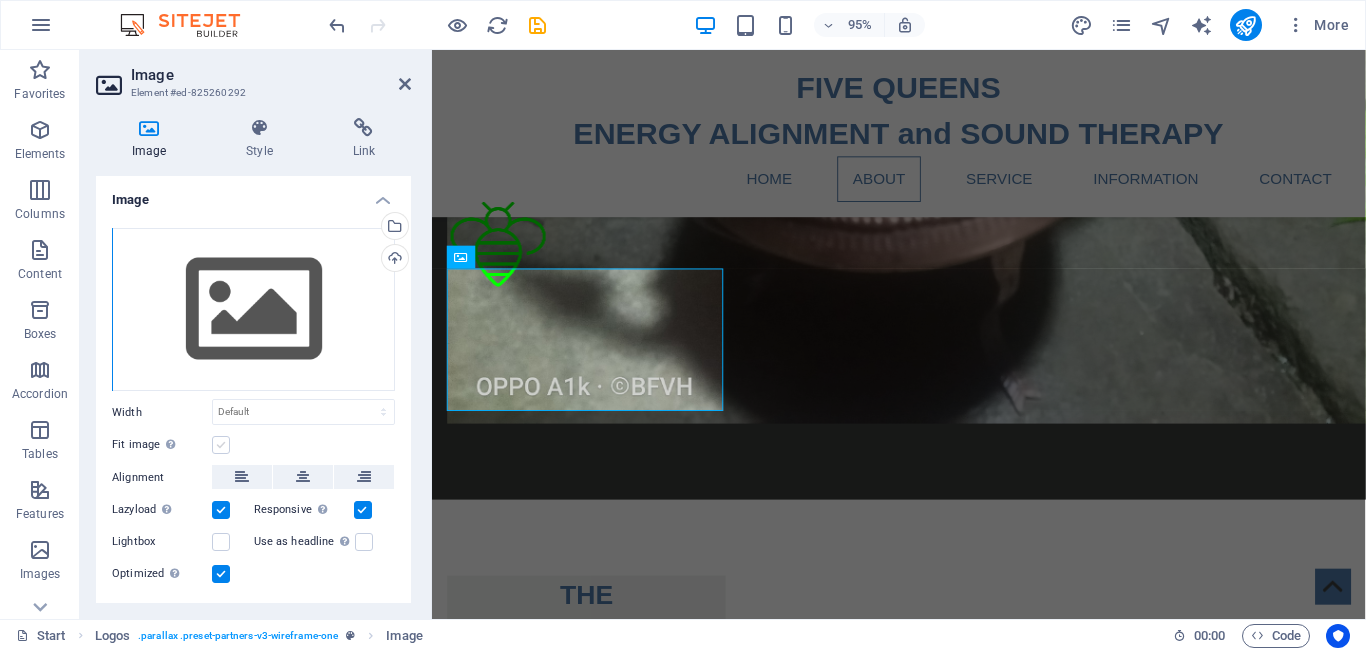 click at bounding box center (221, 445) 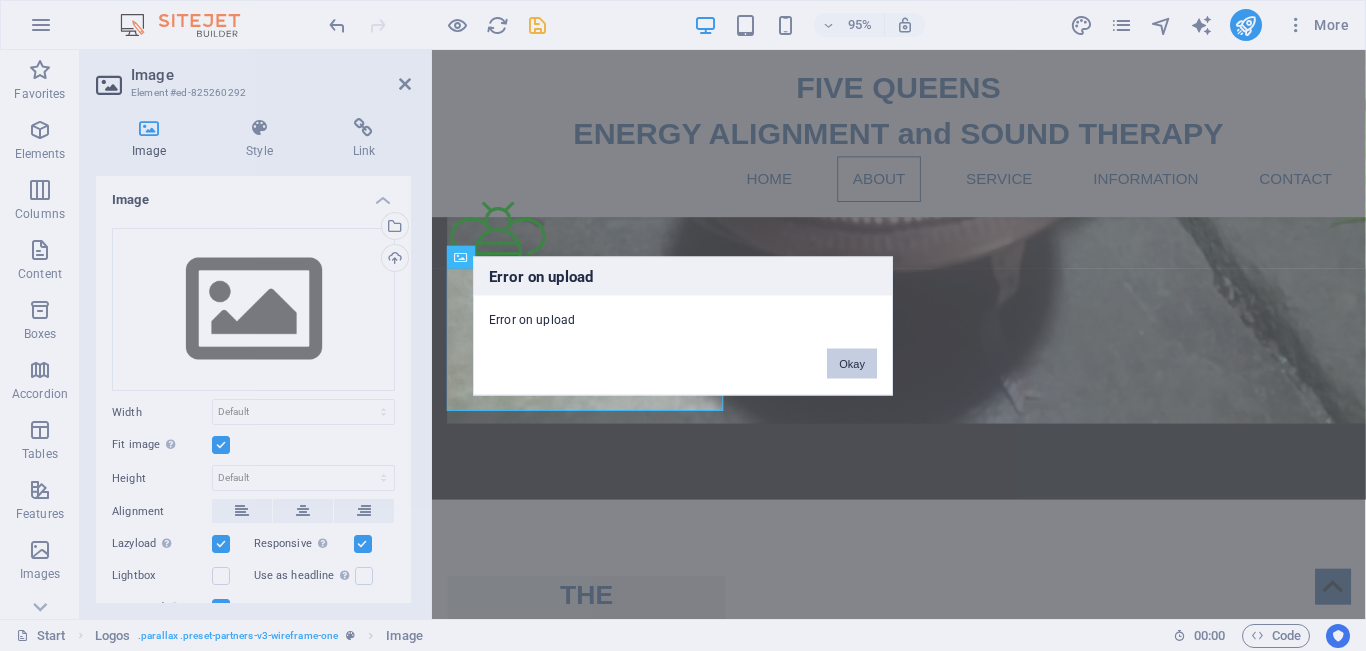 click on "Okay" at bounding box center [852, 363] 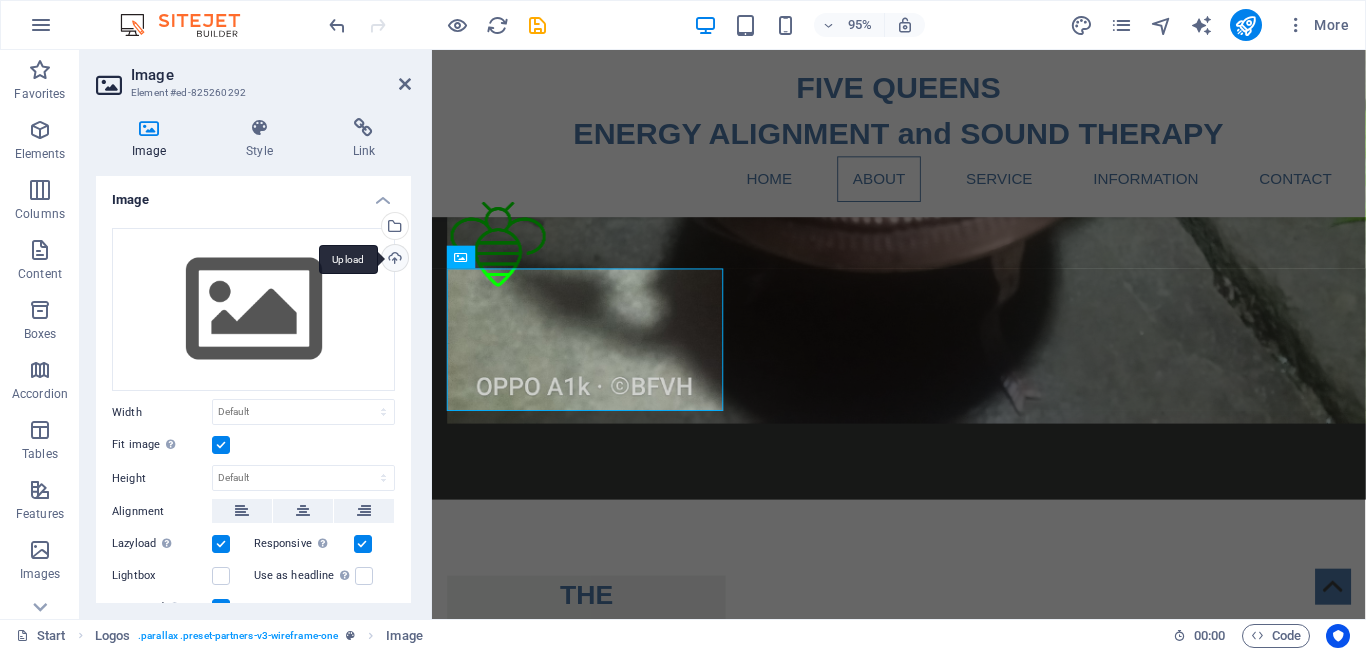 click on "Upload" at bounding box center [393, 260] 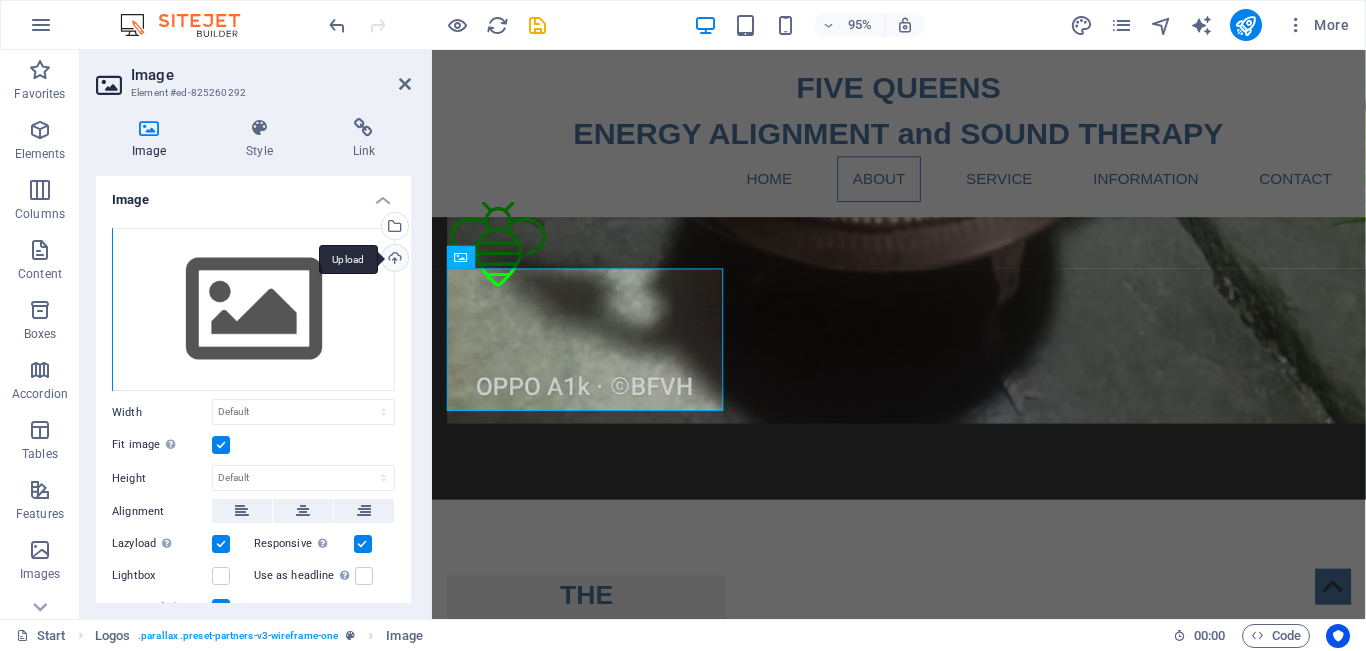 click on "Upload" at bounding box center [393, 260] 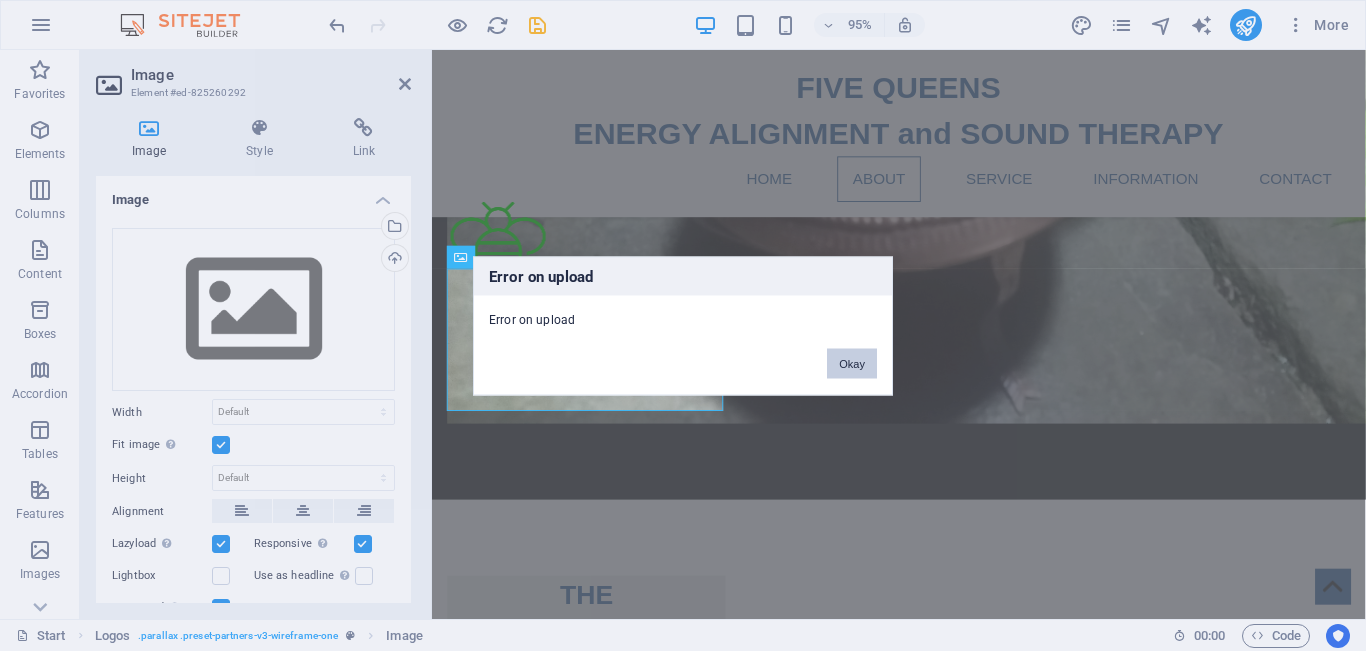 click on "Okay" at bounding box center (852, 363) 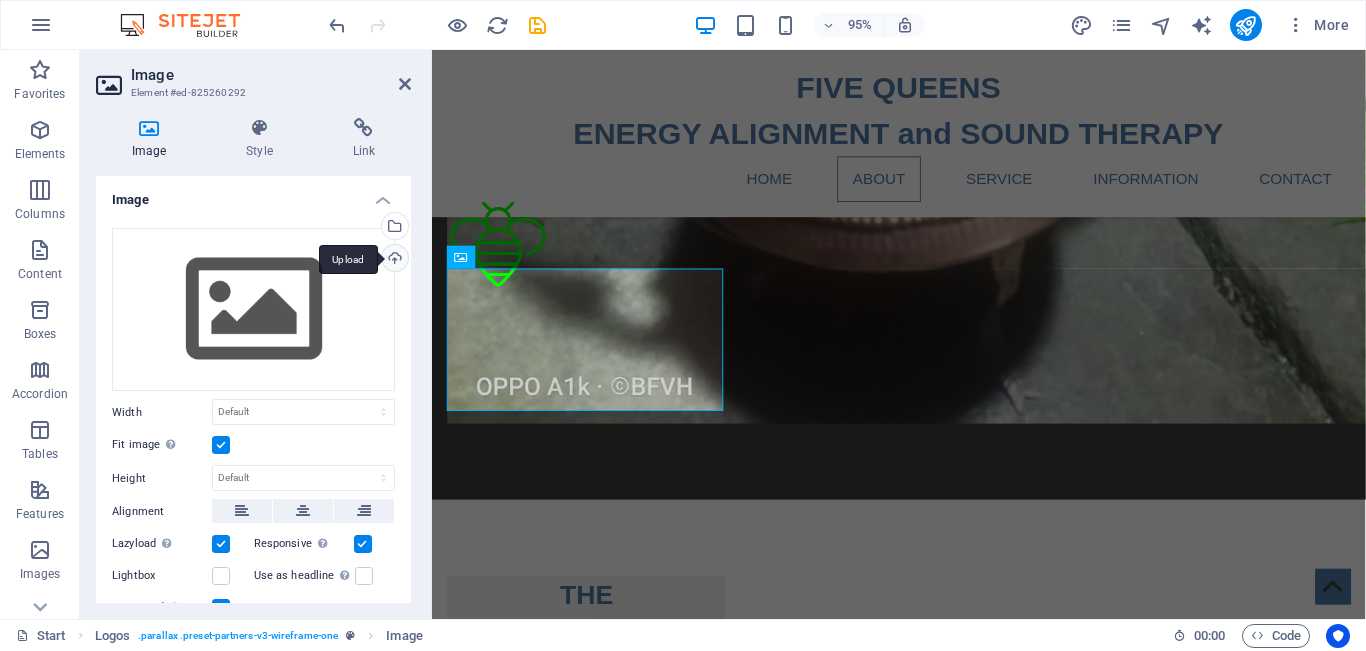 click on "Upload" at bounding box center (393, 260) 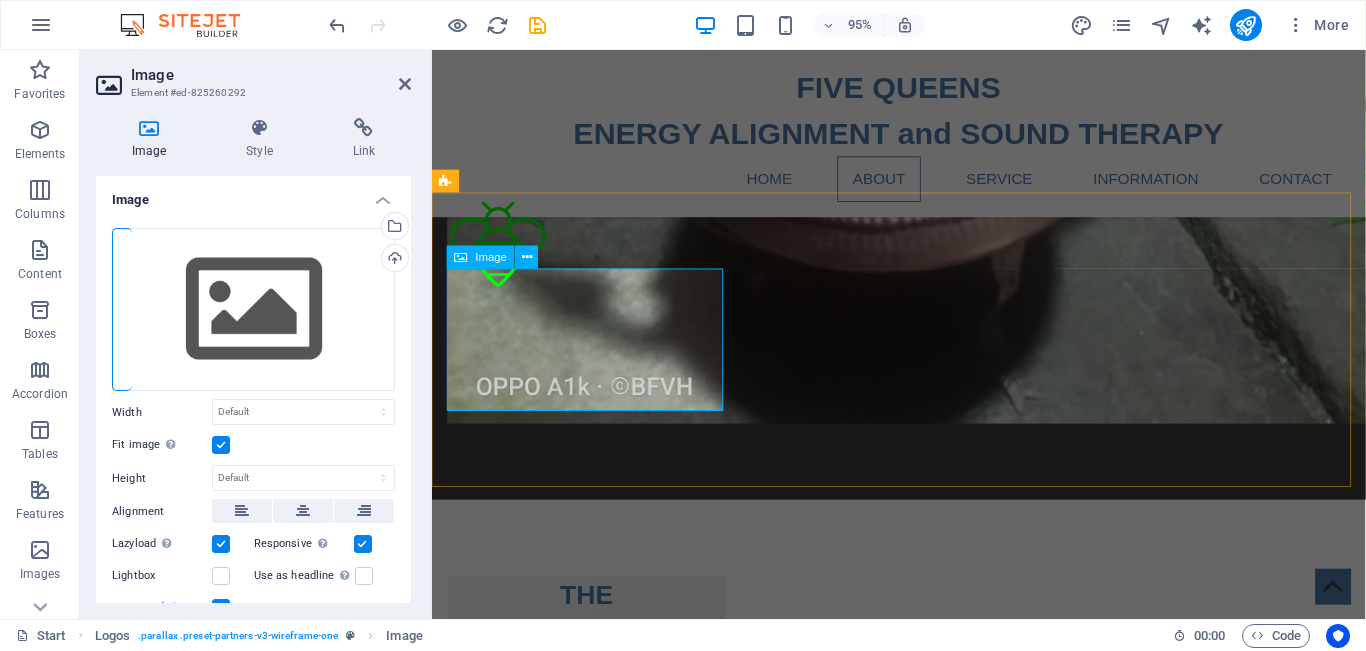 click at bounding box center (594, 2918) 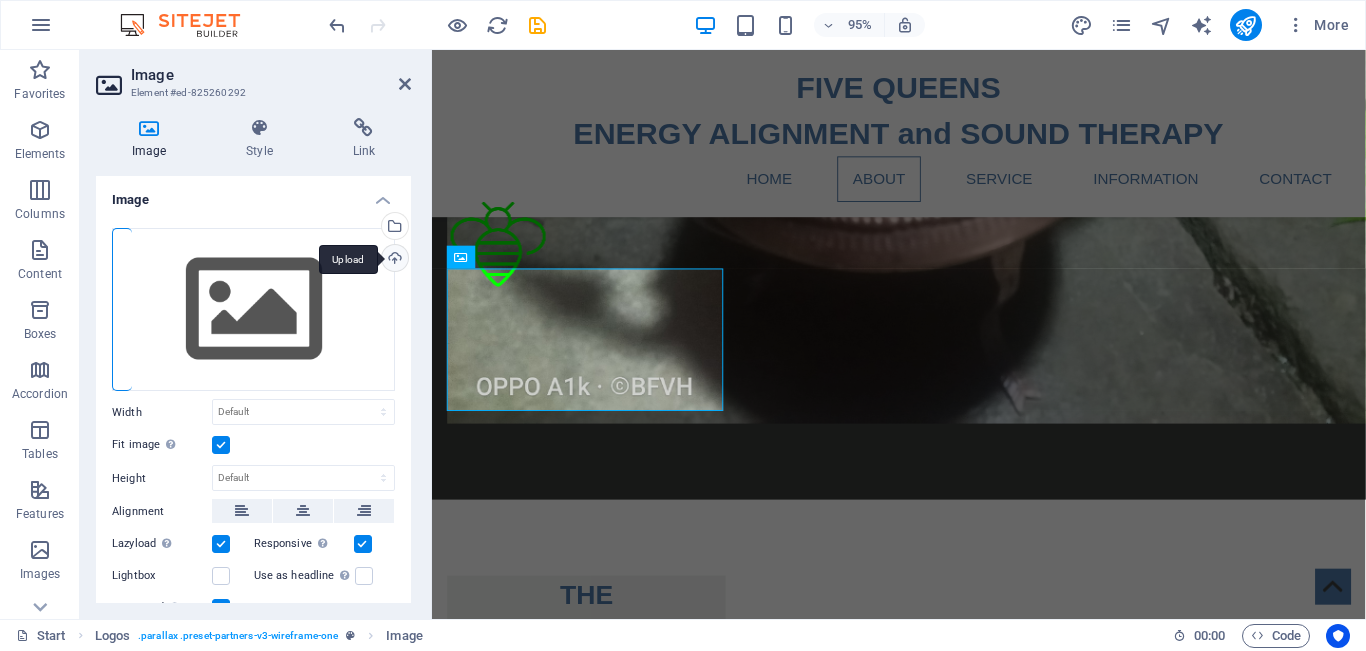 click on "Upload" at bounding box center (393, 260) 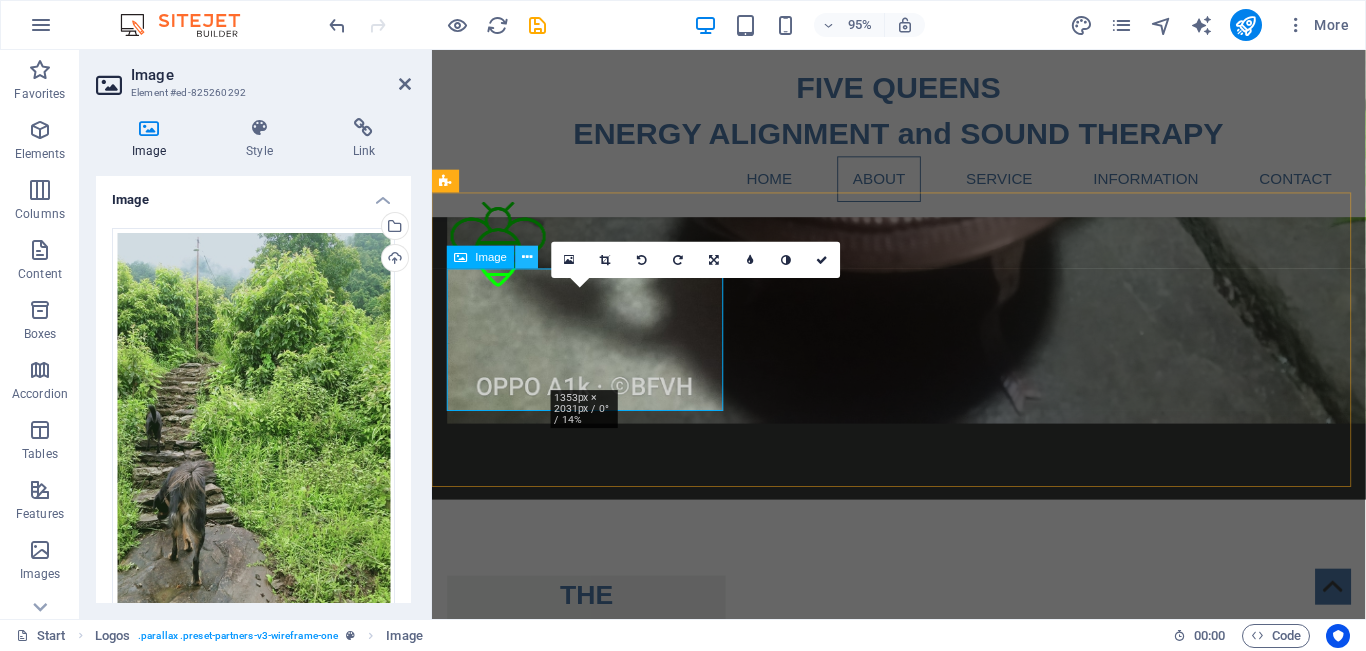 click at bounding box center (527, 257) 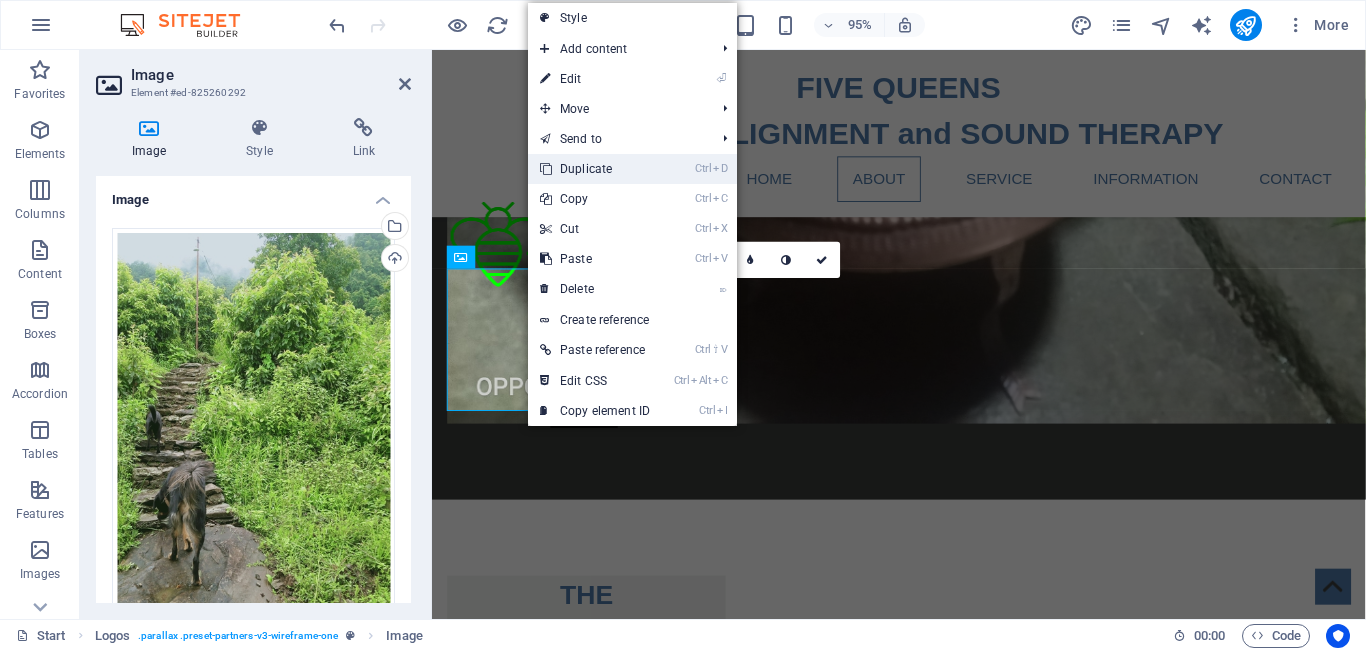 click on "Ctrl D  Duplicate" at bounding box center (595, 169) 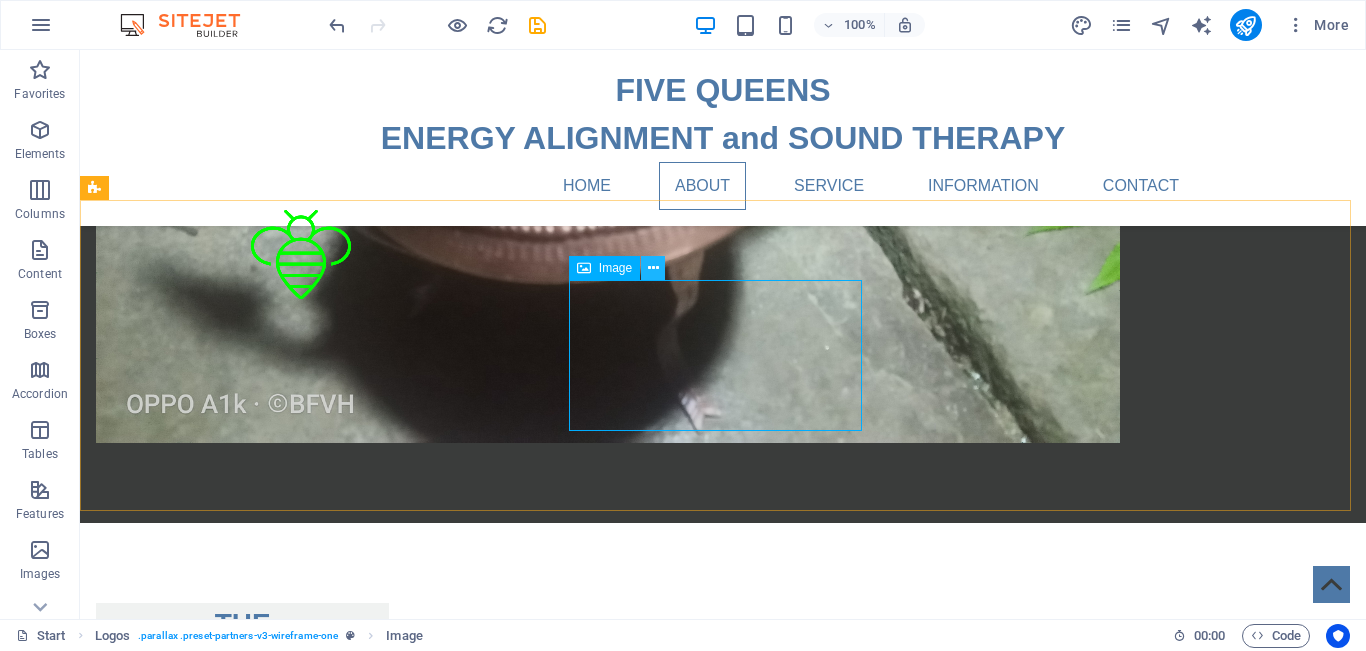 click at bounding box center (653, 268) 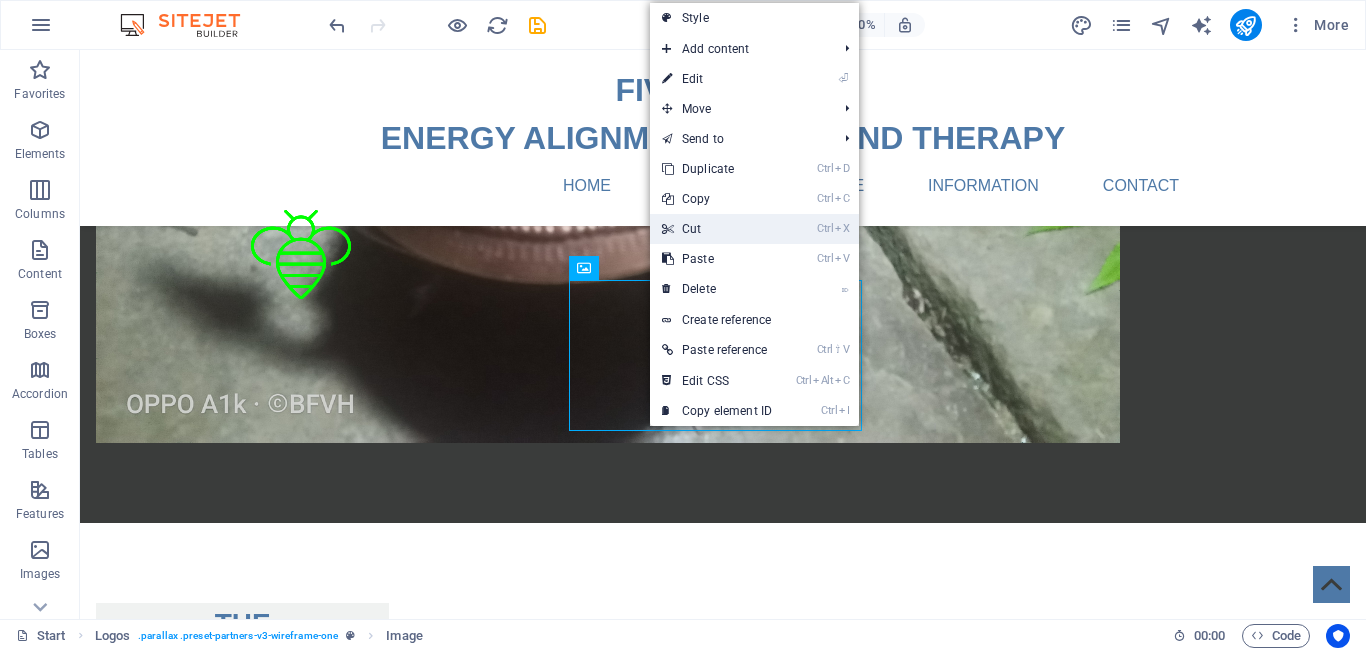 click on "Ctrl X  Cut" at bounding box center (717, 229) 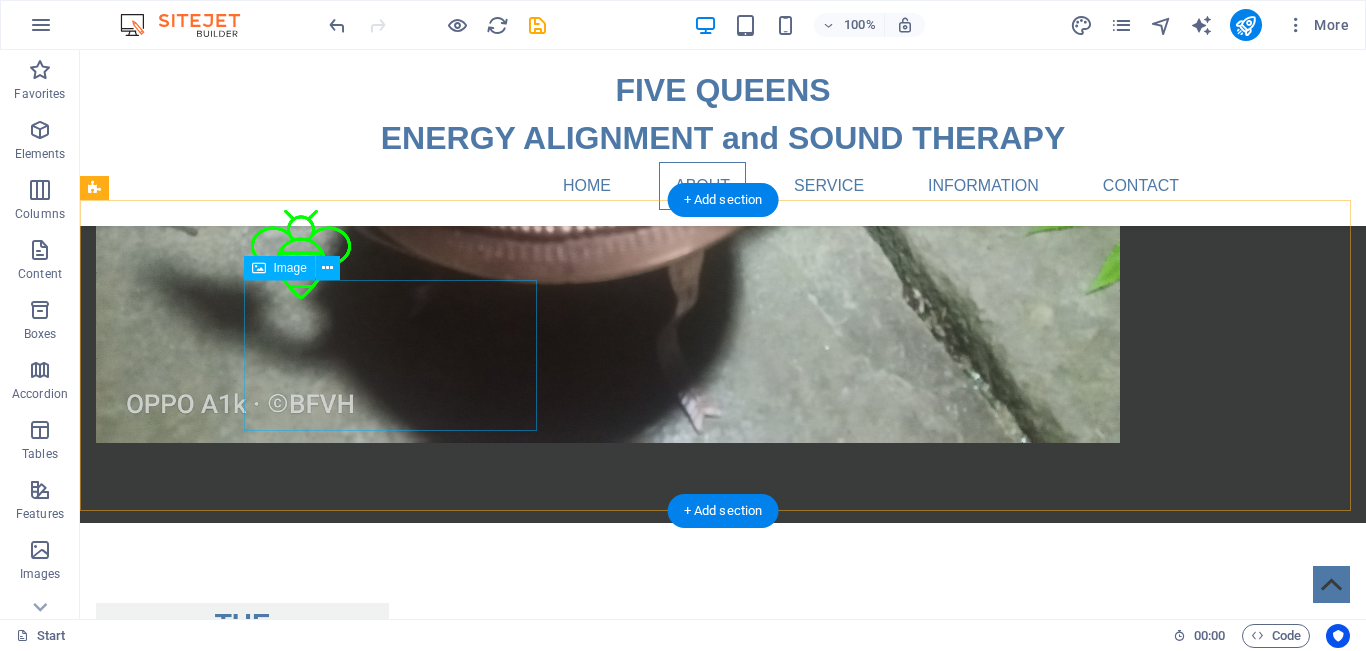 click at bounding box center (242, 2918) 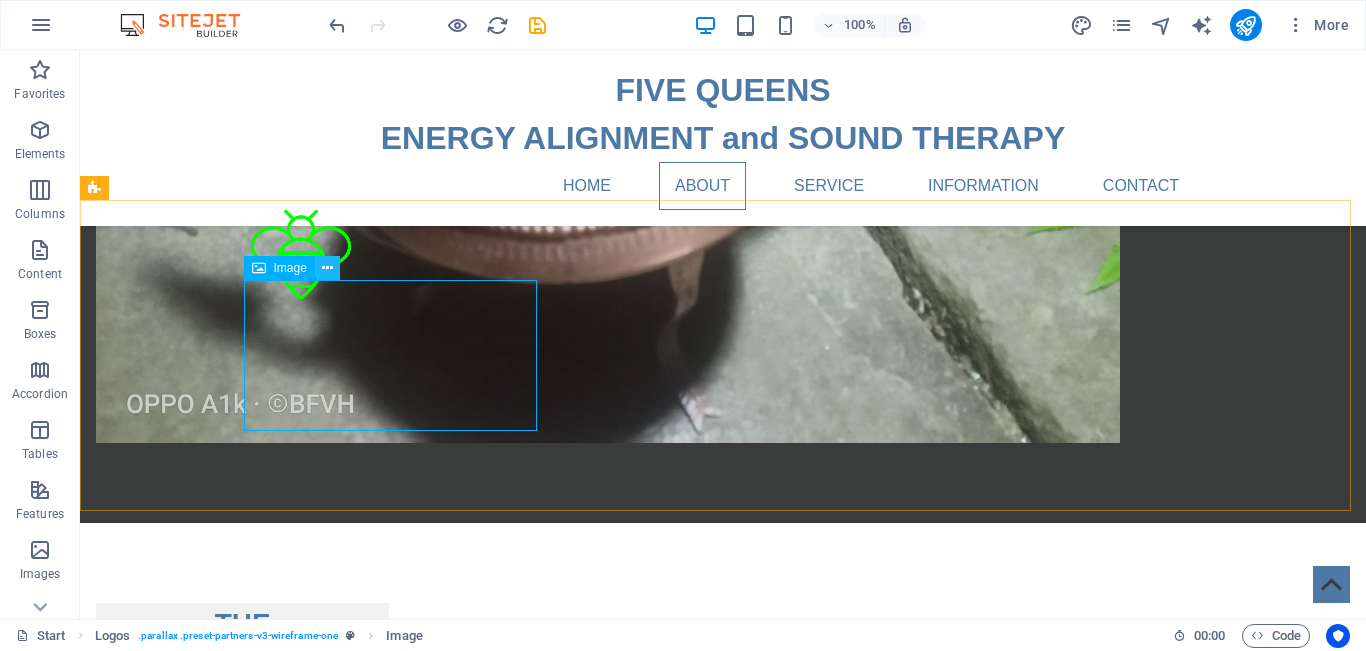 click at bounding box center (327, 268) 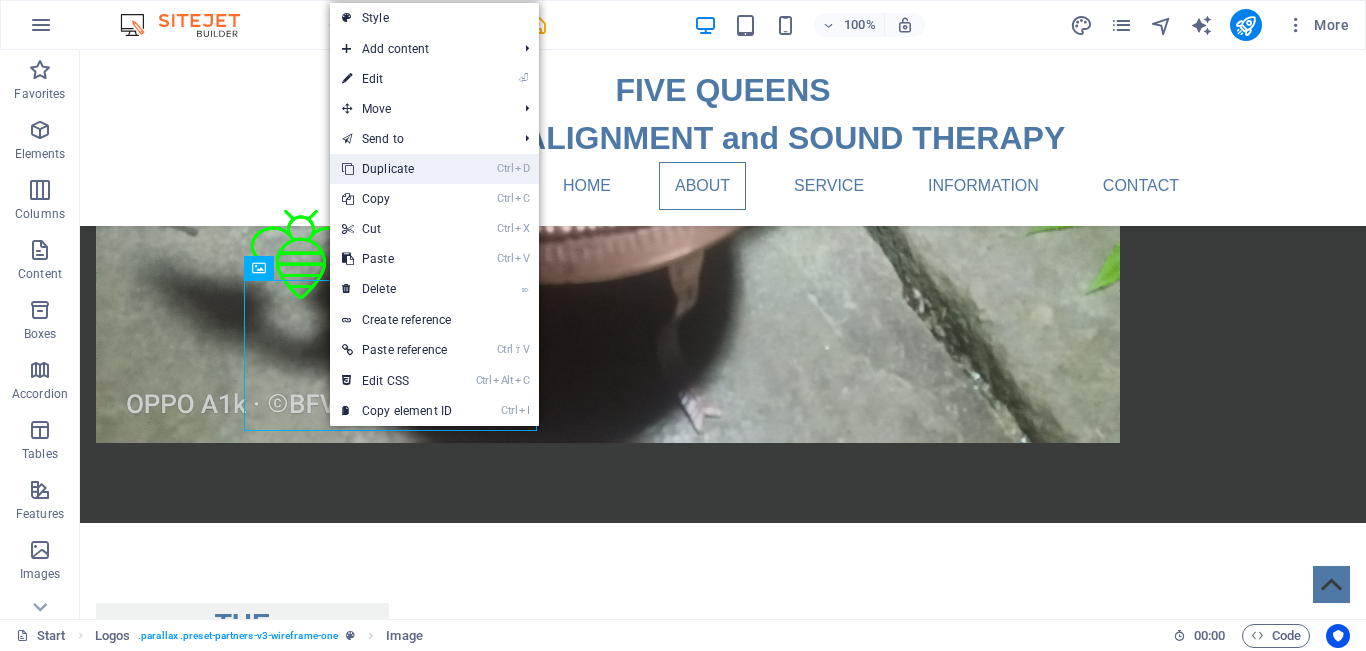 click on "Ctrl D  Duplicate" at bounding box center [397, 169] 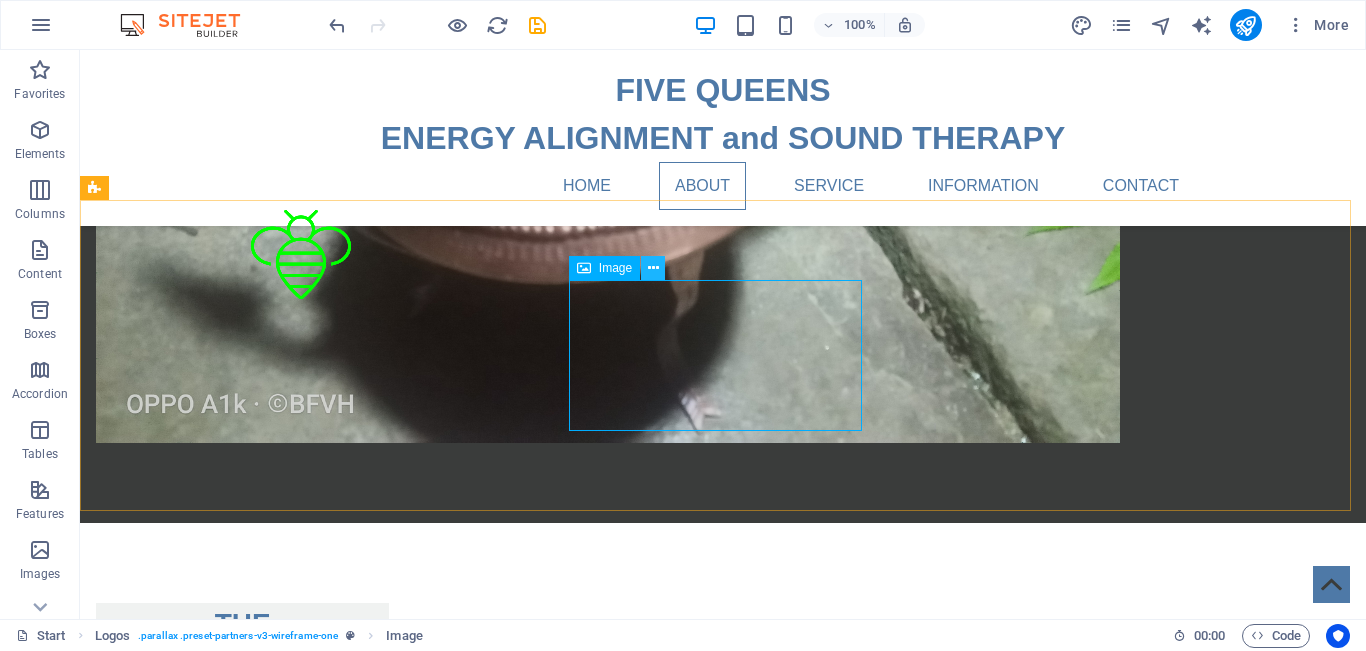 click at bounding box center [653, 268] 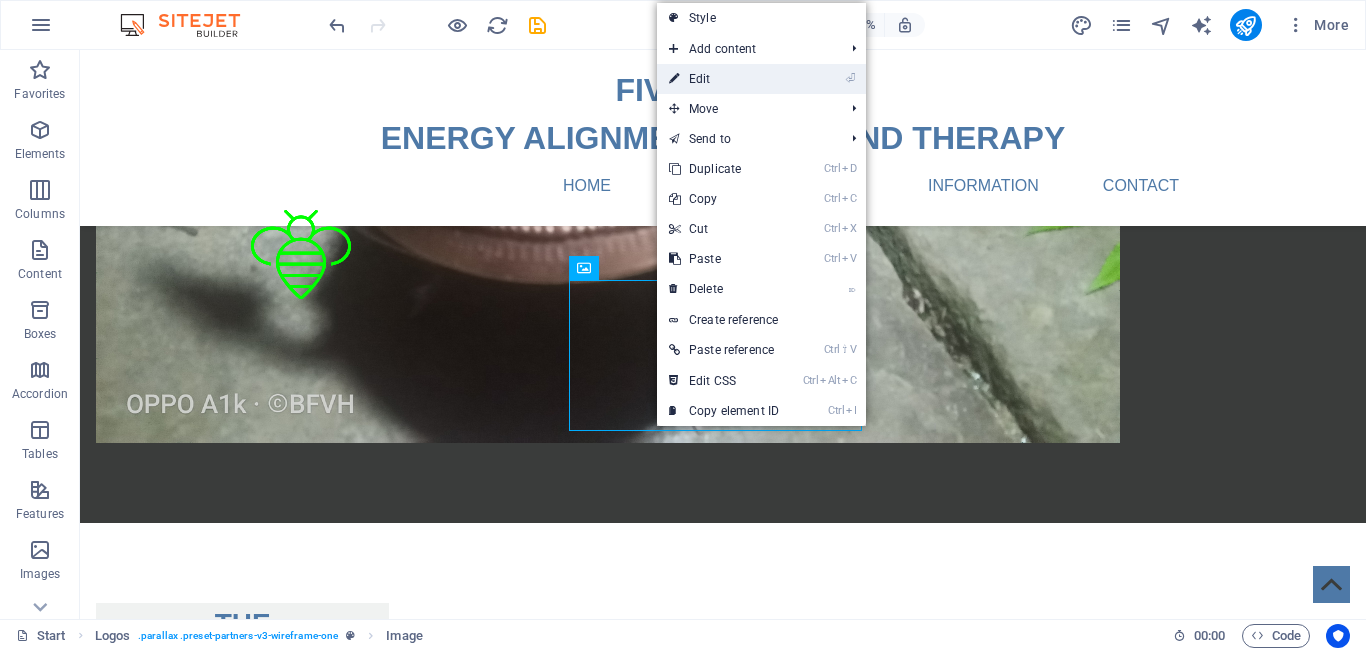 click on "⏎  Edit" at bounding box center (724, 79) 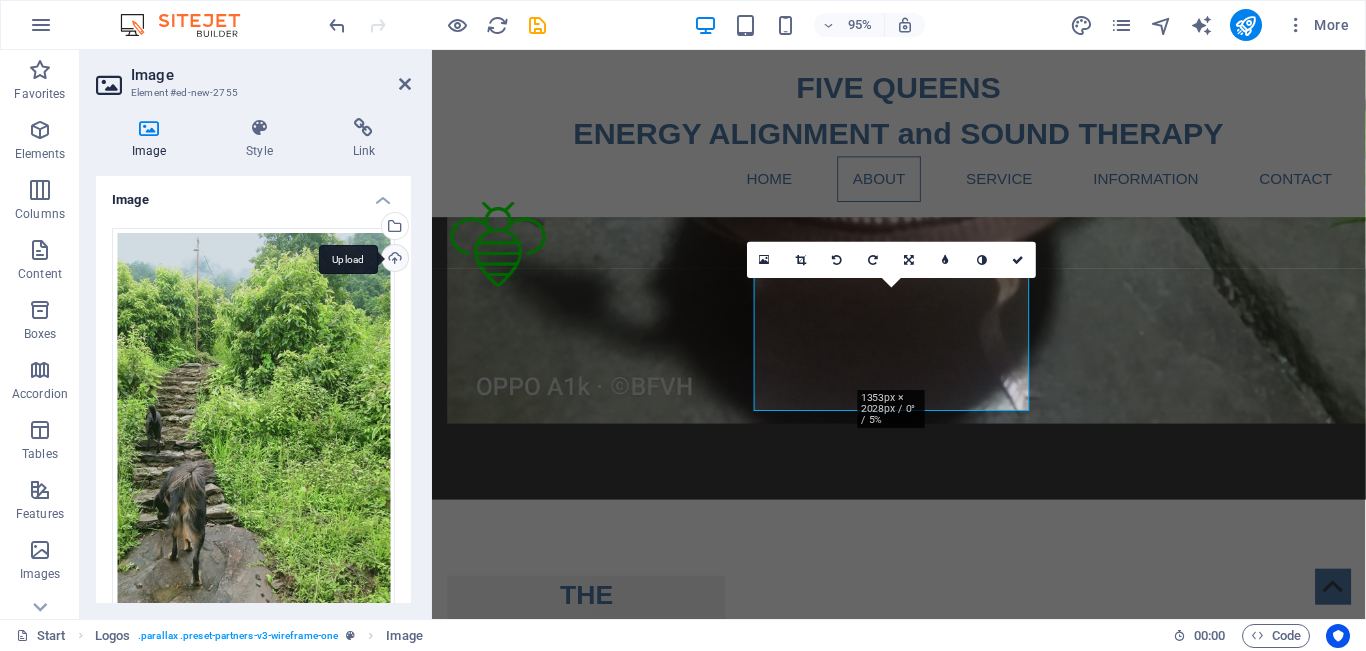 click on "Upload" at bounding box center [393, 260] 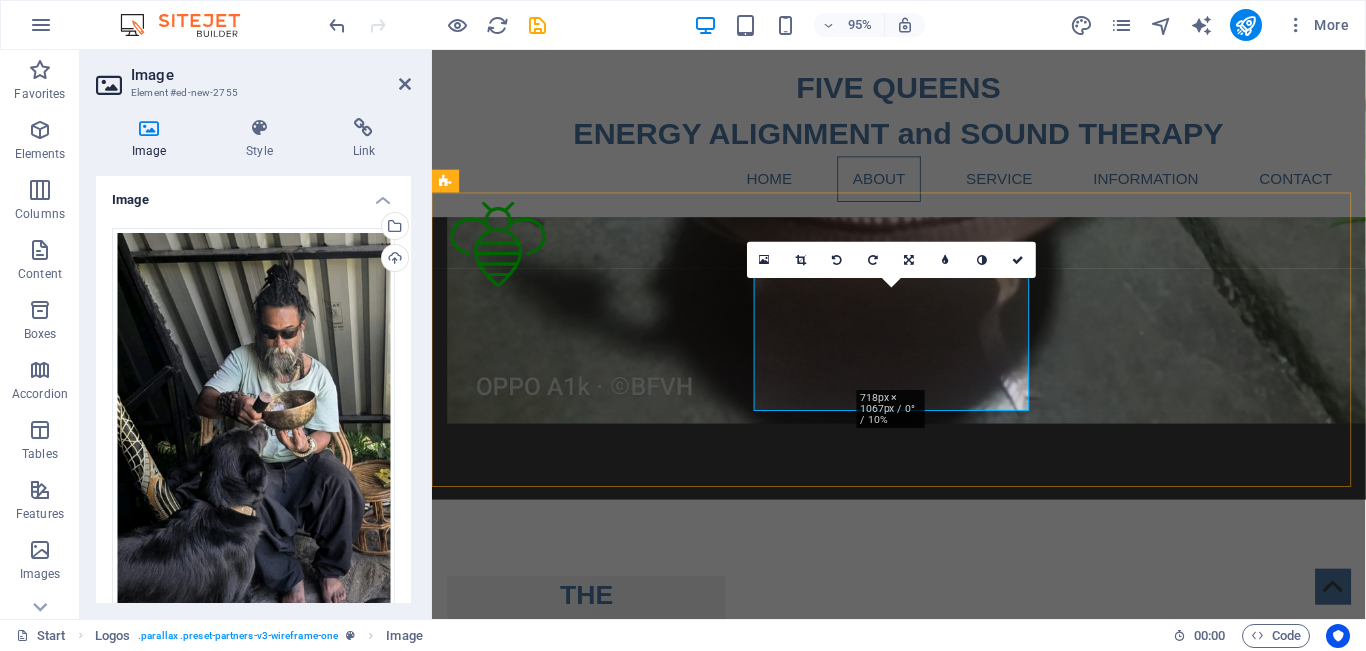click at bounding box center (594, 3085) 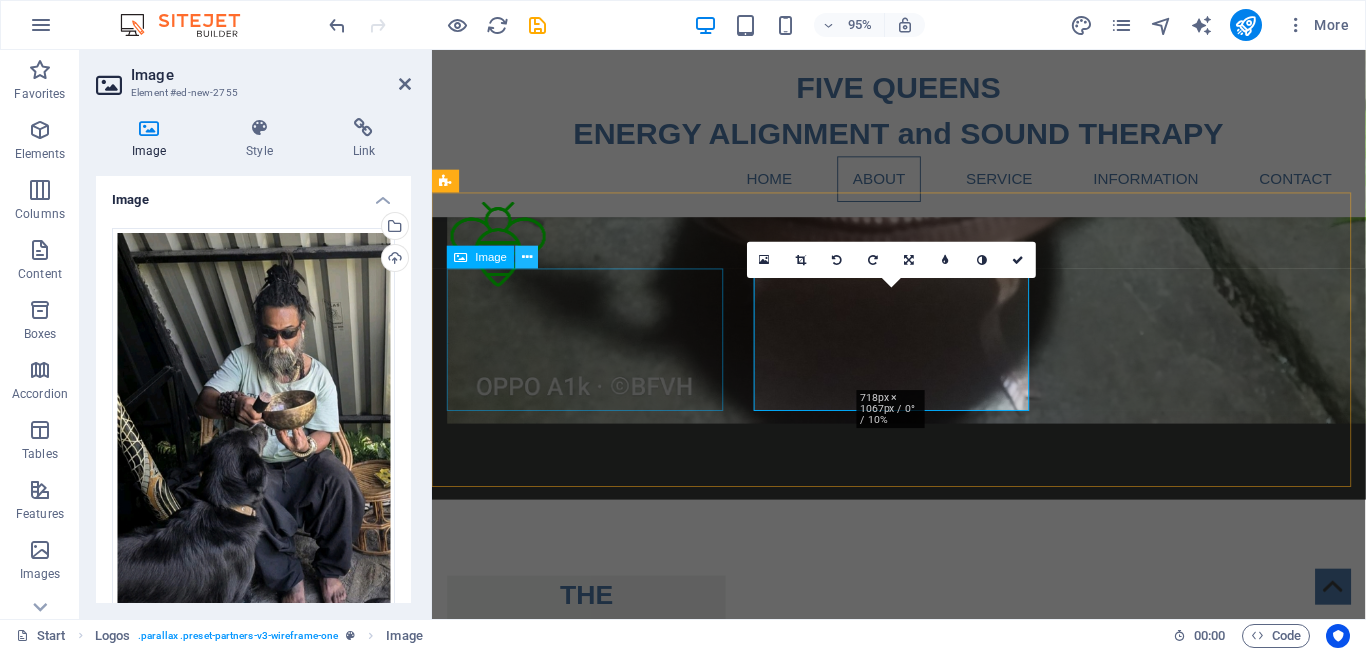 click at bounding box center (527, 257) 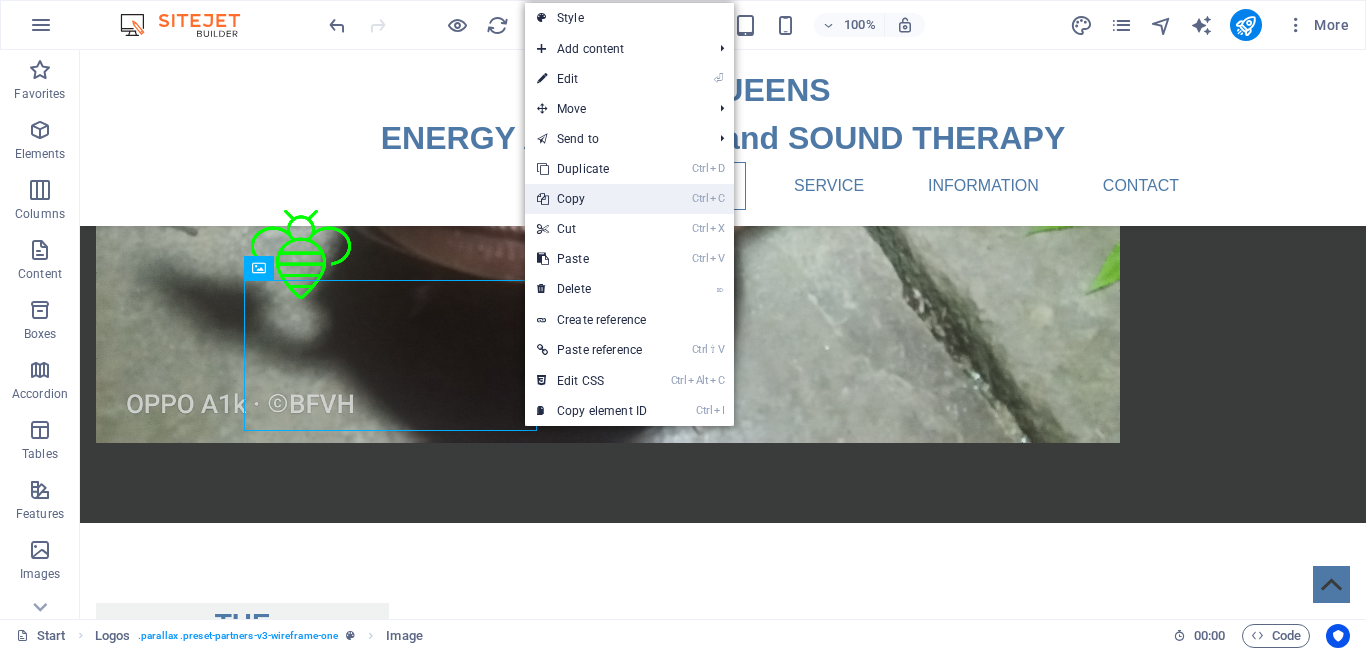 click on "Ctrl C  Copy" at bounding box center (592, 199) 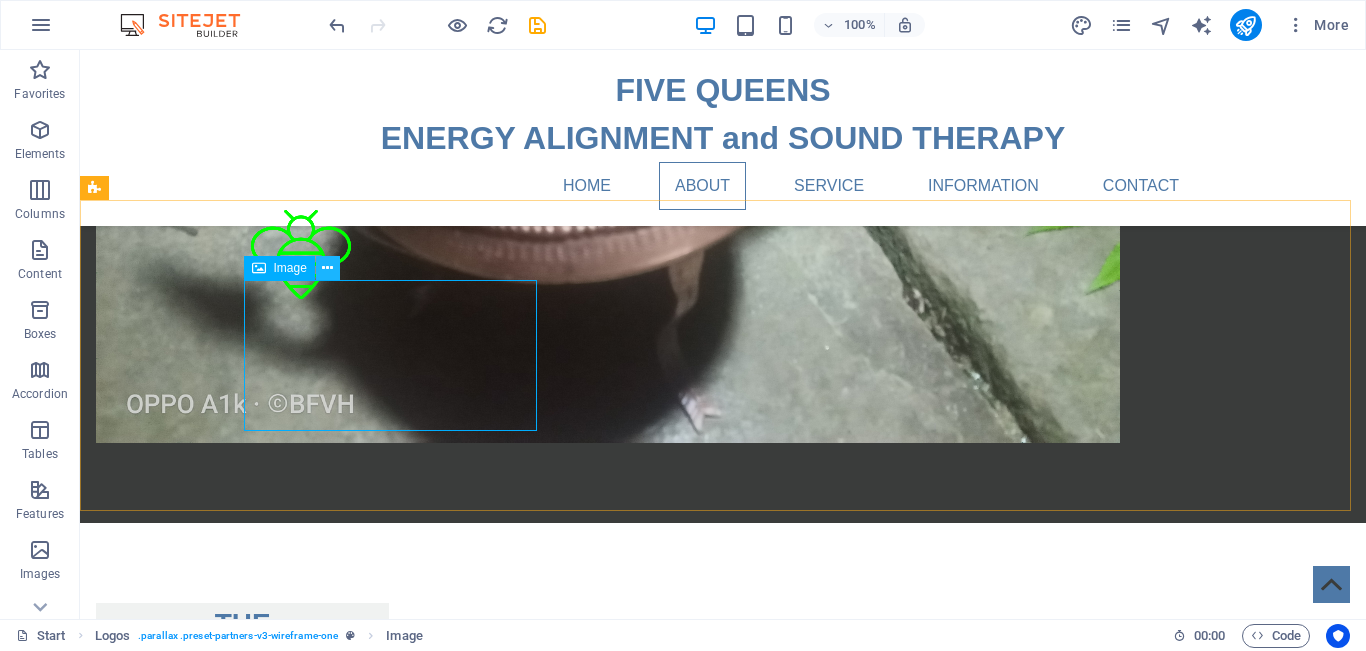 click at bounding box center [327, 268] 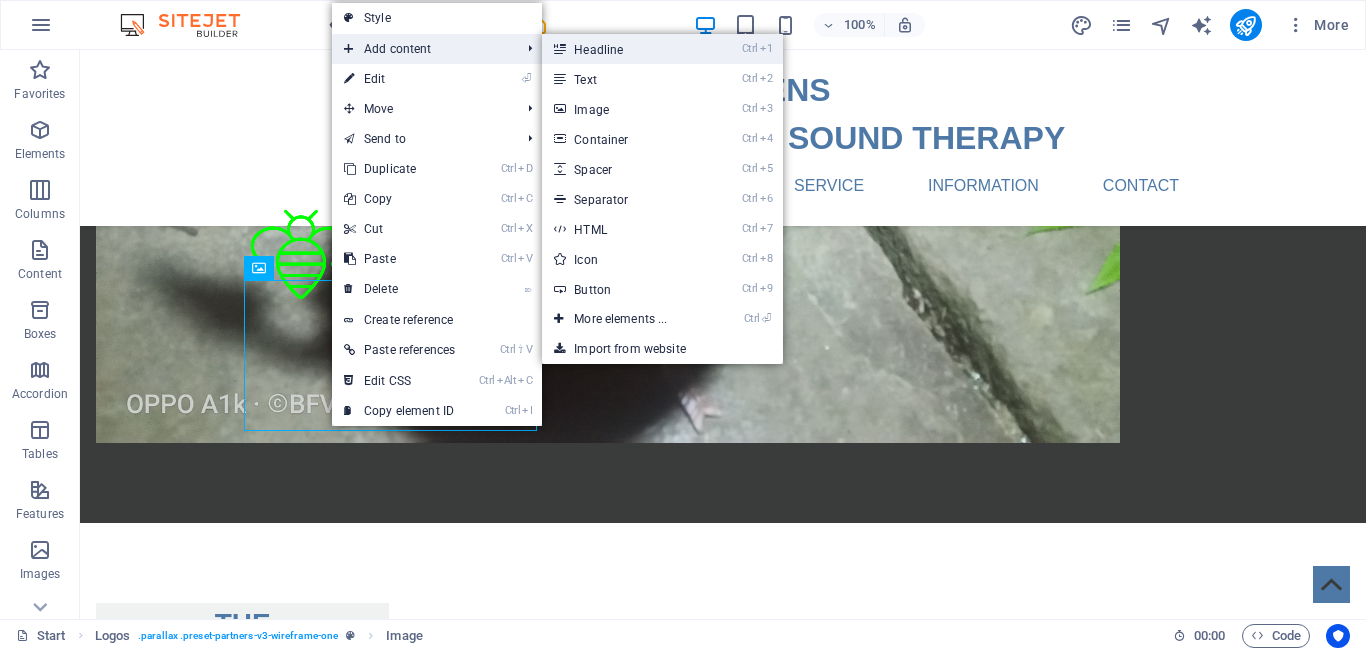 click on "Ctrl 1  Headline" at bounding box center [624, 49] 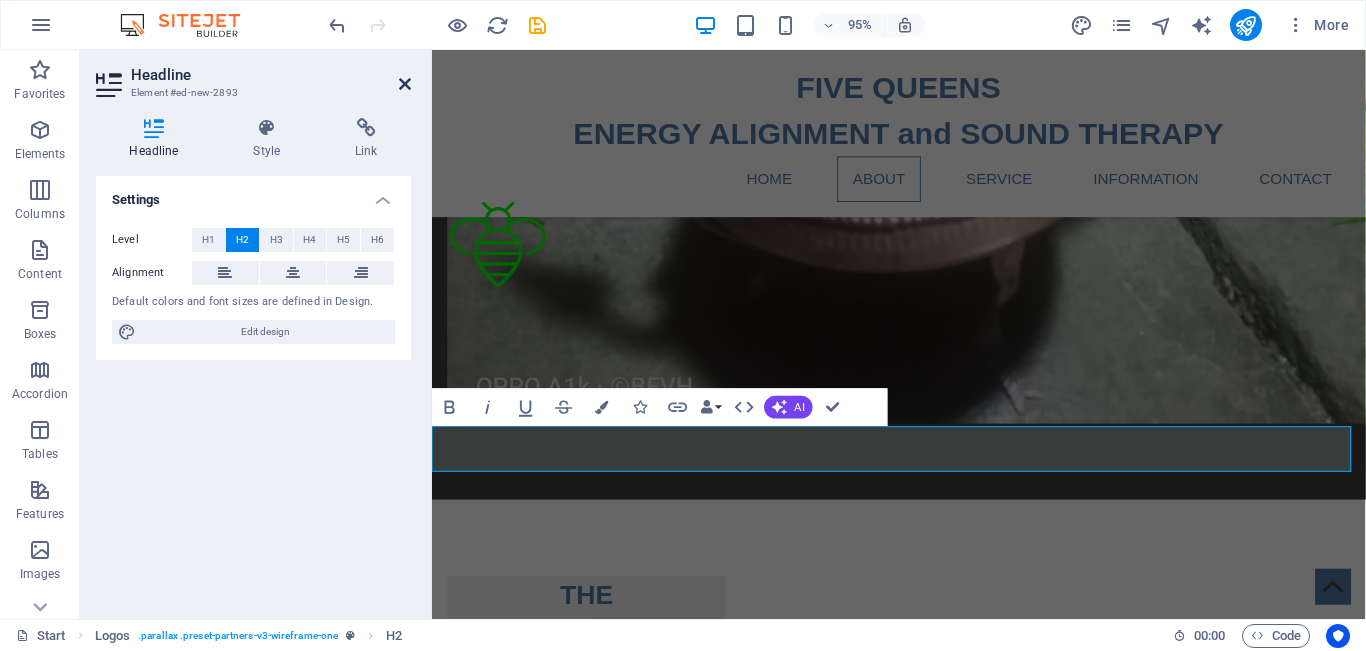 click at bounding box center (405, 84) 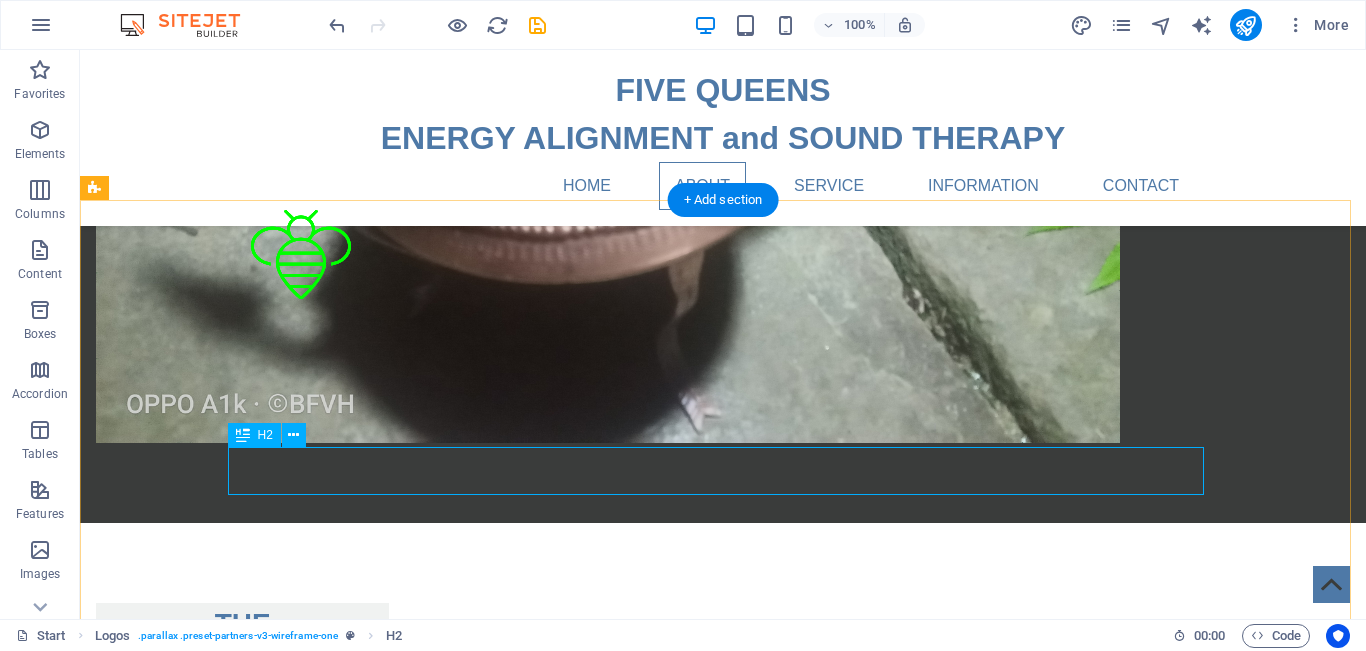 click on "New headline" at bounding box center (568, 3034) 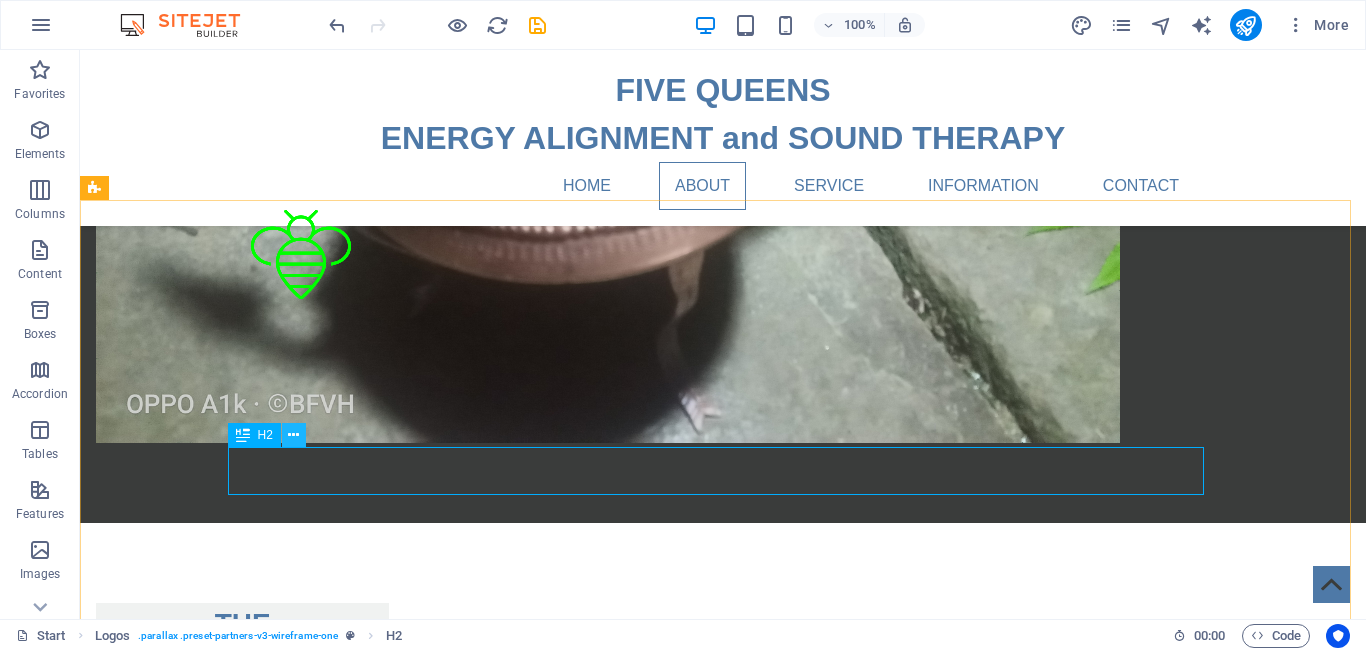 click at bounding box center (293, 435) 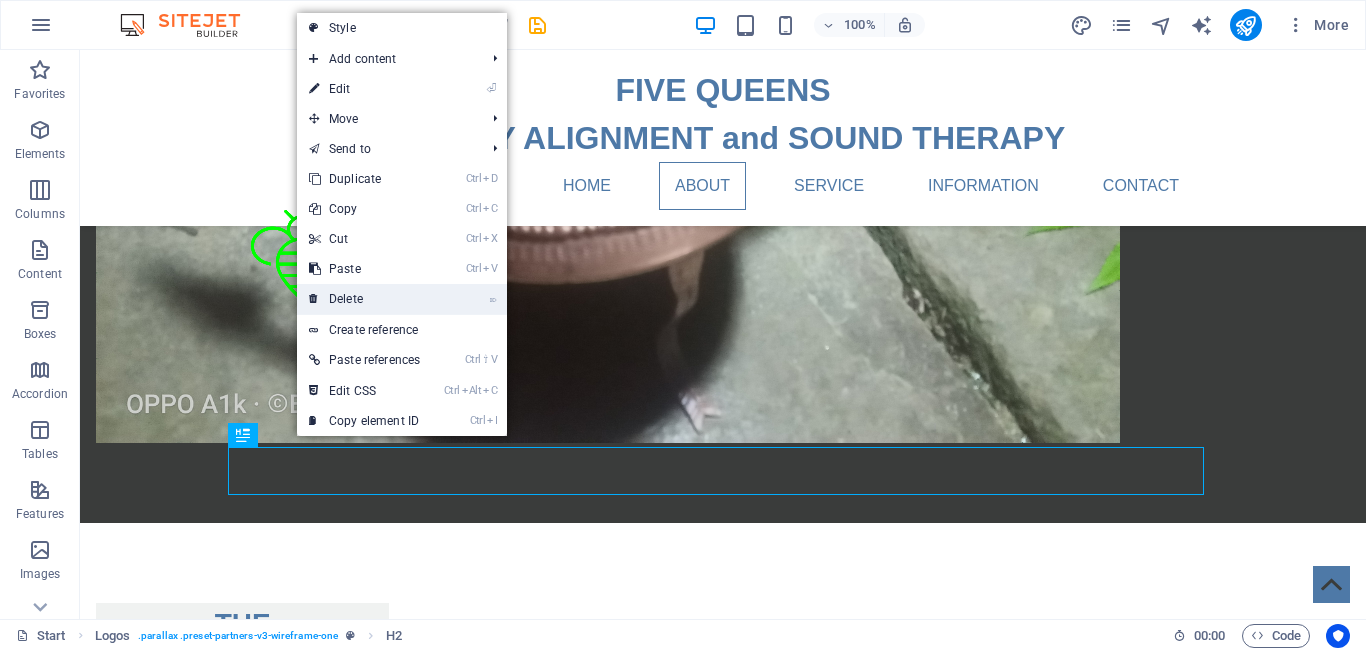 click on "⌦  Delete" at bounding box center [364, 299] 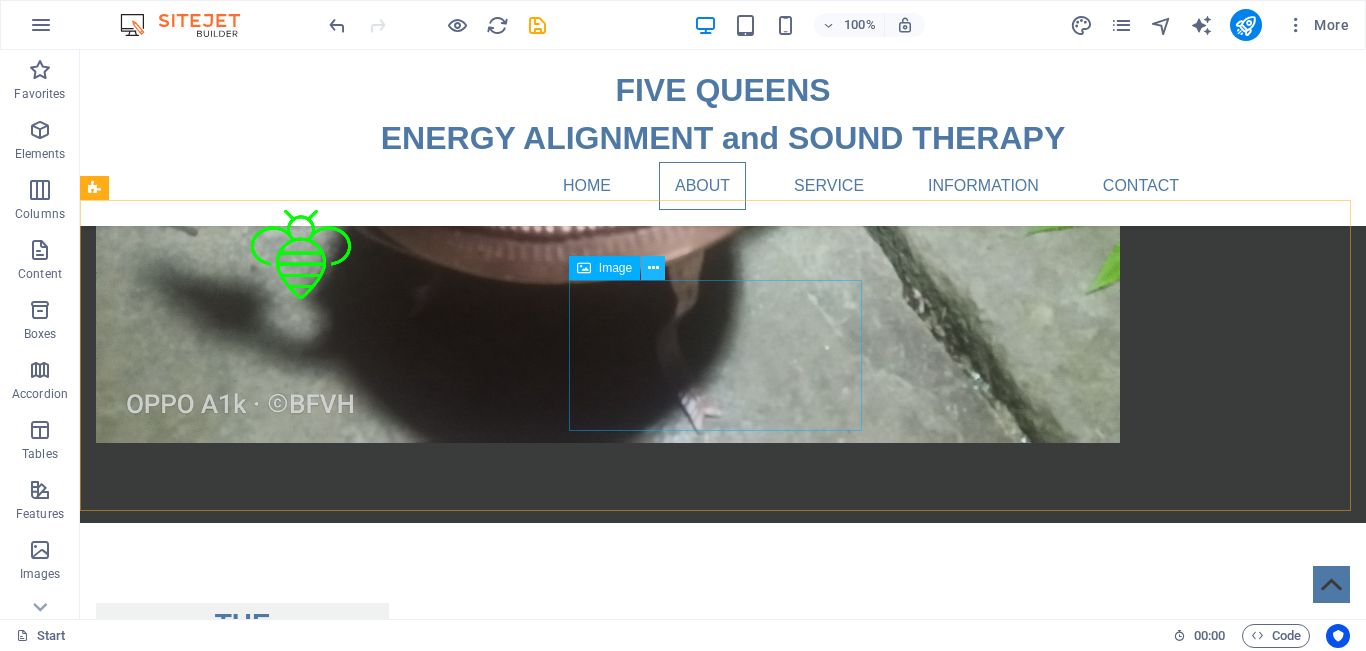 click at bounding box center (653, 268) 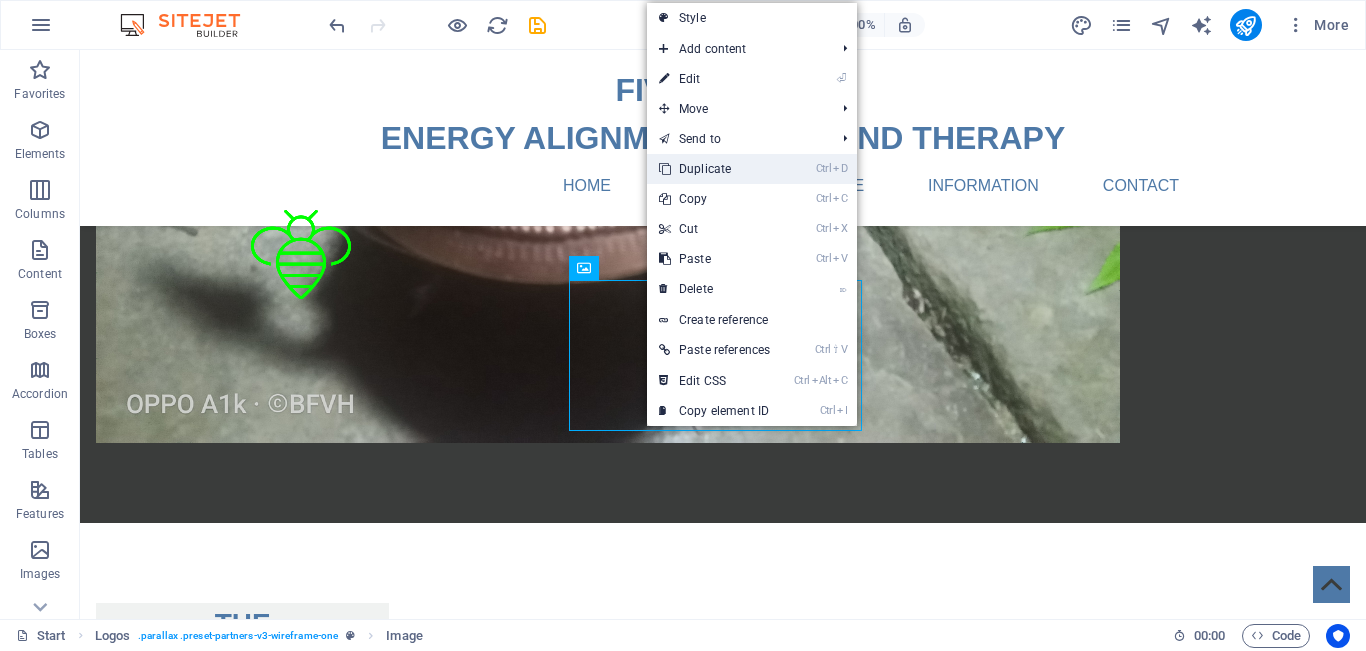 click on "Ctrl D  Duplicate" at bounding box center (714, 169) 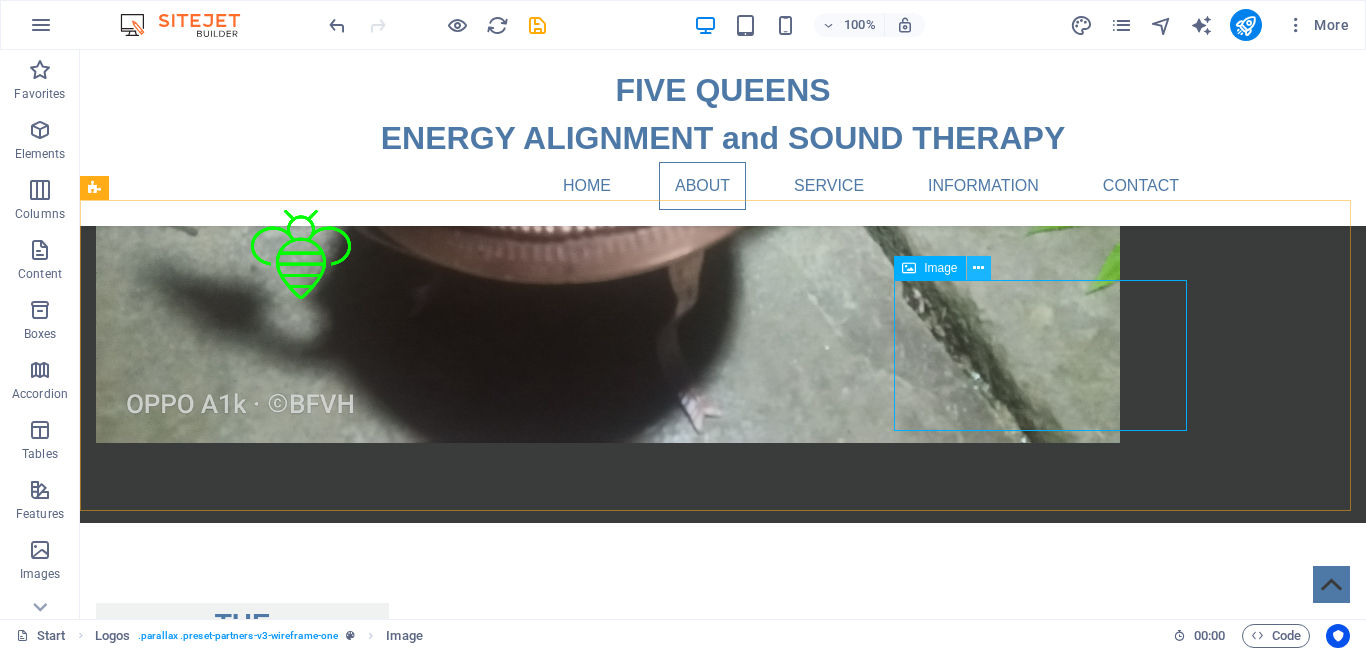 click at bounding box center (978, 268) 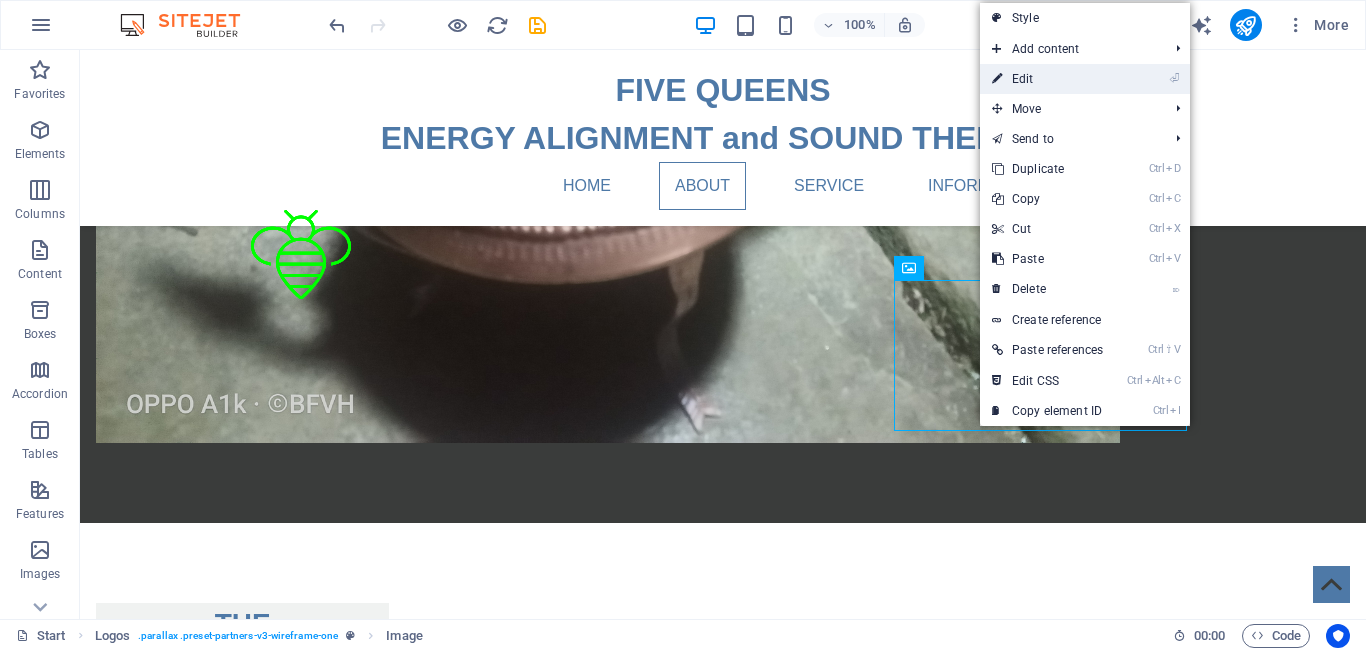 click on "⏎  Edit" at bounding box center (1047, 79) 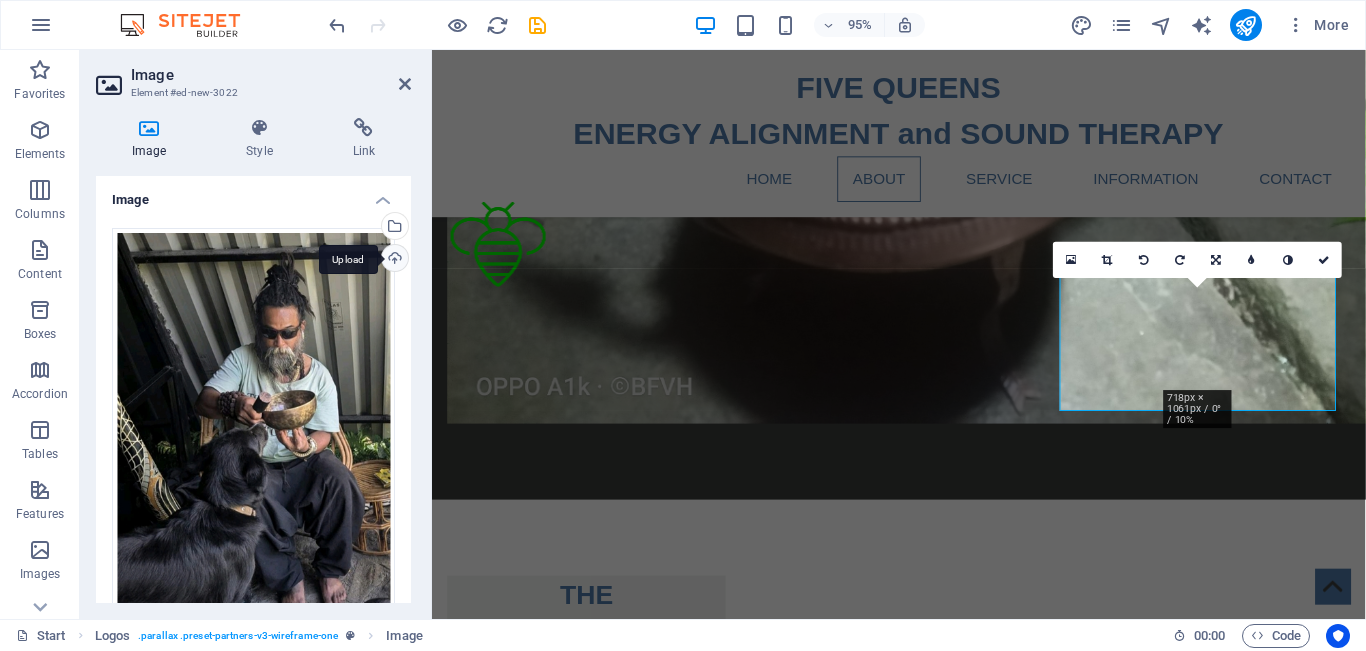 click on "Upload" at bounding box center [393, 260] 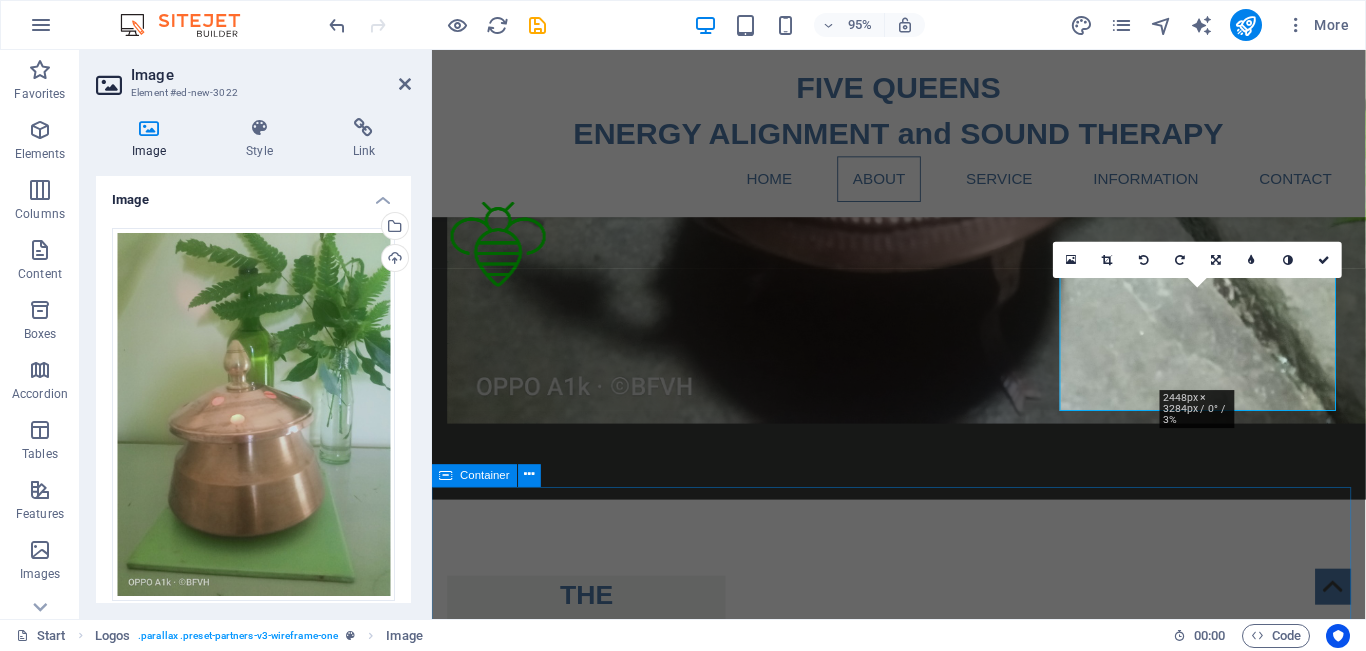 click on "Service .fa-secondary{opacity:.4} WHAT WE OFFER AT FIVE QUEENS: SOUND IMMERSION BATHS Are an immersive experience that use a variety of instruments and vocal toning to create a meditative soundscape. Participants typically sit or lie down and allow the healing sounds to wash over them, promoting deep relaxation and healing. sound baths can help to reduce stress, and enhance over well-being. ALIGNMENT THERAPY Where we use techniques to gently apply pressure and manipulate your body's energy points to help unblock pain; physical, emotional and mental, and release stagnant energy paths, which promotes healing. .fa-secondary{opacity:.4} ACCOMMODATION We also provide onsite accommodation in our self catering cabins, where you can avail of the opportunity to totally immerse your self in your healing journey." at bounding box center (923, 4010) 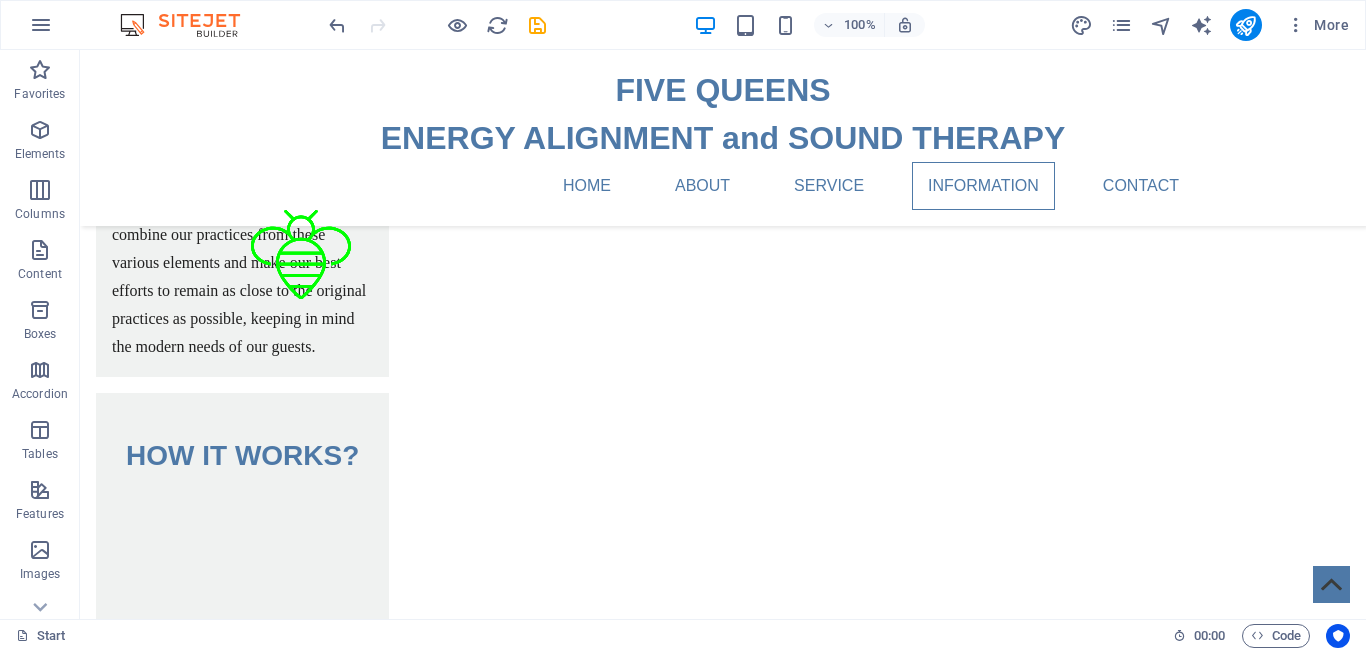 scroll, scrollTop: 3195, scrollLeft: 0, axis: vertical 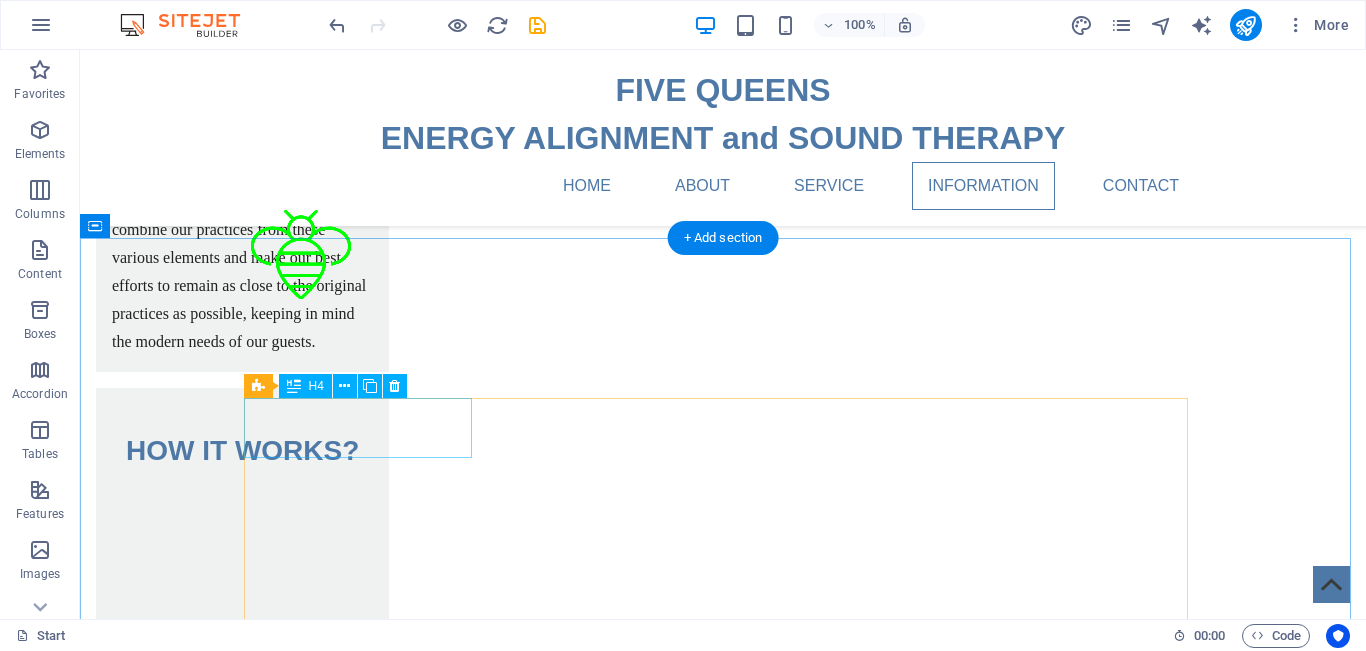 click on "Headline" at bounding box center [365, 3986] 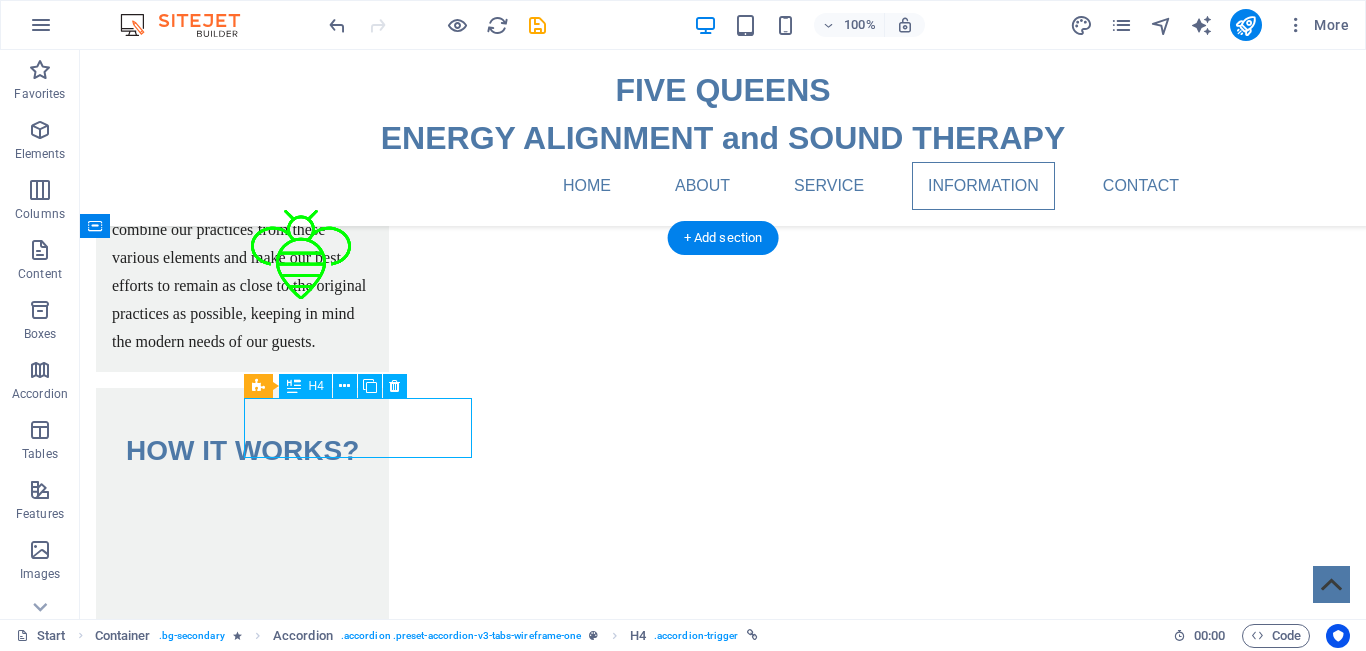 click on "Headline" at bounding box center (365, 3986) 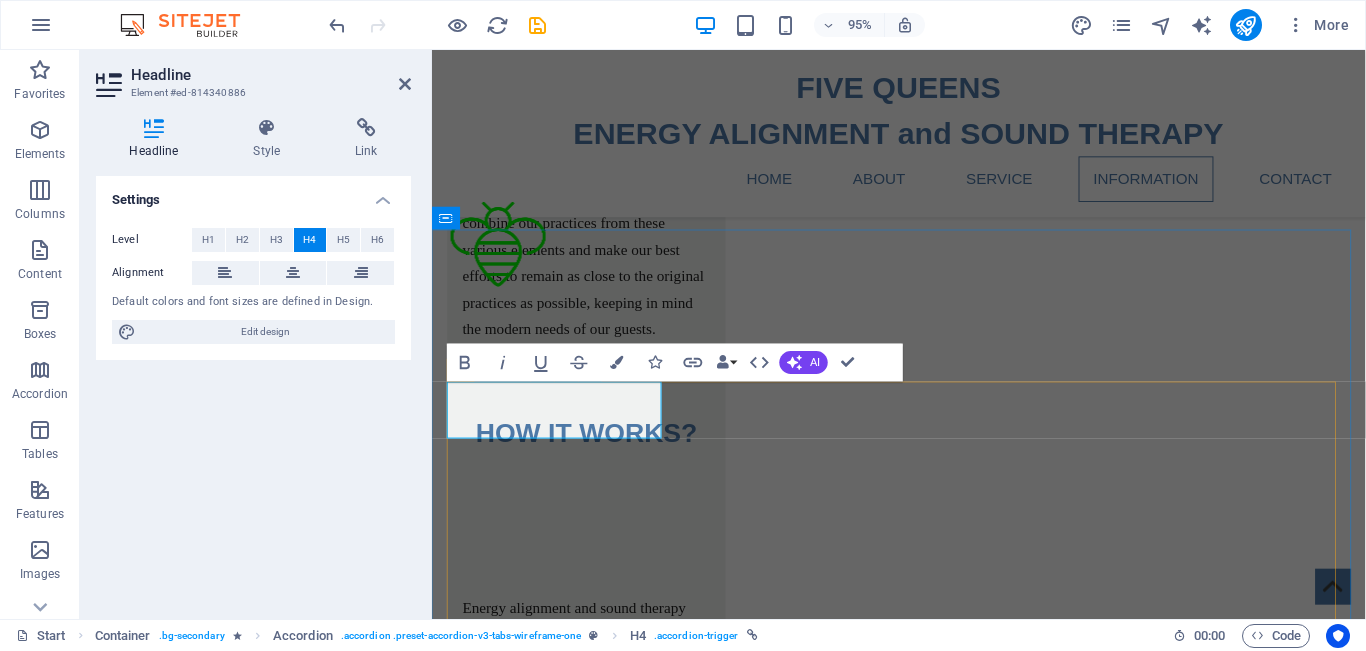 click on "Headline" at bounding box center [566, 3885] 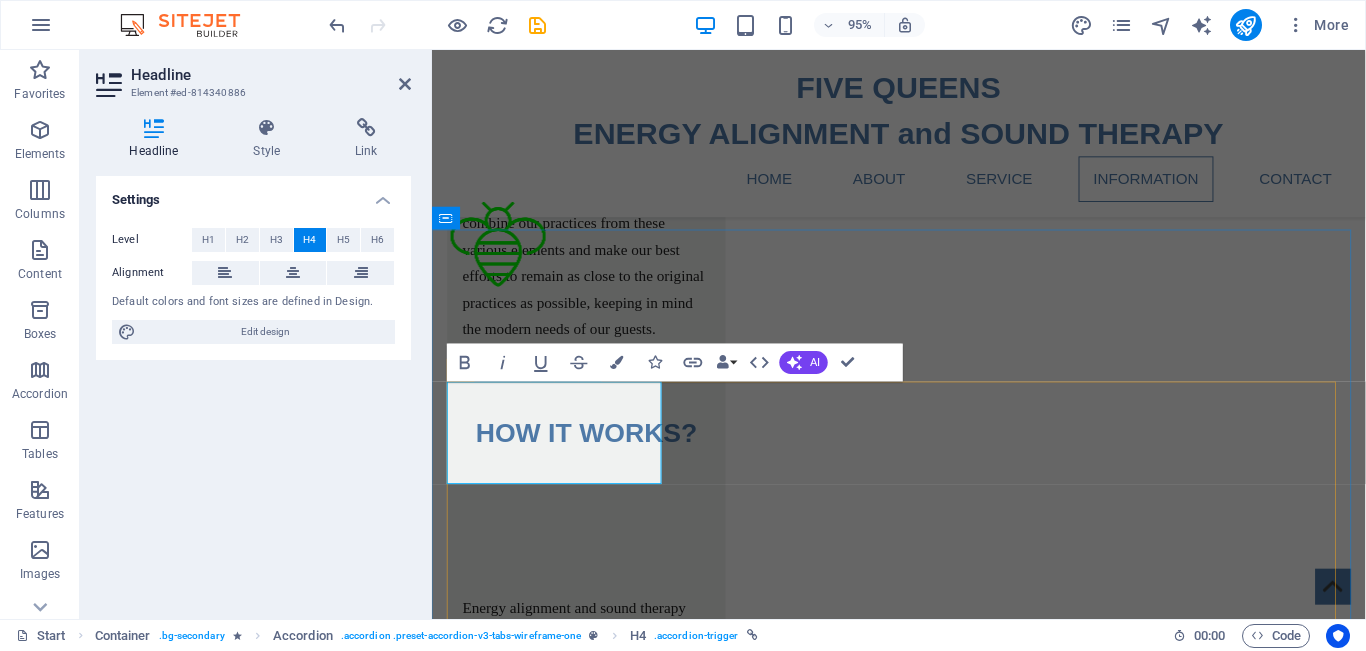 click on "HeadlinePRIVATE SESSIONS and GROUP CLASSES:" at bounding box center [566, 3909] 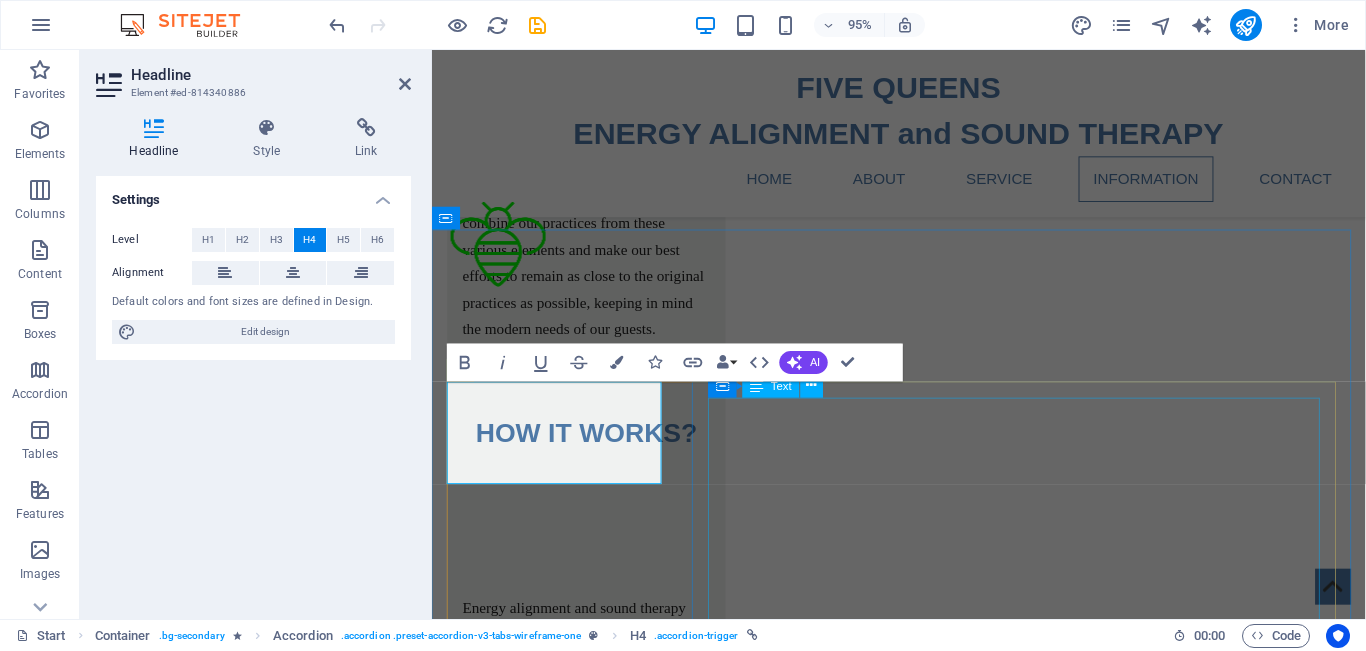 click on "Lorem ipsum dolor sit amet, consectetur adipisicing elit. Maiores ipsum repellat minus nihil. Labore, delectus, nam dignissimos ea repudiandae minima voluptatum magni pariatur possimus quia accusamus harum facilis corporis animi nisi. Enim, pariatur, impedit quia repellat harum ipsam laboriosam voluptas dicta illum nisi obcaecati reprehenderit quis placeat recusandae tenetur aperiam. Lorem ipsum dolor sit amet, consectetur adipisicing elit. Maiores ipsum repellat minus nihil. Labore, delectus, nam dignissimos ea repudiandae minima voluptatum magni pariatur possimus quia accusamus harum facilis corporis animi nisi. Enim, pariatur, impedit quia repellat harum ipsam laboriosam voluptas dicta illum nisi obcaecati reprehenderit quis placeat recusandae tenetur aperiam." at bounding box center (1054, 3980) 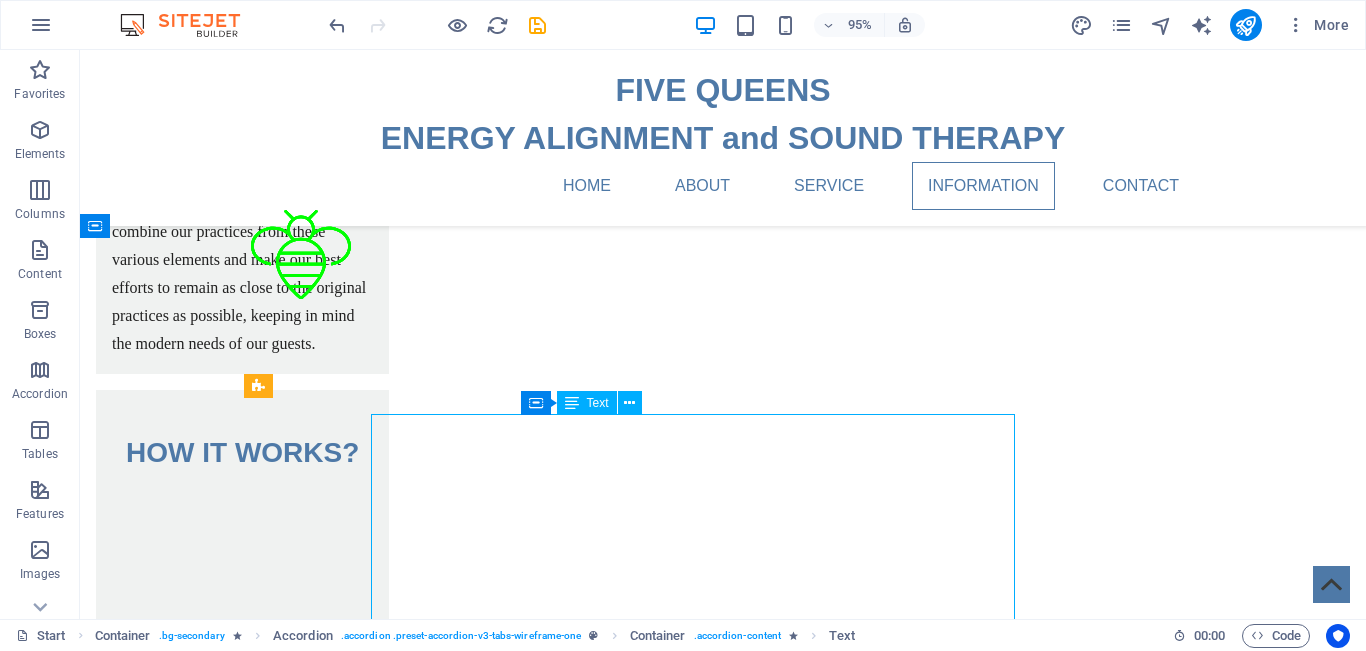 scroll, scrollTop: 3195, scrollLeft: 0, axis: vertical 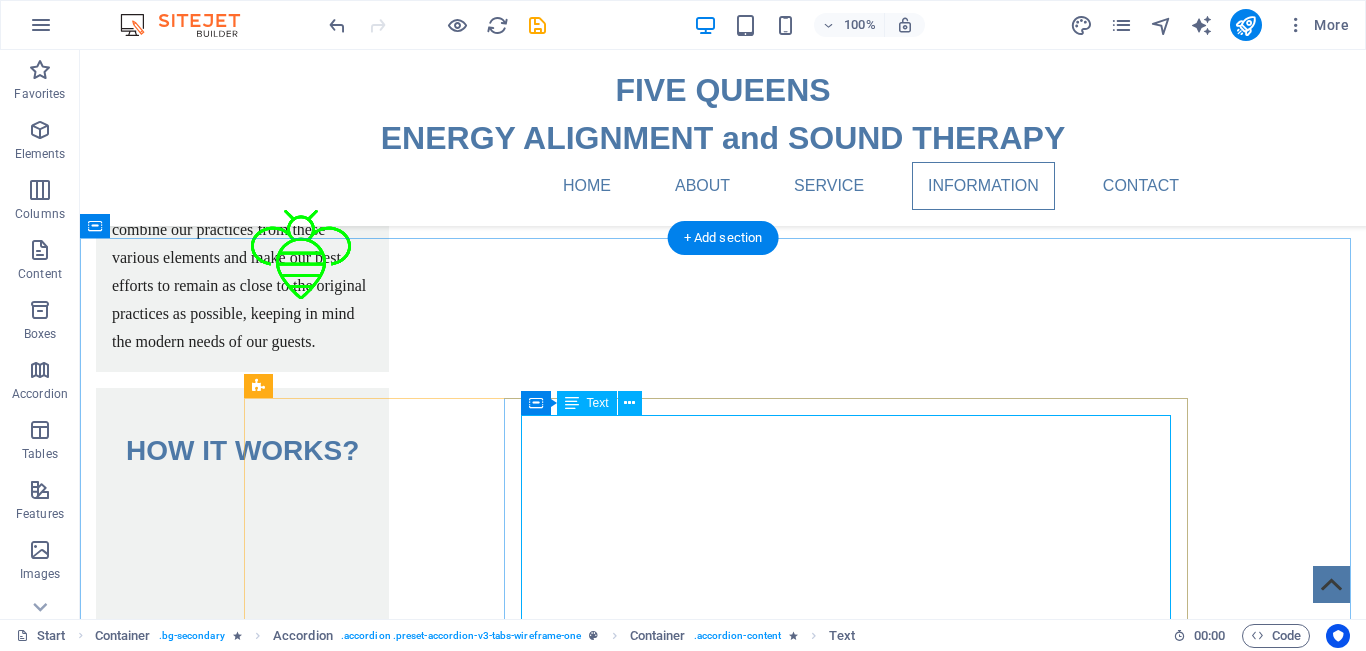 click on "Lorem ipsum dolor sit amet, consectetur adipisicing elit. Maiores ipsum repellat minus nihil. Labore, delectus, nam dignissimos ea repudiandae minima voluptatum magni pariatur possimus quia accusamus harum facilis corporis animi nisi. Enim, pariatur, impedit quia repellat harum ipsam laboriosam voluptas dicta illum nisi obcaecati reprehenderit quis placeat recusandae tenetur aperiam. Lorem ipsum dolor sit amet, consectetur adipisicing elit. Maiores ipsum repellat minus nihil. Labore, delectus, nam dignissimos ea repudiandae minima voluptatum magni pariatur possimus quia accusamus harum facilis corporis animi nisi. Enim, pariatur, impedit quia repellat harum ipsam laboriosam voluptas dicta illum nisi obcaecati reprehenderit quis placeat recusandae tenetur aperiam." at bounding box center [853, 3978] 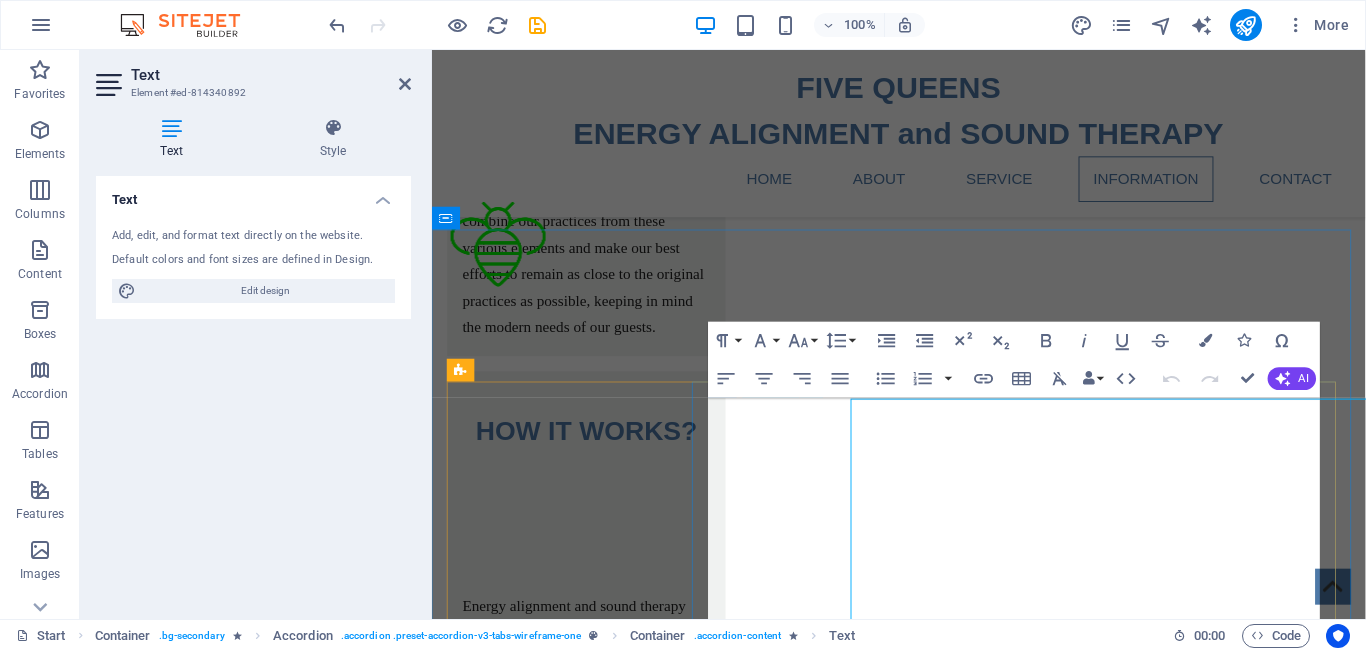 scroll, scrollTop: 3193, scrollLeft: 0, axis: vertical 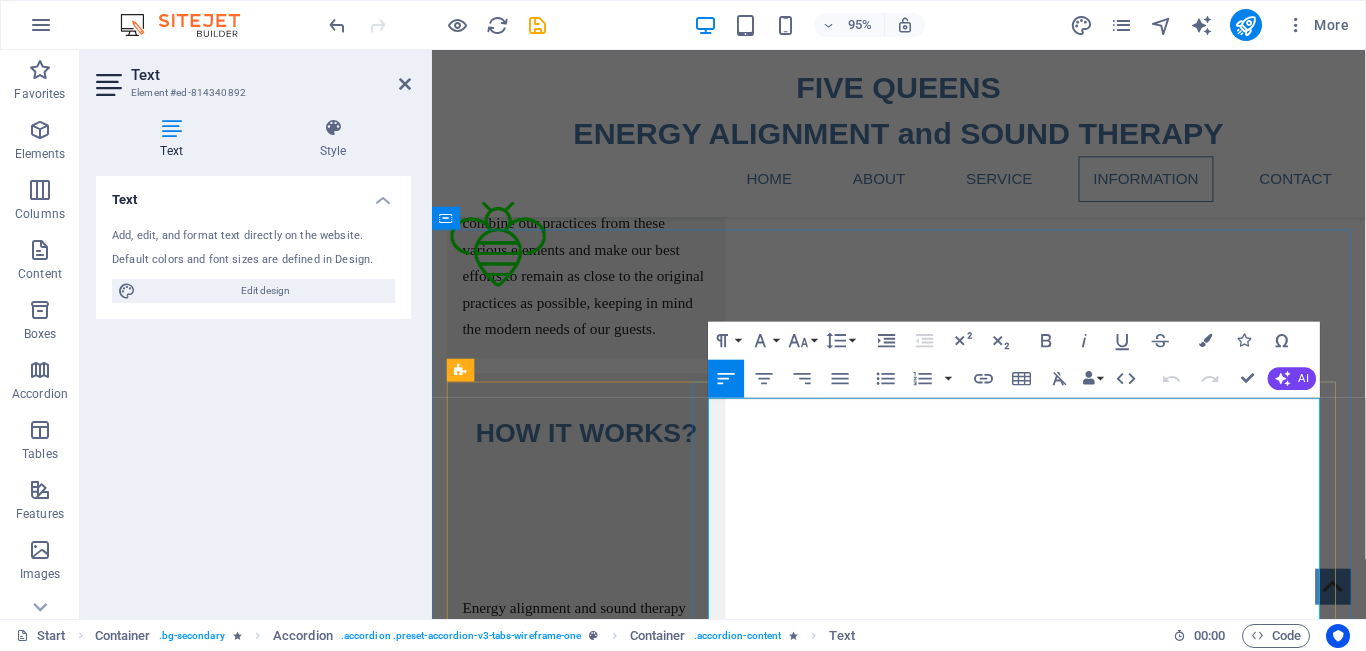 click on "Lorem ipsum dolor sit amet, consectetur adipisicing elit. Maiores ipsum repellat minus nihil. Labore, delectus, nam dignissimos ea repudiandae minima voluptatum magni pariatur possimus quia accusamus harum facilis corporis animi nisi. Enim, pariatur, impedit quia repellat harum ipsam laboriosam voluptas dicta illum nisi obcaecati reprehenderit quis placeat recusandae tenetur aperiam. Lorem ipsum dolor sit amet, consectetur adipisicing elit. Maiores ipsum repellat minus nihil. Labore, delectus, nam dignissimos ea repudiandae minima voluptatum magni pariatur possimus quia accusamus harum facilis corporis animi nisi. Enim, pariatur, impedit quia repellat harum ipsam laboriosam voluptas dicta illum nisi obcaecati reprehenderit quis placeat recusandae tenetur aperiam." at bounding box center [1054, 3980] 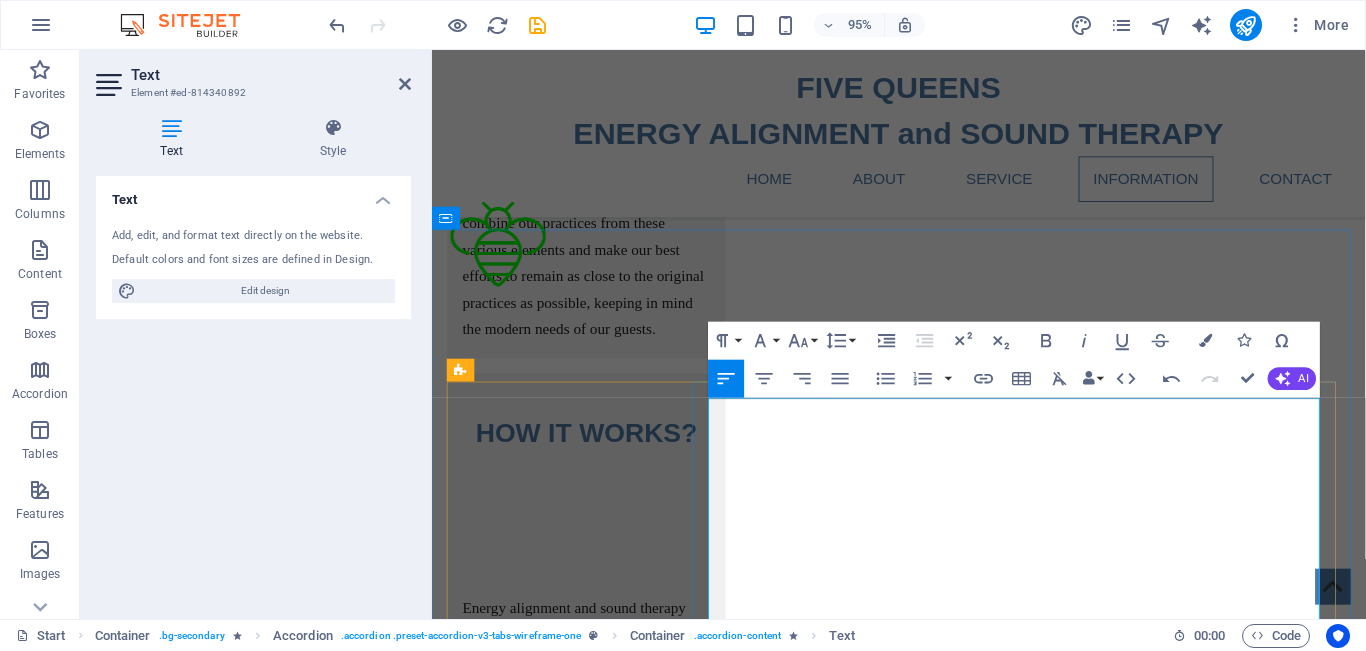click on "Lorem ipsum dolor sit amet, consectetur adipisicing elit. Maiores ipsum repellat minus nihil. Labore, delectus, nam dignissimos ea repudiandae minima voluptatum magni pariatur possimus quia accusamus harum facilis corporis animi nisi. Enim, pariatur, impedit quia repellat harum ipsam laboriosam voluptas dicta illum nisi obcaecati reprehenderit quis placeat recusandae tenetur aperiam. Lorem ipsum dolor sit amet, consectetur adipisicing elit. Maiores ipsum repellat minus nihil. Labore, delectus, nam dignissimos ea repudiandae minima voluptatum magni pariatur possimus quia accusamus harum facilis corporis animi nisi. Enim, pariatur, impedit quia repellat harum ipsam laboriosam voluptas dicta illum nisi obcaecati reprehenderit quis placeat recusandae tenetur aperiam" at bounding box center [1054, 3980] 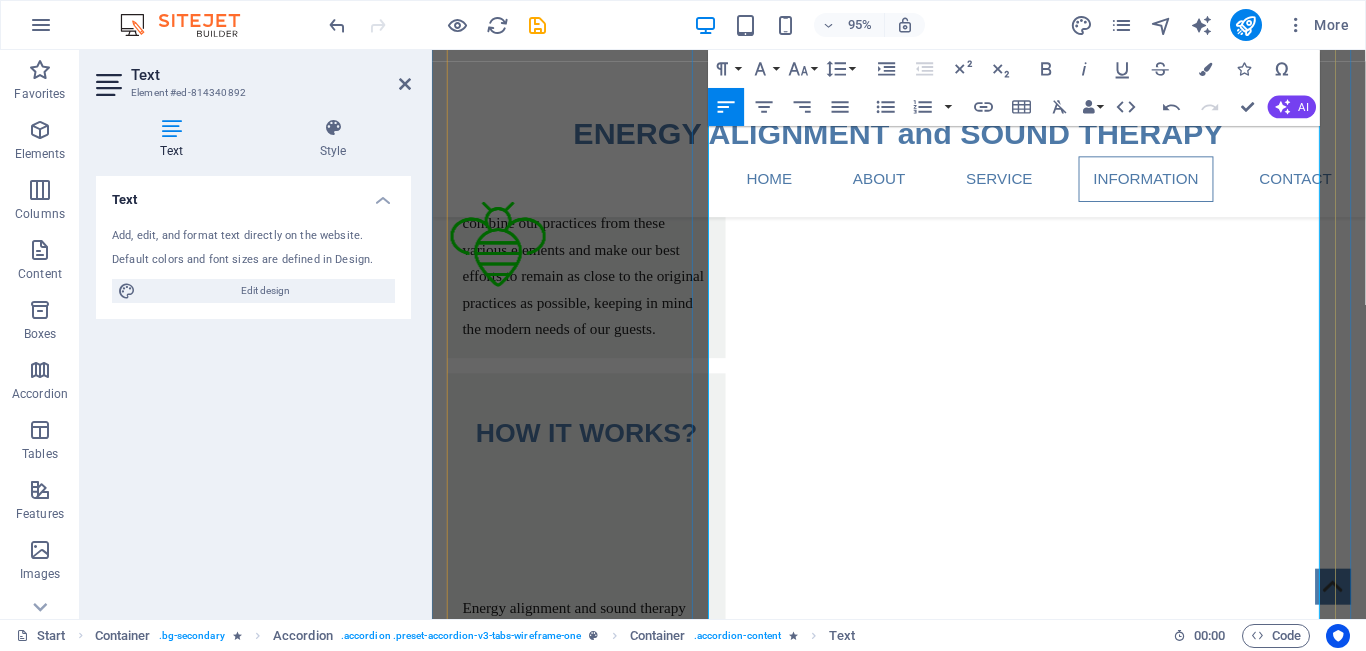 scroll, scrollTop: 3547, scrollLeft: 0, axis: vertical 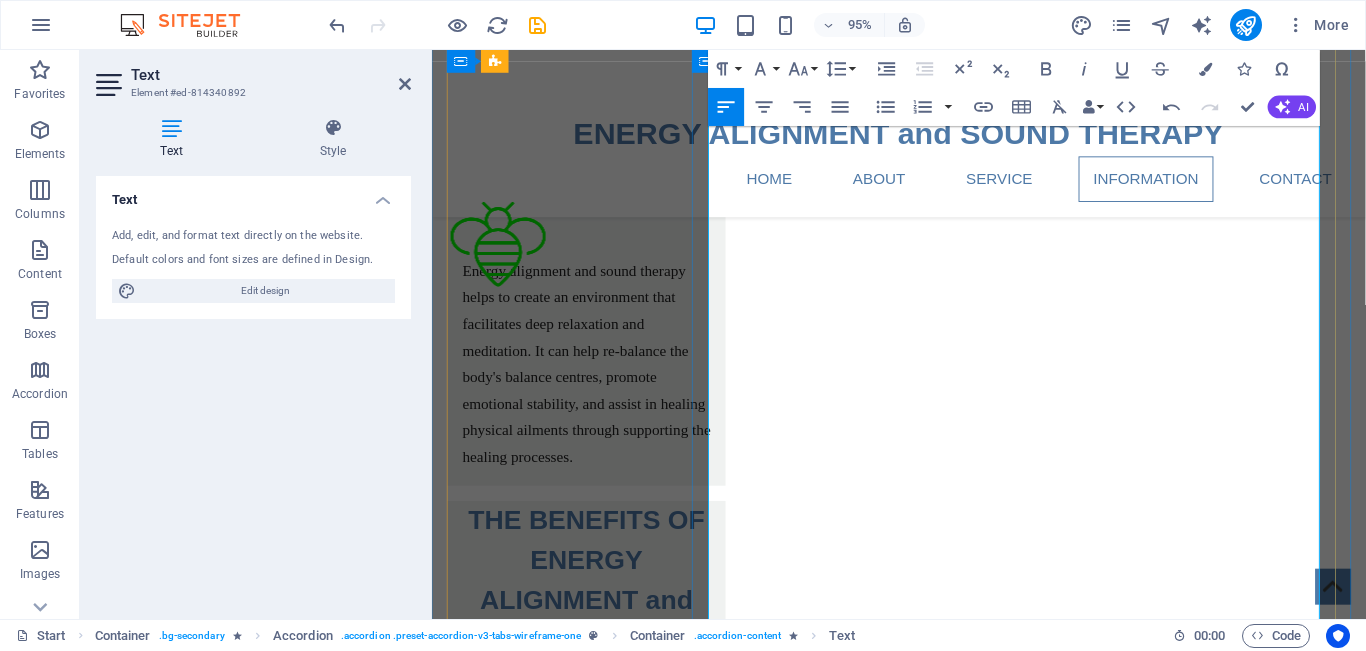 click on "Lorem ipsum dolor sit amet, consectetur adipisicing elit. Maiores ipsum repellat minus nihil. Labore, delectus, nam dignissimos ea repudiandae minima voluptatum magni pariatur possimus quia accusamus harum facilis corporis animi nisi. Enim, pariatur, impedit quia repellat harum ipsam laboriosam voluptas dicta illum nisi obcaecati reprehenderit quis placeat recusandae tenetur aperiam. Lorem ipsum dolor sit amet, consectetur adipisicing elit. Maiores ipsum repellat minus nihil. Labore, delectus, nam dignissimos ea repudiandae minima voluptatum magni pariatur possimus quia accusamus harum facilis corporis animi nisi. Enim, pariatur, impedit quia repellat harum ipsam laboriosam voluptas dicta illum nisi obcaecati reprehenderit quis placeat recusandae tenetur aperiam" at bounding box center (1054, 3626) 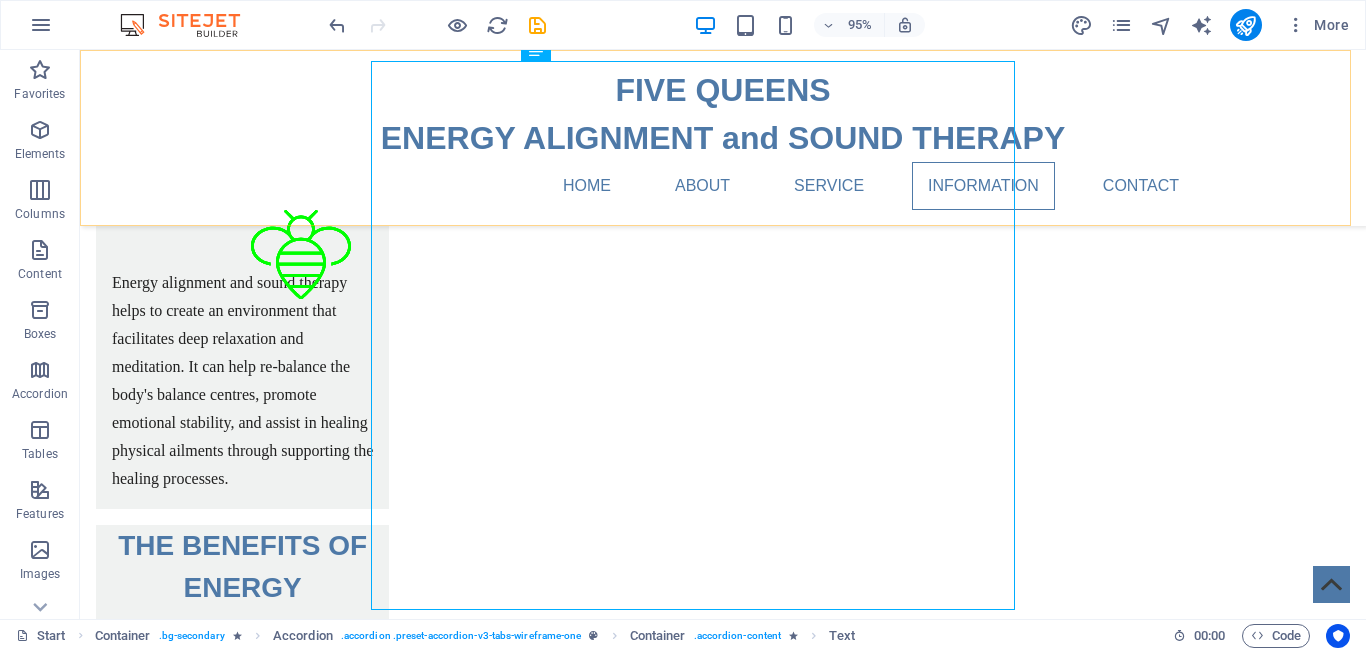scroll, scrollTop: 3548, scrollLeft: 0, axis: vertical 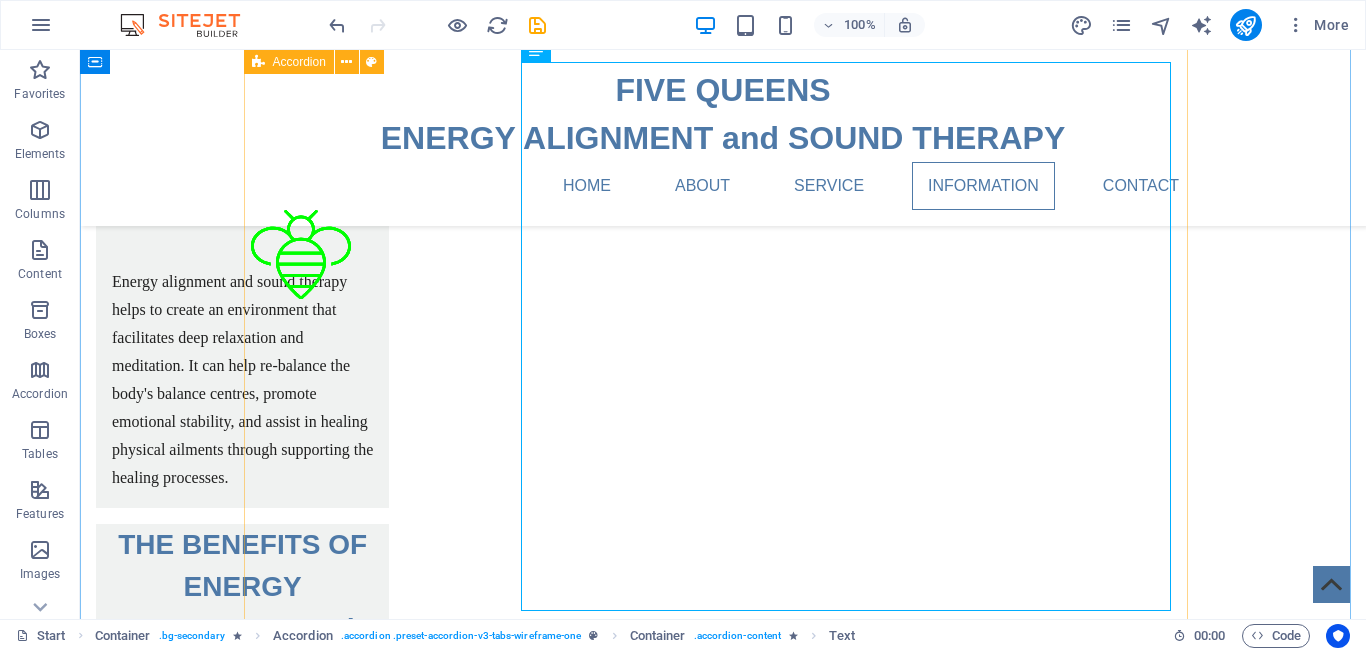 click on "PRIVATE SESSIONS and GROUP CLASSES: Lorem ipsum dolor sit amet, consectetur adipisicing elit. Maiores ipsum repellat minus nihil. Labore, delectus, nam dignissimos ea repudiandae minima voluptatum magni pariatur possimus quia accusamus harum facilis corporis animi nisi. Enim, pariatur, impedit quia repellat harum ipsam laboriosam voluptas dicta illum nisi obcaecati reprehenderit quis placeat recusandae tenetur aperiam. Lorem ipsum dolor sit amet, consectetur adipisicing elit. Maiores ipsum repellat minus nihil. Labore, delectus, nam dignissimos ea repudiandae minima voluptatum magni We offer both private sessions and group classes, allowing you to choose the format that best suits your needs. Private sessions provide a personalized approach to healing, tailoring the experience to address your specific goals and concerns. Group classes offer a supportive and communal environment, where you can explore the benefits of therapy in a shared setting. Headline Headline Headline" at bounding box center [723, 4078] 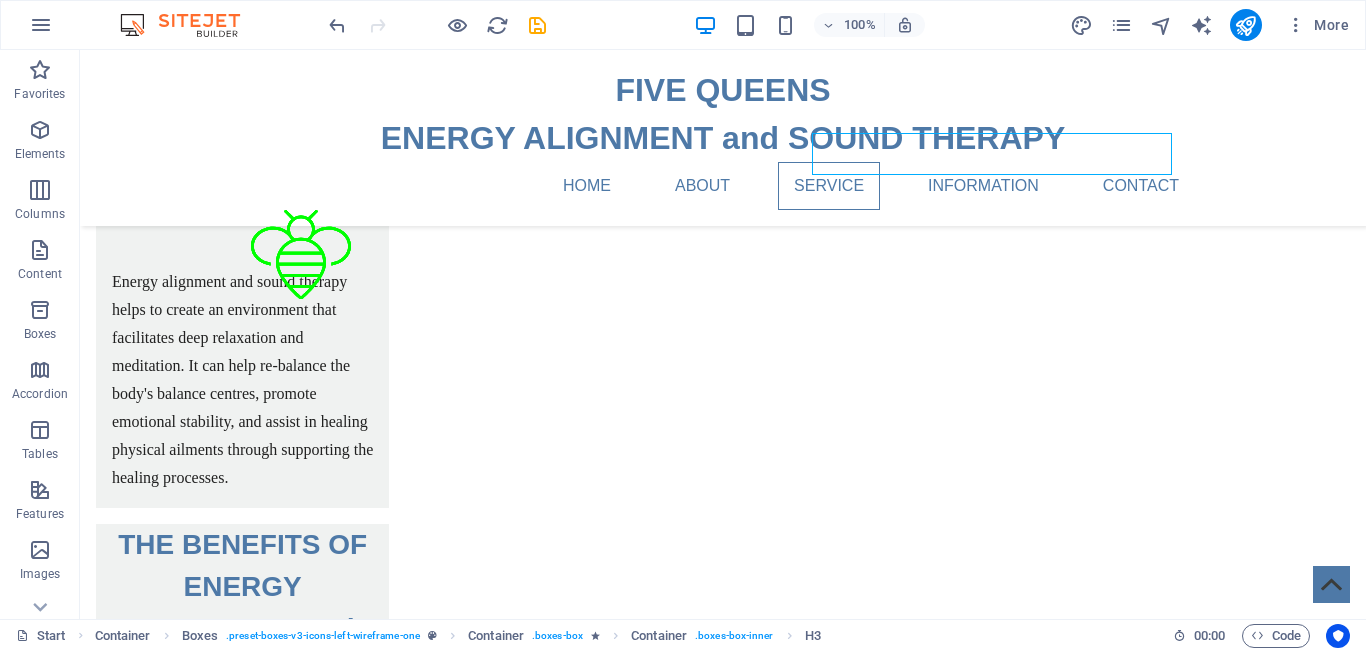 scroll, scrollTop: 3051, scrollLeft: 0, axis: vertical 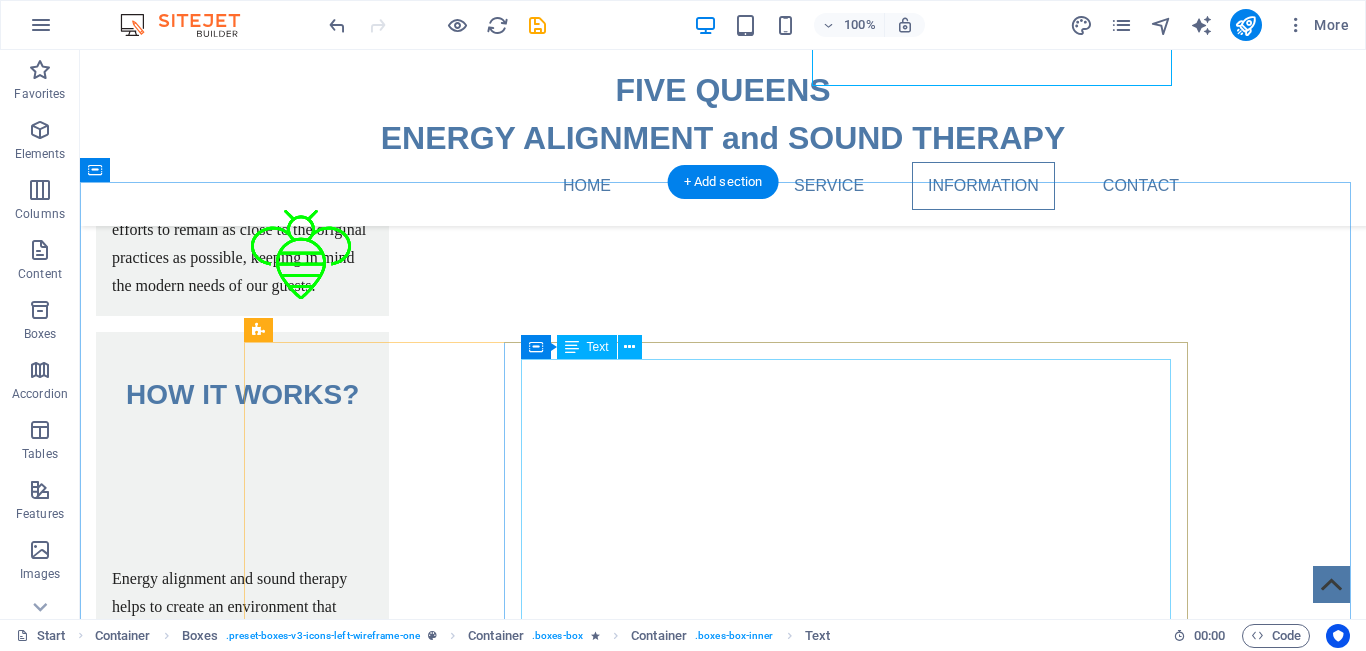 click on "Lorem ipsum dolor sit amet, consectetur adipisicing elit. Maiores ipsum repellat minus nihil. Labore, delectus, nam dignissimos ea repudiandae minima voluptatum magni pariatur possimus quia accusamus harum facilis corporis animi nisi. Enim, pariatur, impedit quia repellat harum ipsam laboriosam voluptas dicta illum nisi obcaecati reprehenderit quis placeat recusandae tenetur aperiam. Lorem ipsum dolor sit amet, consectetur adipisicing elit. Maiores ipsum repellat minus nihil. Labore, delectus, nam dignissimos ea repudiandae minima voluptatum magni We offer both private sessions and group classes, allowing you to choose the format that best suits your needs. Private sessions provide a personalized approach to healing, tailoring the experience to address your specific goals and concerns. Group classes offer a supportive and communal environment, where you can explore the benefits of therapy in a shared setting." at bounding box center [853, 4088] 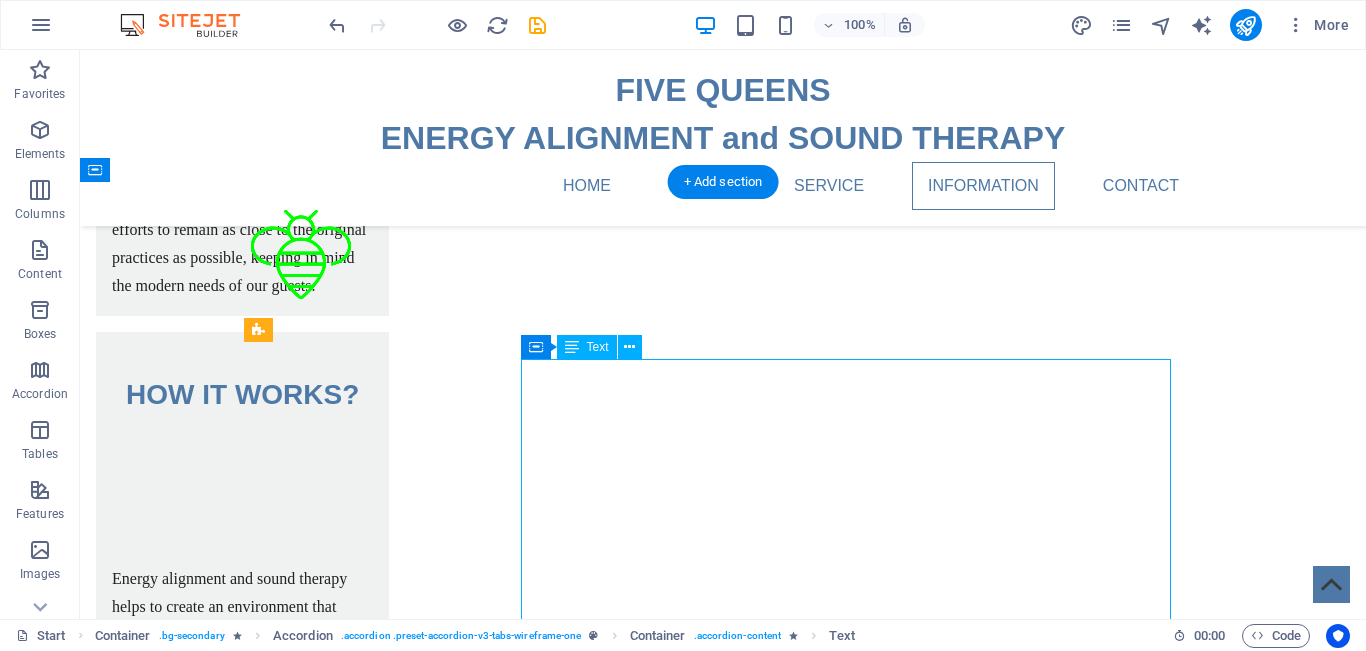 drag, startPoint x: 933, startPoint y: 510, endPoint x: 912, endPoint y: 514, distance: 21.377558 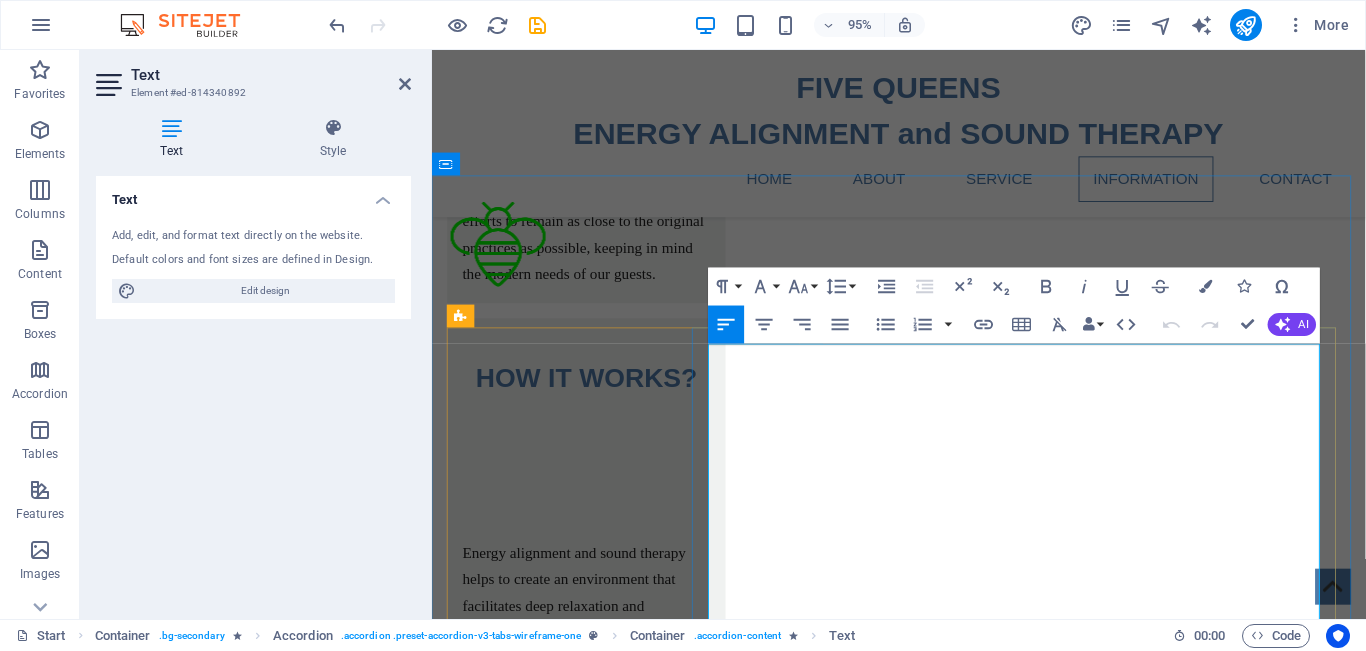 click on "Lorem ipsum dolor sit amet, consectetur adipisicing elit. Maiores ipsum repellat minus nihil. Labore, delectus, nam dignissimos ea repudiandae minima voluptatum magni pariatur possimus quia accusamus harum facilis corporis animi nisi. Enim, pariatur, impedit quia repellat harum ipsam laboriosam voluptas dicta illum nisi obcaecati reprehenderit quis placeat recusandae tenetur aperiam. Lorem ipsum dolor sit amet, consectetur adipisicing elit. Maiores ipsum repellat minus nihil. Labore, delectus, nam dignissimos ea repudiandae minima voluptatum magni" at bounding box center (1054, 3899) 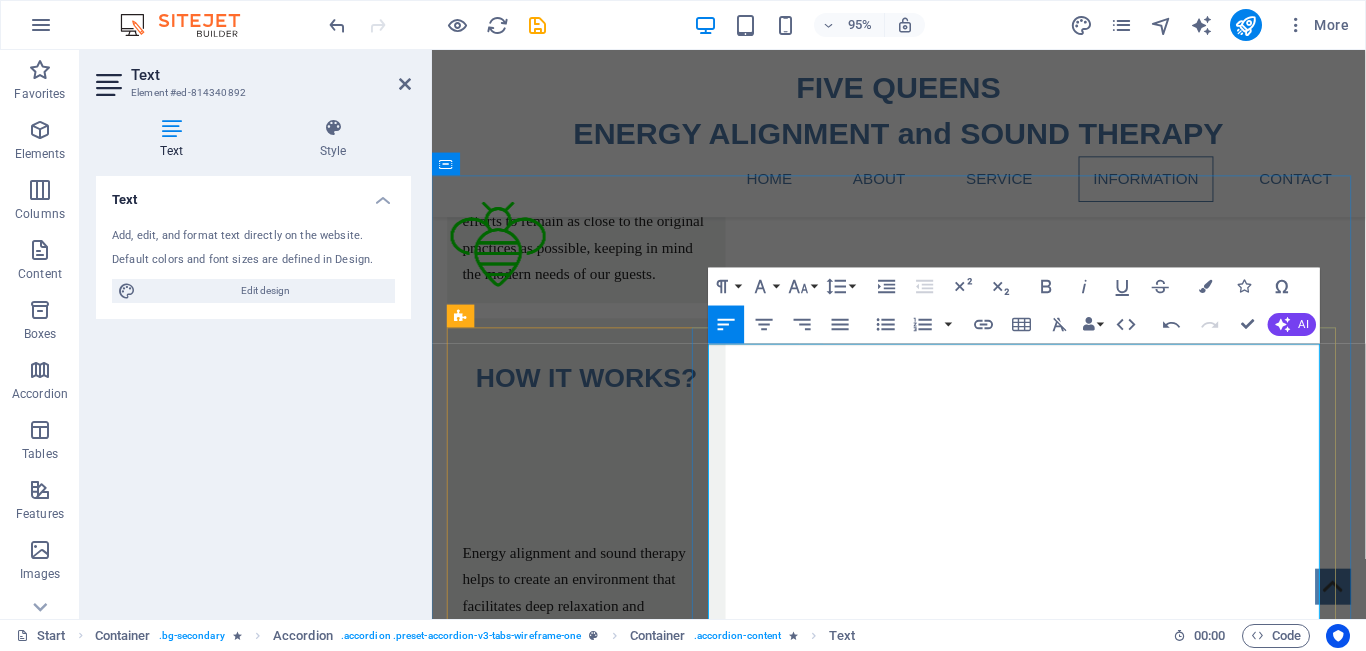 click on "We offer both private sessions and group classes, allowing you to choose the format that best suits your needs. Private sessions provide a personalized approach to healing, tailoring the experience to address your specific goals and concerns. Group classes offer a supportive and communal environment, where you can explore the benefits of therapy in a shared setting." at bounding box center (1048, 3909) 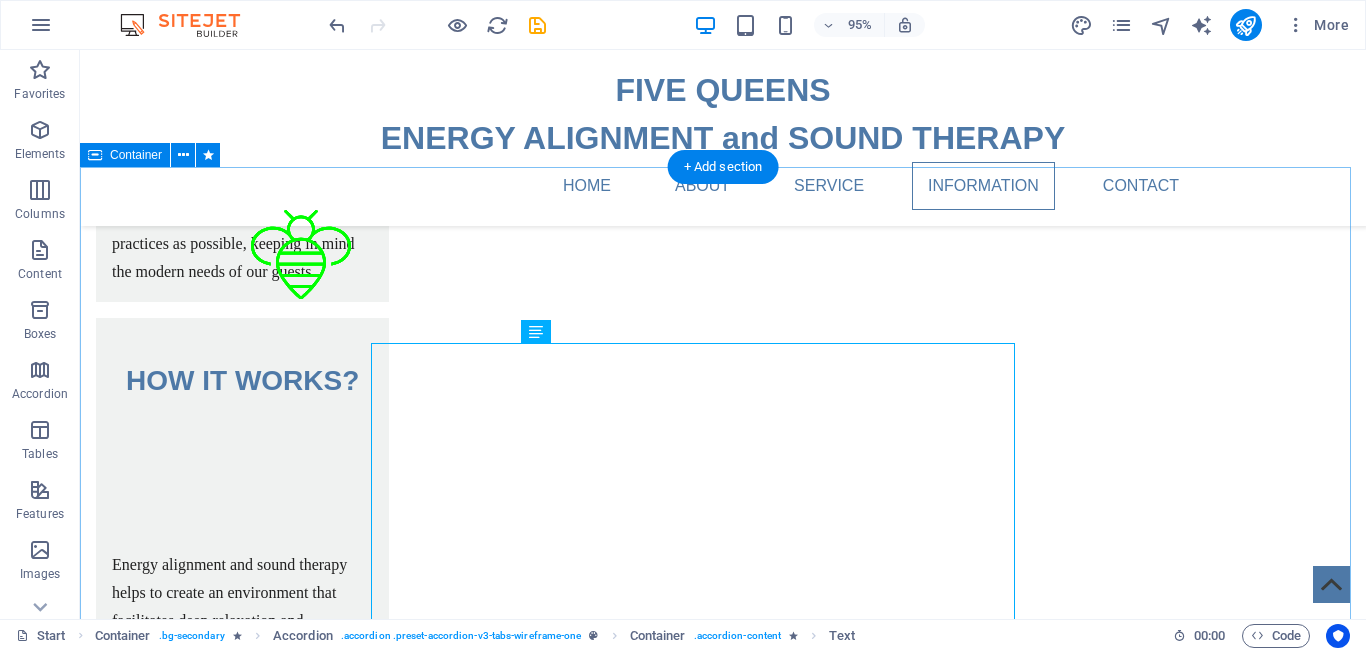 scroll, scrollTop: 3266, scrollLeft: 0, axis: vertical 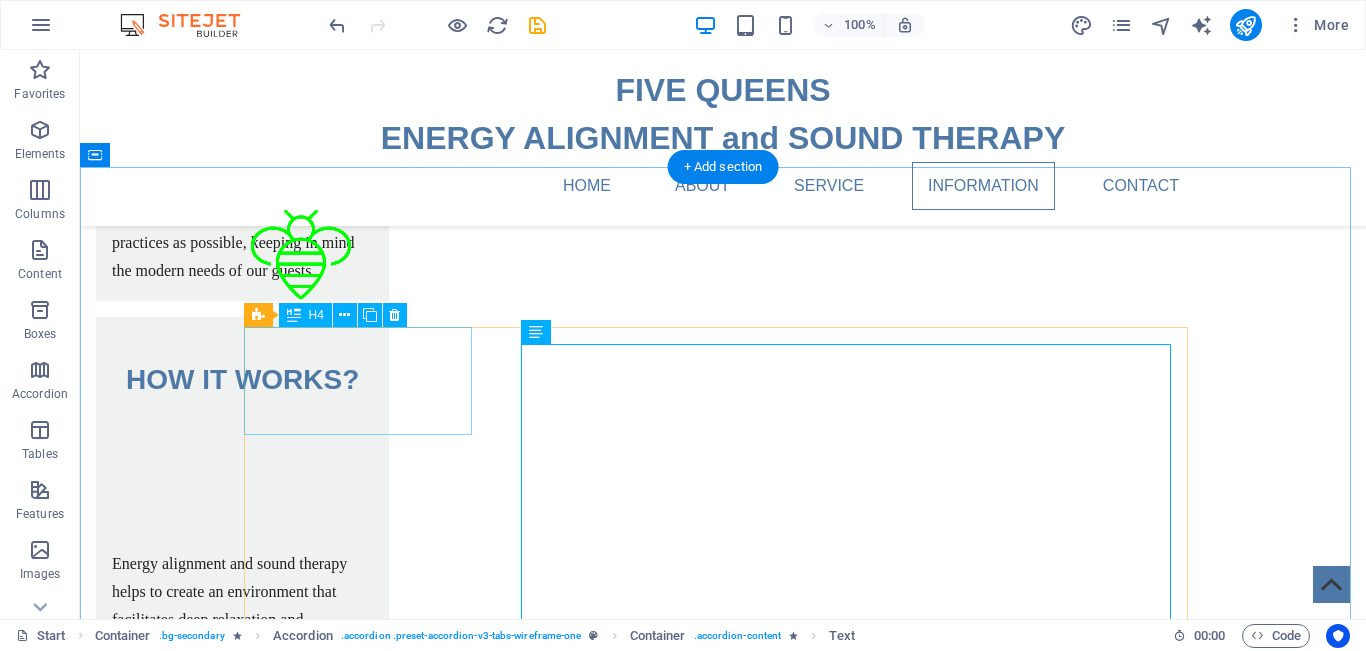 click on "PRIVATE SESSIONS and GROUP CLASSES:" at bounding box center [365, 3997] 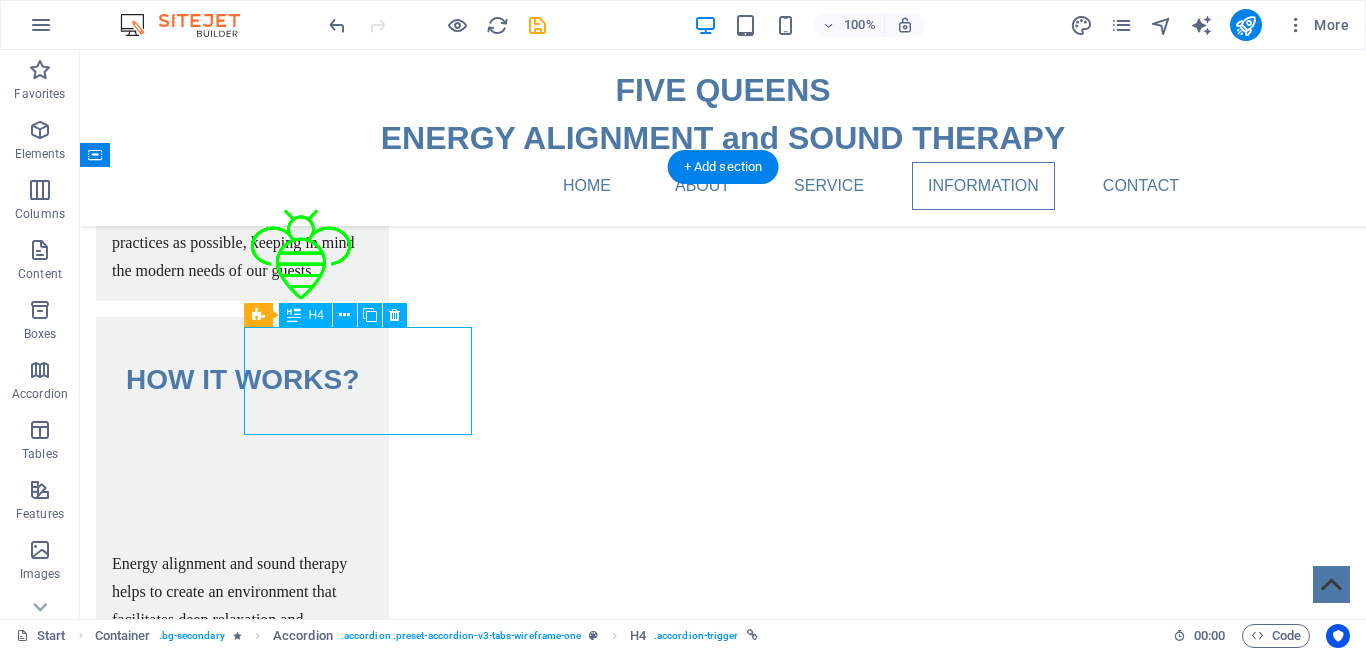 click on "PRIVATE SESSIONS and GROUP CLASSES:" at bounding box center (365, 3997) 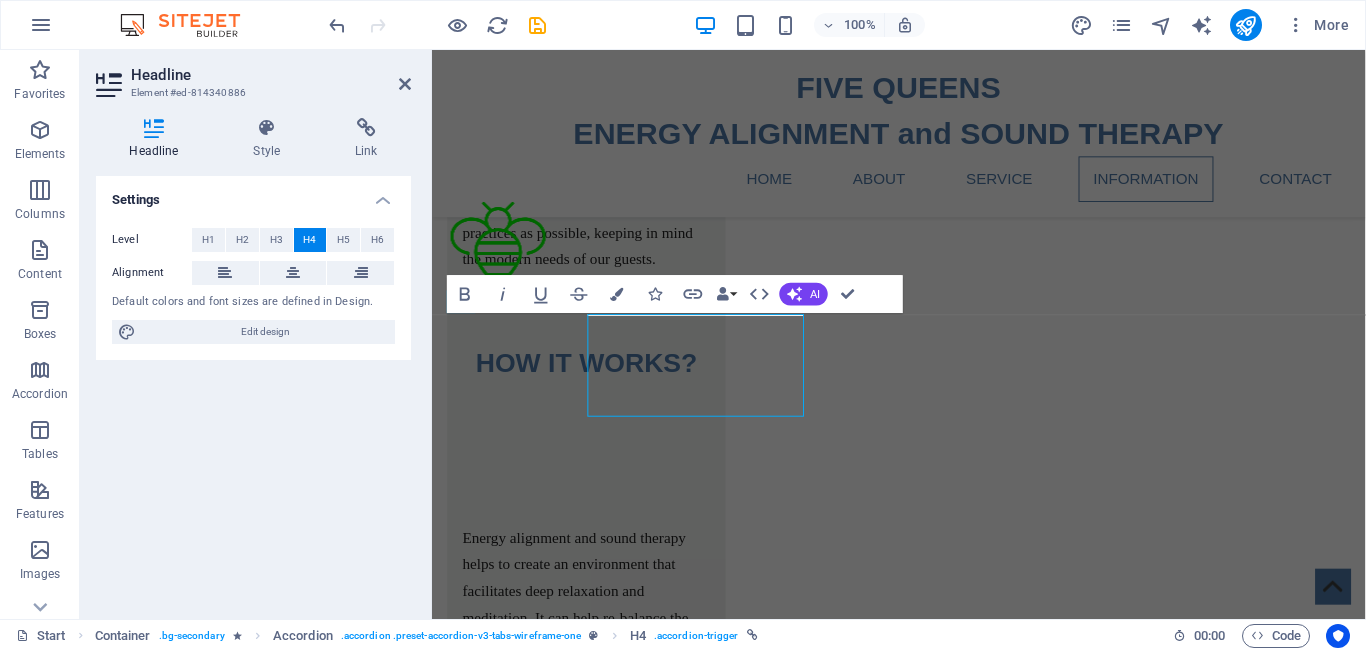 scroll, scrollTop: 3265, scrollLeft: 0, axis: vertical 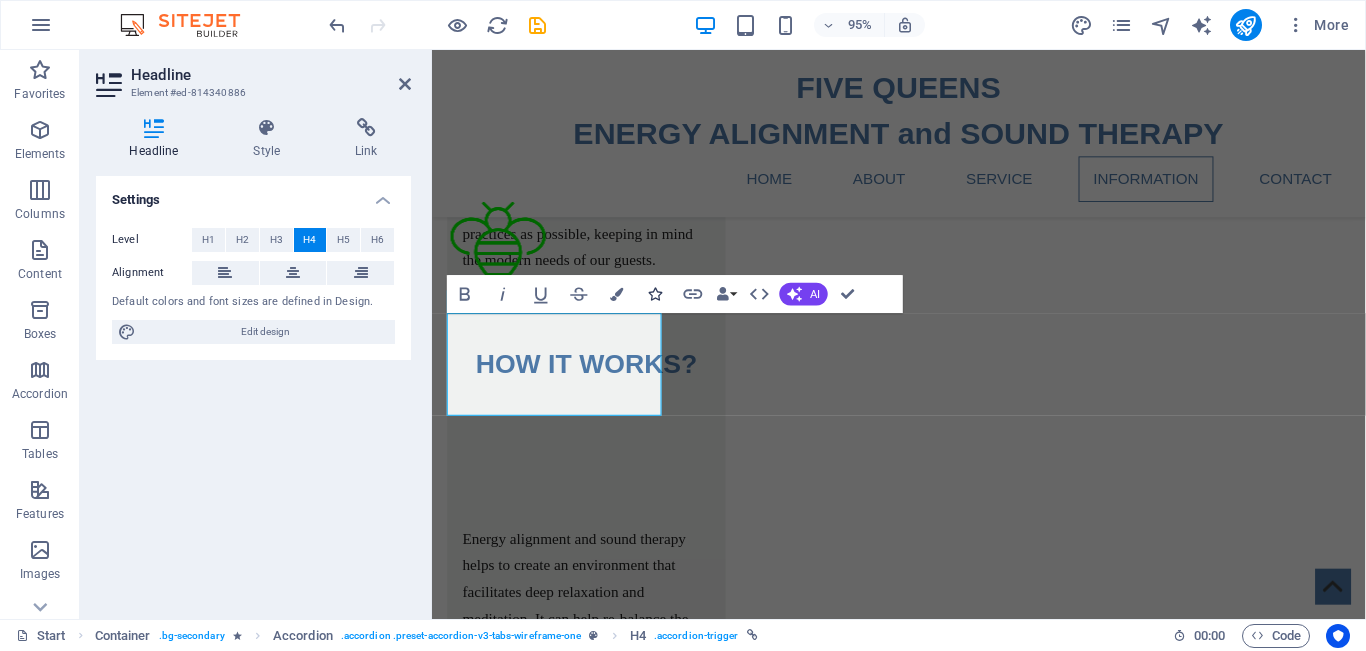 click at bounding box center (655, 293) 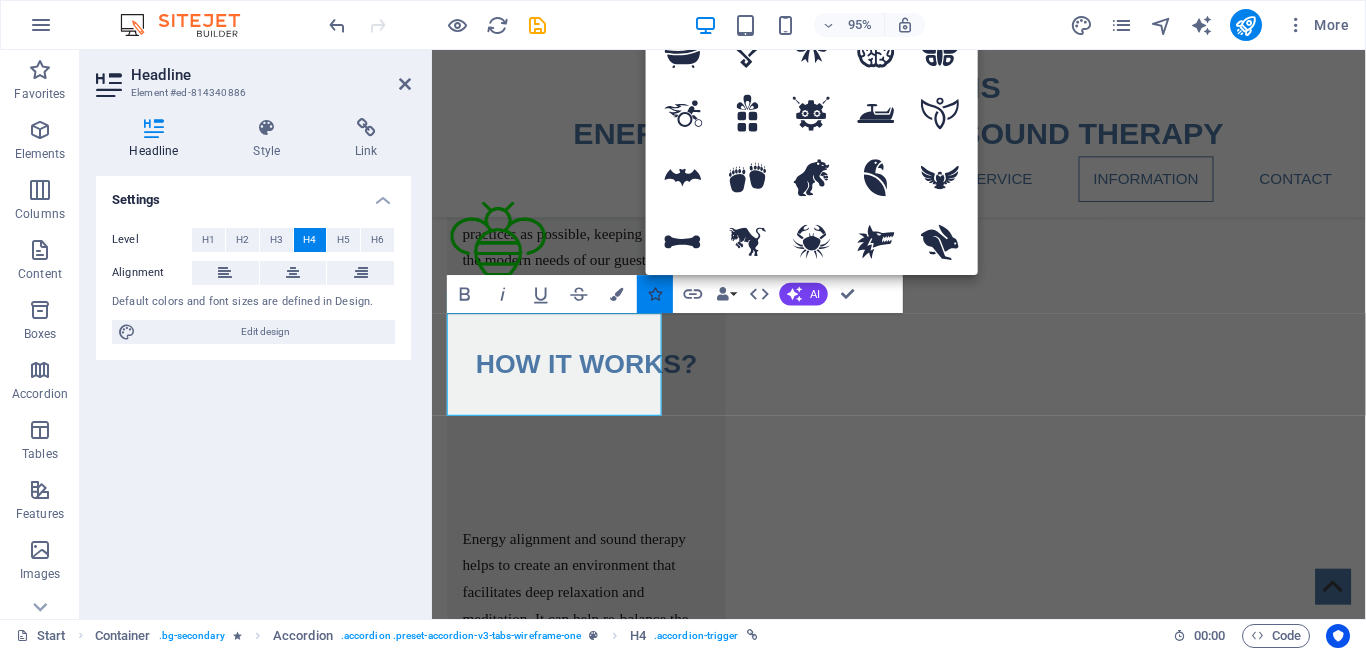 type on "bee" 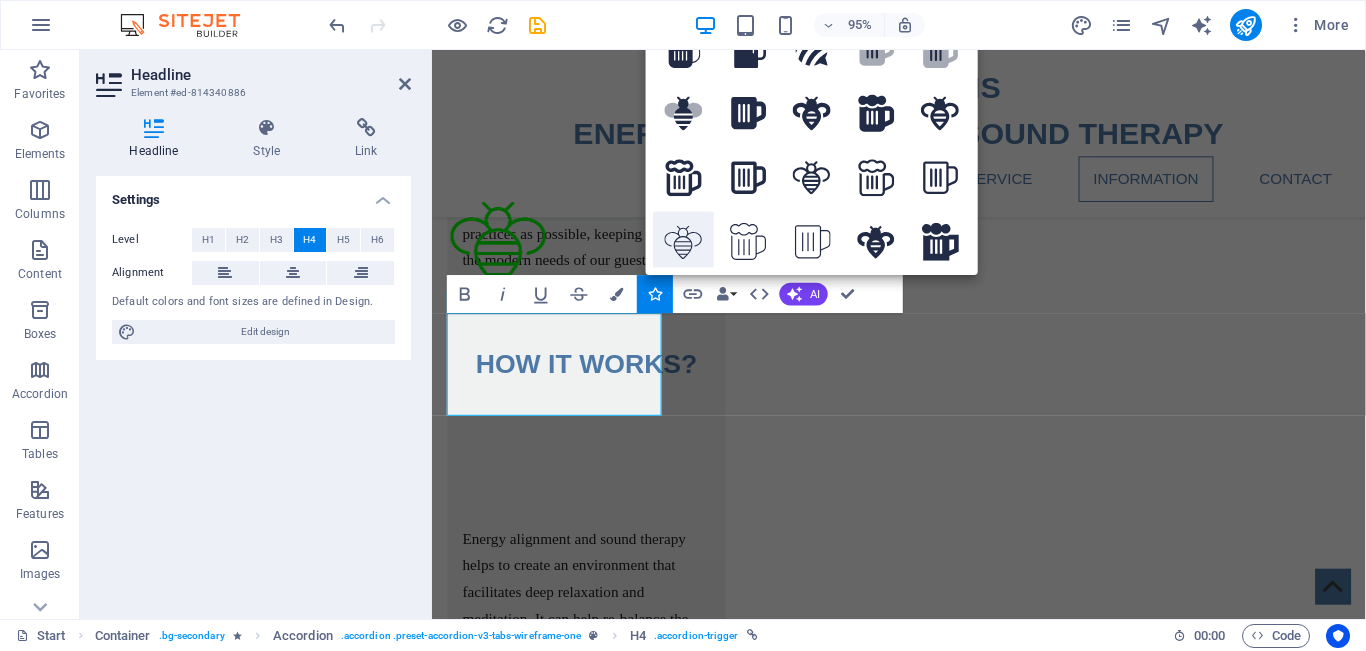 click 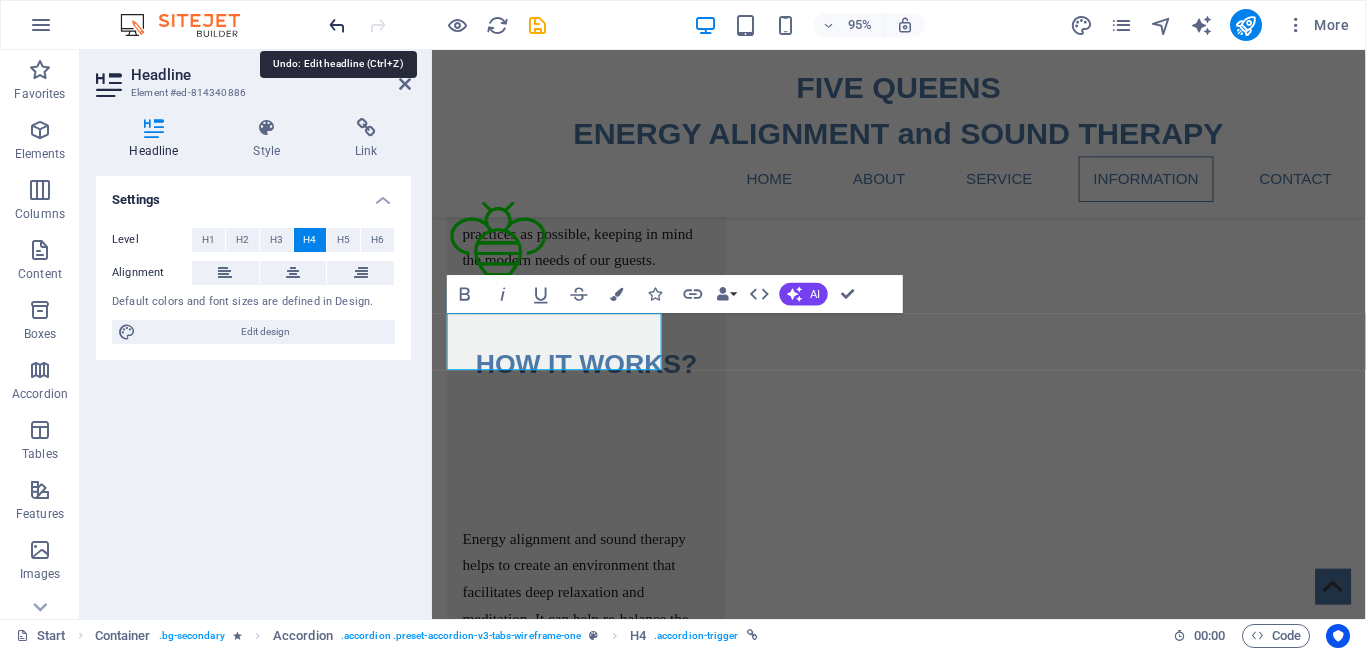 click at bounding box center (337, 25) 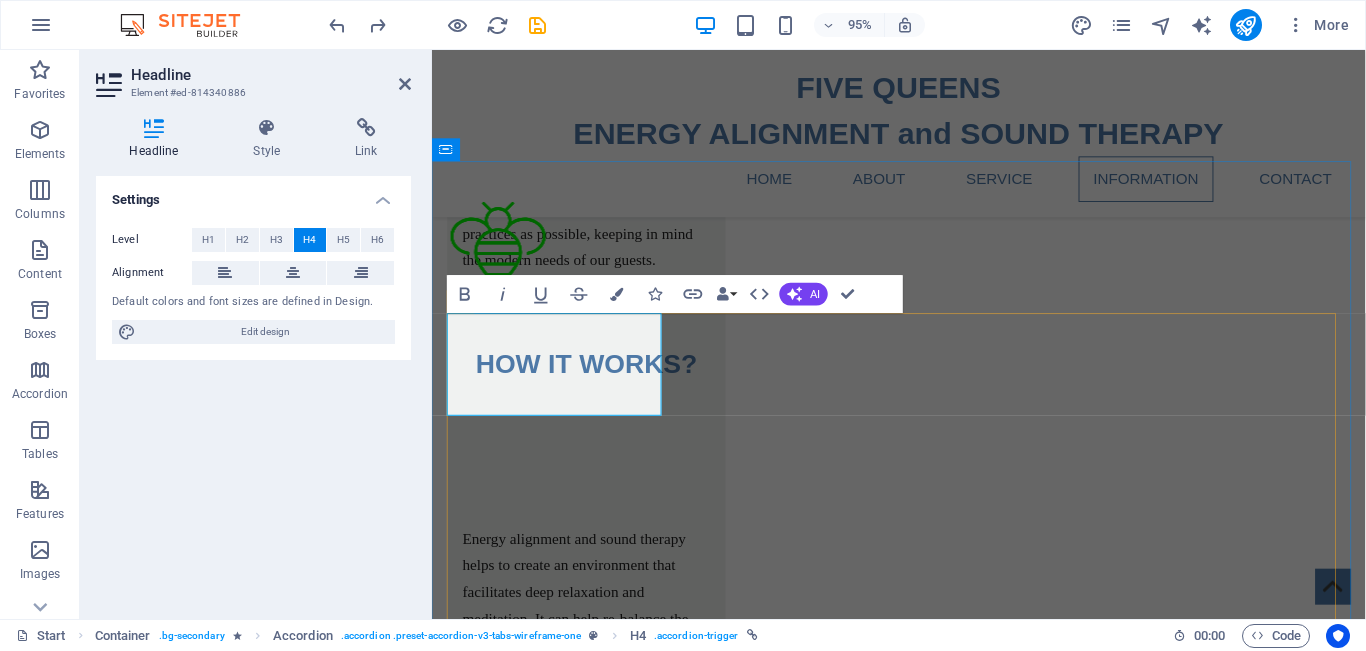 drag, startPoint x: 474, startPoint y: 353, endPoint x: 559, endPoint y: 407, distance: 100.70253 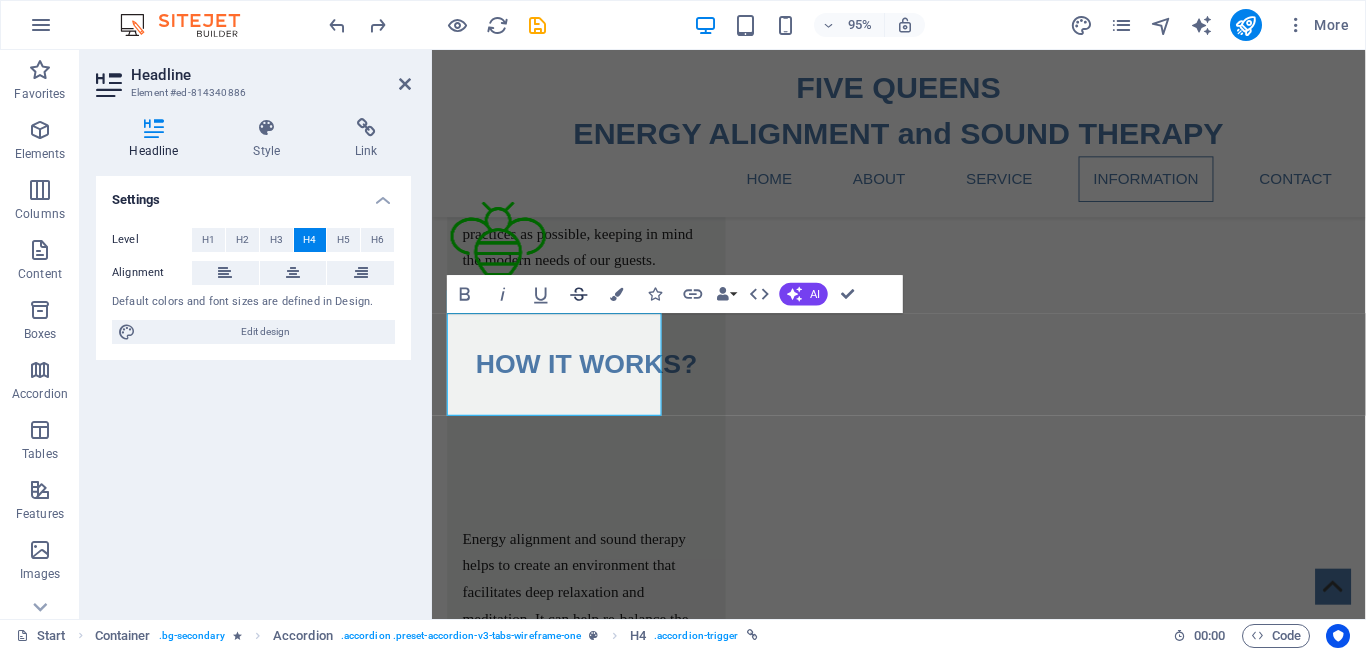 drag, startPoint x: 576, startPoint y: 291, endPoint x: 585, endPoint y: 300, distance: 12.727922 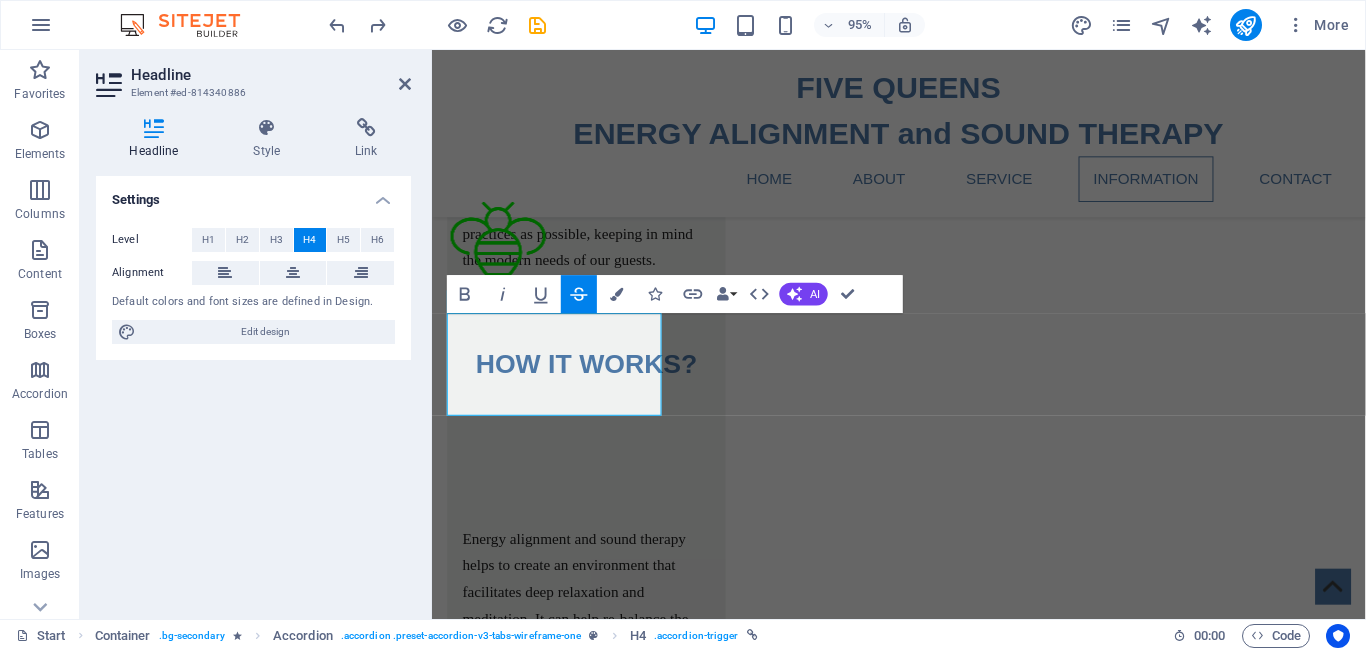 click 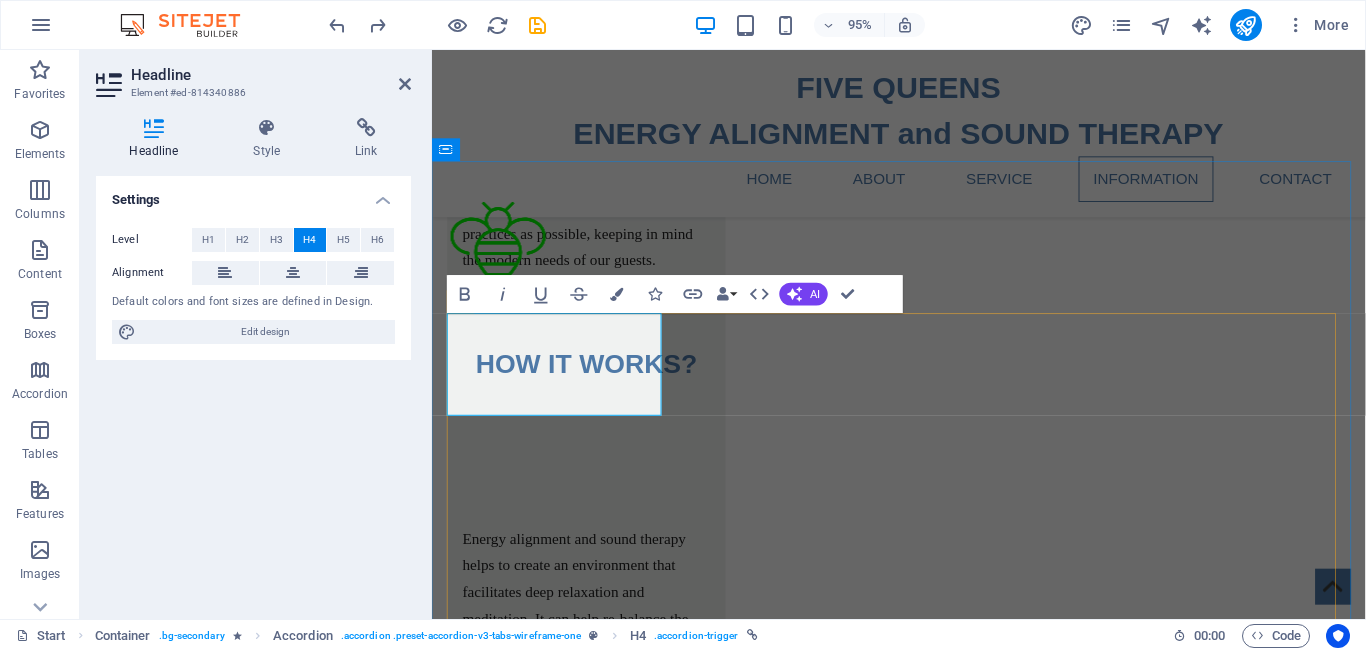 drag, startPoint x: 468, startPoint y: 346, endPoint x: 544, endPoint y: 403, distance: 95 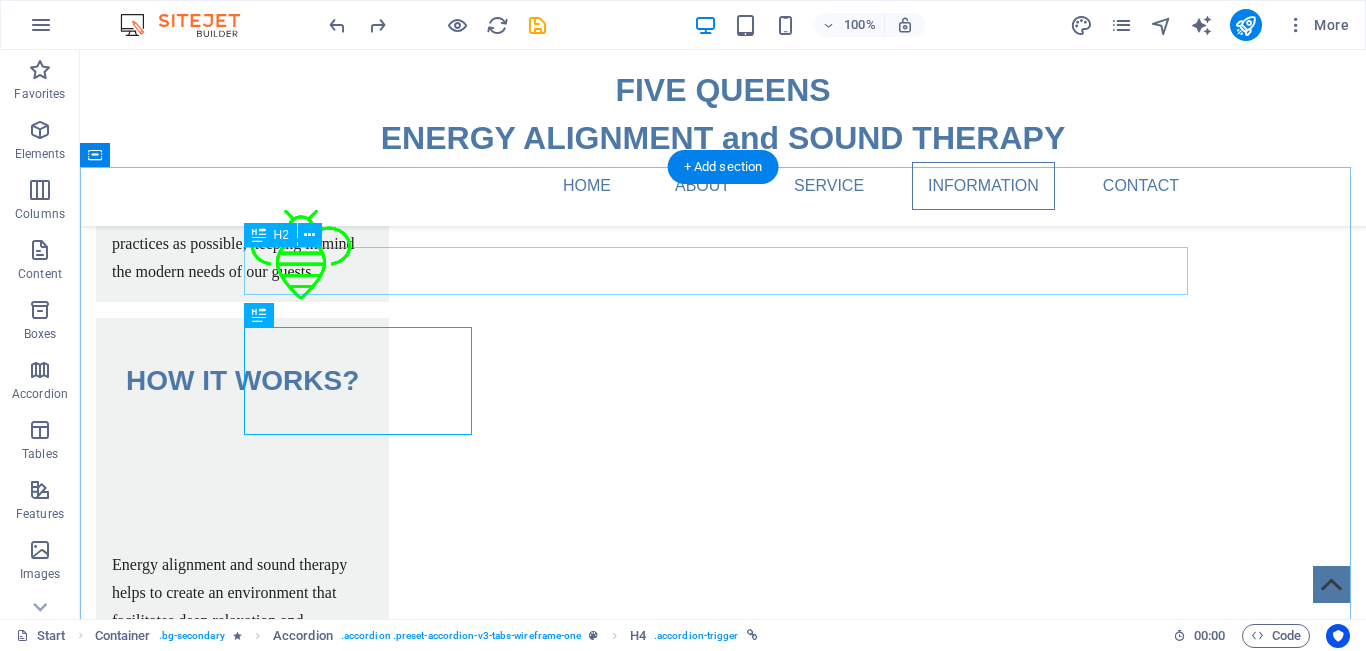 scroll, scrollTop: 3266, scrollLeft: 0, axis: vertical 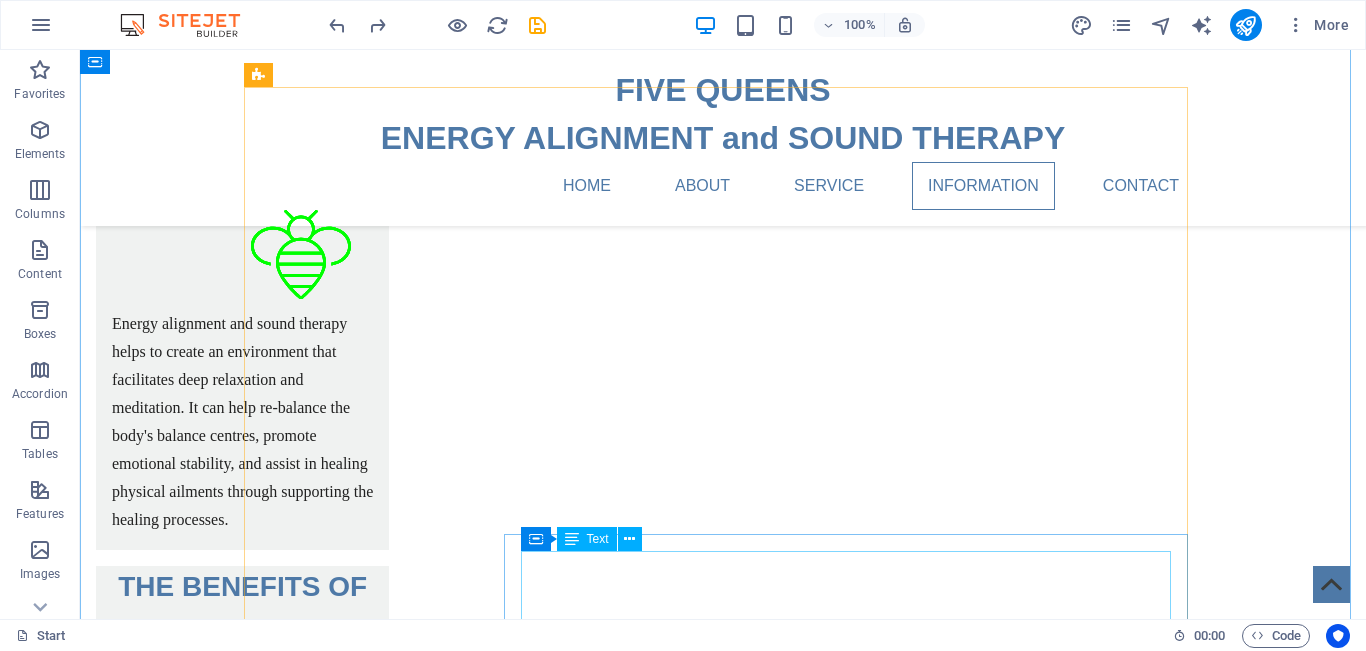 click on "Lorem ipsum dolor sit amet, consectetur adipisicing elit. Maiores ipsum repellat minus nihil. Labore, delectus, nam dignissimos ea repudiandae minima voluptatum magni pariatur possimus quia accusamus harum facilis corporis animi nisi. Enim, pariatur, impedit quia repellat harum ipsam laboriosam voluptas dicta illum nisi obcaecati reprehenderit quis placeat recusandae tenetur aperiam." at bounding box center (853, 4066) 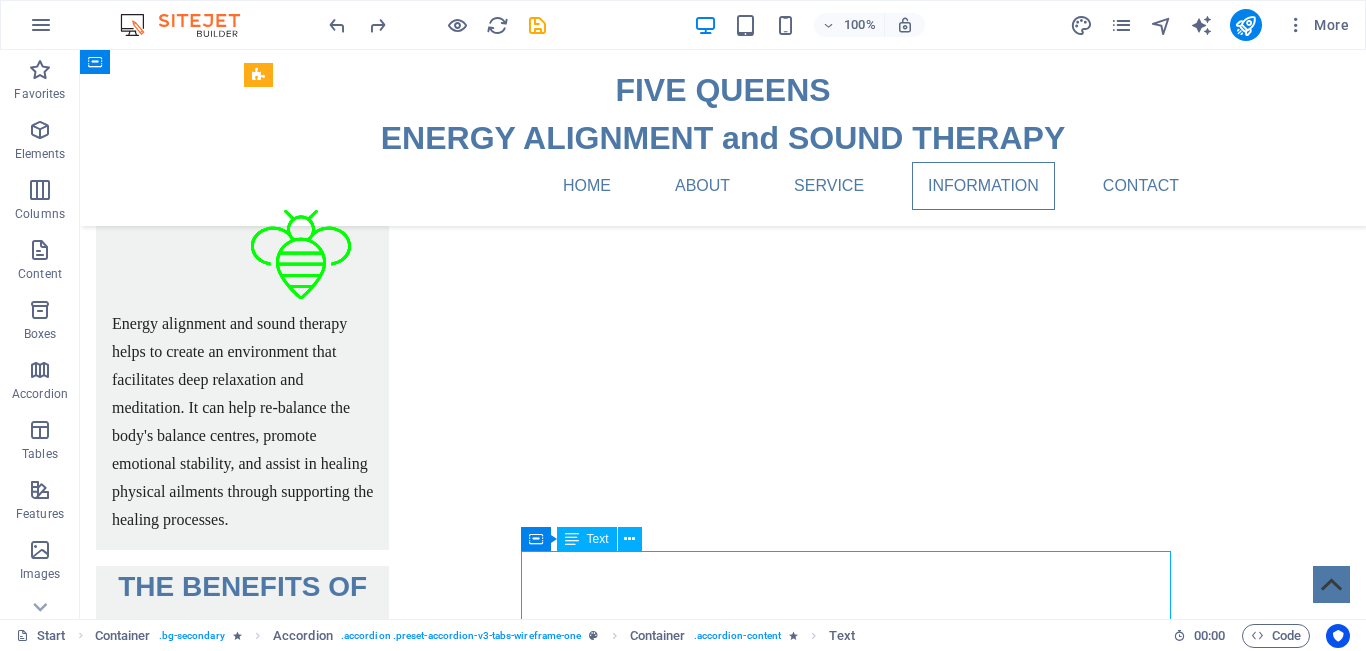 click on "Lorem ipsum dolor sit amet, consectetur adipisicing elit. Maiores ipsum repellat minus nihil. Labore, delectus, nam dignissimos ea repudiandae minima voluptatum magni pariatur possimus quia accusamus harum facilis corporis animi nisi. Enim, pariatur, impedit quia repellat harum ipsam laboriosam voluptas dicta illum nisi obcaecati reprehenderit quis placeat recusandae tenetur aperiam." at bounding box center (853, 4066) 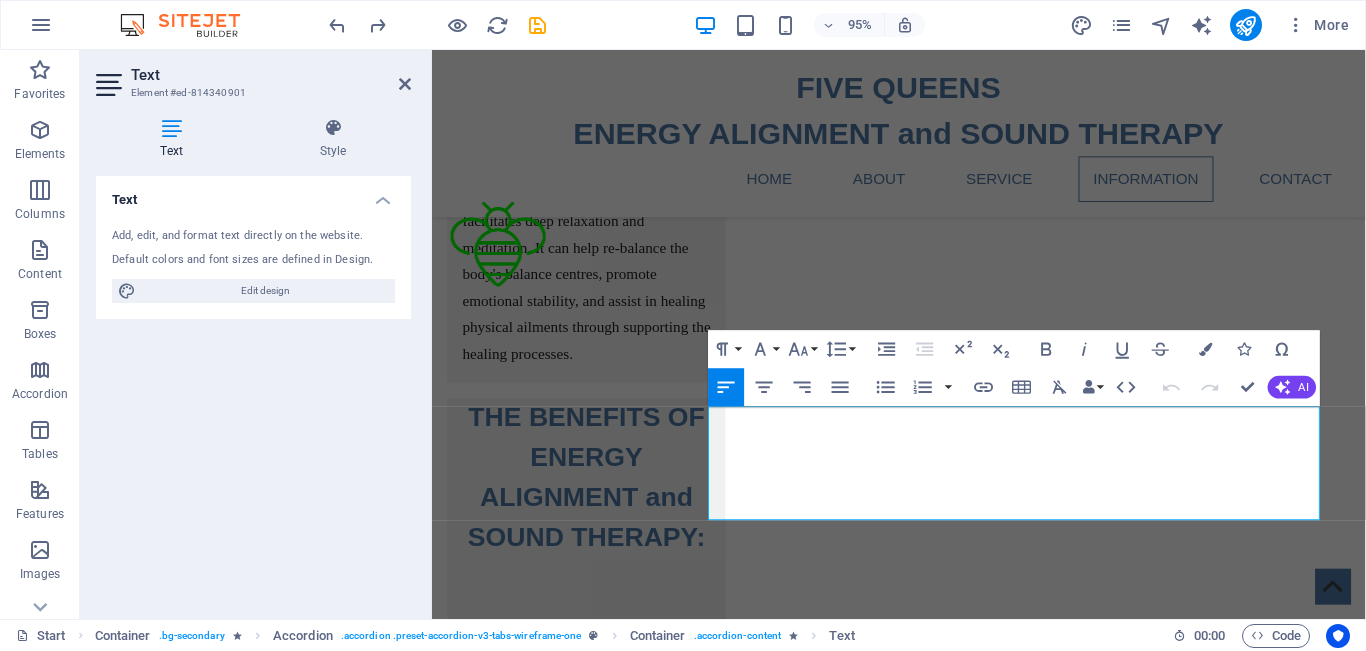 scroll, scrollTop: 3665, scrollLeft: 0, axis: vertical 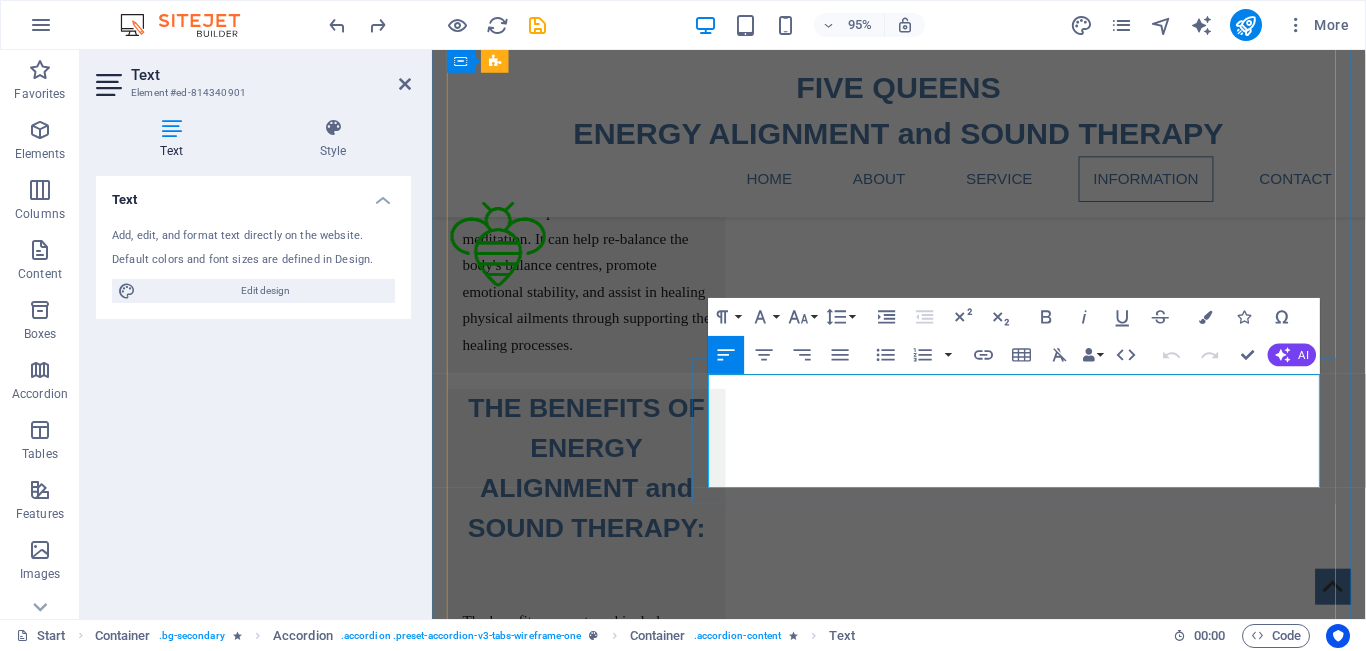 click on "Lorem ipsum dolor sit amet, consectetur adipisicing elit. Maiores ipsum repellat minus nihil. Labore, delectus, nam dignissimos ea repudiandae minima voluptatum magni pariatur possimus quia accusamus harum facilis corporis animi nisi. Enim, pariatur, impedit quia repellat harum ipsam laboriosam voluptas dicta illum nisi obcaecati reprehenderit quis placeat recusandae tenetur aperiam." at bounding box center [1054, 3907] 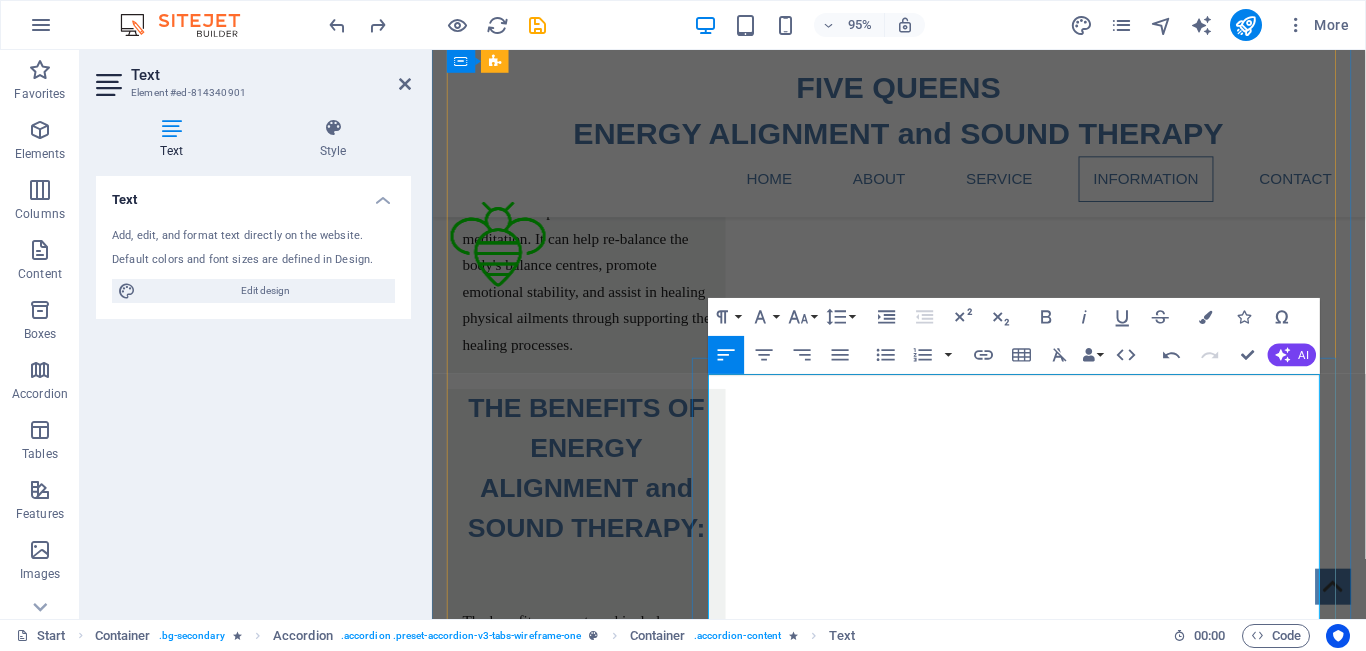 click on "Lorem ipsum dolor sit amet, consectetur adipisicing elit. Maiores ipsum repellat minus nihil. Labore, delectus, nam dignissimos ea repudiandae minima voluptatum magni pariatur possimus quia accusamus harum facilis corporis animi nisi. Enim, pariatur, impedit quia repellat harum ipsam laboriosam voluptas dicta illum nisi obcaecati reprehenderit quis placeat recusandae tenetur aperiam." at bounding box center [1054, 3907] 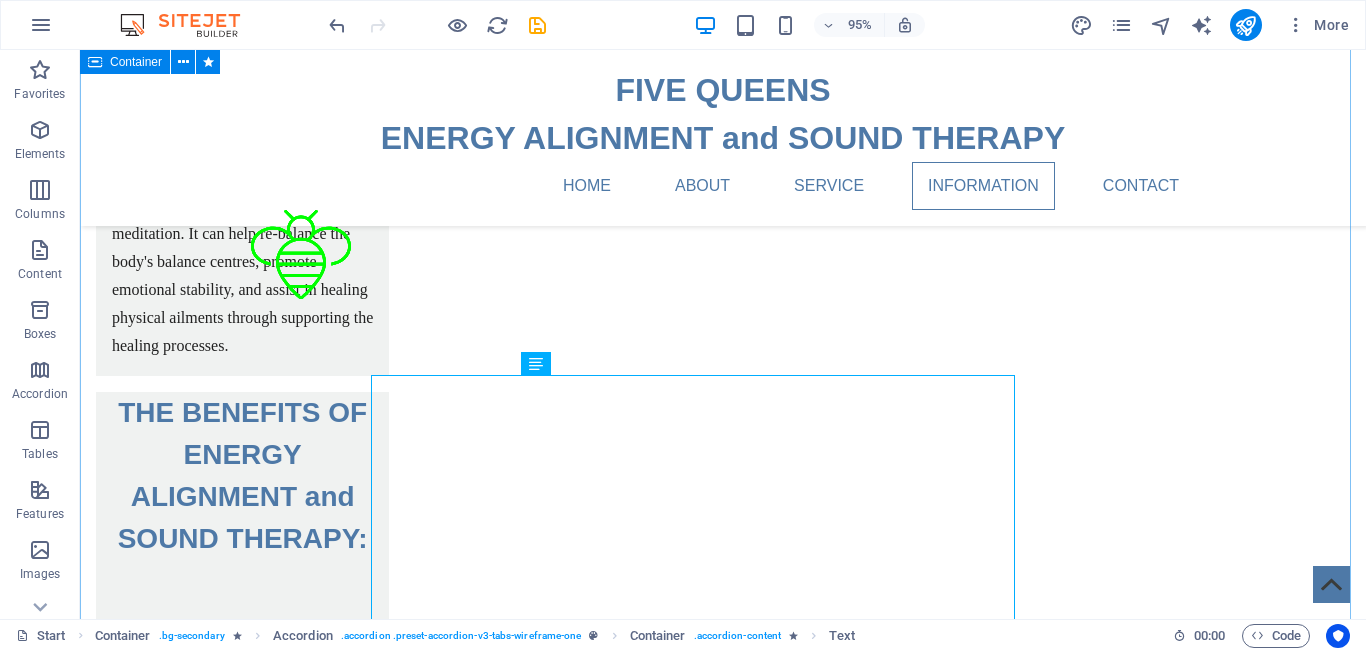 scroll, scrollTop: 3681, scrollLeft: 0, axis: vertical 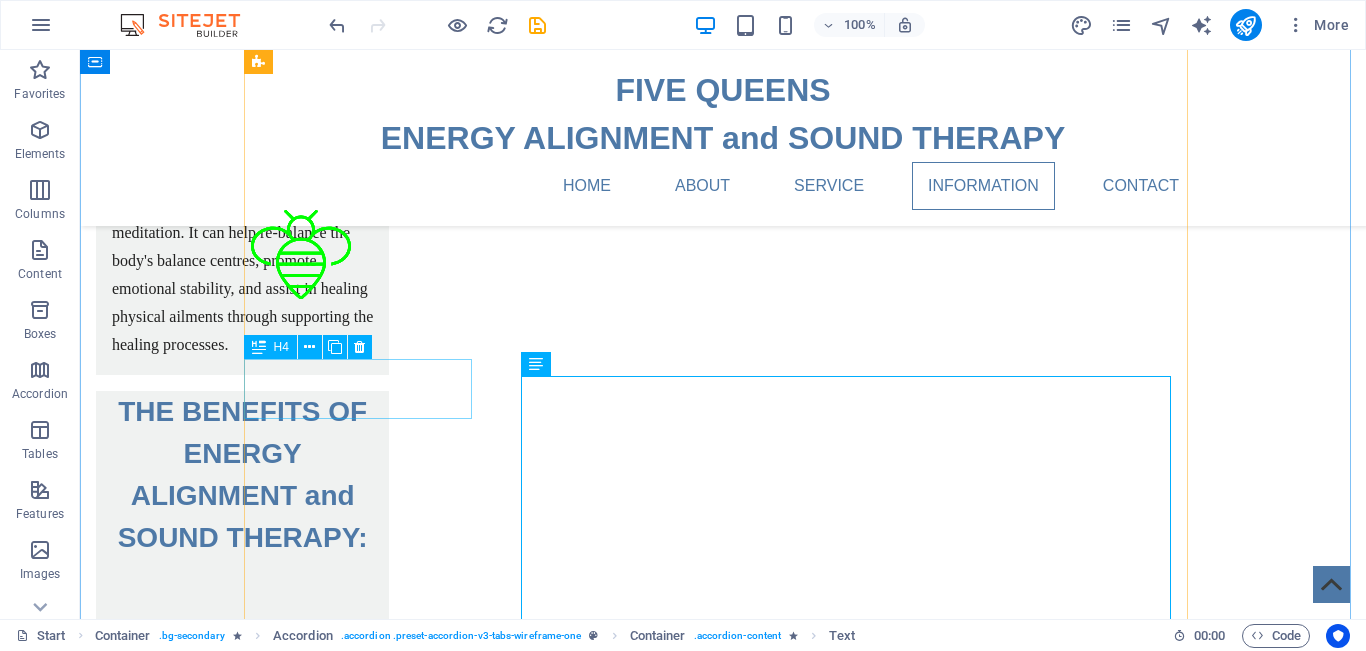 click on "Headline" at bounding box center (365, 4030) 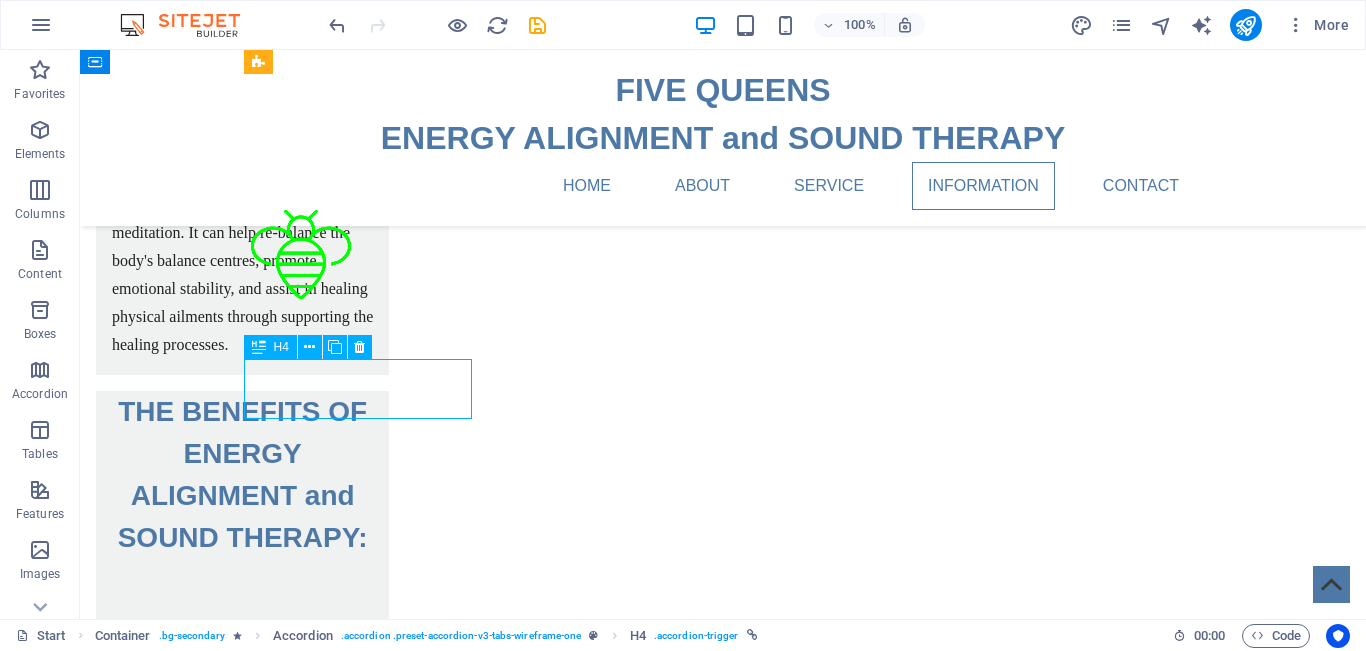 click on "Headline" at bounding box center (365, 4030) 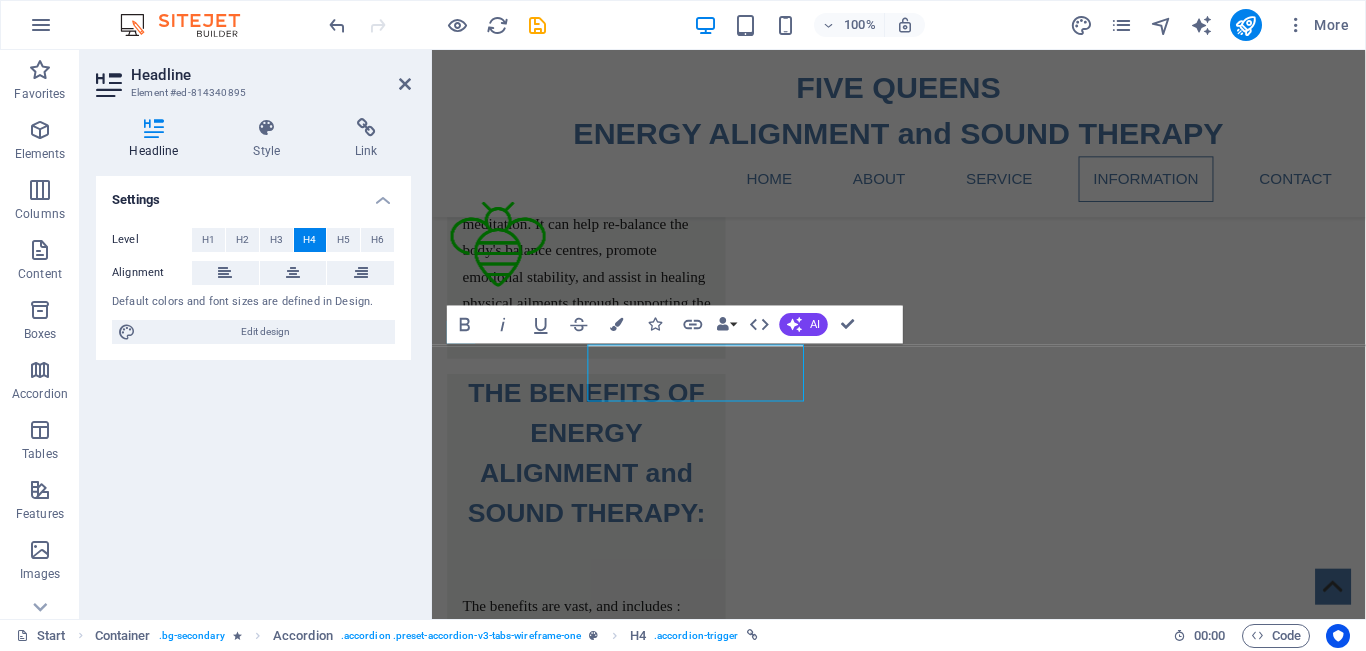 scroll, scrollTop: 3680, scrollLeft: 0, axis: vertical 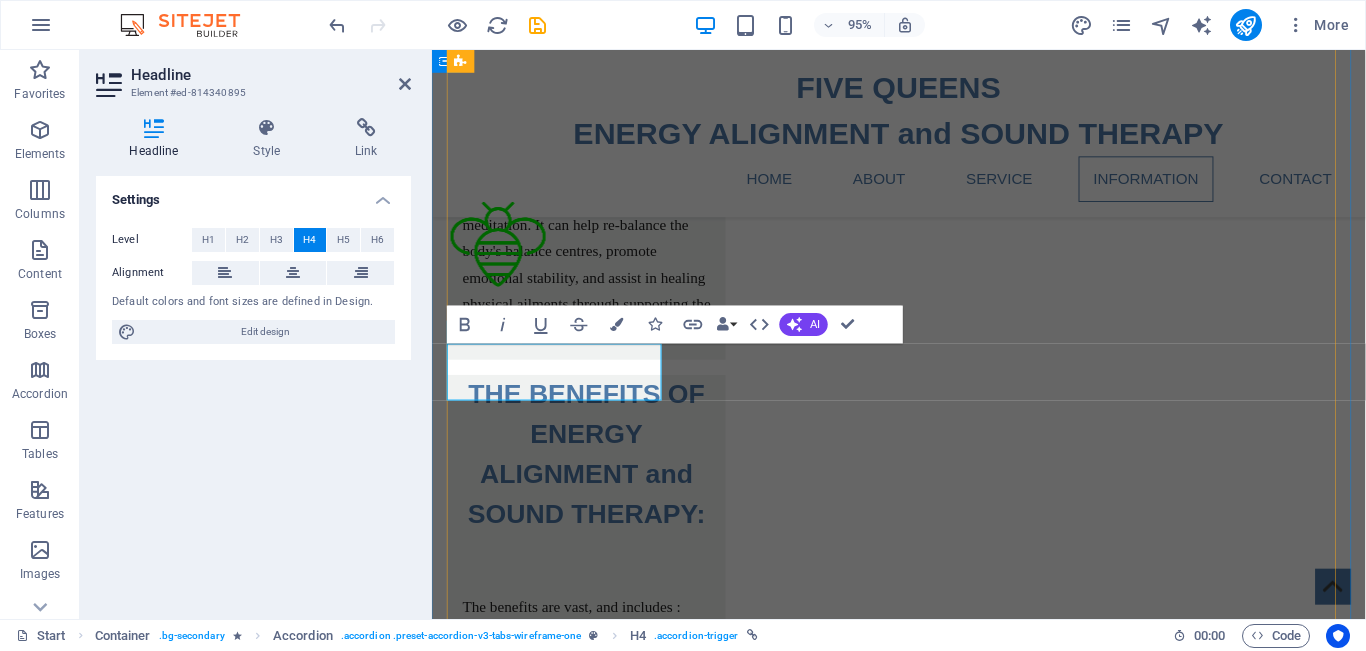 click on "Headline" at bounding box center [566, 3845] 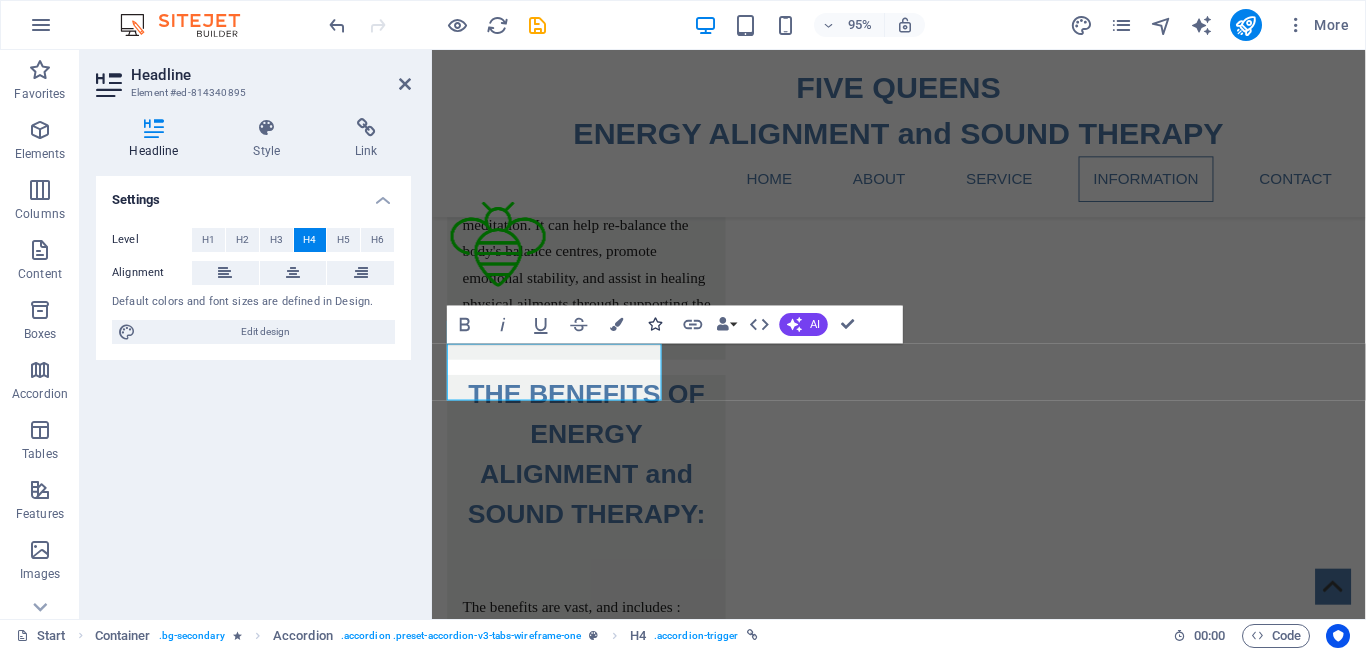 click at bounding box center (655, 323) 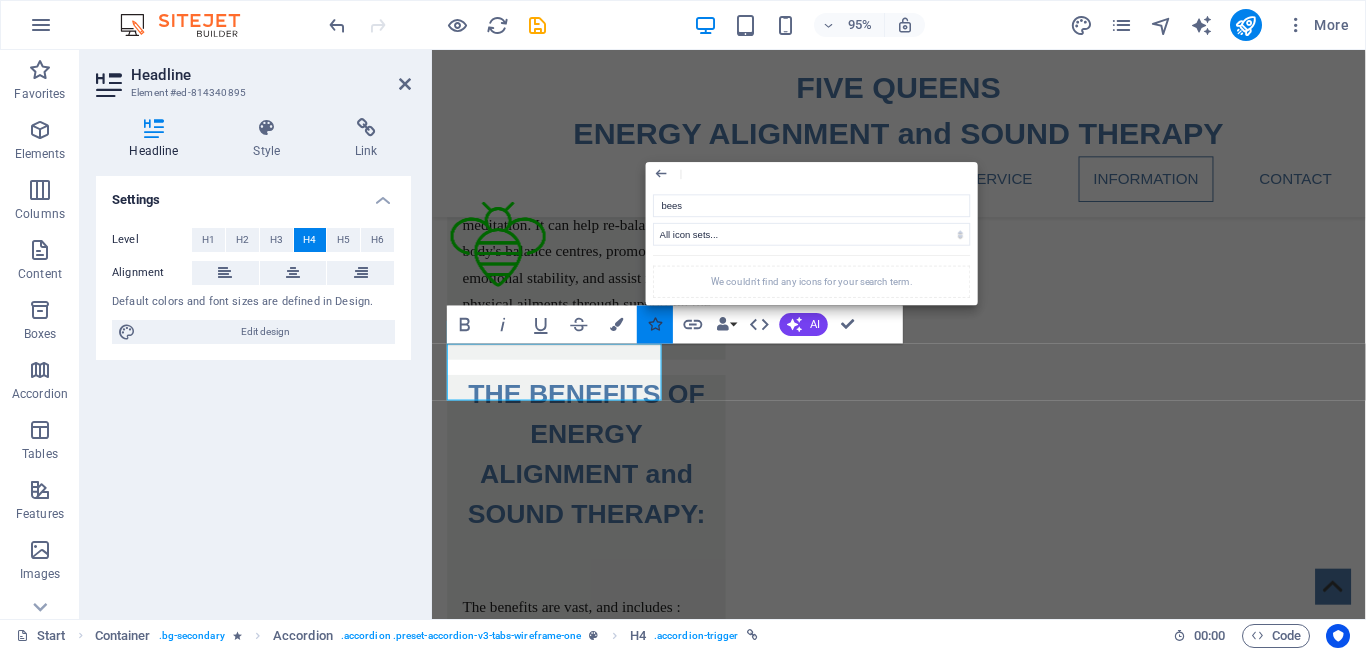 type on "bee" 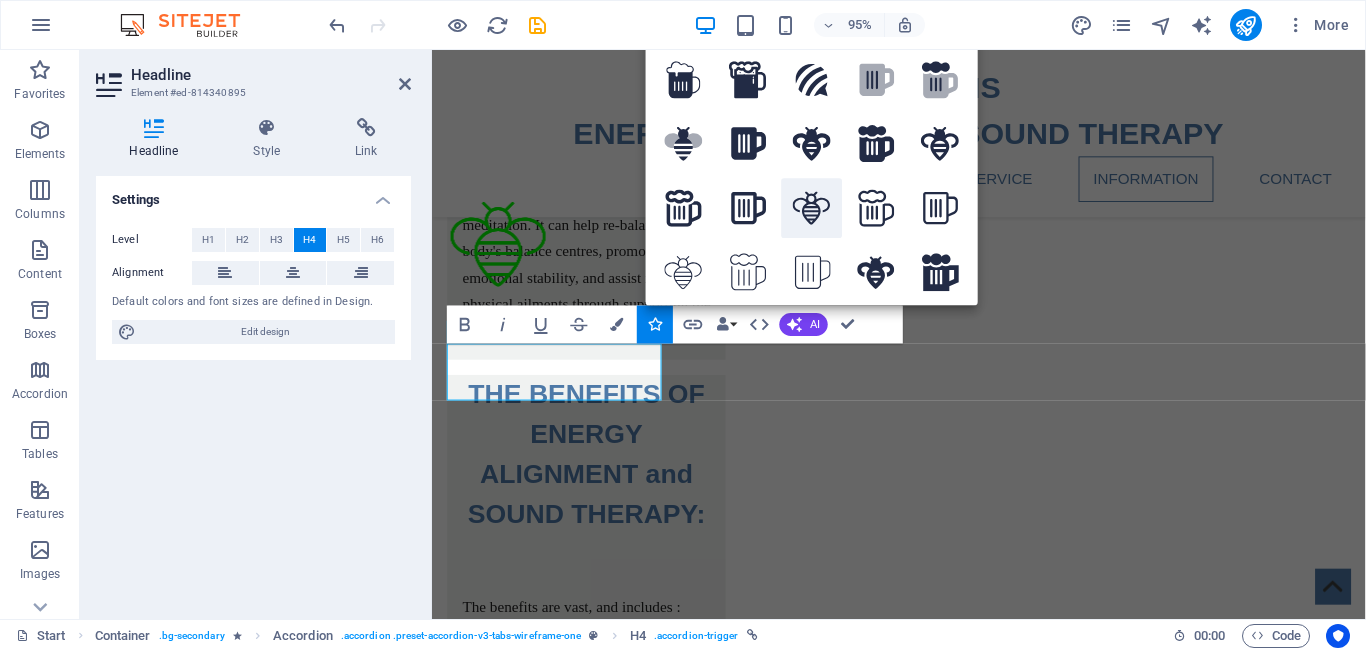 click 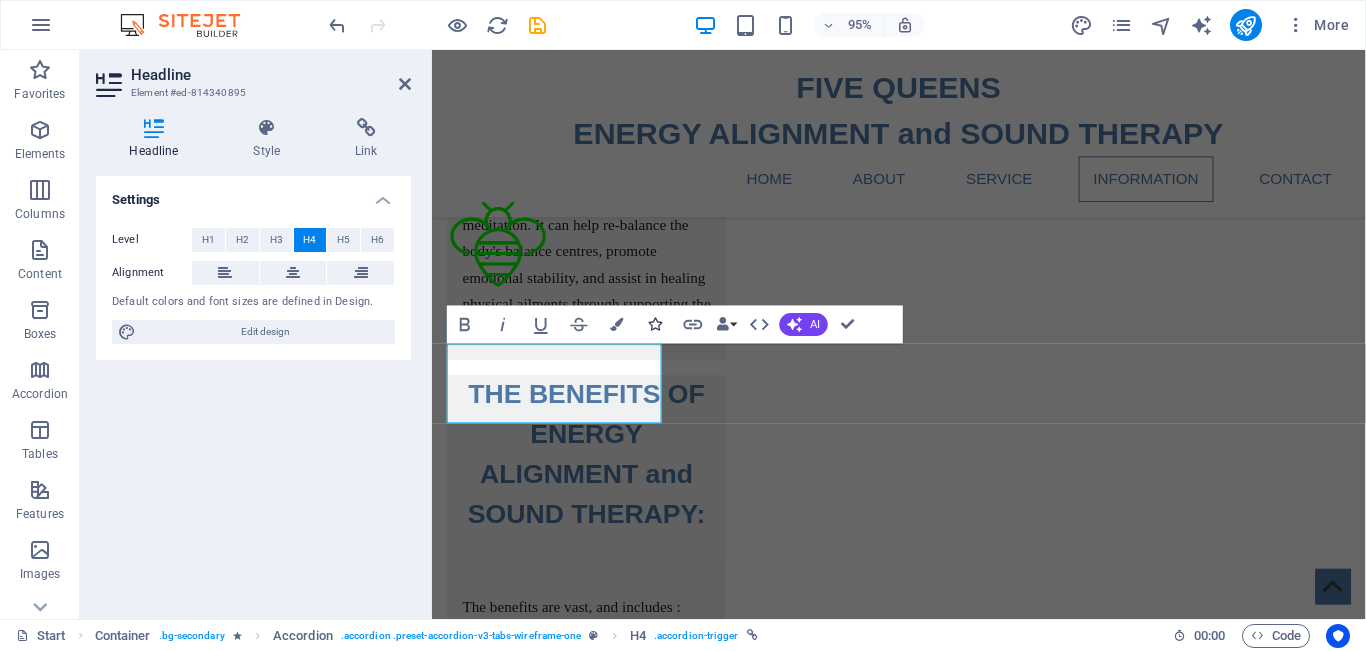 click at bounding box center (655, 323) 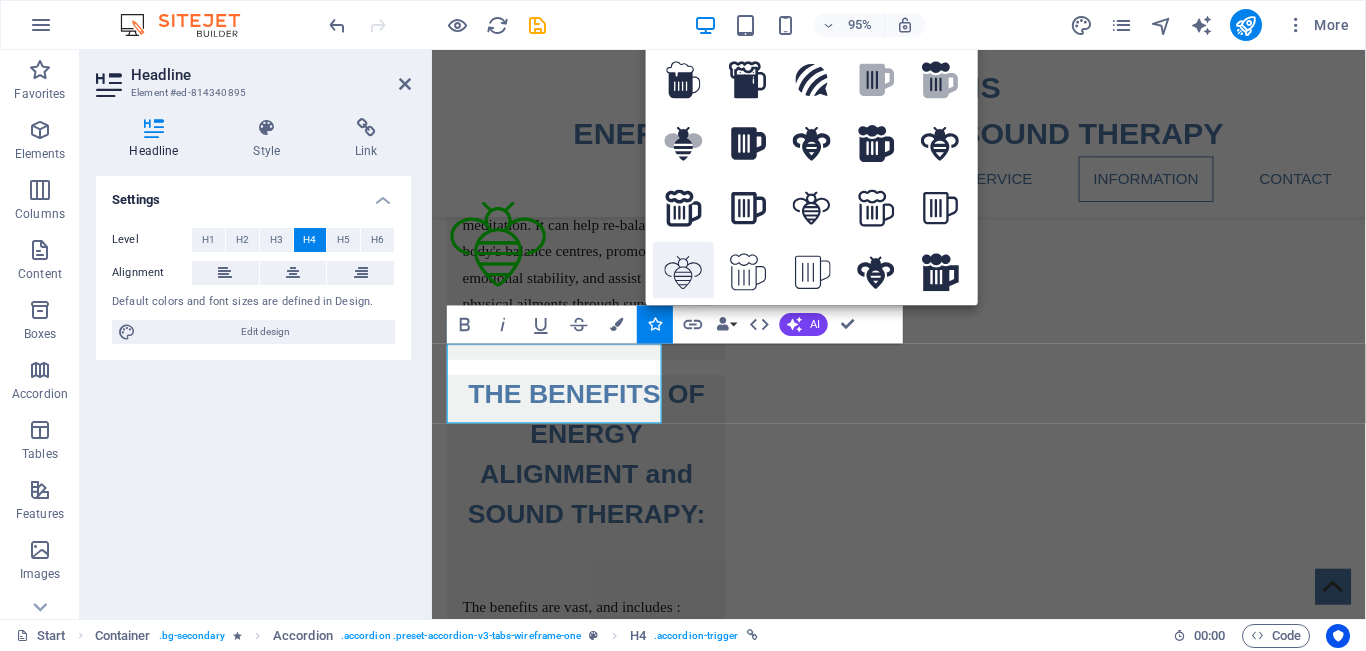 click 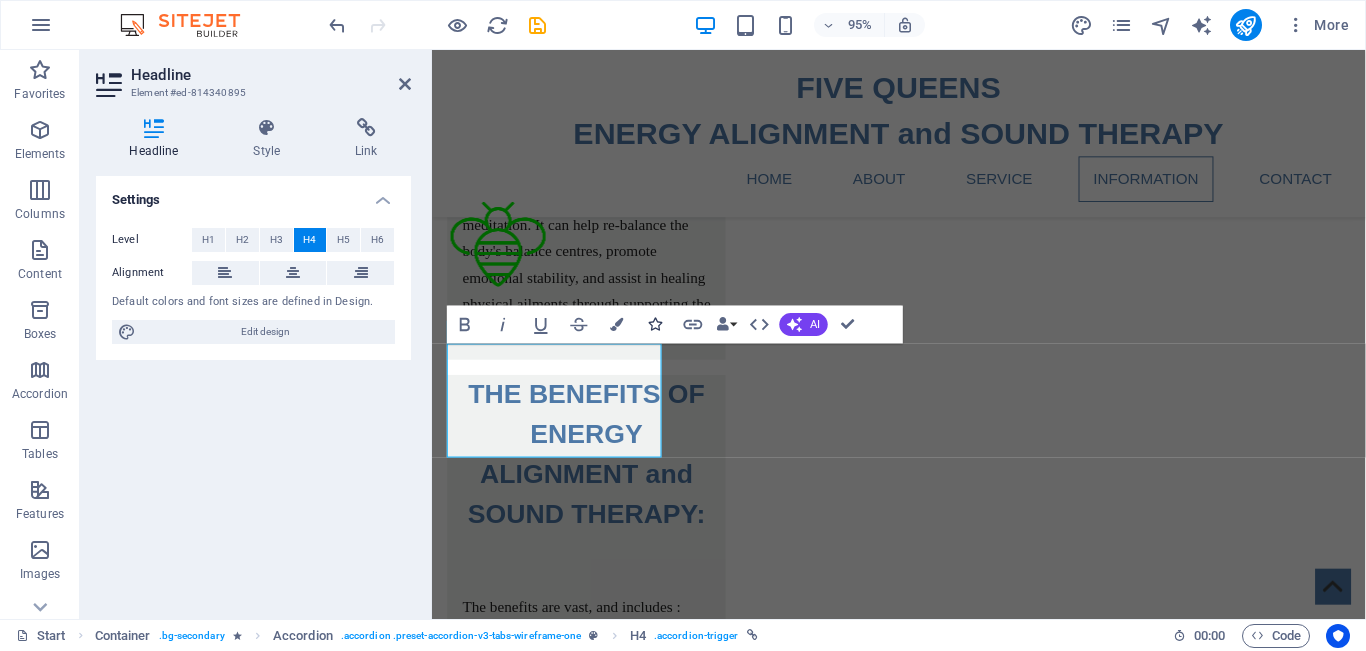 click at bounding box center (655, 323) 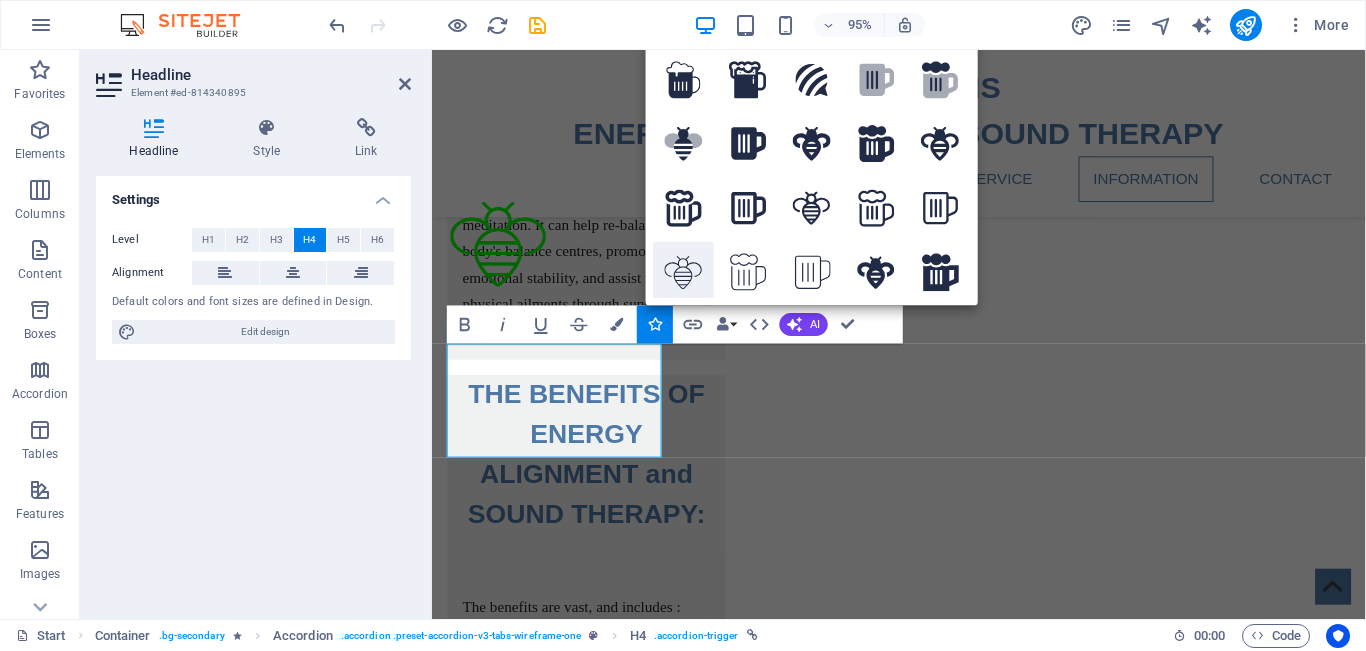 click 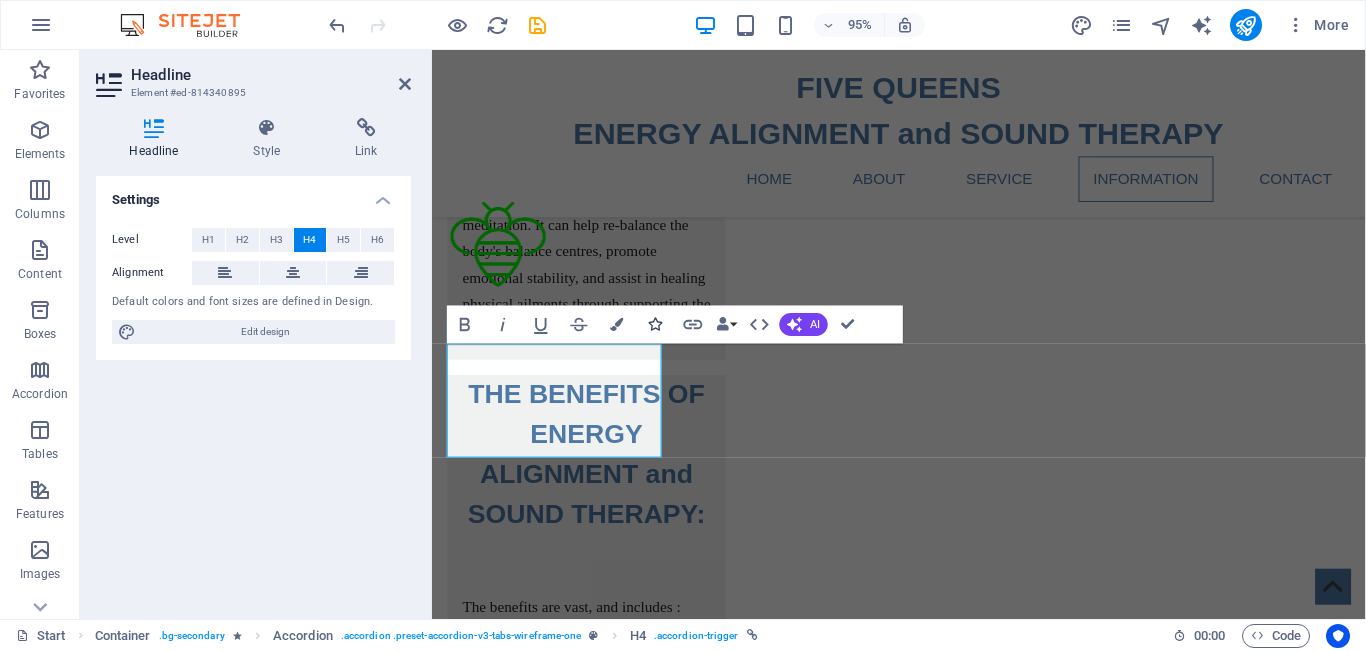 click at bounding box center [655, 323] 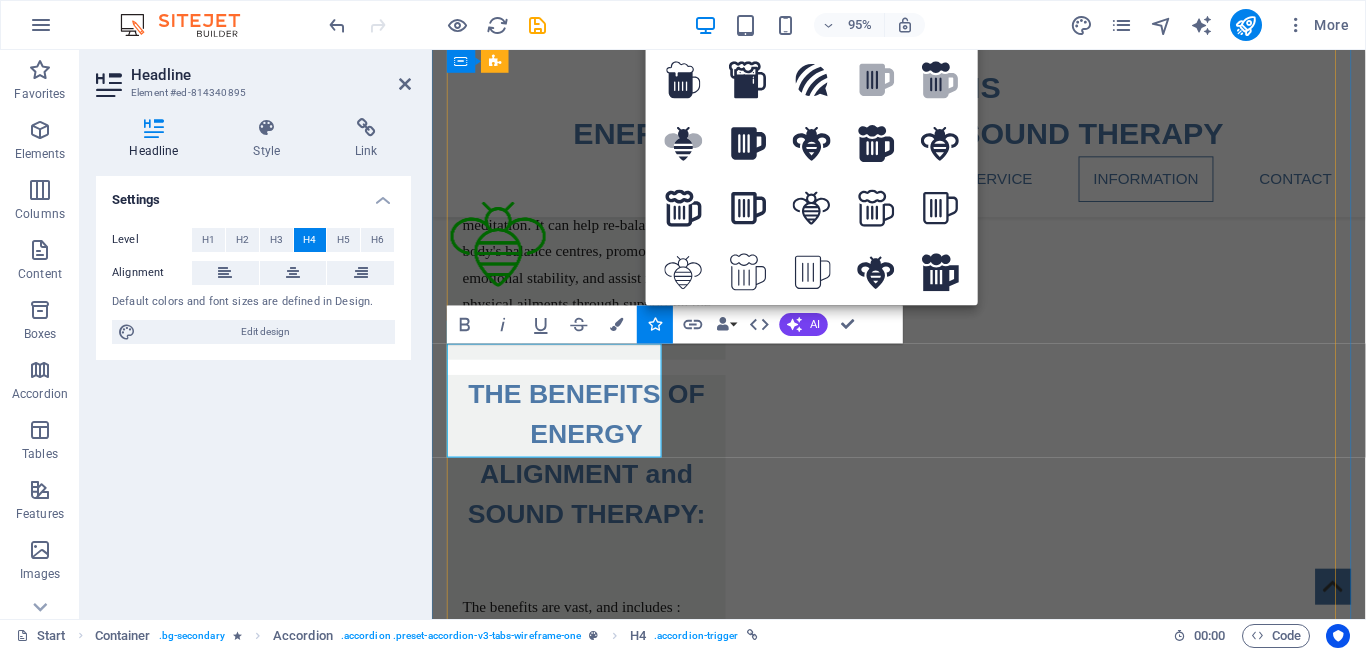 click on "ABOUT FIVE QUEENS" at bounding box center (566, 4473) 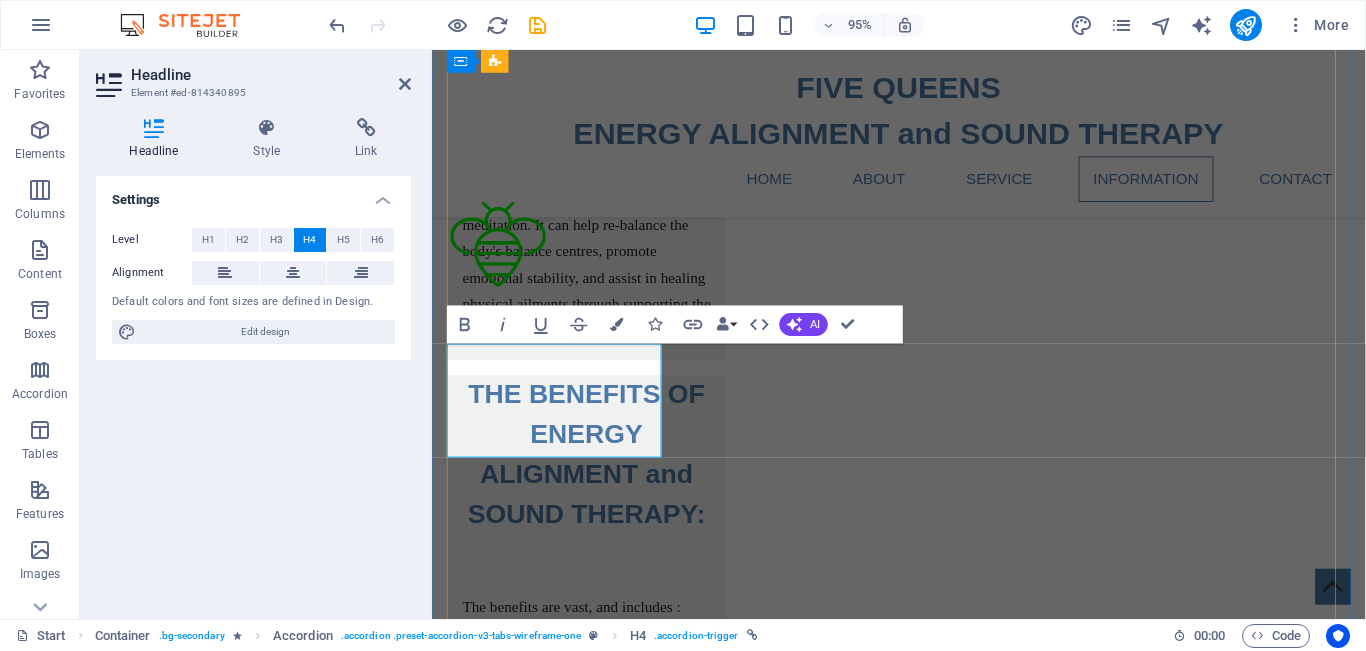click on "ABOUT FIVE QUEENS" at bounding box center (566, 4473) 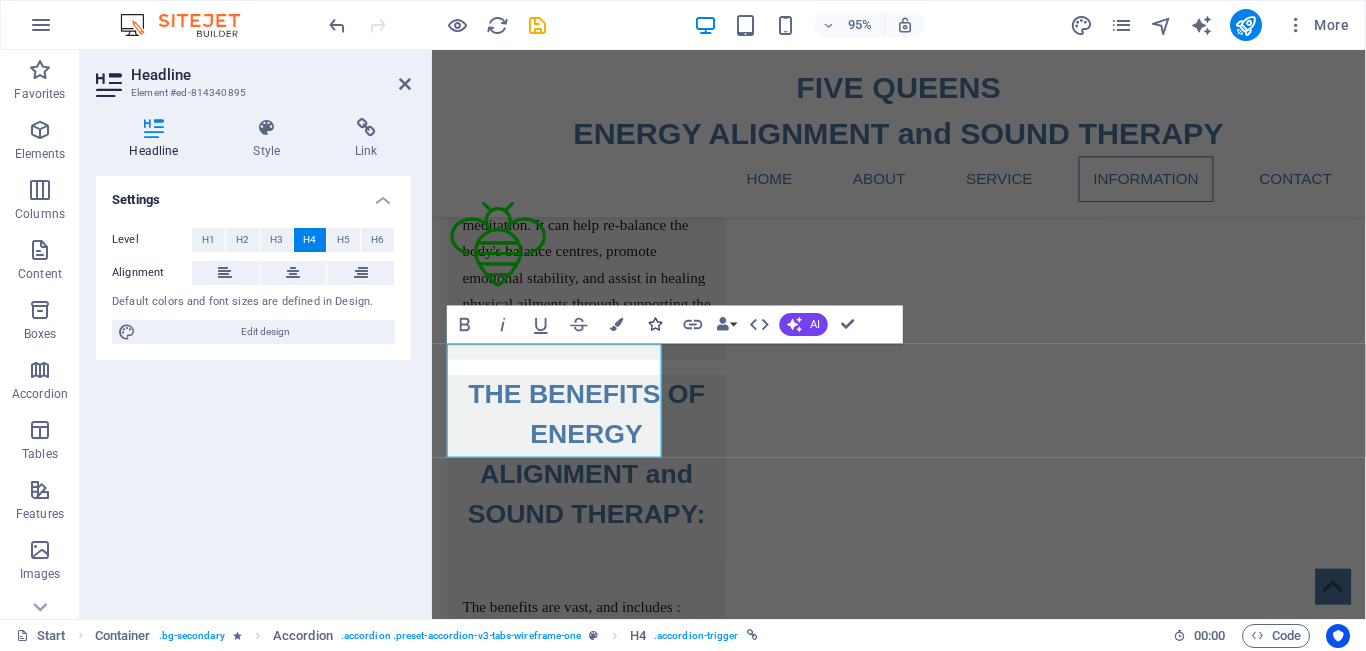 click at bounding box center [655, 323] 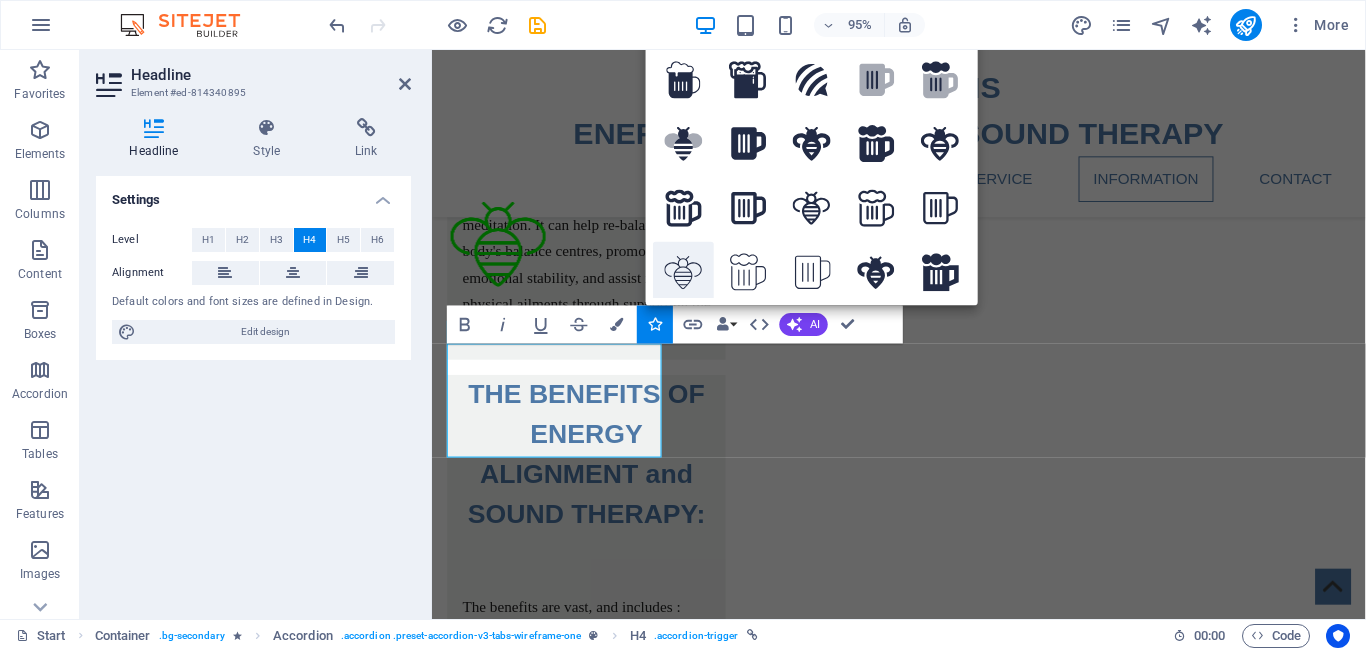 click 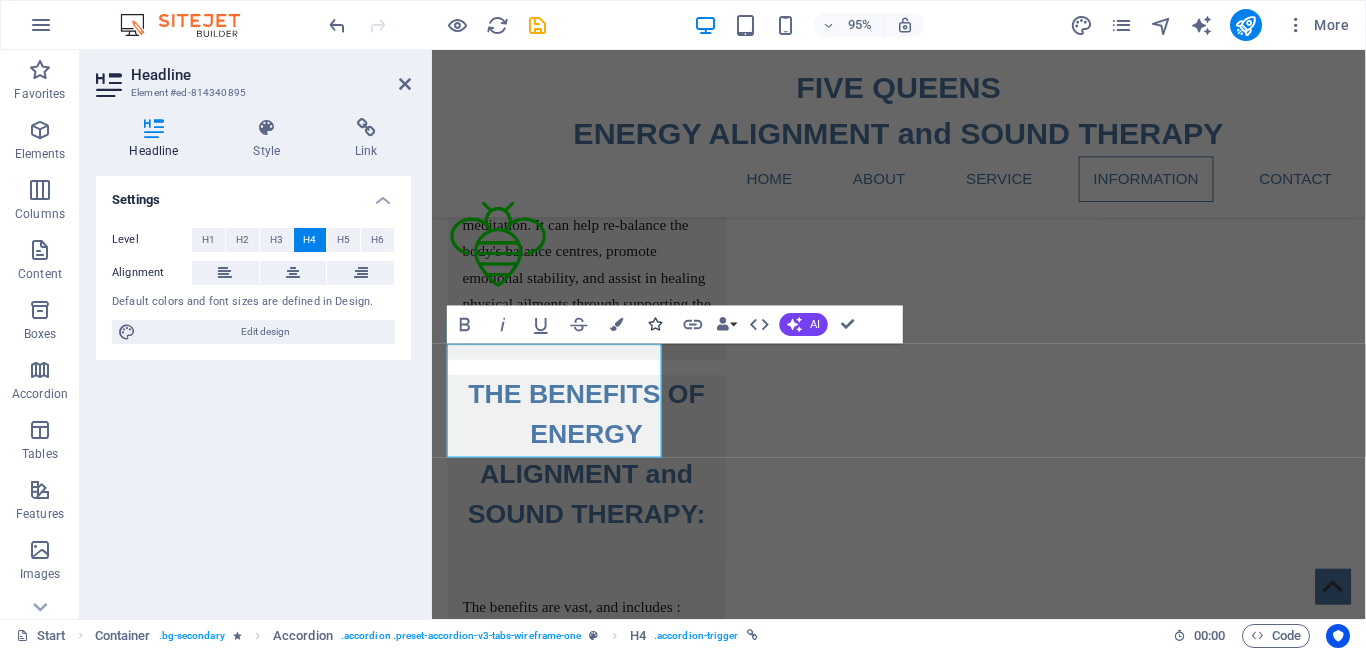 click at bounding box center (655, 323) 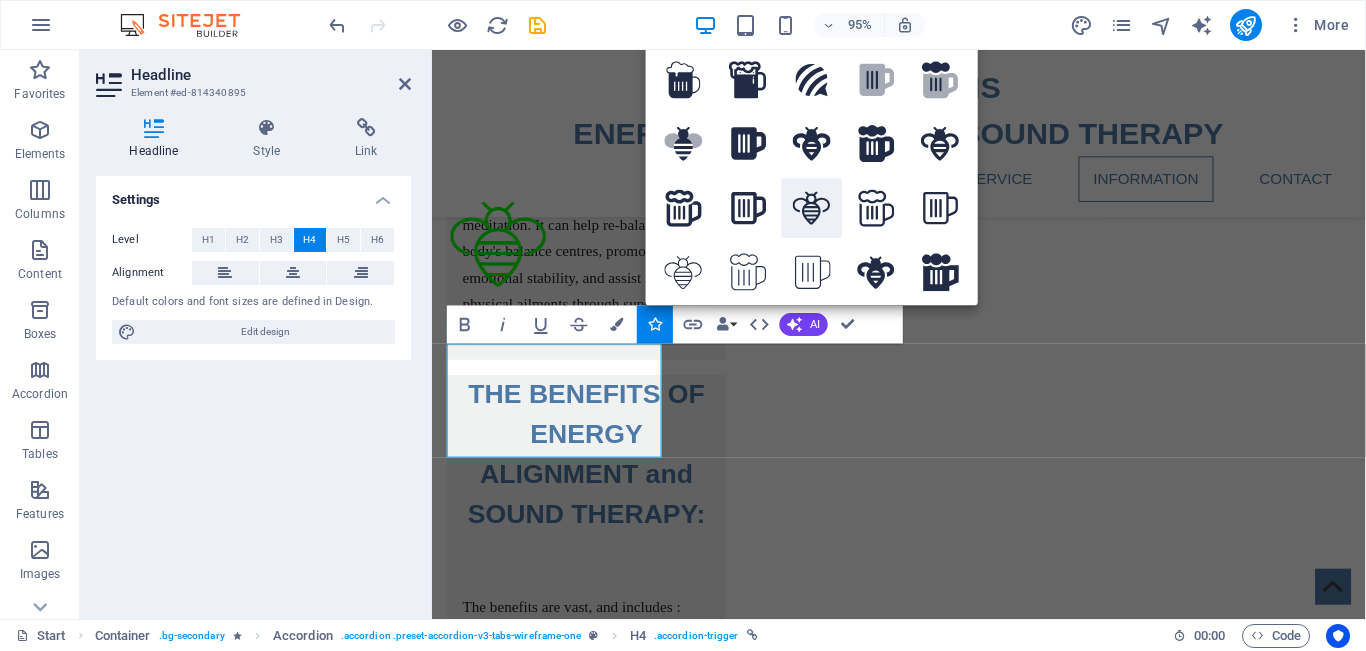 click 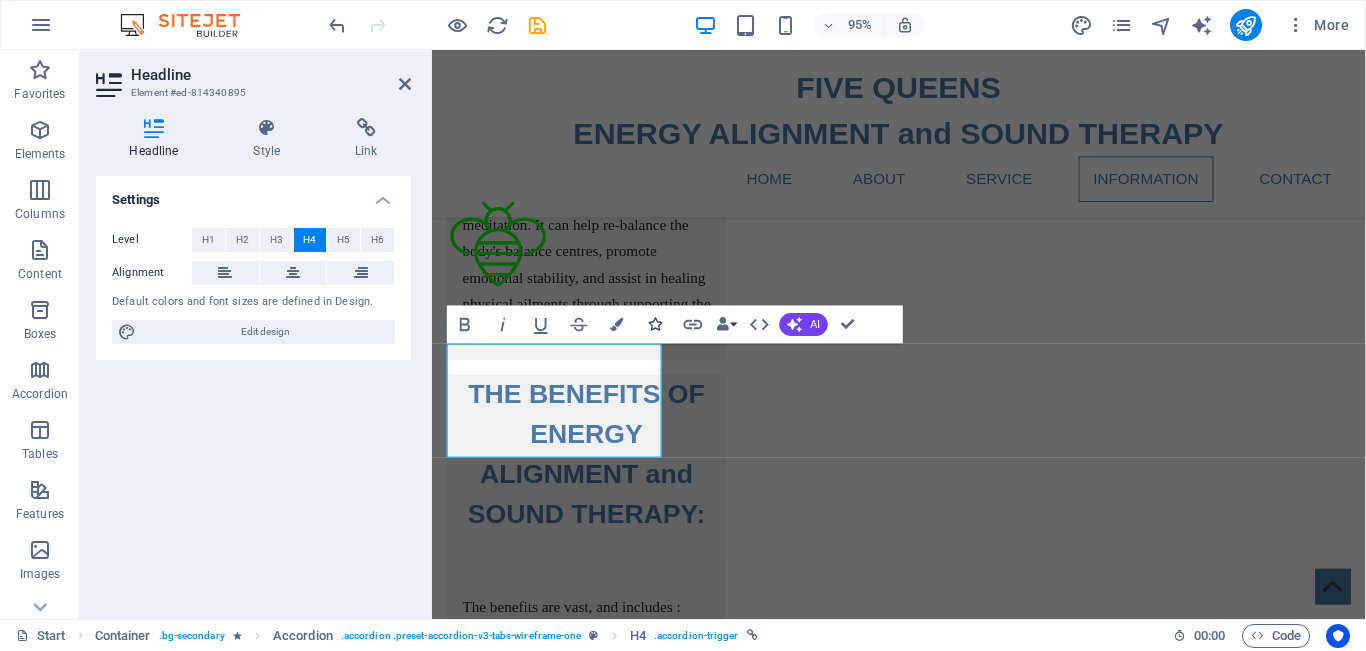 click at bounding box center (655, 323) 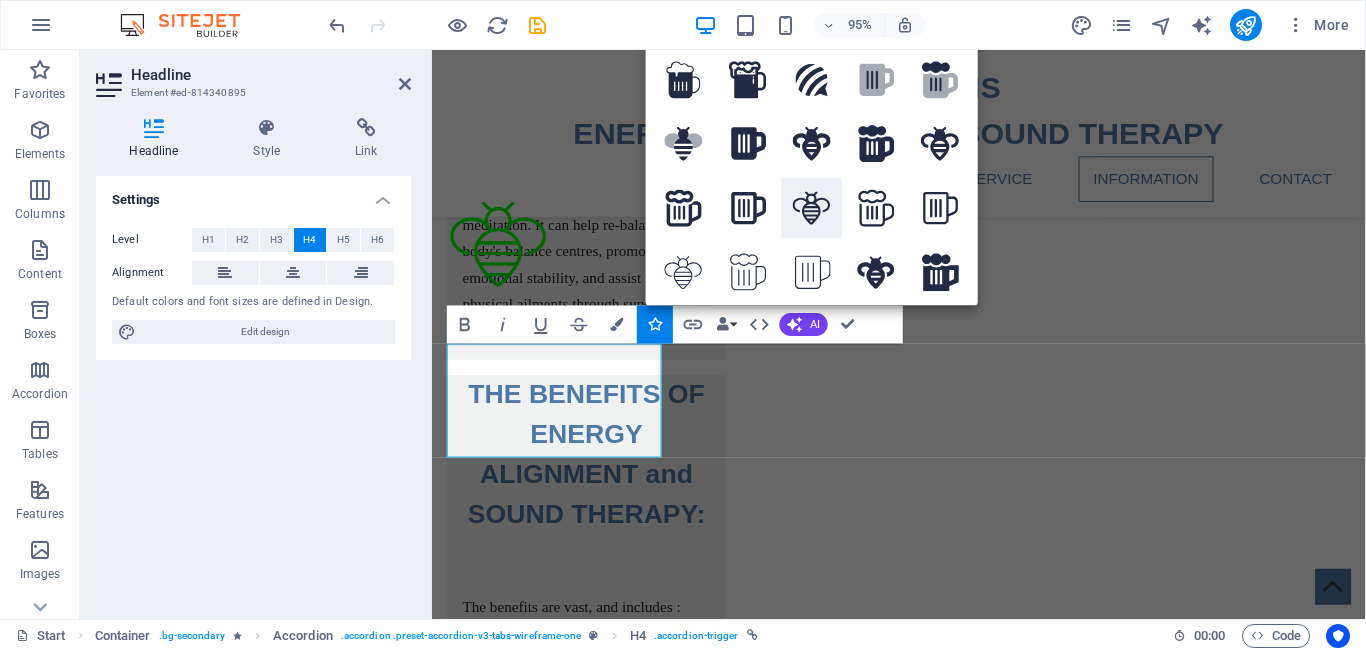 click 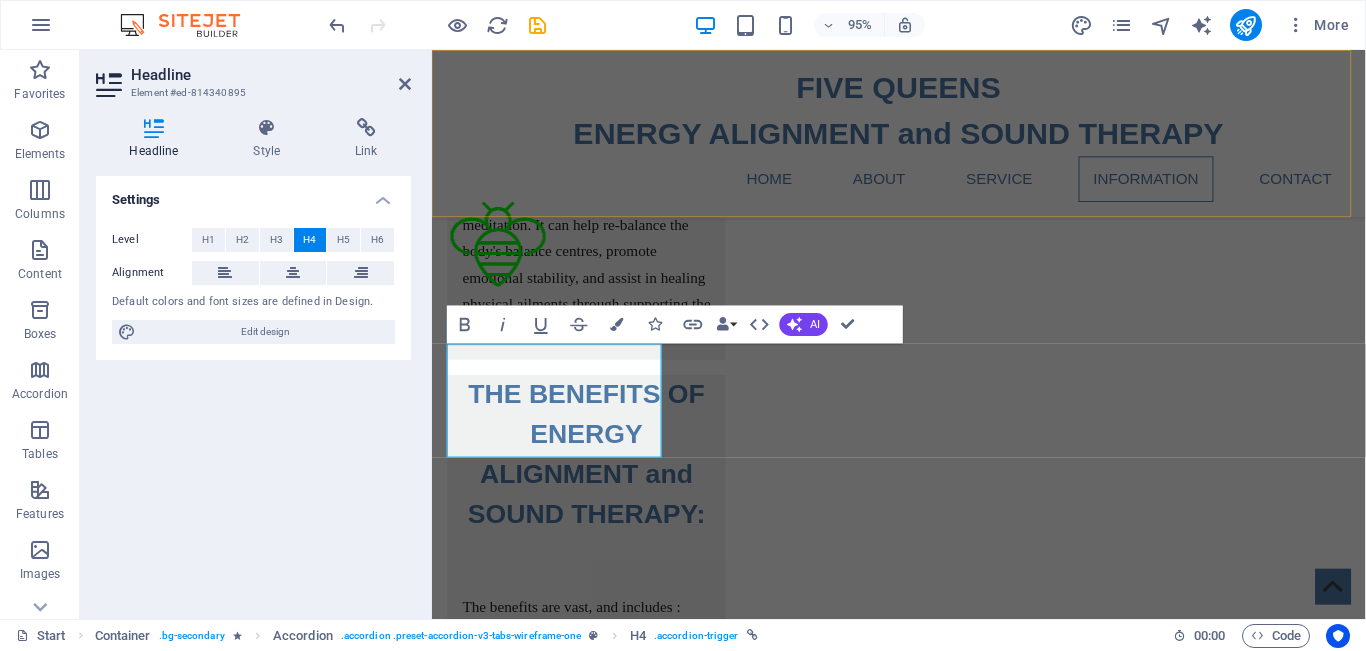 click on "FIVE QUEENS  ENERGY ALIGNMENT and SOUND THERAPY Home About Service Information Contact" at bounding box center (923, 138) 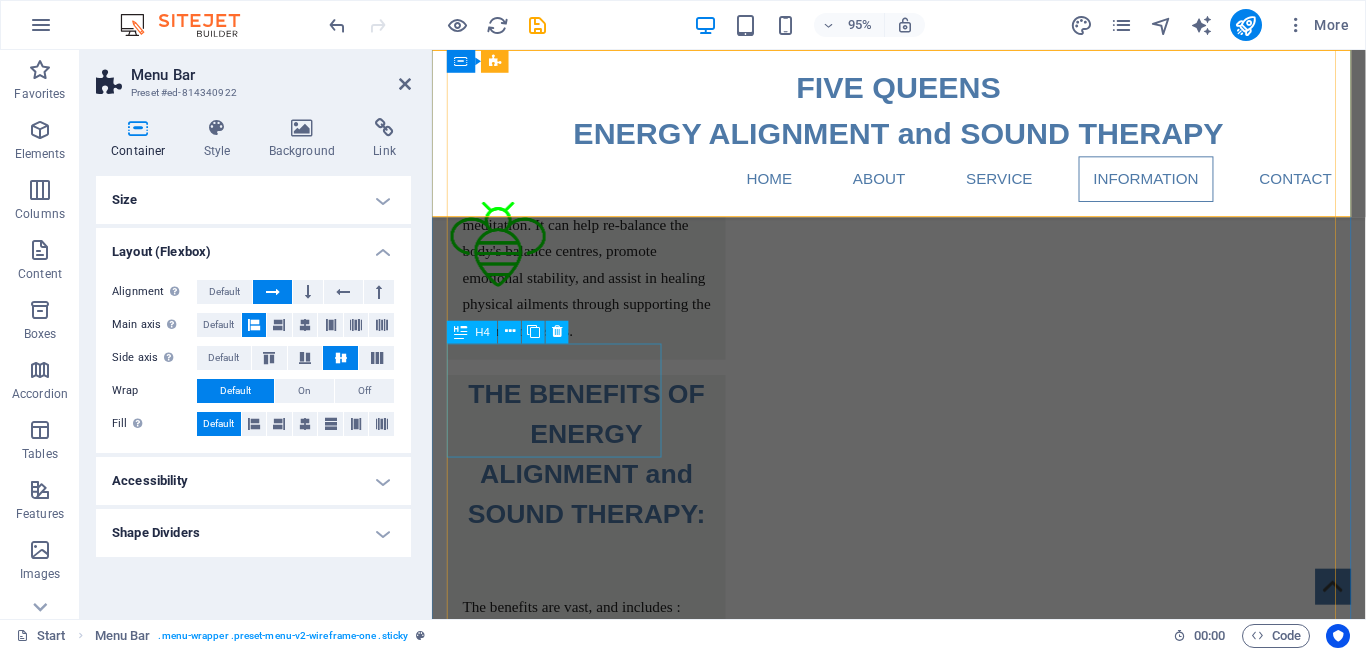 click on "ABOUT FIVE QUEENS" at bounding box center (566, 4542) 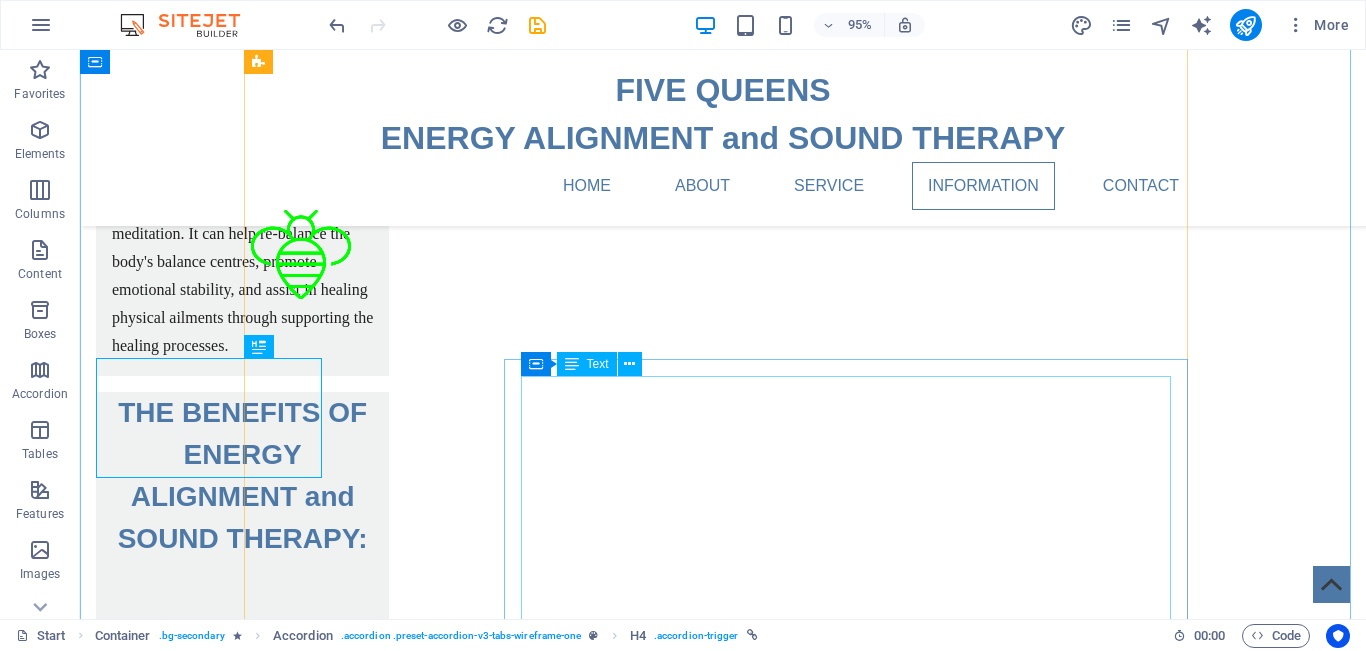 scroll, scrollTop: 3681, scrollLeft: 0, axis: vertical 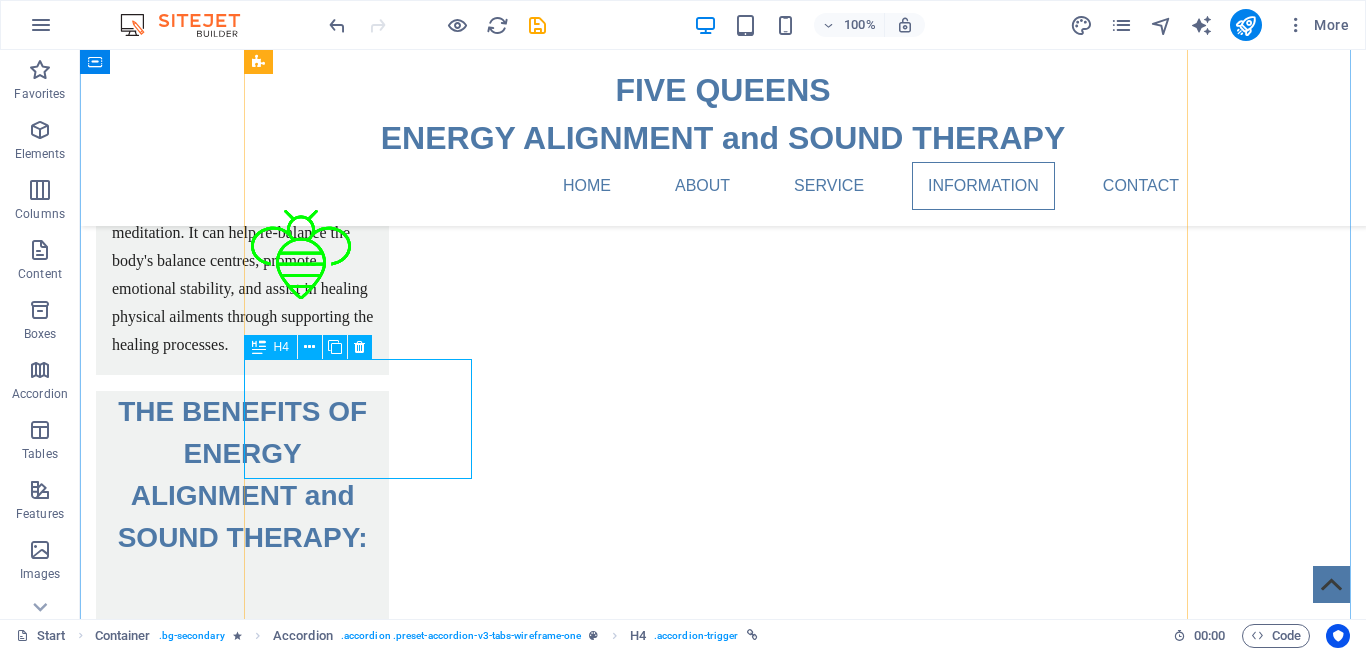 click on "ABOUT FIVE QUEENS" at bounding box center [365, 4541] 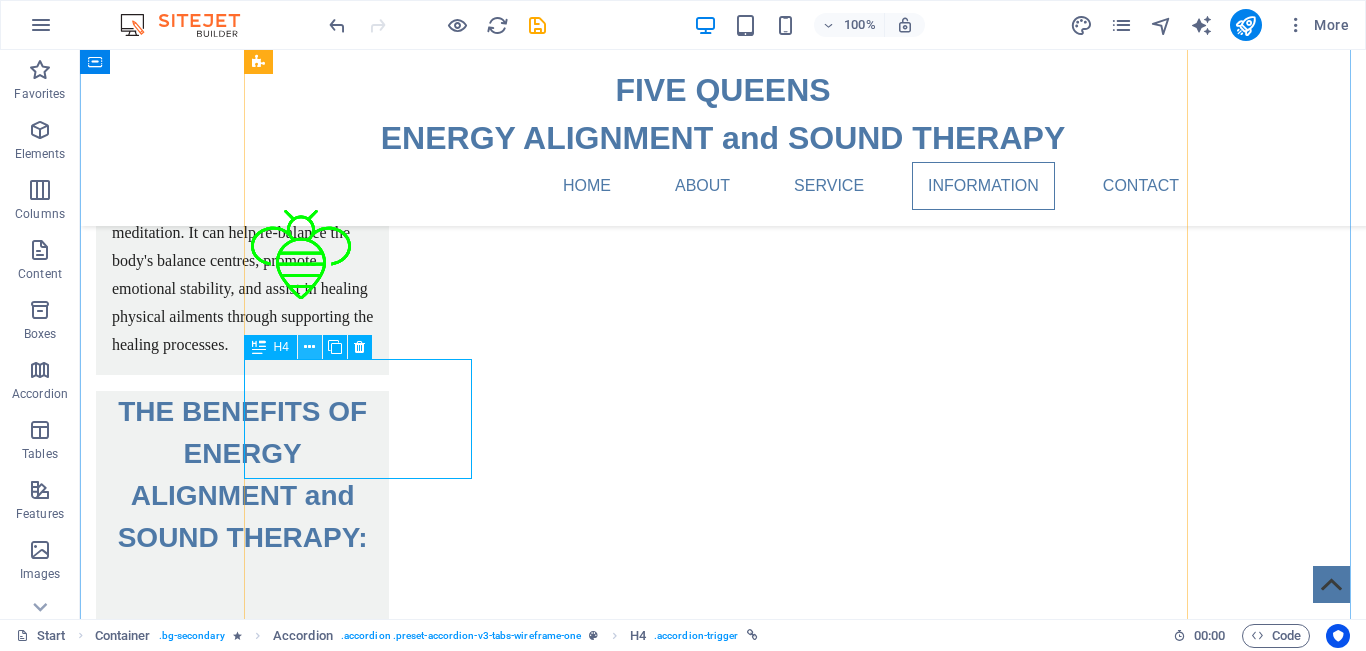 click at bounding box center (309, 347) 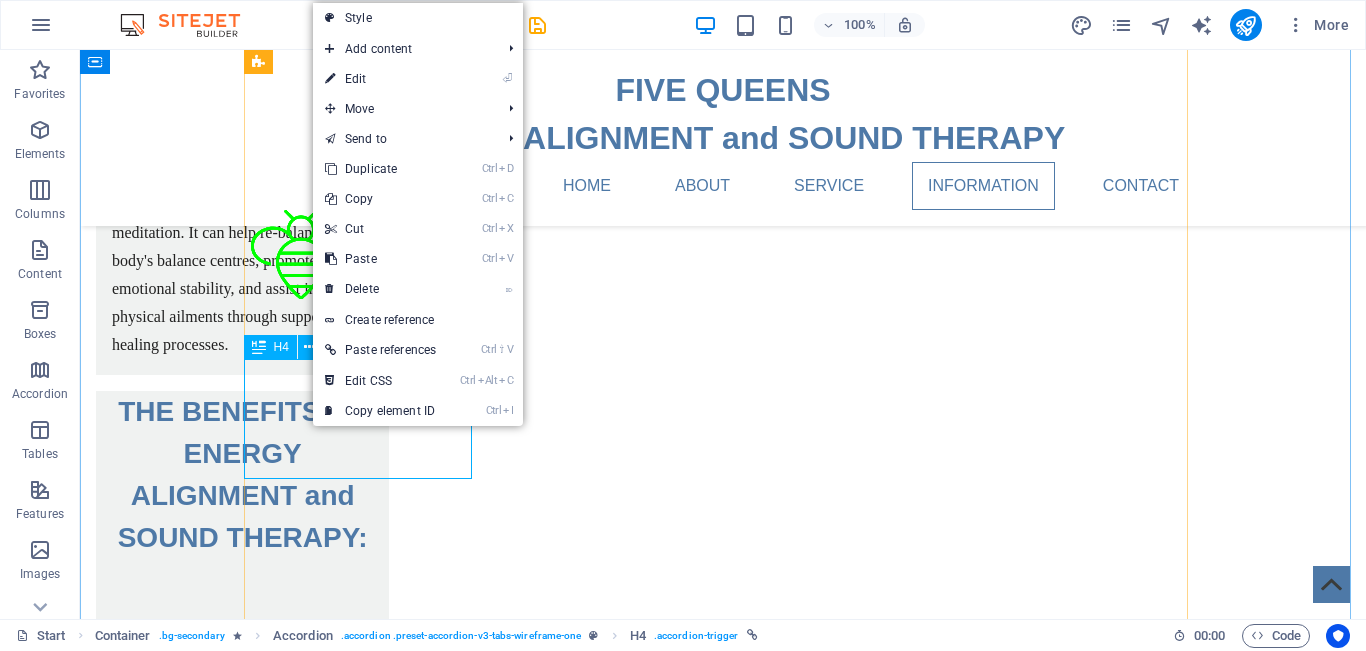 click on "ABOUT FIVE QUEENS" at bounding box center (365, 4541) 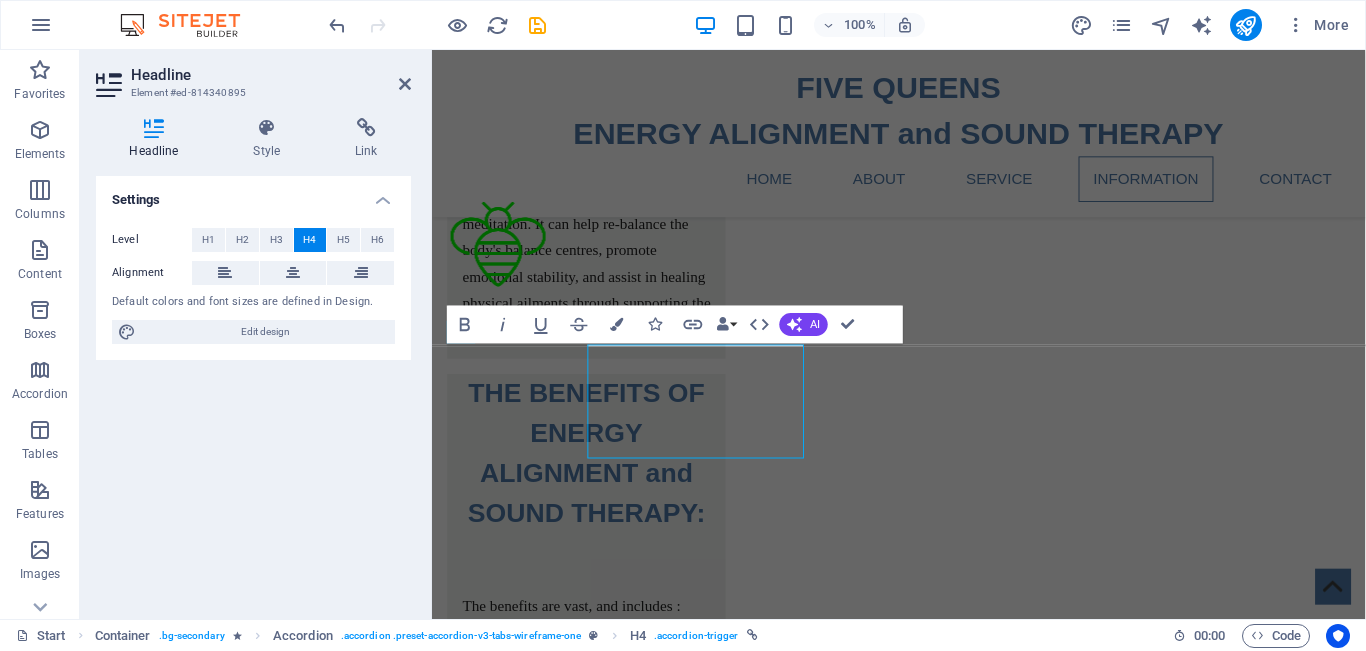scroll, scrollTop: 3680, scrollLeft: 0, axis: vertical 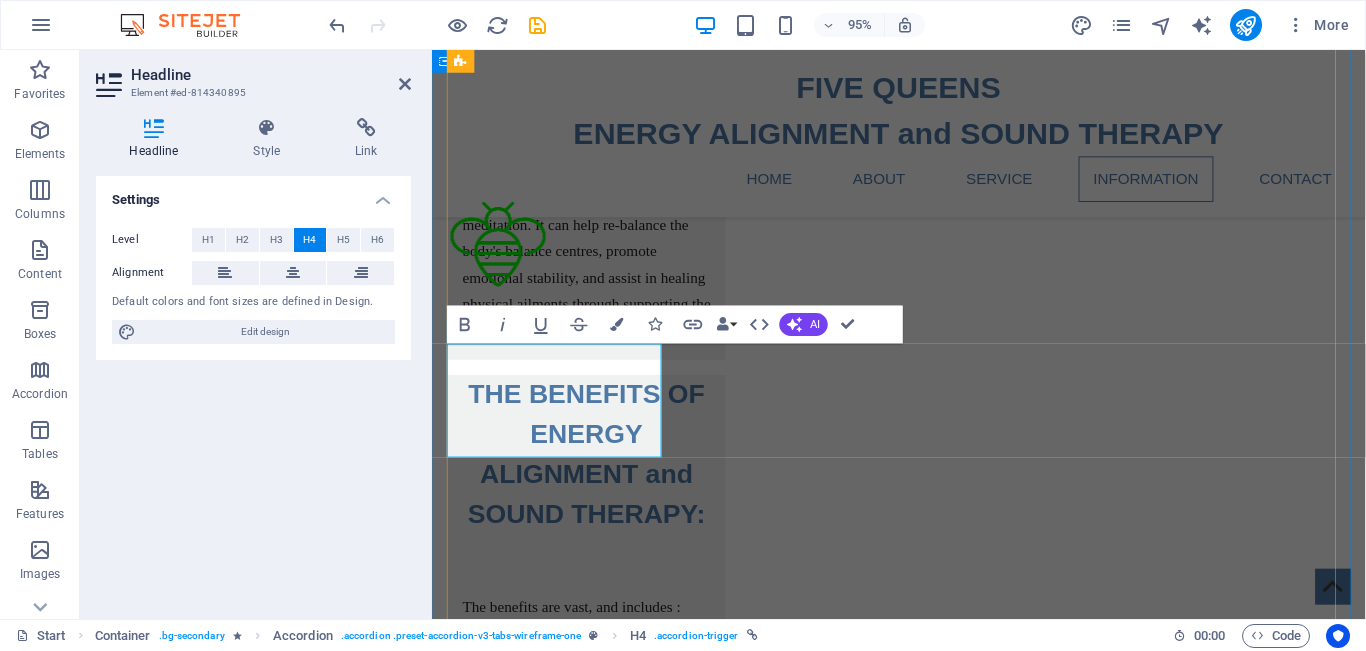 click on "ABOUT FIVE QUEENS" at bounding box center (566, 5054) 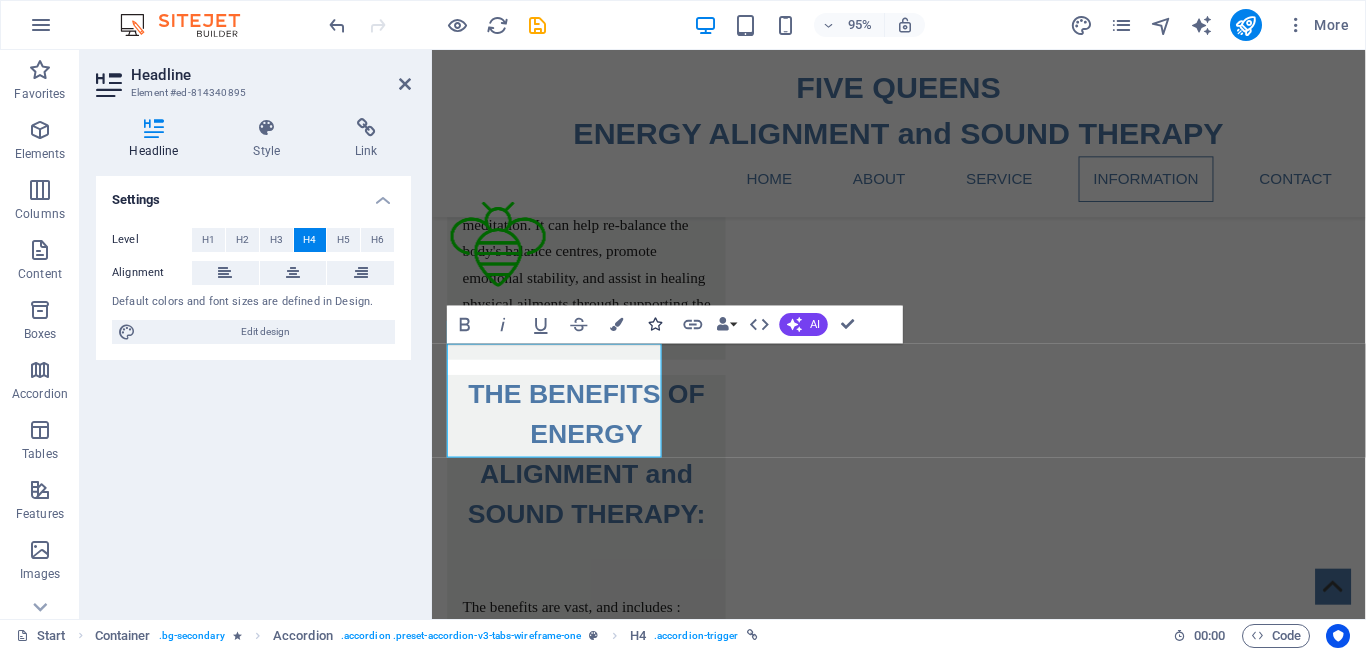 click at bounding box center [655, 323] 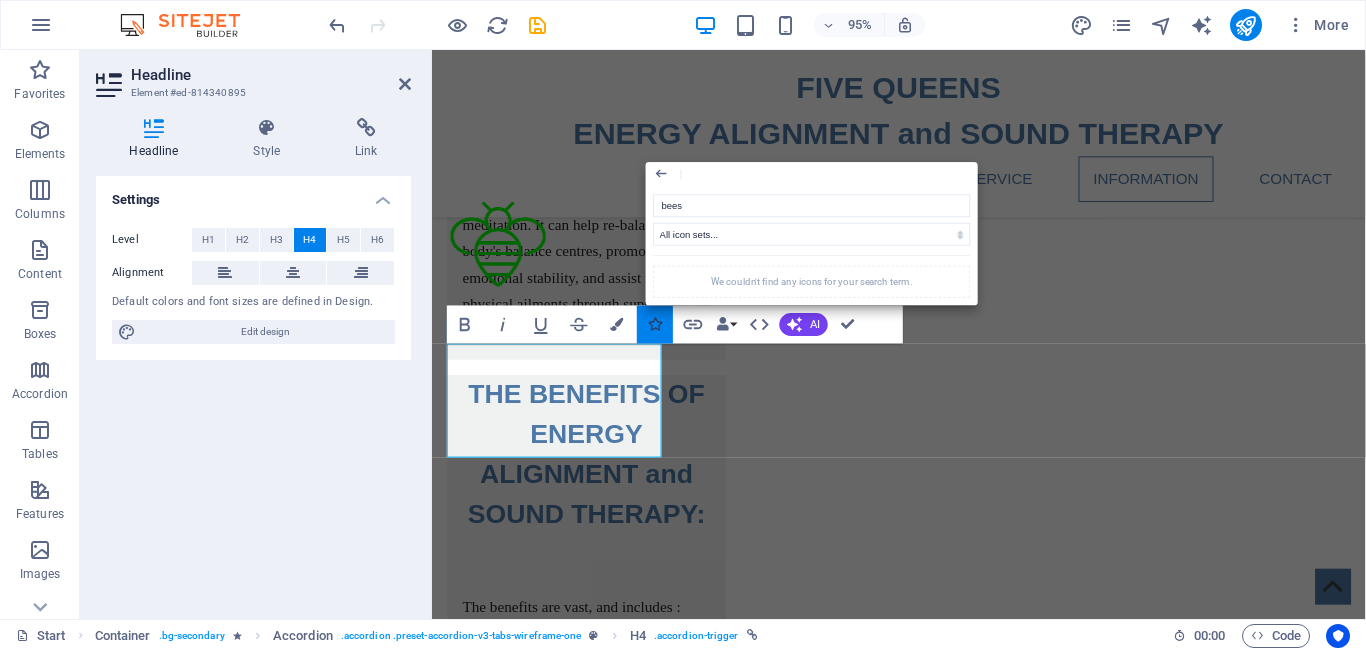 type on "bee" 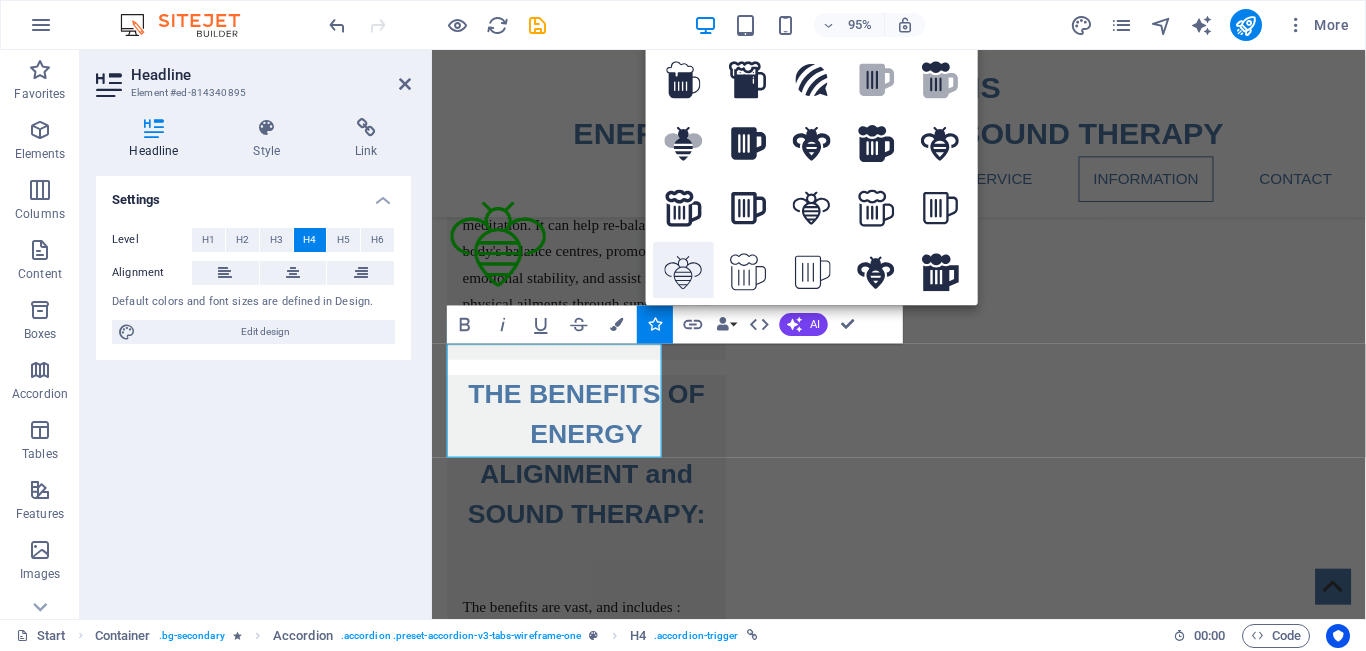 click 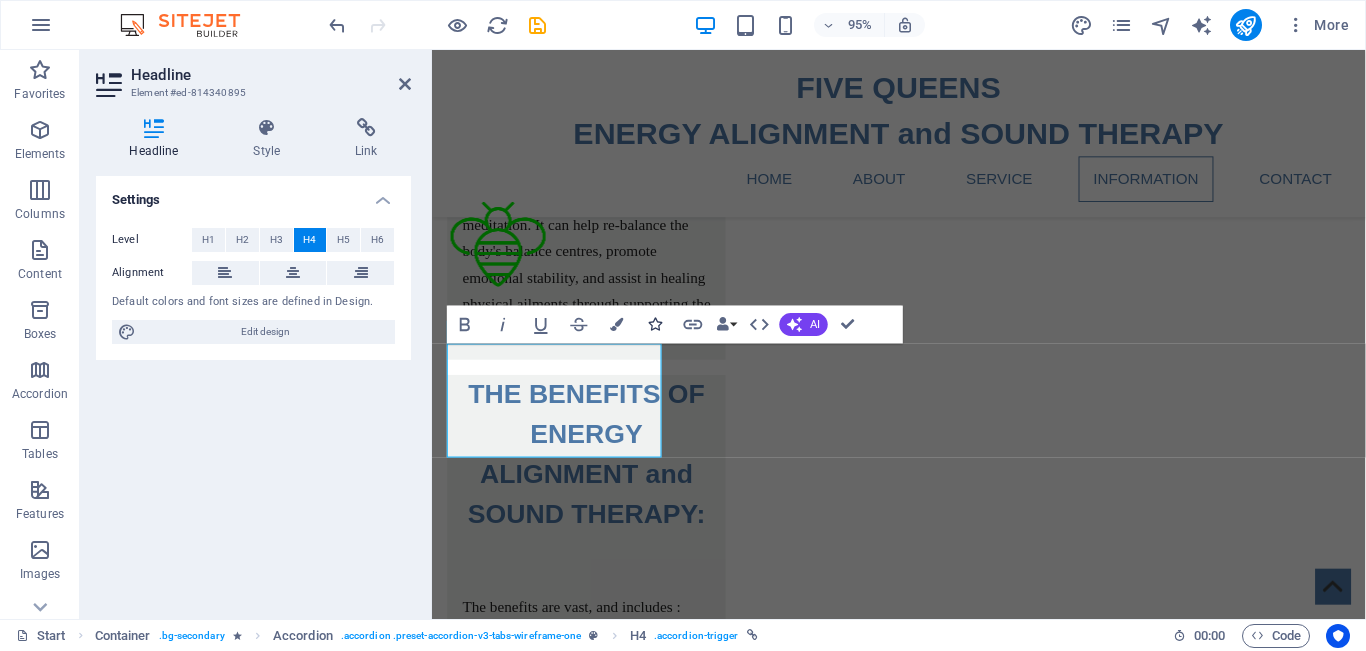 click at bounding box center (655, 323) 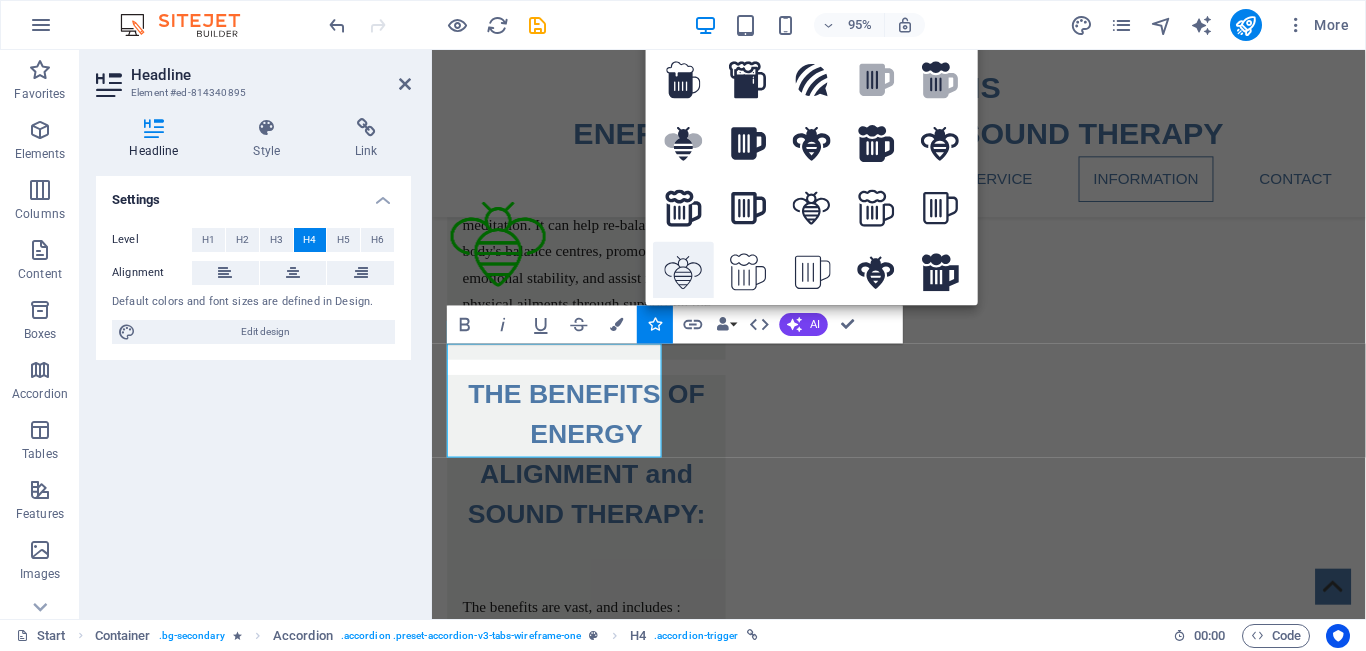 click 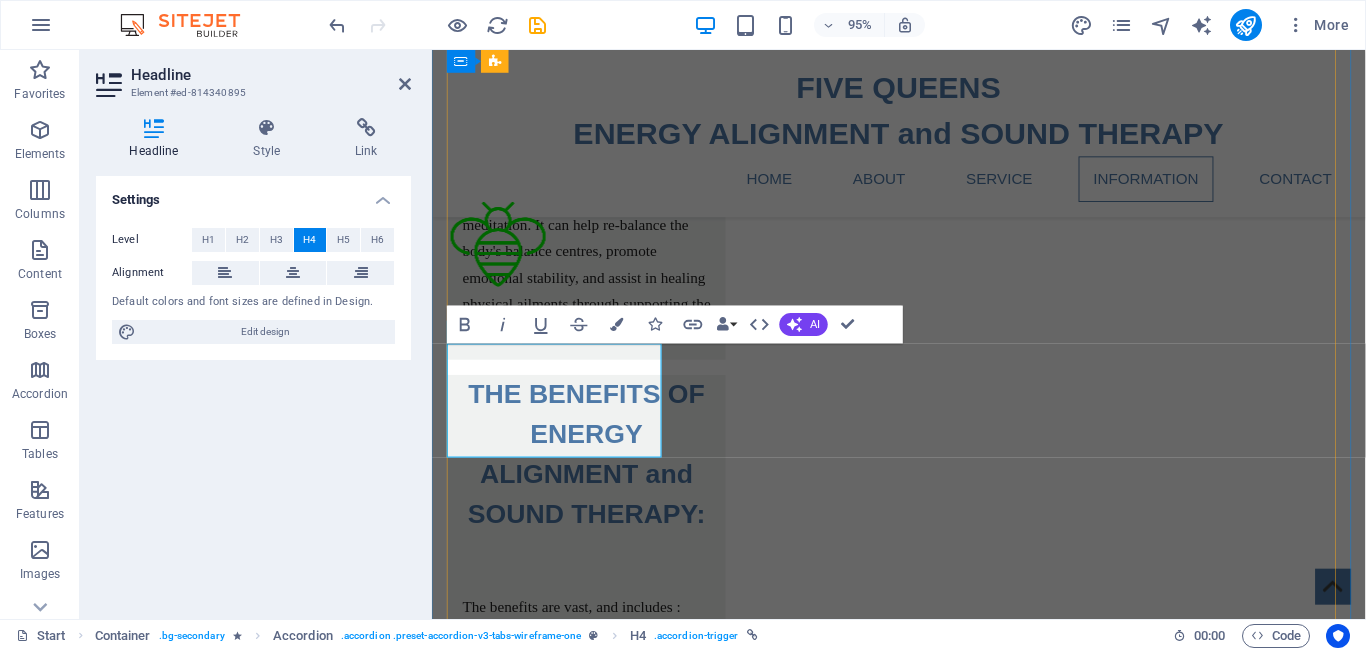 click at bounding box center (550, 5399) 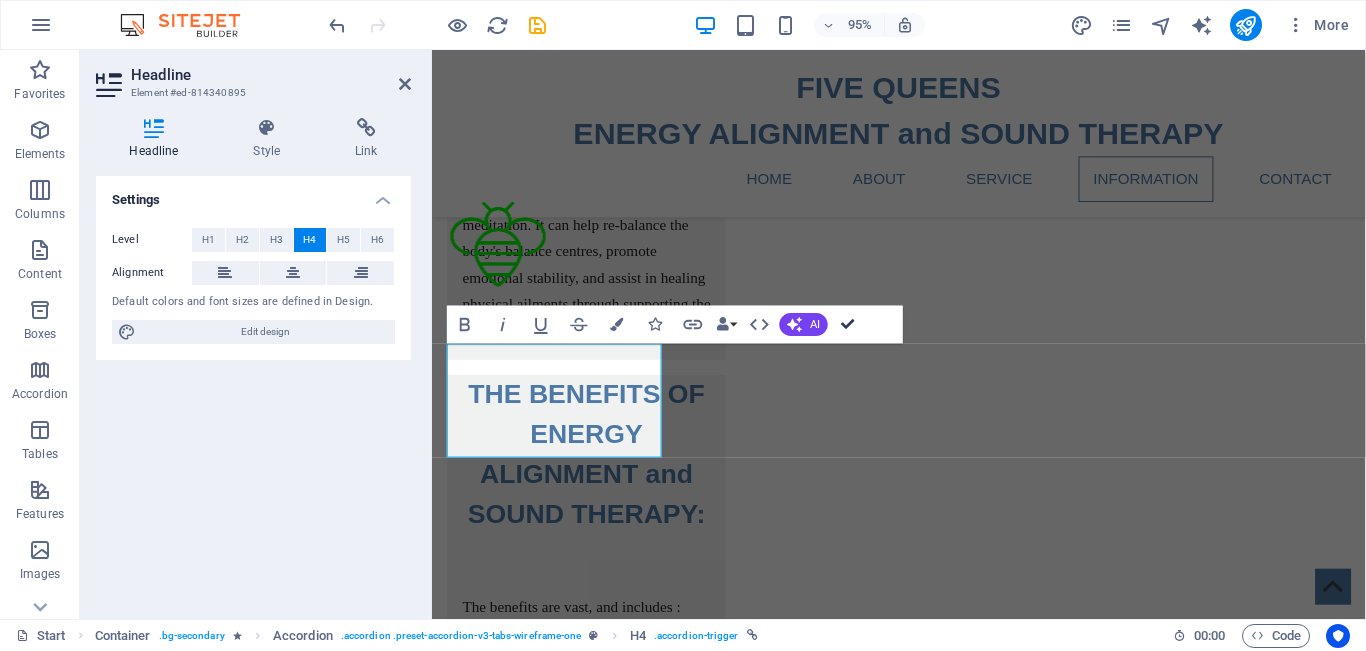 scroll, scrollTop: 3681, scrollLeft: 0, axis: vertical 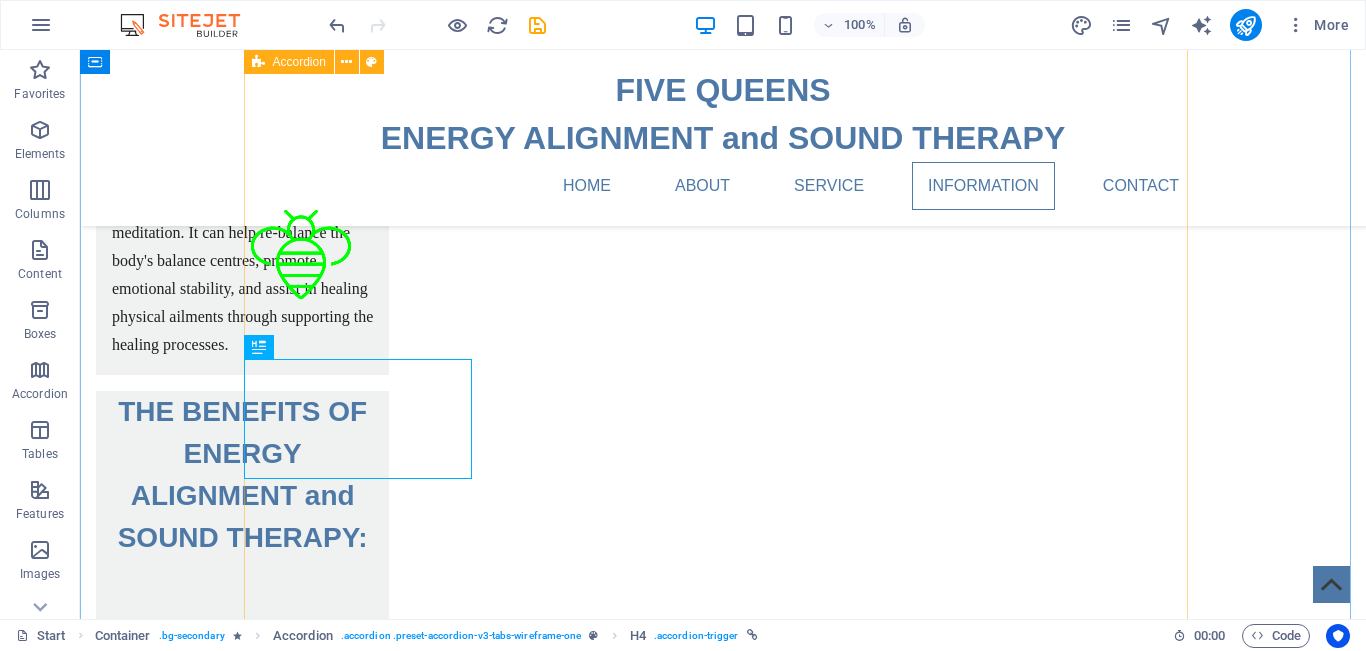 click on "PRIVATE SESSIONS and GROUP CLASSES: We offer both private sessions and group classes, allowing you to choose the format that best suits your needs. Private sessions provide a personalized approach to healing, tailoring the experience to address your specific goals and concerns. Group classes offer a supportive and communal environment, where you can explore the benefits of therapy in a shared setting. Sessions typically last between 45-90 minutes according to your needs. We advise you to wear comfortable clothing. Bring an extra blanket/clothing in winter. We provide mats, pillows, blankets etc.  After a session people have different reactions, some people feel full of energy and others may feel calmness or lethargy. We recommend on the day of your session, that you give yourself ample time to relax and experience the full effects of the session in your own space afterwards. Always ensure you are well hydrated after a session, as some people also experience dehydration too. Be kind to yourself." at bounding box center (723, 4689) 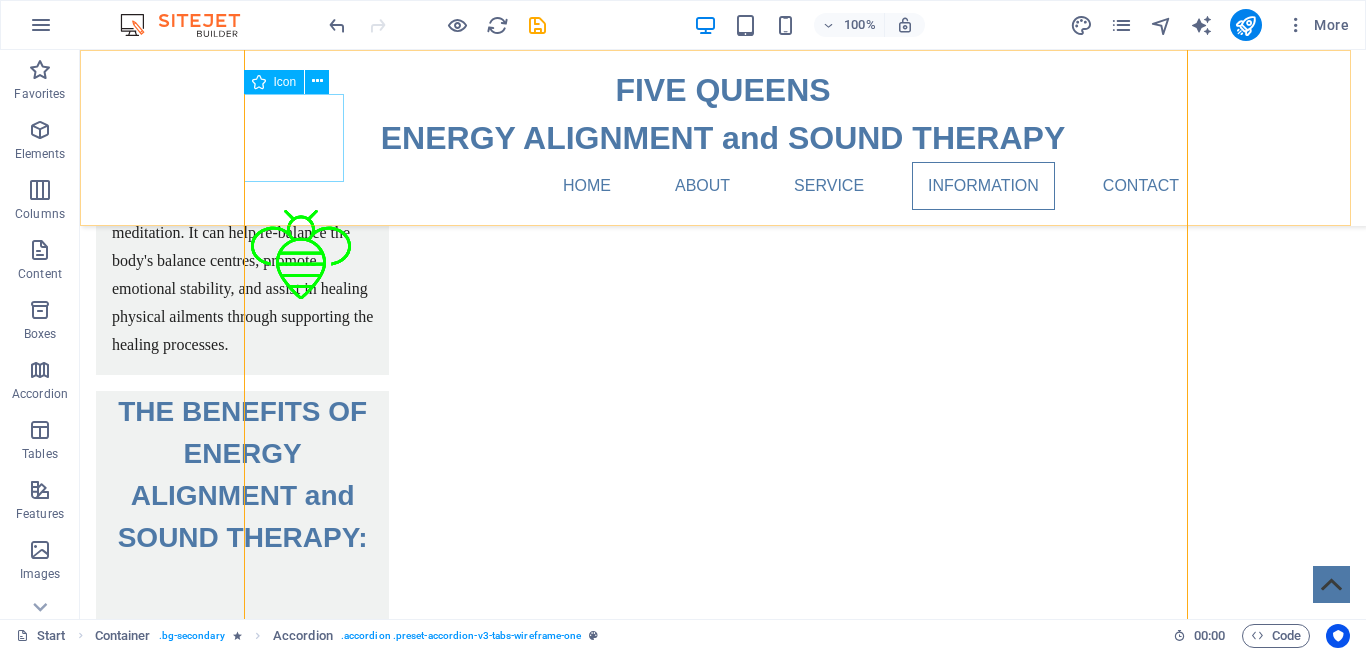 click at bounding box center (259, 82) 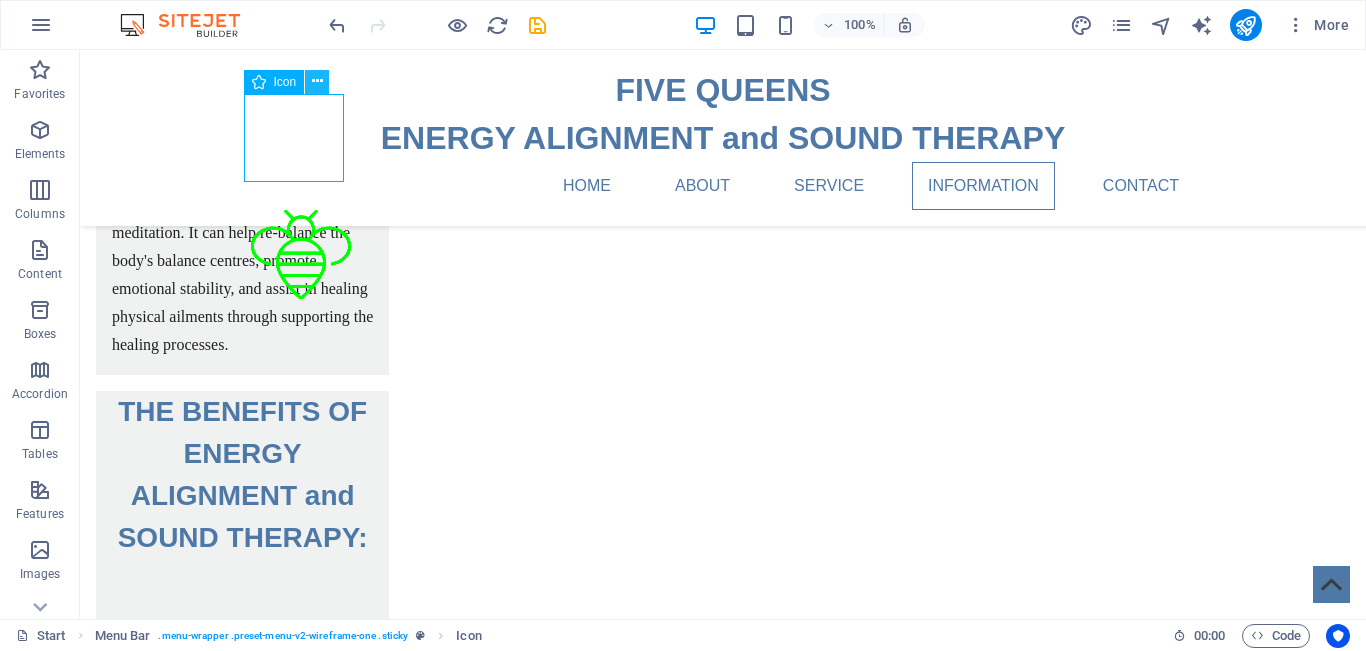 drag, startPoint x: 262, startPoint y: 83, endPoint x: 329, endPoint y: 87, distance: 67.11929 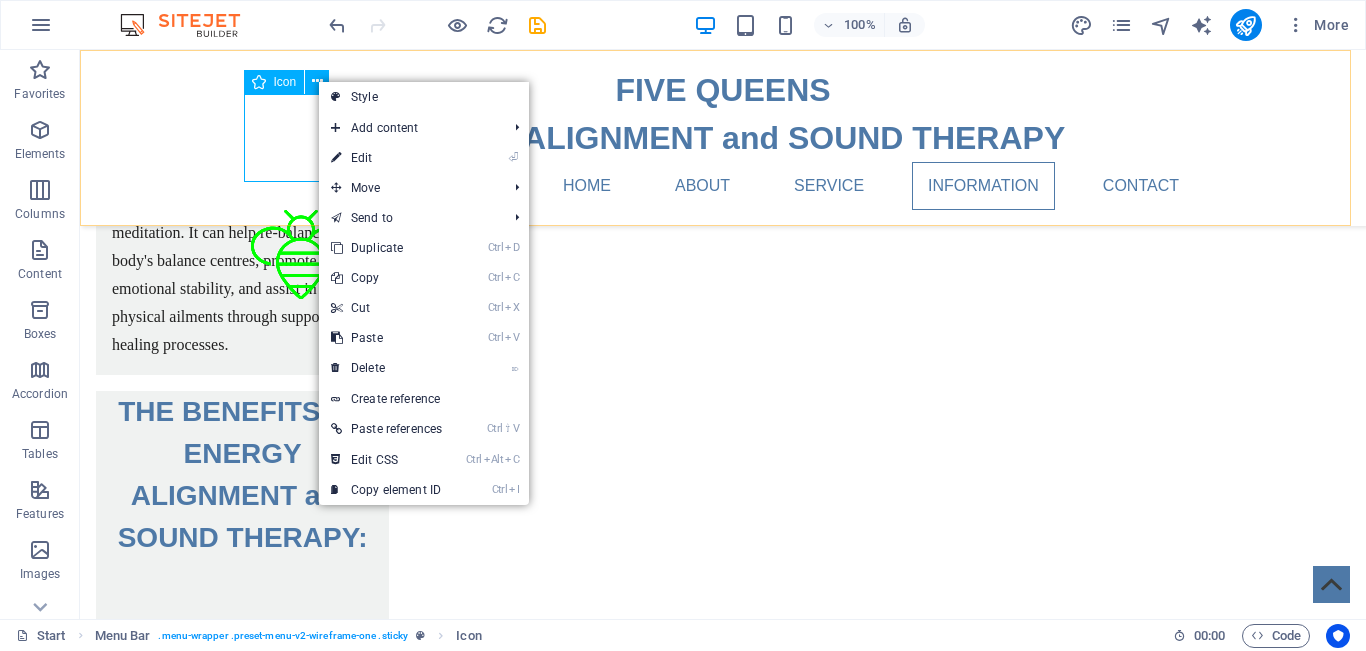 click at bounding box center (301, 258) 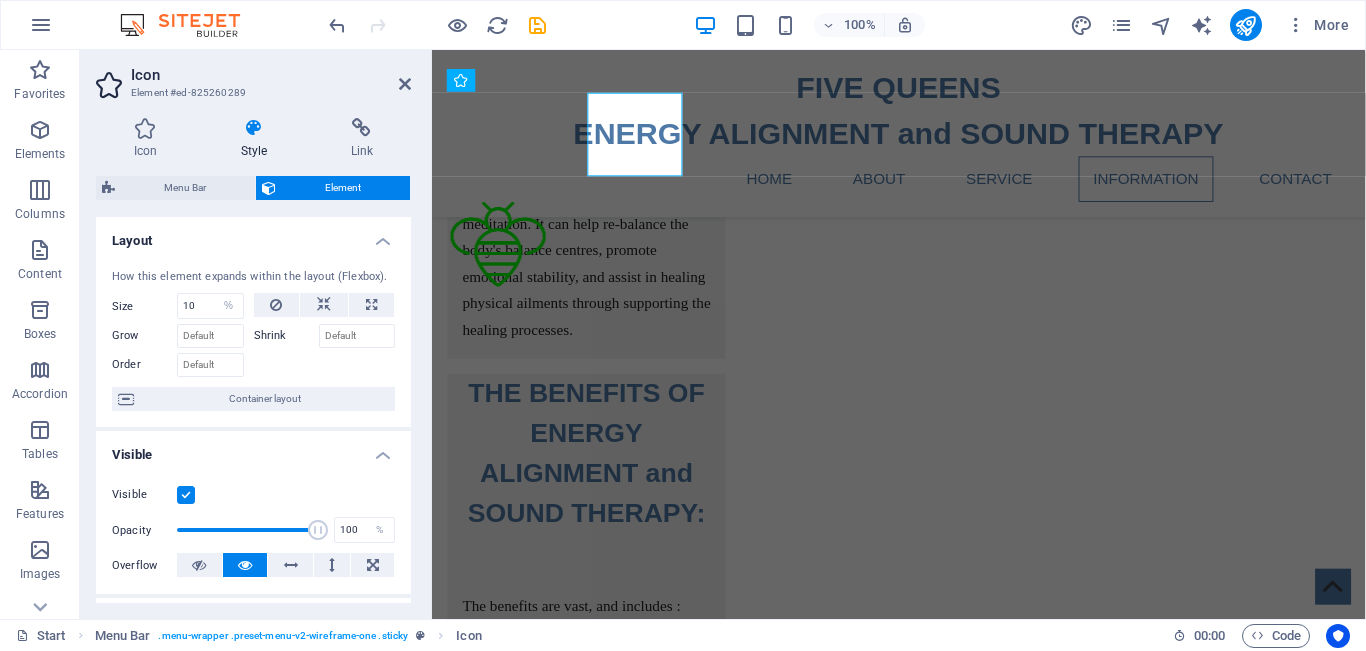 scroll, scrollTop: 3680, scrollLeft: 0, axis: vertical 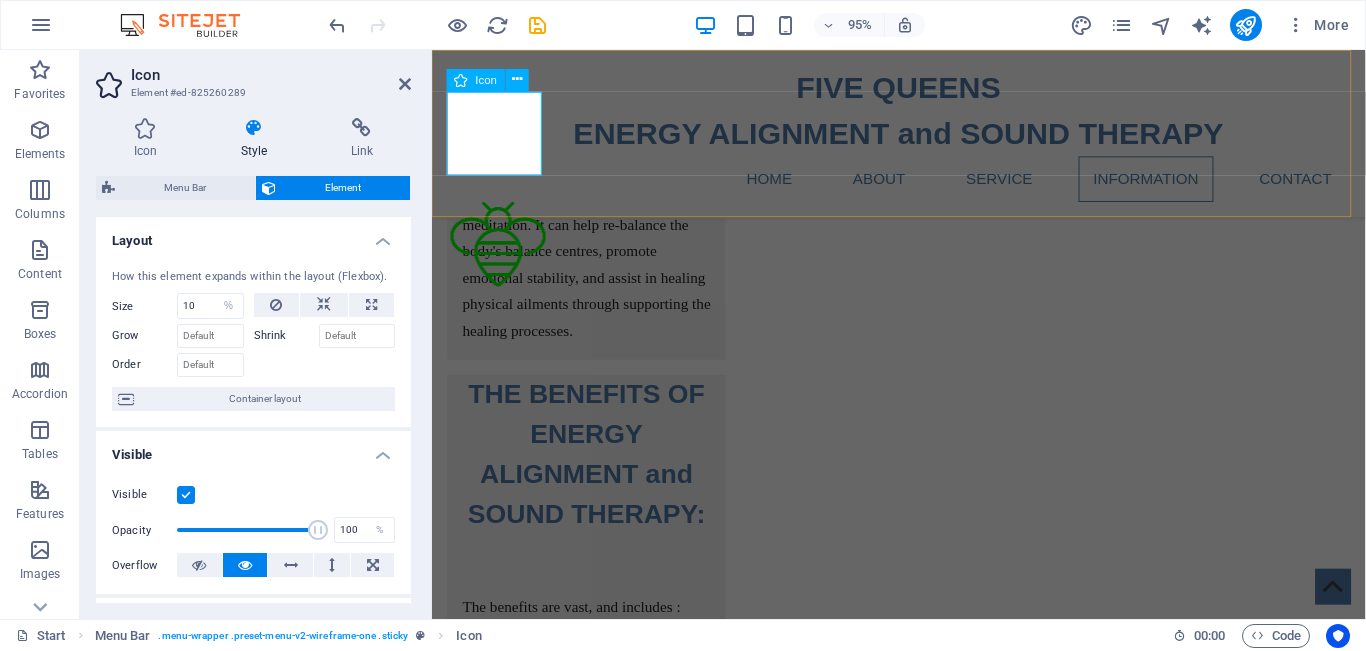 click at bounding box center [502, 258] 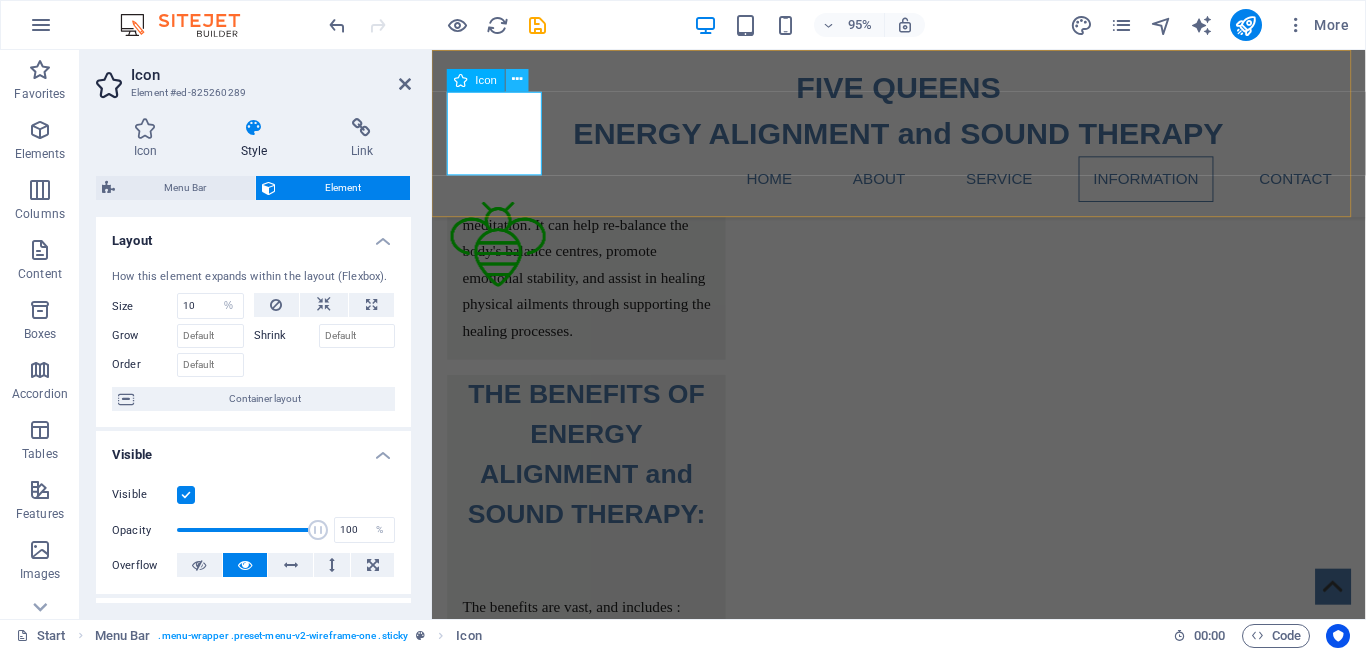 click at bounding box center (517, 80) 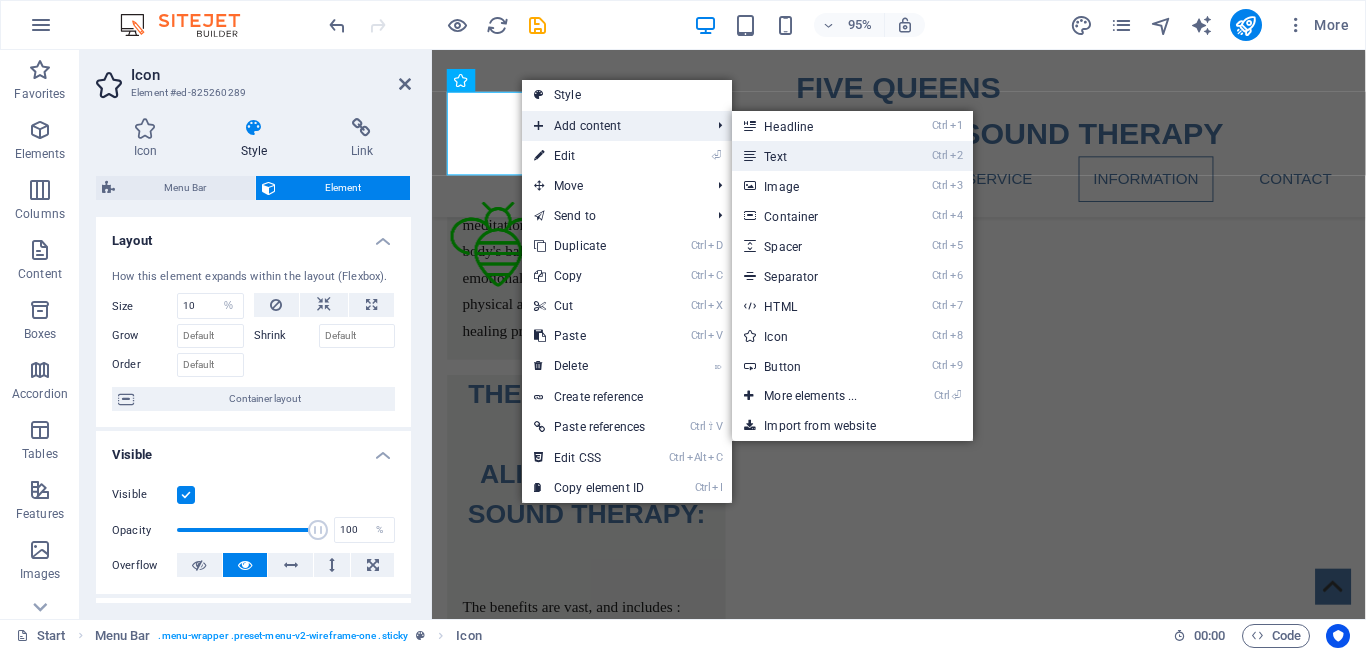 click on "Ctrl 2  Text" at bounding box center (814, 156) 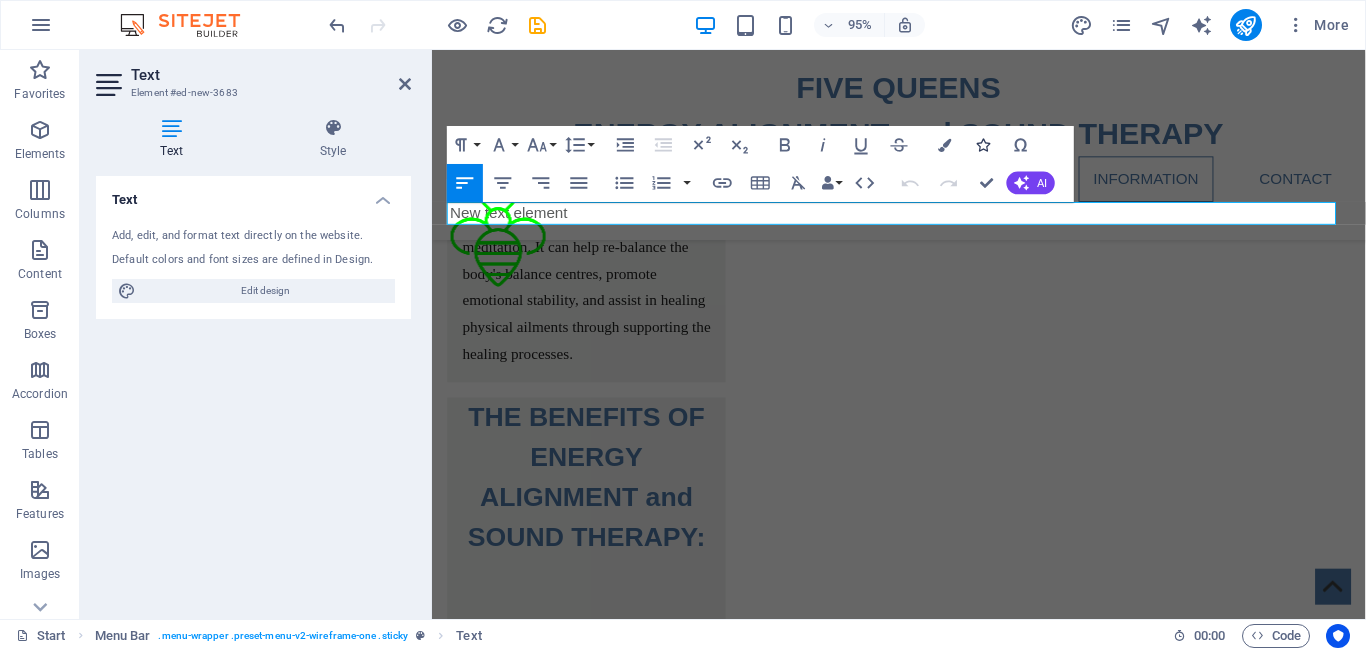 click at bounding box center (982, 144) 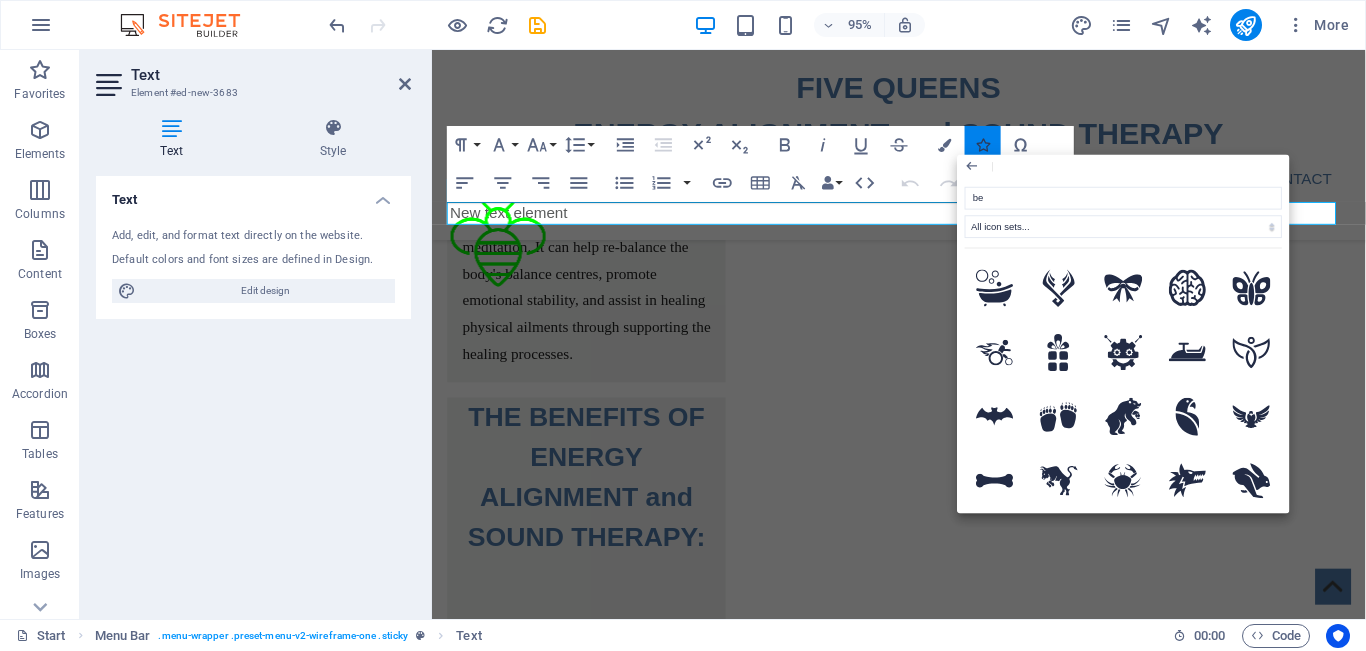 type on "bee" 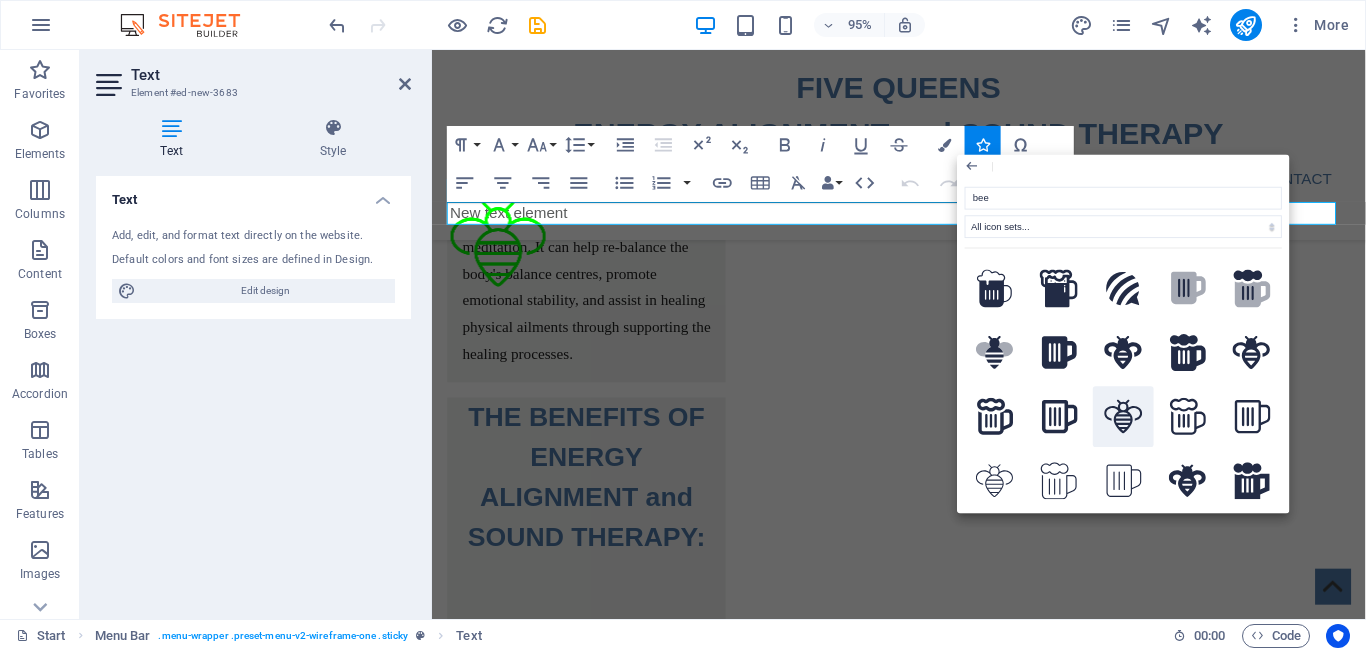 click 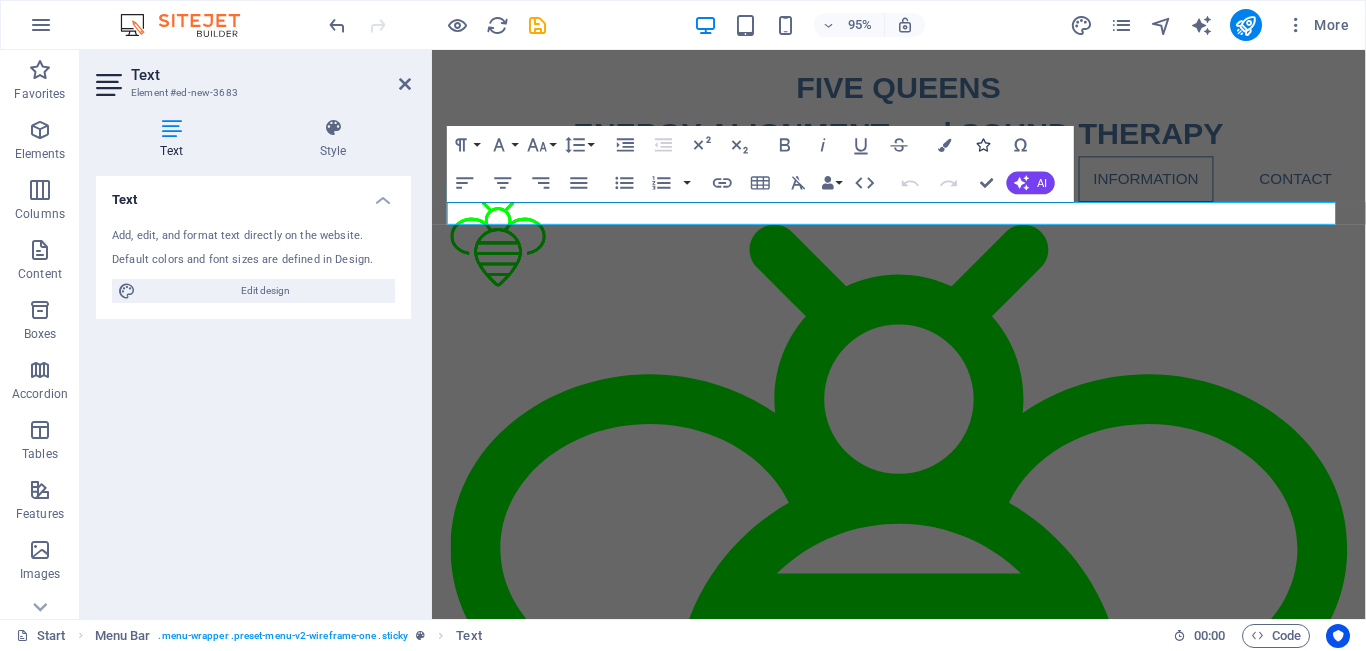 click on "Icons" at bounding box center [983, 145] 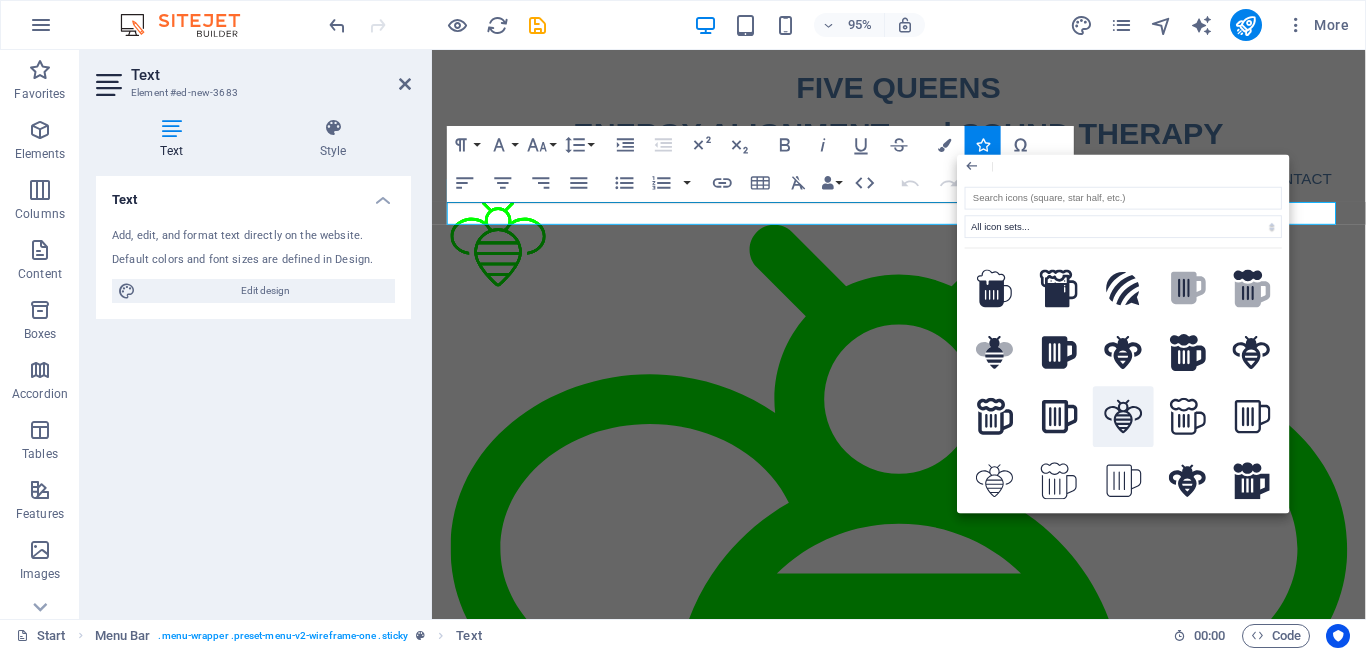 click 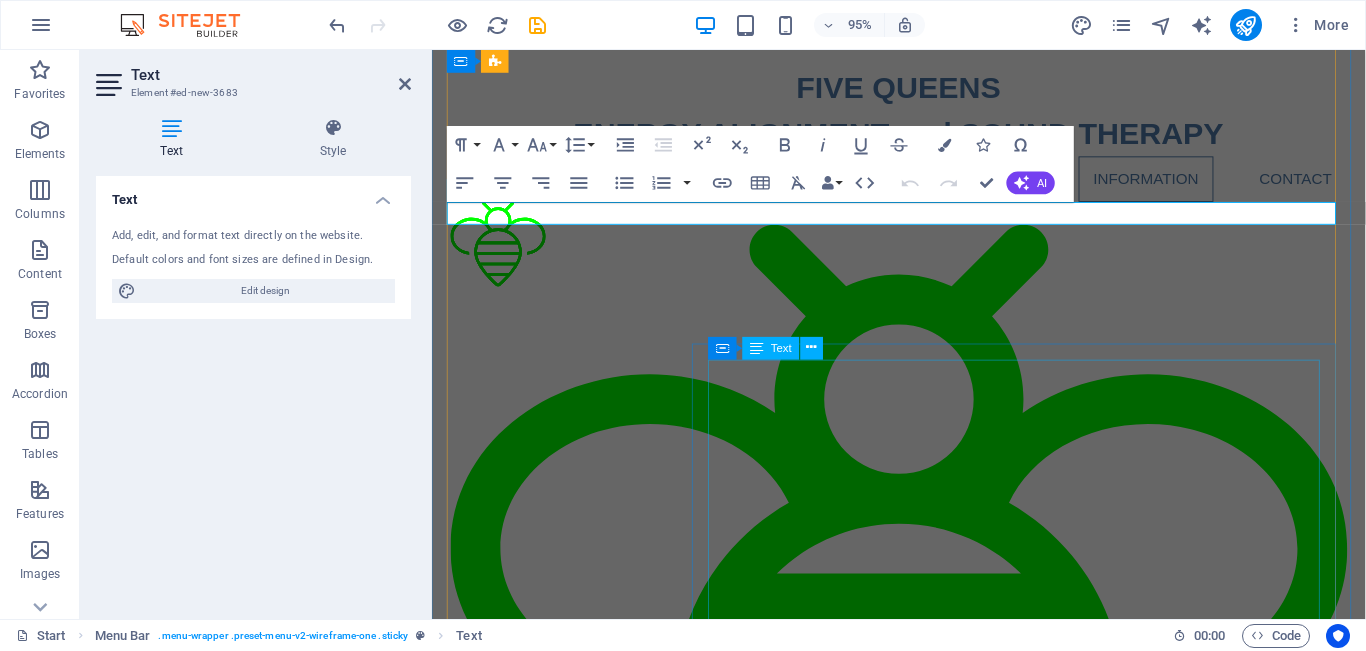 click on "We are located in private natural surroundings, enhancing the experience by grounding ourselves within nature. Too often our hectic lives and digital attachments distract us from the healing power of nature. Sadly, most of us now live in a world where nature is a luxury, not an everyday lifestyle. Our peaceful and calm surroundings at Five Queens, located just twenty minutes walk from [CITY], [STATE] or five minute drive, overlook the beauty of Fewa Lake, surrounded by natural private land, where we try to maintain the balance with our natural environment. We also provide onsite accommodation in our self catering cabins, where you can avail of the opportunity to totally immerse your self in your healing journey. For all enquiries, please contact us and we will answer any further questions you may have. 🙏 Namaste [NAME]" at bounding box center [1054, 4055] 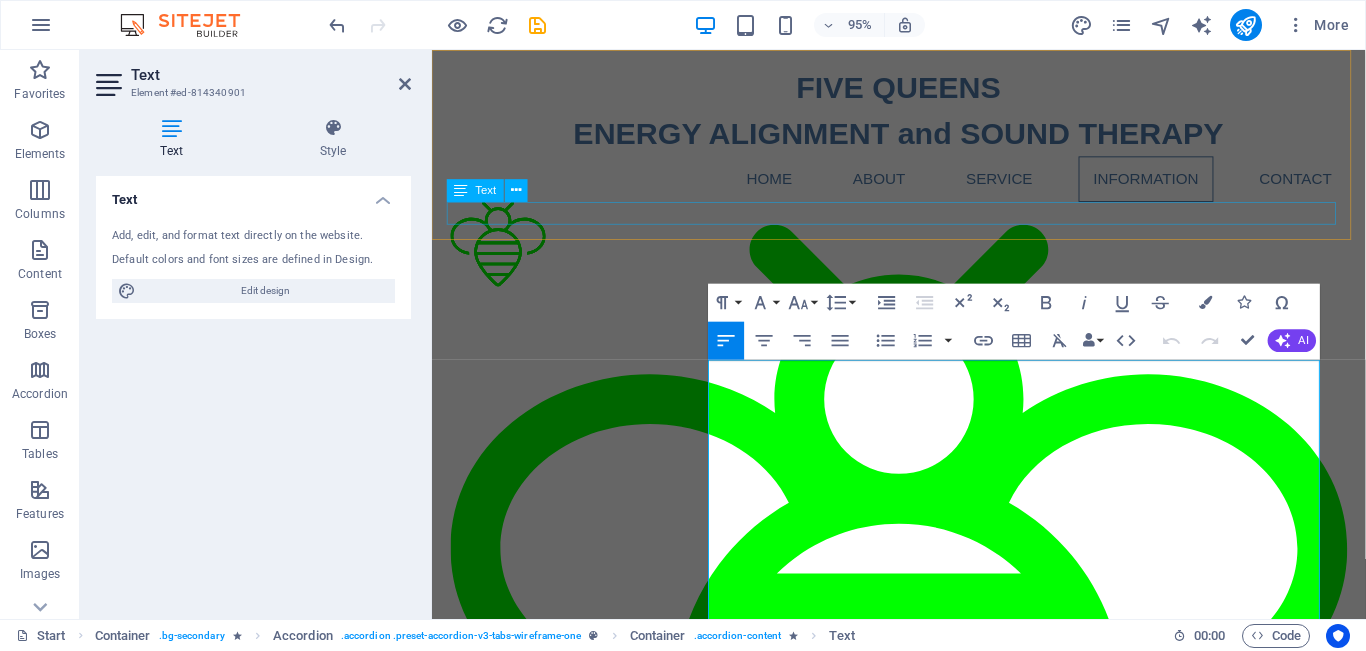 click at bounding box center (924, 1092) 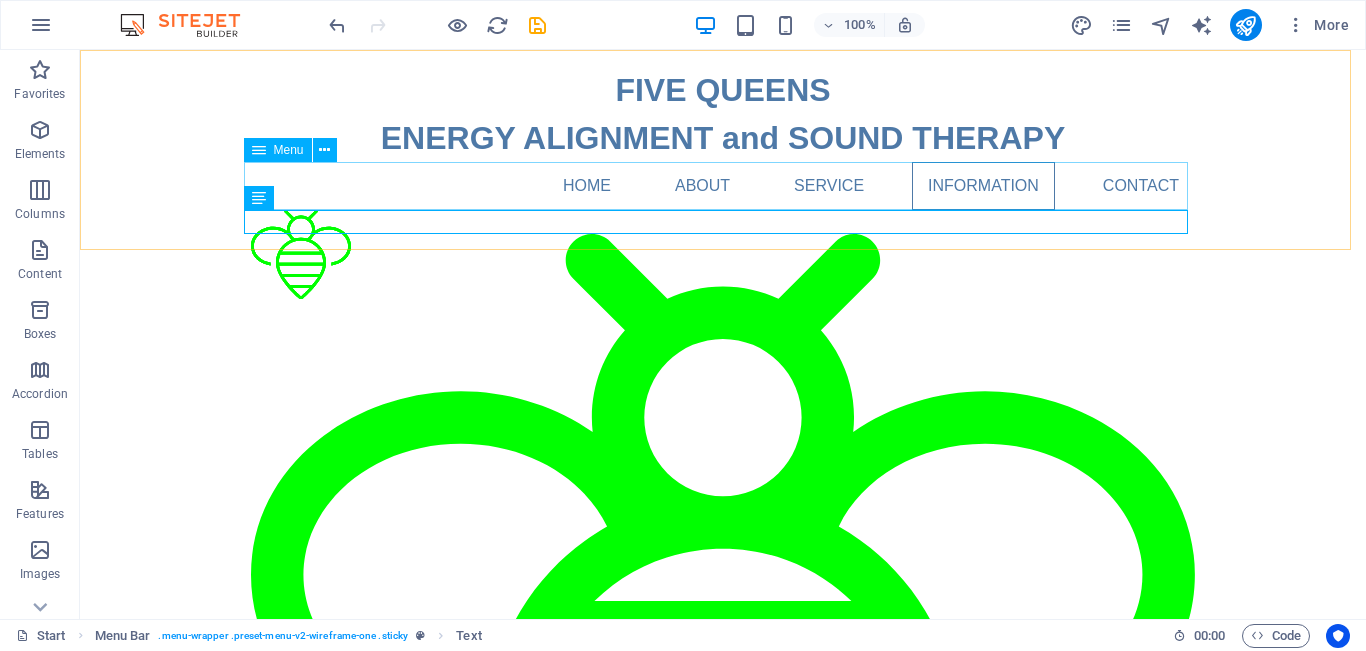 click on "Home About Service Information Contact" at bounding box center [723, 186] 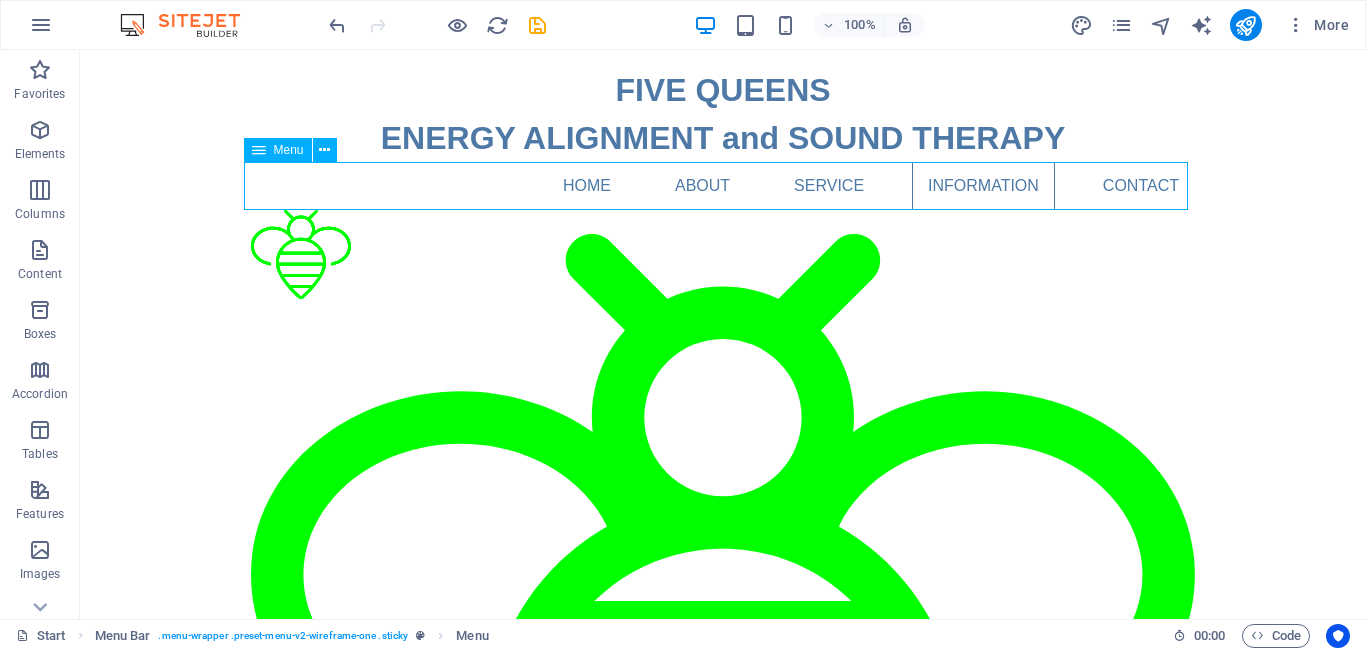 click on "Home About Service Information Contact" at bounding box center (723, 186) 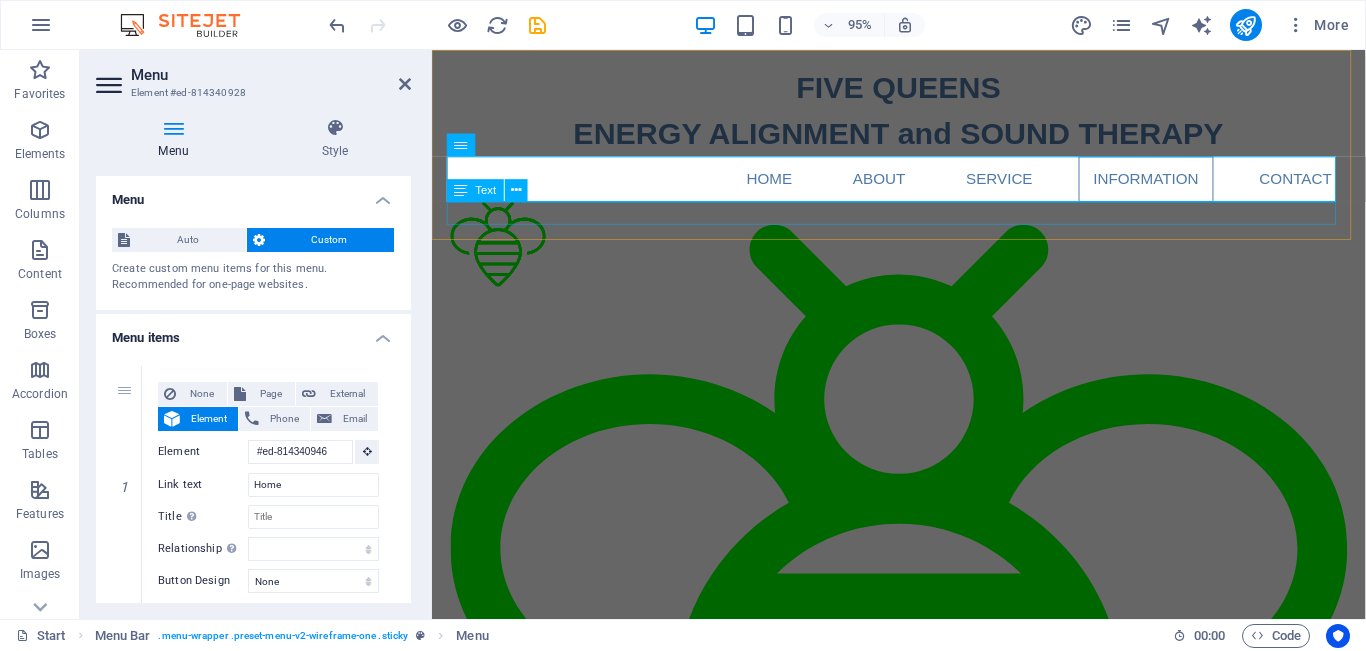 click at bounding box center (924, 1092) 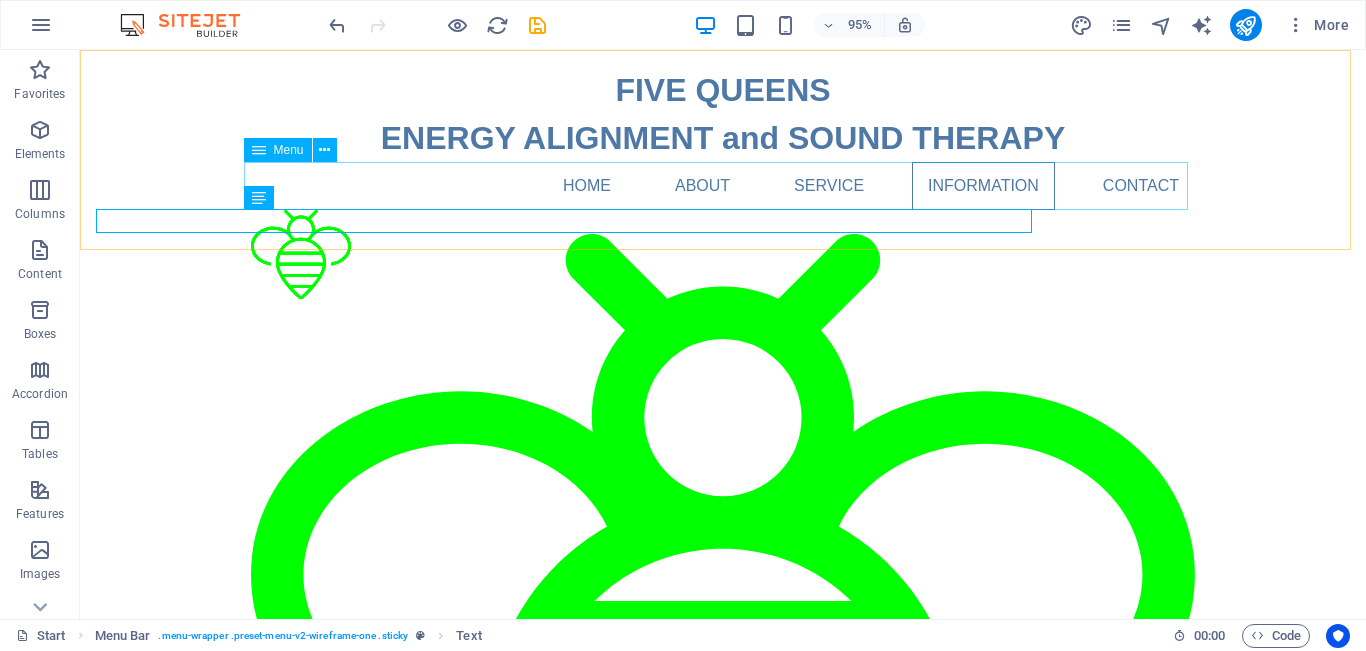 scroll, scrollTop: 3705, scrollLeft: 0, axis: vertical 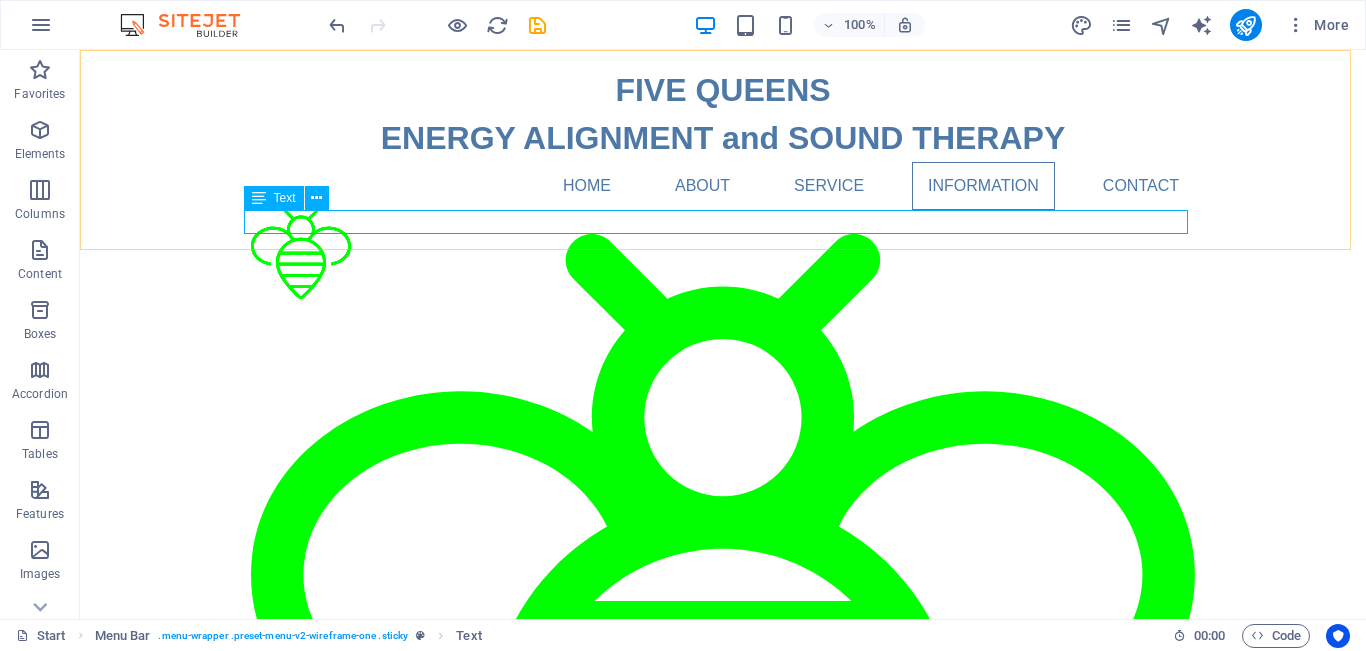 click at bounding box center [723, 1092] 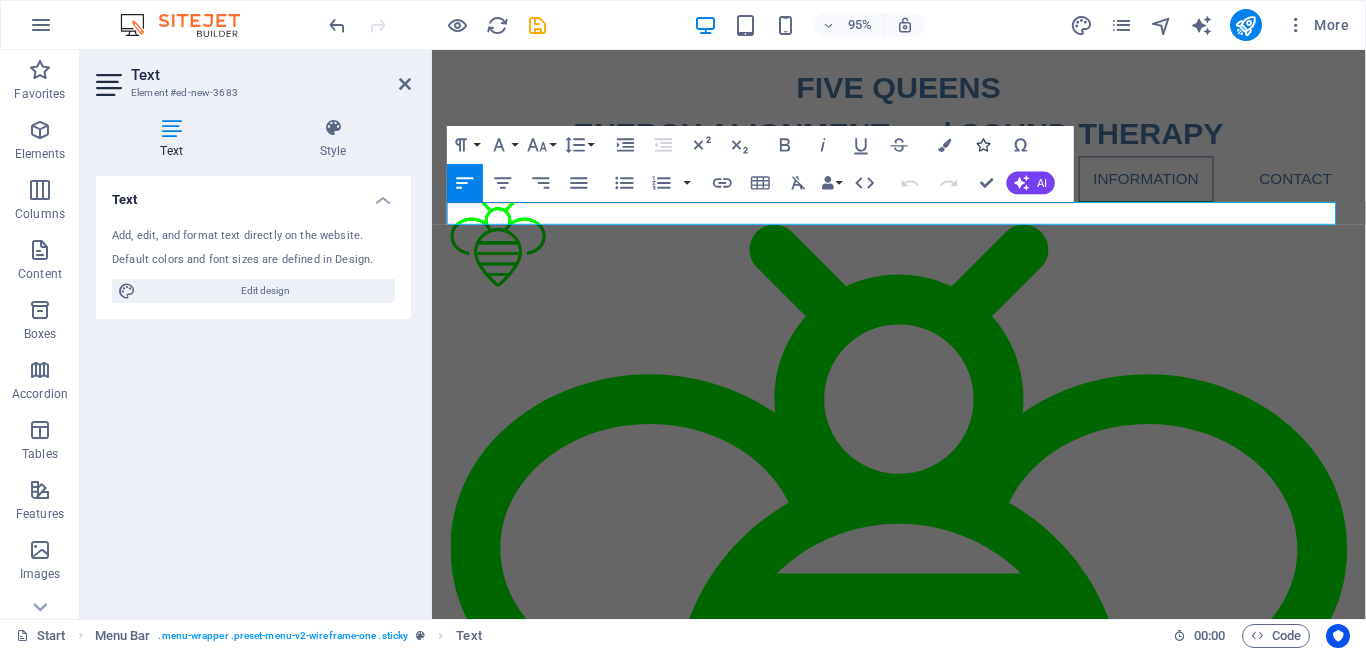 click at bounding box center [982, 144] 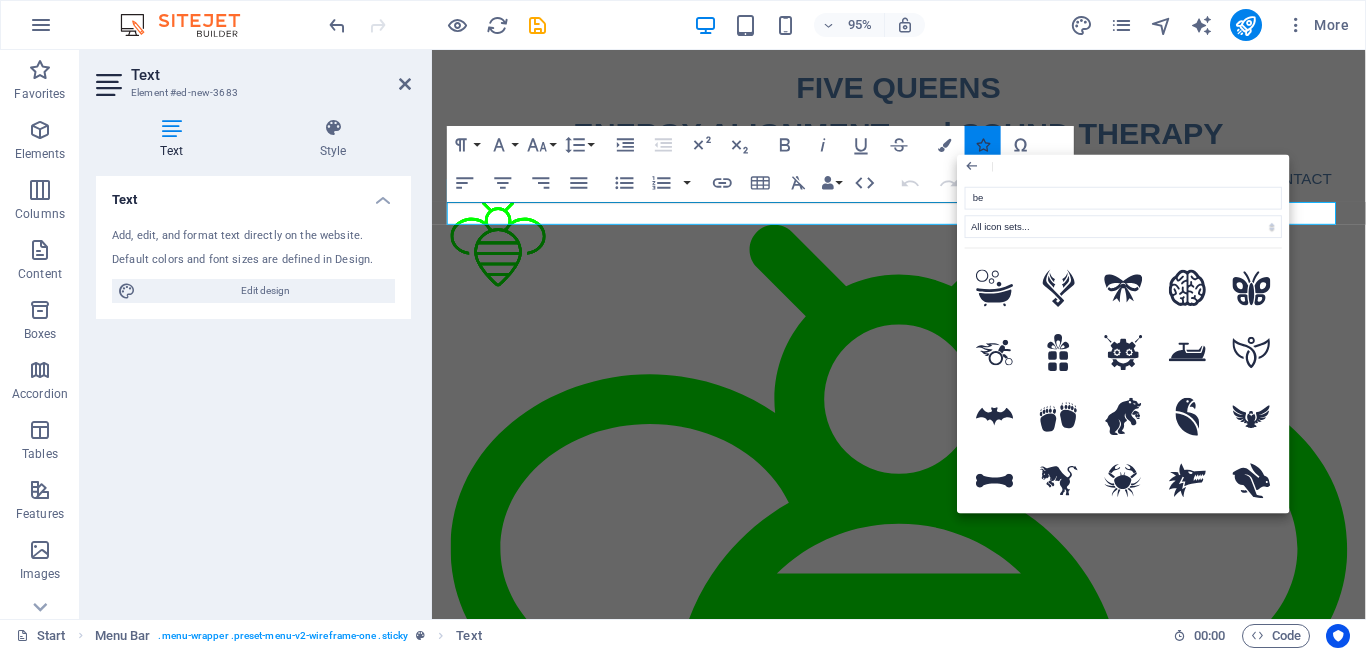 type on "bee" 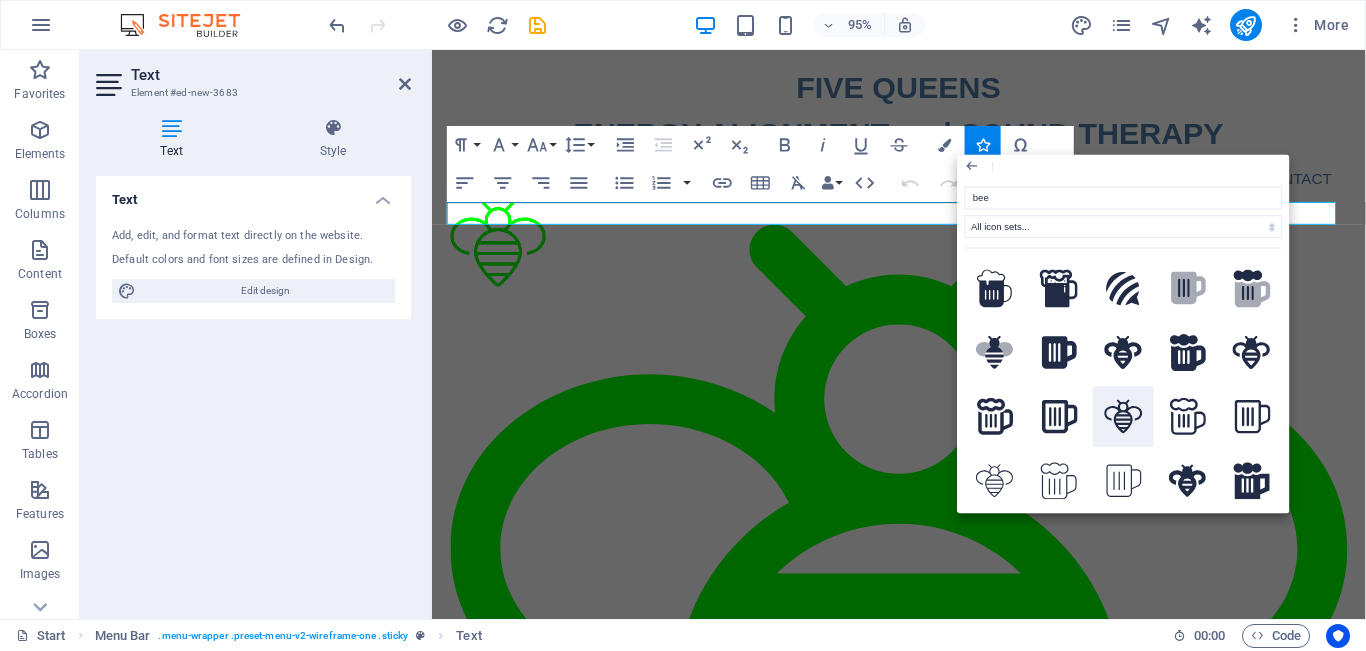 click 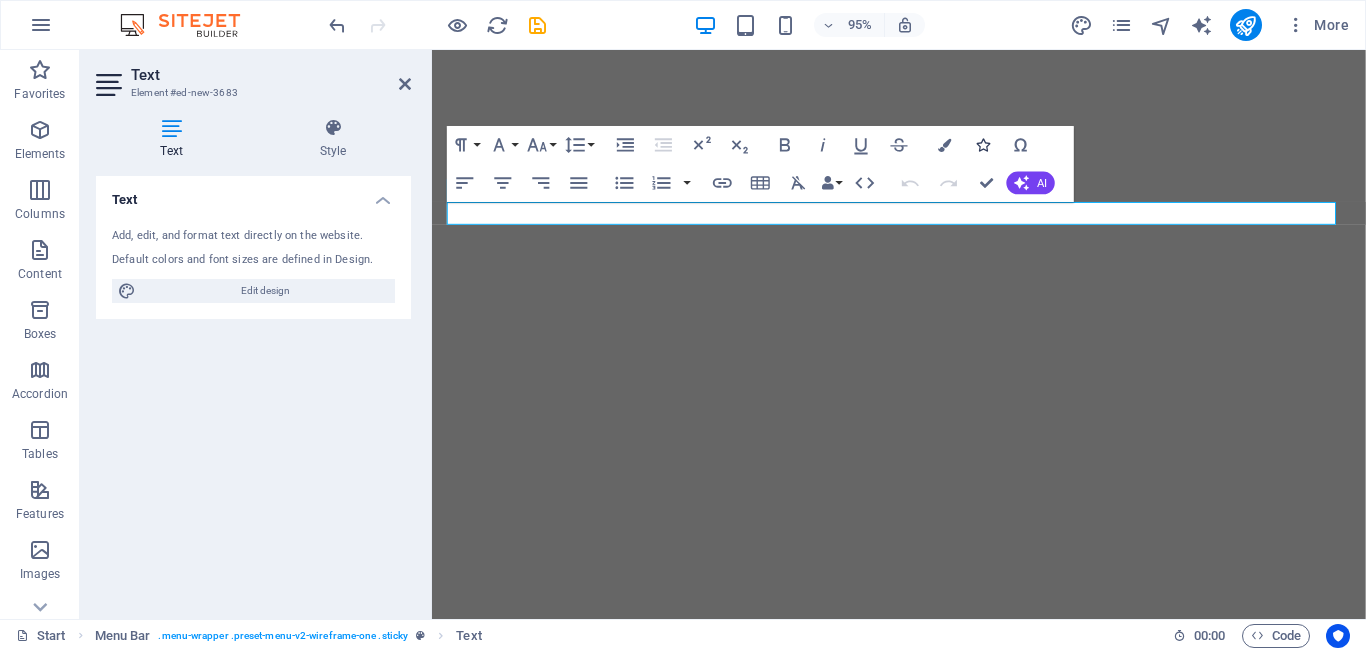 scroll, scrollTop: 0, scrollLeft: 0, axis: both 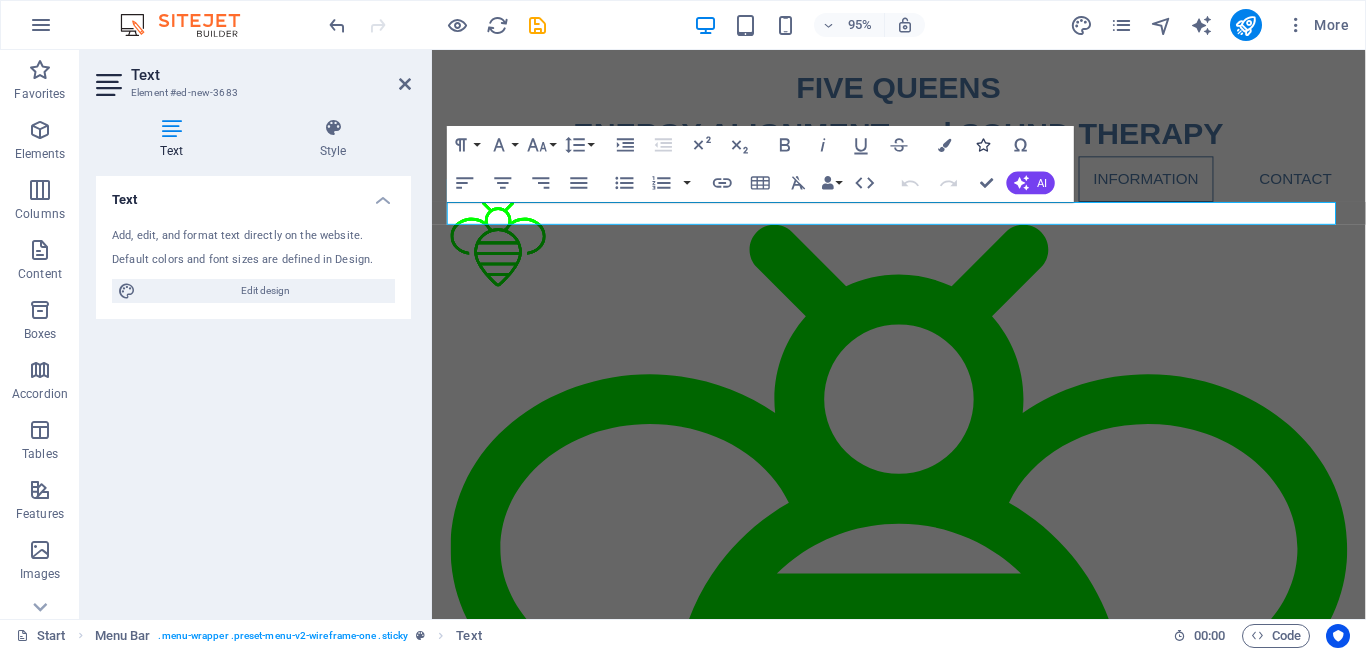 click at bounding box center (982, 144) 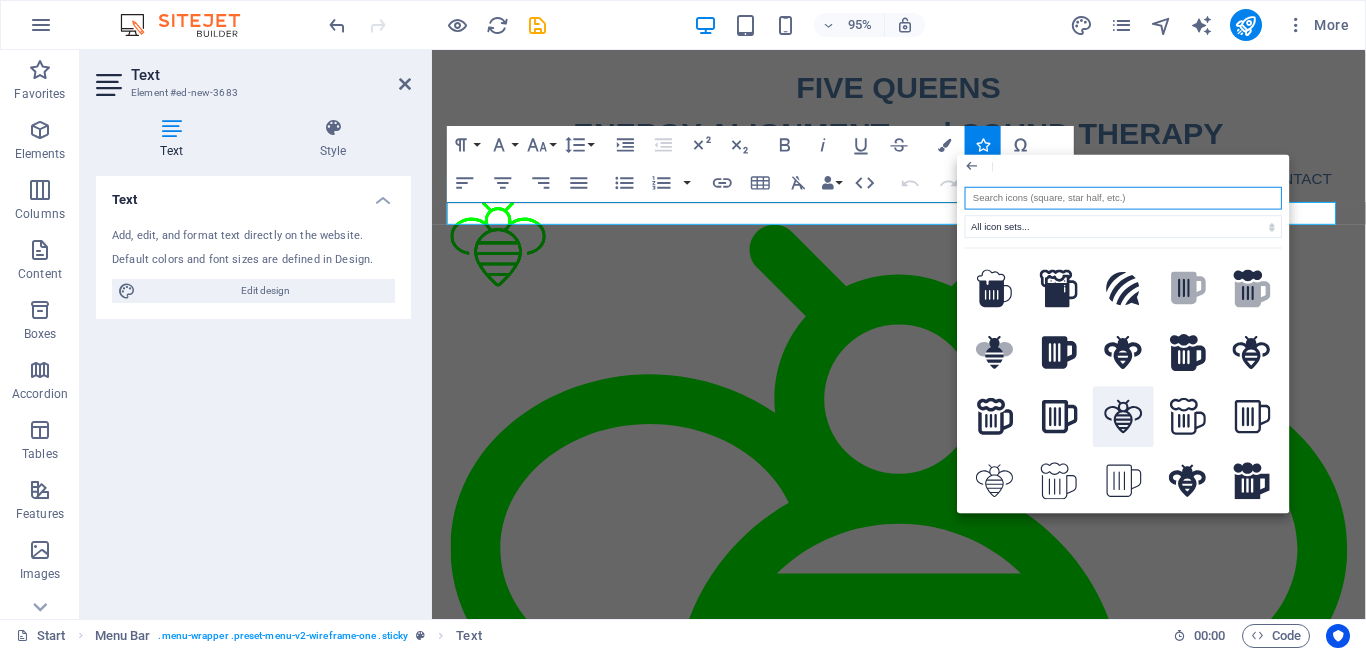click 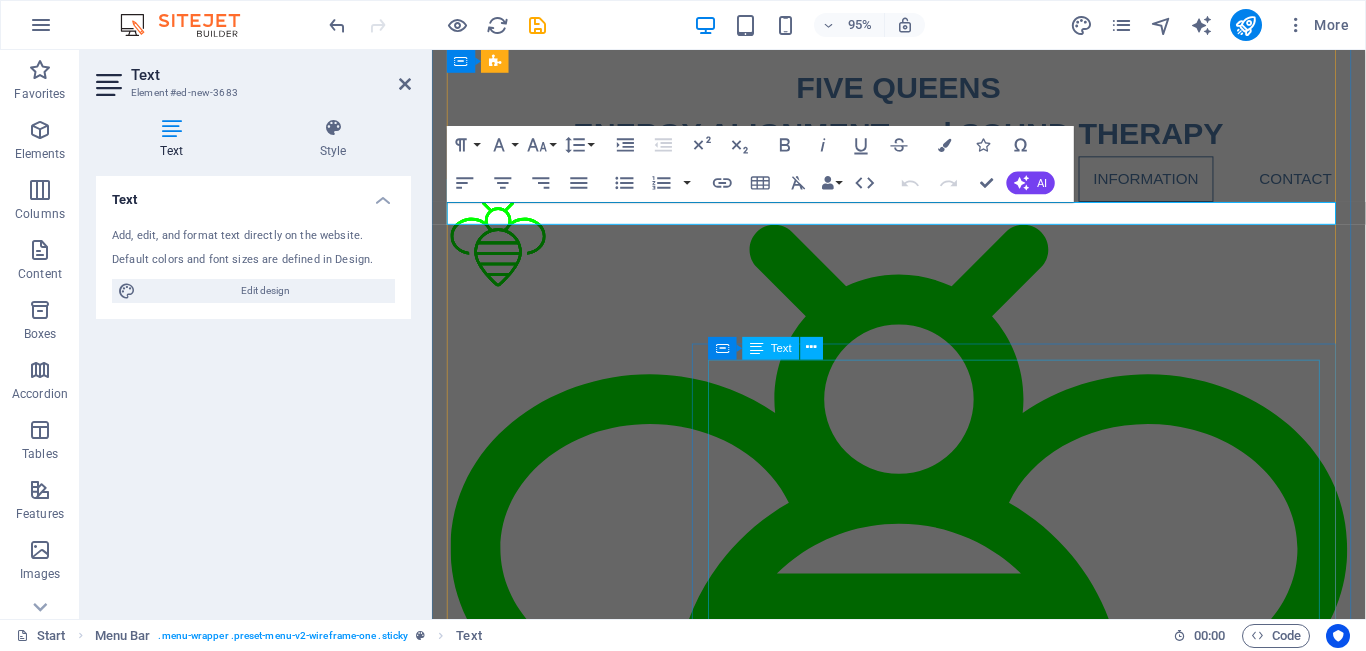 click on "We are located in private natural surroundings, enhancing the experience by grounding ourselves within nature. Too often our hectic lives and digital attachments distract us from the healing power of nature. Sadly, most of us now live in a world where nature is a luxury, not an everyday lifestyle. Our peaceful and calm surroundings at Five Queens, located just twenty minutes walk from [CITY], [STATE] or five minute drive, overlook the beauty of Fewa Lake, surrounded by natural private land, where we try to maintain the balance with our natural environment. We also provide onsite accommodation in our self catering cabins, where you can avail of the opportunity to totally immerse your self in your healing journey. For all enquiries, please contact us and we will answer any further questions you may have. 🙏 Namaste [NAME]" at bounding box center (1054, 4024) 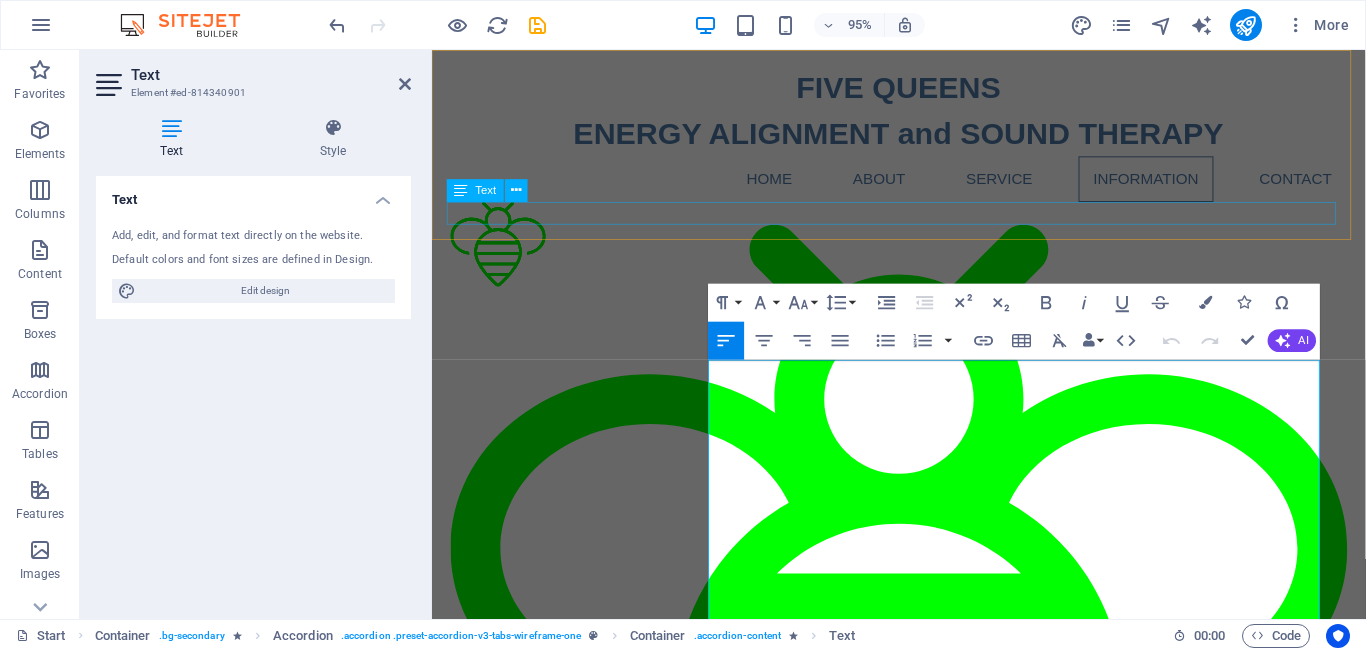 click at bounding box center [924, 1962] 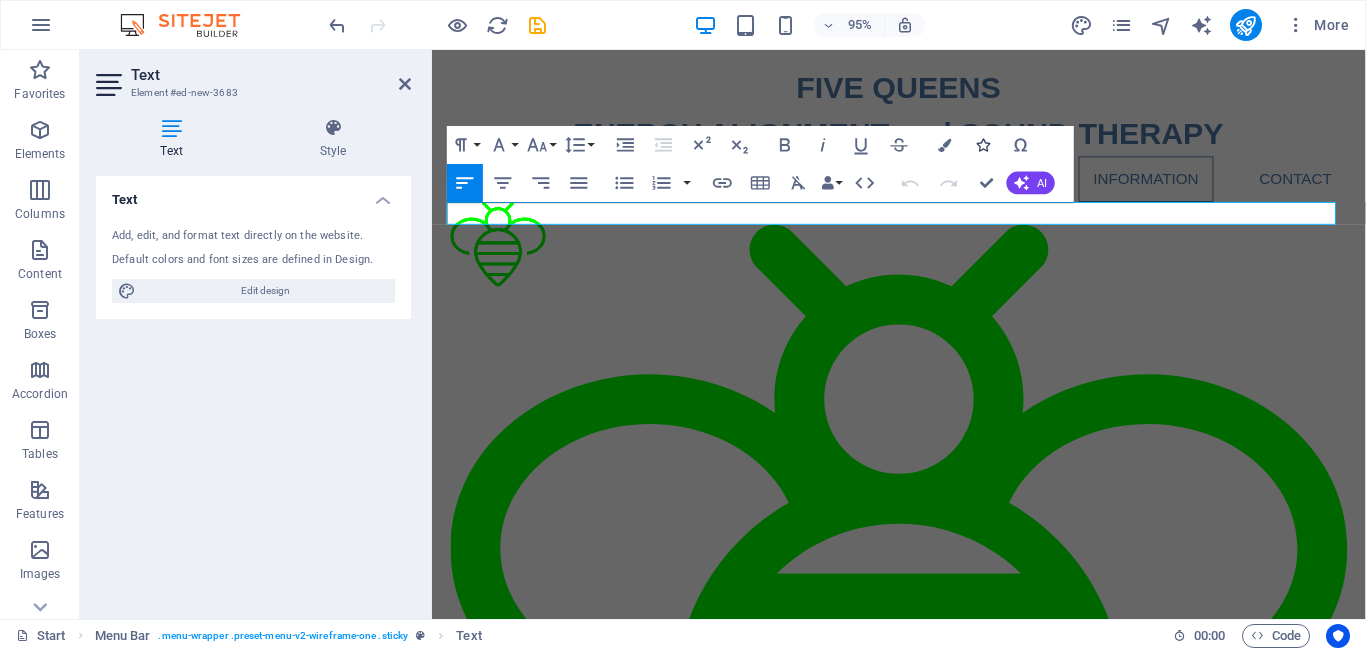 click at bounding box center (982, 144) 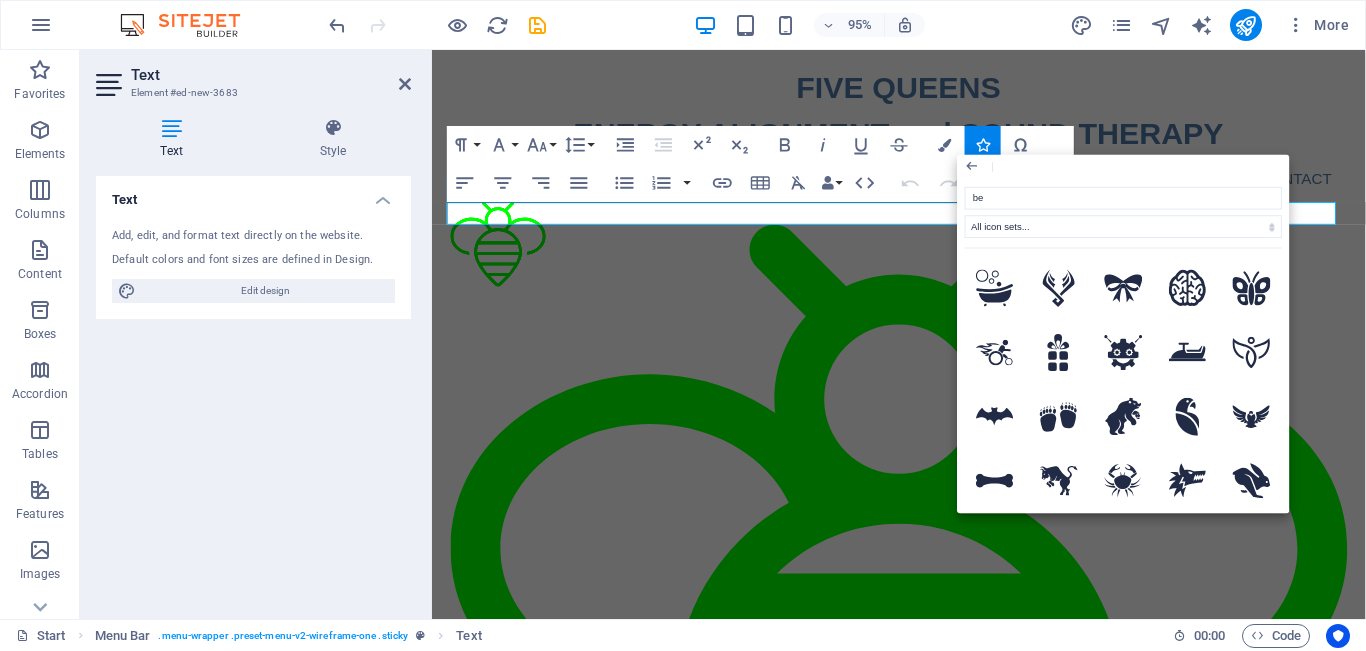 type on "bee" 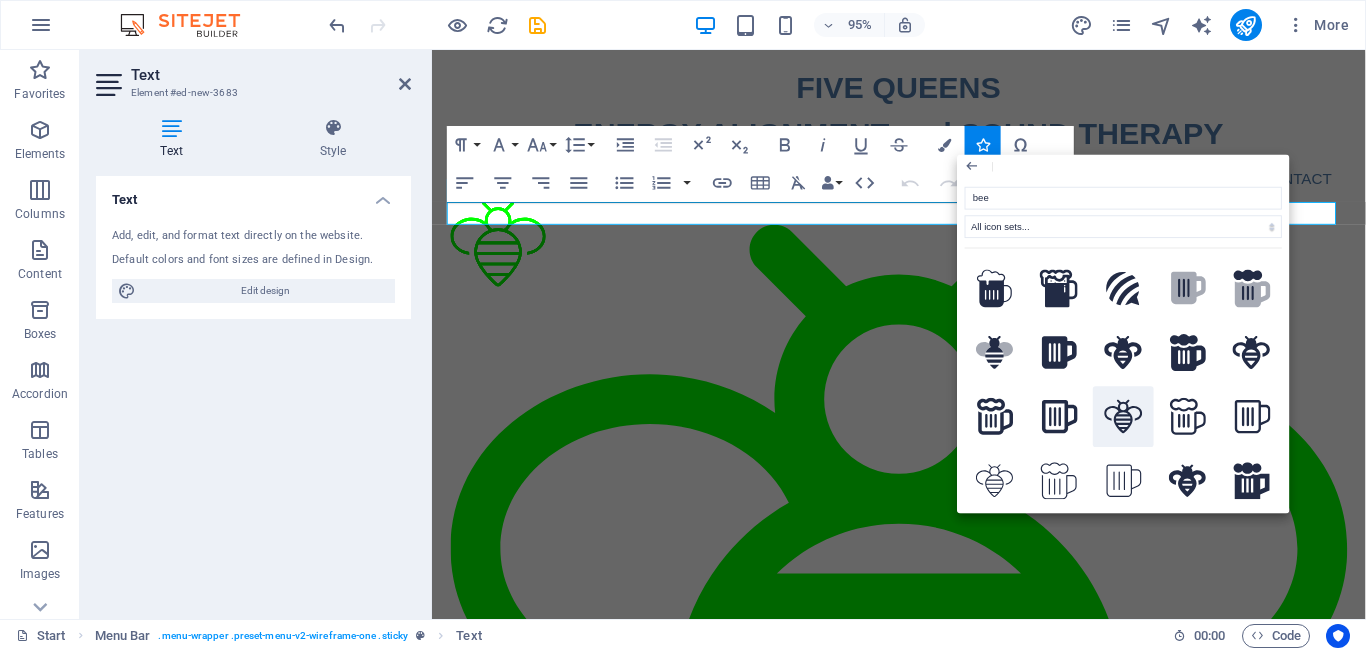 click 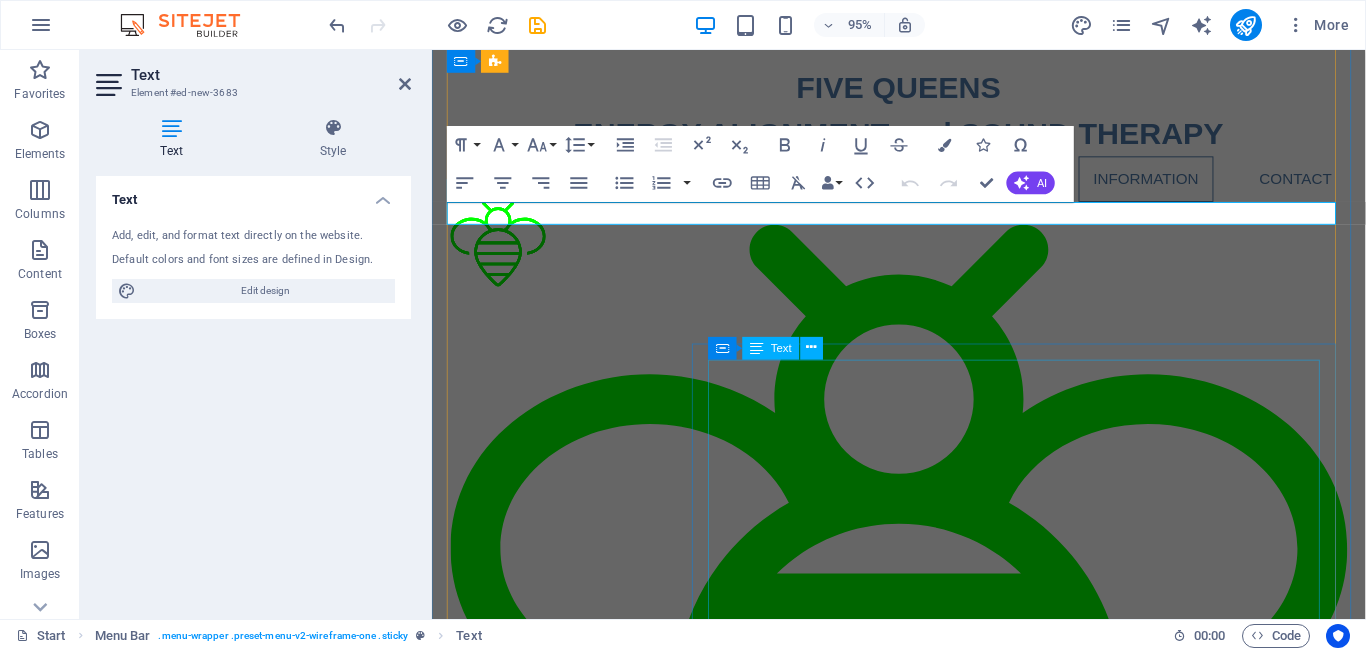 click on "We are located in private natural surroundings, enhancing the experience by grounding ourselves within nature. Too often our hectic lives and digital attachments distract us from the healing power of nature. Sadly, most of us now live in a world where nature is a luxury, not an everyday lifestyle. Our peaceful and calm surroundings at Five Queens, located just twenty minutes walk from [CITY], [STATE] or five minute drive, overlook the beauty of Fewa Lake, surrounded by natural private land, where we try to maintain the balance with our natural environment. We also provide onsite accommodation in our self catering cabins, where you can avail of the opportunity to totally immerse your self in your healing journey. For all enquiries, please contact us and we will answer any further questions you may have. 🙏 Namaste [NAME]" at bounding box center (1054, 4000) 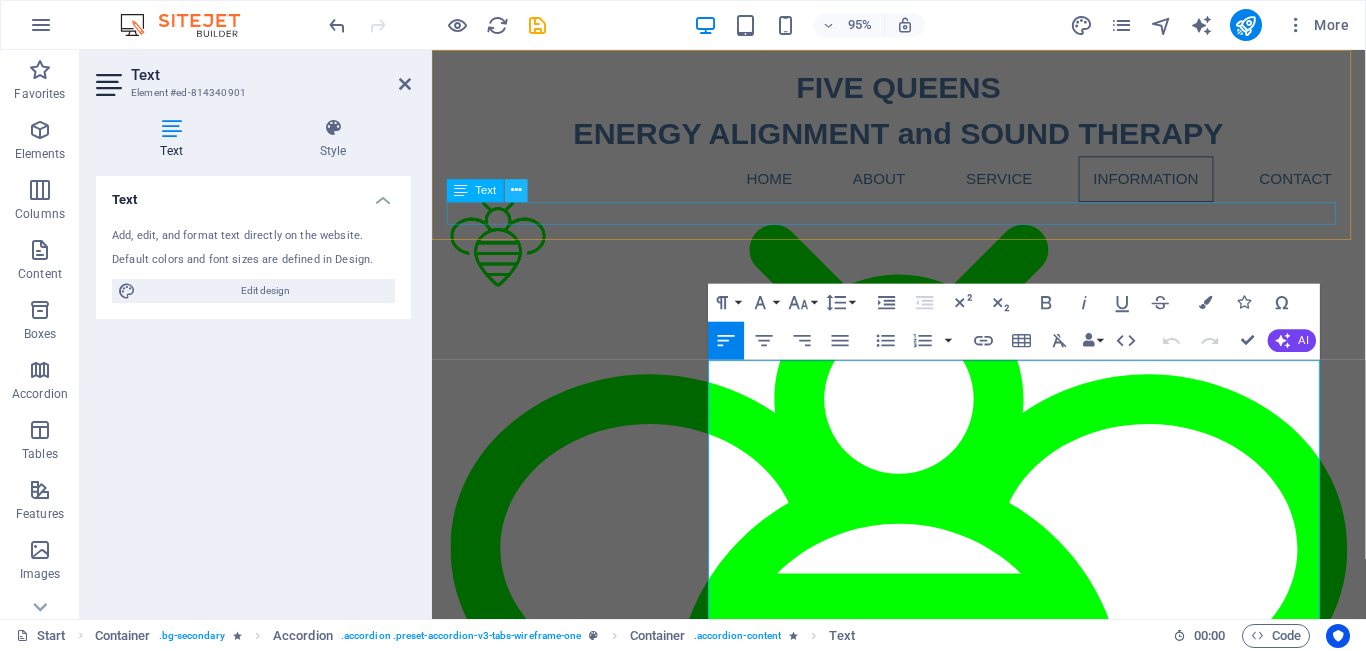 click at bounding box center [516, 191] 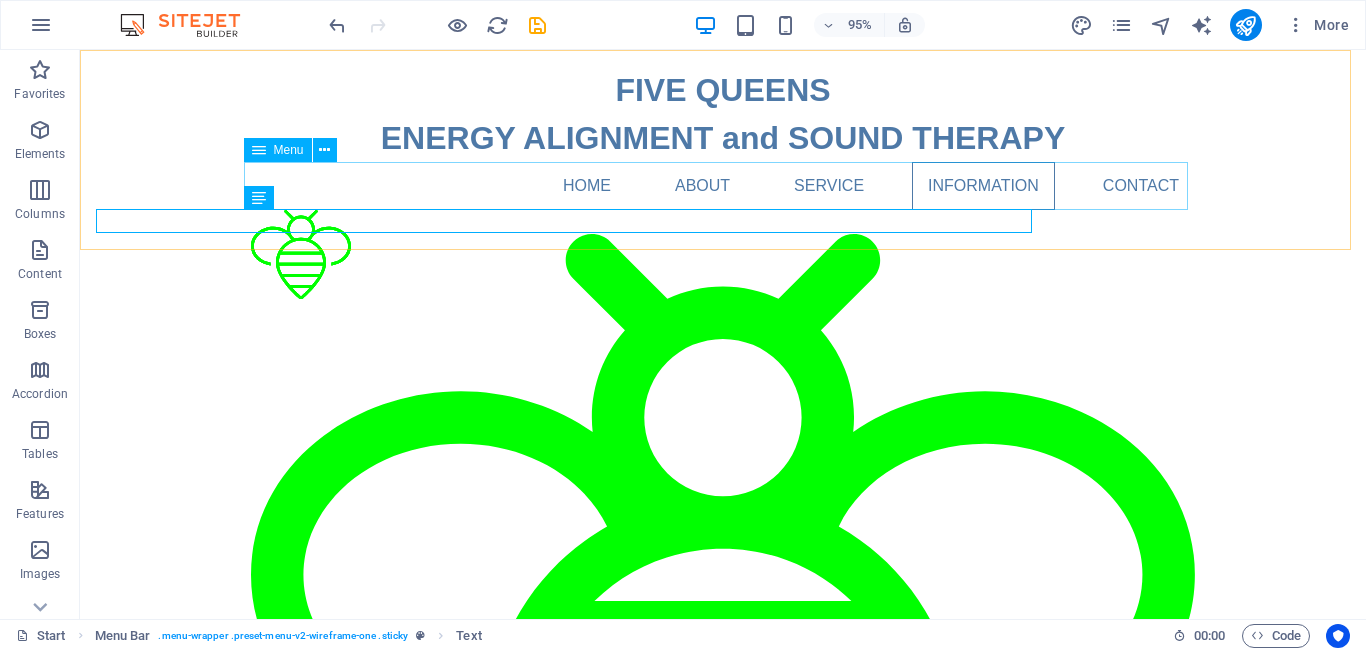 scroll, scrollTop: 3705, scrollLeft: 0, axis: vertical 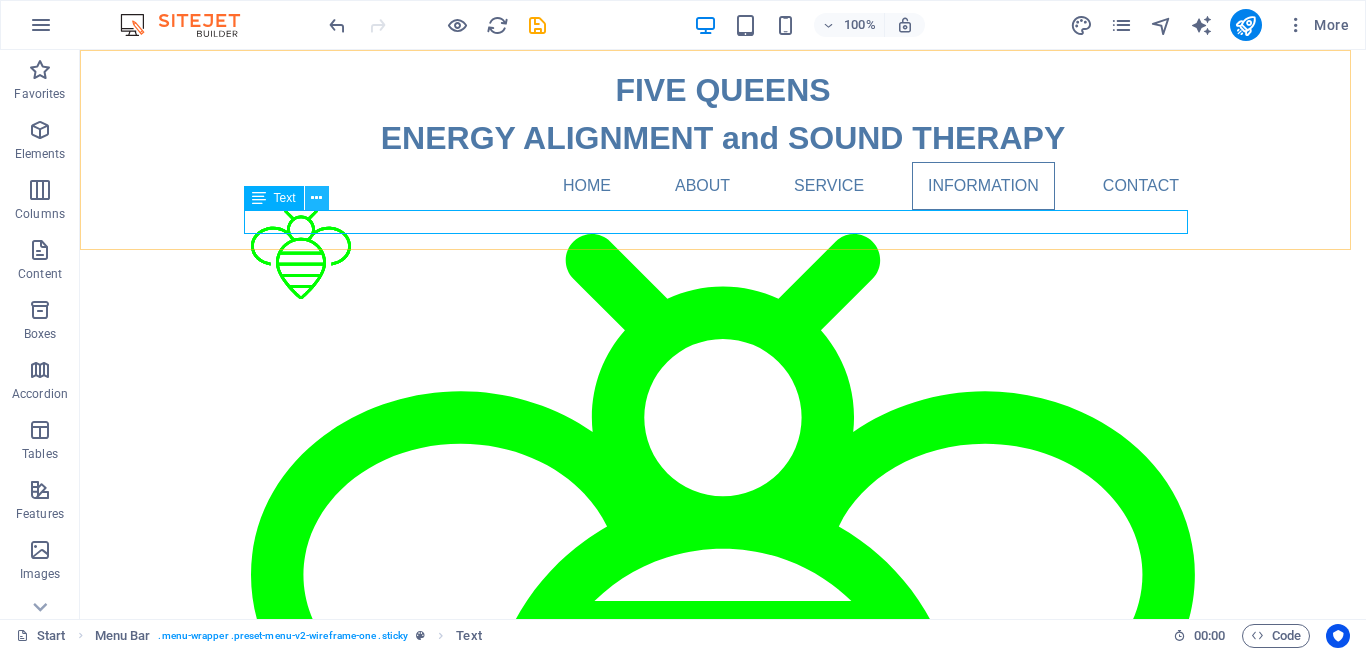 click at bounding box center [316, 198] 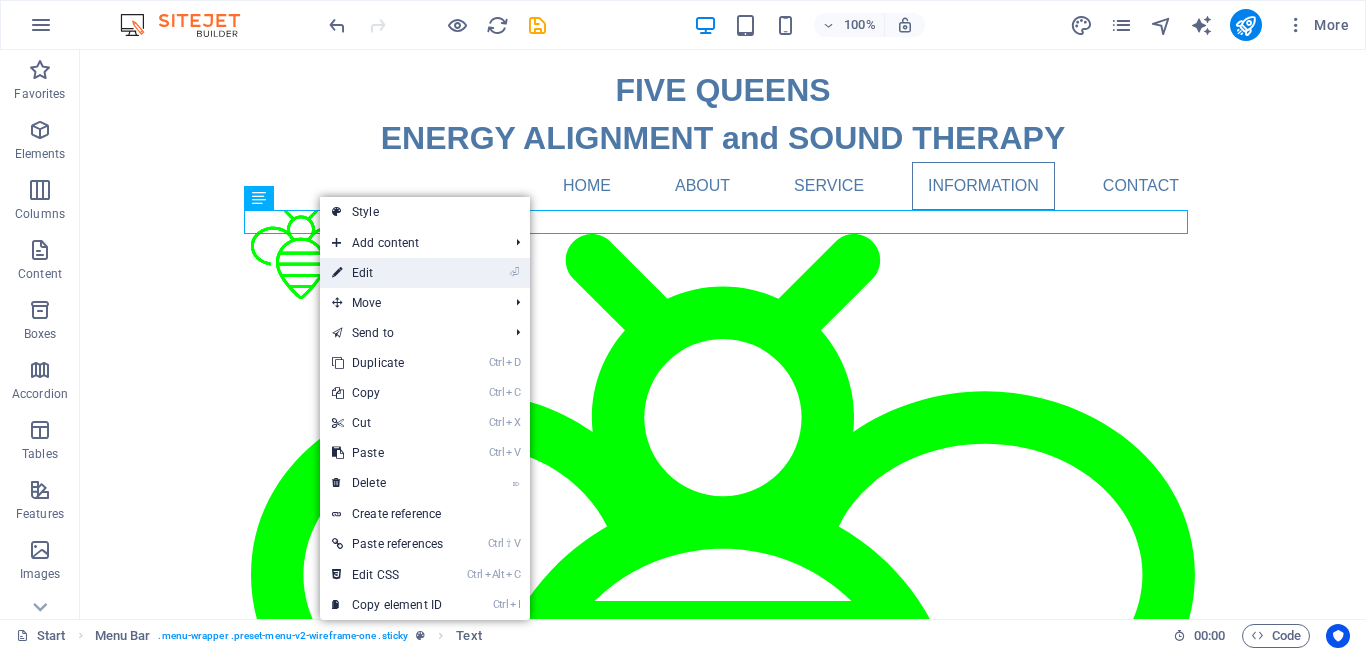click on "⏎  Edit" at bounding box center [387, 273] 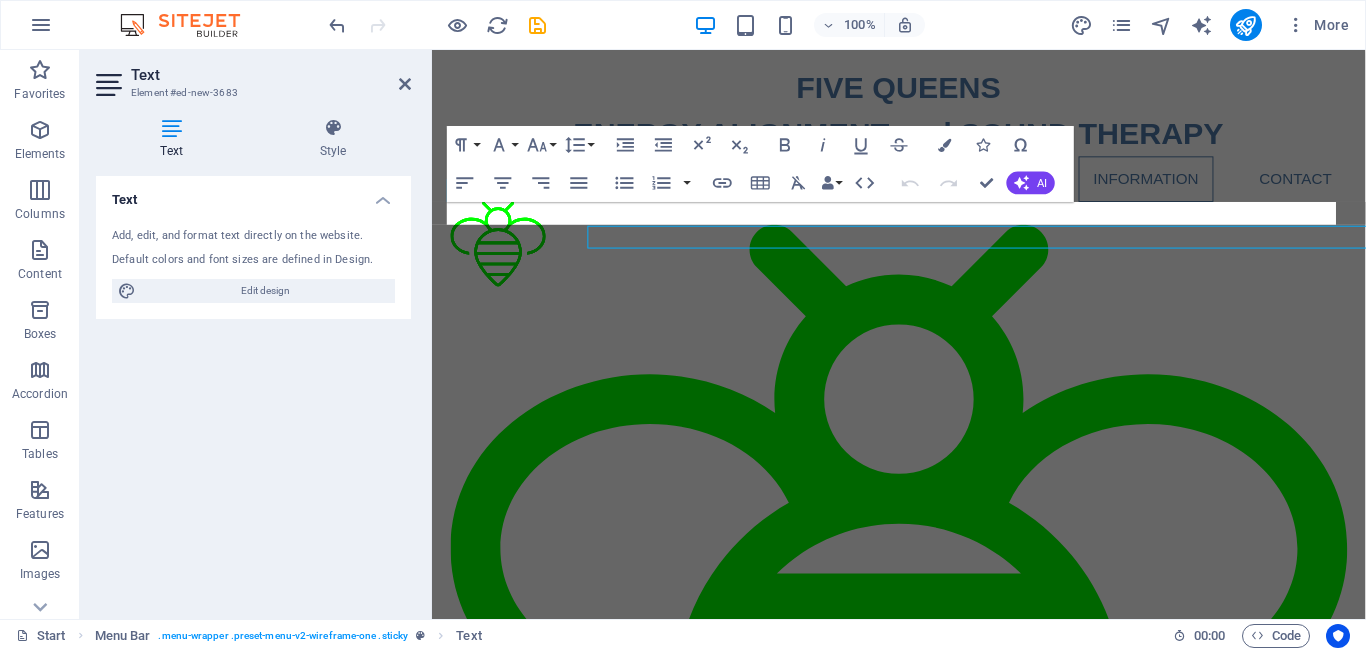 scroll, scrollTop: 3704, scrollLeft: 0, axis: vertical 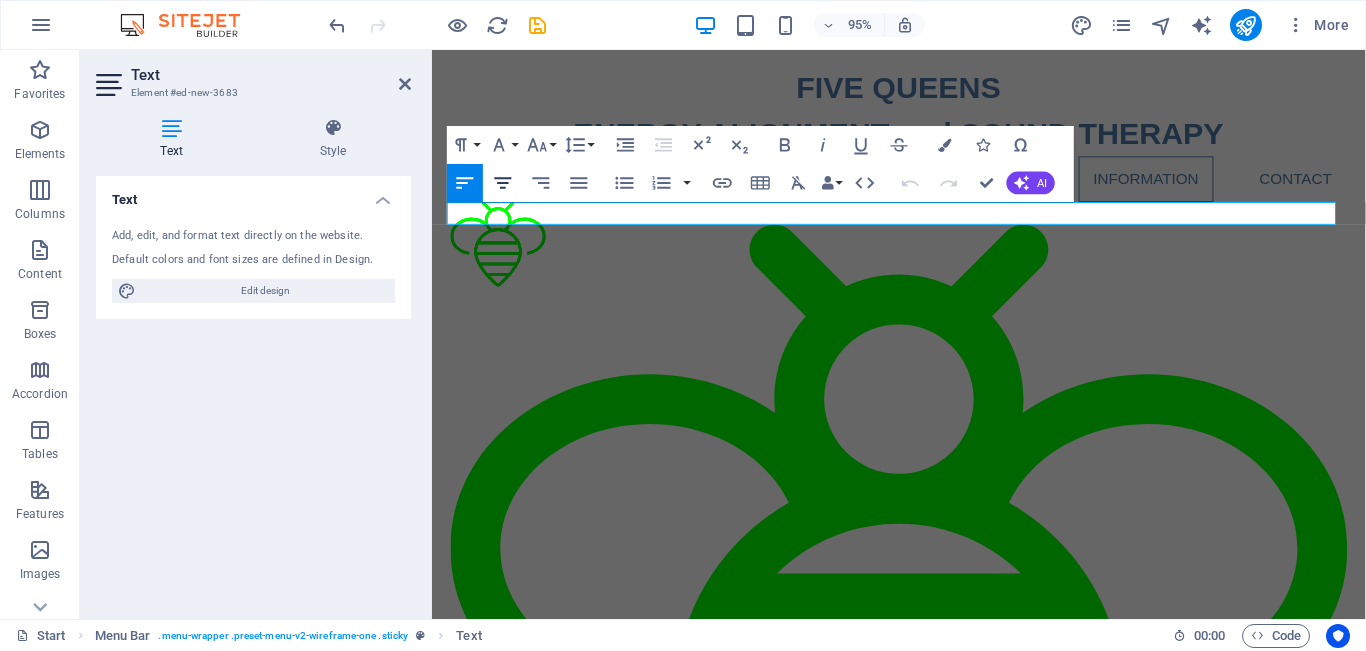 click 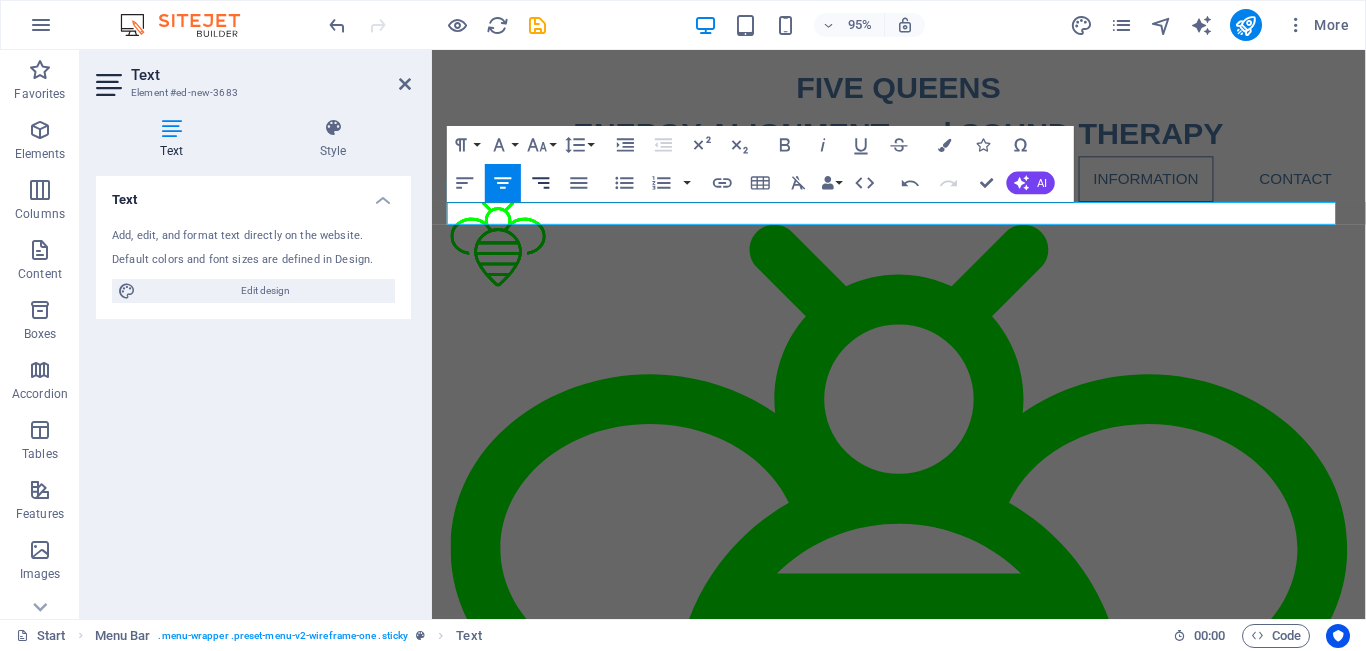 click 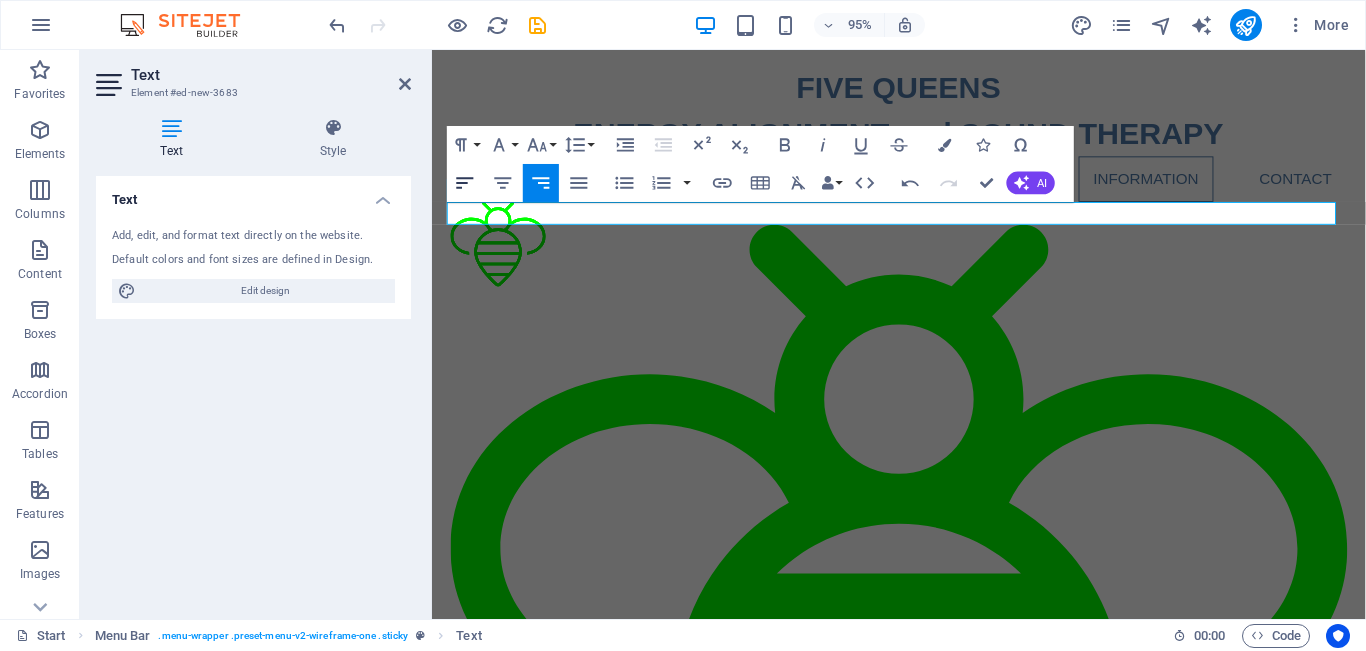 click 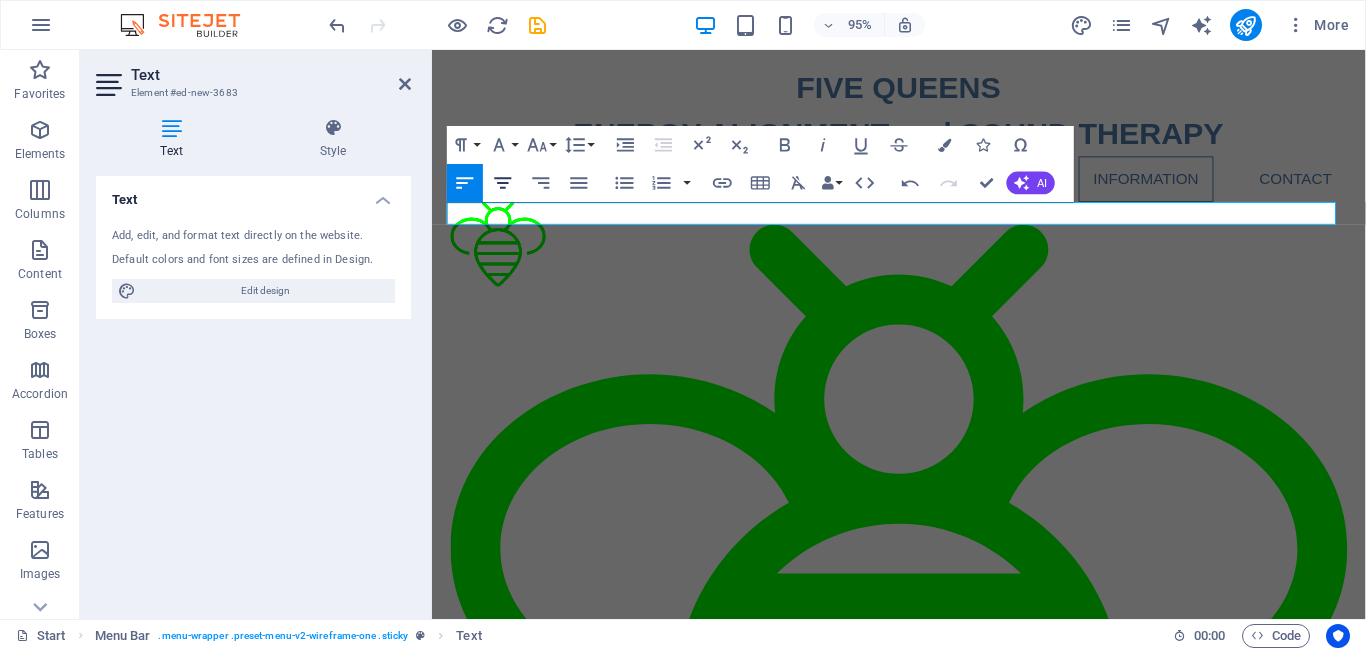 click 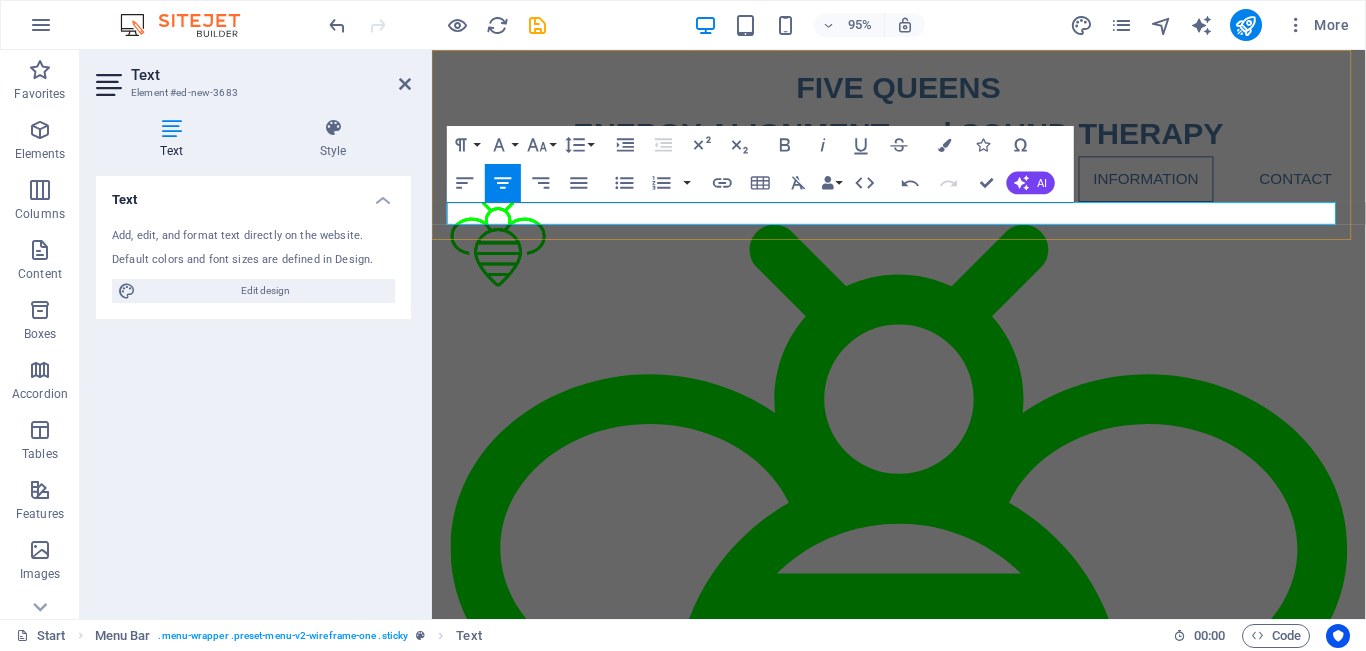 click at bounding box center [924, 2397] 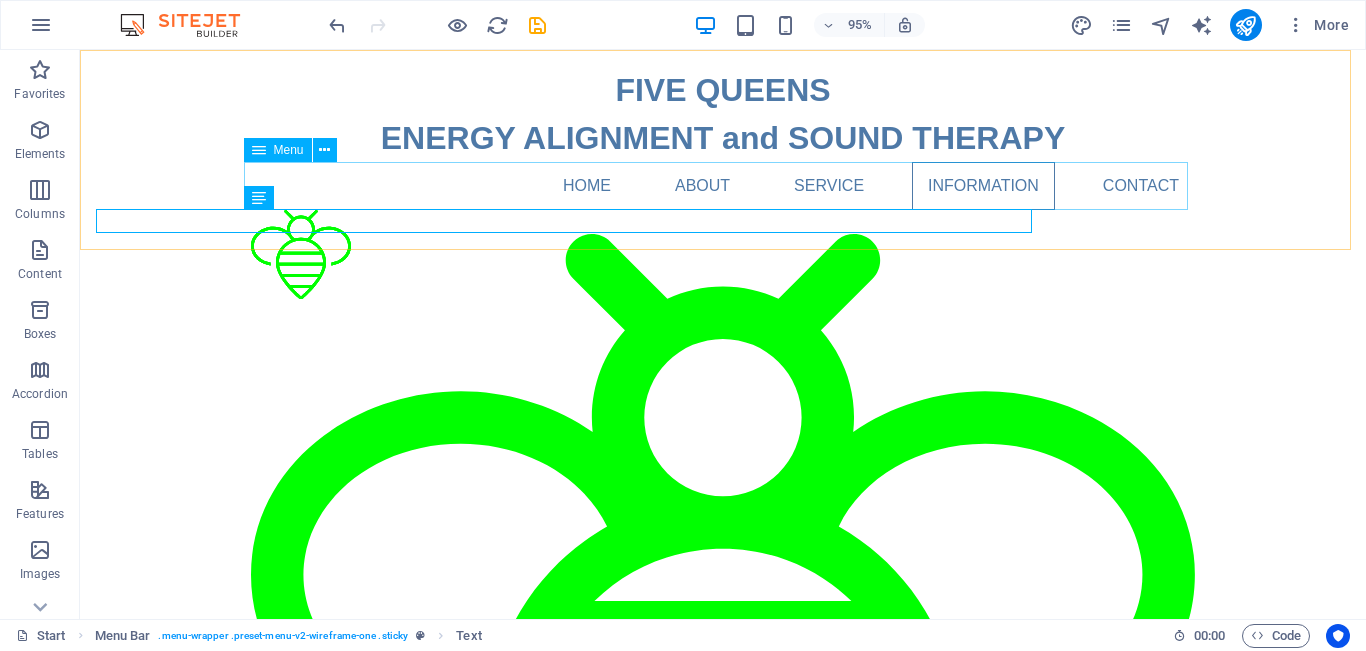 scroll, scrollTop: 3705, scrollLeft: 0, axis: vertical 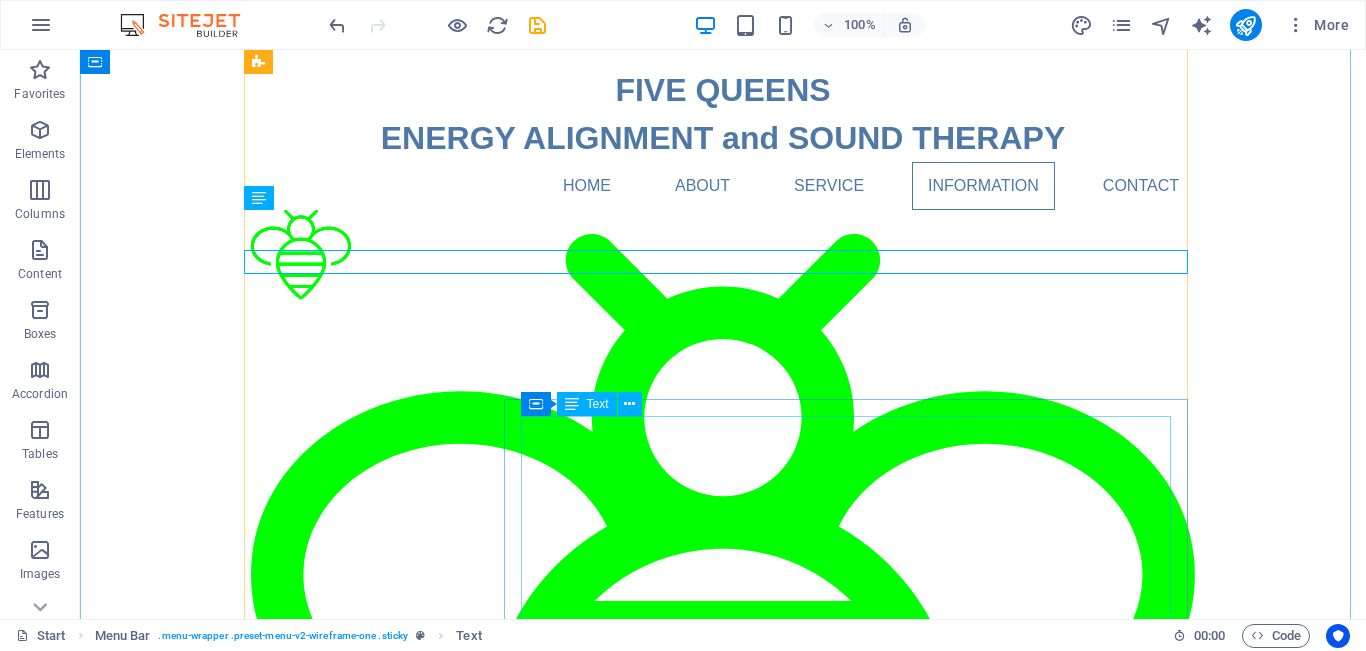 click on "We are located in private natural surroundings, enhancing the experience by grounding ourselves within nature. Too often our hectic lives and digital attachments distract us from the healing power of nature. Sadly, most of us now live in a world where nature is a luxury, not an everyday lifestyle. Our peaceful and calm surroundings at Five Queens, located just twenty minutes walk from [CITY], [STATE] or five minute drive, overlook the beauty of Fewa Lake, surrounded by natural private land, where we try to maintain the balance with our natural environment. We also provide onsite accommodation in our self catering cabins, where you can avail of the opportunity to totally immerse your self in your healing journey. For all enquiries, please contact us and we will answer any further questions you may have. 🙏 Namaste [NAME]" at bounding box center [853, 4094] 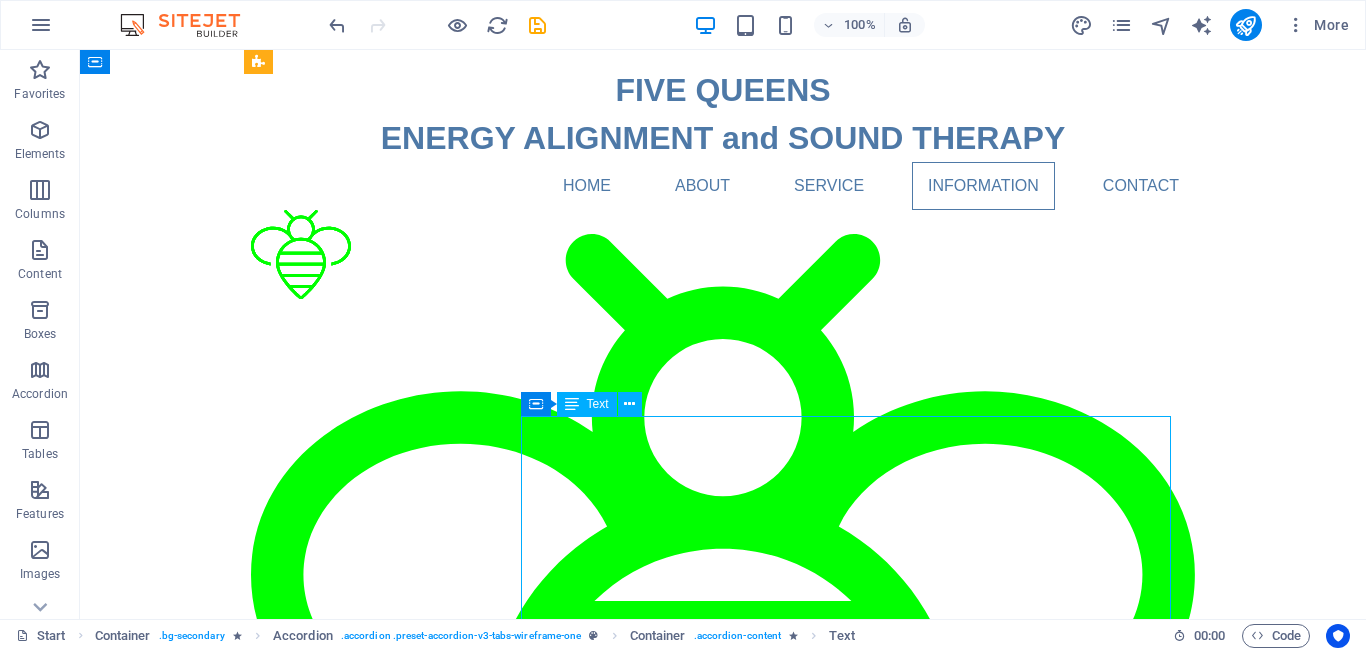 click on "We are located in private natural surroundings, enhancing the experience by grounding ourselves within nature. Too often our hectic lives and digital attachments distract us from the healing power of nature. Sadly, most of us now live in a world where nature is a luxury, not an everyday lifestyle. Our peaceful and calm surroundings at Five Queens, located just twenty minutes walk from [CITY], [STATE] or five minute drive, overlook the beauty of Fewa Lake, surrounded by natural private land, where we try to maintain the balance with our natural environment. We also provide onsite accommodation in our self catering cabins, where you can avail of the opportunity to totally immerse your self in your healing journey. For all enquiries, please contact us and we will answer any further questions you may have. 🙏 Namaste [NAME]" at bounding box center [853, 4094] 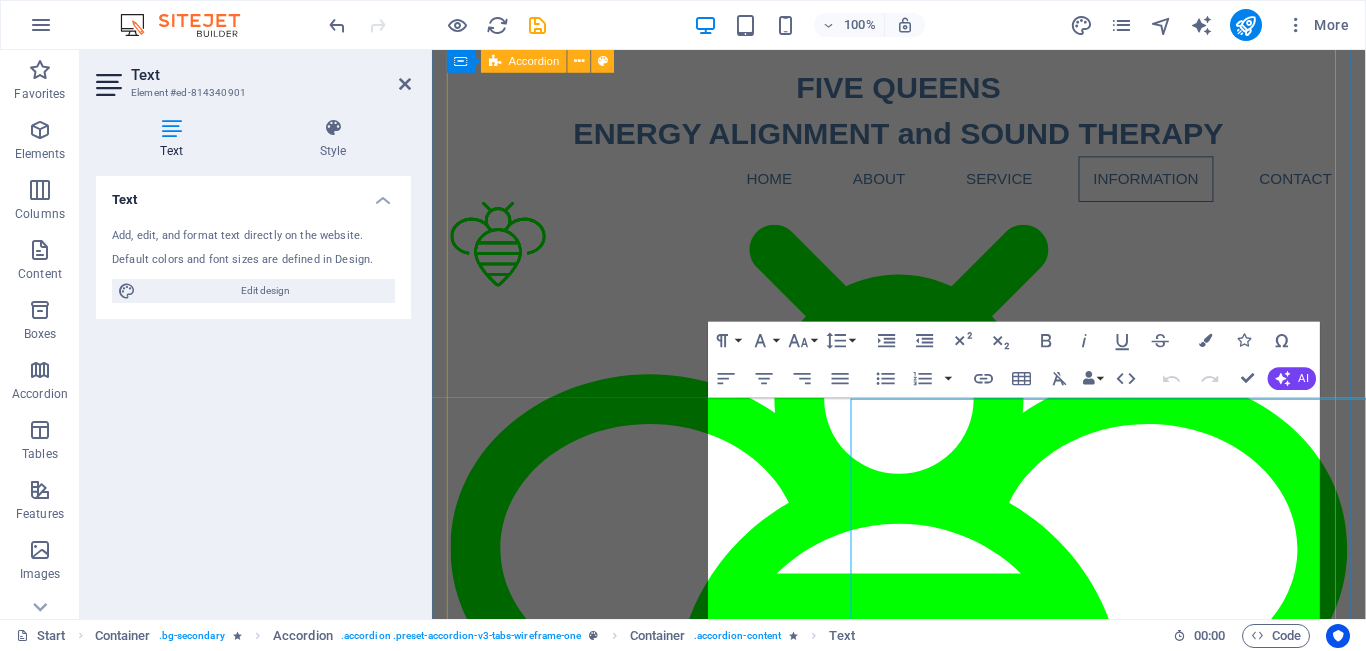 scroll, scrollTop: 3664, scrollLeft: 0, axis: vertical 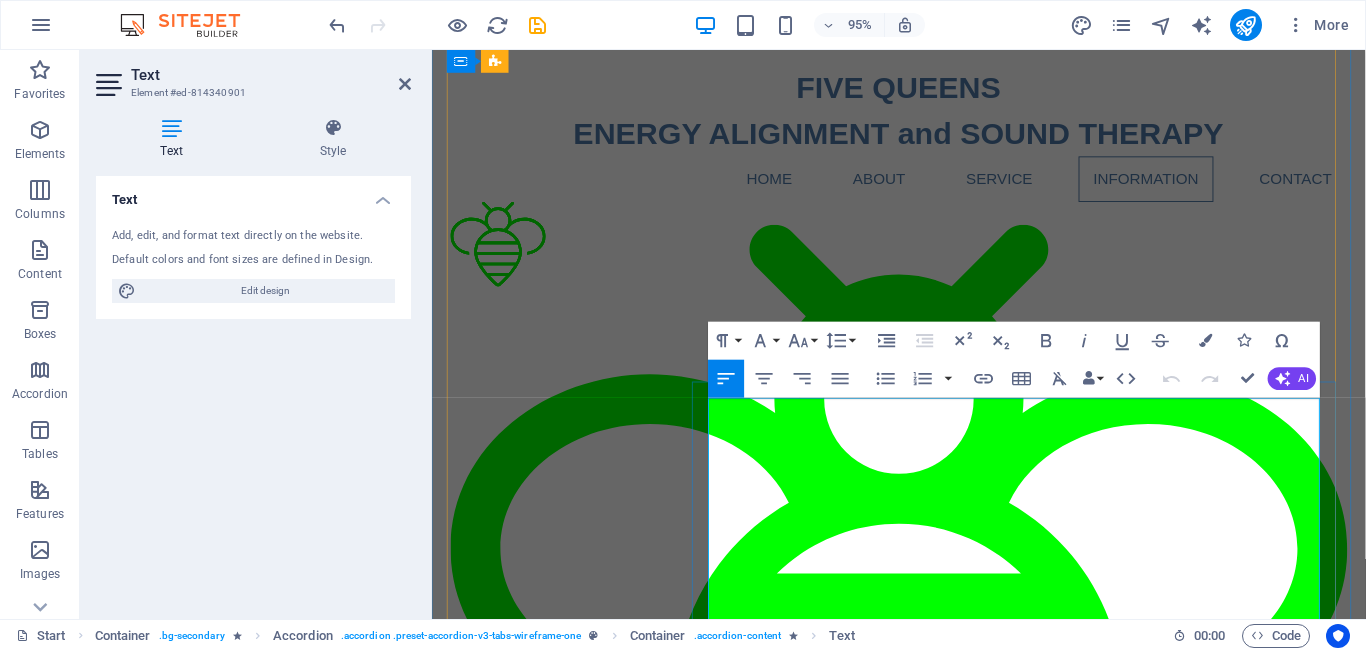 click on "We are located in private natural surroundings, enhancing the experience by grounding ourselves within nature. Too often our hectic lives and digital attachments distract us from the healing power of nature. Sadly, most of us now live in a world where nature is a luxury, not an everyday lifestyle. Our peaceful and calm surroundings at Five Queens, located just twenty minutes walk from [CITY], [STATE] or five minute drive, overlook the beauty of Fewa Lake, surrounded by natural private land, where we try to maintain the balance with our natural environment." at bounding box center [1055, 3994] 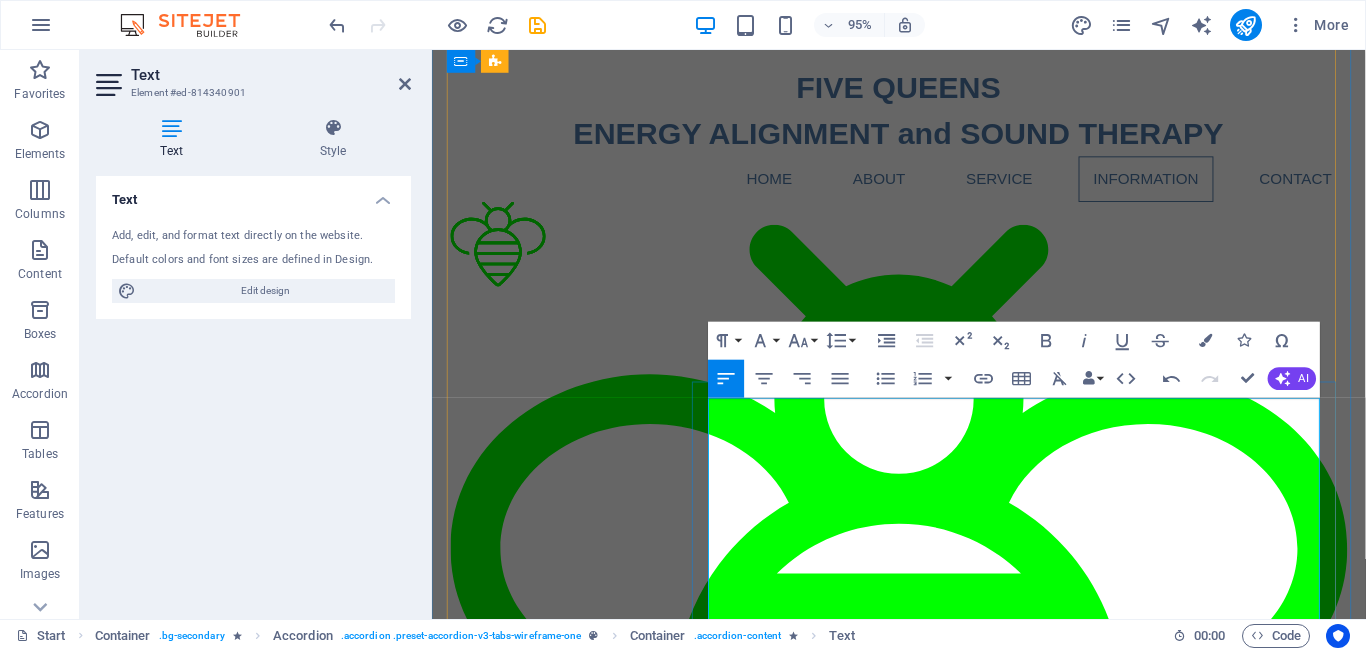 click on "We are located in private natural surroundings, enhancing the experience by grounding ourselves within nature. Too often our hectic lives and digital attachments distract us from the healing power of nature. Sadly, most of us now live in a world where nature is a luxury, not an everyday lifestyle. Our peaceful and calm surroundings at Five Queens, located just twenty minutes walk or five minute drive, overlook the beauty of Fewa Lake, surrounded by natural private land, where we try to maintain the balance with our natural environment." at bounding box center (1055, 3994) 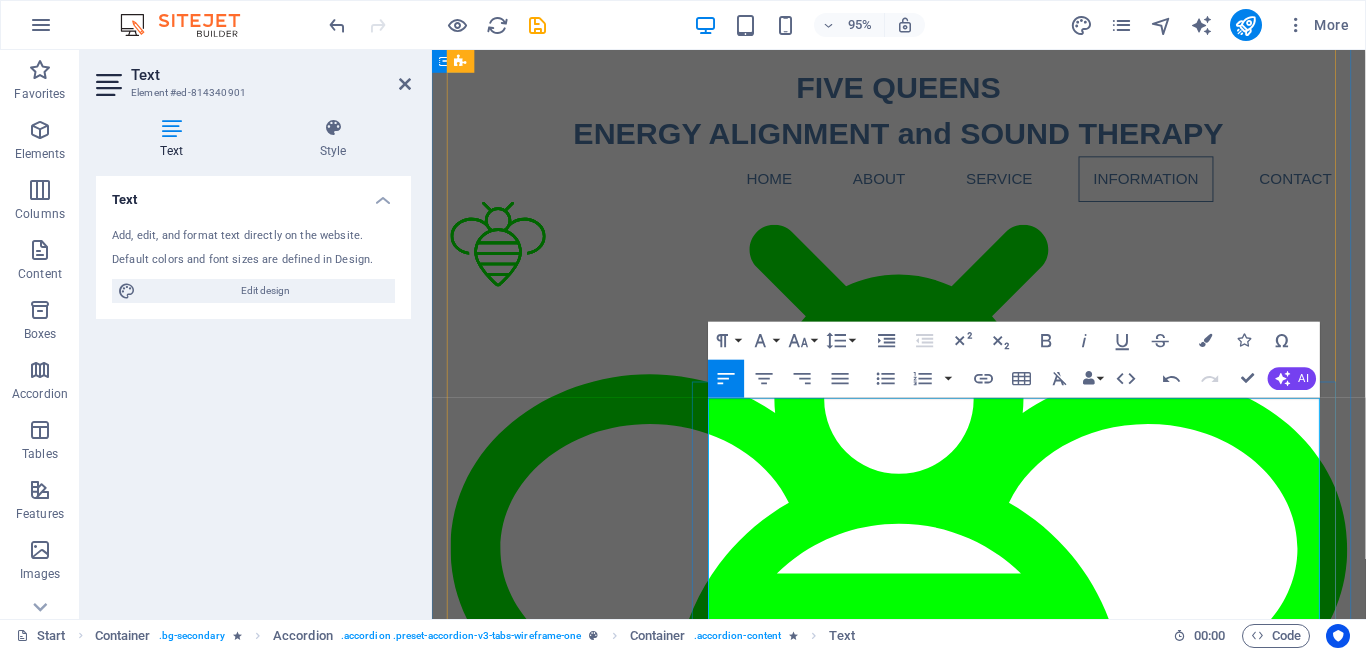 click on "We are located in private natural surroundings, enhancing the experience by grounding ourselves within nature. Too often our hectic lives and digital attachments distract us from the healing power of nature. Sadly, most of us now live in a world where nature is a luxury, not an everyday lifestyle. Our peaceful and calm surroundings at Five Queens, located just twenty minutes walk or five minute drive from all the amenities of [CITY], [STATE], overlook the beauty of Fewa Lake, surrounded by natural private land, where we try to maintain the balance with our natural environment." at bounding box center (1055, 4008) 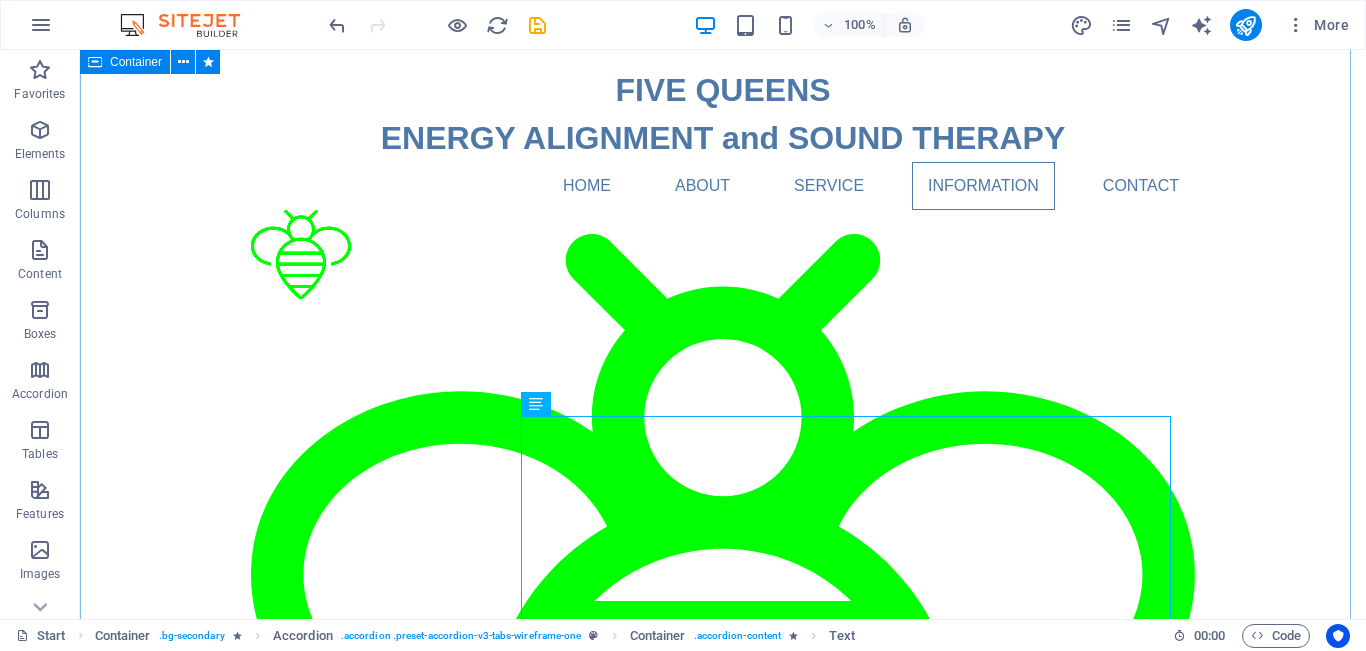 scroll, scrollTop: 3665, scrollLeft: 0, axis: vertical 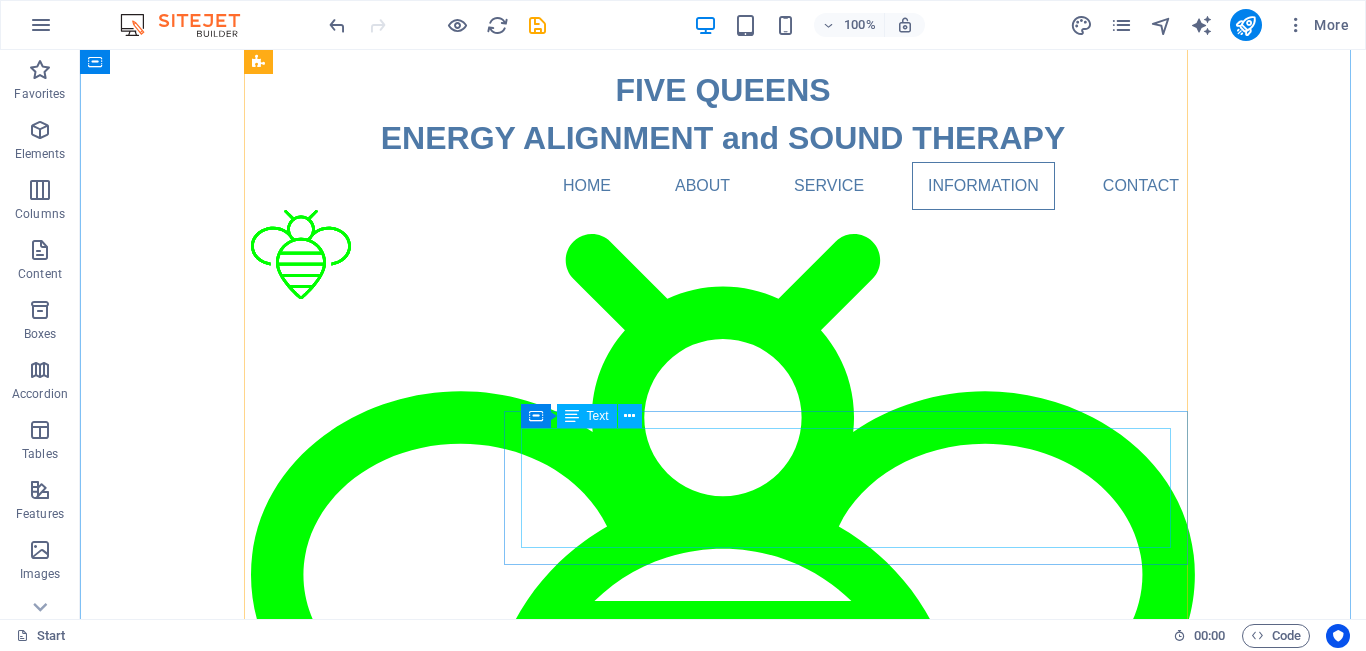 click on "Lorem ipsum dolor sit amet, consectetur adipisicing elit. Maiores ipsum repellat minus nihil. Labore, delectus, nam dignissimos ea repudiandae minima voluptatum magni pariatur possimus quia accusamus harum facilis corporis animi nisi. Enim, pariatur, impedit quia repellat harum ipsam laboriosam voluptas dicta illum nisi obcaecati reprehenderit quis placeat recusandae tenetur aperiam." at bounding box center [853, 5317] 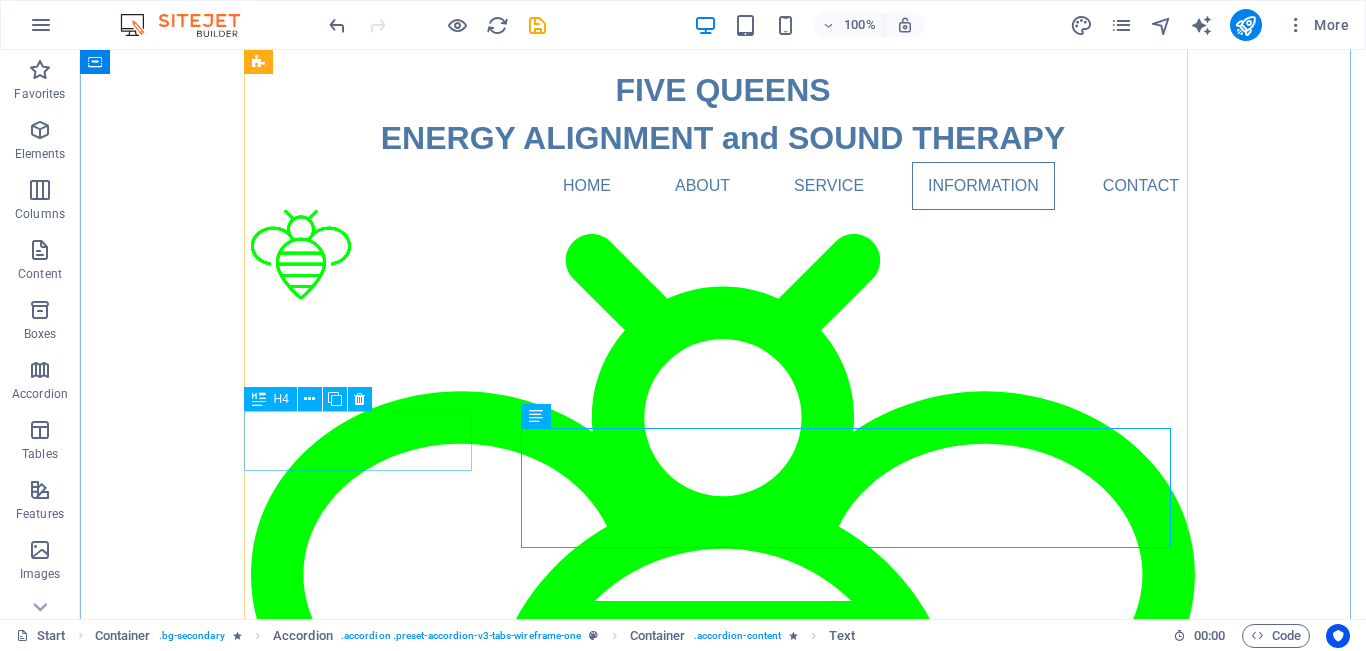click on "Headline" at bounding box center [365, 5325] 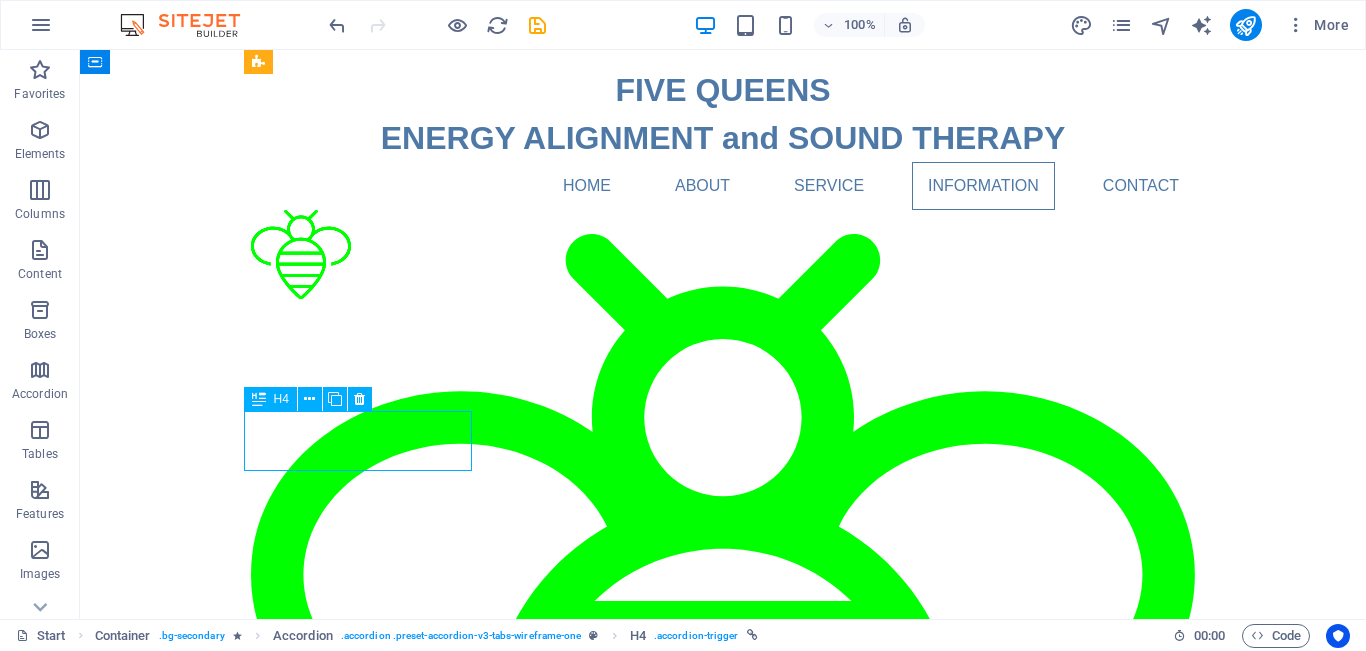 click on "Headline" at bounding box center [365, 5325] 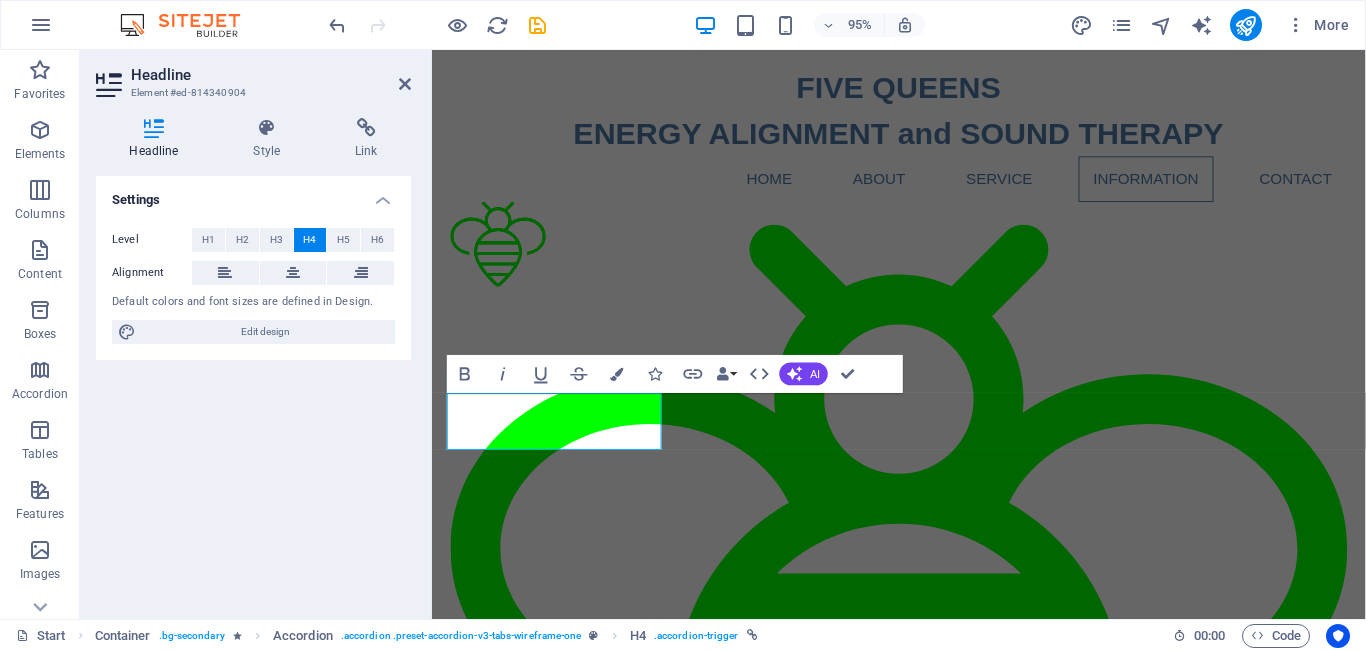 scroll, scrollTop: 4144, scrollLeft: 0, axis: vertical 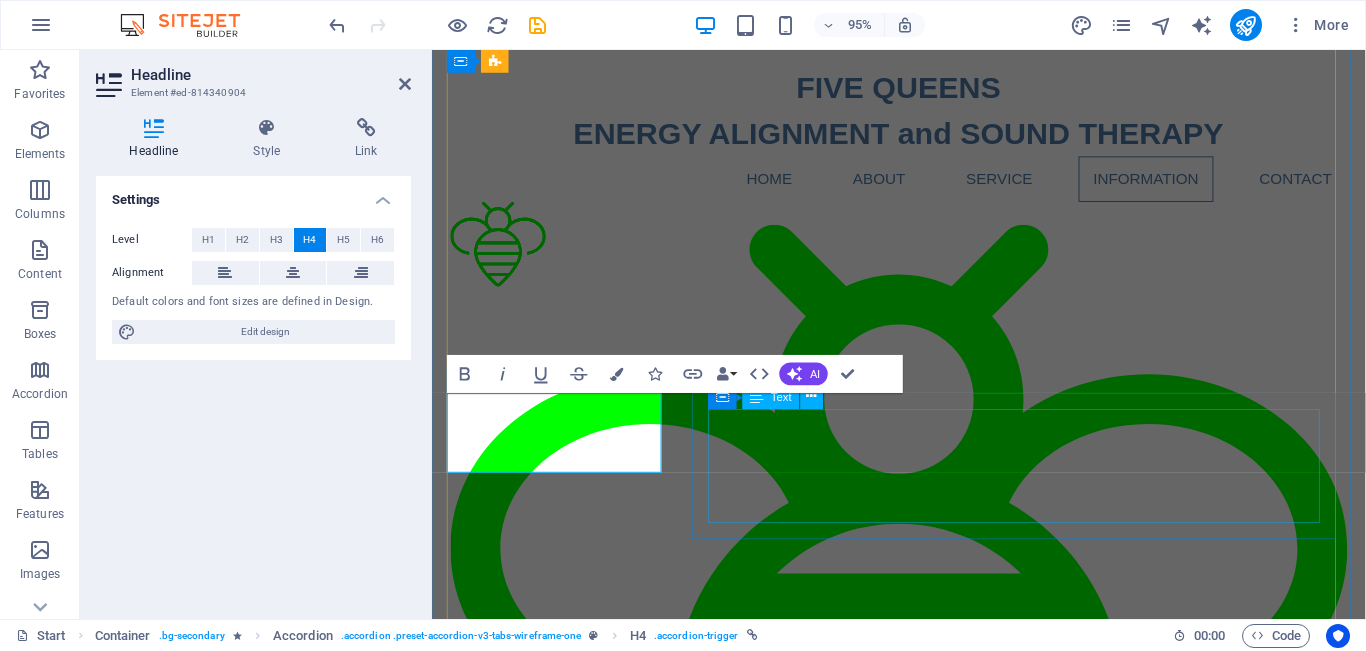 click on "Lorem ipsum dolor sit amet, consectetur adipisicing elit. Maiores ipsum repellat minus nihil. Labore, delectus, nam dignissimos ea repudiandae minima voluptatum magni pariatur possimus quia accusamus harum facilis corporis animi nisi. Enim, pariatur, impedit quia repellat harum ipsam laboriosam voluptas dicta illum nisi obcaecati reprehenderit quis placeat recusandae tenetur aperiam." at bounding box center [1054, 5318] 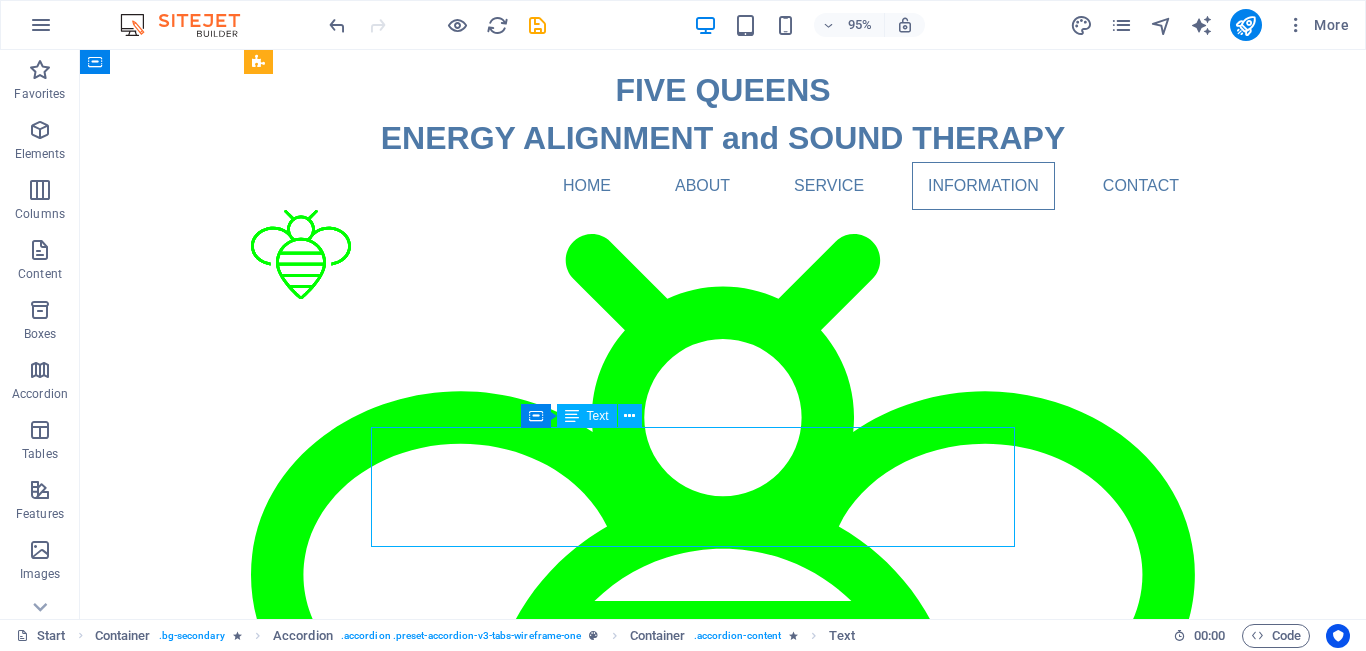 scroll, scrollTop: 4145, scrollLeft: 0, axis: vertical 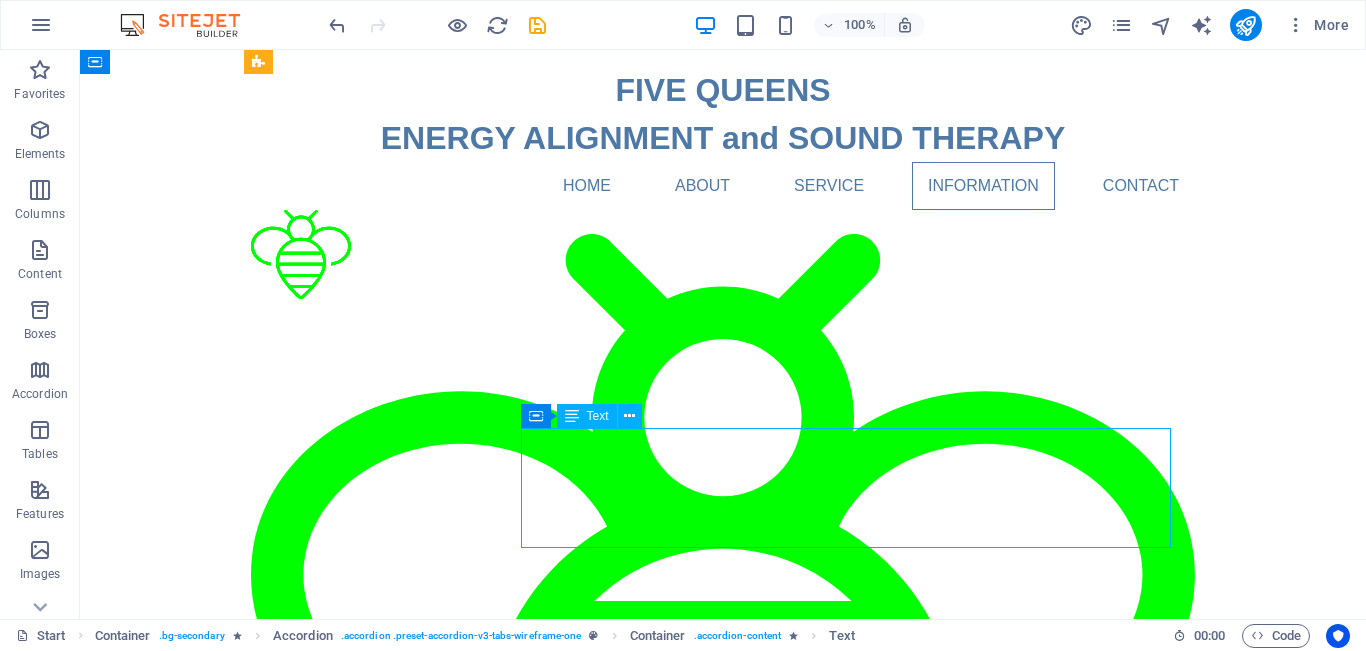 click on "Lorem ipsum dolor sit amet, consectetur adipisicing elit. Maiores ipsum repellat minus nihil. Labore, delectus, nam dignissimos ea repudiandae minima voluptatum magni pariatur possimus quia accusamus harum facilis corporis animi nisi. Enim, pariatur, impedit quia repellat harum ipsam laboriosam voluptas dicta illum nisi obcaecati reprehenderit quis placeat recusandae tenetur aperiam." at bounding box center (853, 5317) 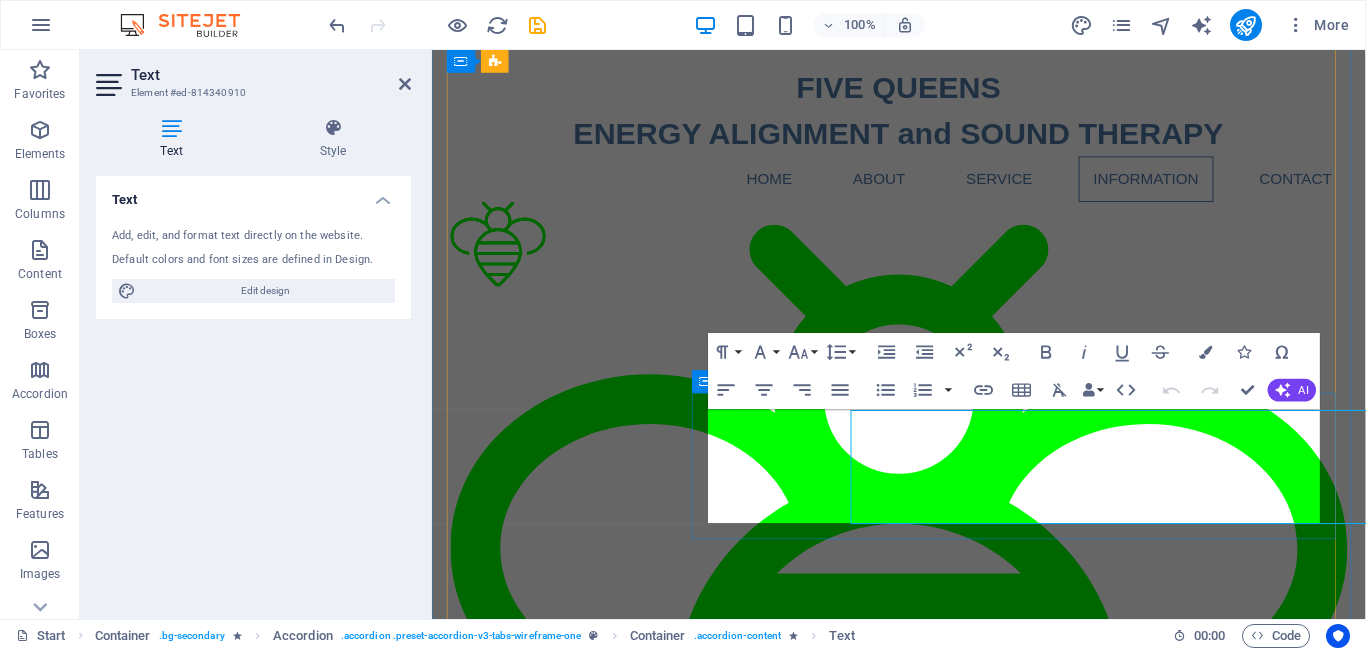 scroll, scrollTop: 4144, scrollLeft: 0, axis: vertical 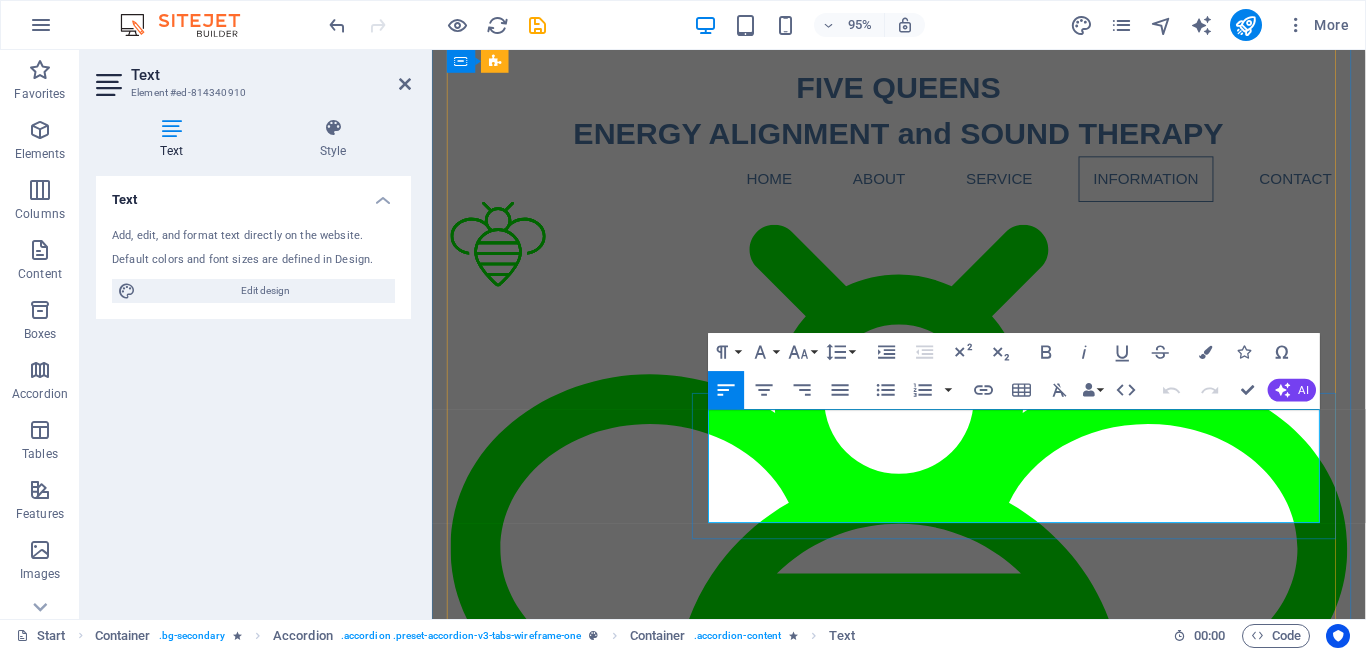 click on "Lorem ipsum dolor sit amet, consectetur adipisicing elit. Maiores ipsum repellat minus nihil. Labore, delectus, nam dignissimos ea repudiandae minima voluptatum magni pariatur possimus quia accusamus harum facilis corporis animi nisi. Enim, pariatur, impedit quia repellat harum ipsam laboriosam voluptas dicta illum nisi obcaecati reprehenderit quis placeat recusandae tenetur aperiam." at bounding box center (1054, 5318) 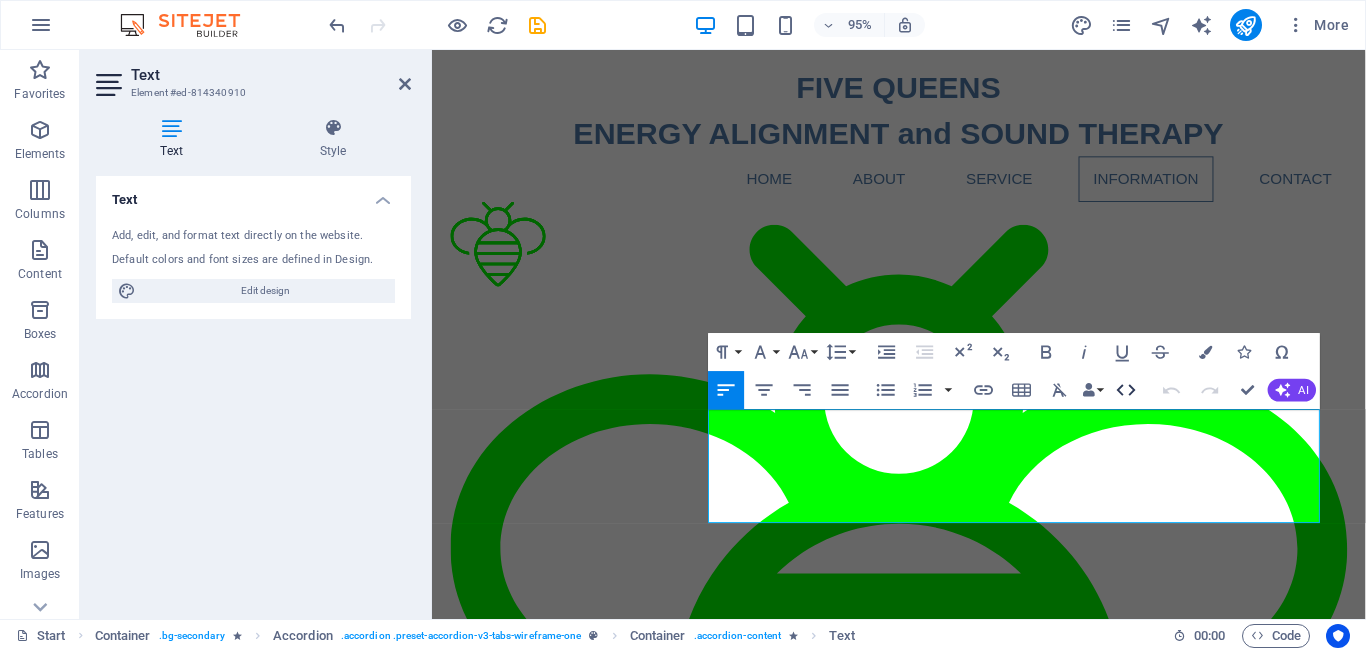 click 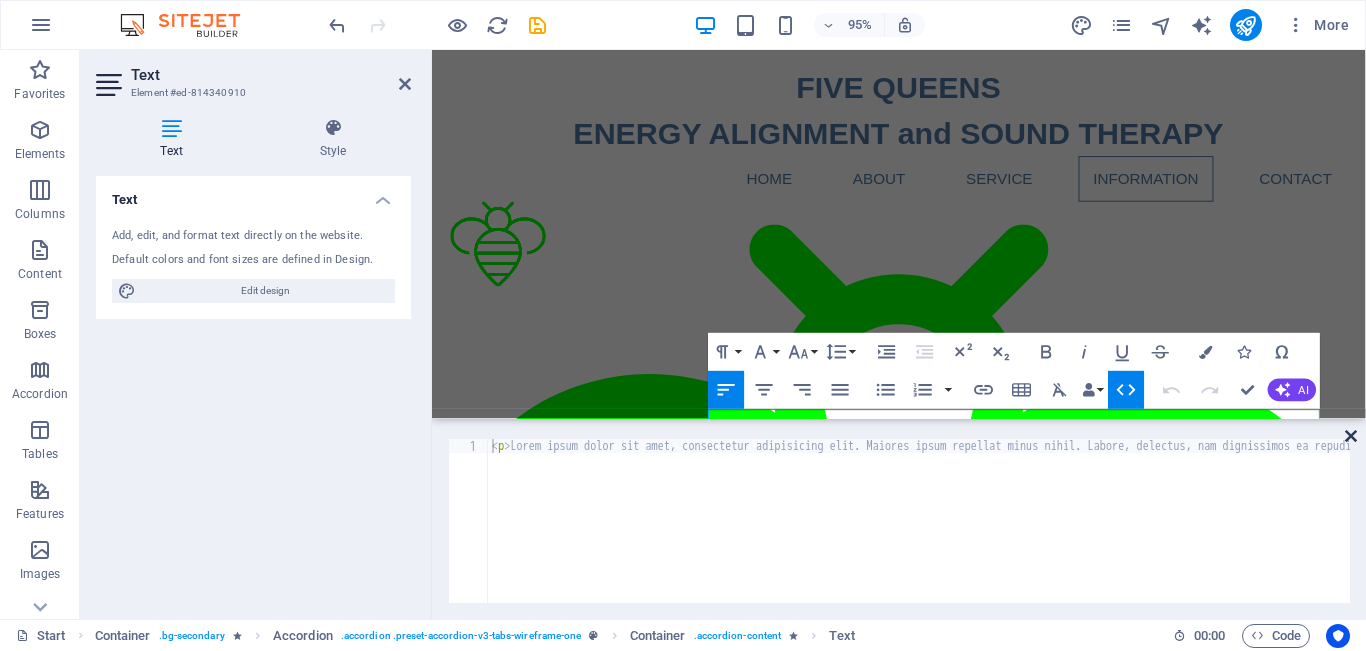 click at bounding box center [1351, 436] 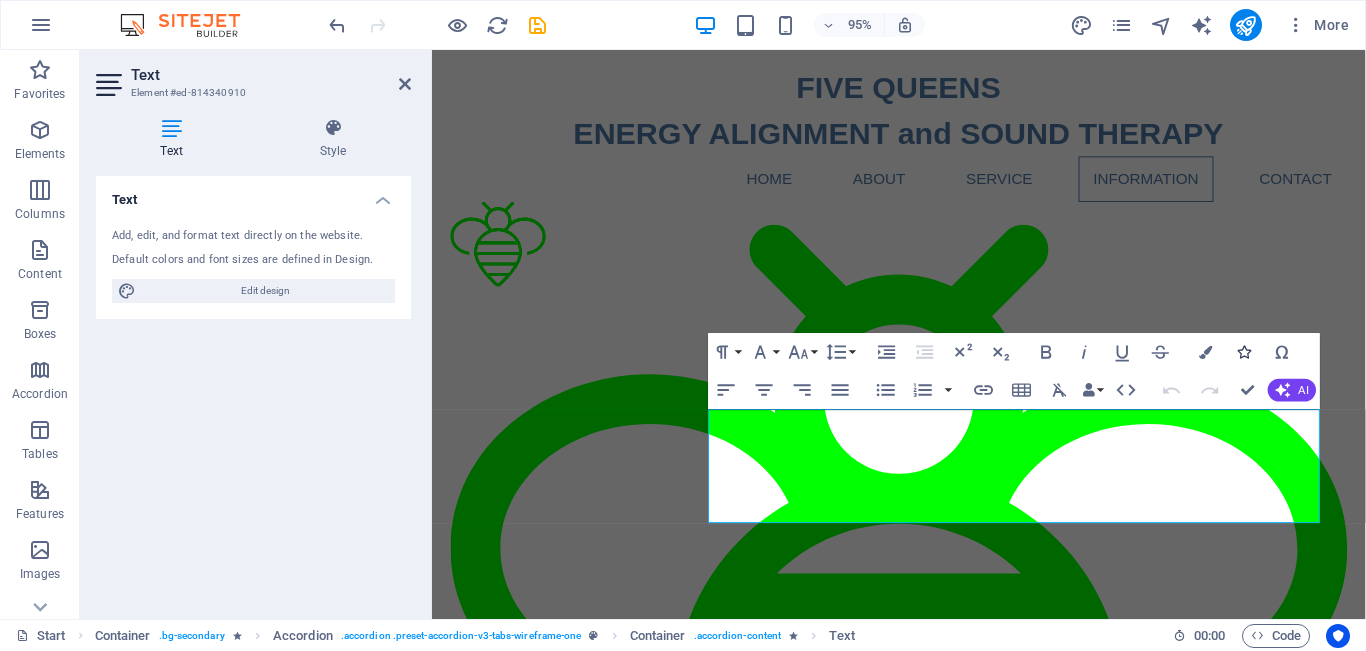 click at bounding box center (1244, 351) 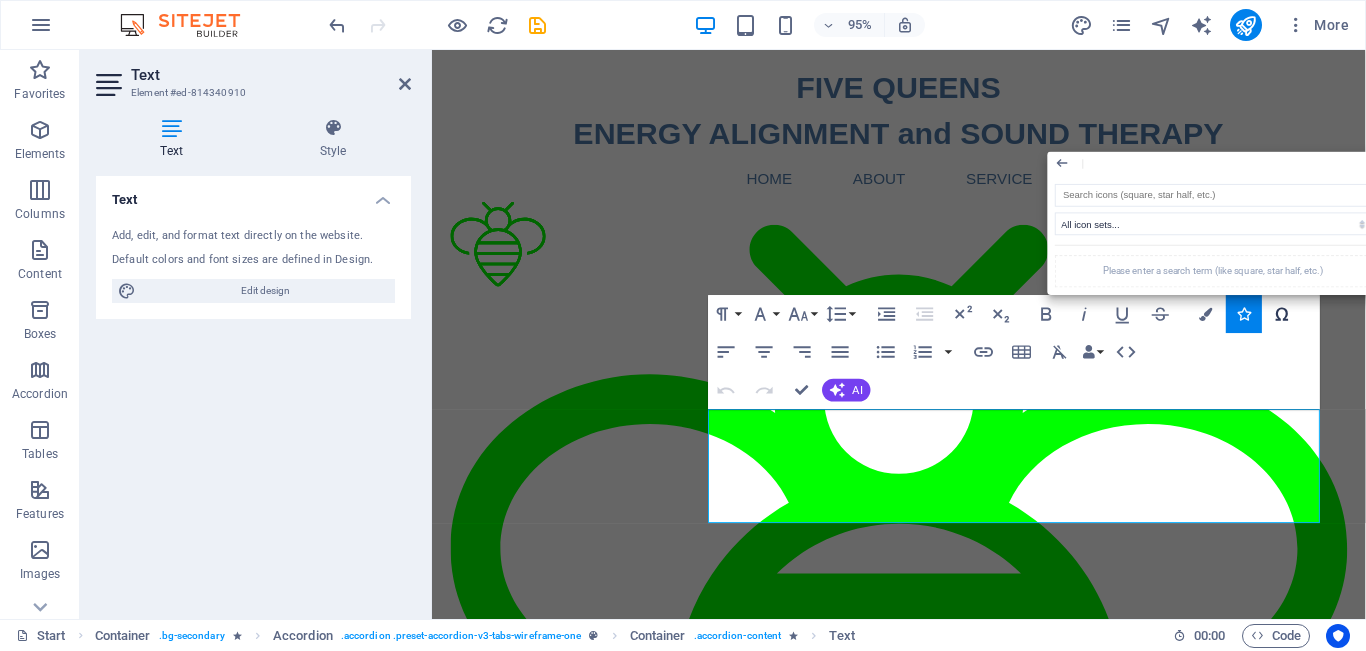 click 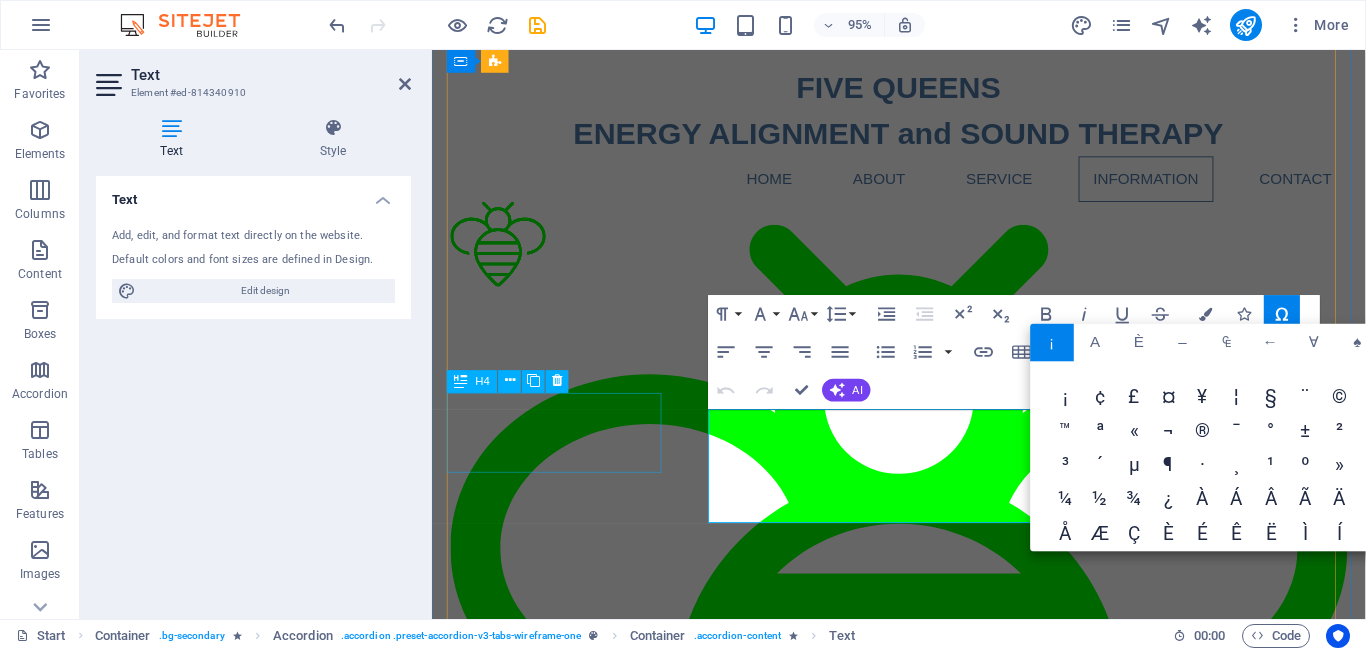 click on "OUR ACCOMODATION" at bounding box center [566, 5326] 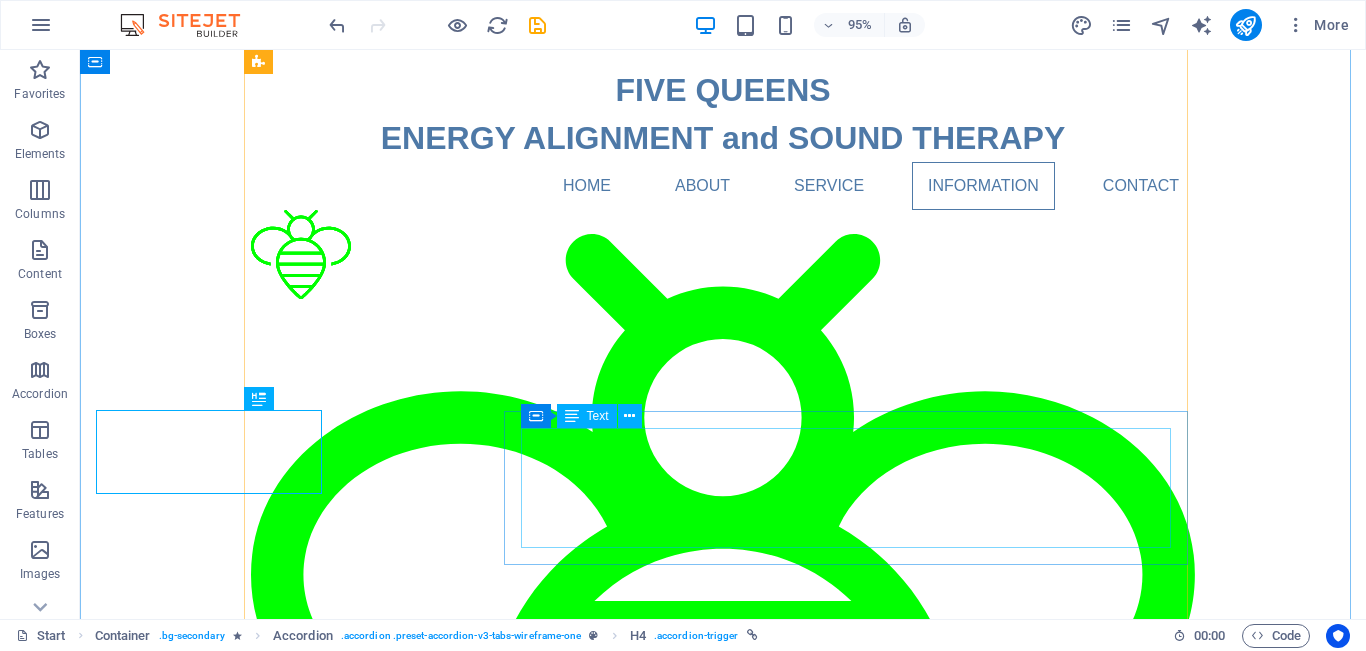 scroll, scrollTop: 4145, scrollLeft: 0, axis: vertical 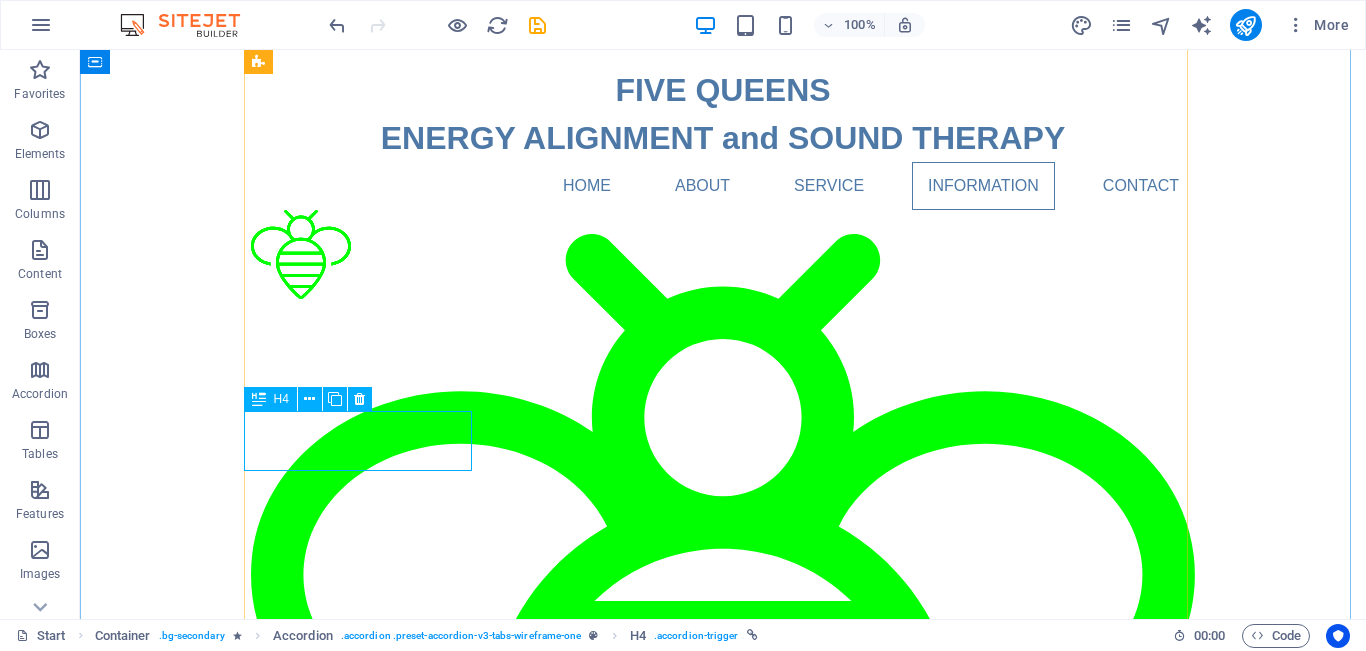 click on "OUR ACCOMODATION" at bounding box center [365, 5325] 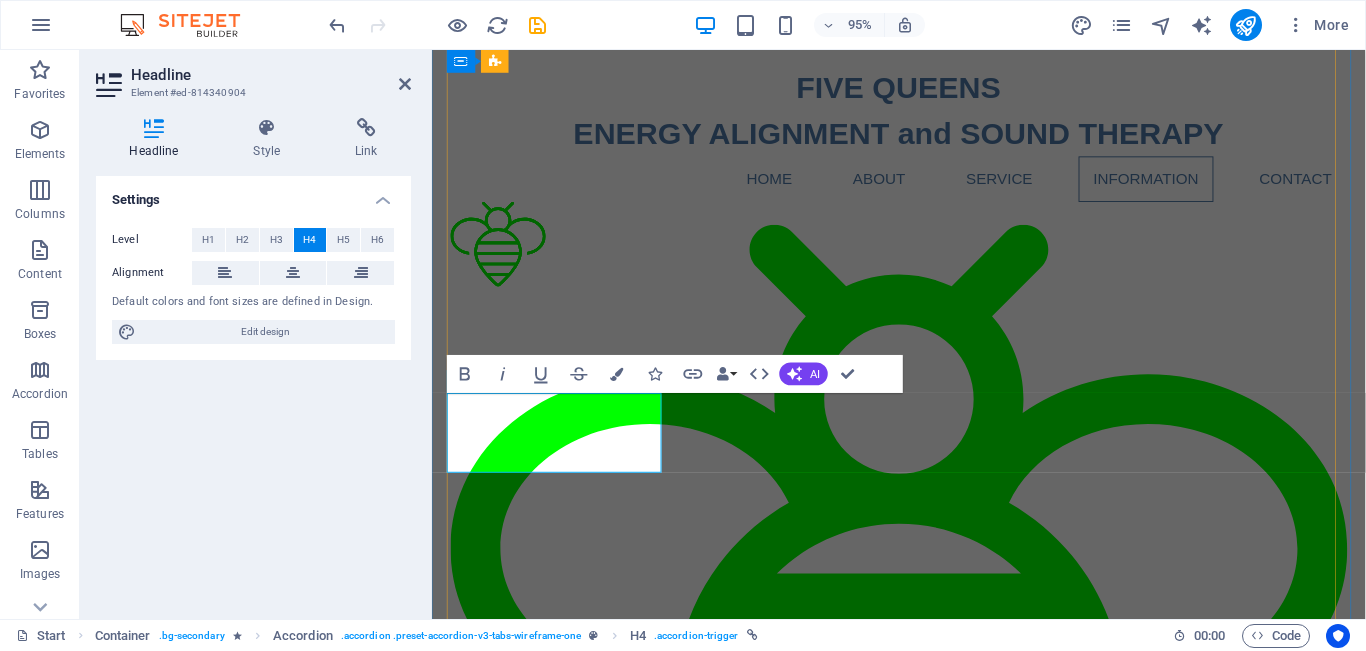 click on "OUR ACCOMODATION" at bounding box center (566, 5283) 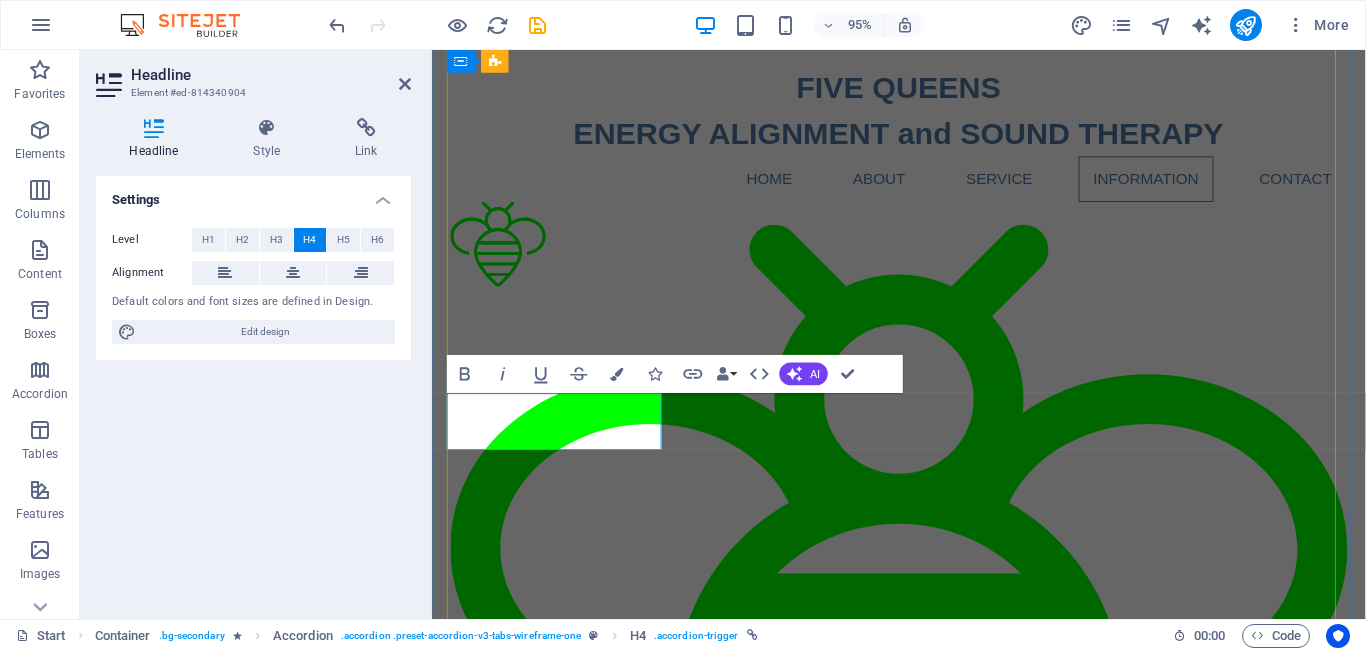 click on "OUR ACCOMODATI" at bounding box center [566, 5271] 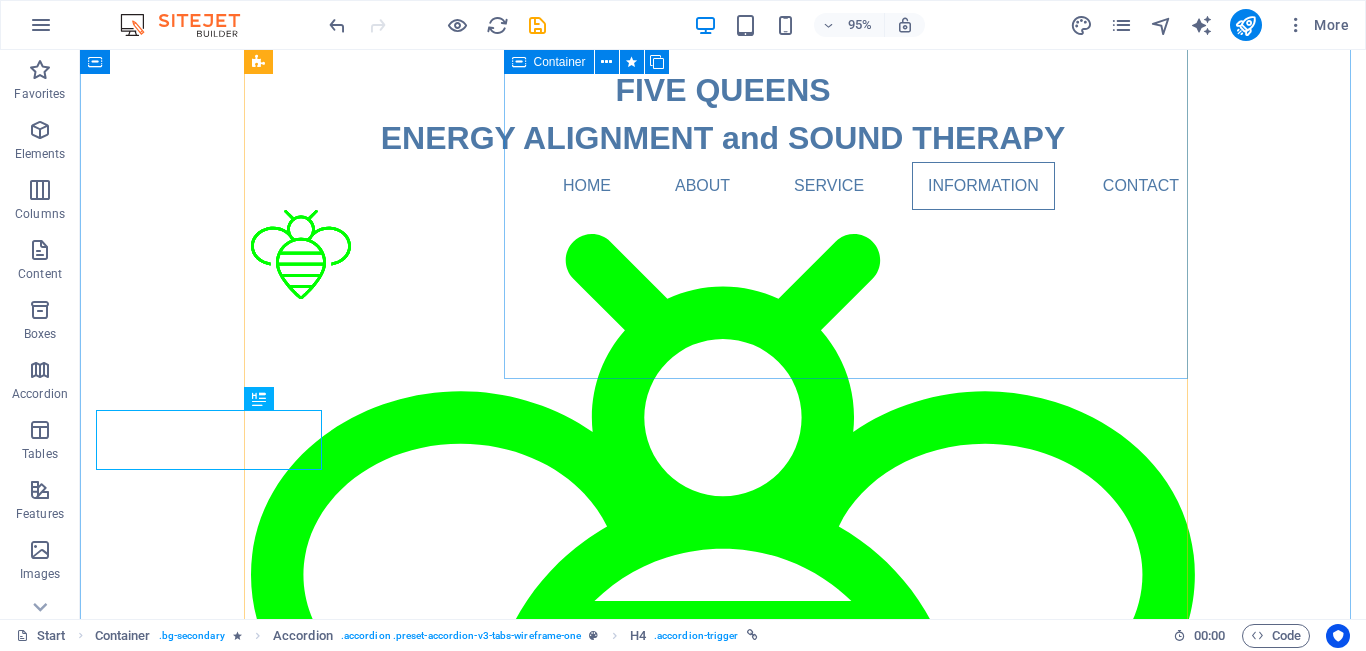 scroll, scrollTop: 4145, scrollLeft: 0, axis: vertical 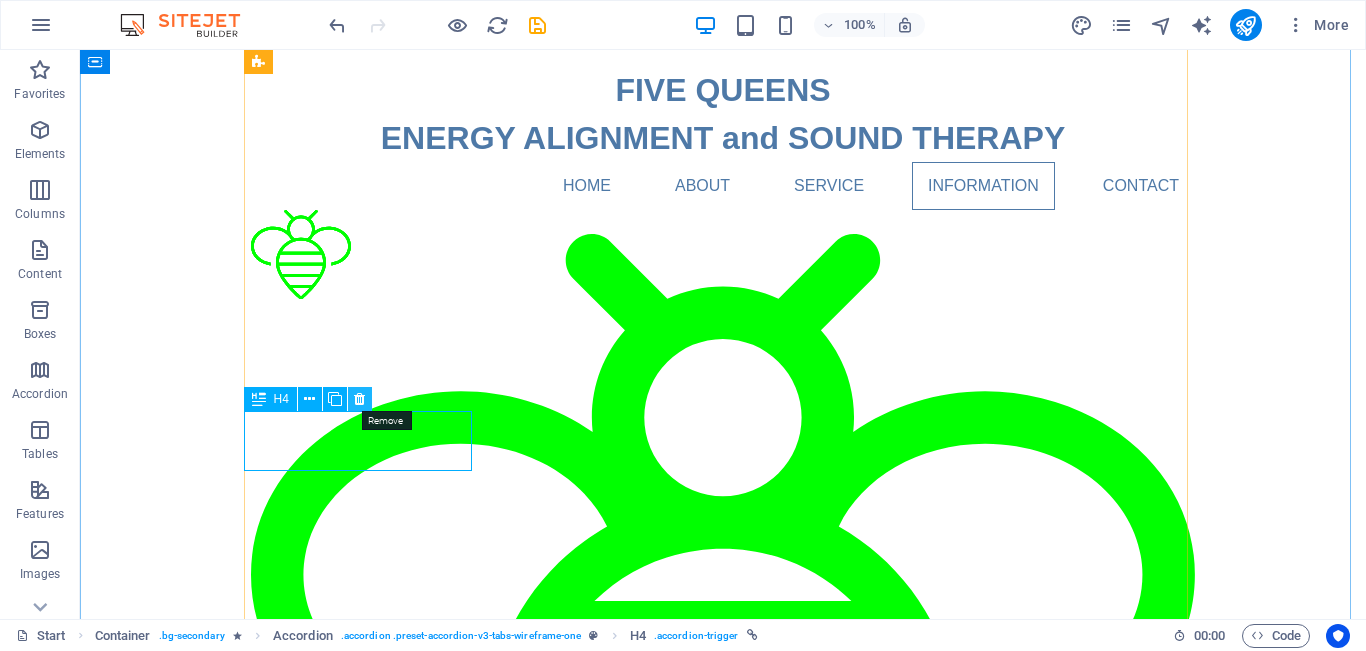 click at bounding box center (359, 399) 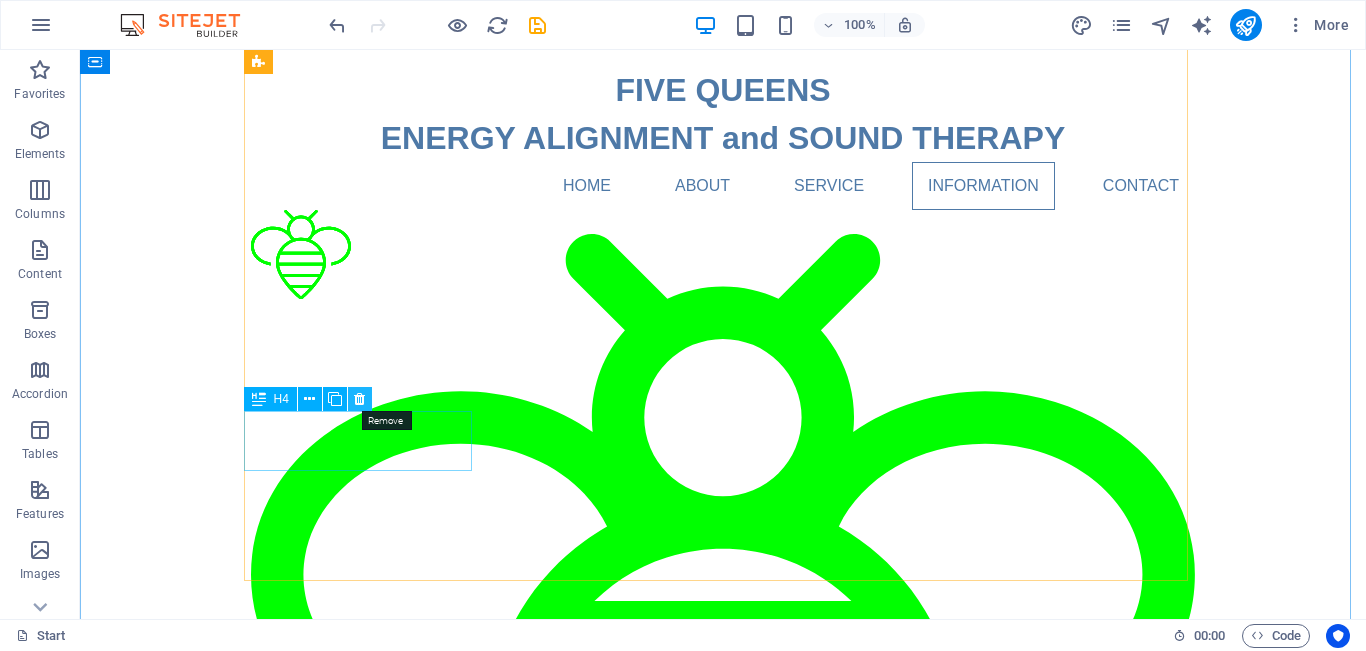 click at bounding box center [359, 399] 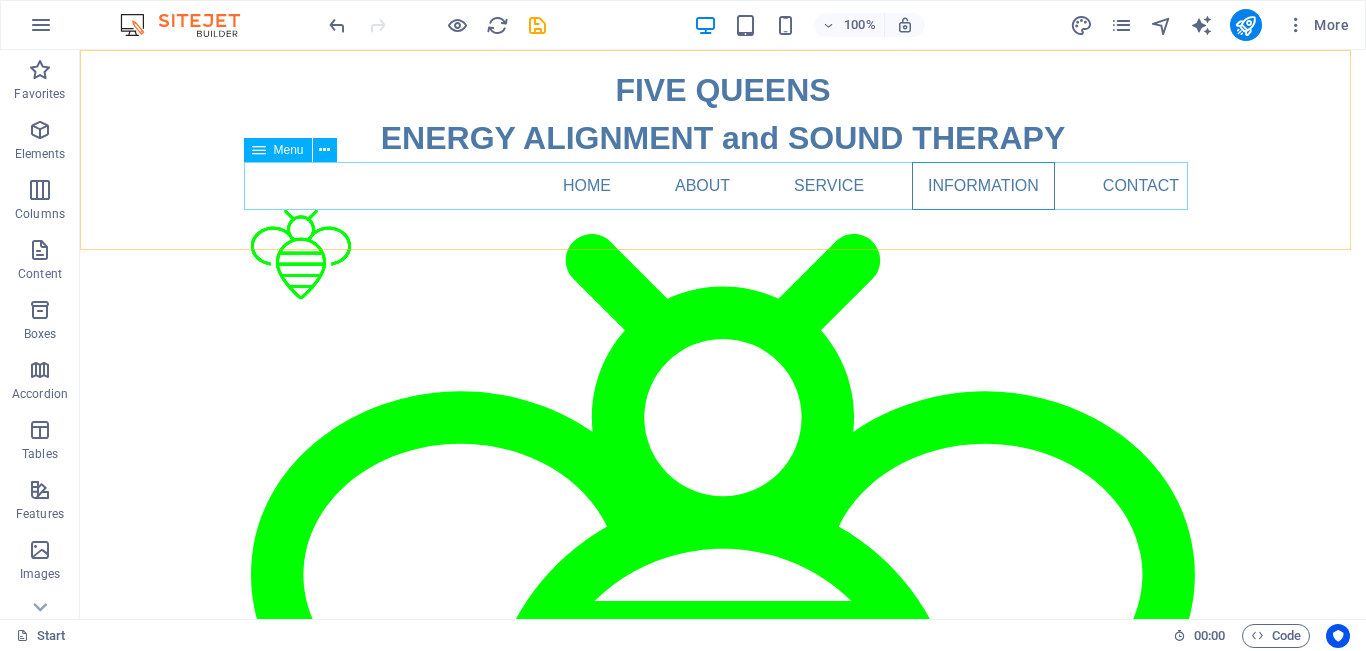 click on "Home About Service Information Contact" at bounding box center [723, 186] 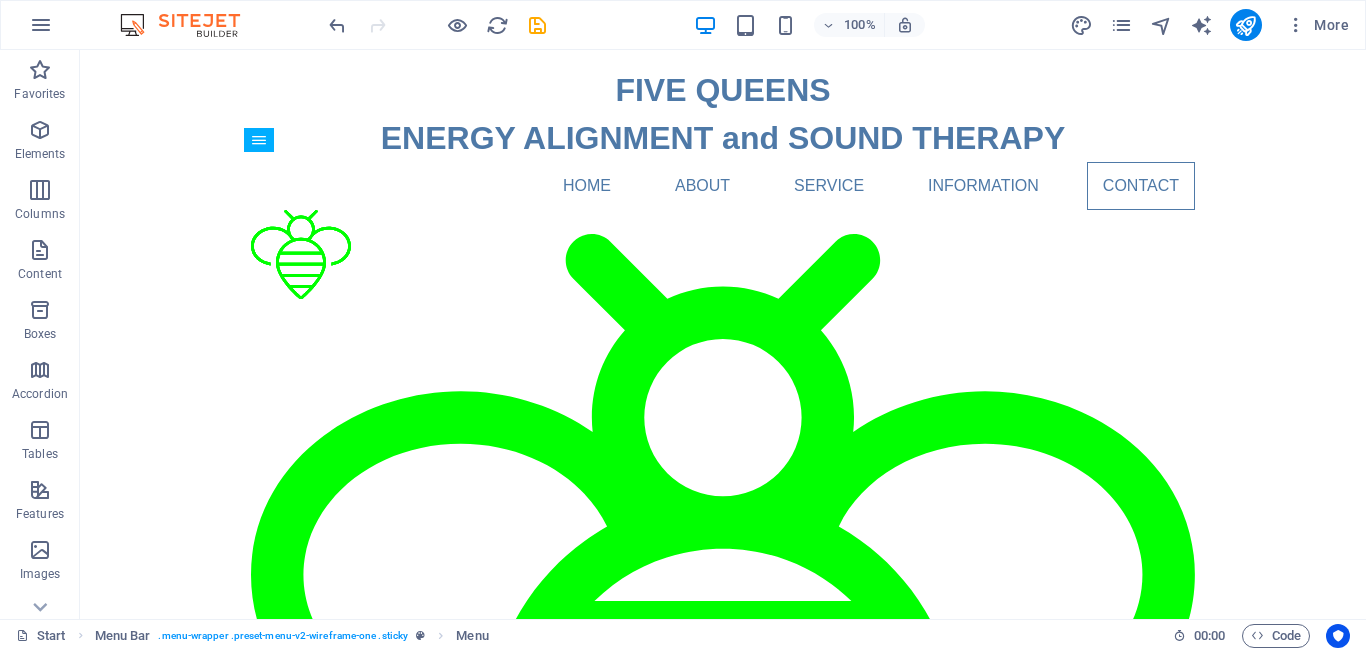 scroll, scrollTop: 5468, scrollLeft: 0, axis: vertical 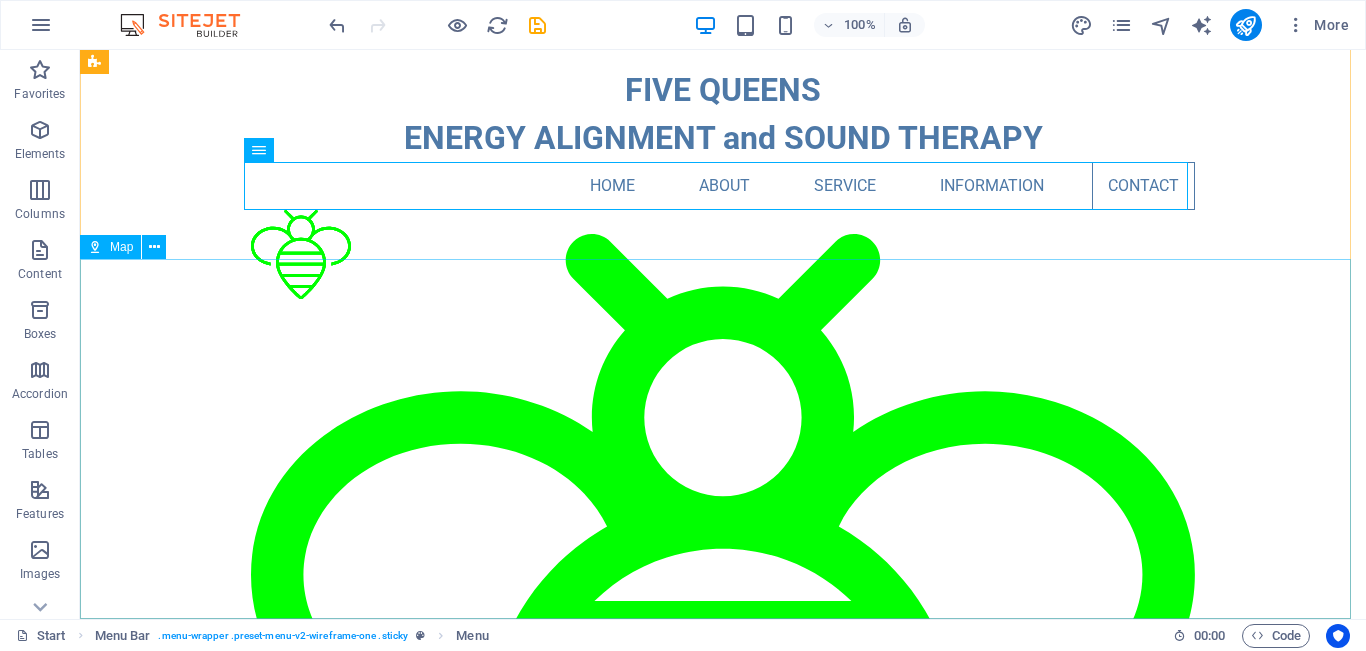 click at bounding box center (95, 247) 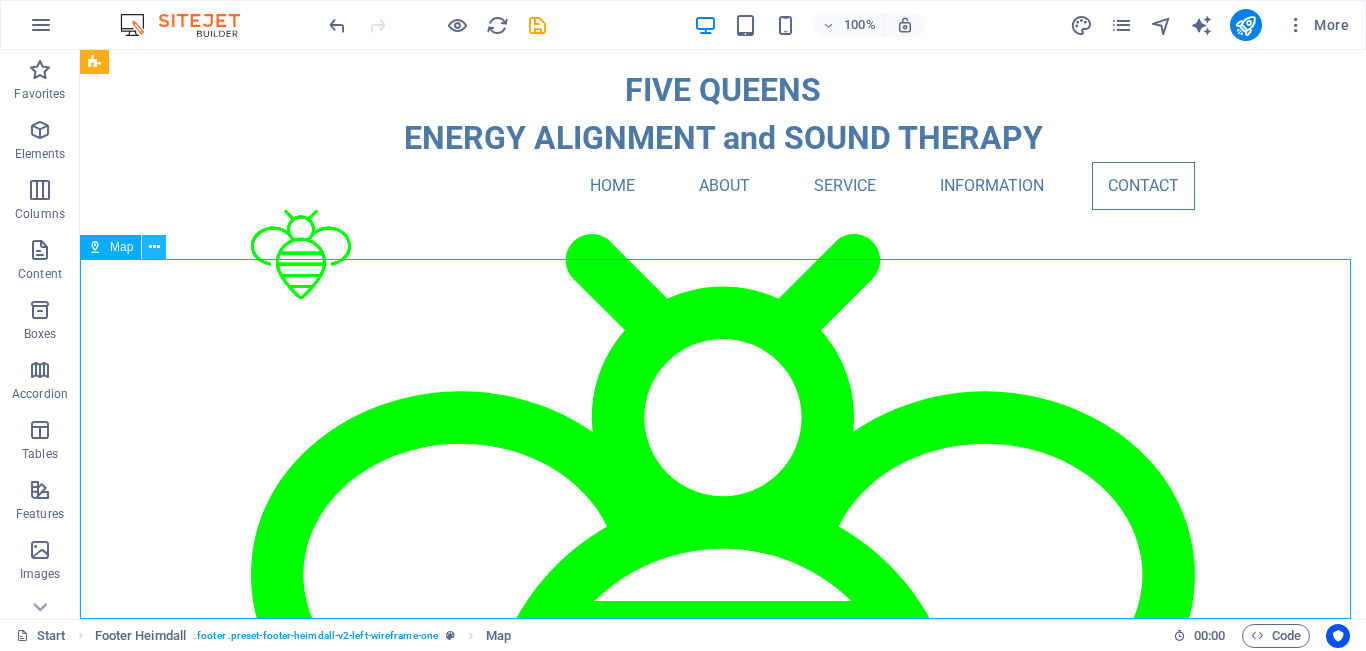 click at bounding box center [154, 247] 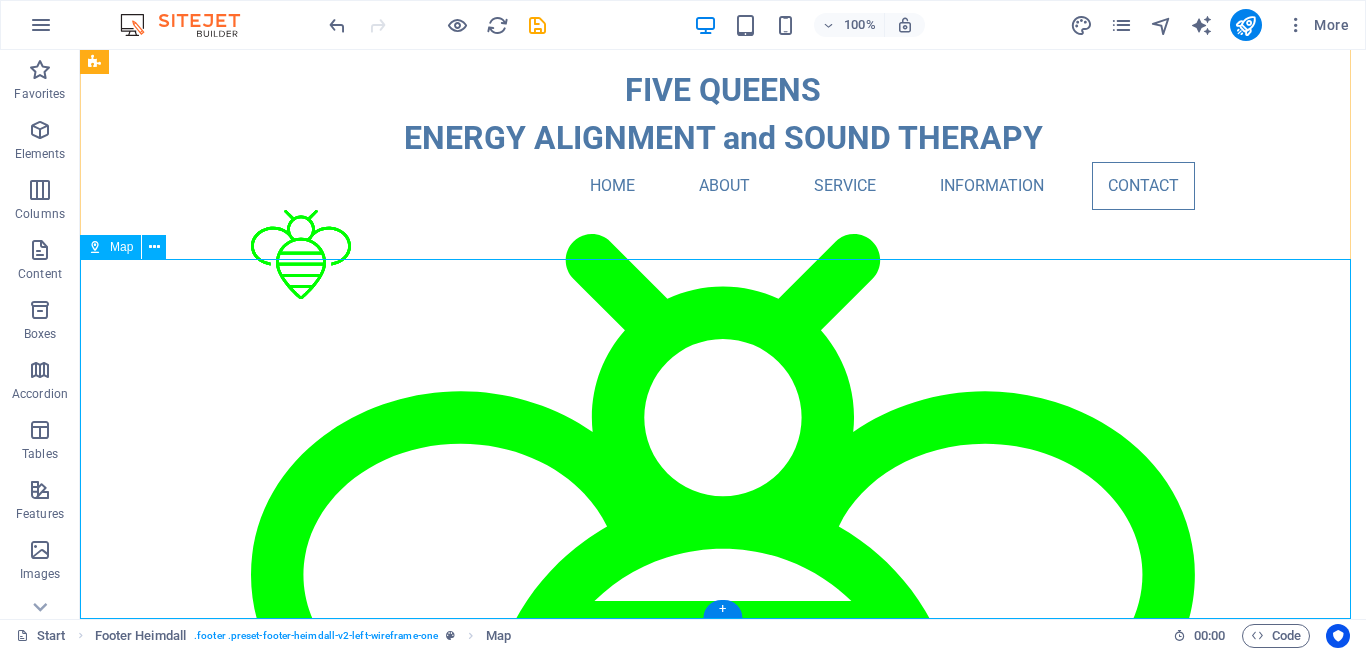 click on "← Move left → Move right ↑ Move up ↓ Move down + Zoom in - Zoom out Home Jump left by 75% End Jump right by 75% Page Up Jump up by 75% Page Down Jump down by 75% Map Terrain Satellite Labels Keyboard shortcuts Map Data Map data ©2025 Google Map data ©2025 Google 1 km  Click to toggle between metric and imperial units Terms Report a map error" at bounding box center [723, 5886] 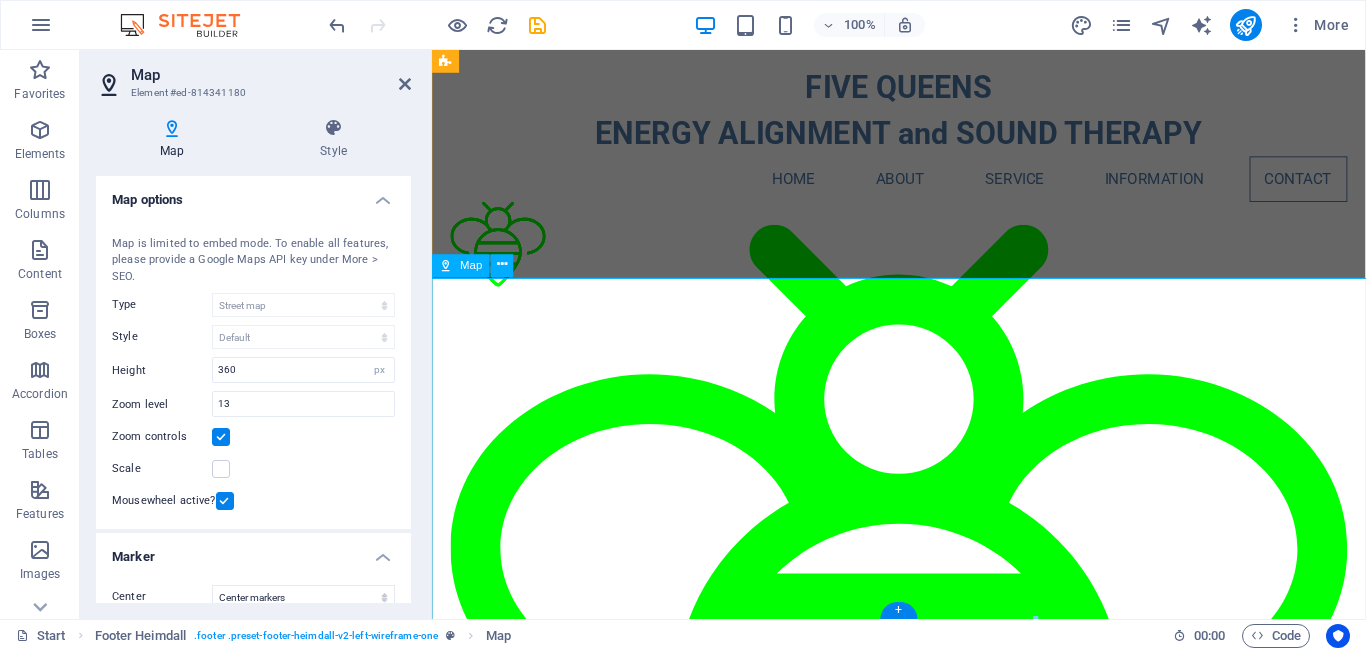 scroll, scrollTop: 5437, scrollLeft: 0, axis: vertical 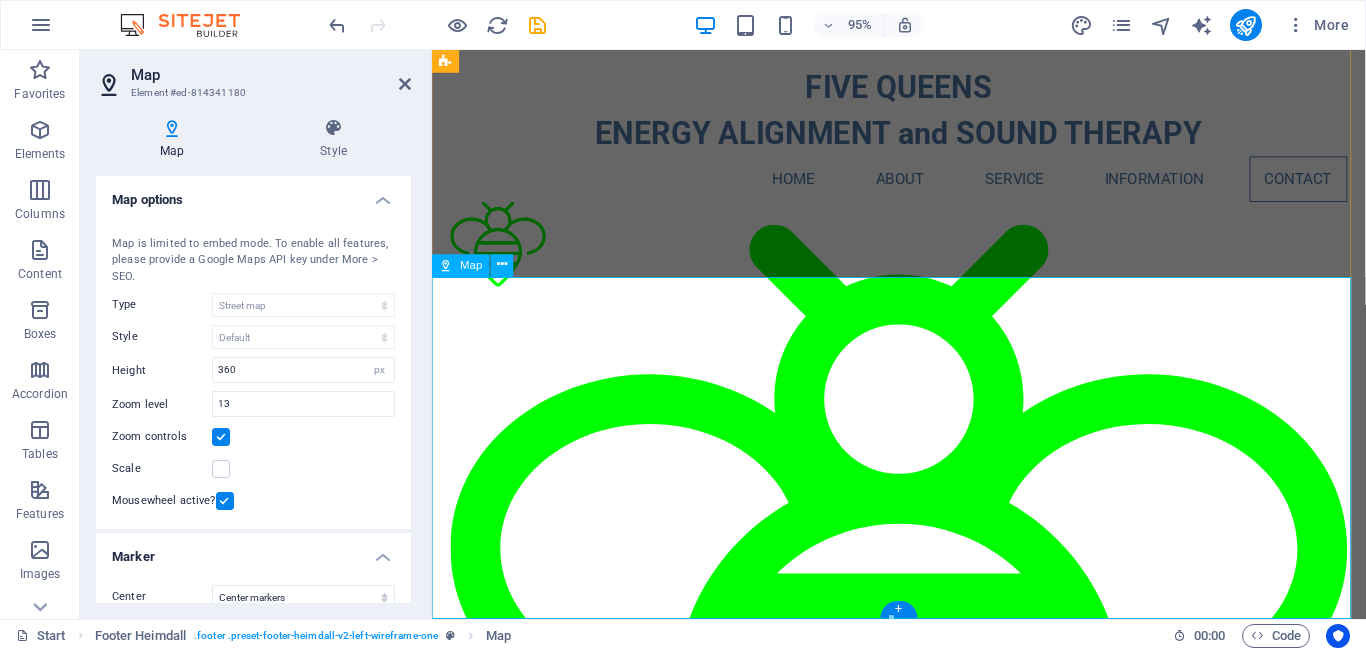 click on "← Move left → Move right ↑ Move up ↓ Move down + Zoom in - Zoom out Home Jump left by 75% End Jump right by 75% Page Up Jump up by 75% Page Down Jump down by 75% Map Terrain Satellite Labels Keyboard shortcuts Map Data Map data ©2025 Google Map data ©2025 Google 1 km  Click to toggle between metric and imperial units Terms Report a map error" at bounding box center (923, 5923) 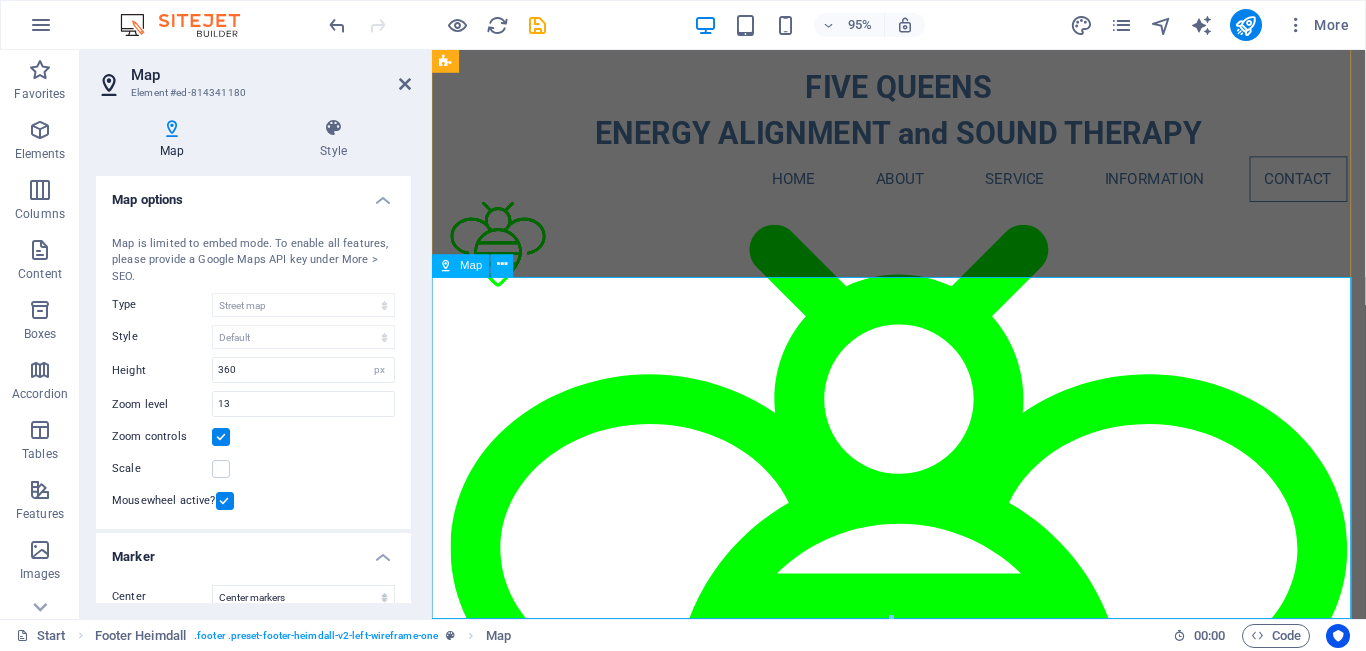 click at bounding box center (446, 265) 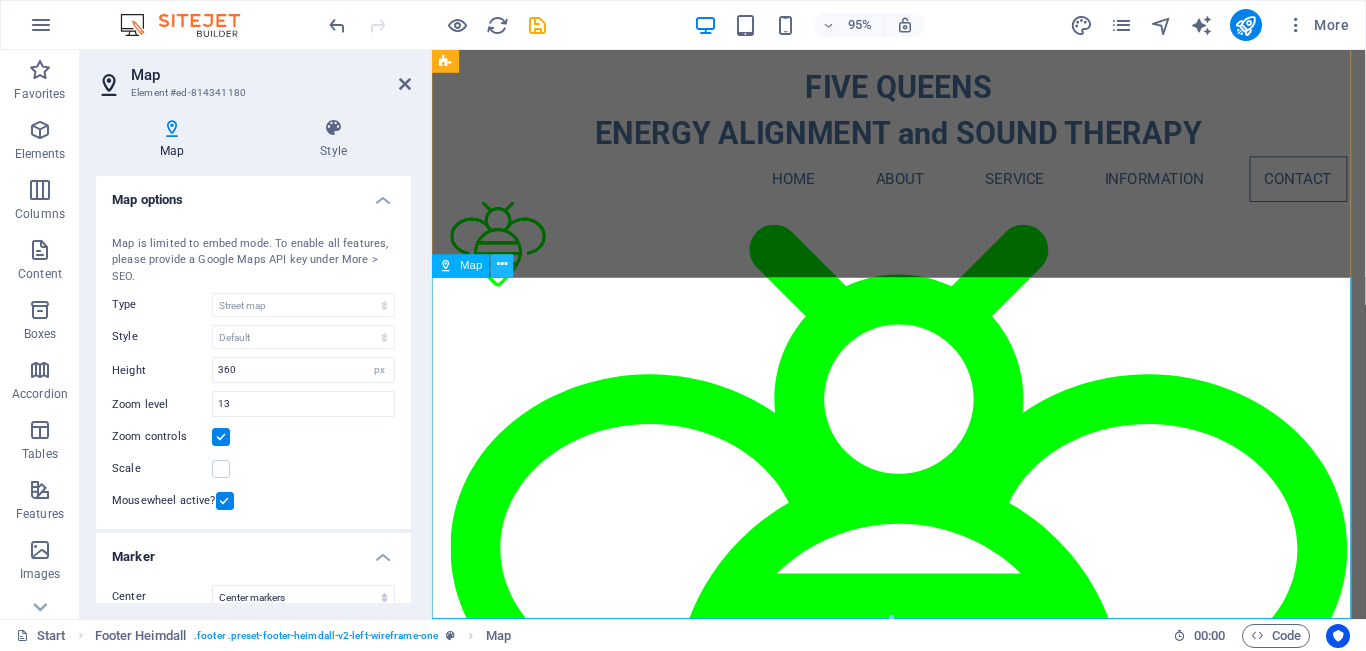click at bounding box center [502, 265] 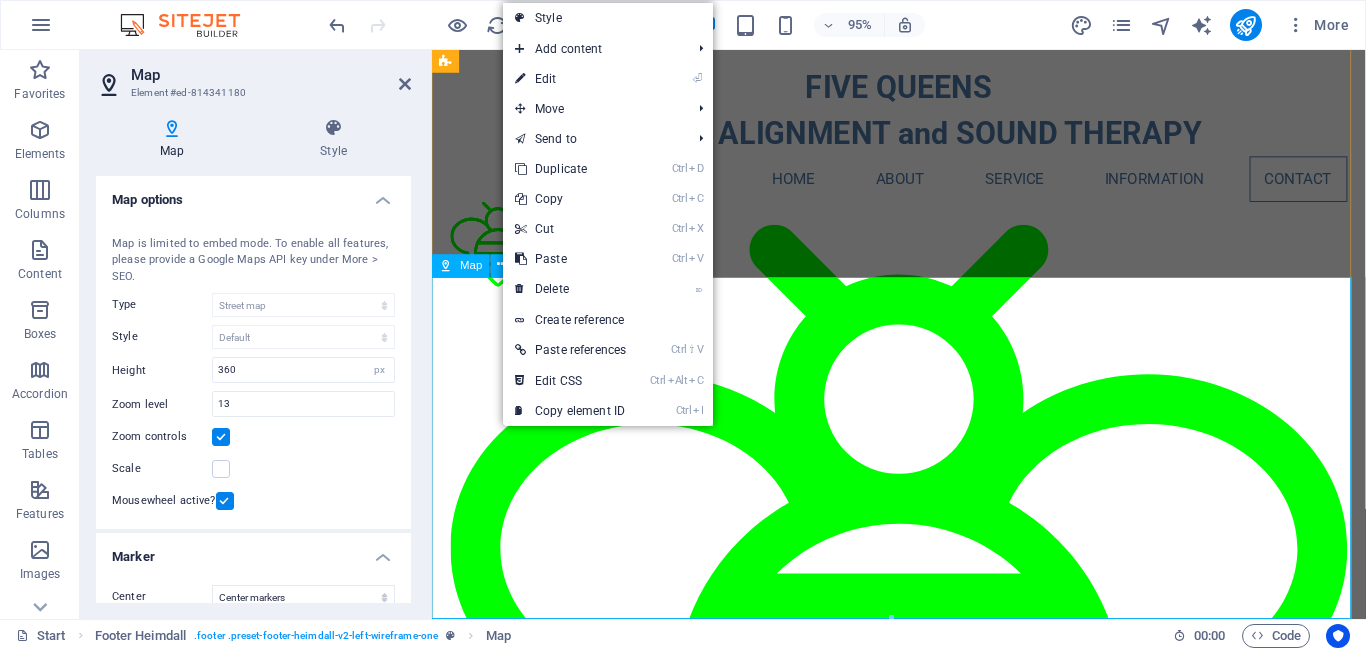 click on "← Move left → Move right ↑ Move up ↓ Move down + Zoom in - Zoom out Home Jump left by 75% End Jump right by 75% Page Up Jump up by 75% Page Down Jump down by 75% Map Terrain Satellite Labels Keyboard shortcuts Map Data Map data ©2025 Google Map data ©2025 Google 1 km  Click to toggle between metric and imperial units Terms Report a map error" at bounding box center [923, 5923] 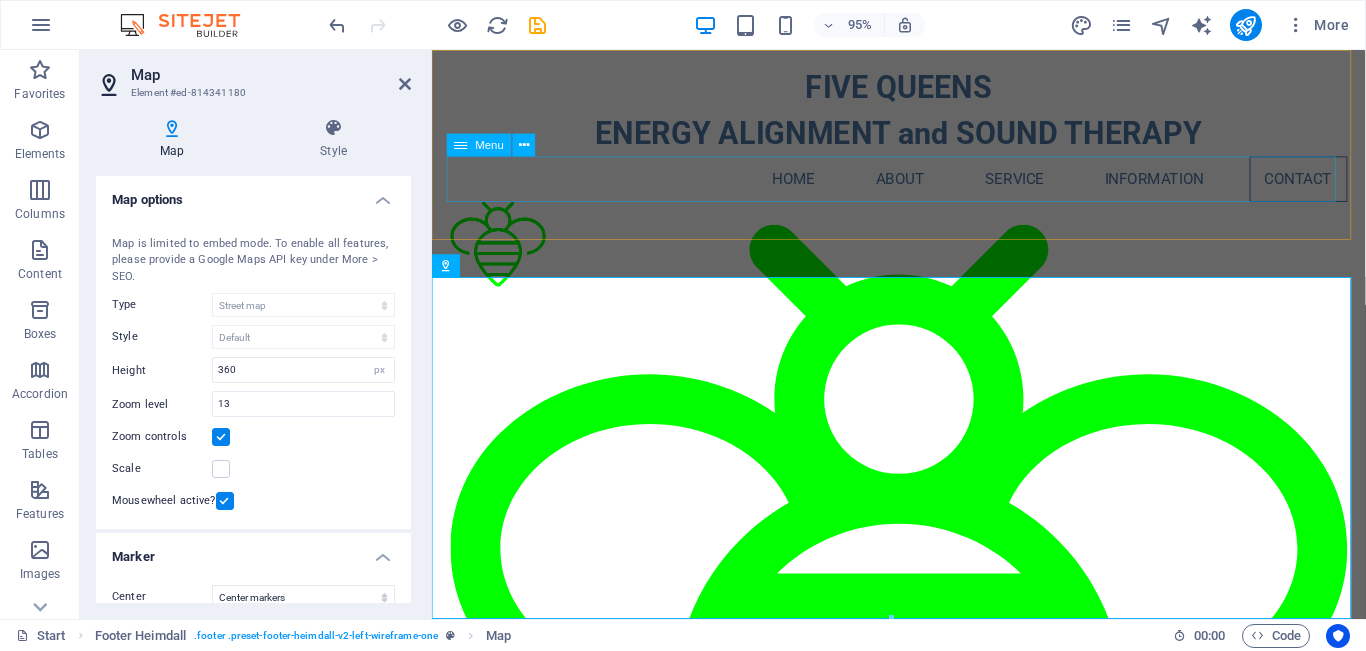 click on "Home About Service Information Contact" at bounding box center [924, 186] 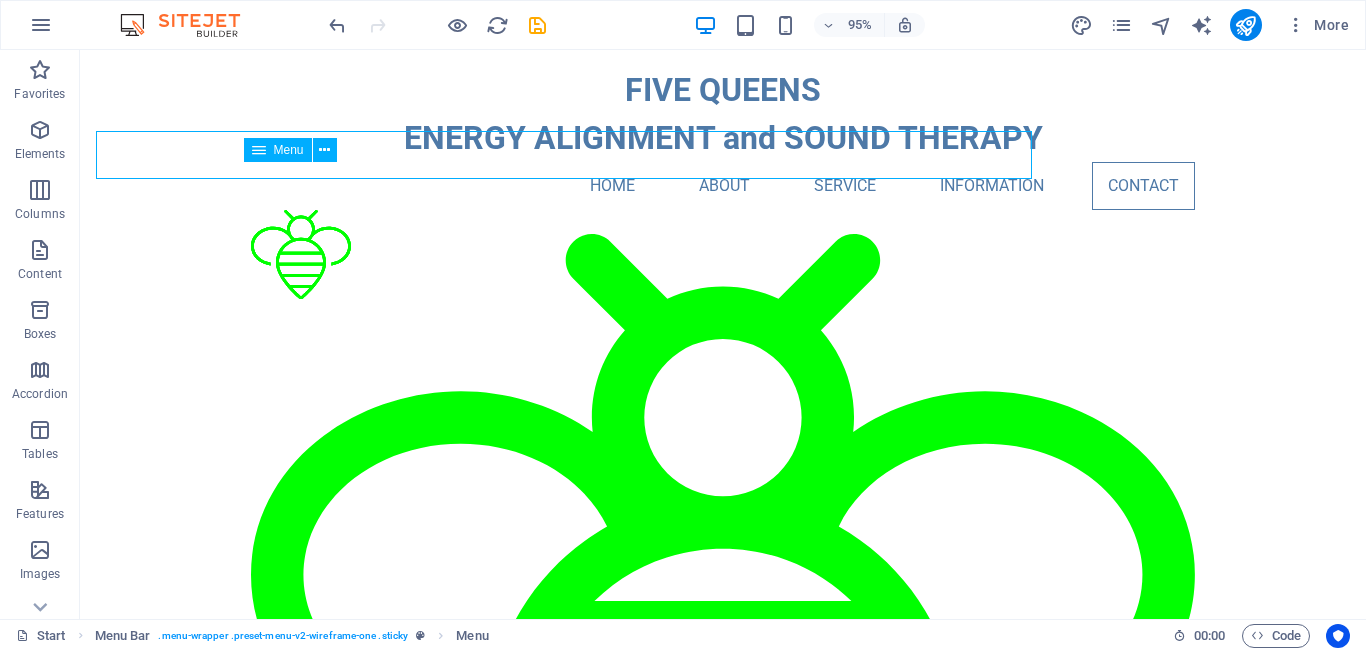 scroll, scrollTop: 5468, scrollLeft: 0, axis: vertical 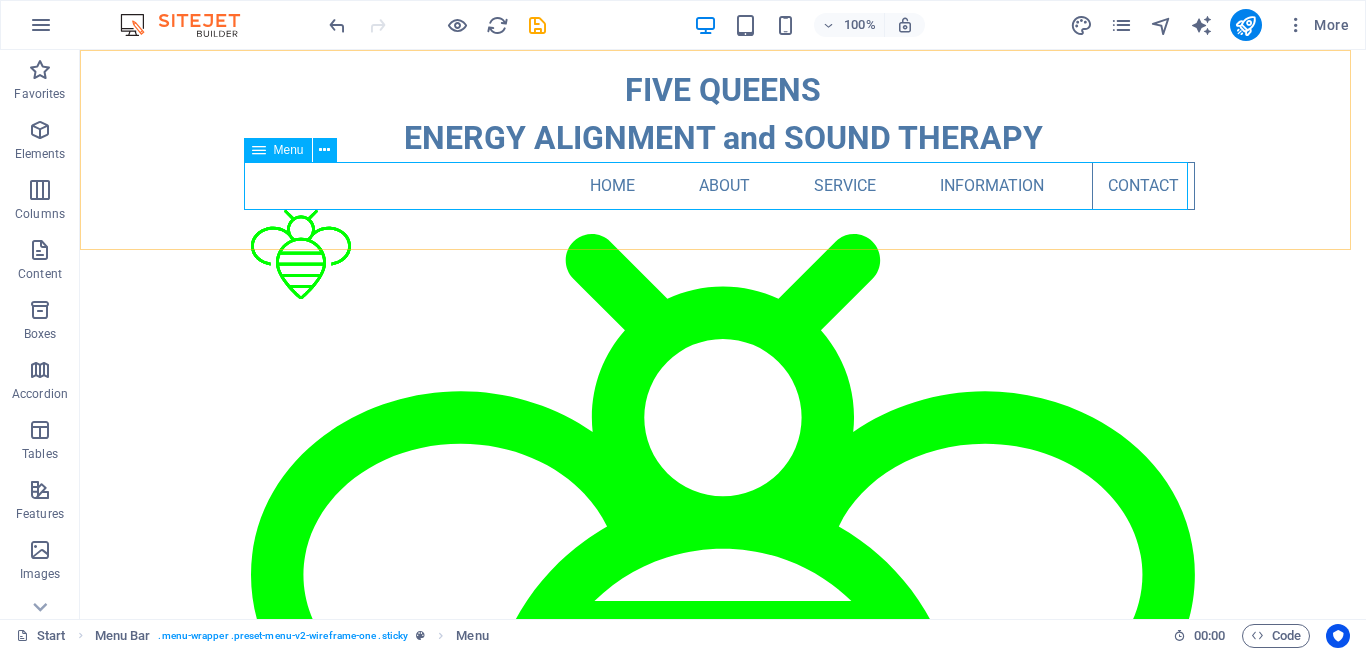 click on "Home About Service Information Contact" at bounding box center [723, 186] 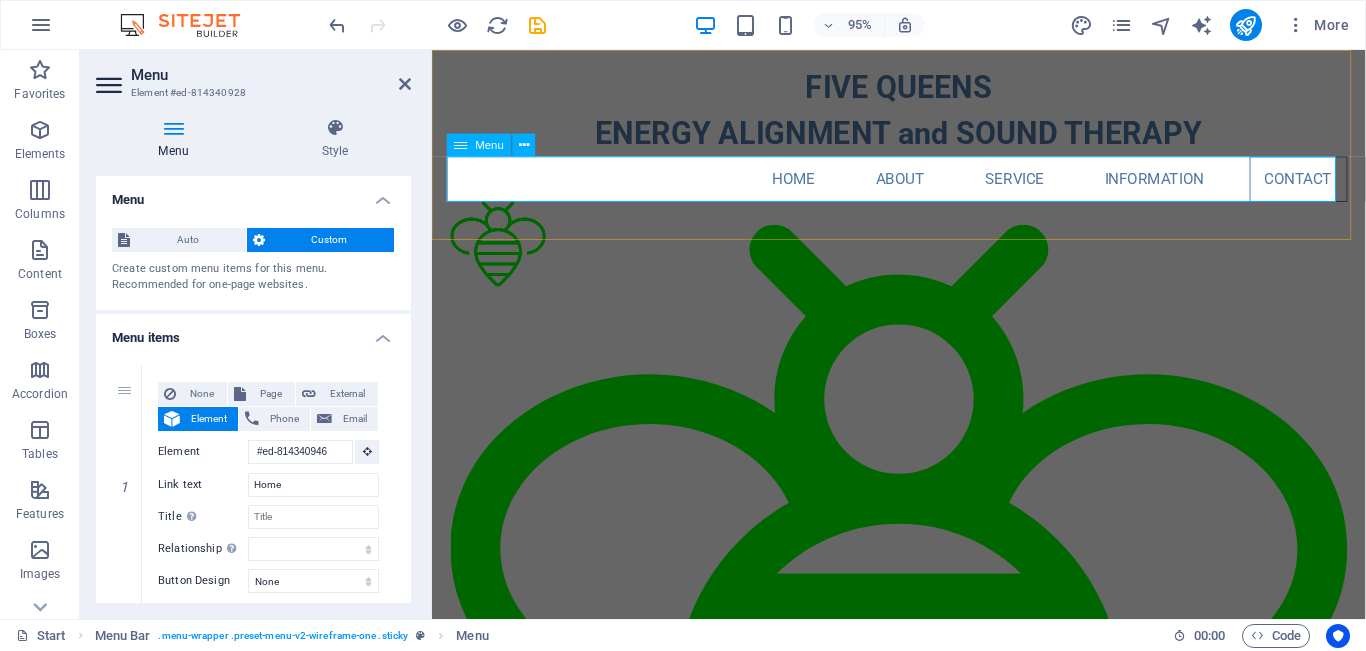 scroll, scrollTop: 5437, scrollLeft: 0, axis: vertical 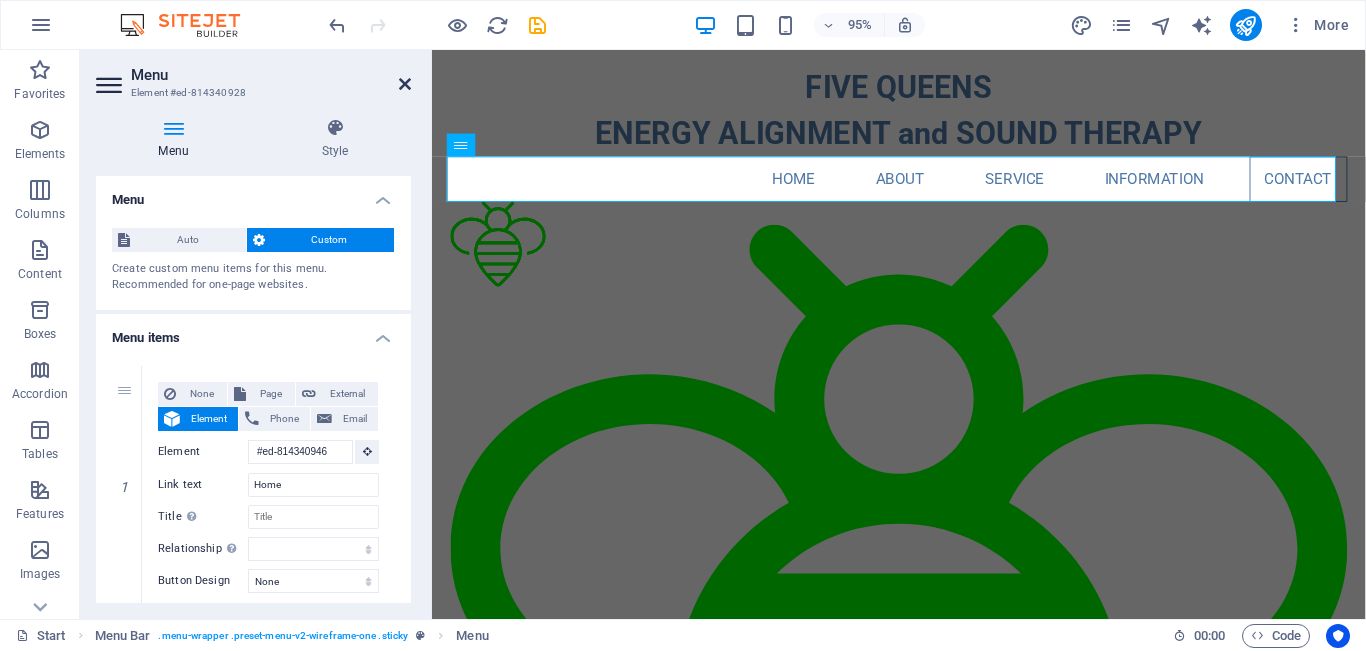 click at bounding box center [405, 84] 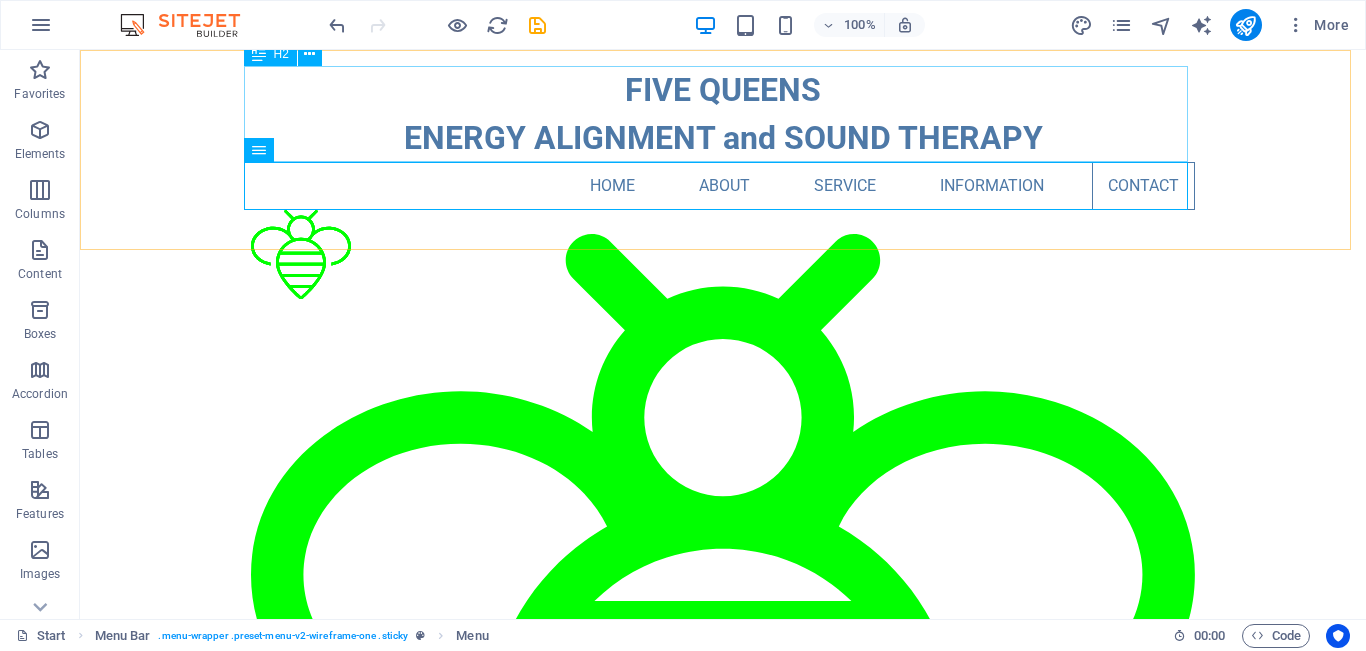scroll, scrollTop: 5468, scrollLeft: 0, axis: vertical 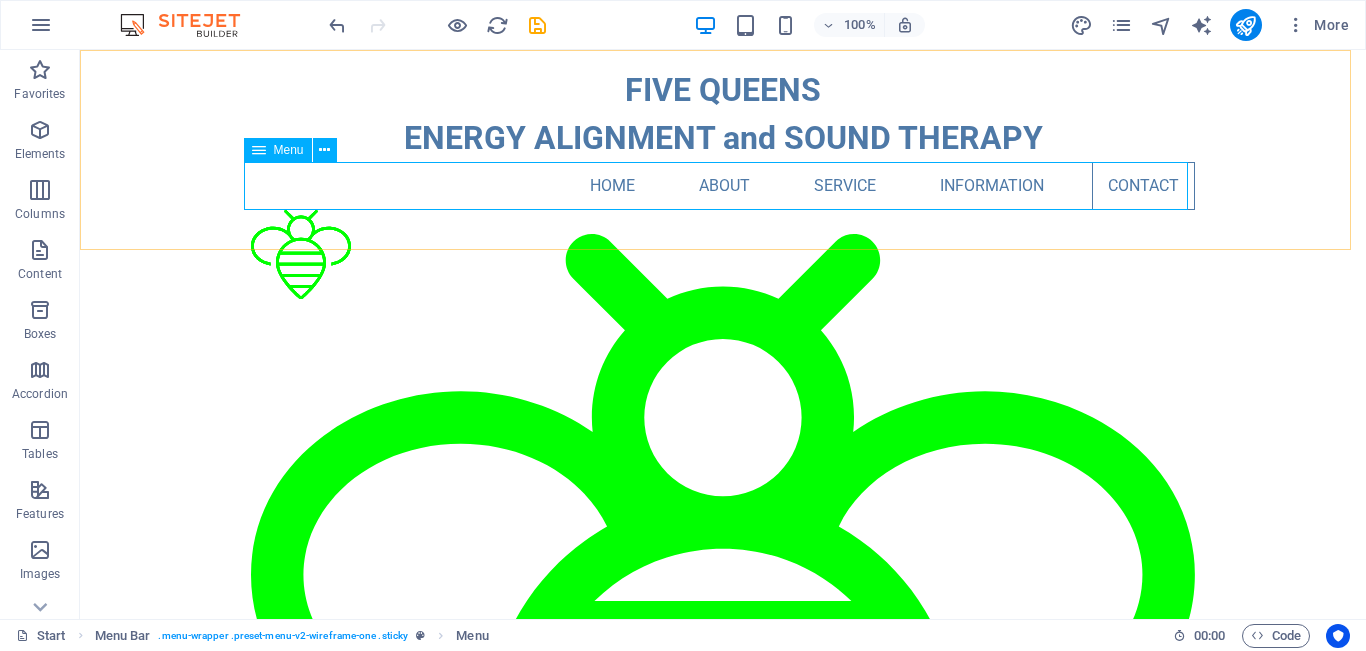 click on "Home About Service Information Contact" at bounding box center (723, 186) 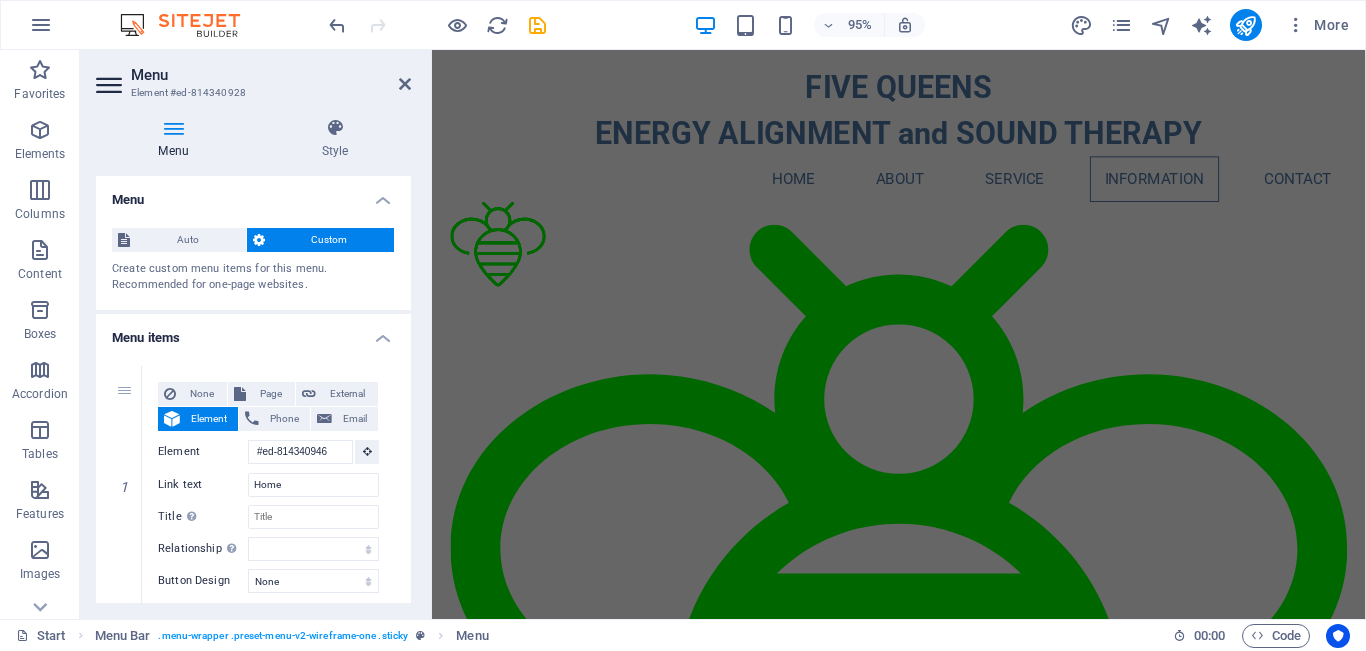 scroll, scrollTop: 3865, scrollLeft: 0, axis: vertical 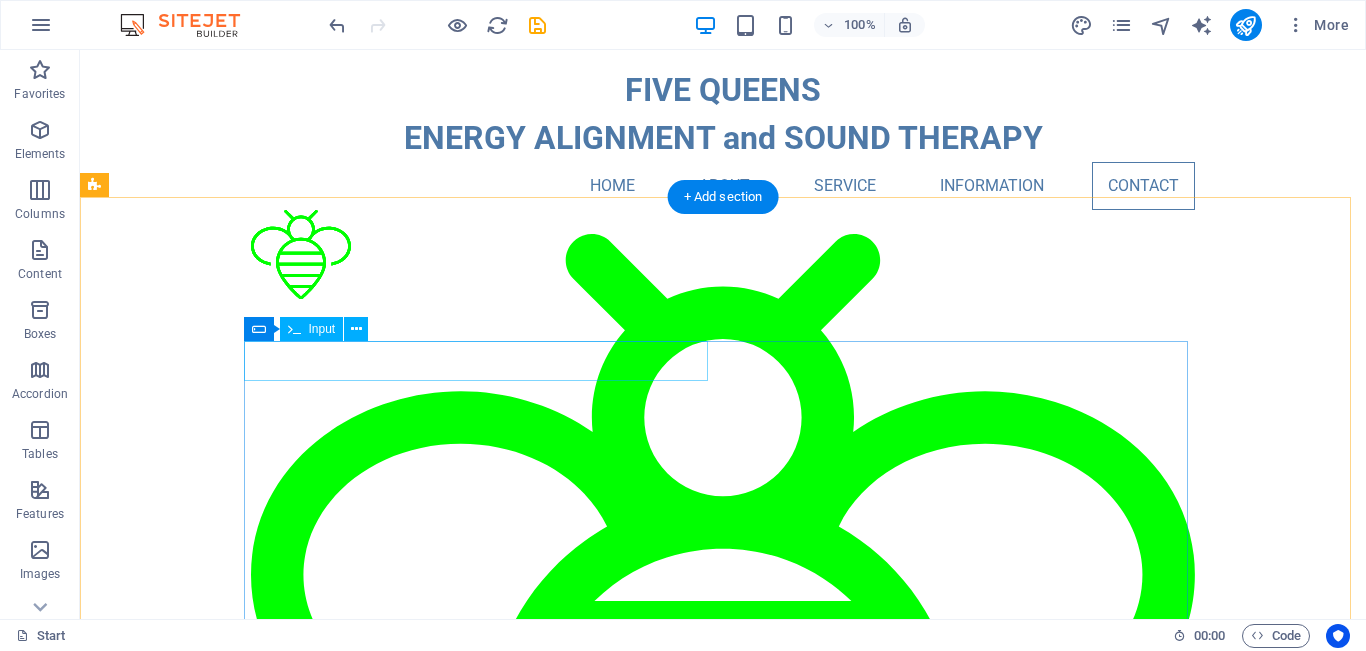 click at bounding box center (483, 5466) 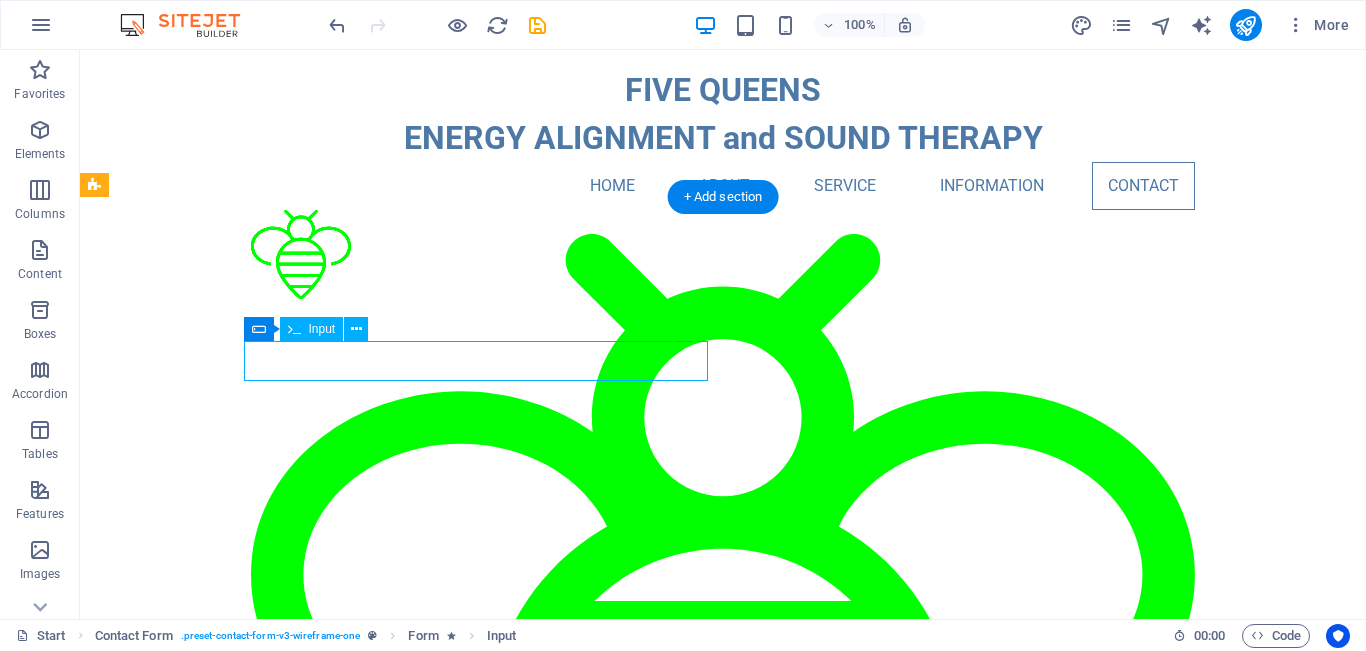 click at bounding box center [483, 5466] 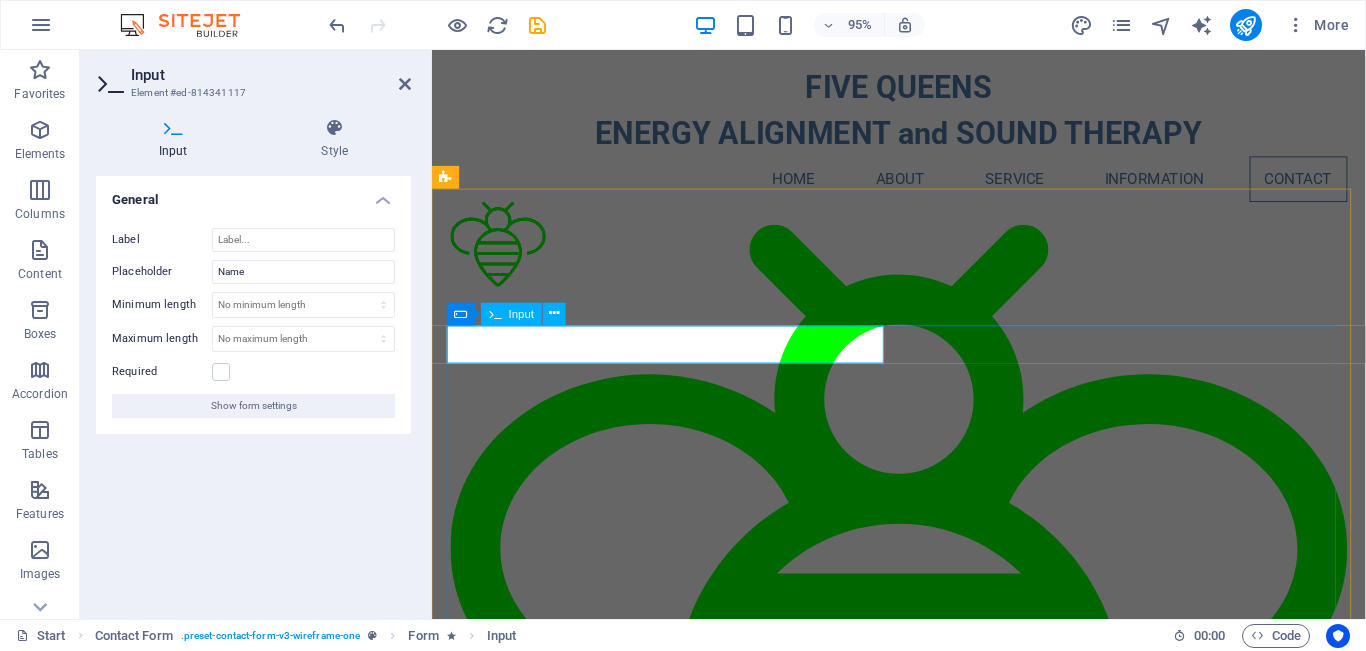 click at bounding box center (560, 5466) 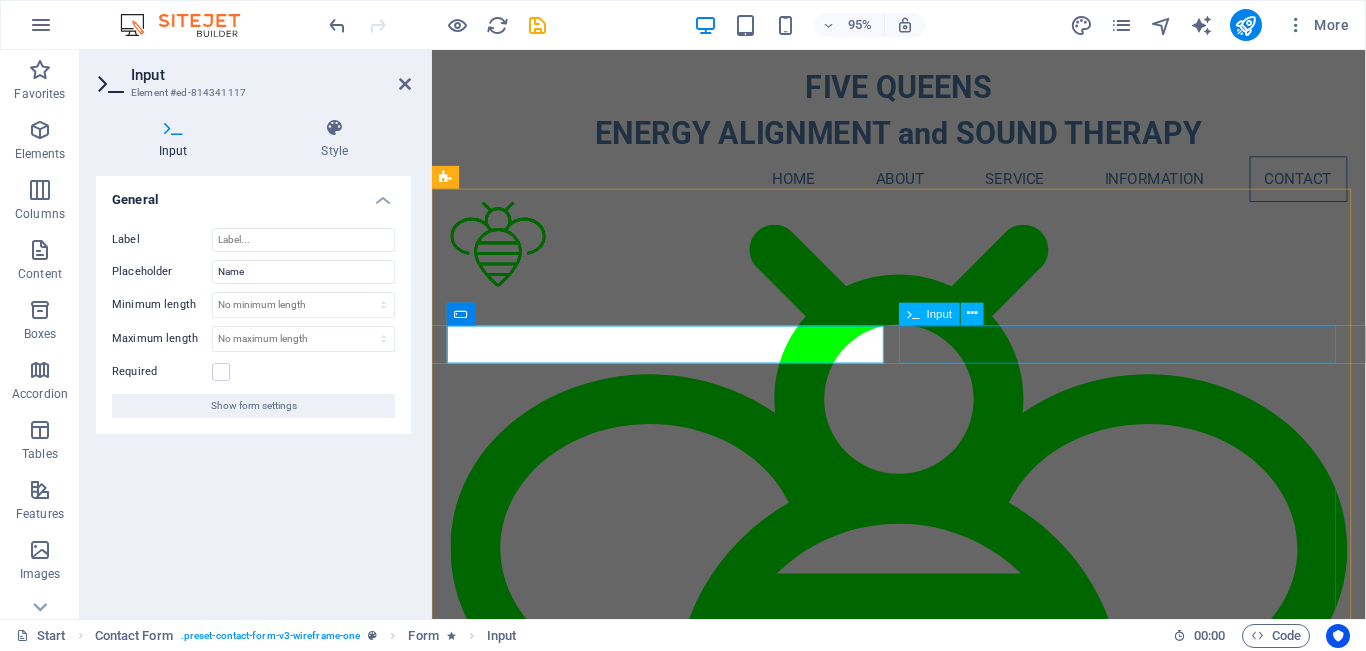 click at bounding box center (1164, 5466) 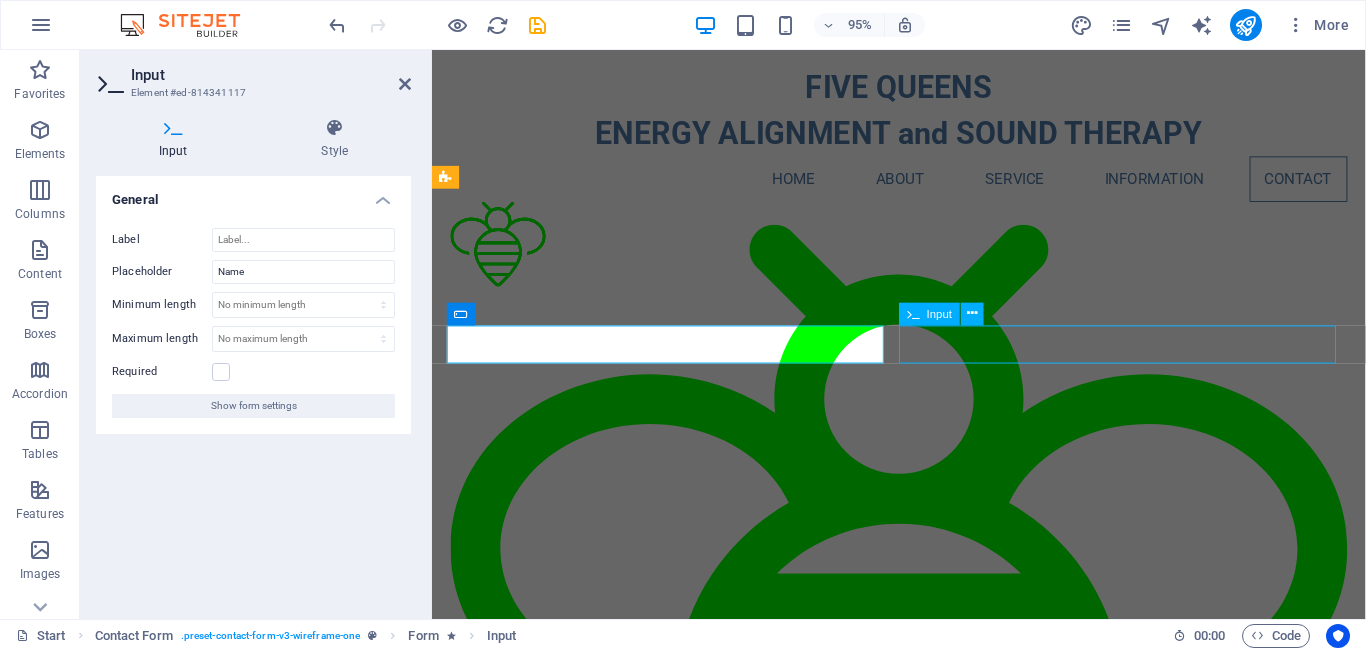 scroll, scrollTop: 4707, scrollLeft: 0, axis: vertical 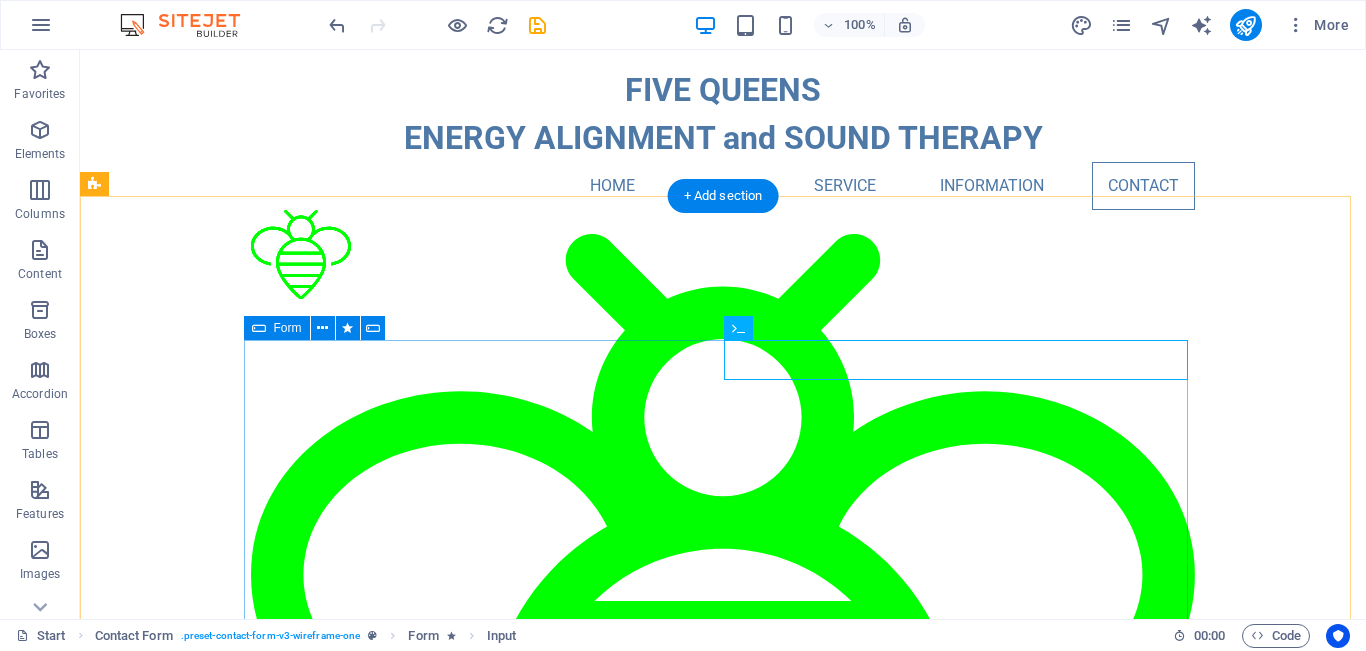 click on "[FIRST] [LAST] I have read and understand the privacy policy. Unreadable? Load new Submit" at bounding box center (723, 5611) 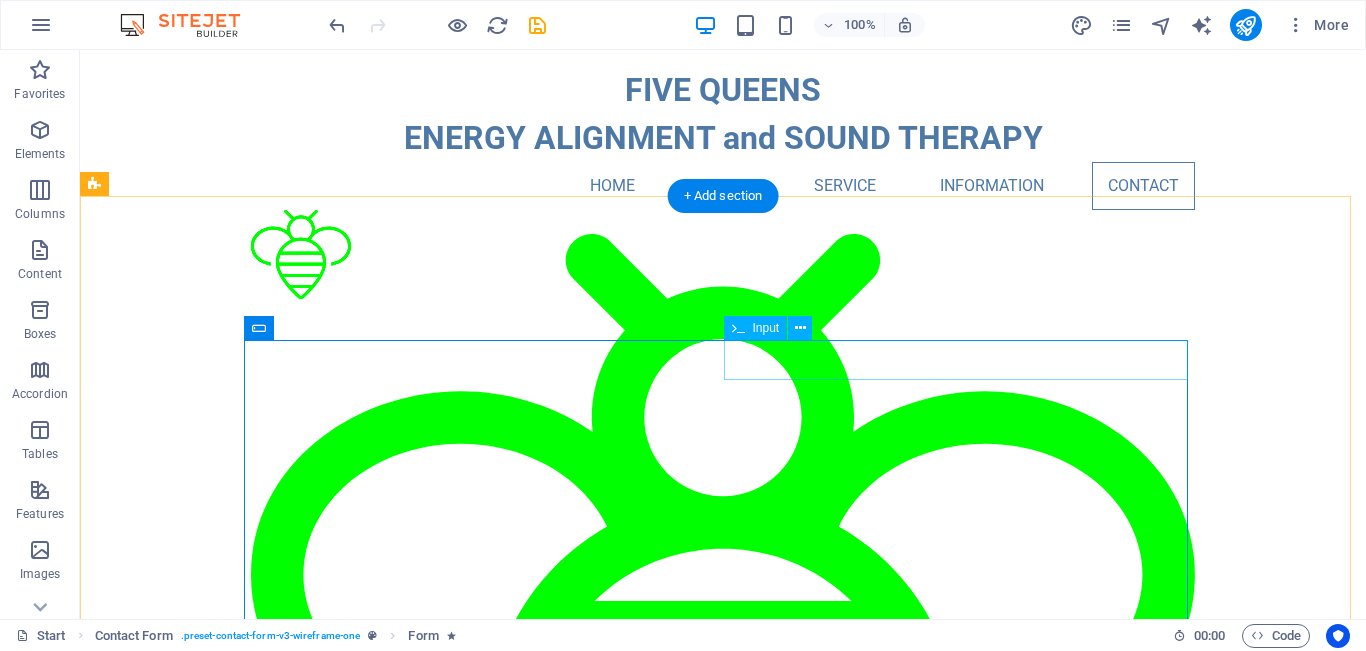 click at bounding box center [963, 5465] 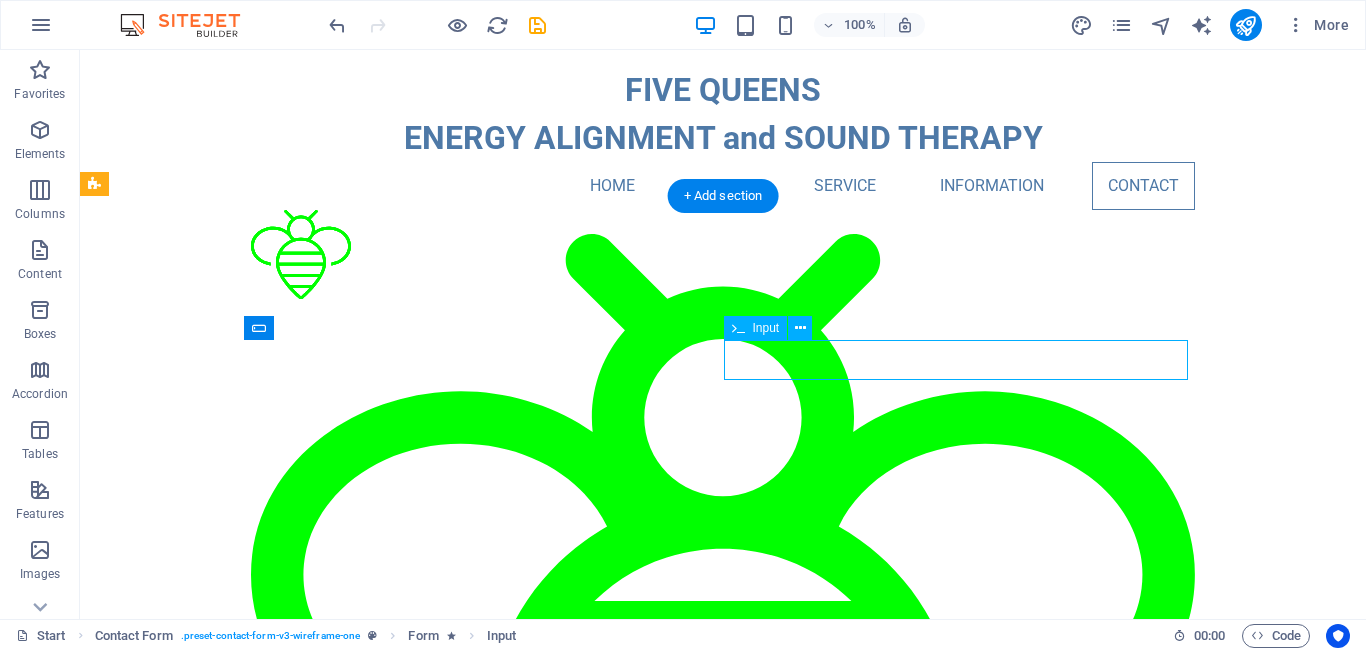 click at bounding box center (963, 5465) 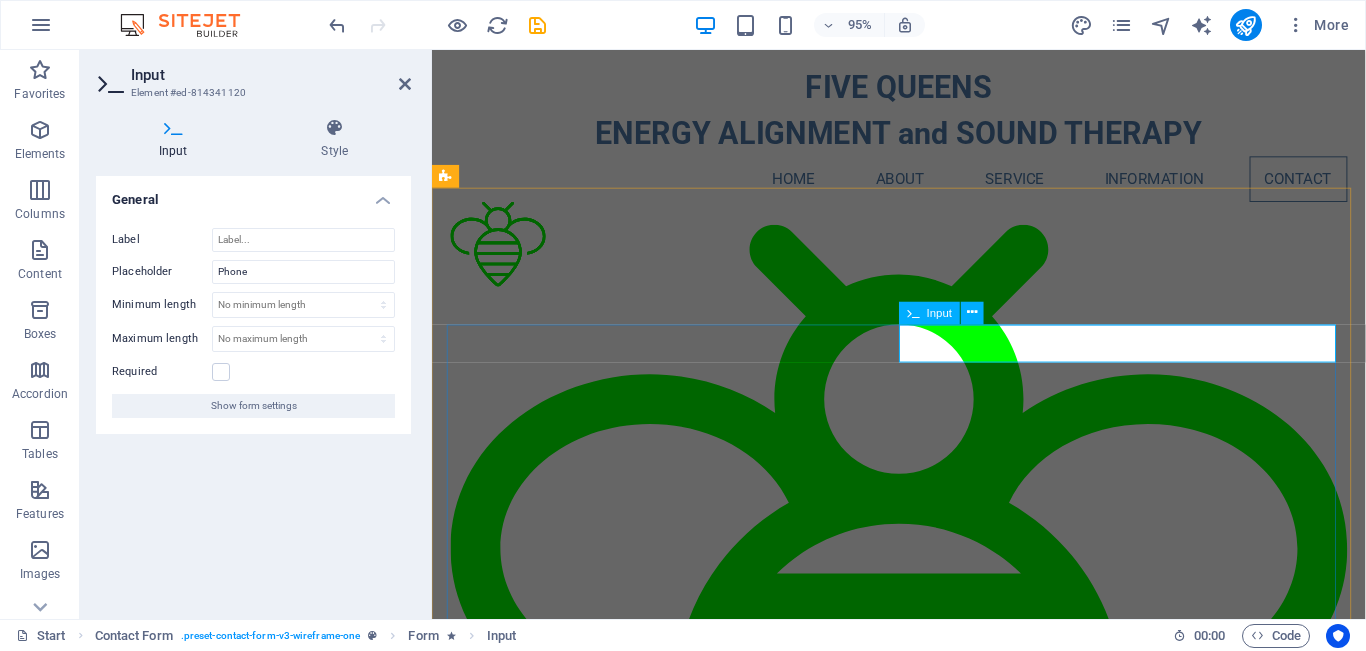 click at bounding box center [1040, 5465] 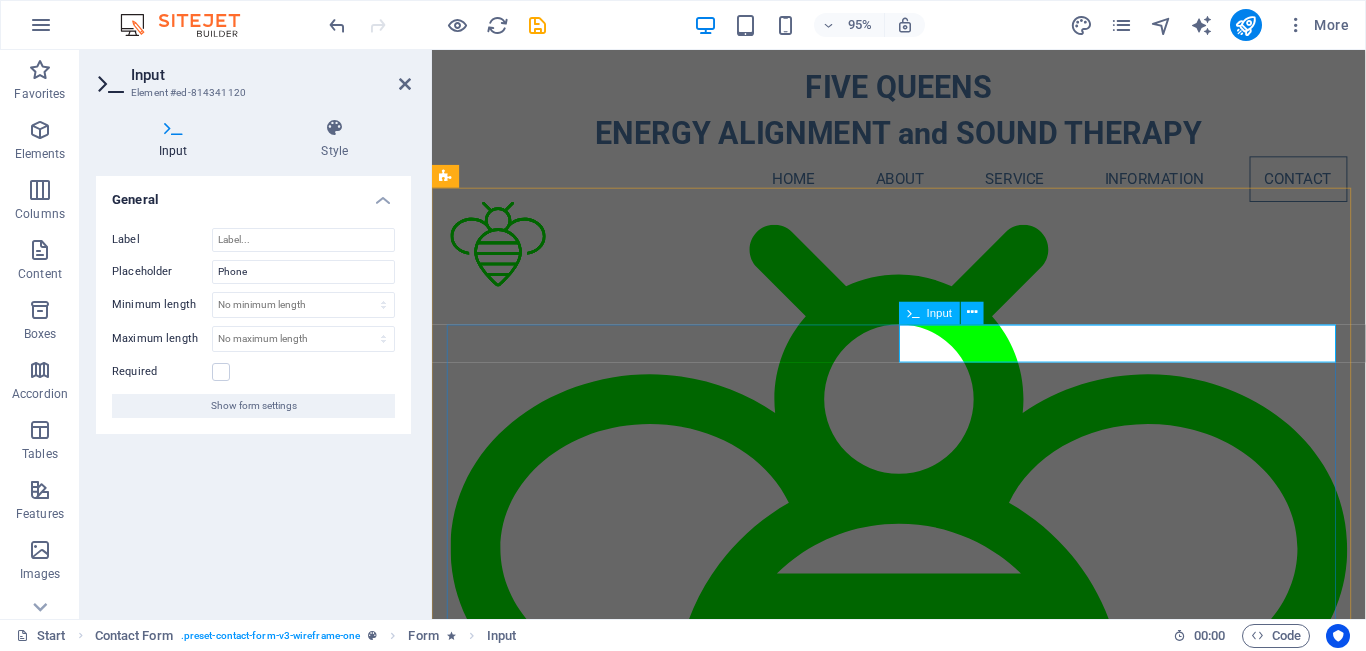 click on "[PHONE]" at bounding box center (1040, 5465) 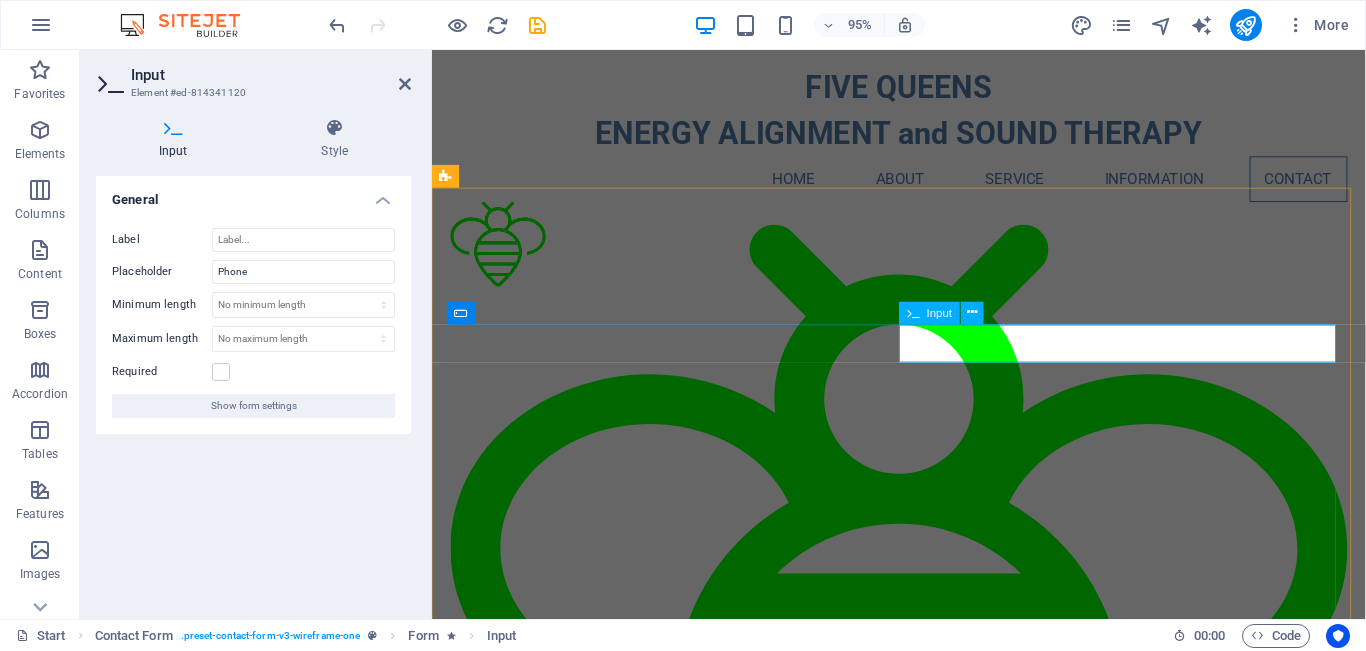 click on "whattsapp[PHONE]" at bounding box center [1040, 5465] 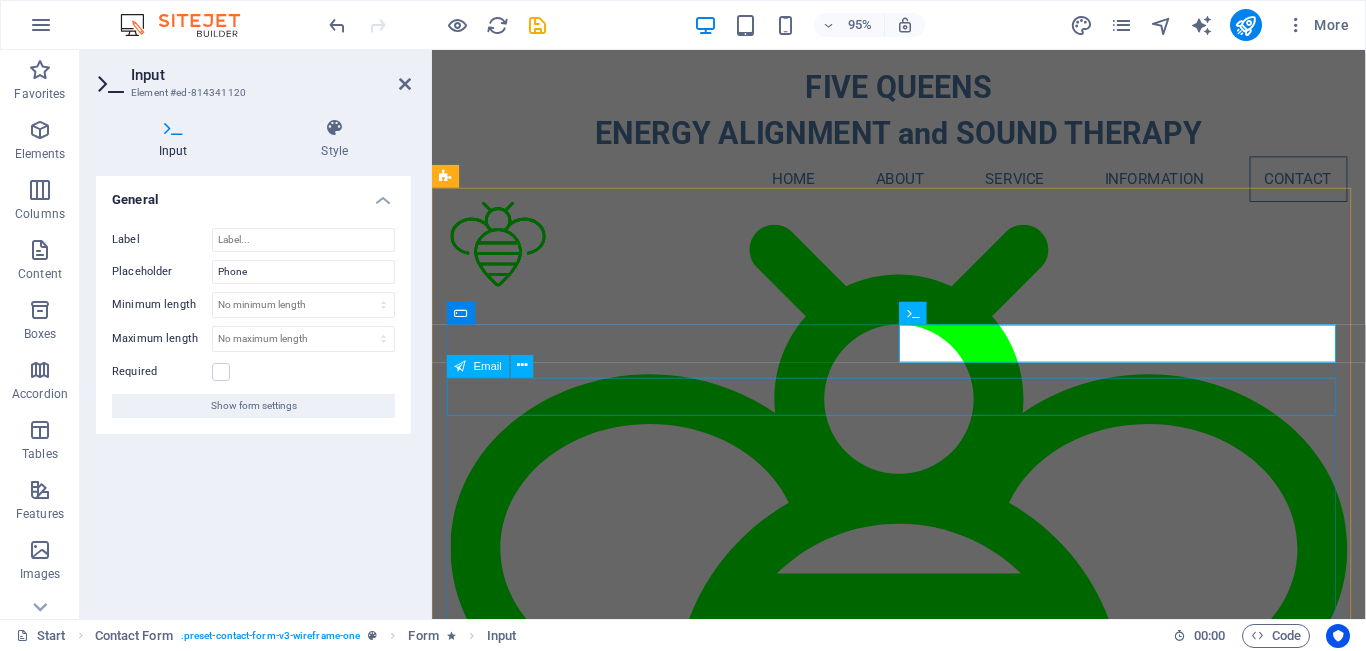 click at bounding box center [924, 5523] 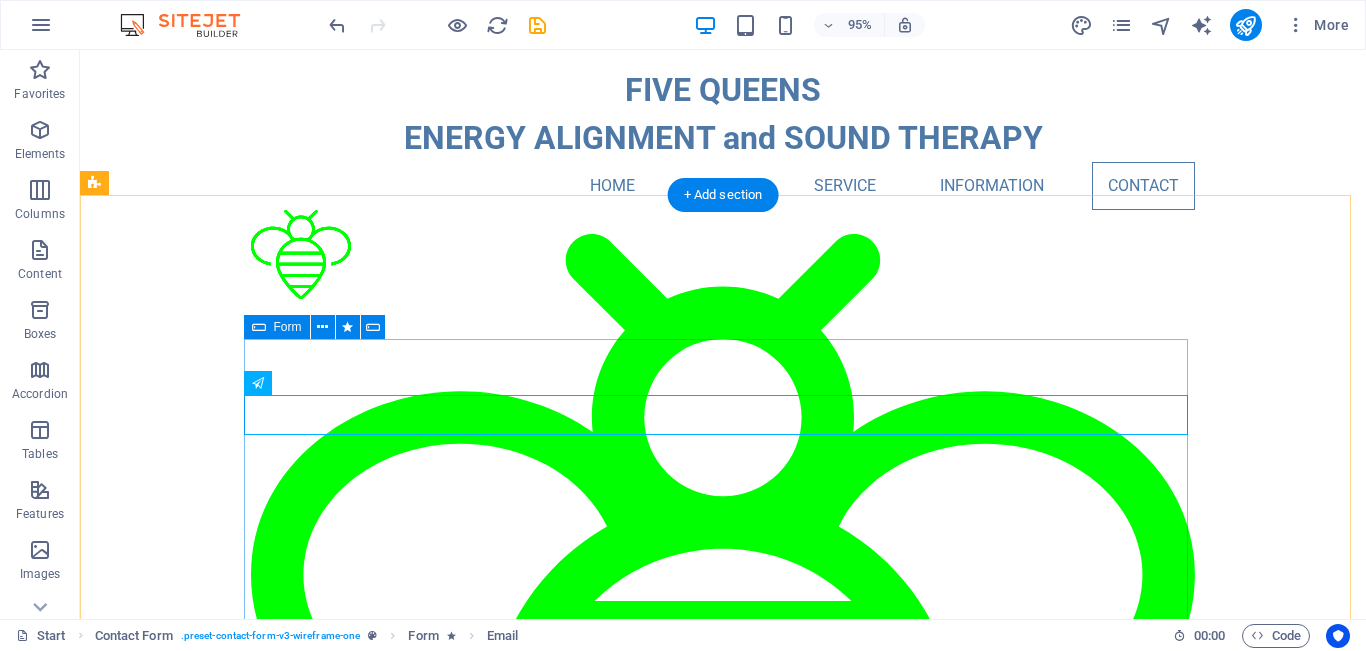 scroll, scrollTop: 4708, scrollLeft: 0, axis: vertical 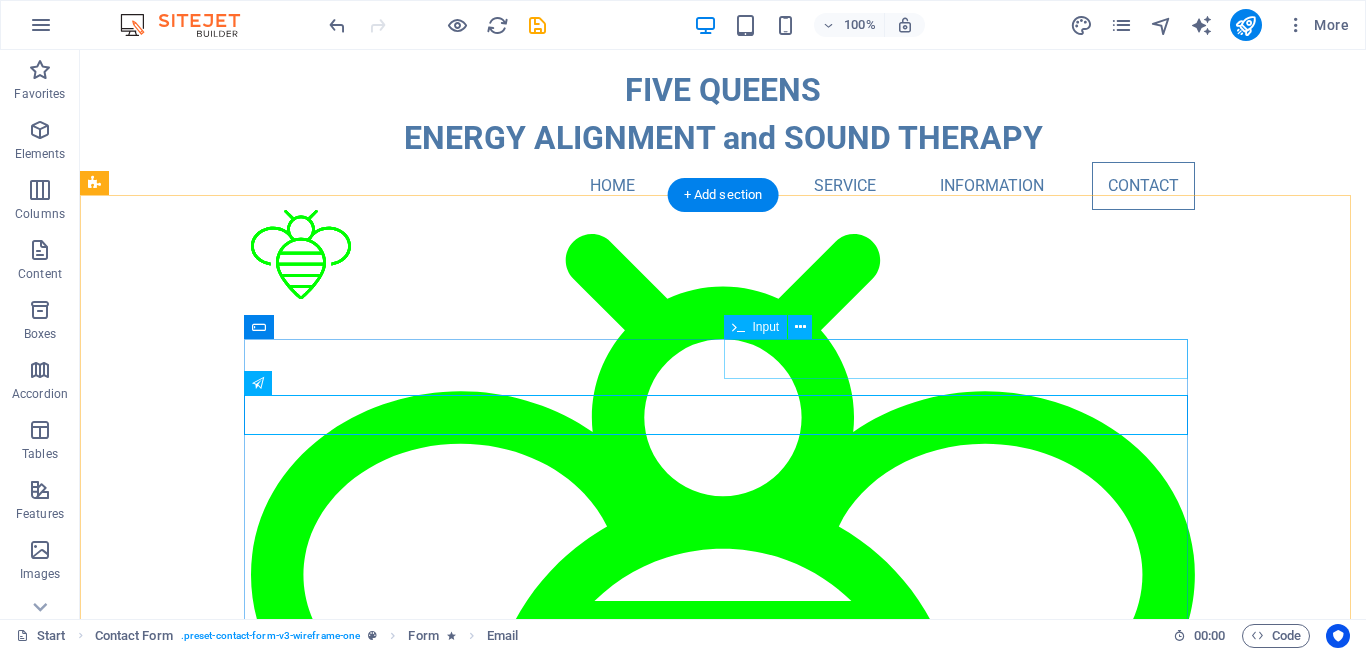 click on "WhatsApp[PHONE]" at bounding box center (963, 5464) 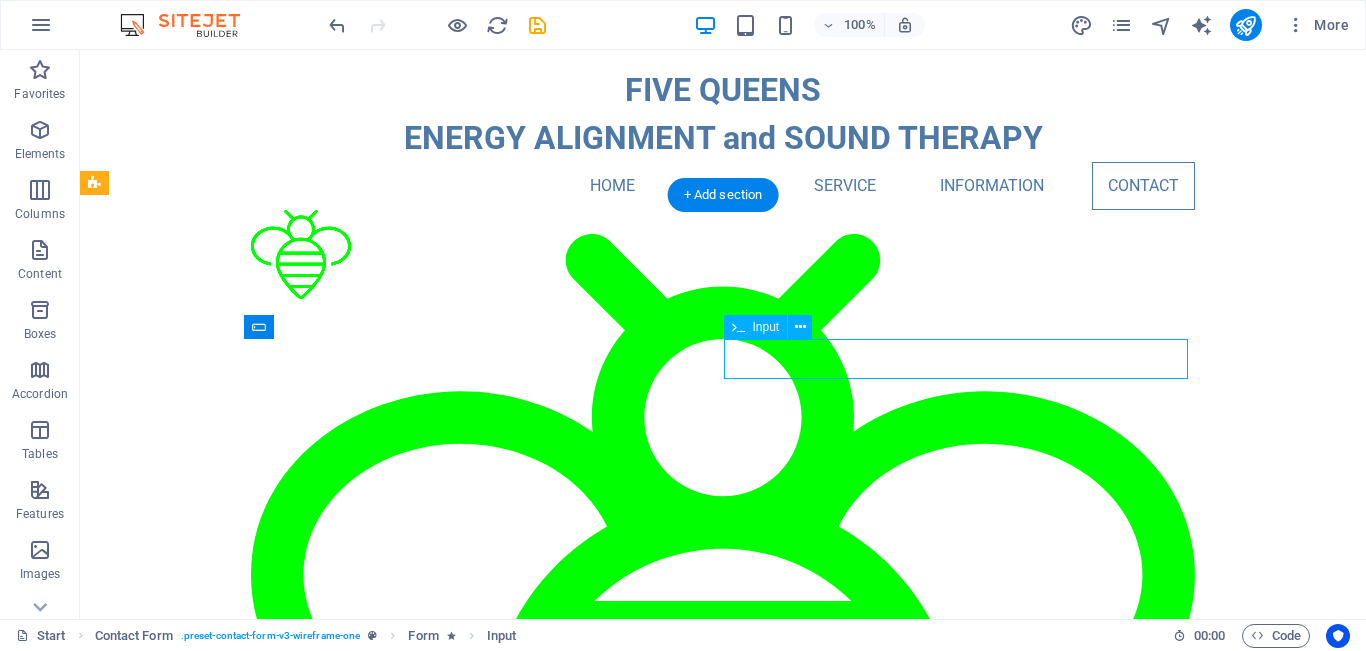 click on "WhatsApp[PHONE]" at bounding box center [963, 5464] 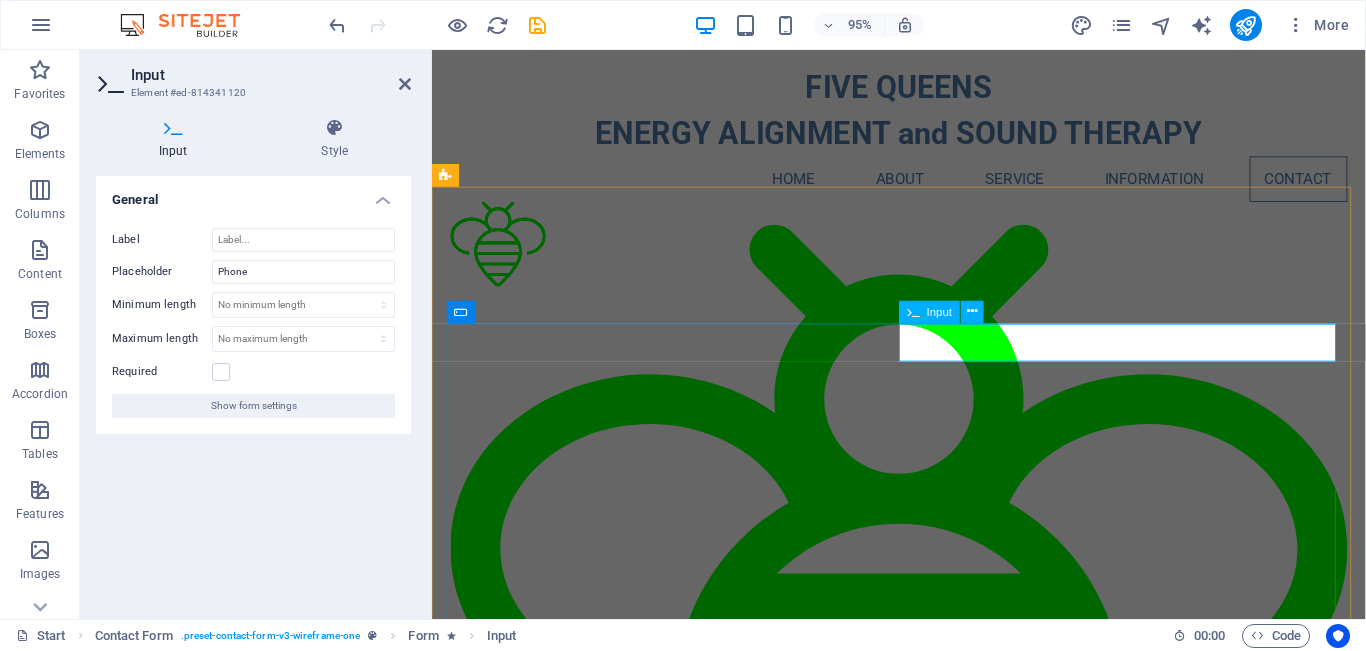 click on "WhatsApp[PHONE]" at bounding box center [1040, 5464] 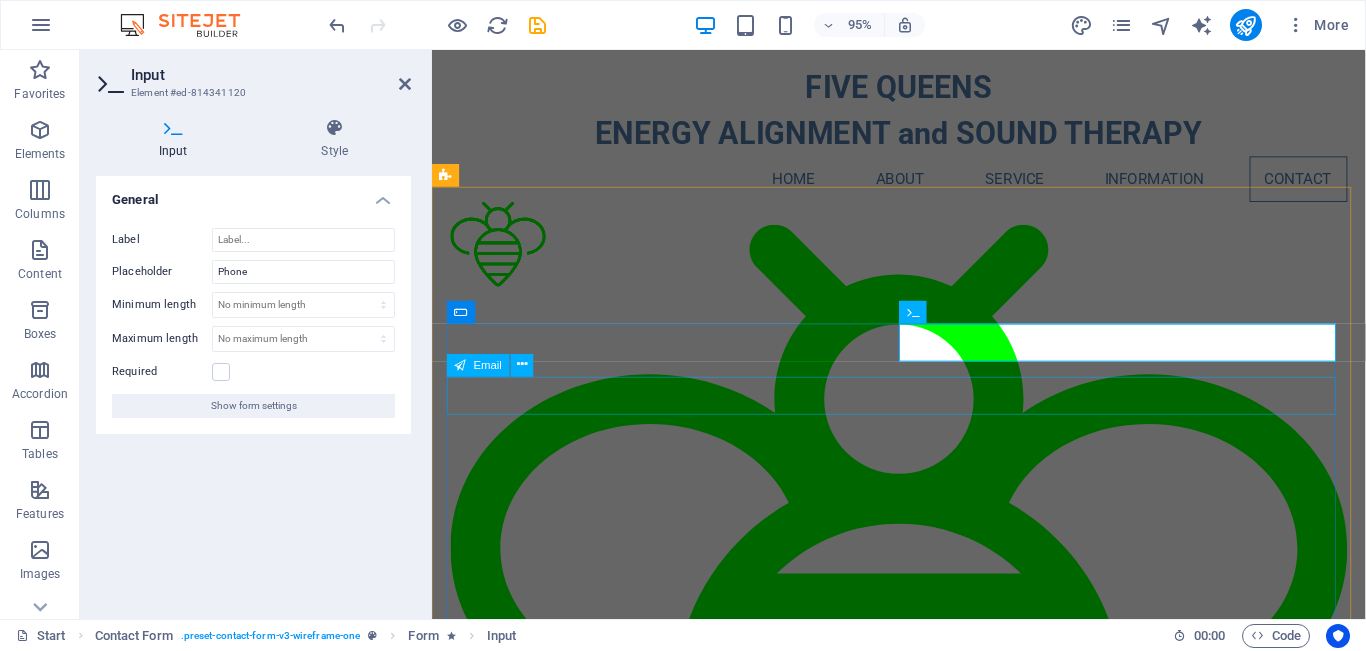 click at bounding box center [924, 5522] 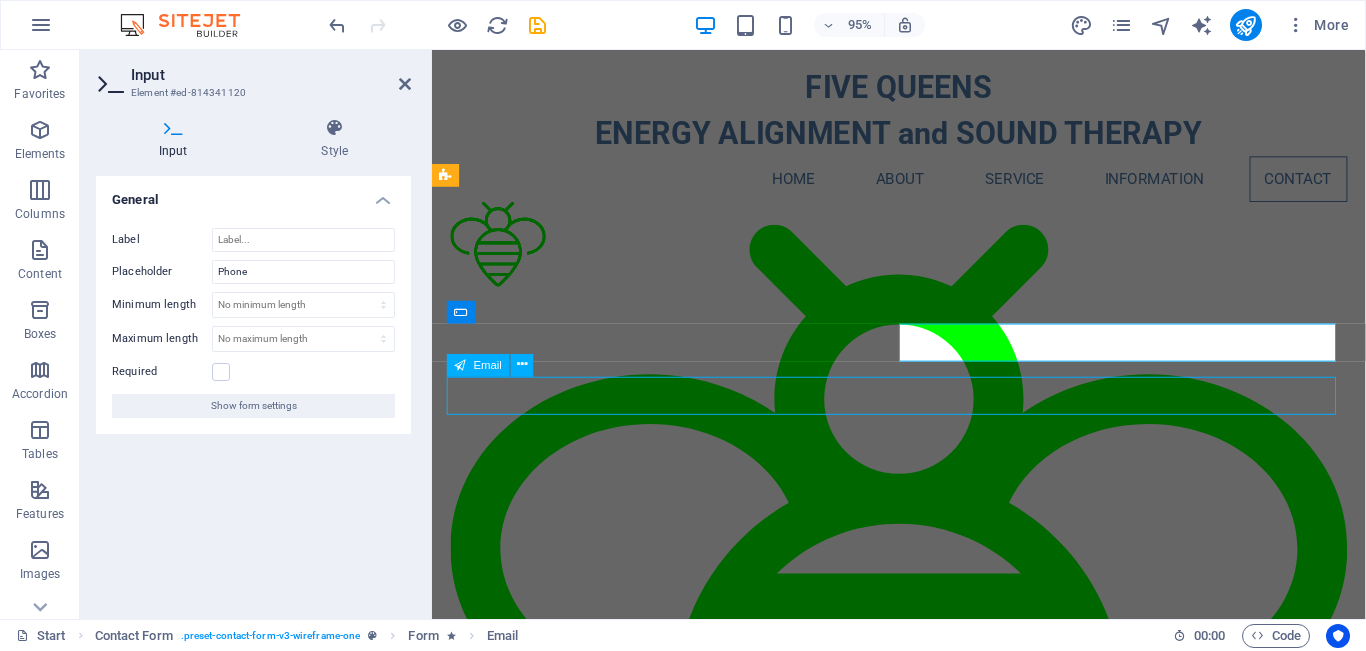 scroll, scrollTop: 4710, scrollLeft: 0, axis: vertical 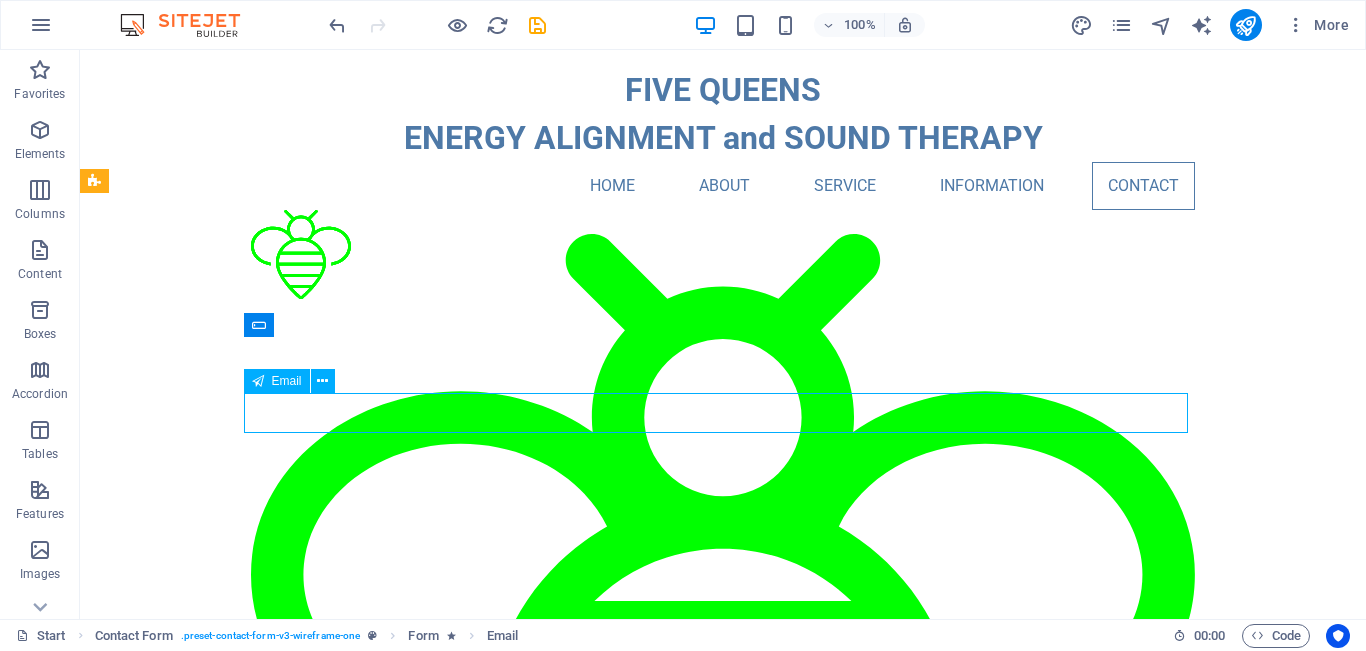 click at bounding box center (723, 5520) 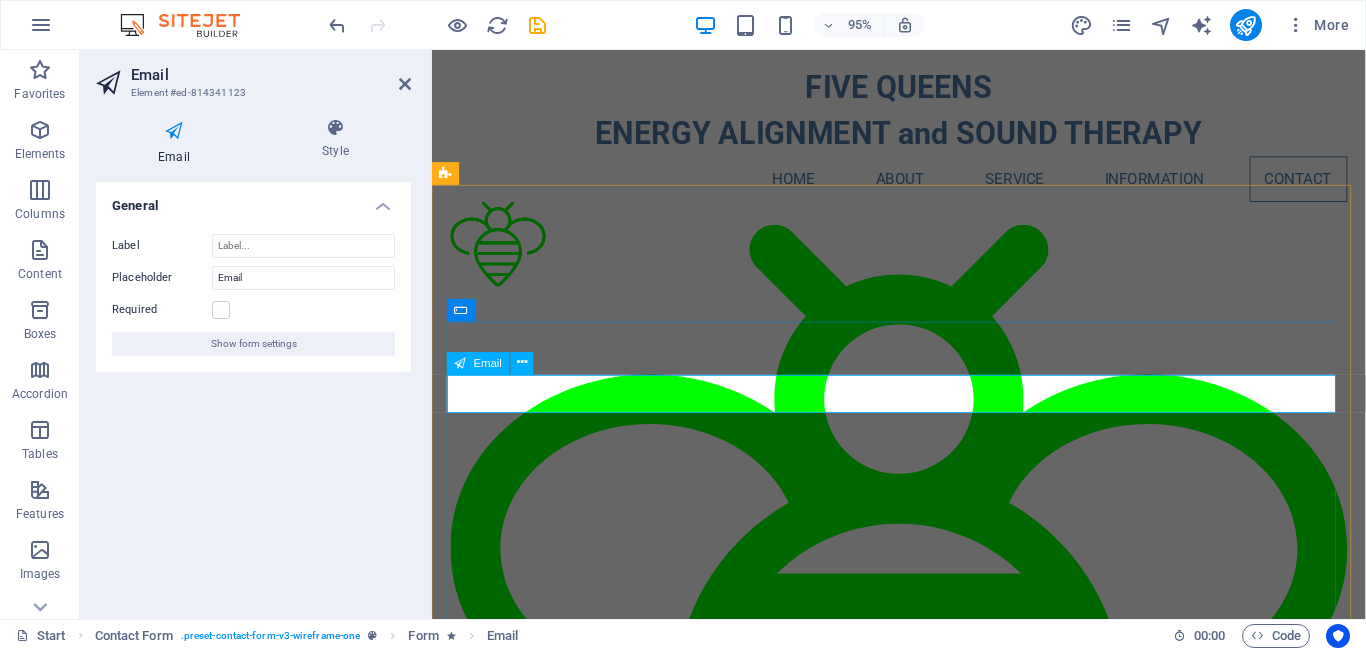 click at bounding box center (560, 5520) 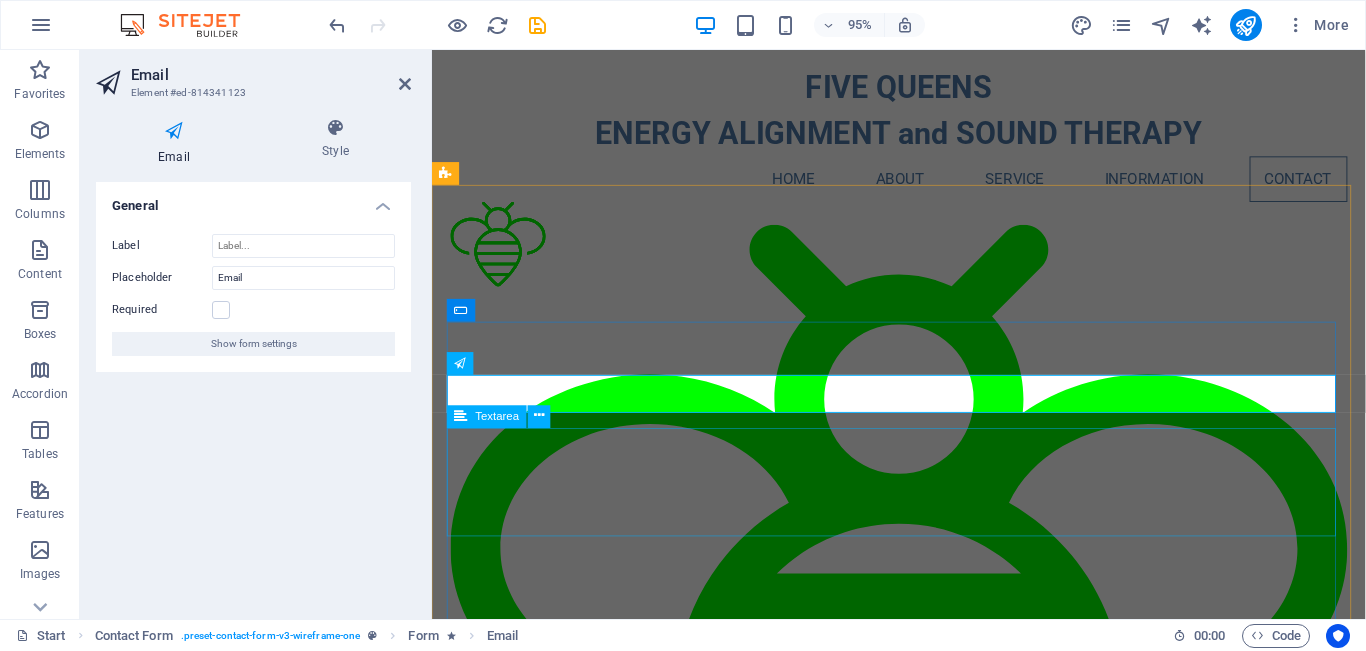 click at bounding box center (924, 5617) 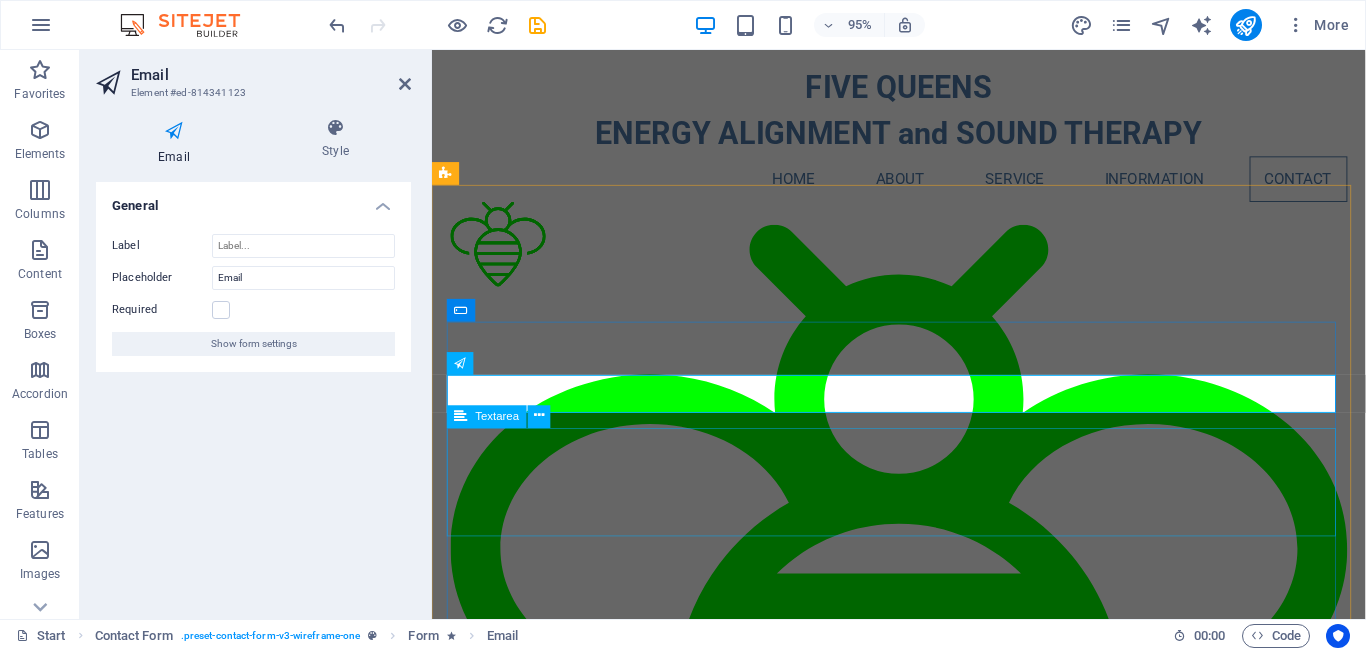 type on "[EMAIL]" 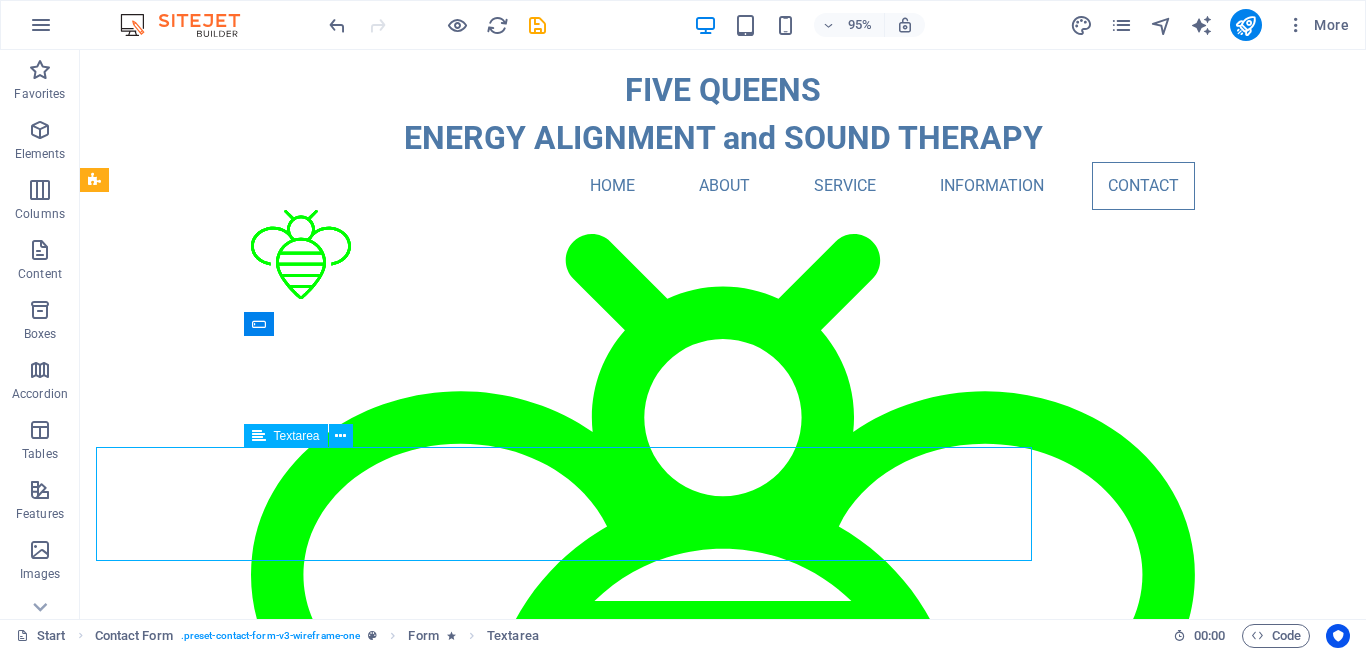 scroll, scrollTop: 4711, scrollLeft: 0, axis: vertical 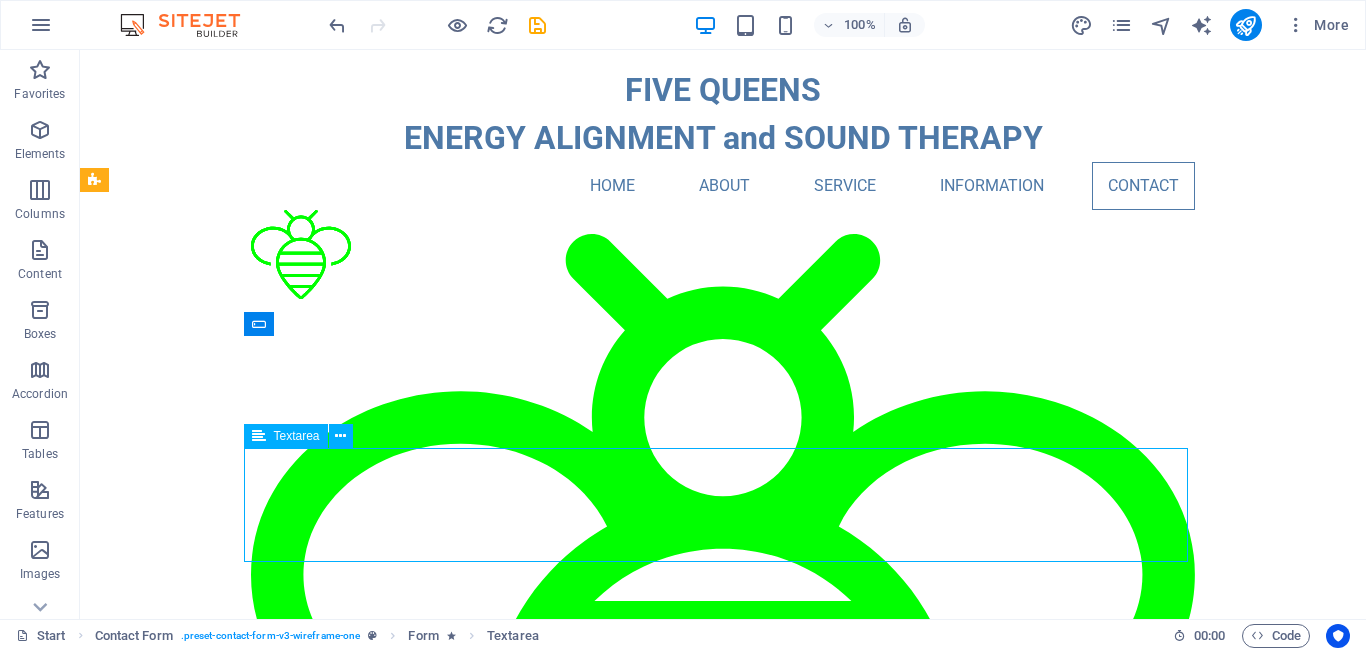 click at bounding box center [723, 5616] 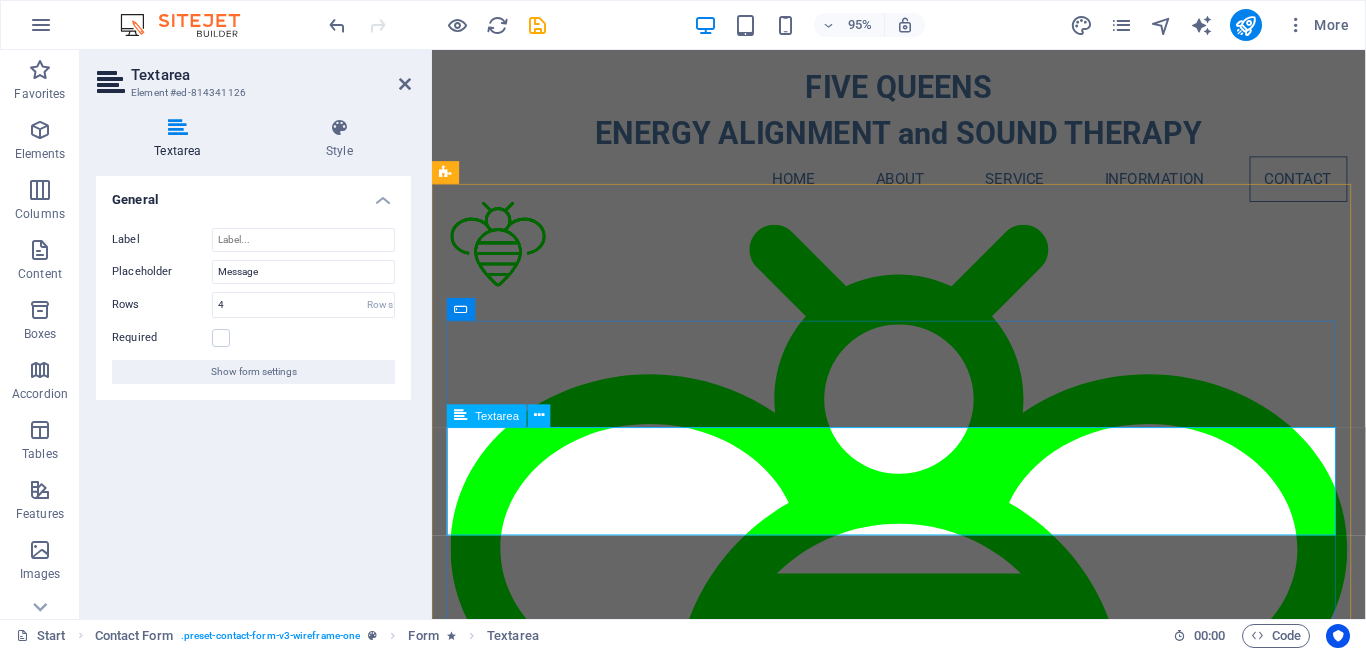 click at bounding box center [602, 5613] 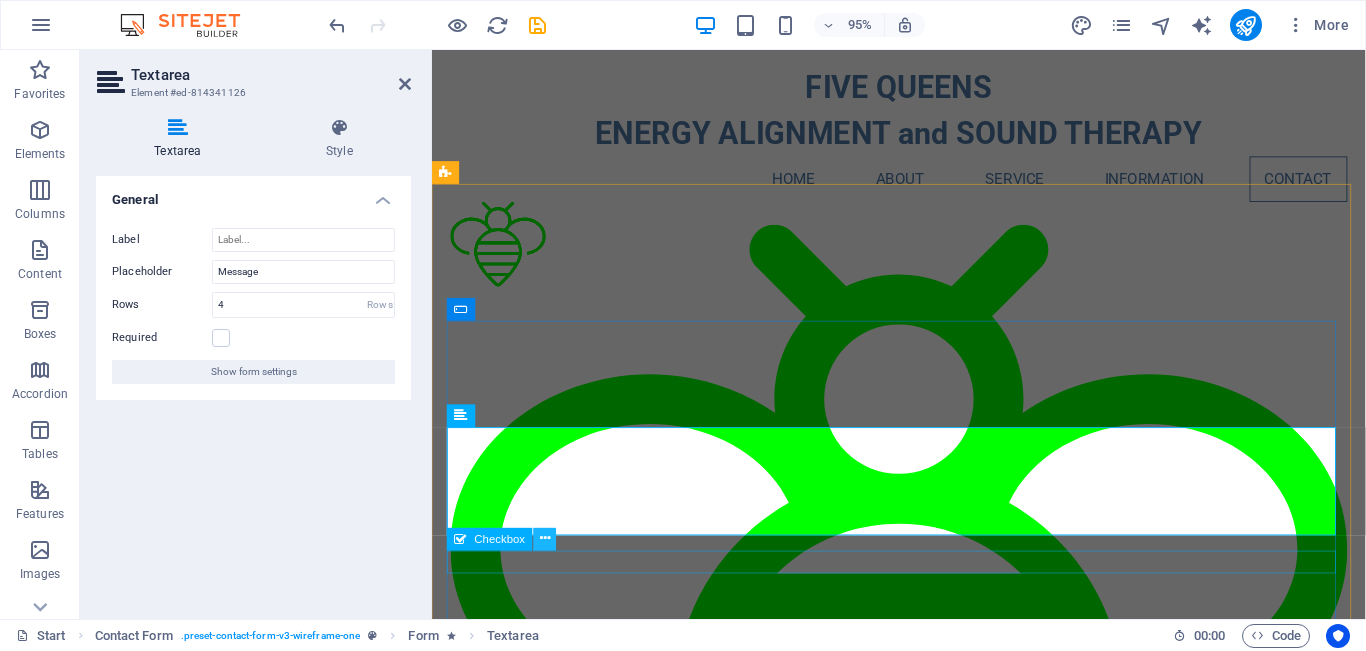 click at bounding box center (545, 539) 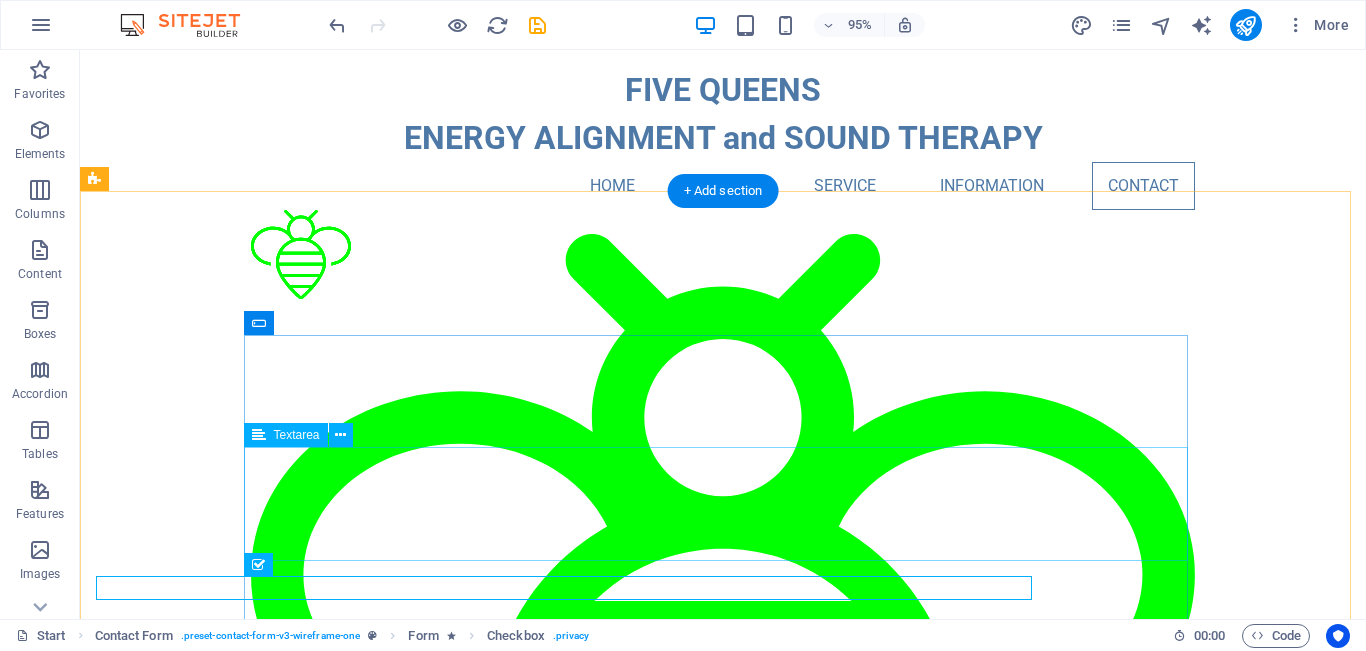 scroll, scrollTop: 4712, scrollLeft: 0, axis: vertical 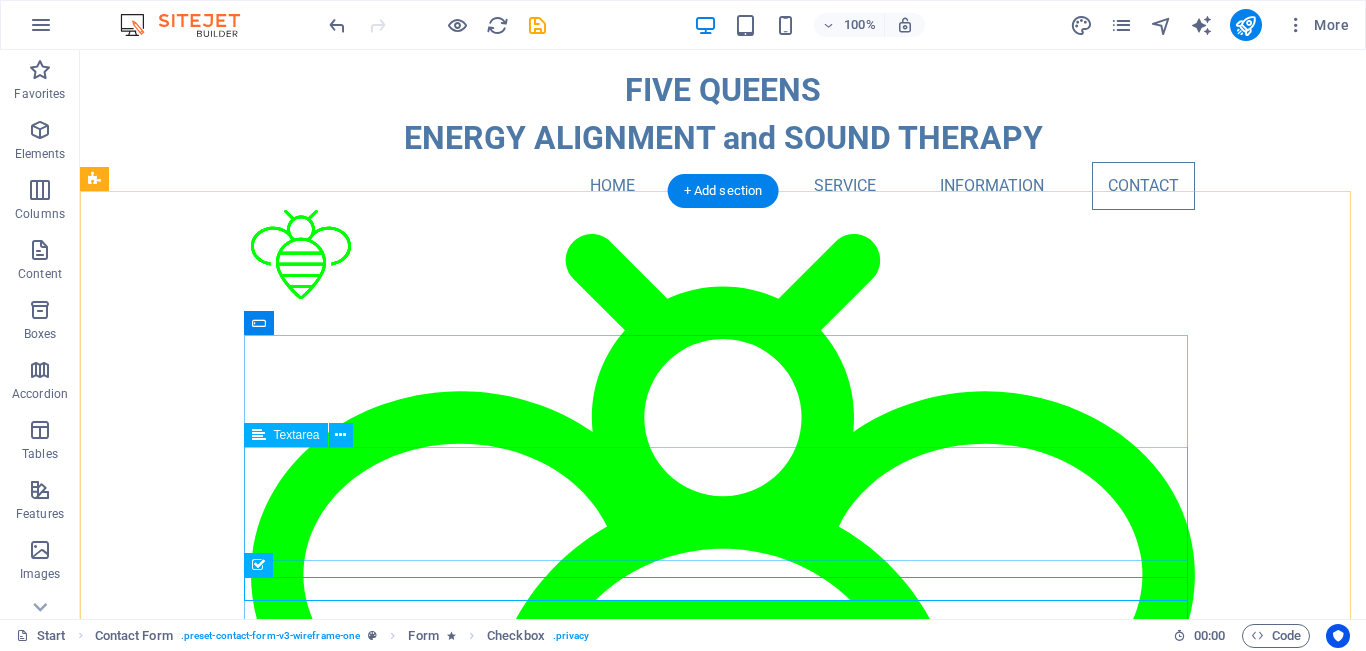 click at bounding box center (723, 5615) 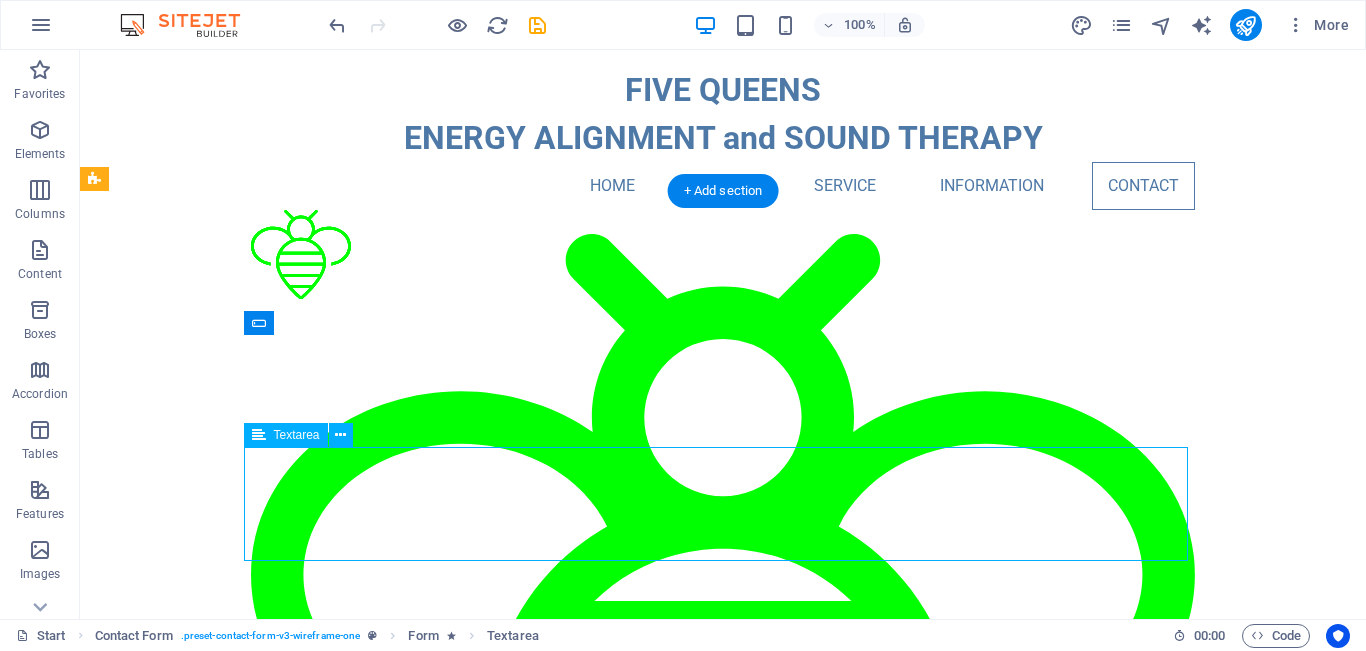 click at bounding box center [723, 5615] 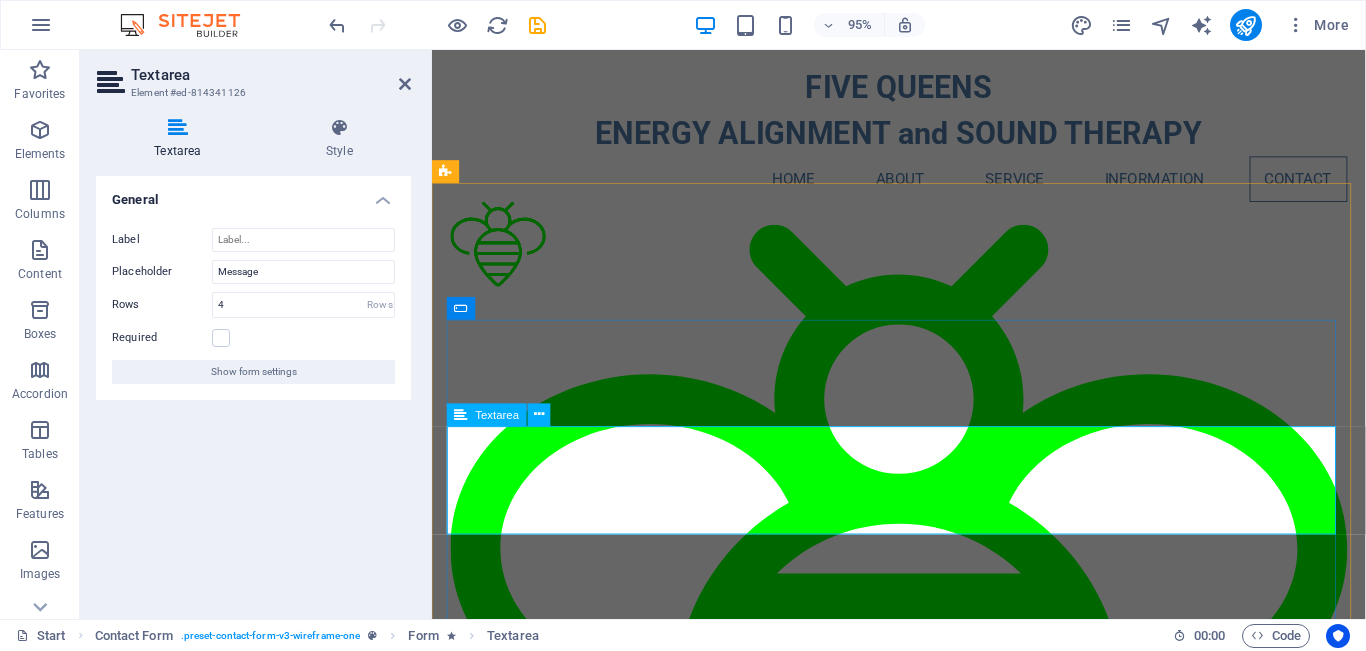 click at bounding box center (602, 5612) 